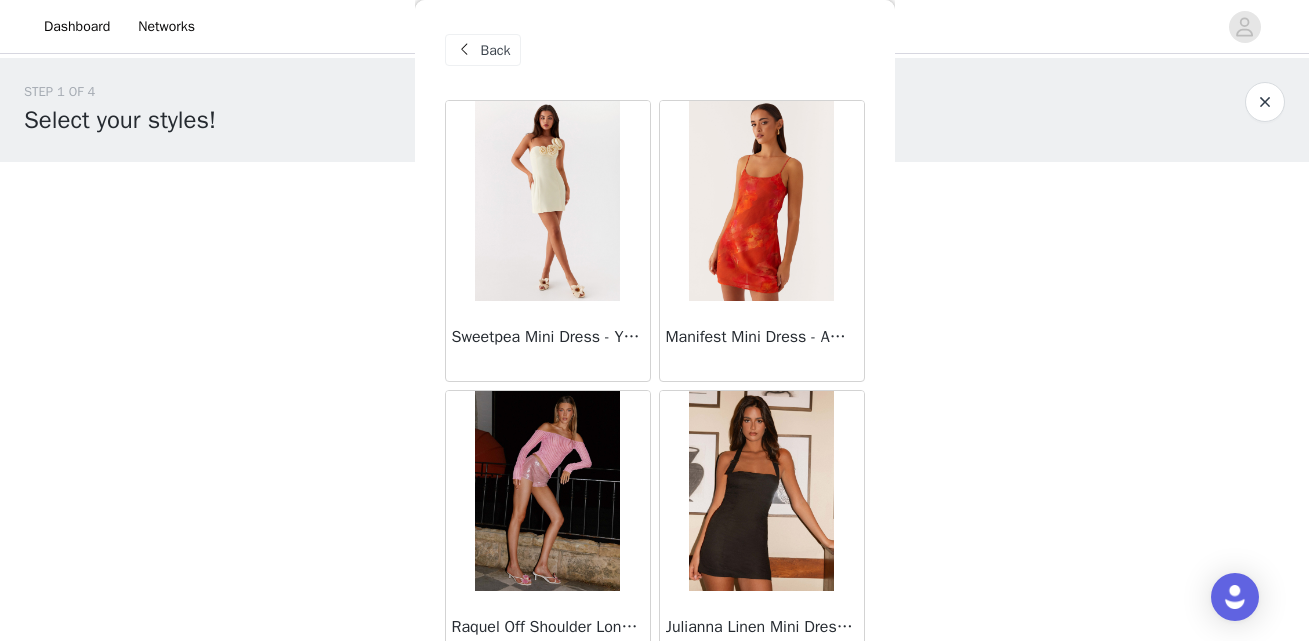 scroll, scrollTop: 676, scrollLeft: 0, axis: vertical 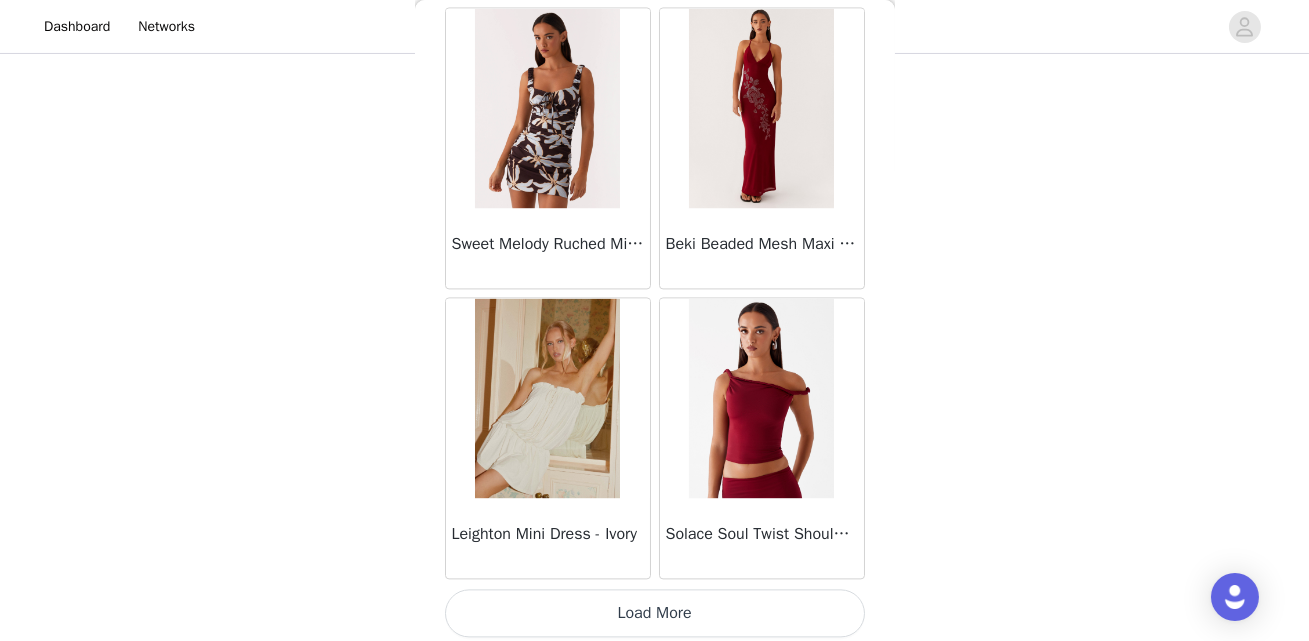click on "Load More" at bounding box center (655, 613) 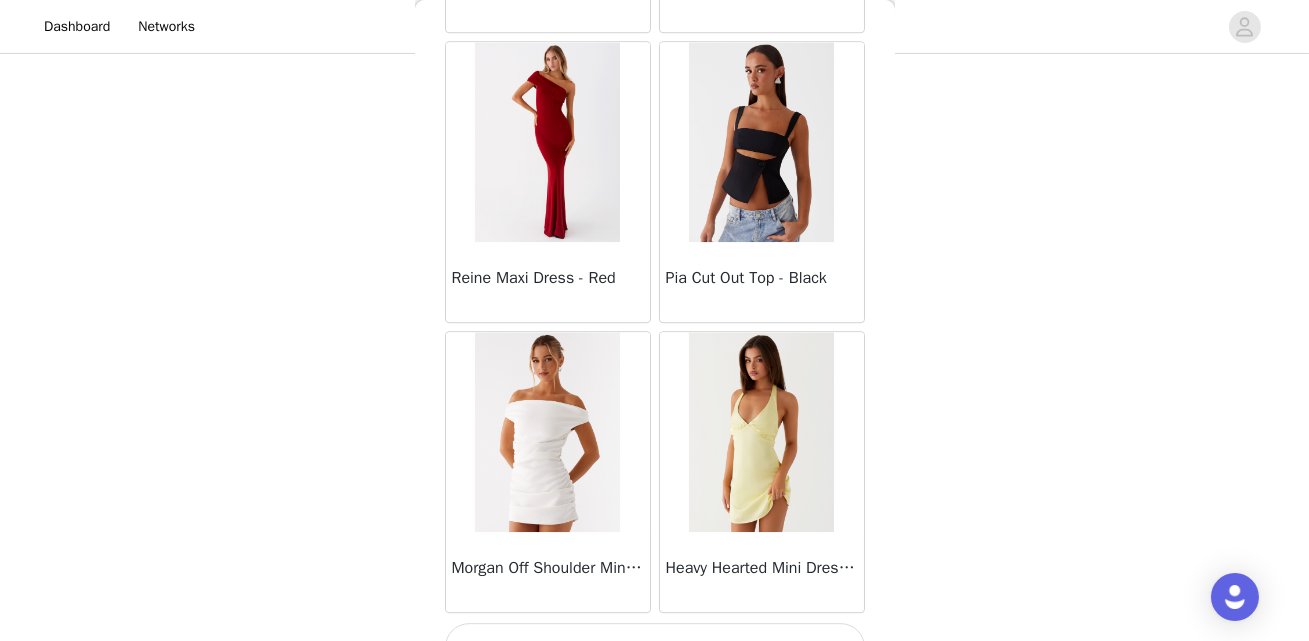 scroll, scrollTop: 11111, scrollLeft: 0, axis: vertical 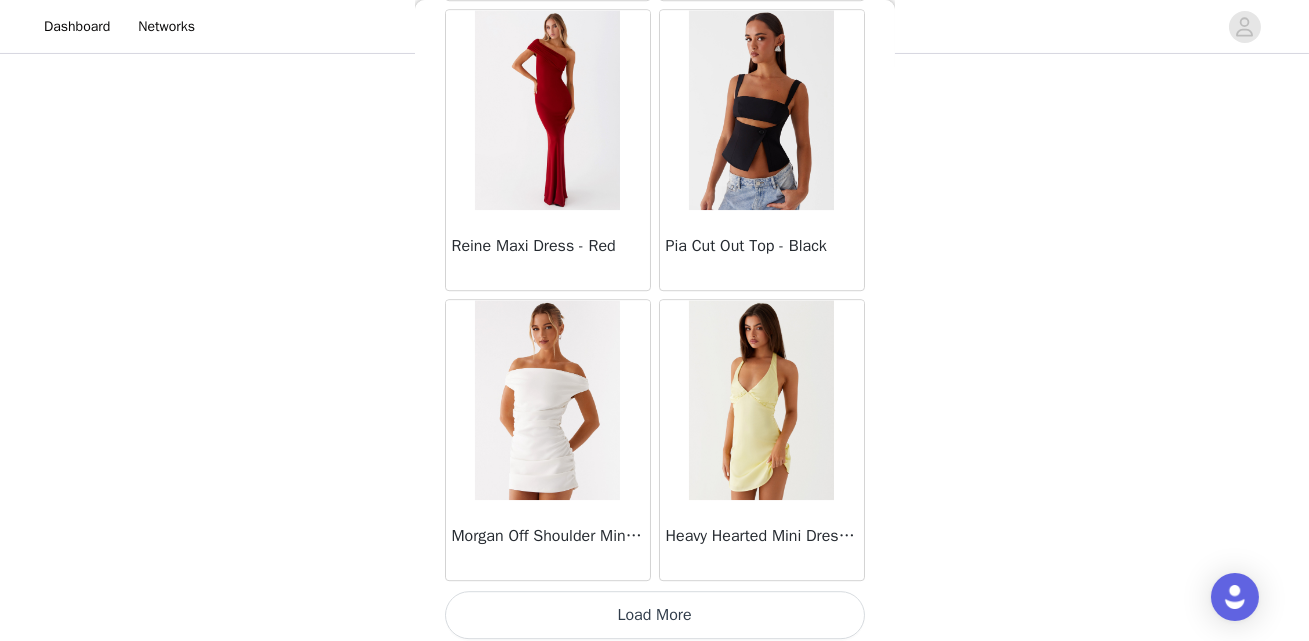 click on "Load More" at bounding box center (655, 615) 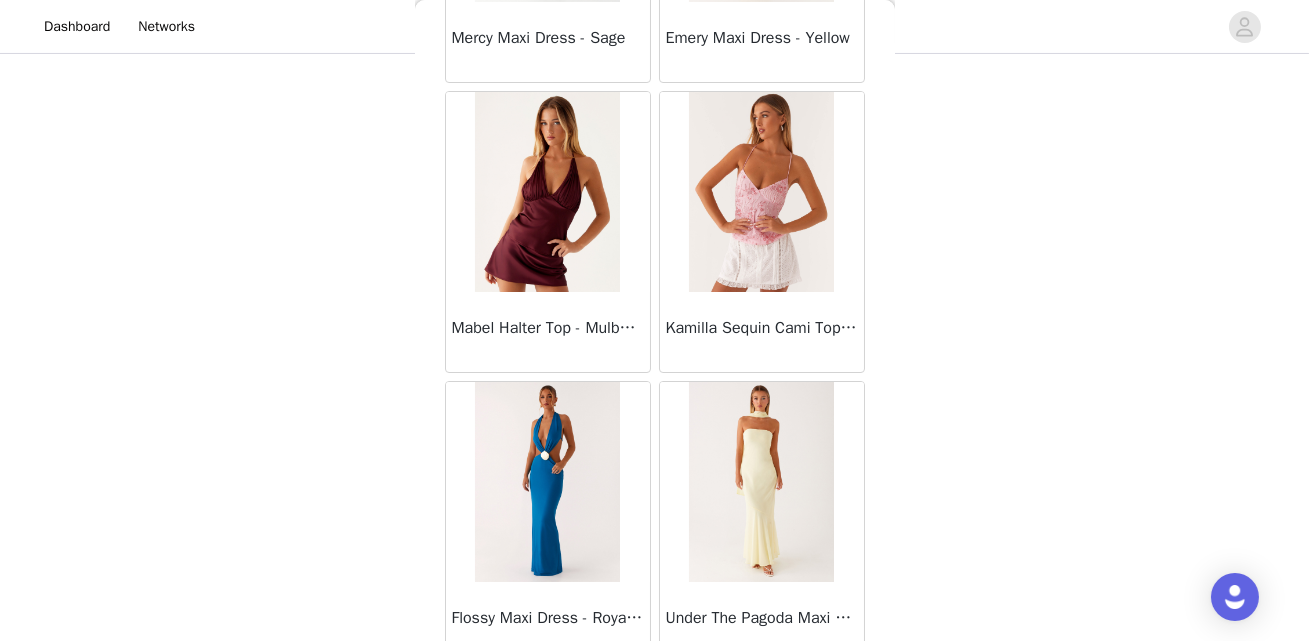 scroll, scrollTop: 14010, scrollLeft: 0, axis: vertical 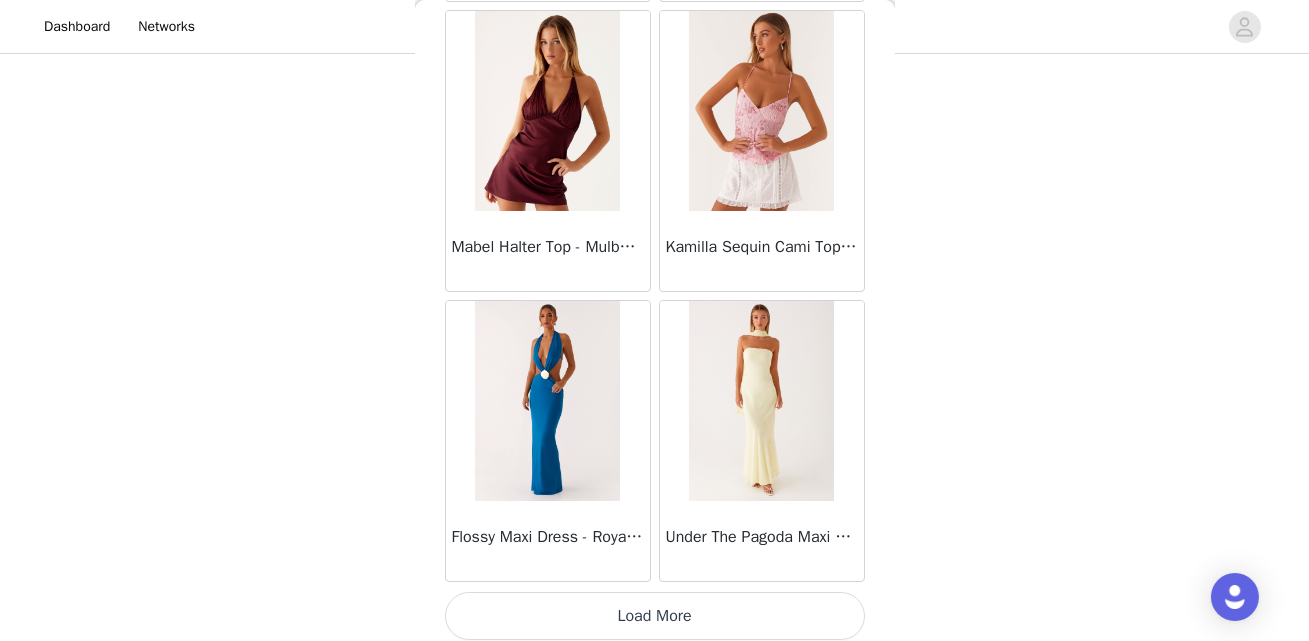 click on "Load More" at bounding box center [655, 616] 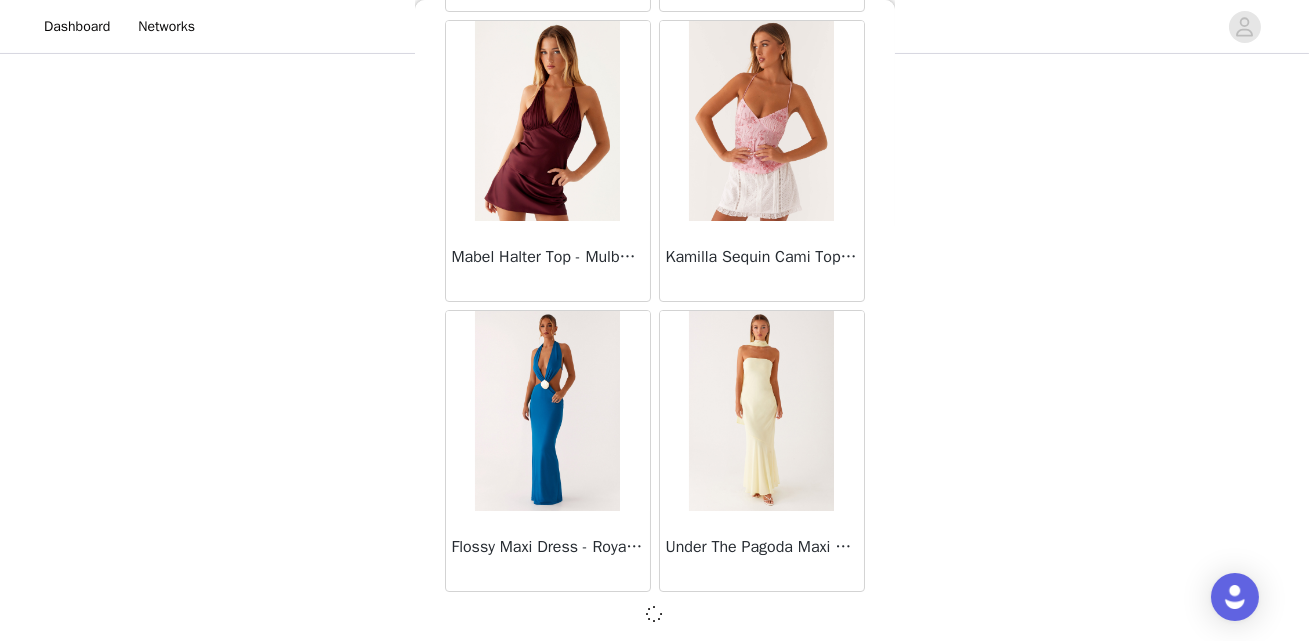 scroll, scrollTop: 761, scrollLeft: 0, axis: vertical 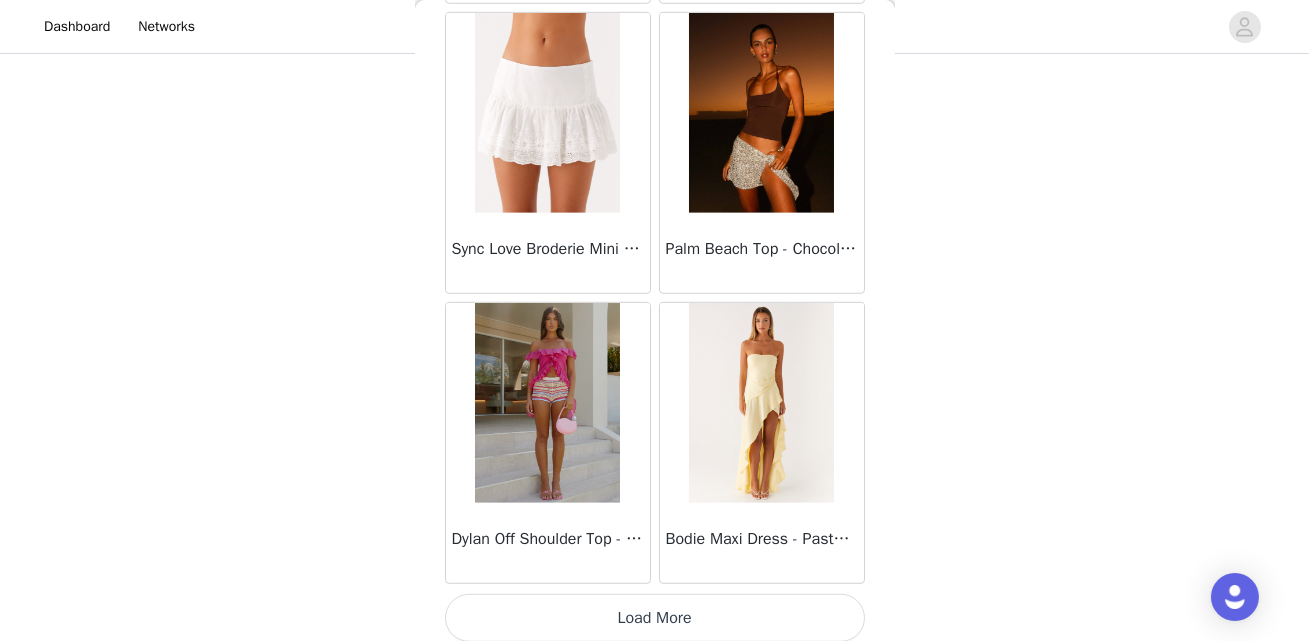 click on "Load More" at bounding box center [655, 618] 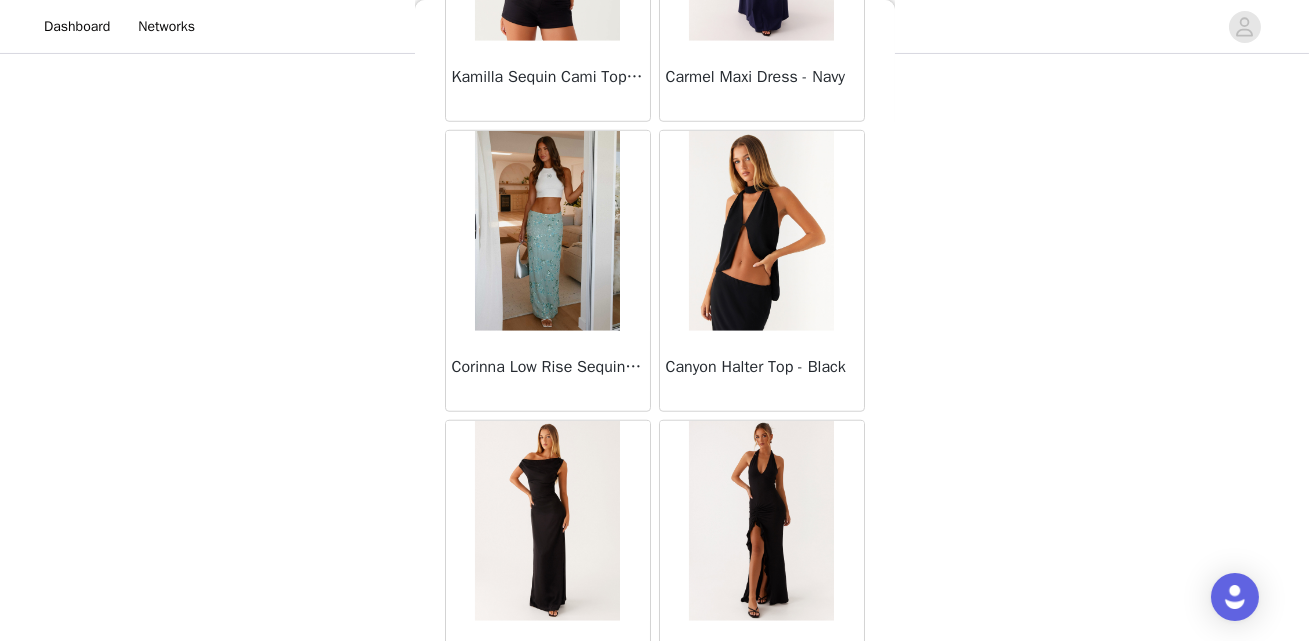 scroll, scrollTop: 17445, scrollLeft: 0, axis: vertical 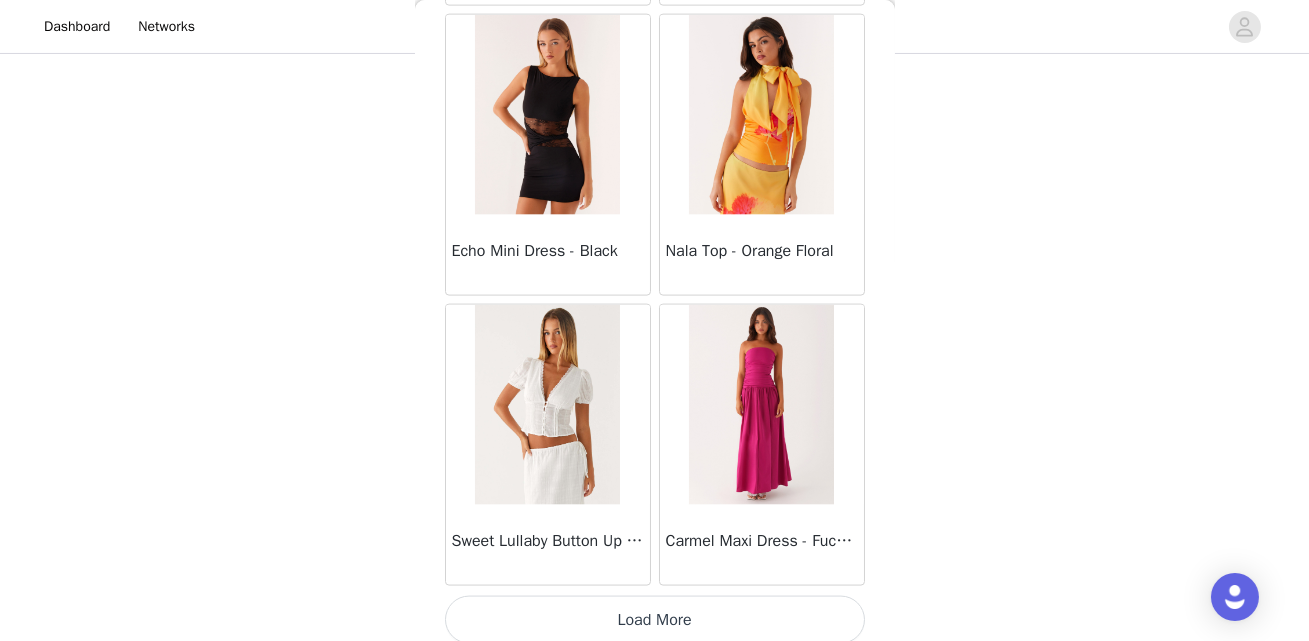 click on "Load More" at bounding box center [655, 620] 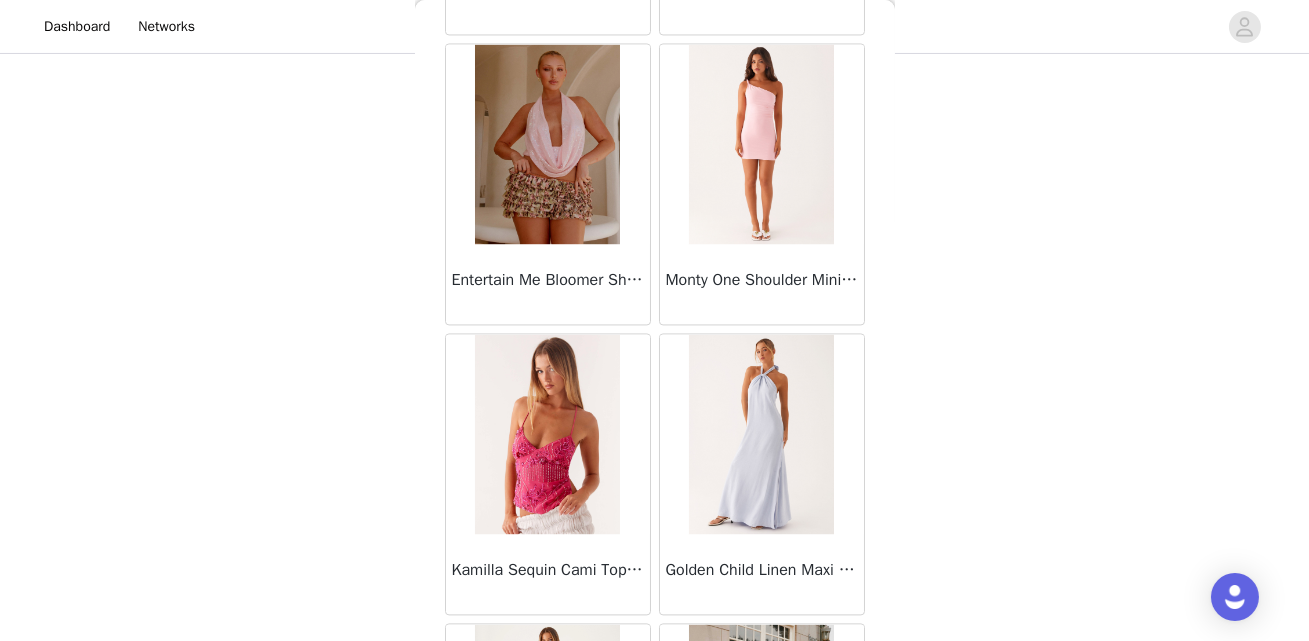 scroll, scrollTop: 22704, scrollLeft: 0, axis: vertical 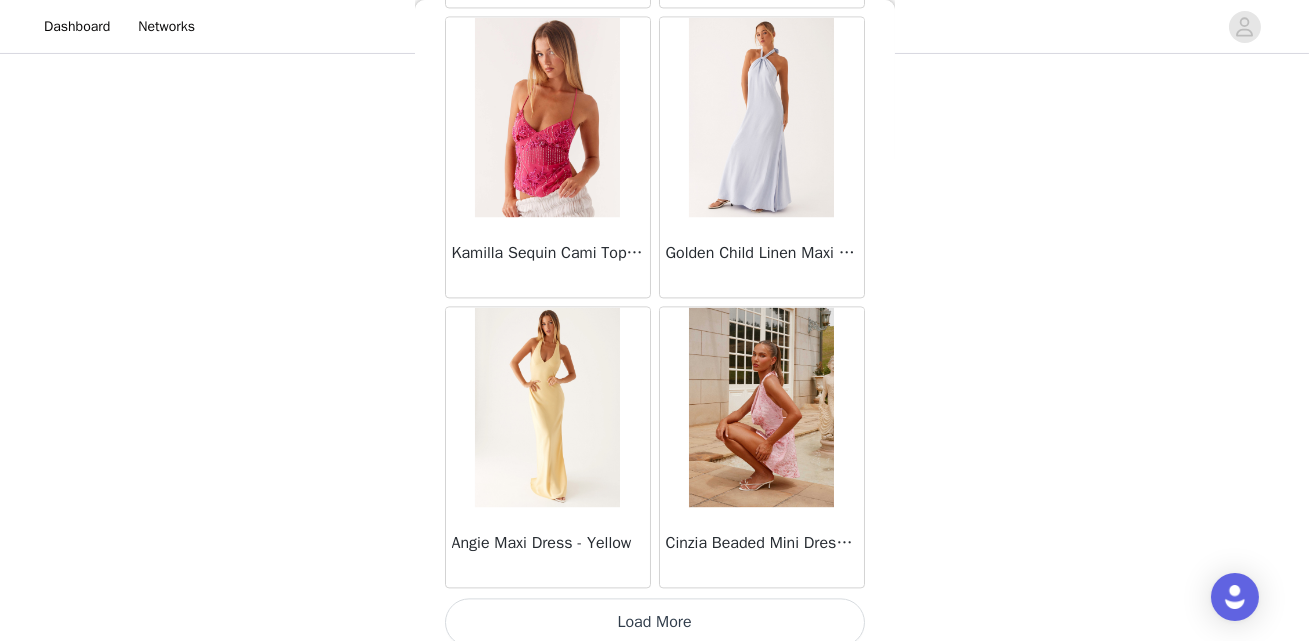click on "Load More" at bounding box center (655, 622) 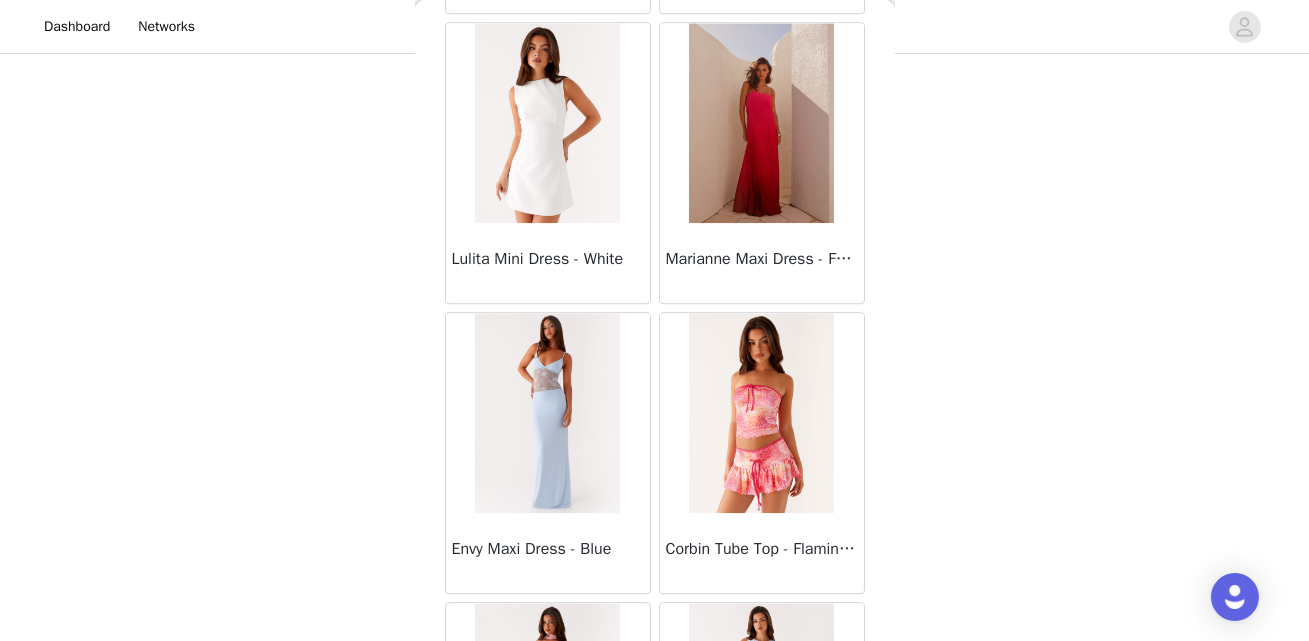 scroll, scrollTop: 25602, scrollLeft: 0, axis: vertical 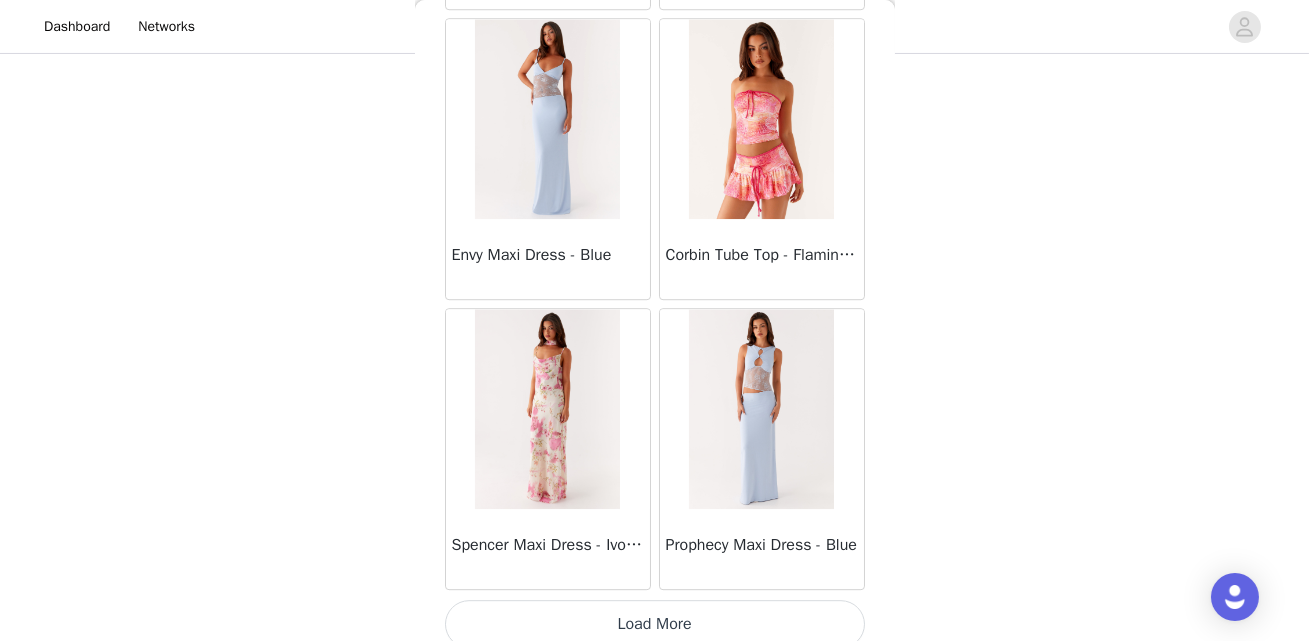 click on "Load More" at bounding box center (655, 624) 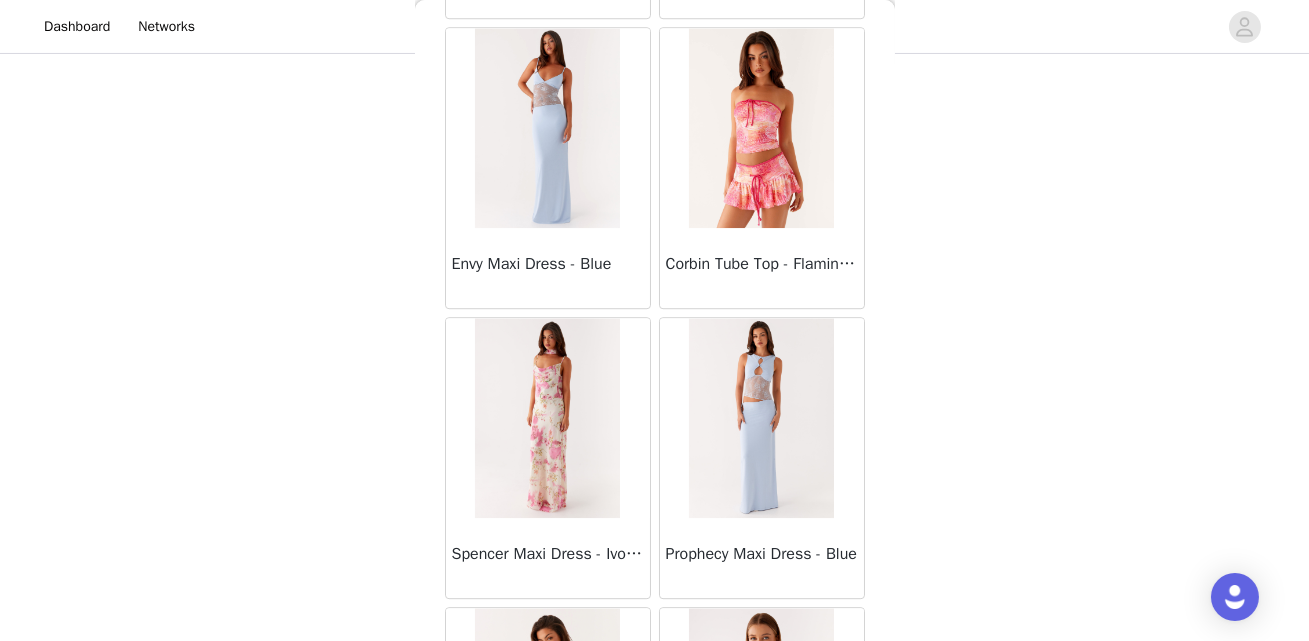 scroll, scrollTop: 25602, scrollLeft: 0, axis: vertical 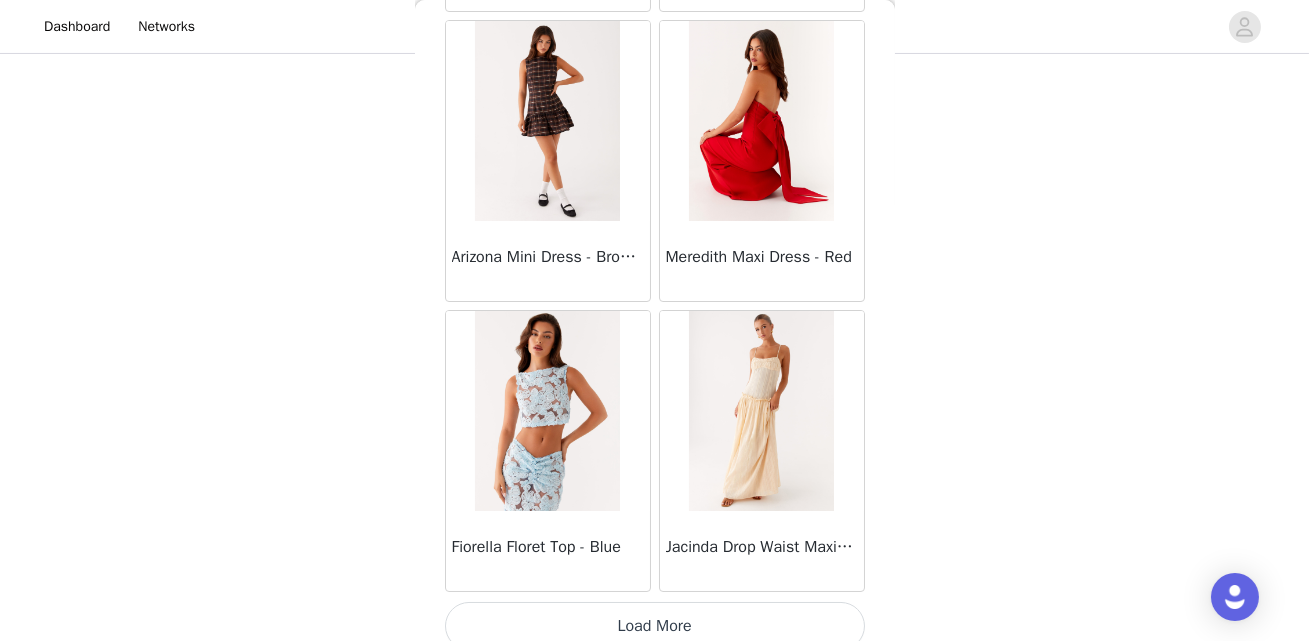 click on "Load More" at bounding box center (655, 626) 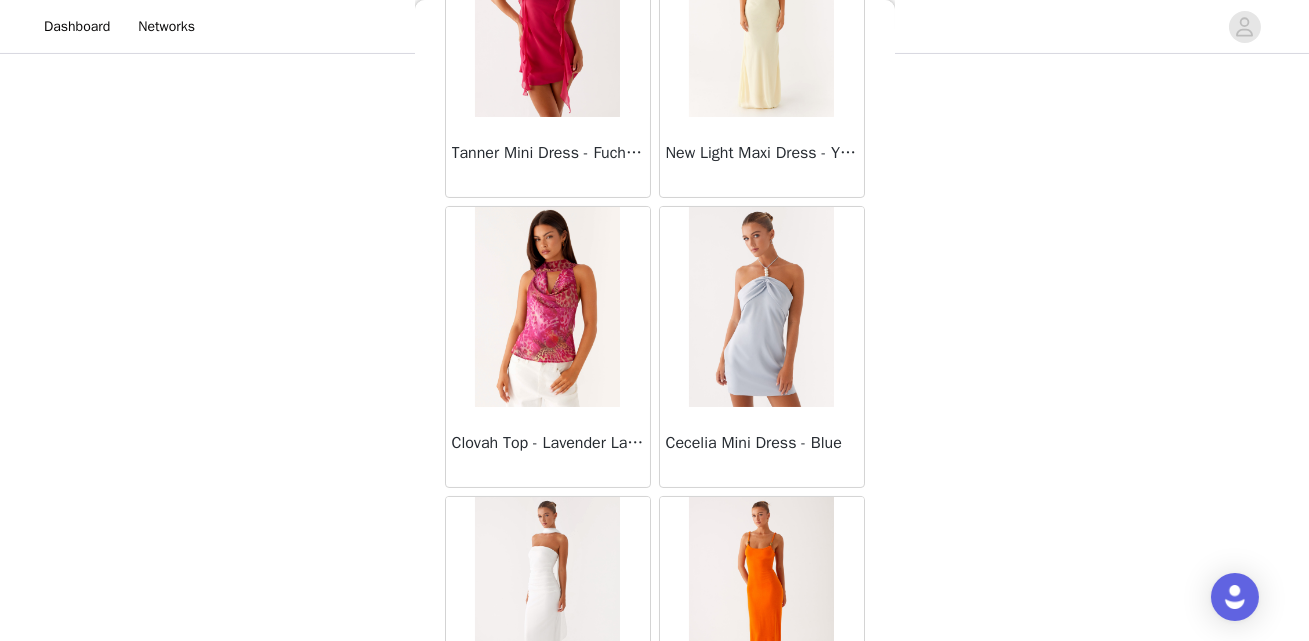 scroll, scrollTop: 29621, scrollLeft: 0, axis: vertical 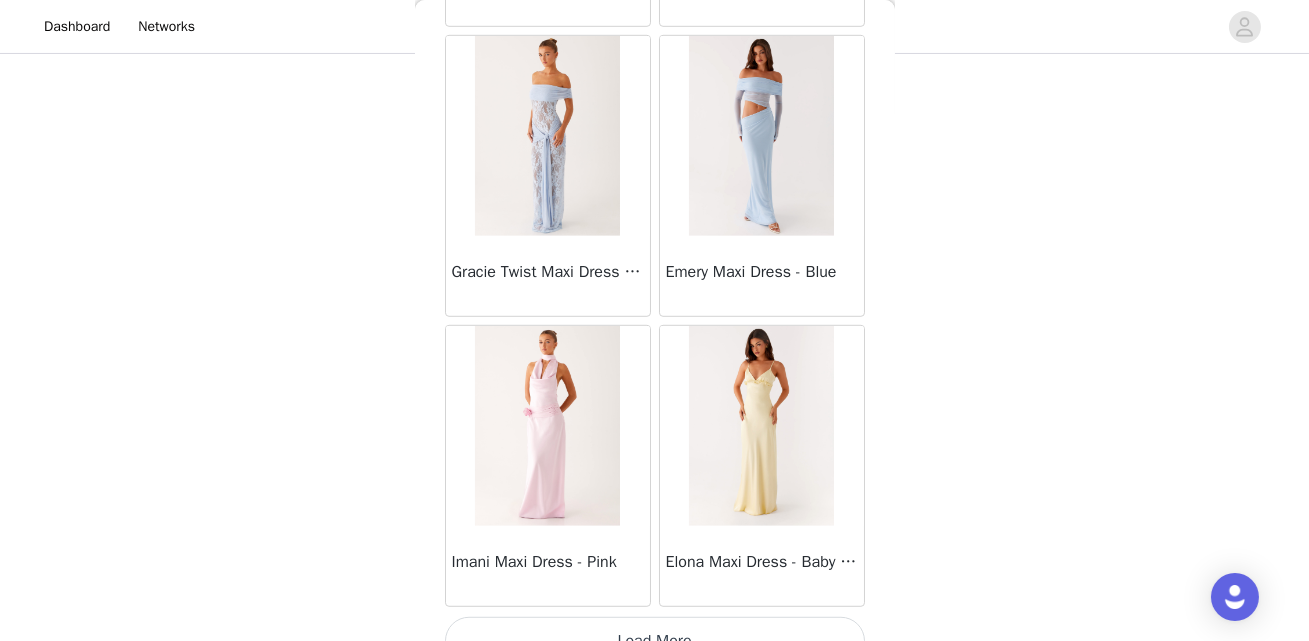 click on "Load More" at bounding box center (655, 641) 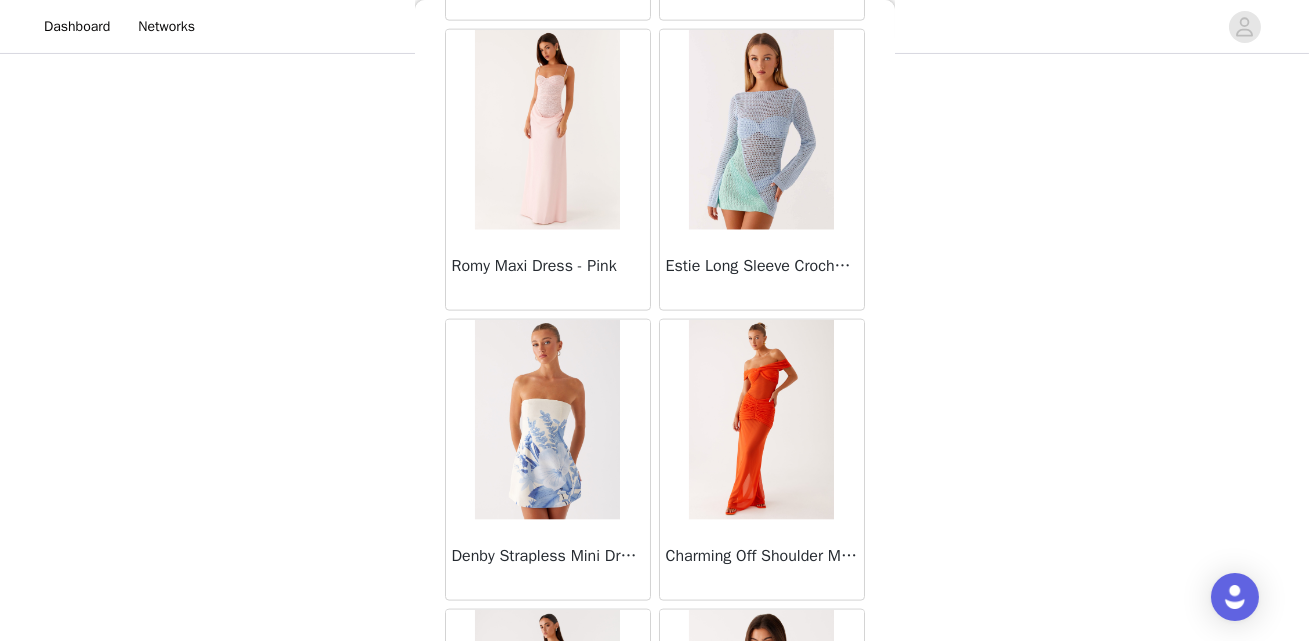 scroll, scrollTop: 34296, scrollLeft: 0, axis: vertical 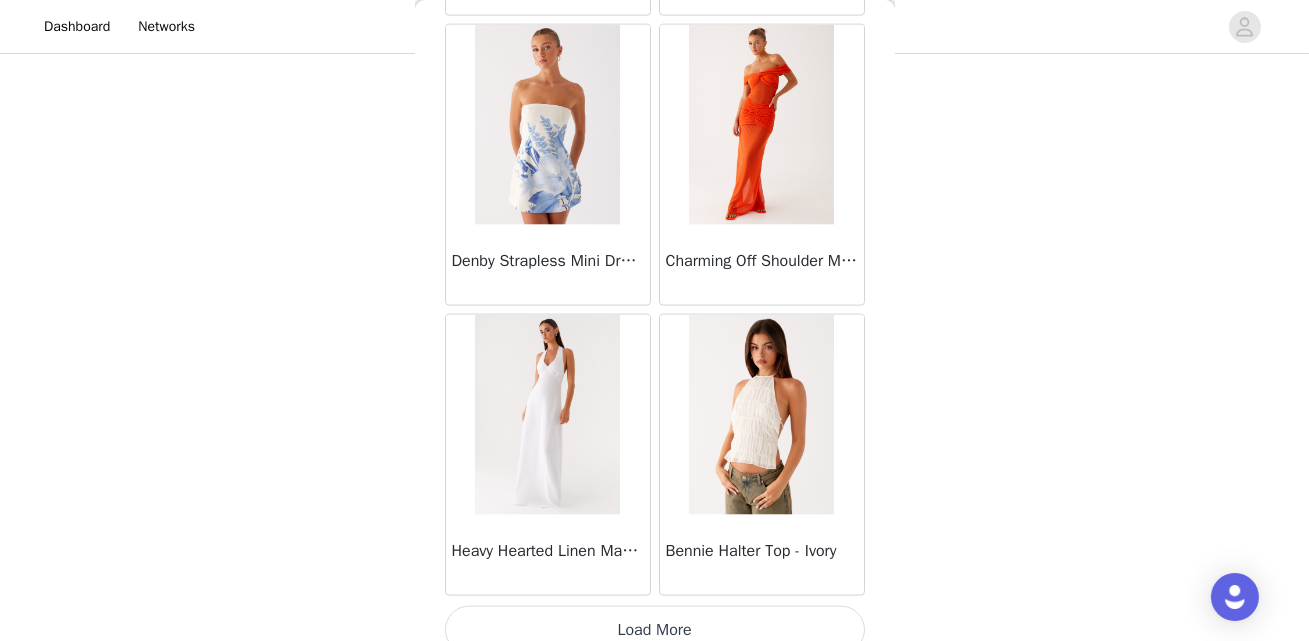 click on "Sweetpea Mini Dress - Yellow       Manifest Mini Dress - Amber       Raquel Off Shoulder Long Sleeve Top - Pink       Julianna Linen Mini Dress - Black       Radiate Halterneck Top - Pink       Arden Mesh Mini Dress - White       Cheryl Bustier Halter Top - Cherry Red       Under The Pagoda Maxi Dress - Deep Red Floral       Sweetest Pie T-Shirt - Black Gingham       That Girl Maxi Dress - Pink       Peppermayo Exclusive Heavy Hearted Mini - Black       Songbird Maxi Dress - Blue Black Floral       Viviana Mini Dress - Lavender       Eden Strapless Maxi Dress - Navy       Claudie Mesh Top - White Pink Lilly       Nia Micro Short - Black       Luciana Crochet Halterneck Mini Dress - Pink       Happy Hour Mini Dress - Yellow       Aullie Maxi Dress - Ivory       Bella Lou Tube Top - Blue       Odette Satin Mini Dress - Blue       Talk About Us Maxi Dress - Blue       Odette Satin Mini Dress - Lilac       Bellamy Top - Red Gingham       Field Of Dreams Maxi Dress - Blue Black Floral" at bounding box center [655, -16768] 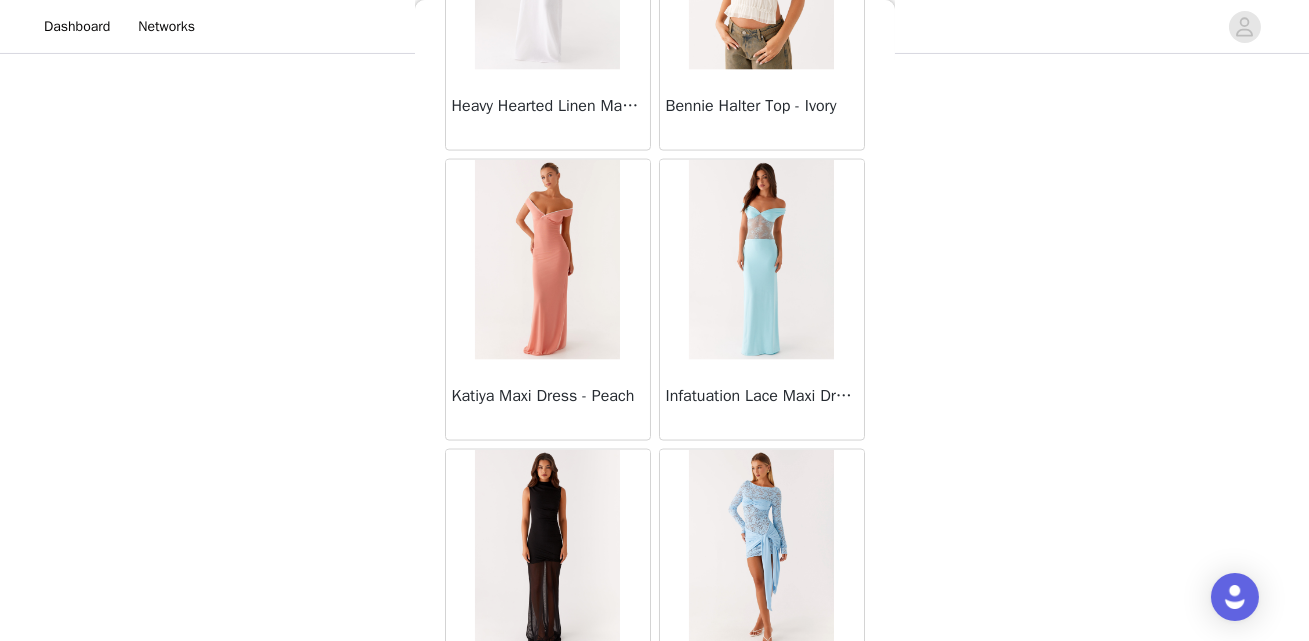 scroll, scrollTop: 35098, scrollLeft: 0, axis: vertical 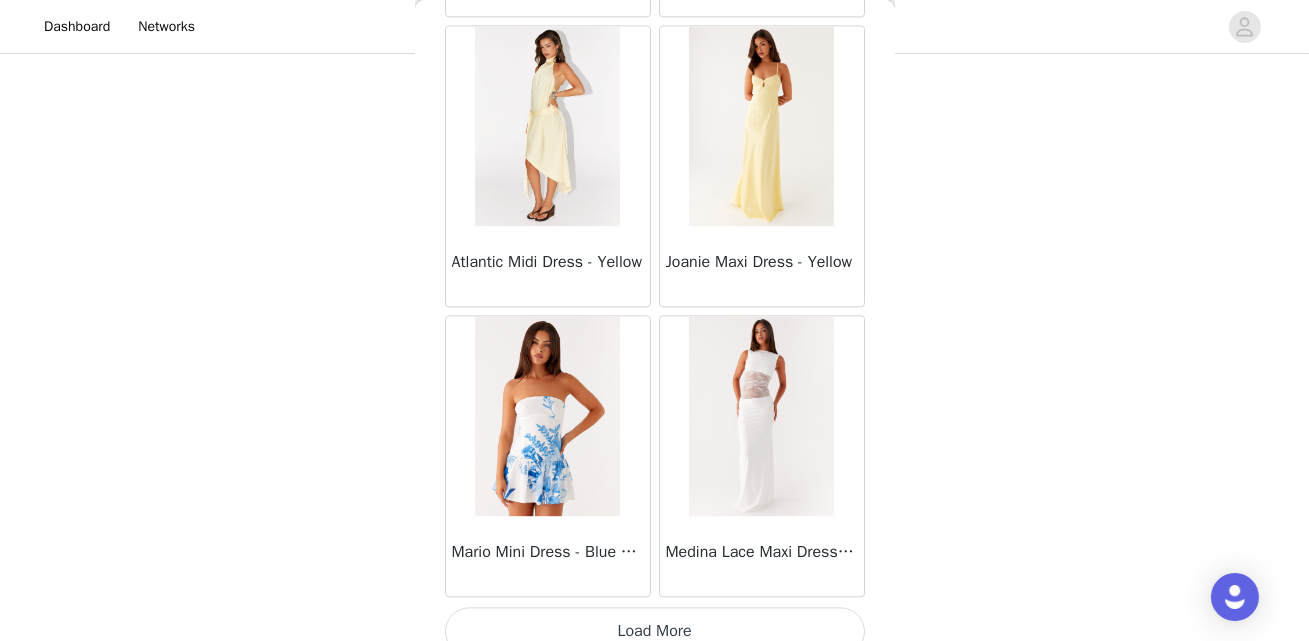 click on "Load More" at bounding box center (655, 631) 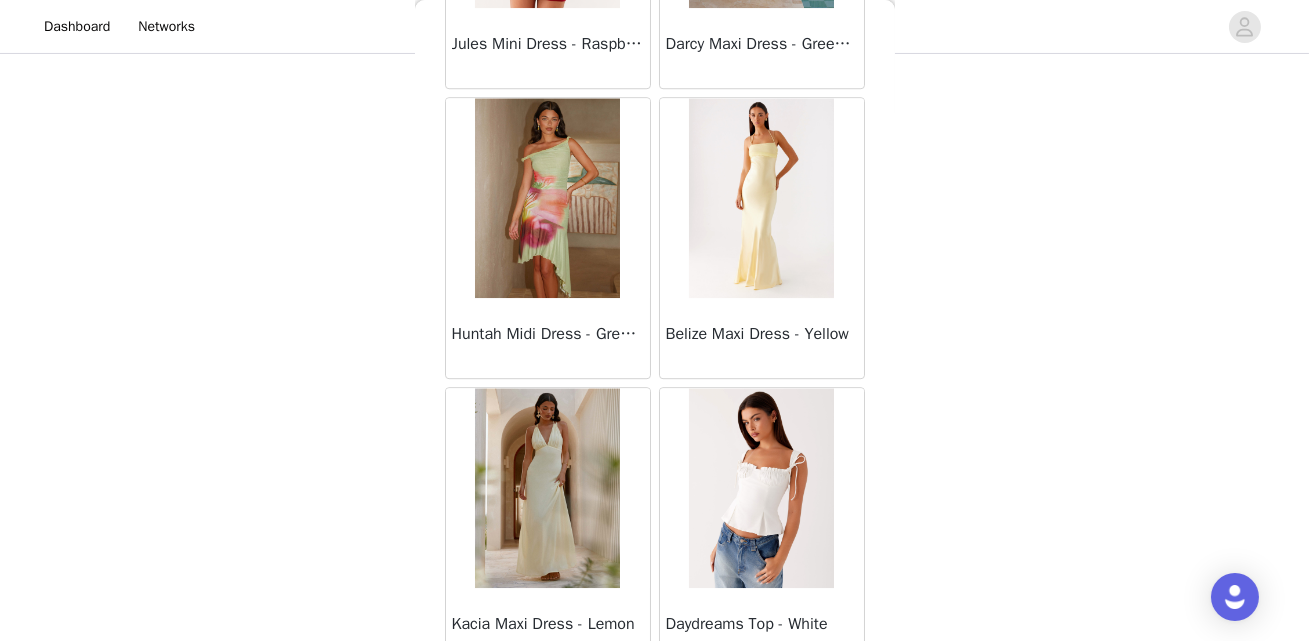 scroll, scrollTop: 40093, scrollLeft: 0, axis: vertical 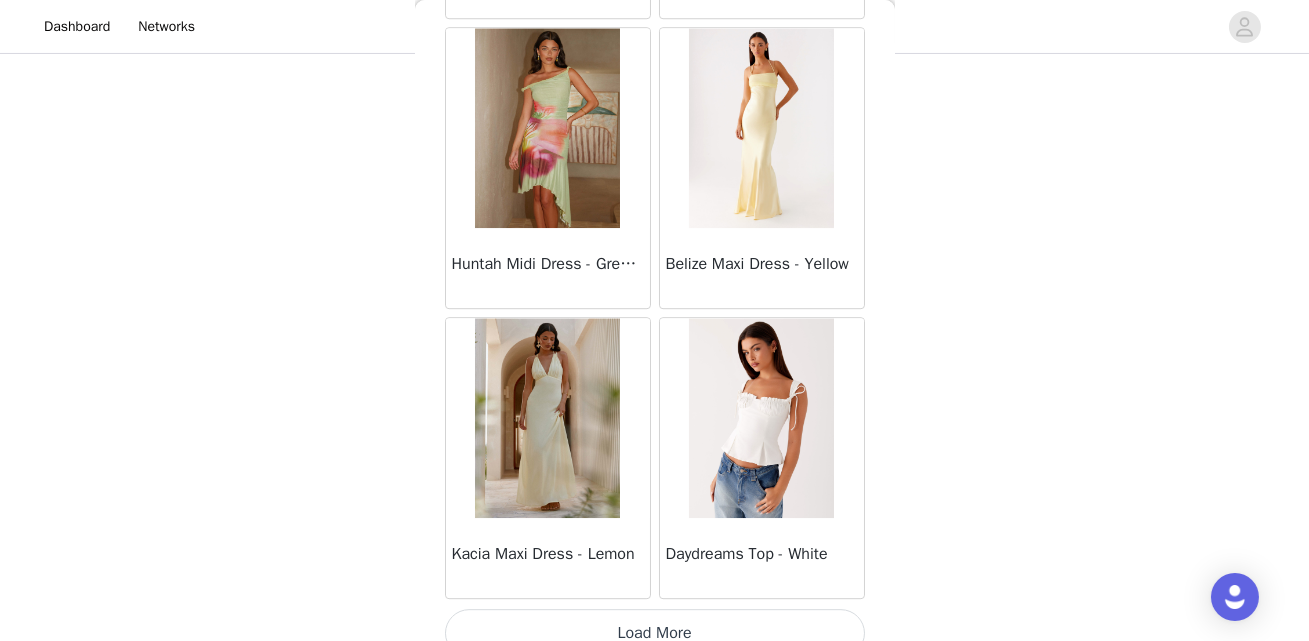 click on "Load More" at bounding box center (655, 633) 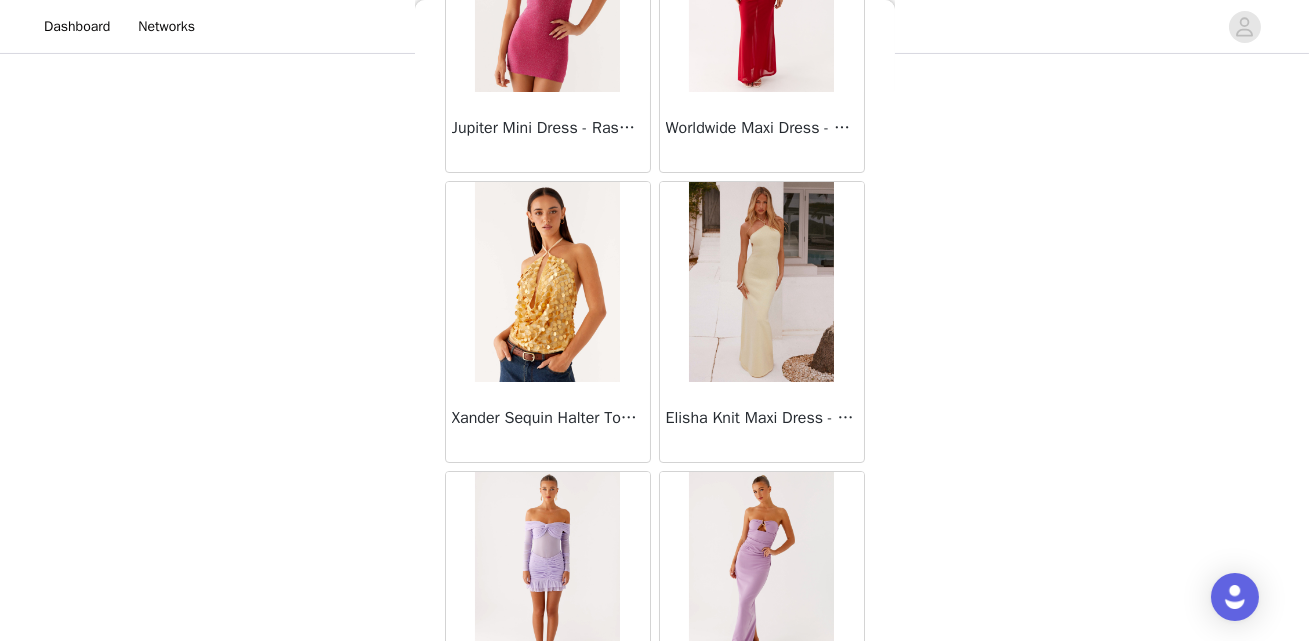scroll, scrollTop: 42991, scrollLeft: 0, axis: vertical 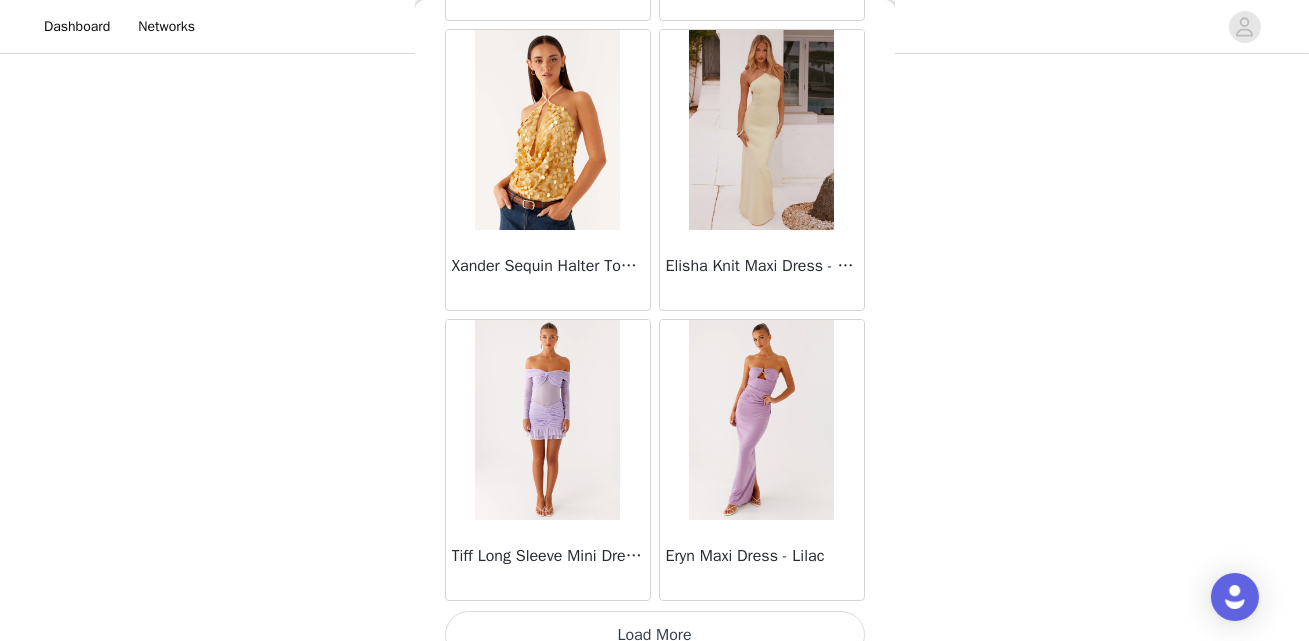click on "Load More" at bounding box center [655, 635] 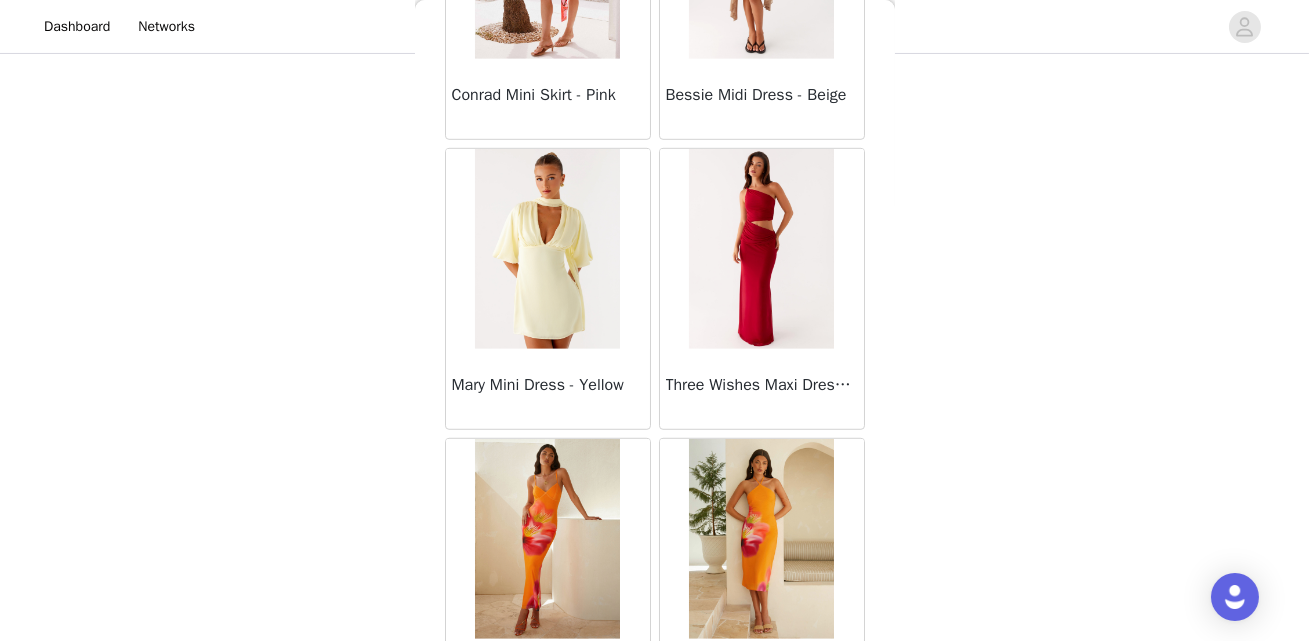 scroll, scrollTop: 45889, scrollLeft: 0, axis: vertical 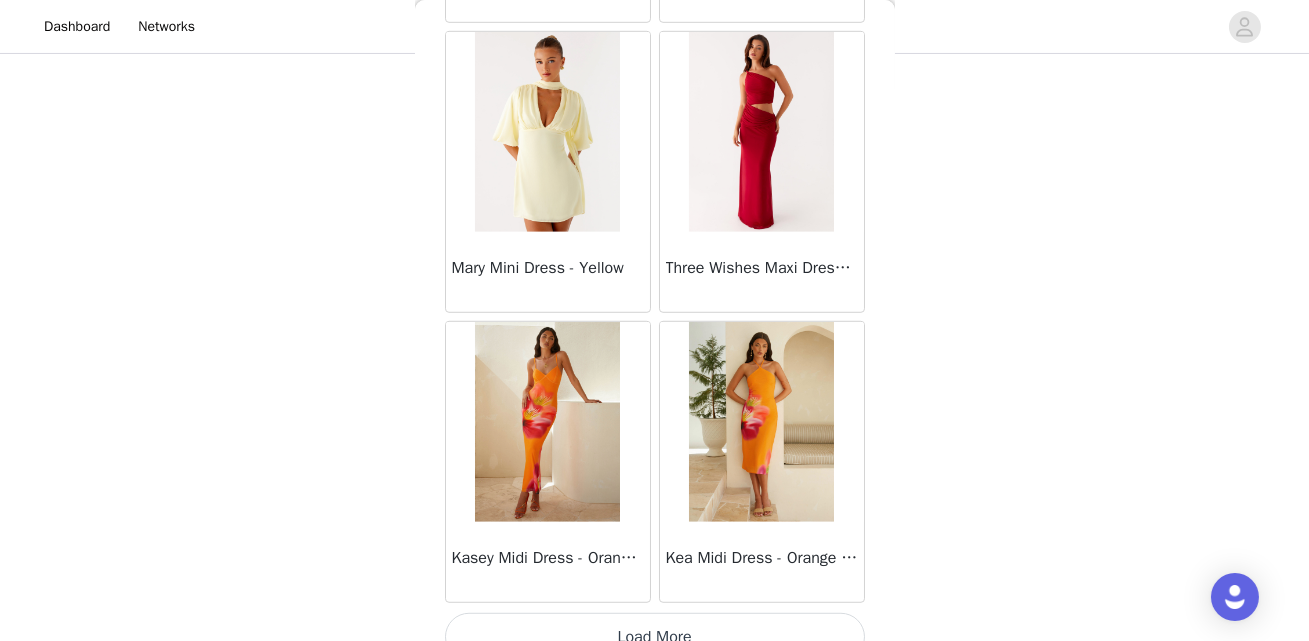 click on "Load More" at bounding box center (655, 637) 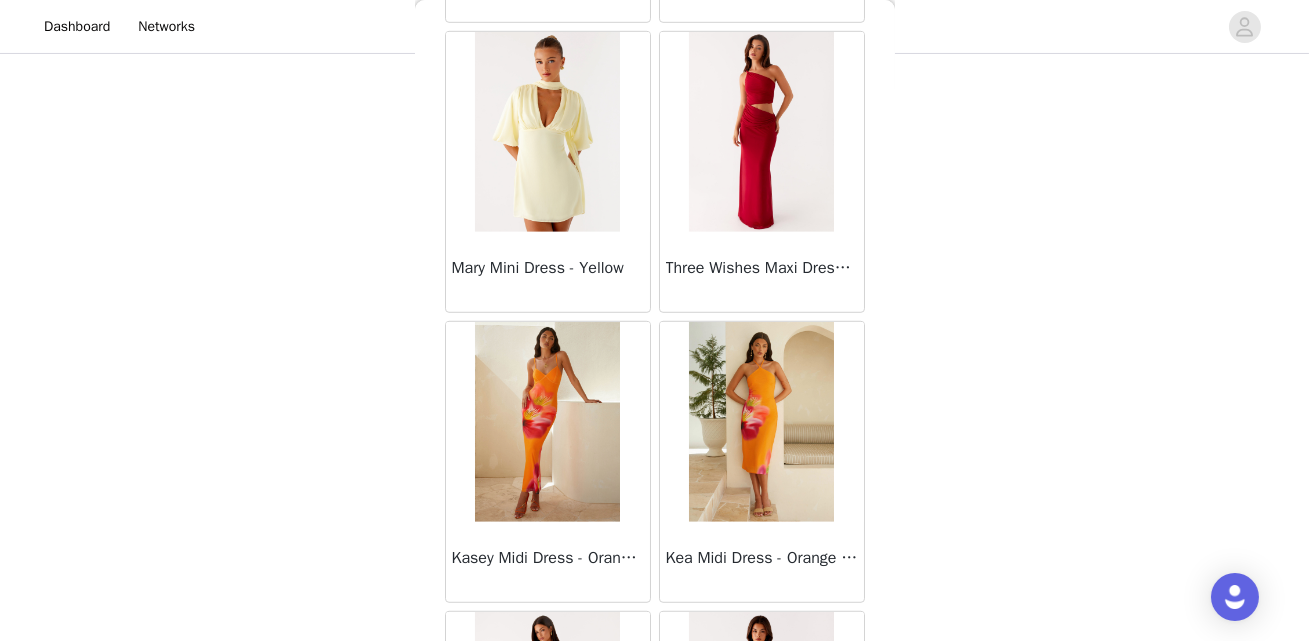 scroll, scrollTop: 46182, scrollLeft: 0, axis: vertical 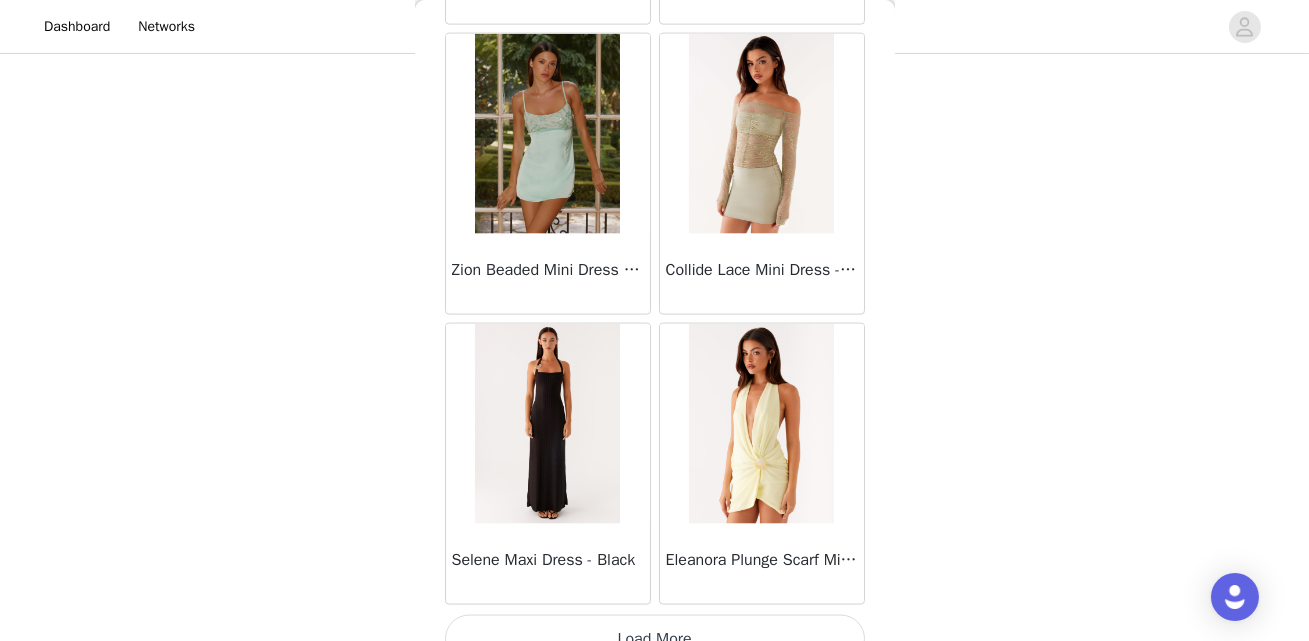 click on "Load More" at bounding box center [655, 639] 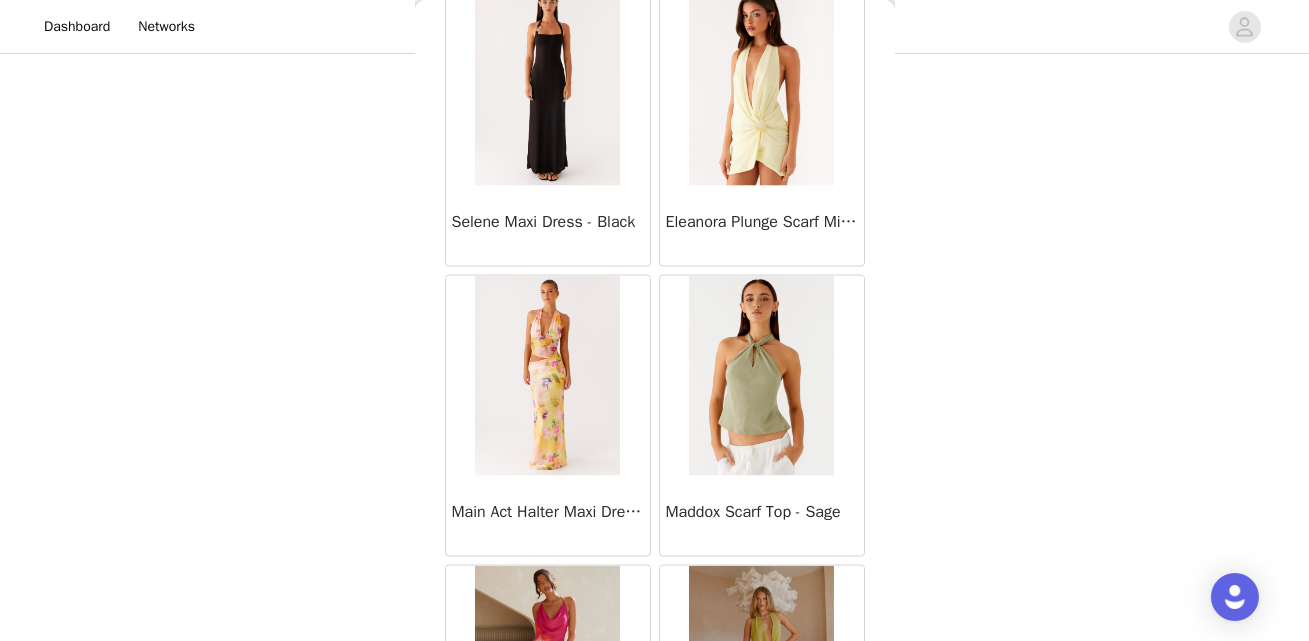 scroll, scrollTop: 49580, scrollLeft: 0, axis: vertical 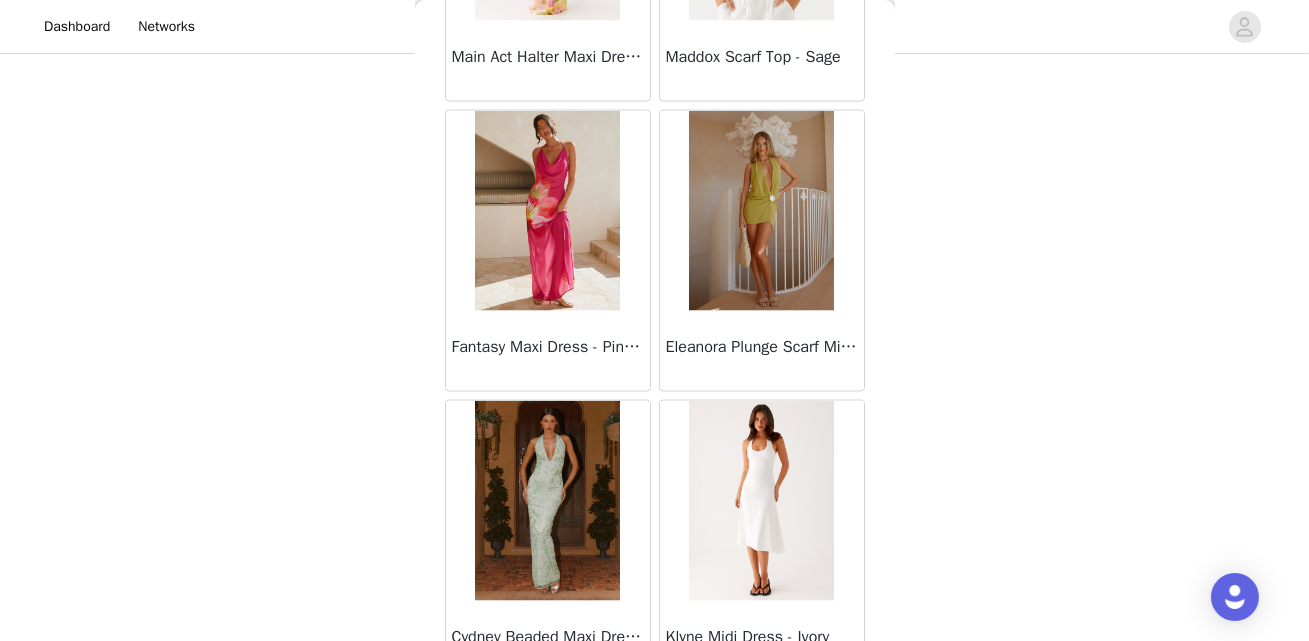 click at bounding box center [547, 211] 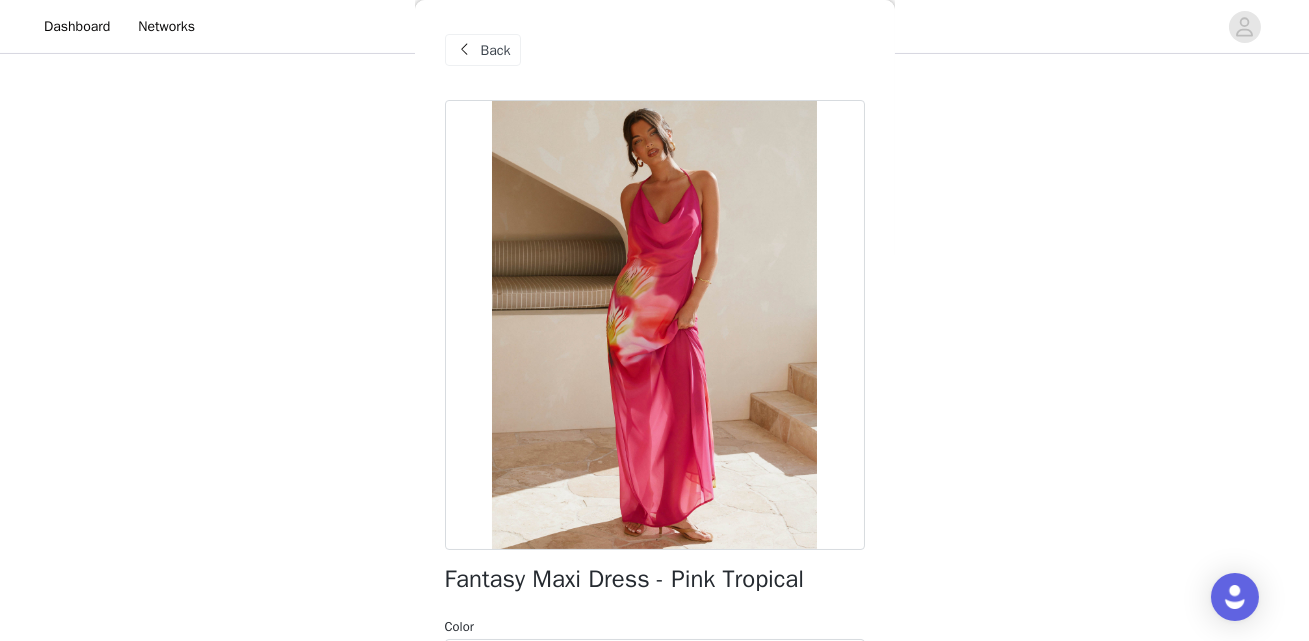 scroll, scrollTop: 390, scrollLeft: 0, axis: vertical 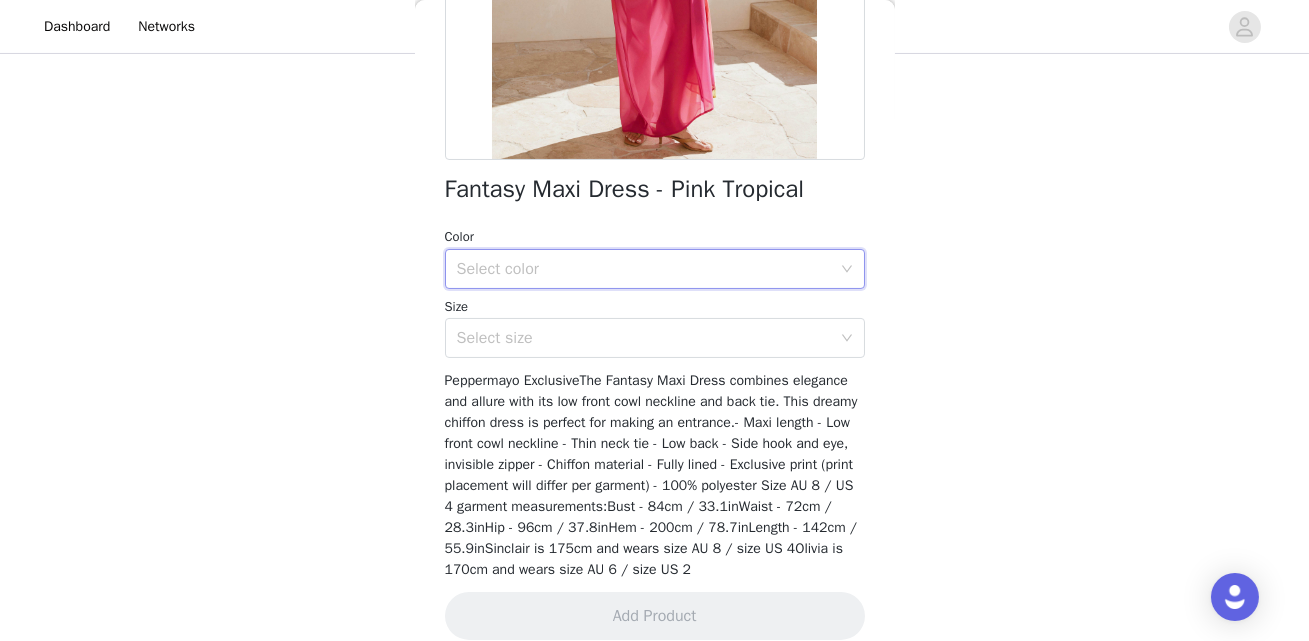 click on "Select color" at bounding box center (648, 269) 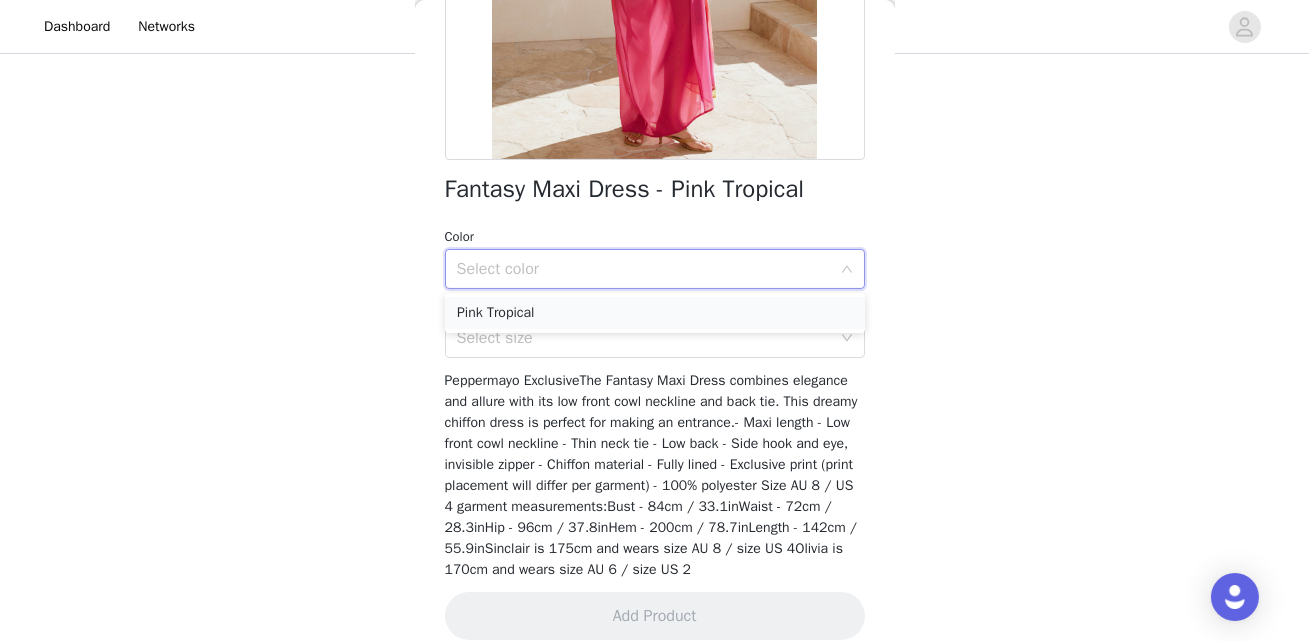 click on "Pink Tropical" at bounding box center [655, 313] 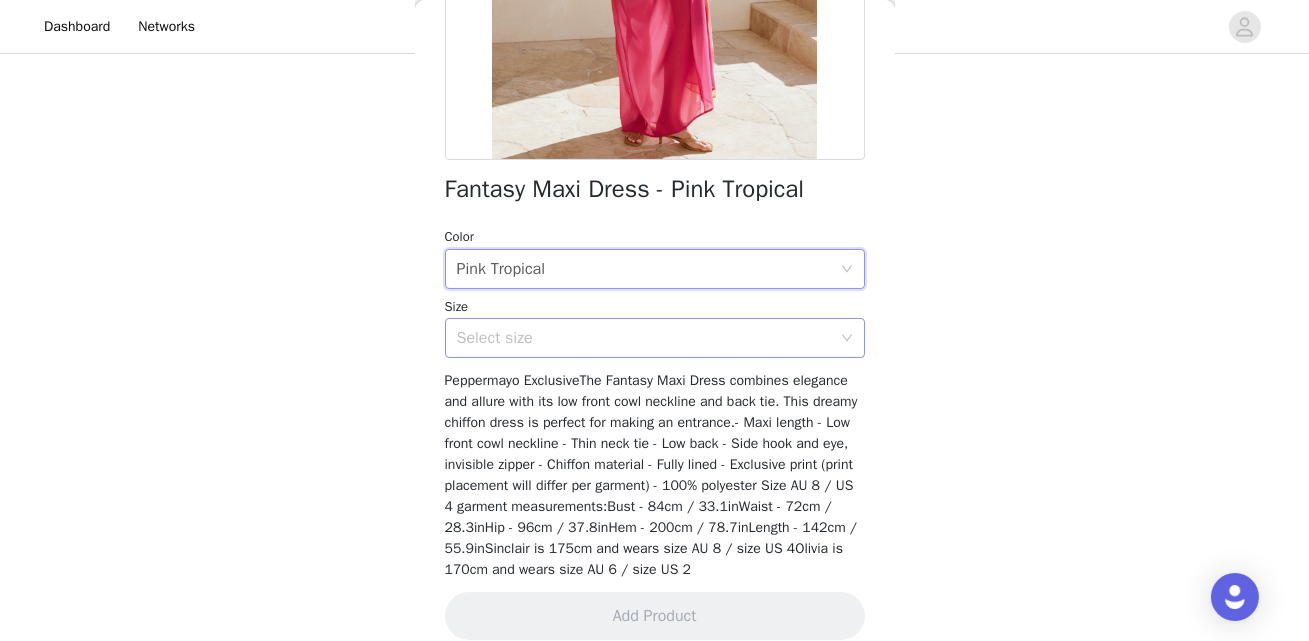 click on "Select size" at bounding box center [644, 338] 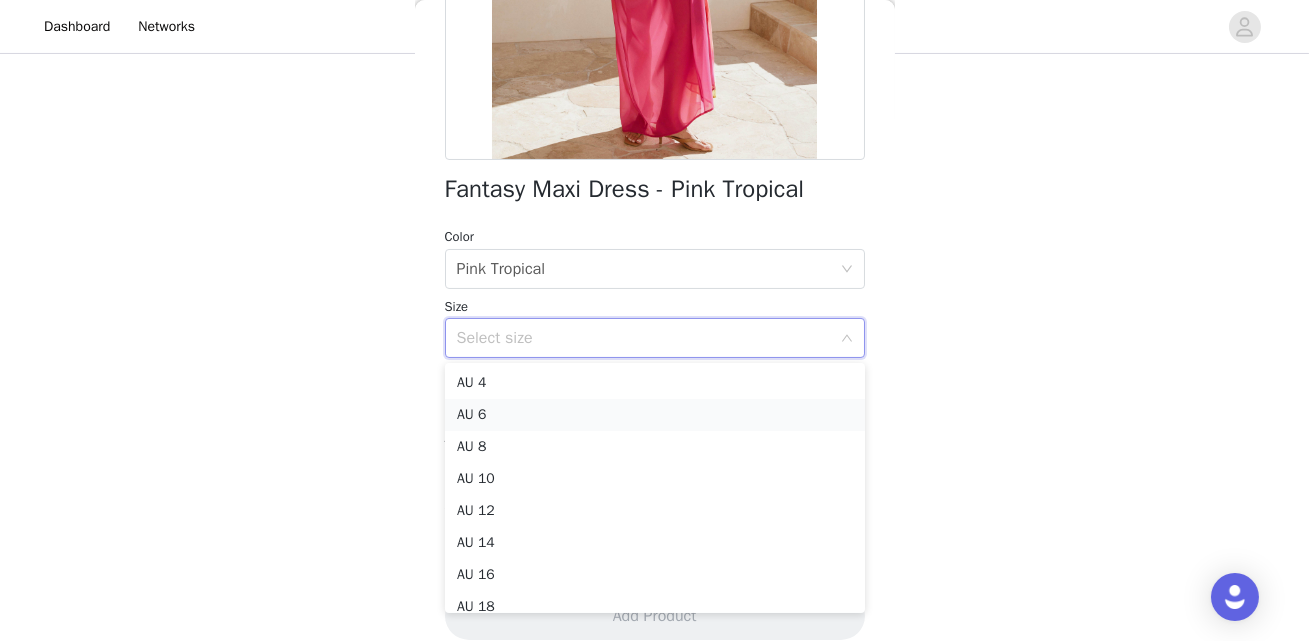 click on "AU 6" at bounding box center [655, 415] 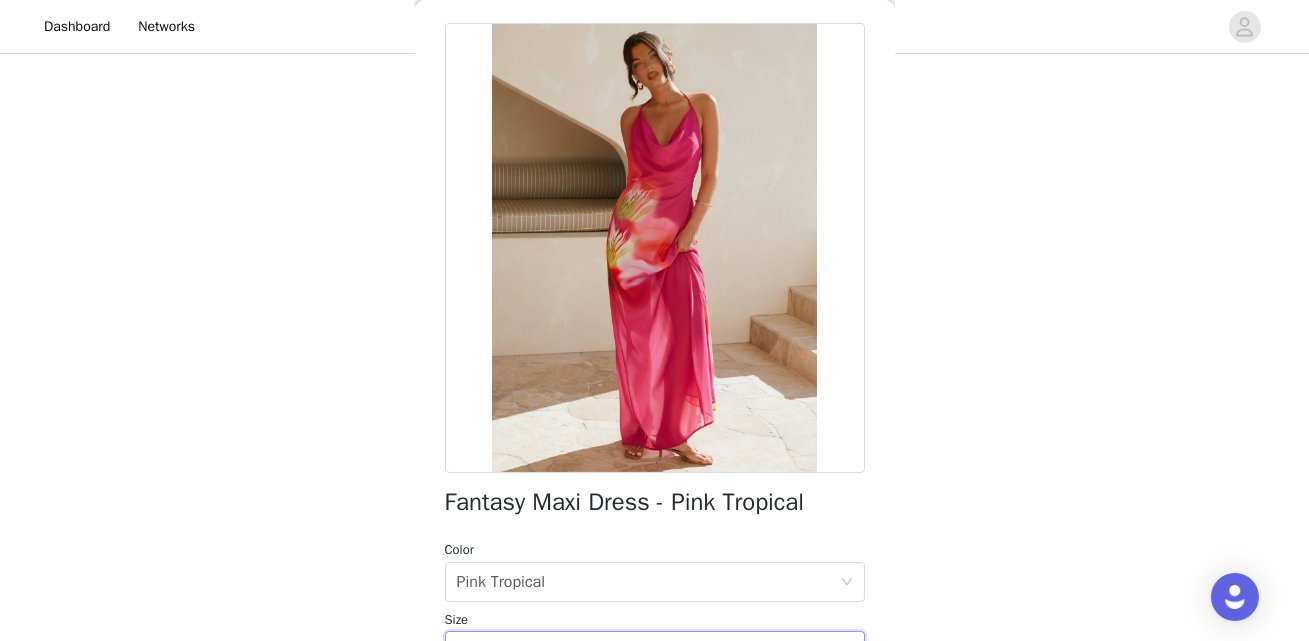 scroll, scrollTop: 434, scrollLeft: 0, axis: vertical 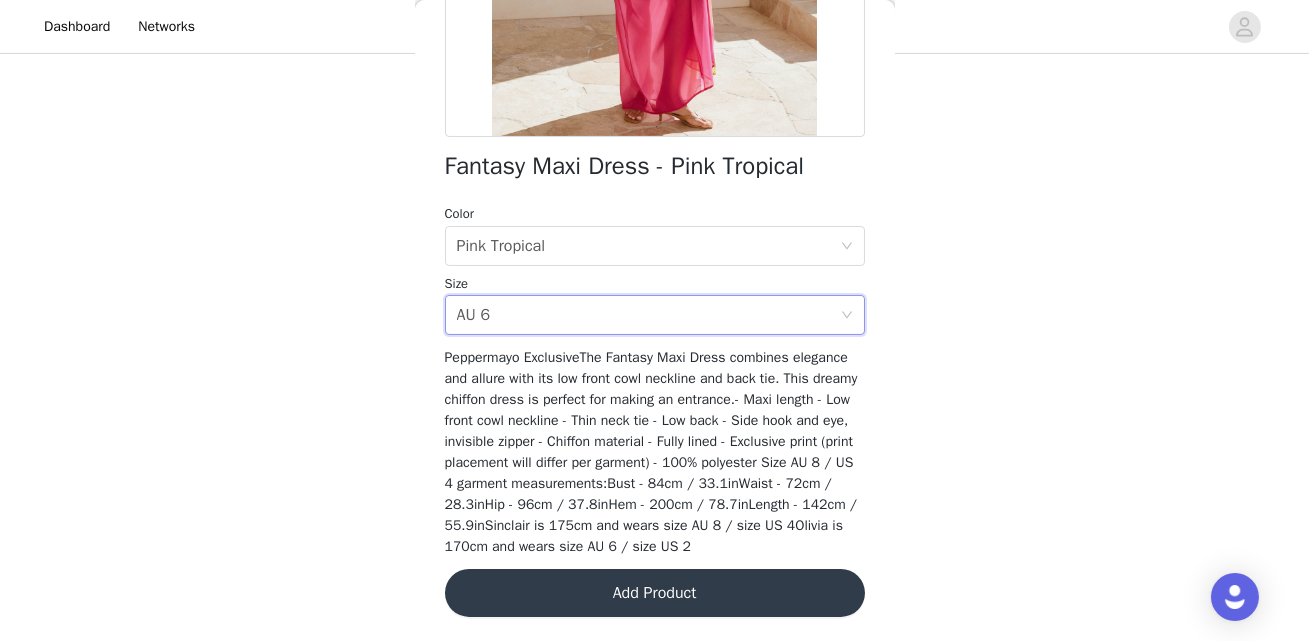 click on "Add Product" at bounding box center (655, 593) 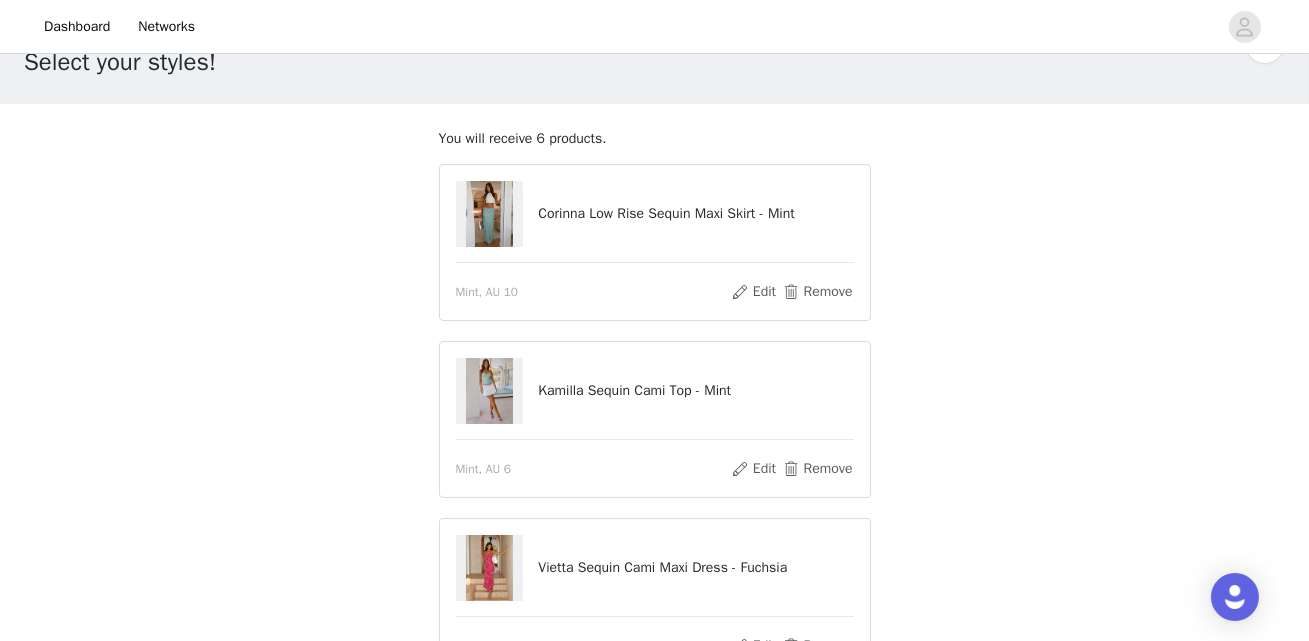 scroll, scrollTop: 0, scrollLeft: 0, axis: both 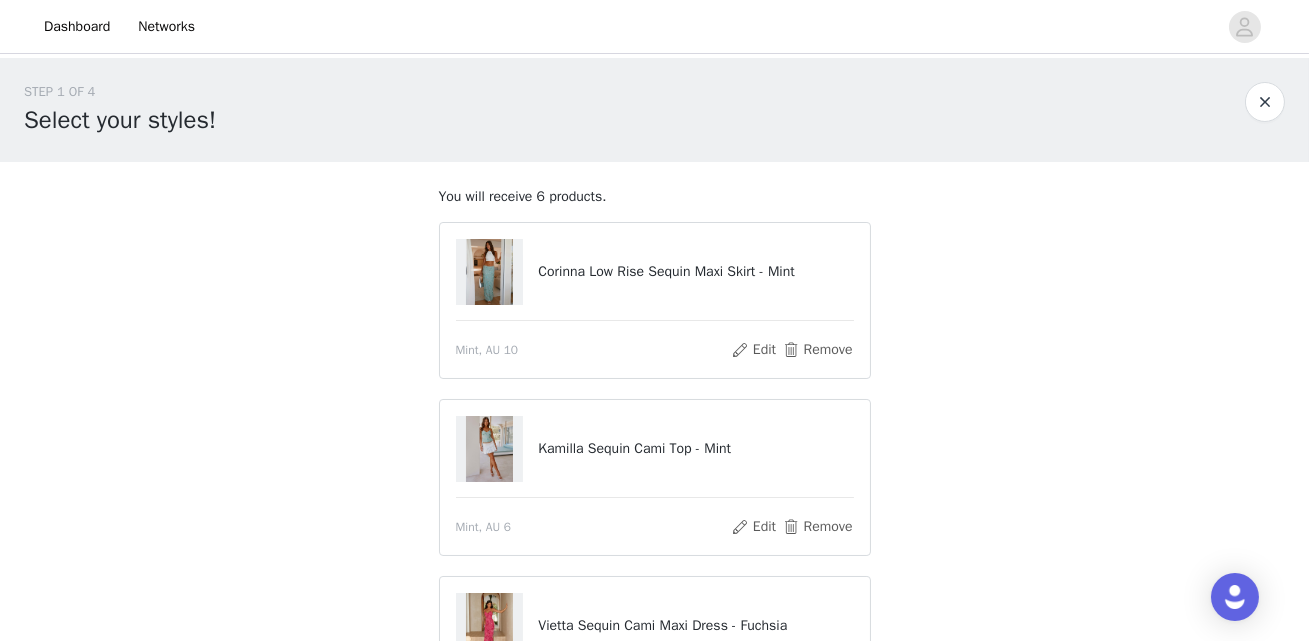 click at bounding box center [490, 272] 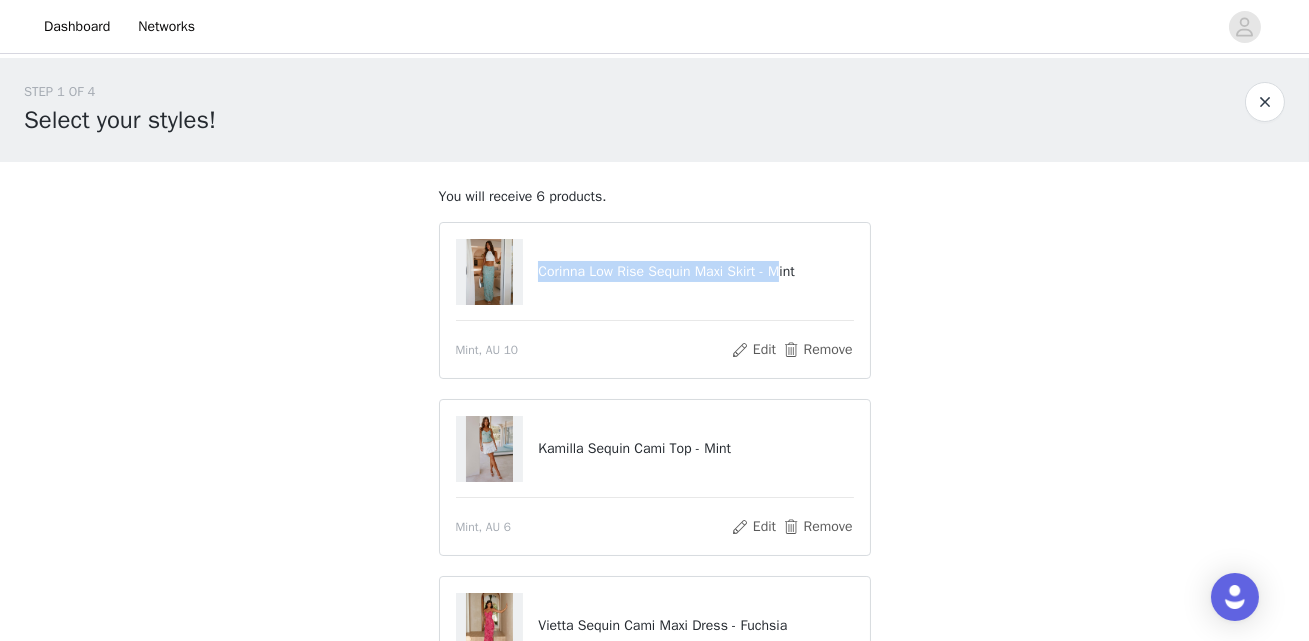 copy on "Corinna Low Rise Sequin Maxi Skirt - M" 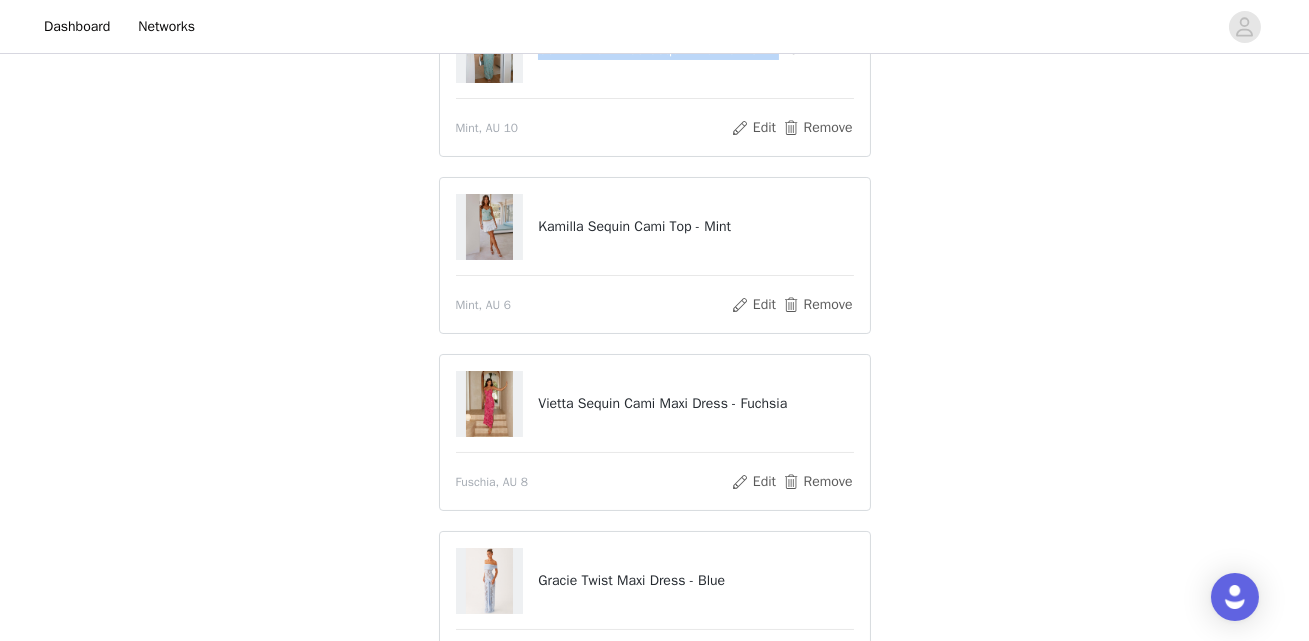 scroll, scrollTop: 278, scrollLeft: 0, axis: vertical 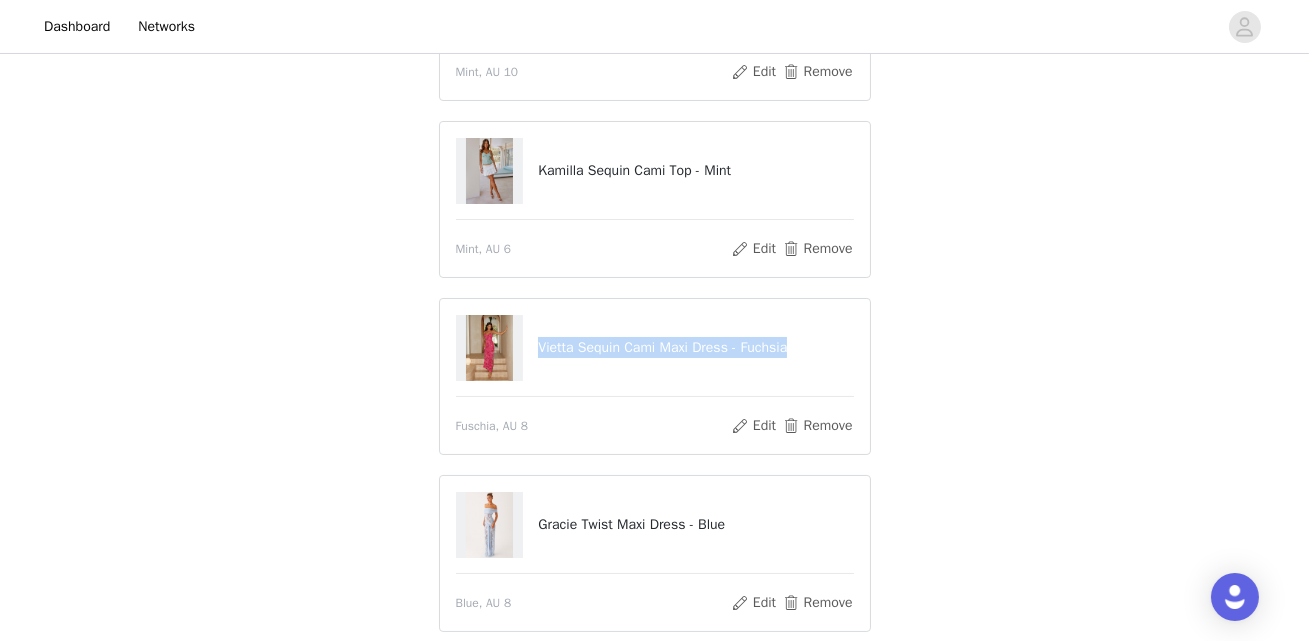 drag, startPoint x: 536, startPoint y: 344, endPoint x: 851, endPoint y: 340, distance: 315.0254 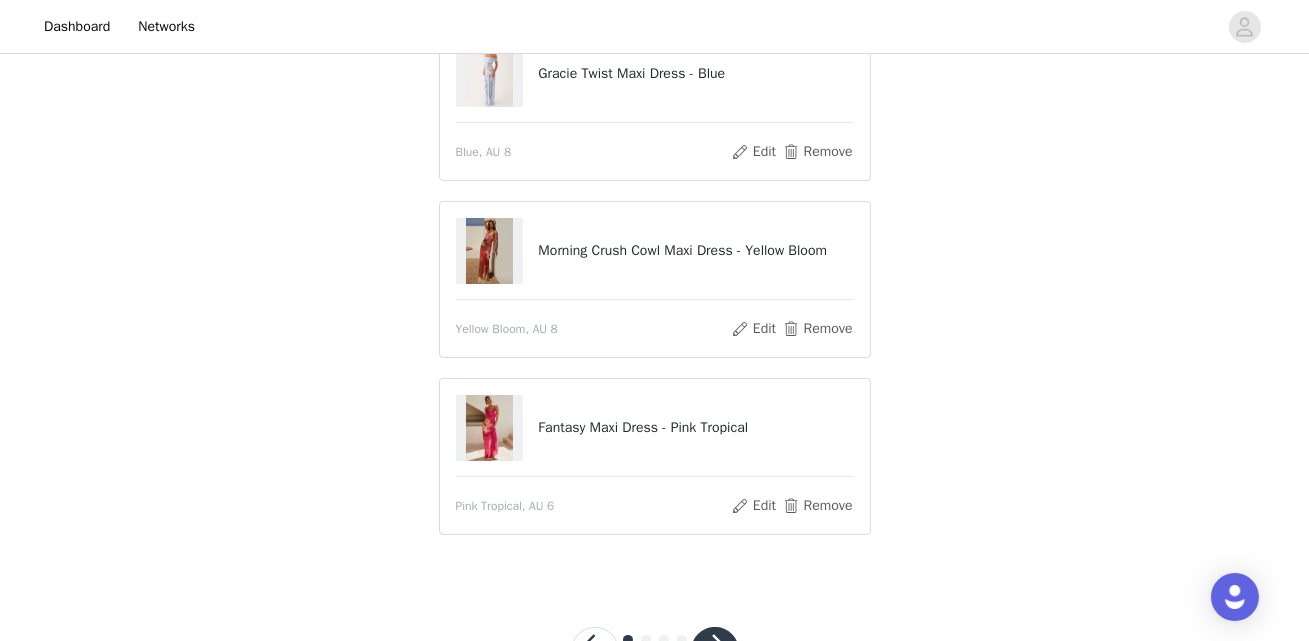 scroll, scrollTop: 809, scrollLeft: 0, axis: vertical 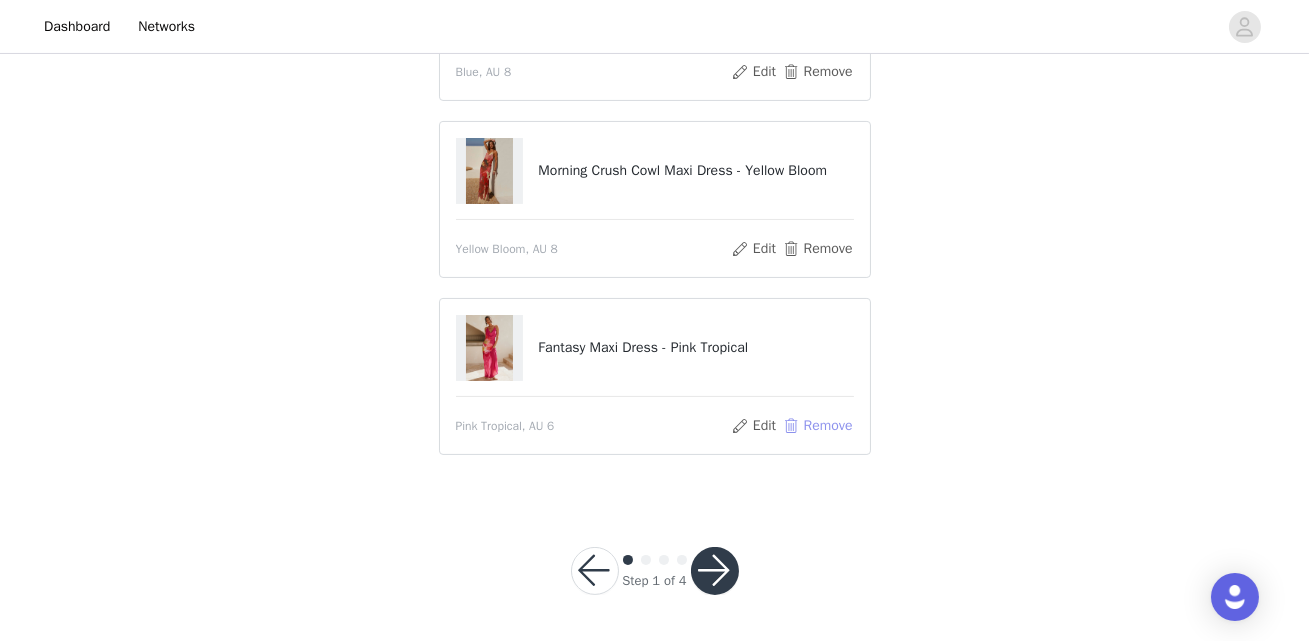 click on "Remove" at bounding box center (817, 426) 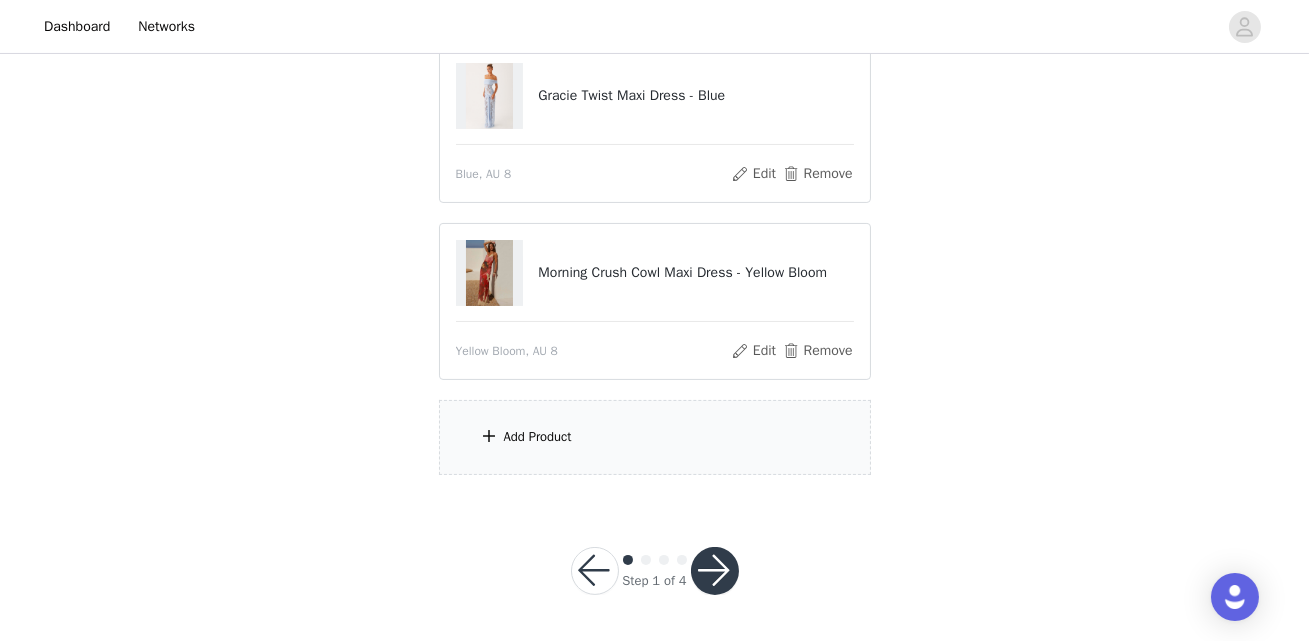 click on "Add Product" at bounding box center (655, 437) 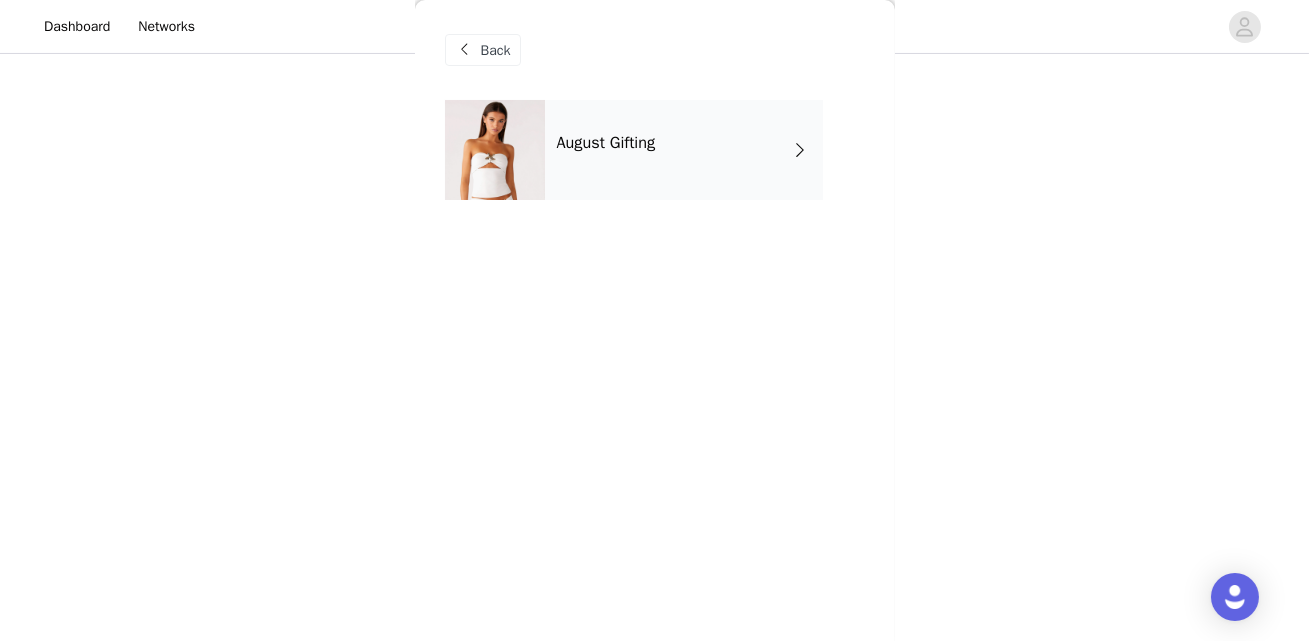 click on "August Gifting" at bounding box center (655, 165) 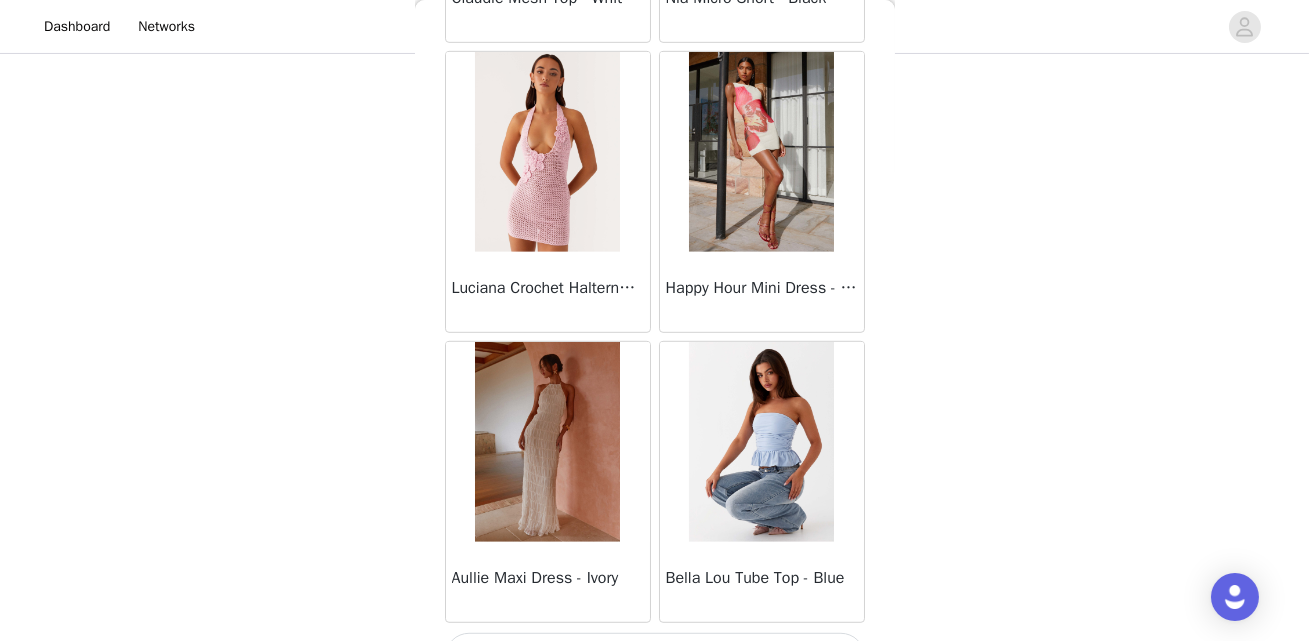 scroll, scrollTop: 2417, scrollLeft: 0, axis: vertical 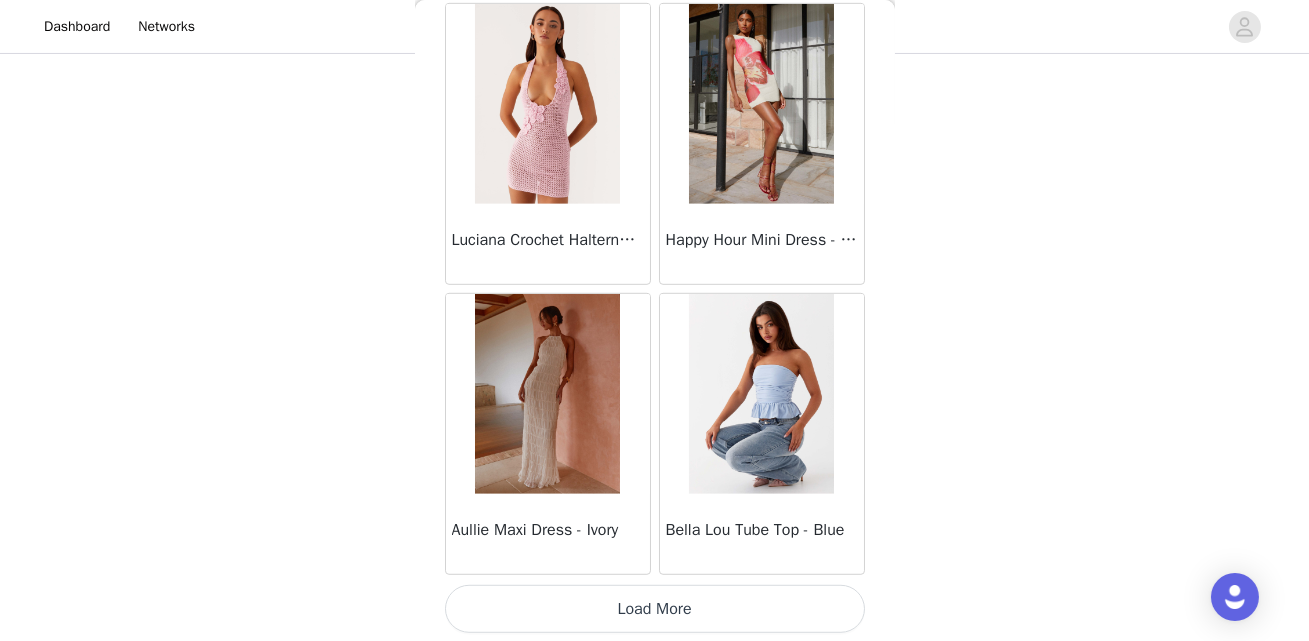 click on "Load More" at bounding box center [655, 609] 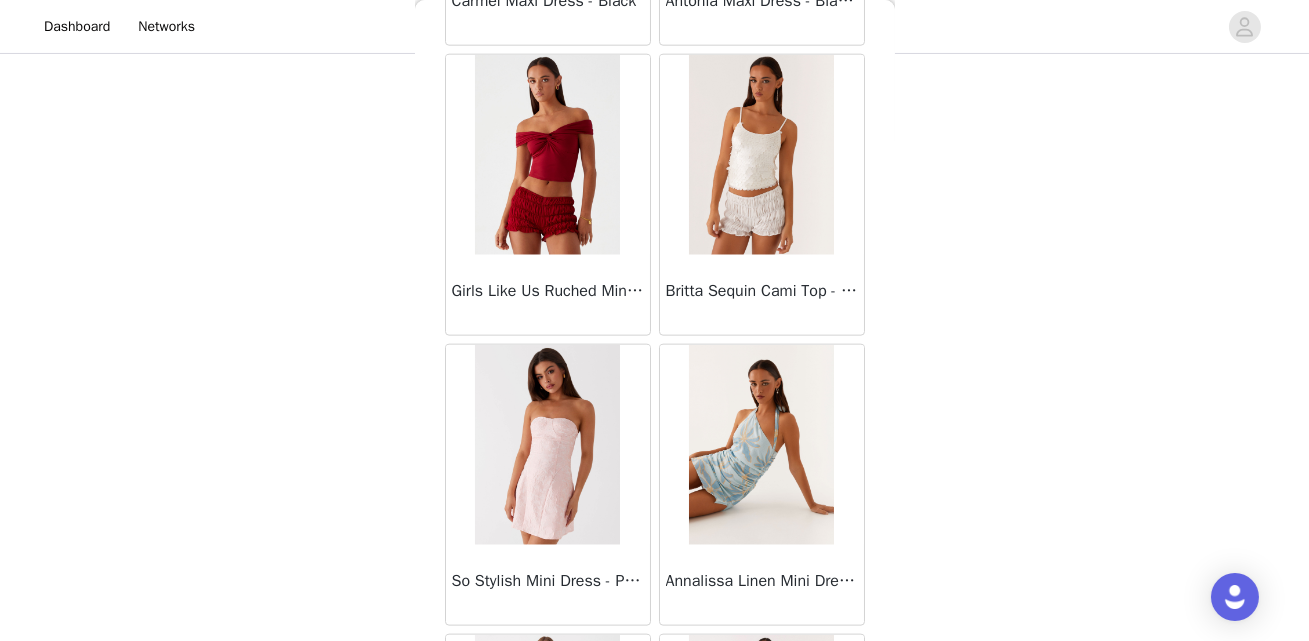 scroll, scrollTop: 5191, scrollLeft: 0, axis: vertical 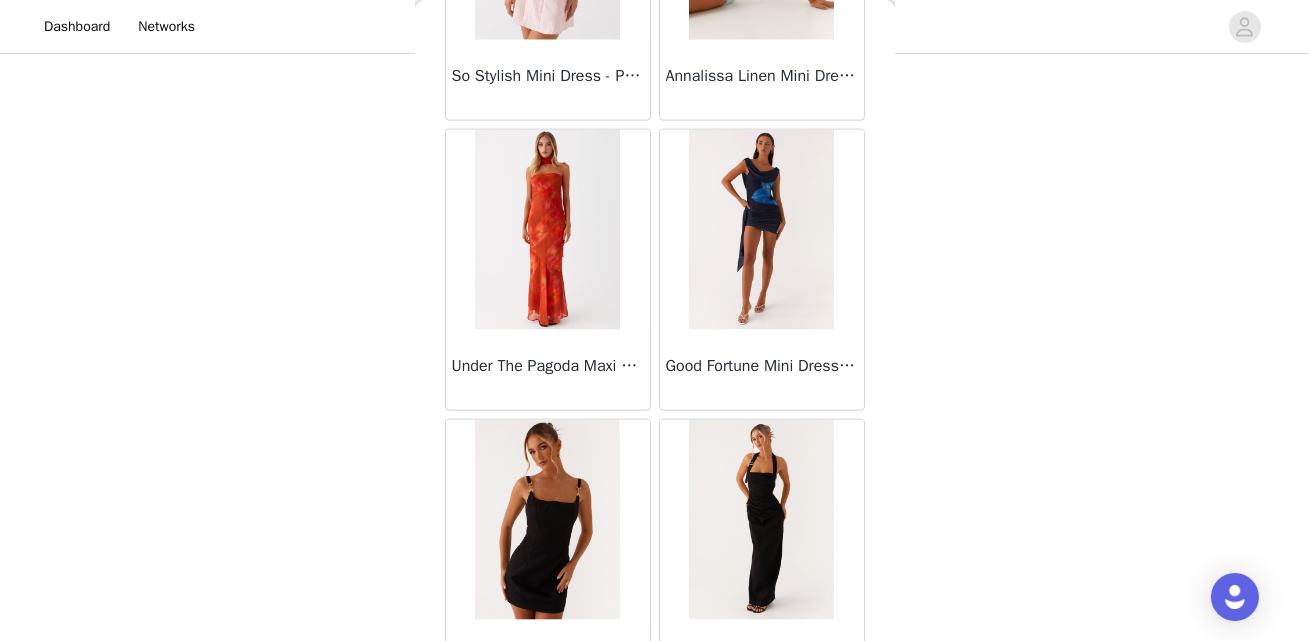 click at bounding box center [547, 230] 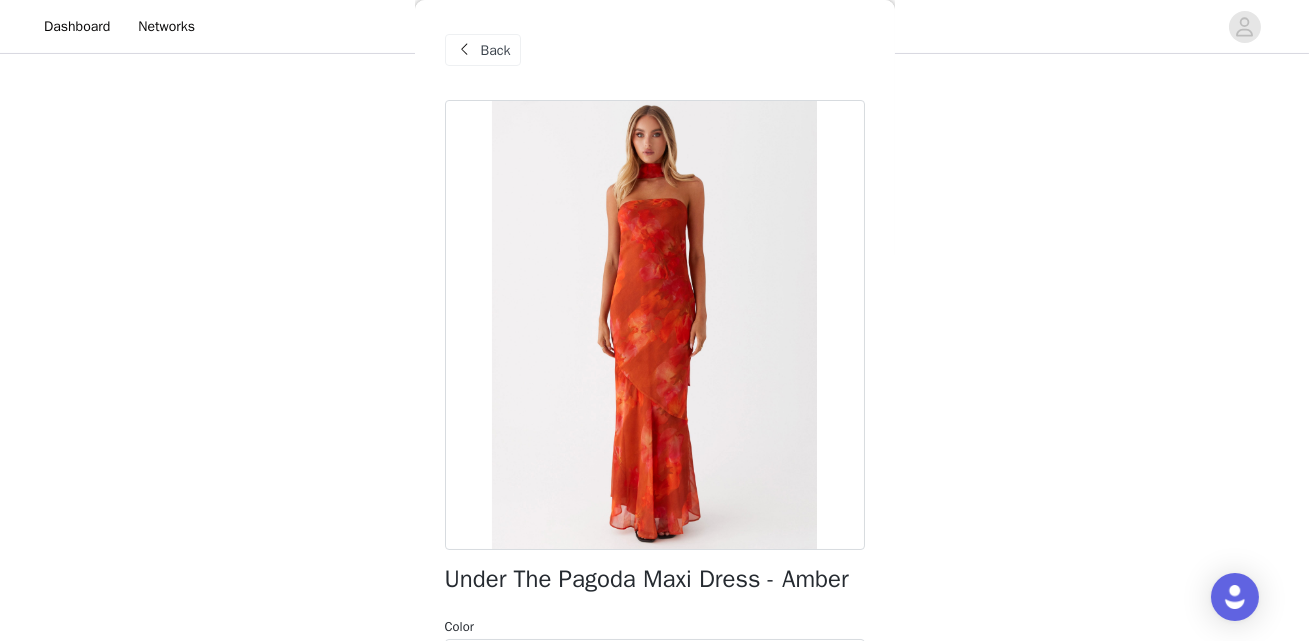 scroll, scrollTop: 460, scrollLeft: 0, axis: vertical 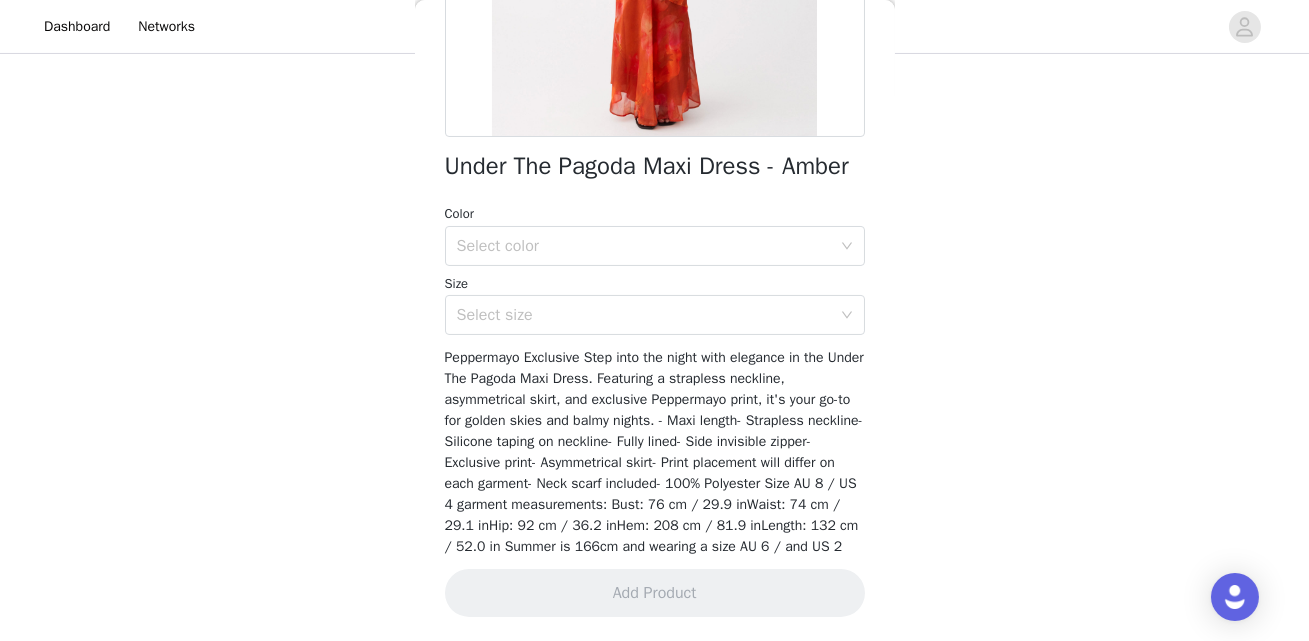 click on "Select color" at bounding box center [644, 246] 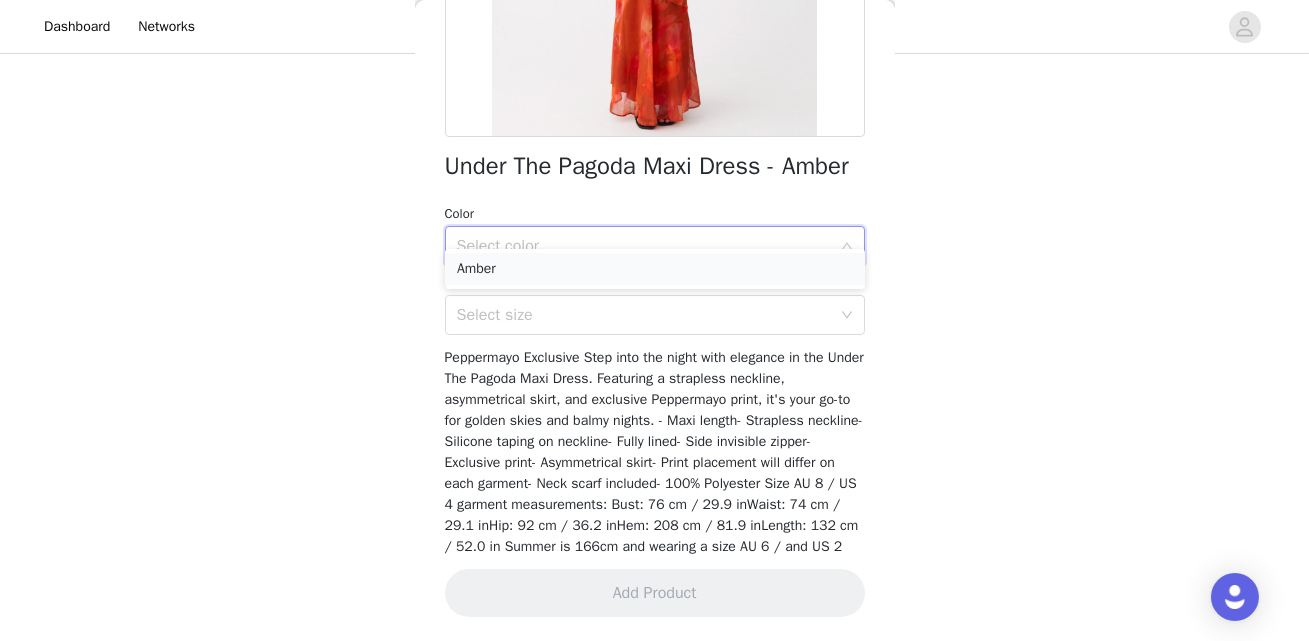 click on "Amber" at bounding box center (655, 269) 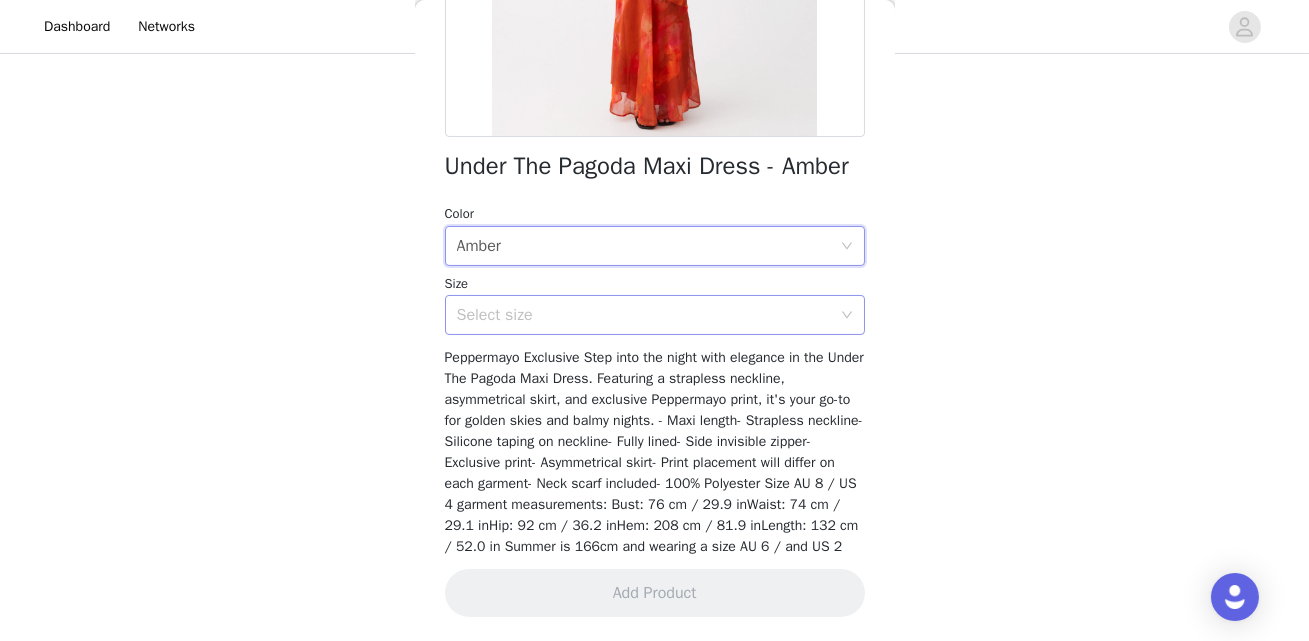 click on "Select size" at bounding box center (644, 315) 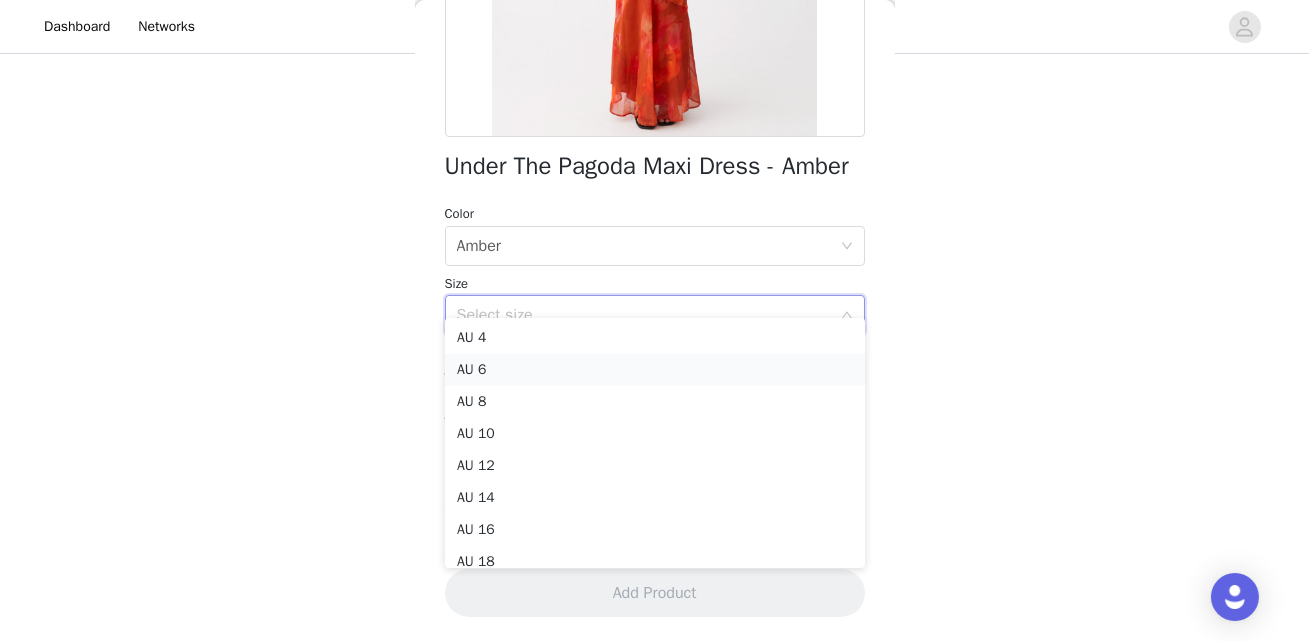 click on "AU 6" at bounding box center [655, 370] 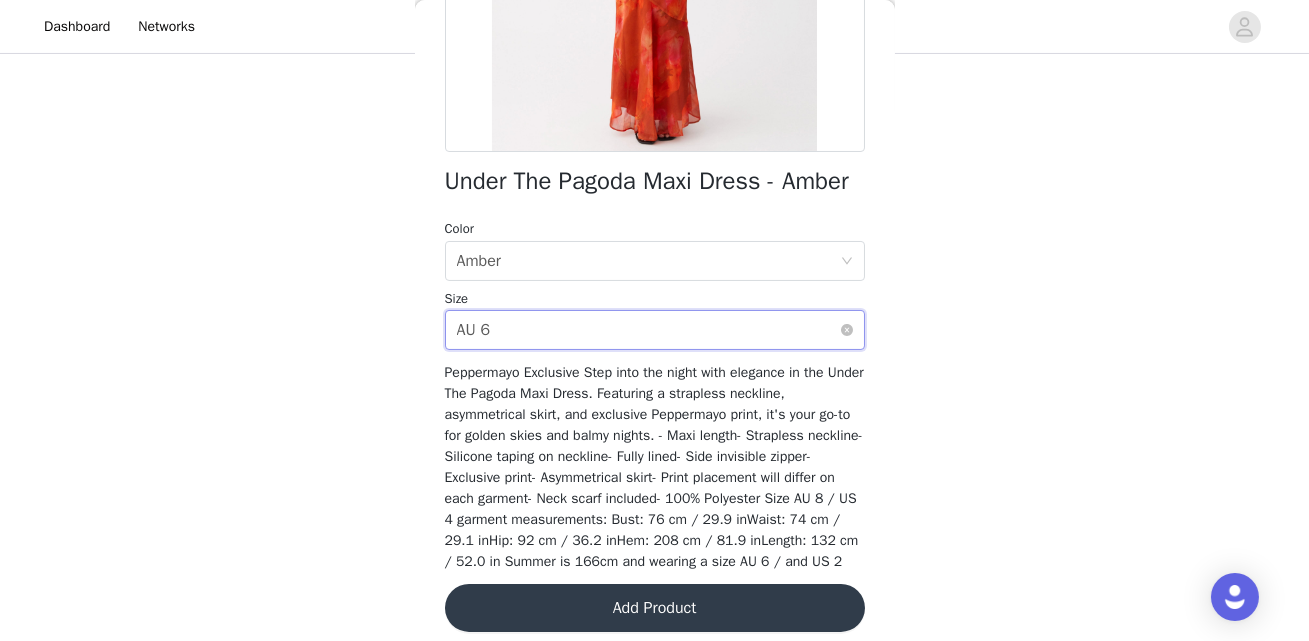 scroll, scrollTop: 400, scrollLeft: 0, axis: vertical 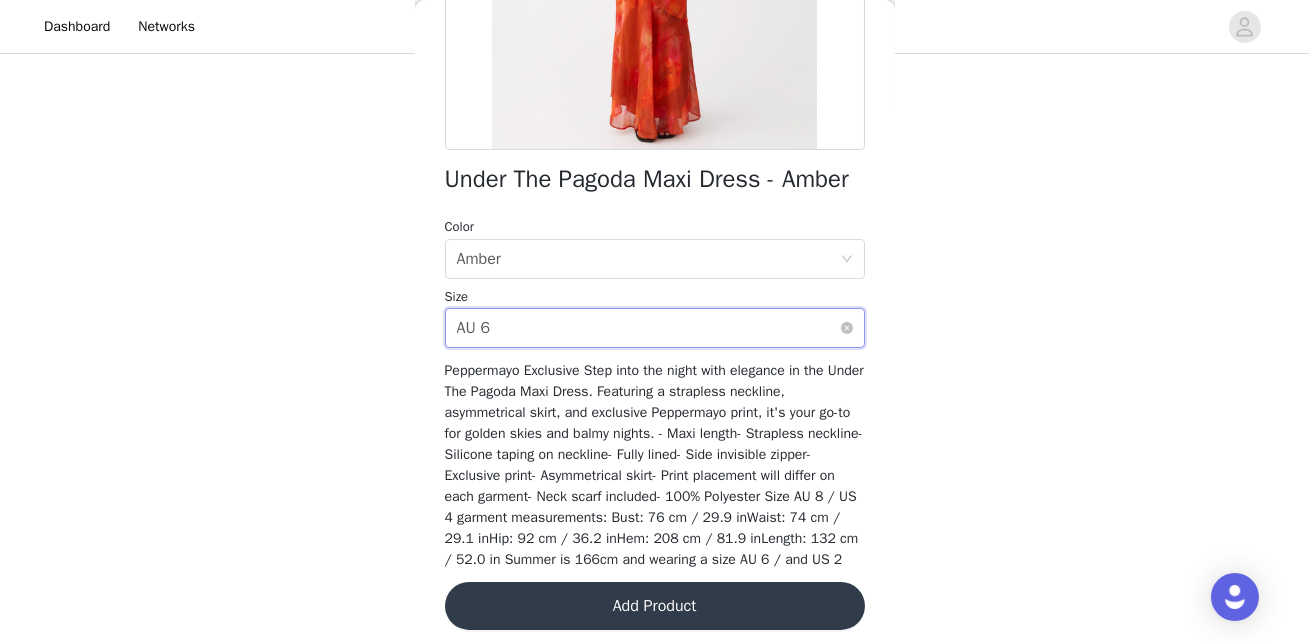 click on "Select size AU 6" at bounding box center [648, 328] 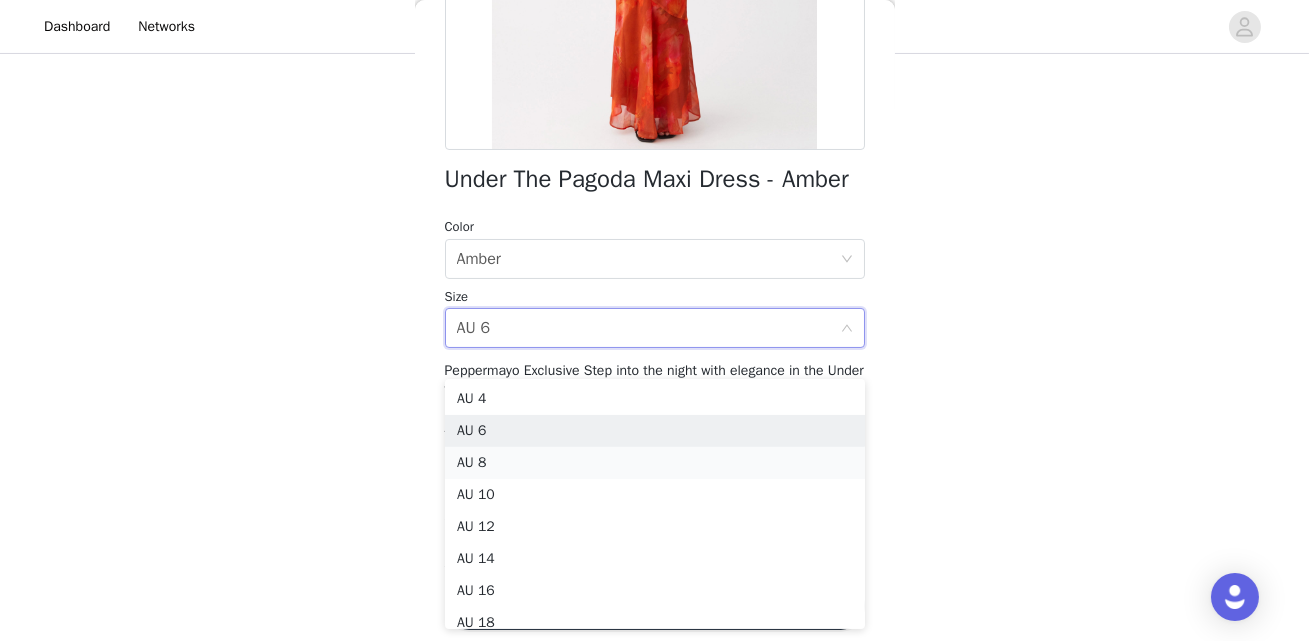 click on "AU 8" at bounding box center [655, 463] 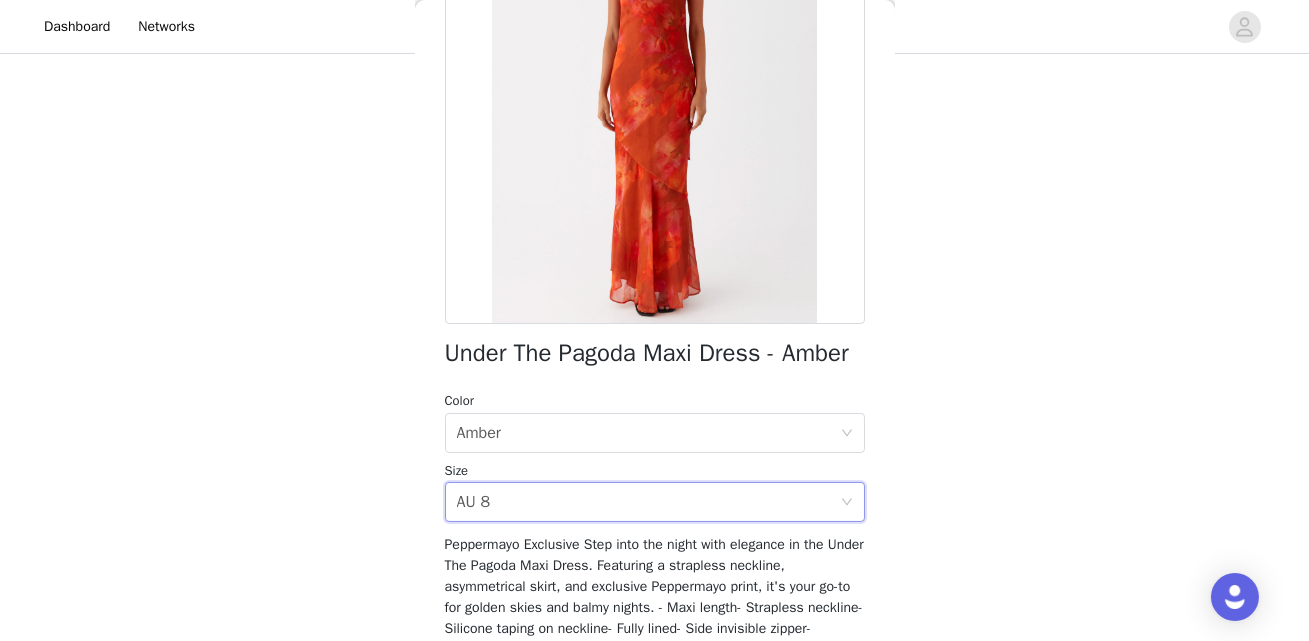 scroll, scrollTop: 123, scrollLeft: 0, axis: vertical 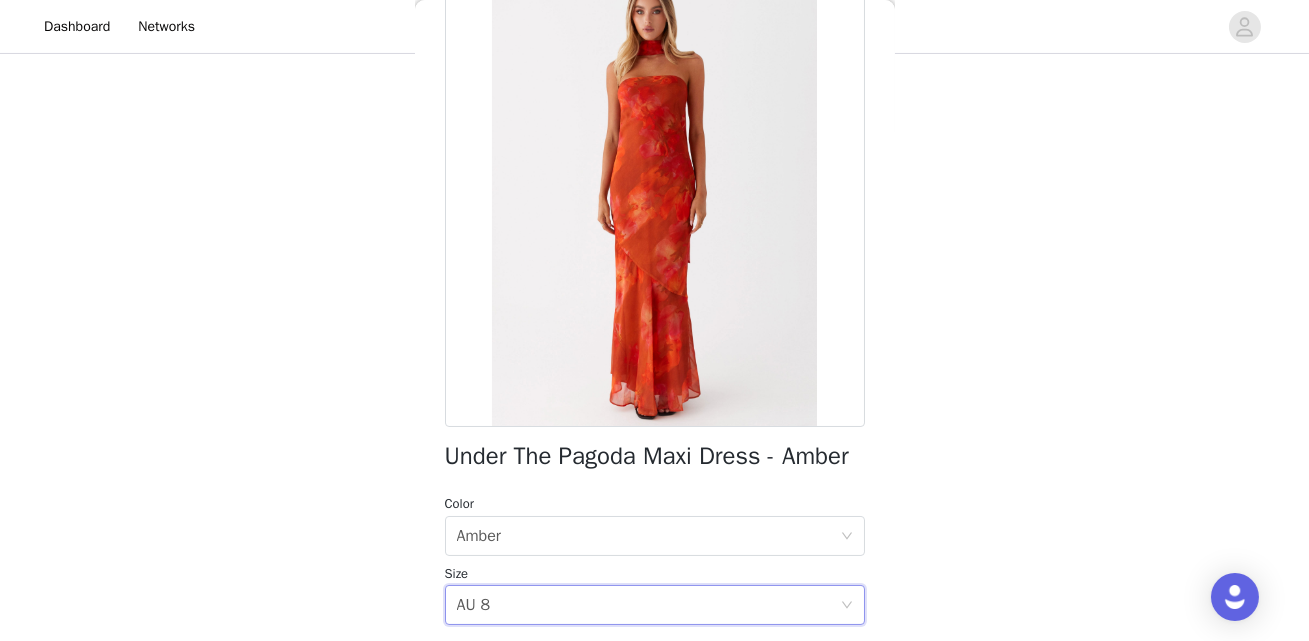 click at bounding box center (655, 202) 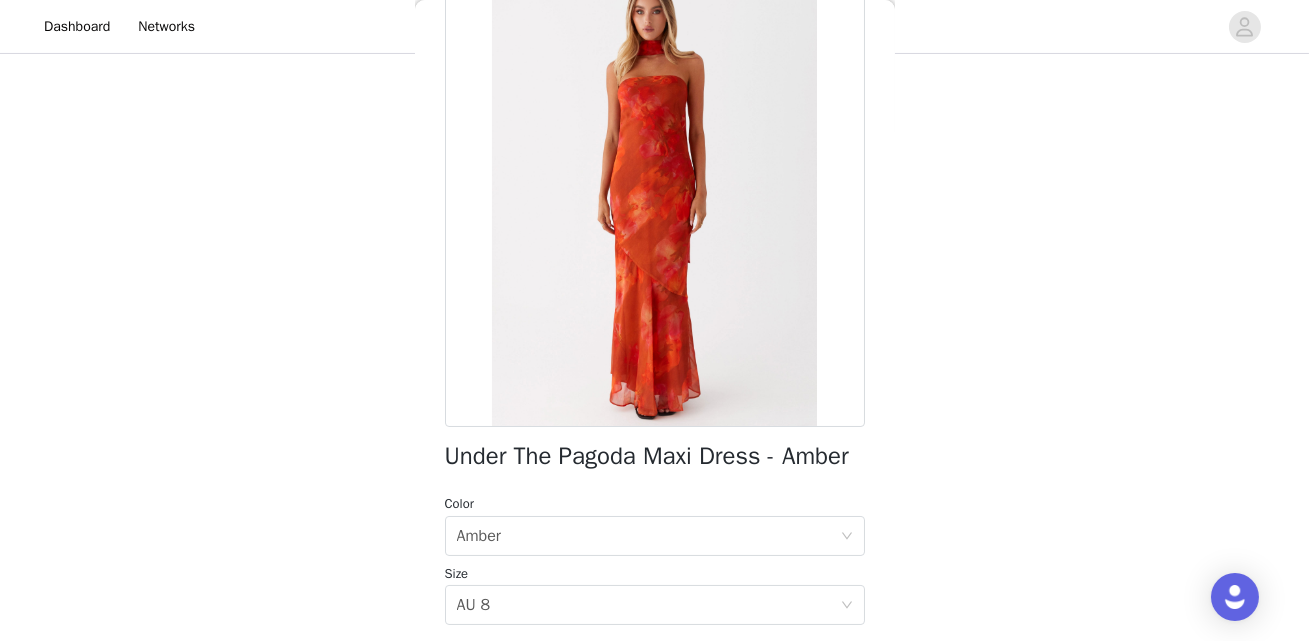 scroll, scrollTop: 111, scrollLeft: 0, axis: vertical 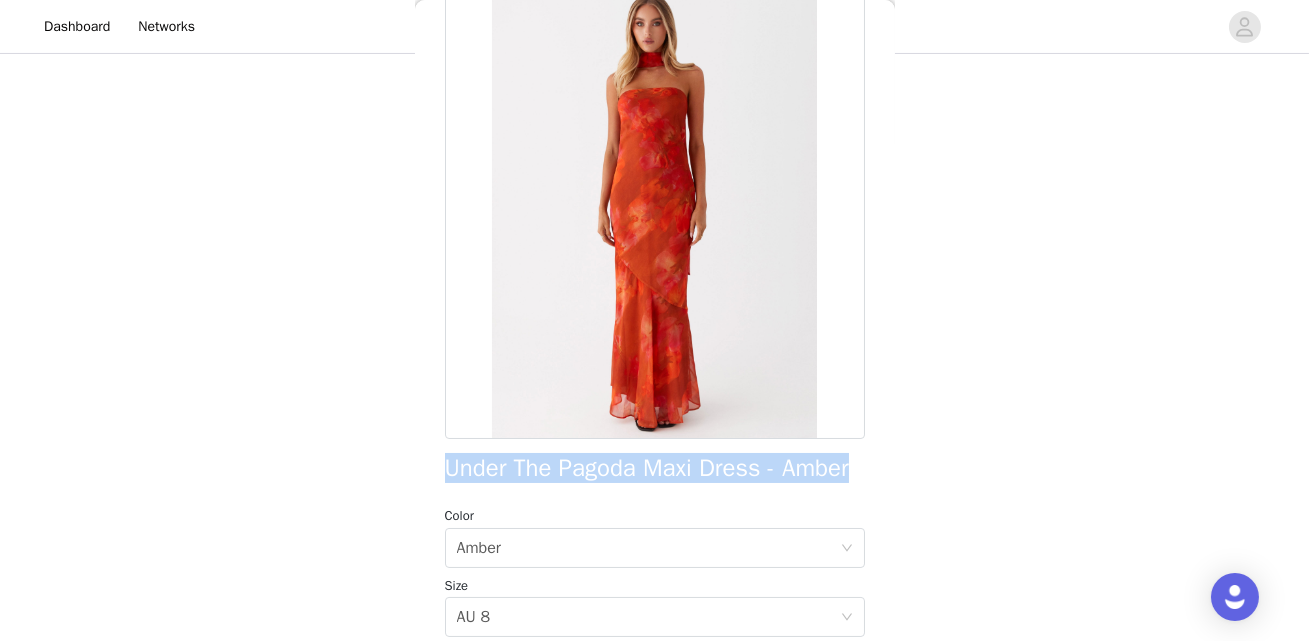 drag, startPoint x: 430, startPoint y: 461, endPoint x: 551, endPoint y: 497, distance: 126.24183 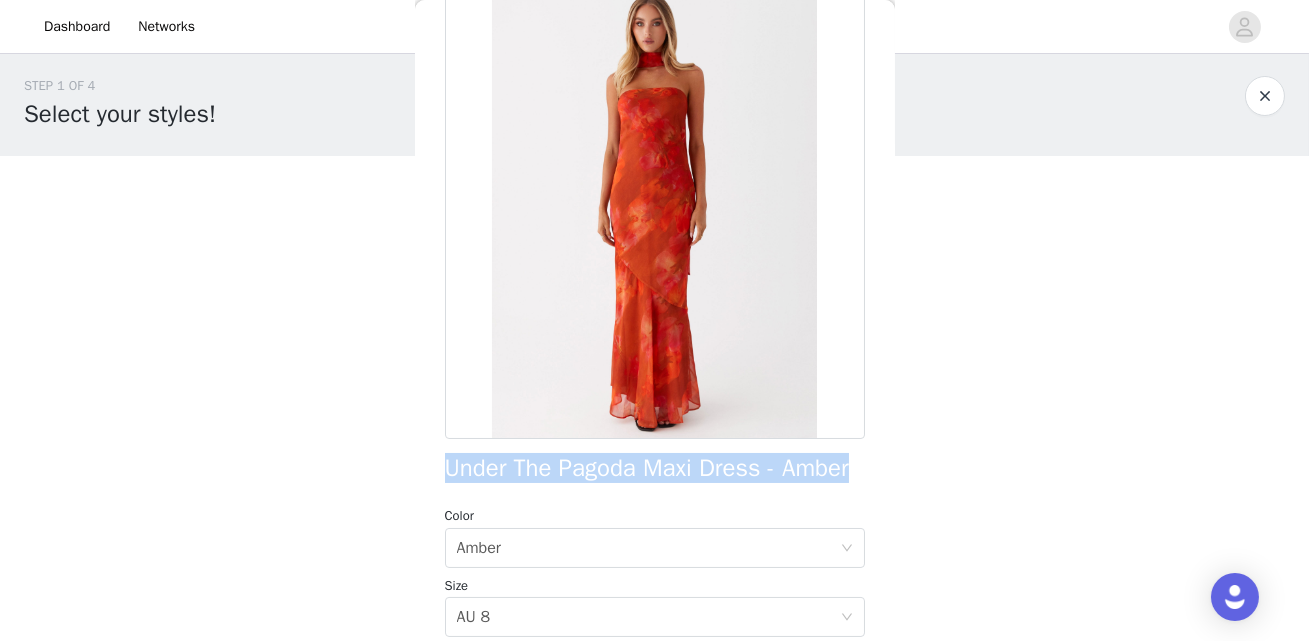 scroll, scrollTop: 0, scrollLeft: 0, axis: both 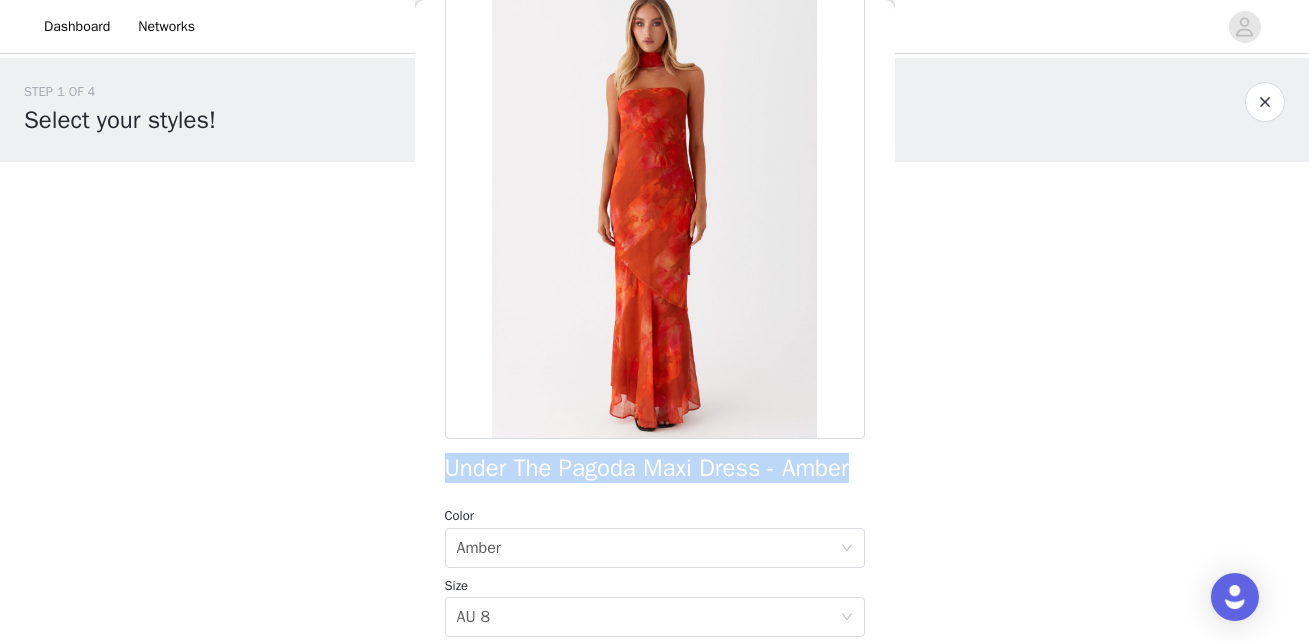 click at bounding box center (1265, 102) 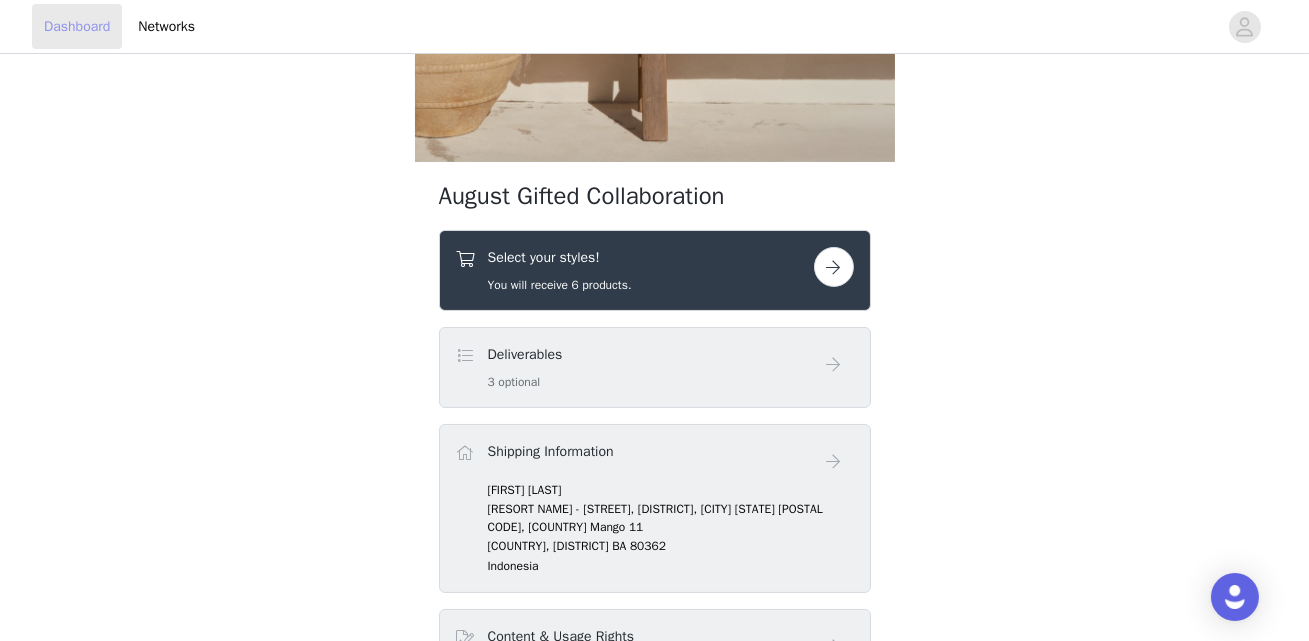 scroll, scrollTop: 0, scrollLeft: 0, axis: both 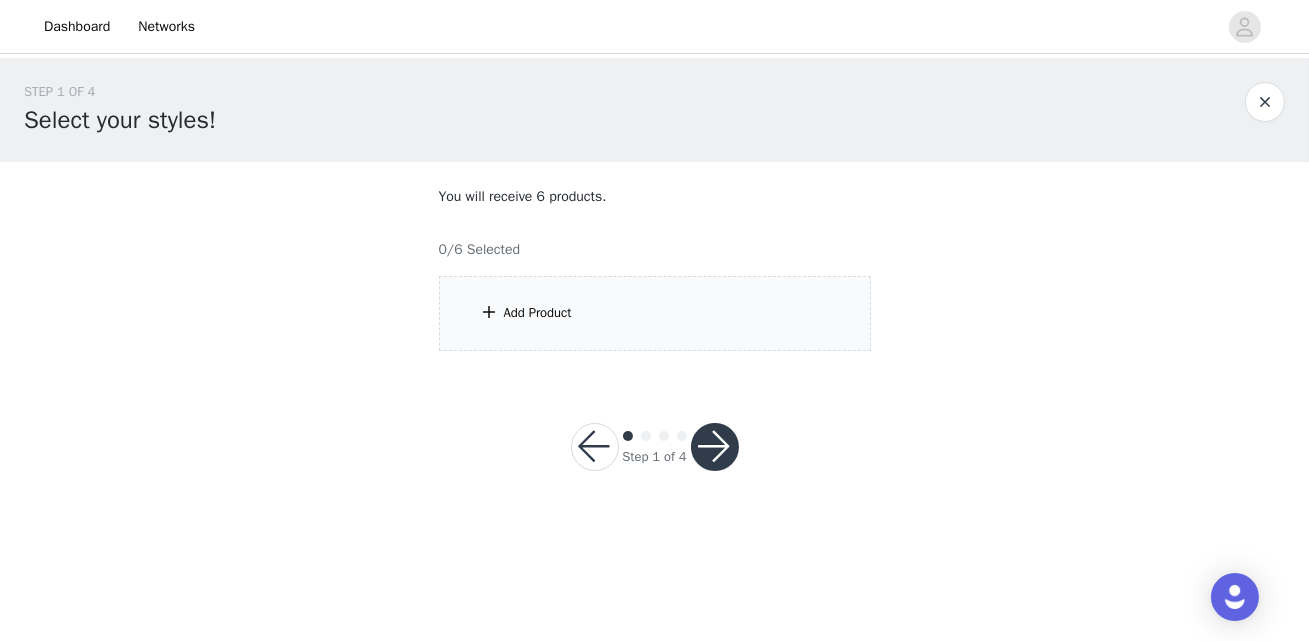 click on "Add Product" at bounding box center [655, 313] 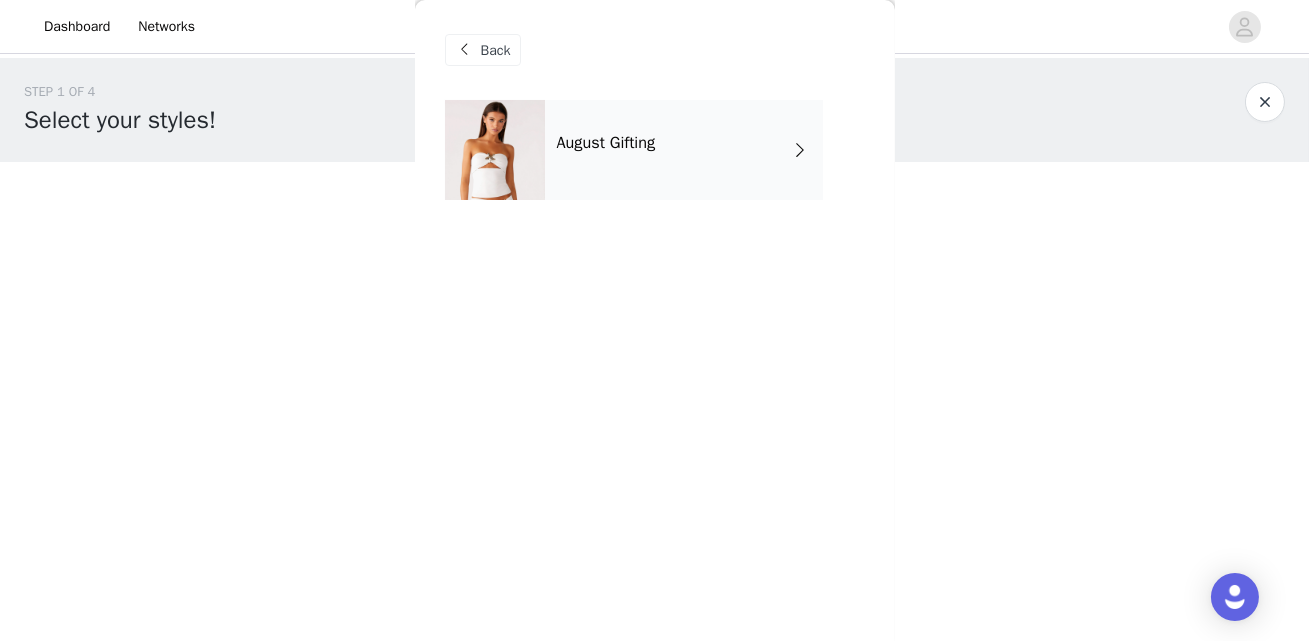 click on "August Gifting" at bounding box center [684, 150] 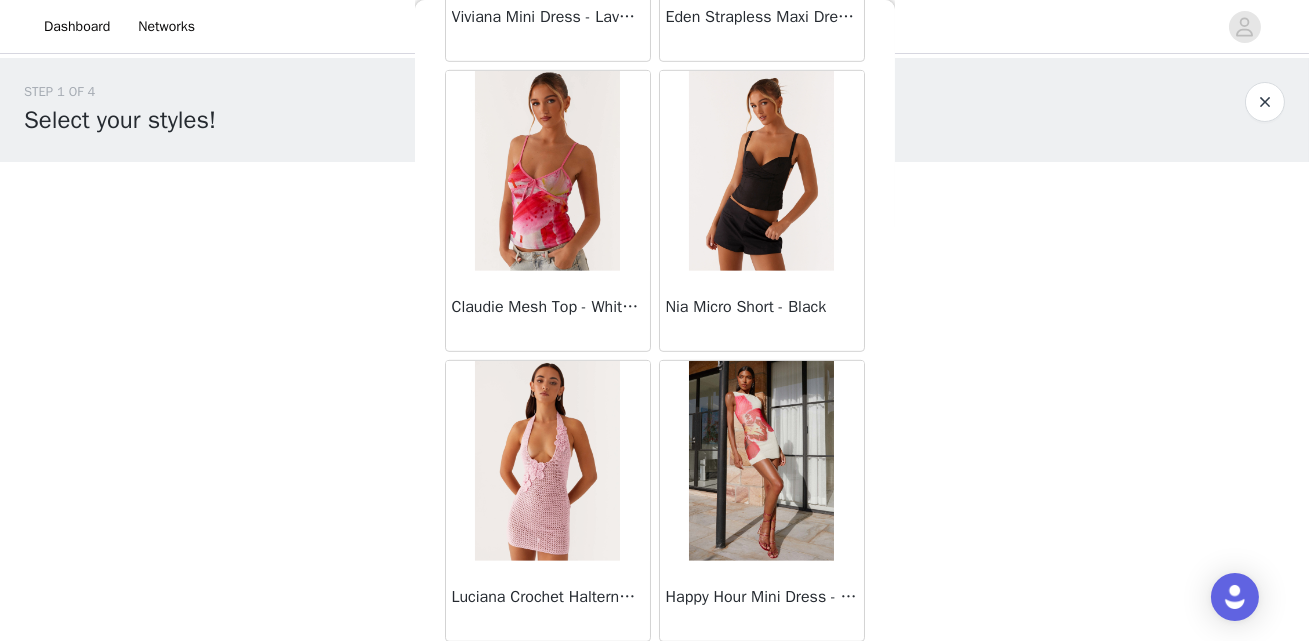 scroll, scrollTop: 2417, scrollLeft: 0, axis: vertical 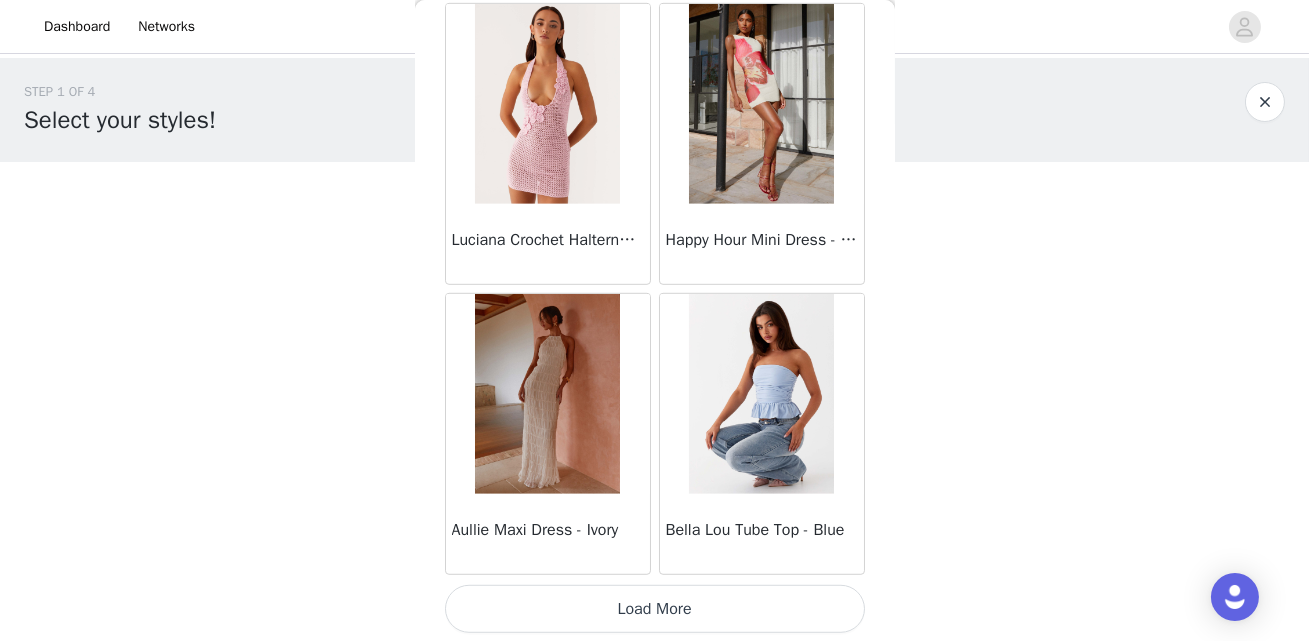 click on "Load More" at bounding box center (655, 609) 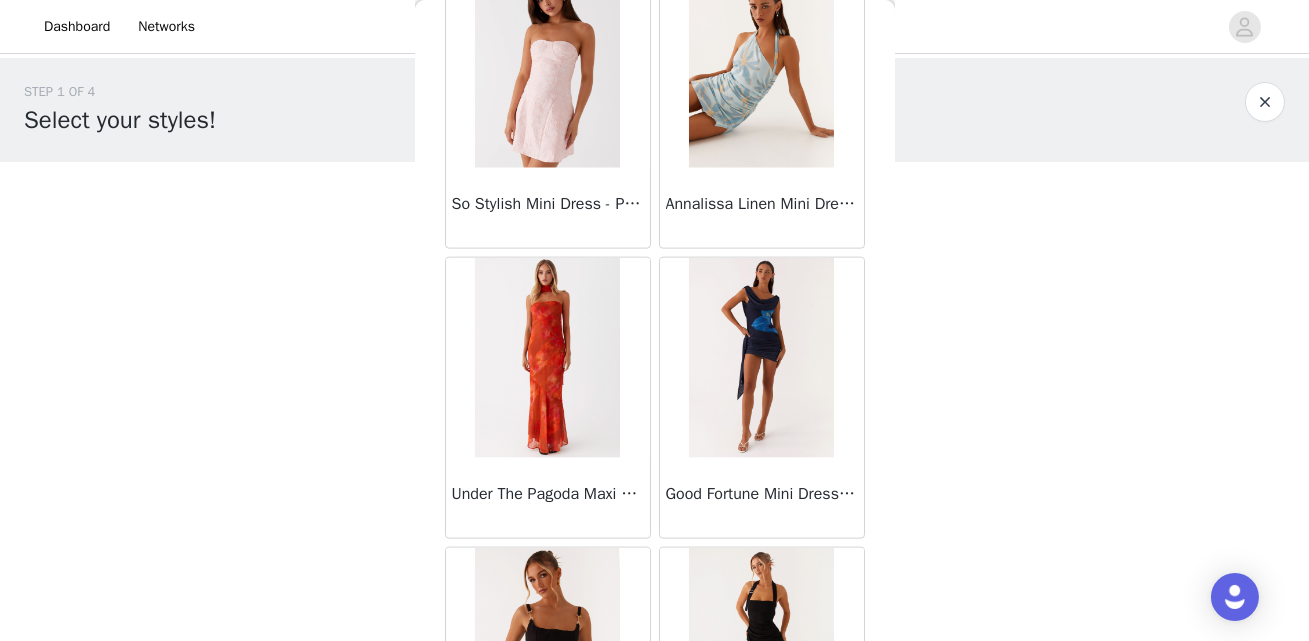 scroll, scrollTop: 5315, scrollLeft: 0, axis: vertical 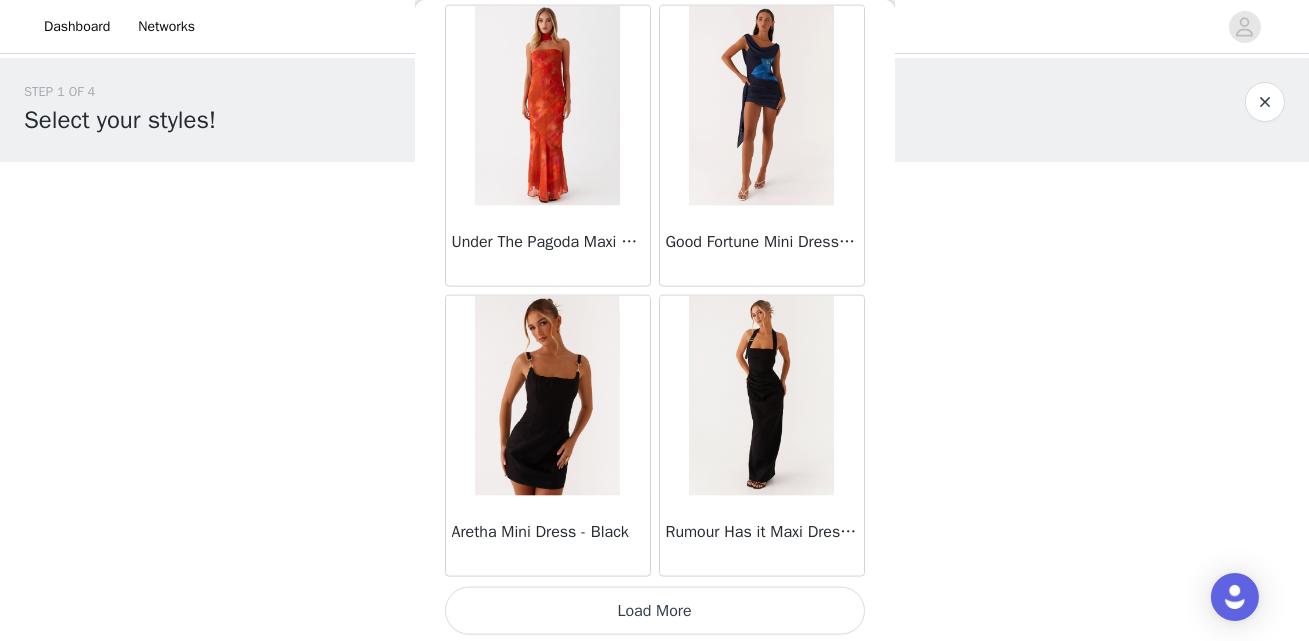 click on "Load More" at bounding box center (655, 611) 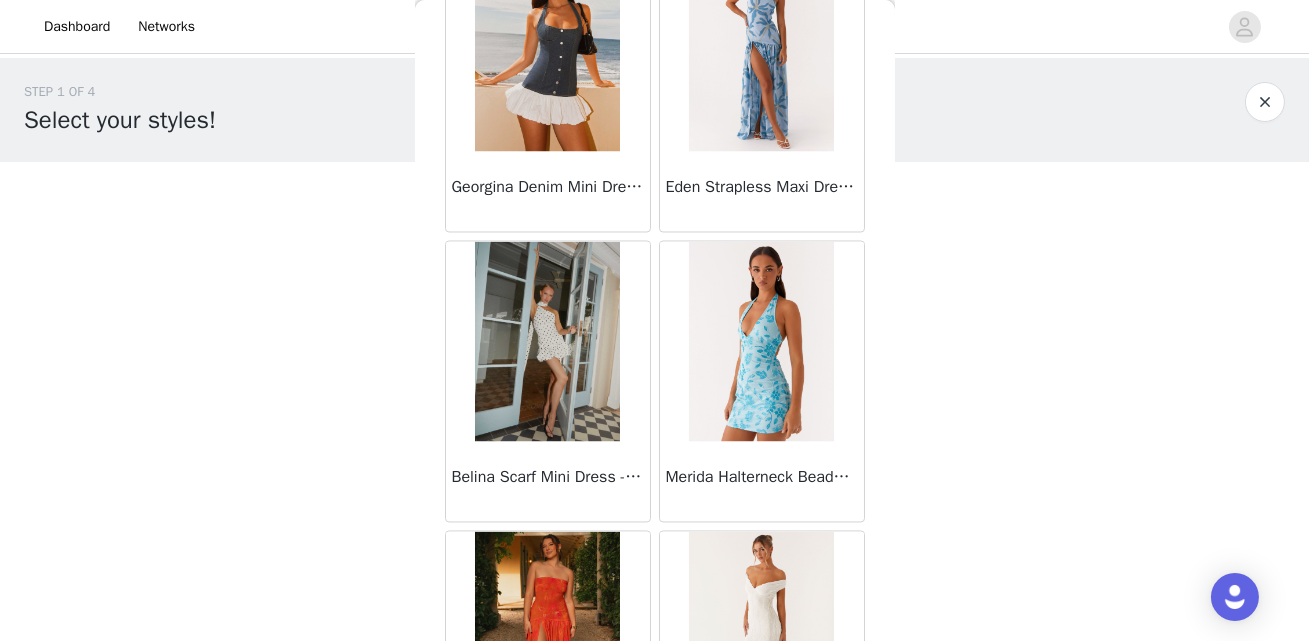 scroll, scrollTop: 8213, scrollLeft: 0, axis: vertical 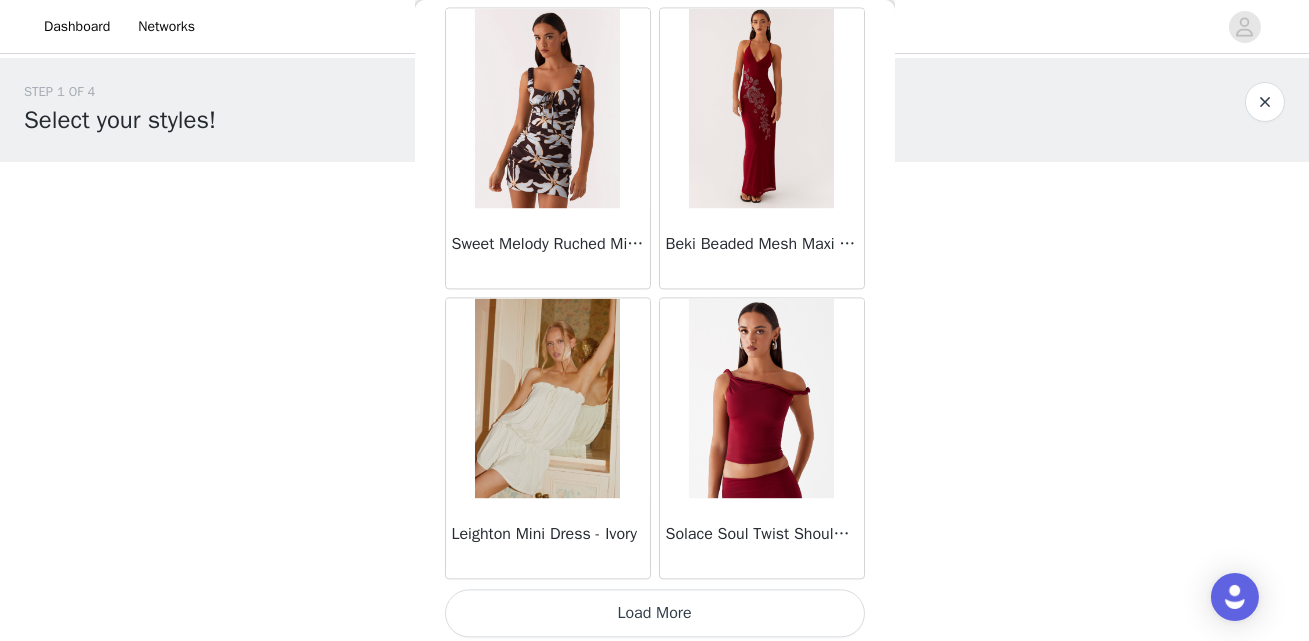 click on "Load More" at bounding box center (655, 613) 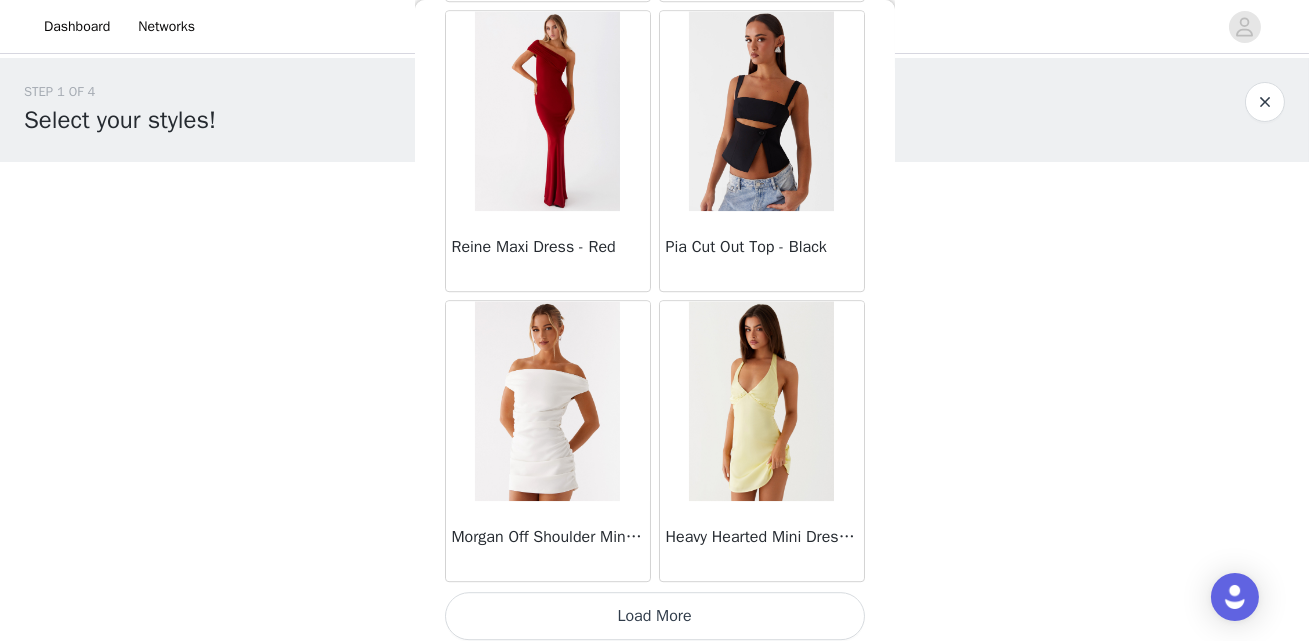 scroll, scrollTop: 11111, scrollLeft: 0, axis: vertical 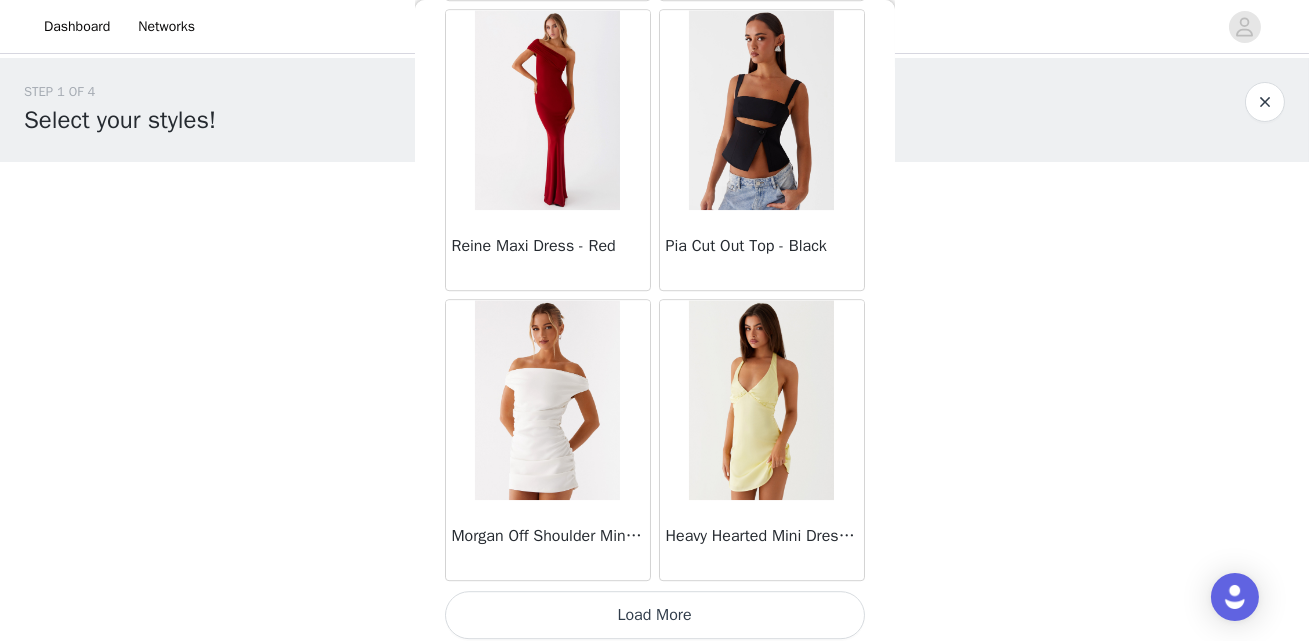 click on "Load More" at bounding box center (655, 615) 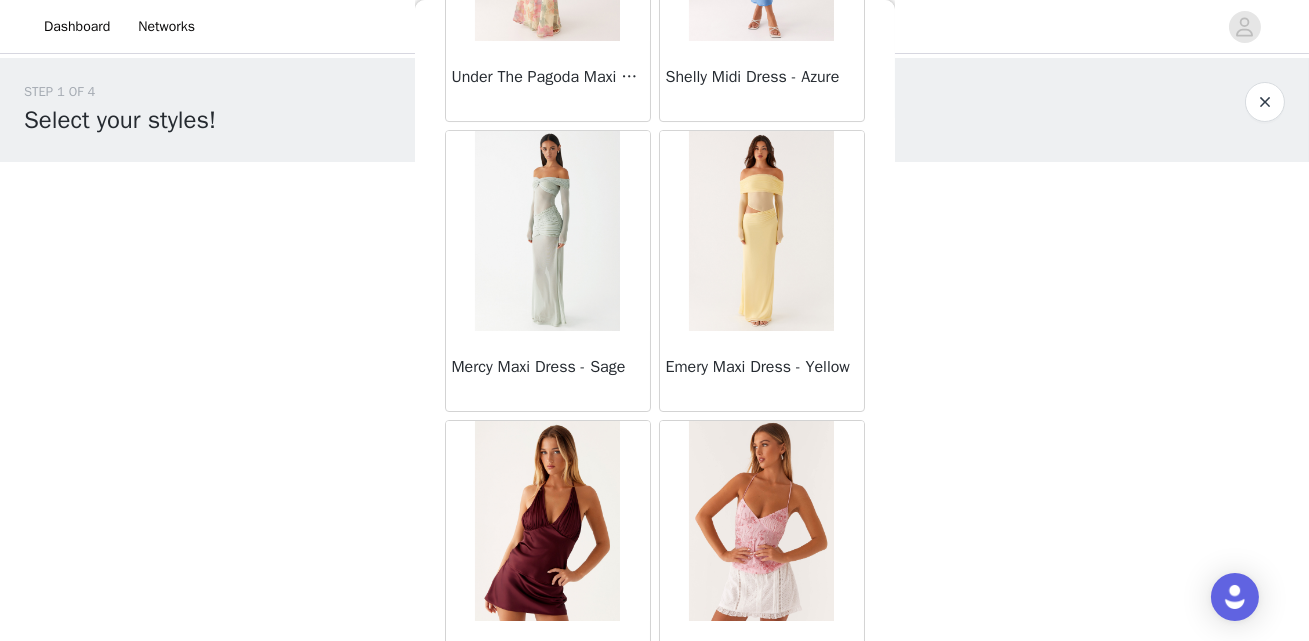 scroll, scrollTop: 14010, scrollLeft: 0, axis: vertical 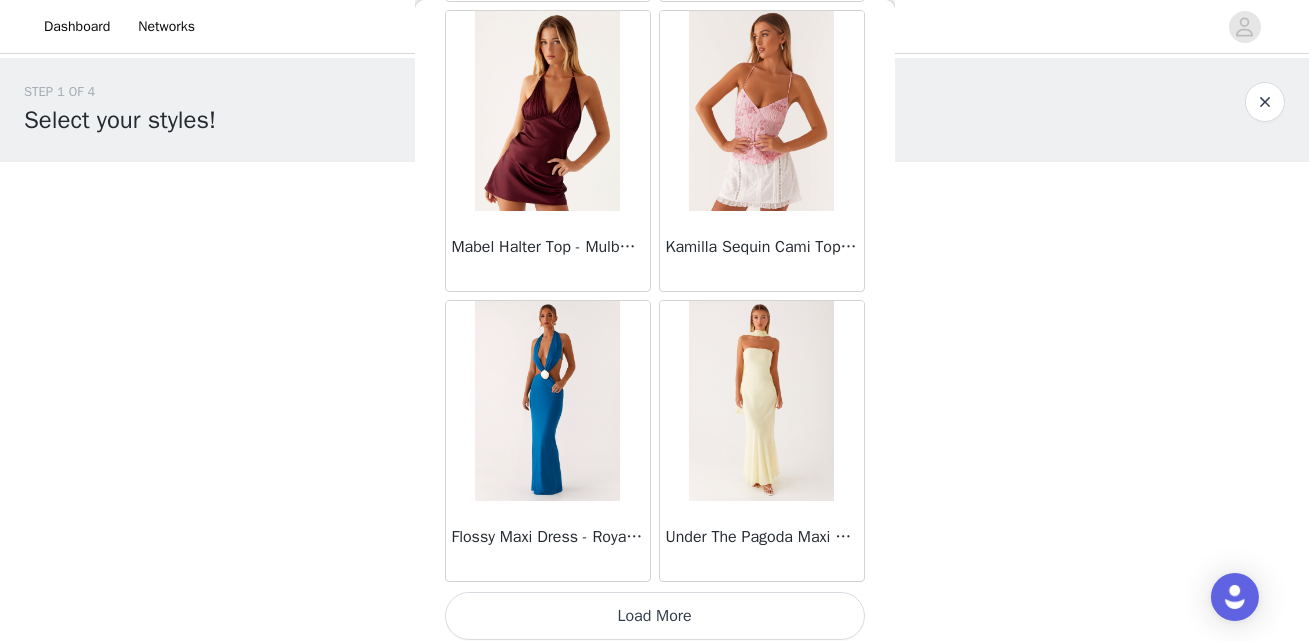 click on "Load More" at bounding box center [655, 616] 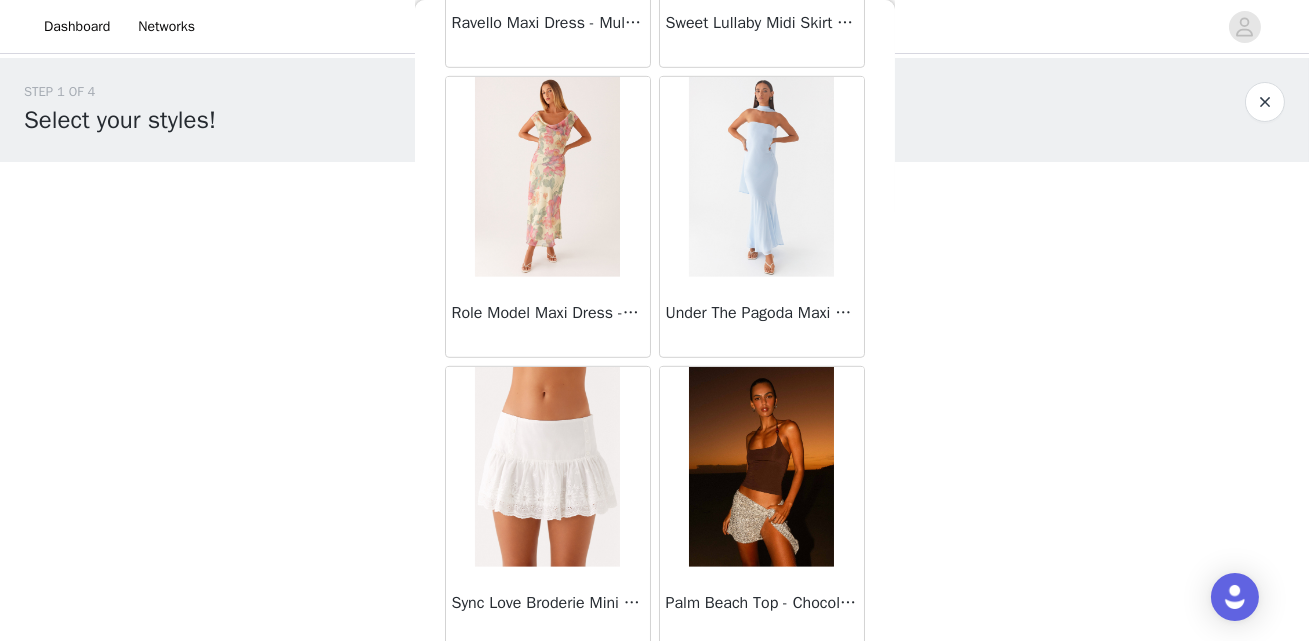 scroll, scrollTop: 16908, scrollLeft: 0, axis: vertical 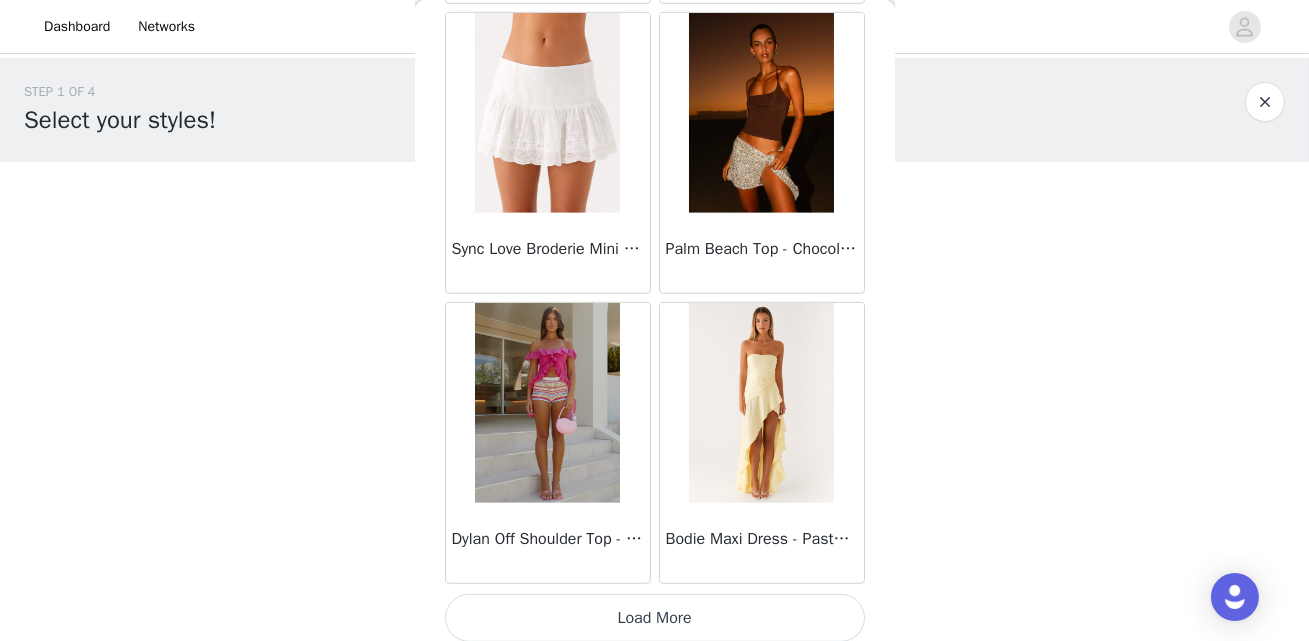 click on "Load More" at bounding box center (655, 618) 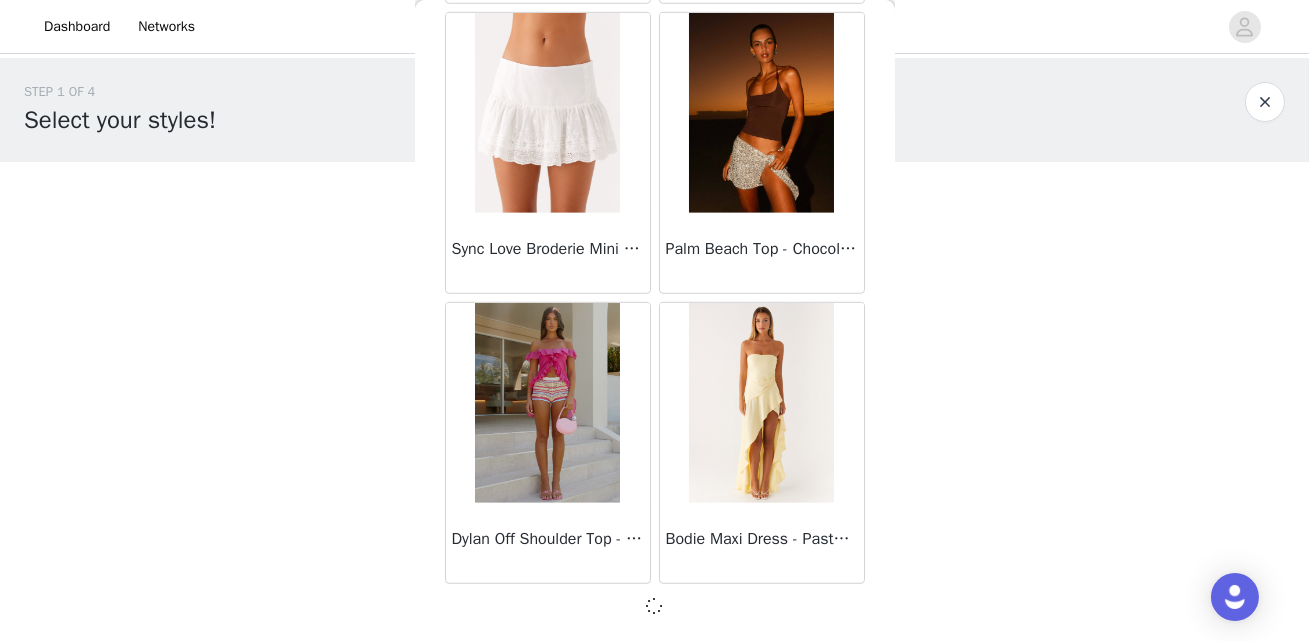 scroll, scrollTop: 16899, scrollLeft: 0, axis: vertical 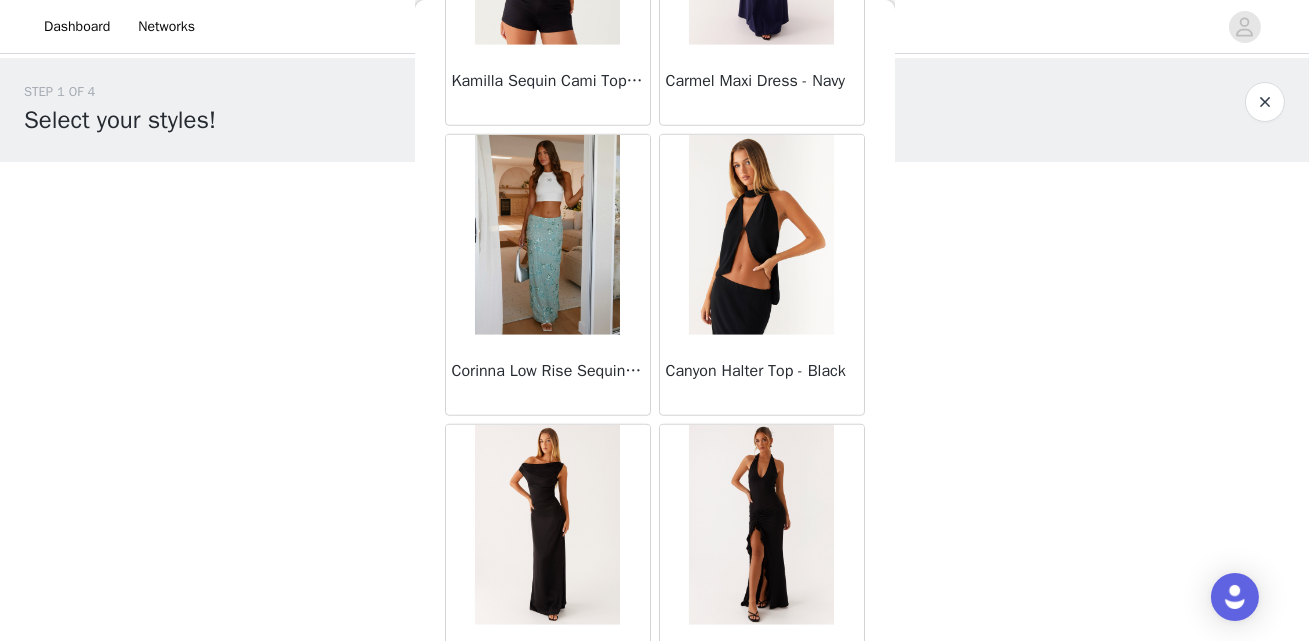click at bounding box center [547, 235] 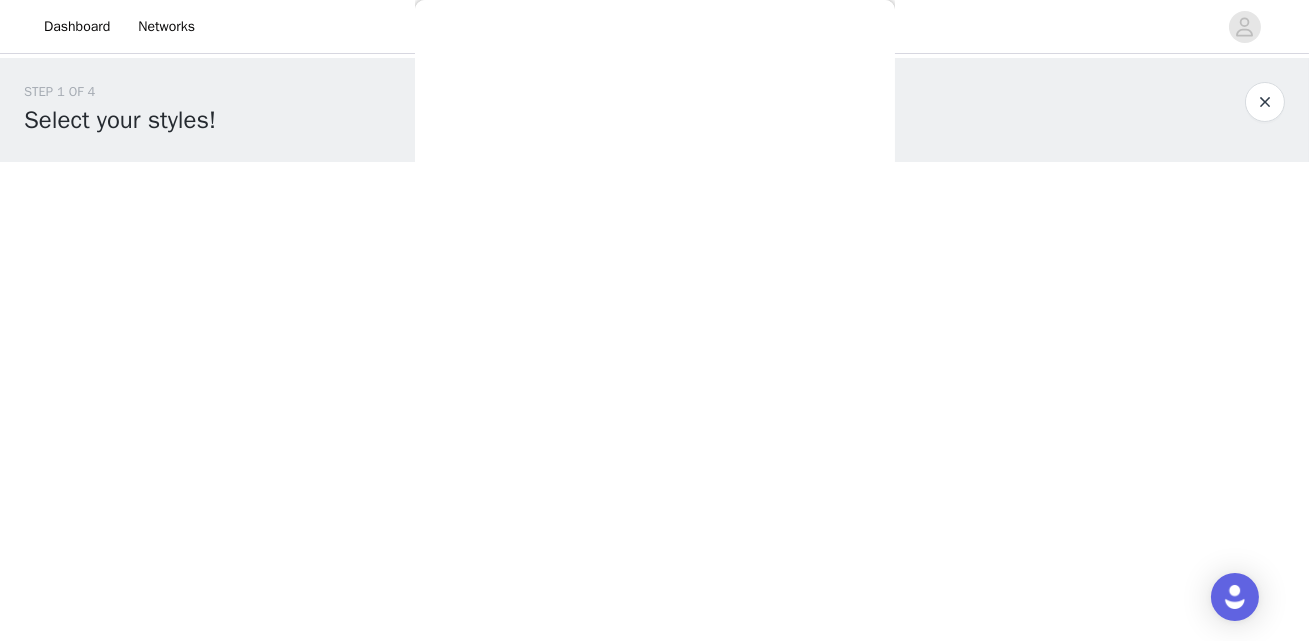 scroll, scrollTop: 419, scrollLeft: 0, axis: vertical 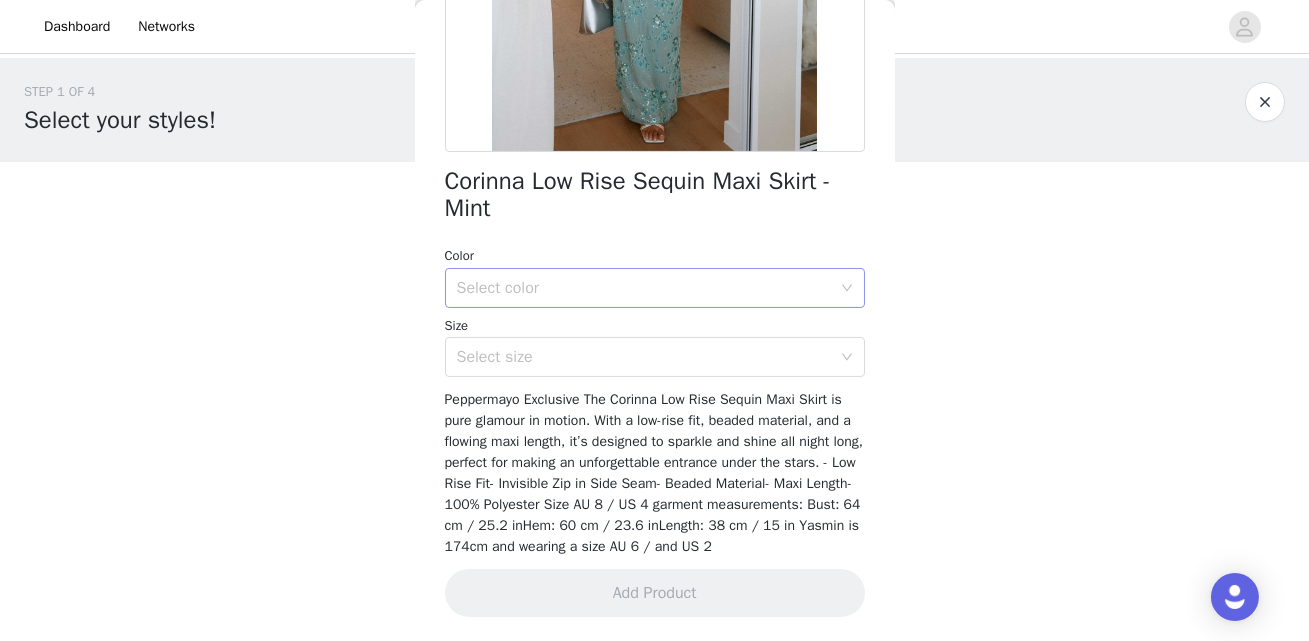 click on "Select color" at bounding box center (644, 288) 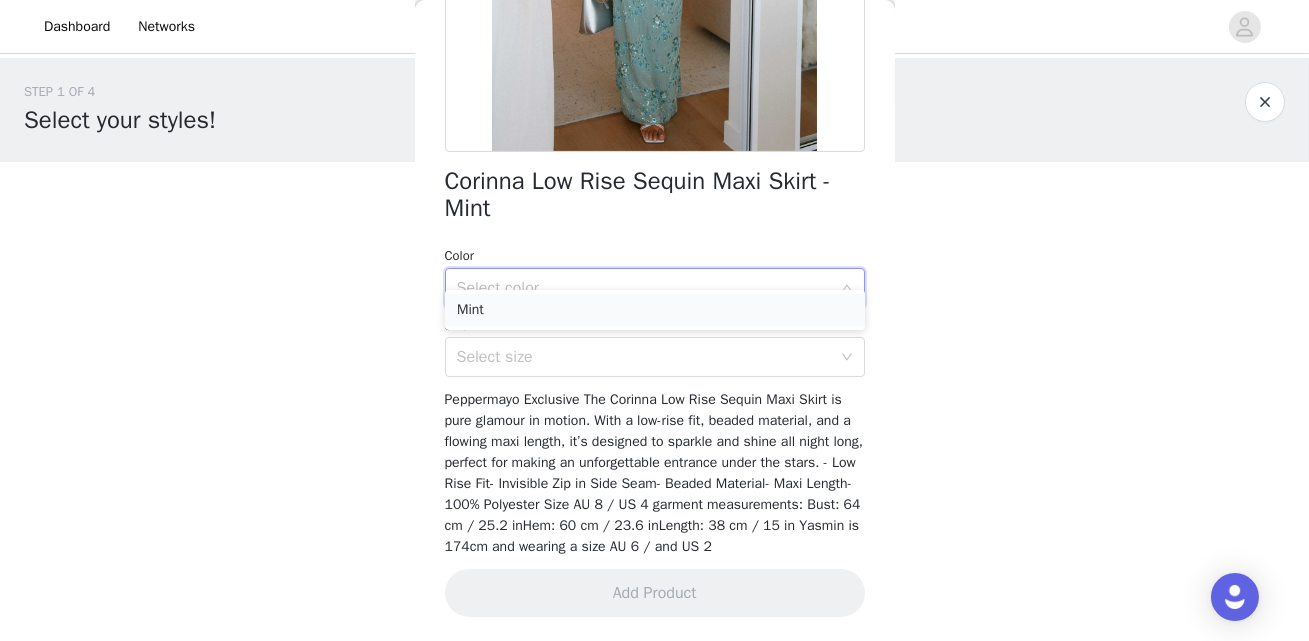 click on "Mint" at bounding box center [655, 310] 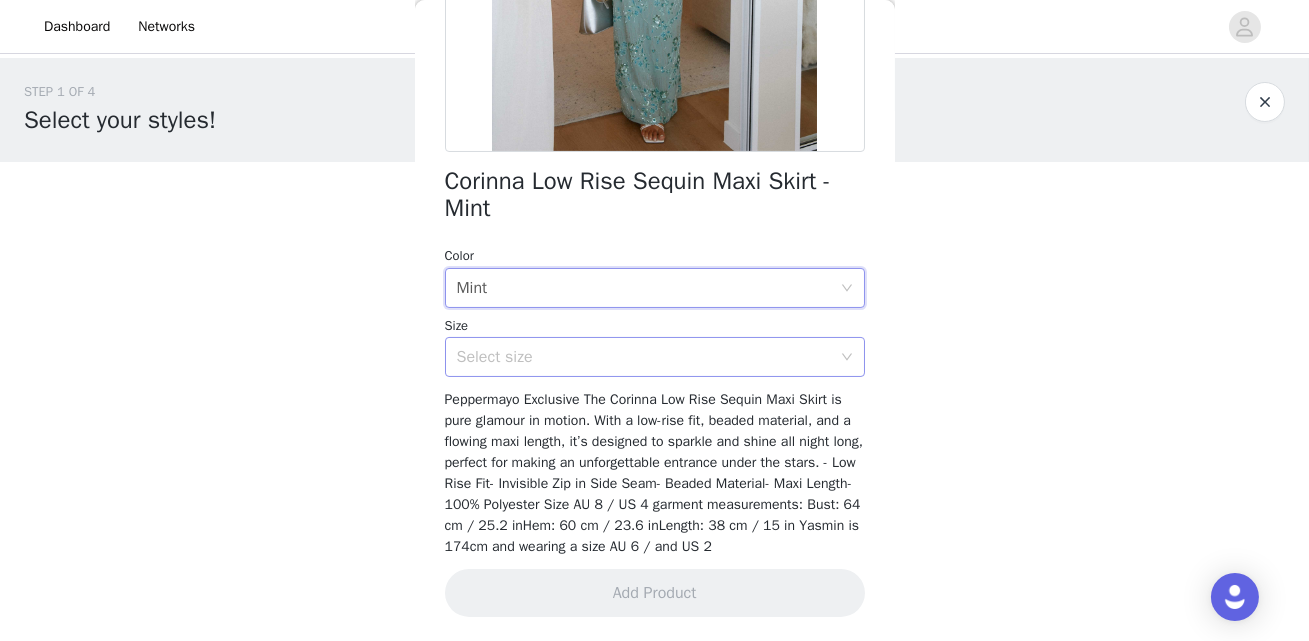click on "Select size" at bounding box center (644, 357) 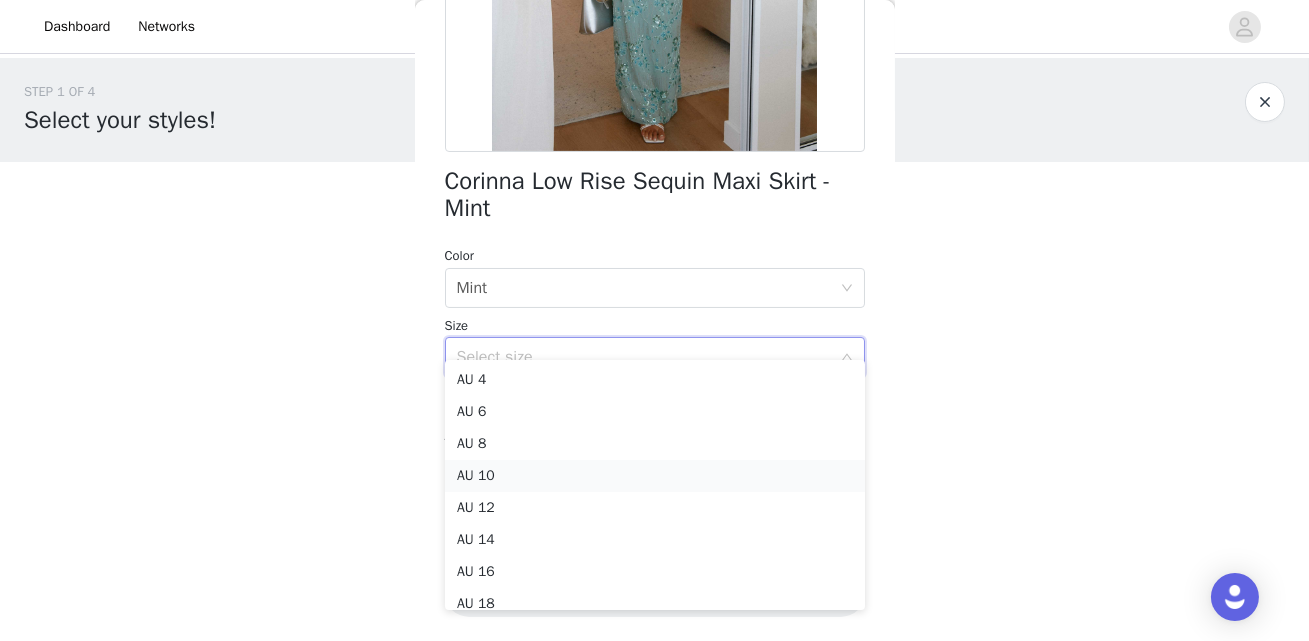 click on "AU 10" at bounding box center (655, 476) 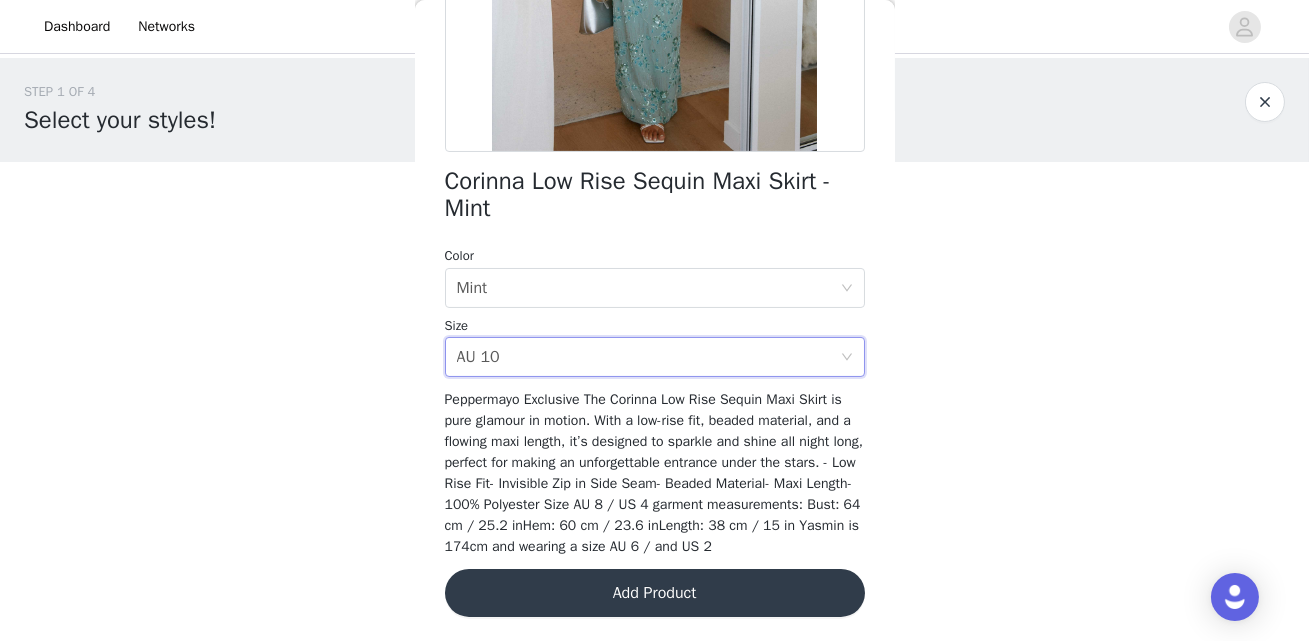 click on "Add Product" at bounding box center [655, 593] 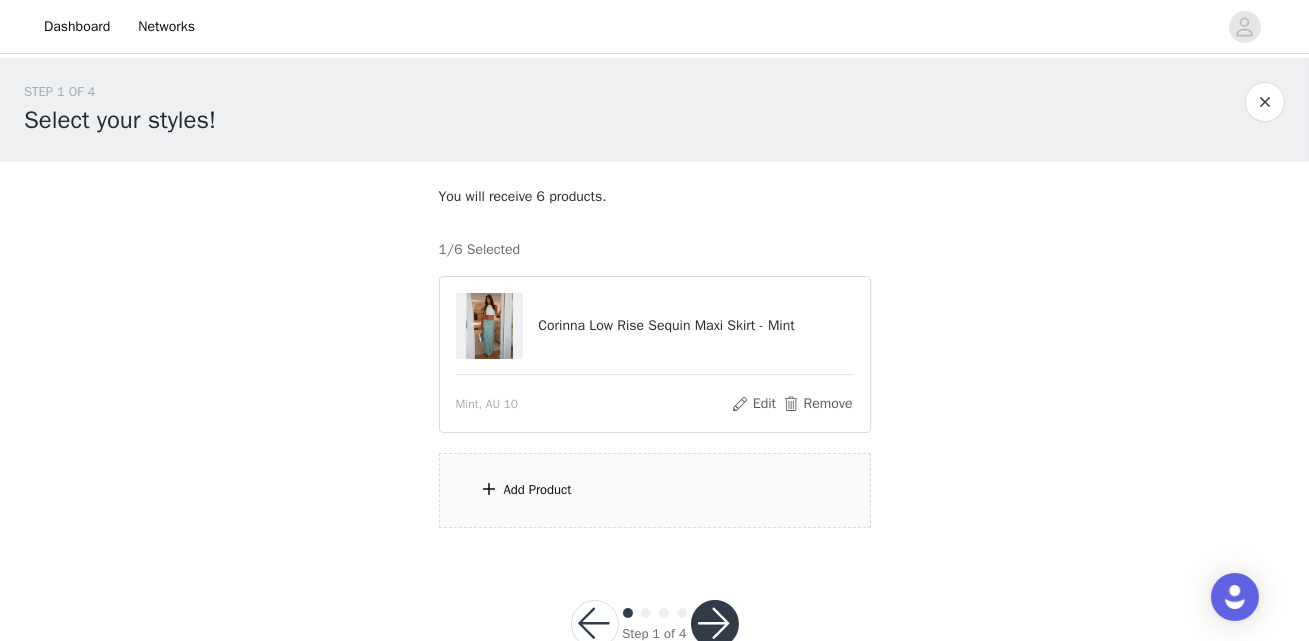 click on "Add Product" at bounding box center [655, 490] 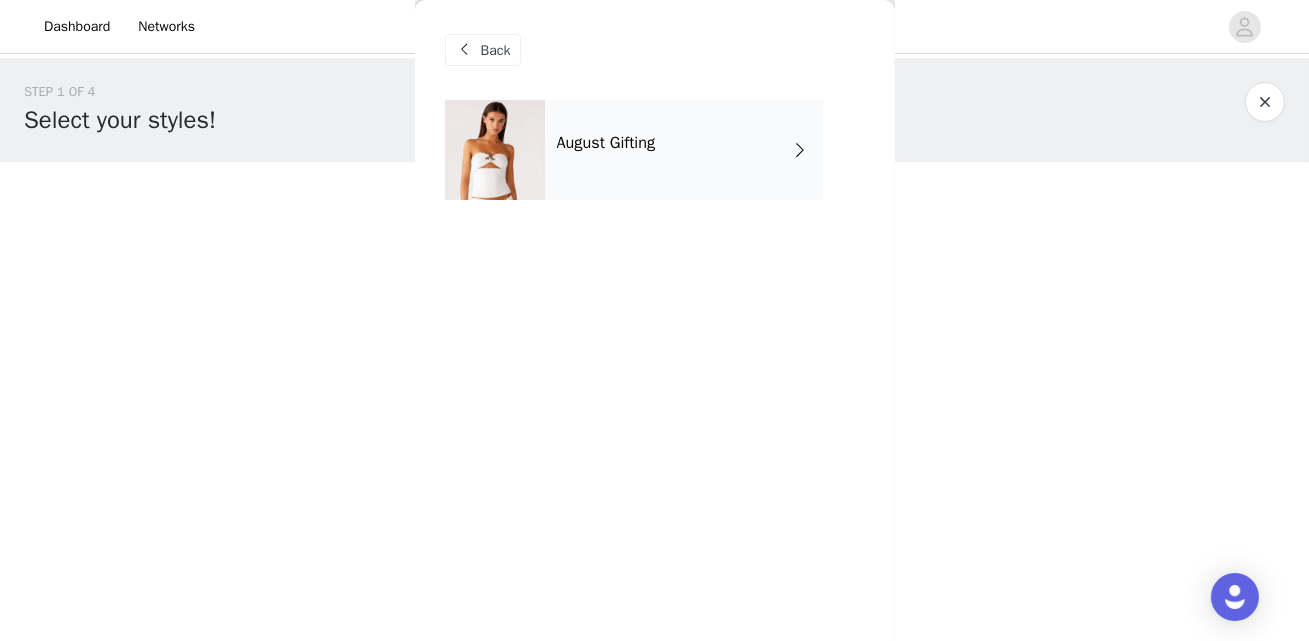 click on "August Gifting" at bounding box center [684, 150] 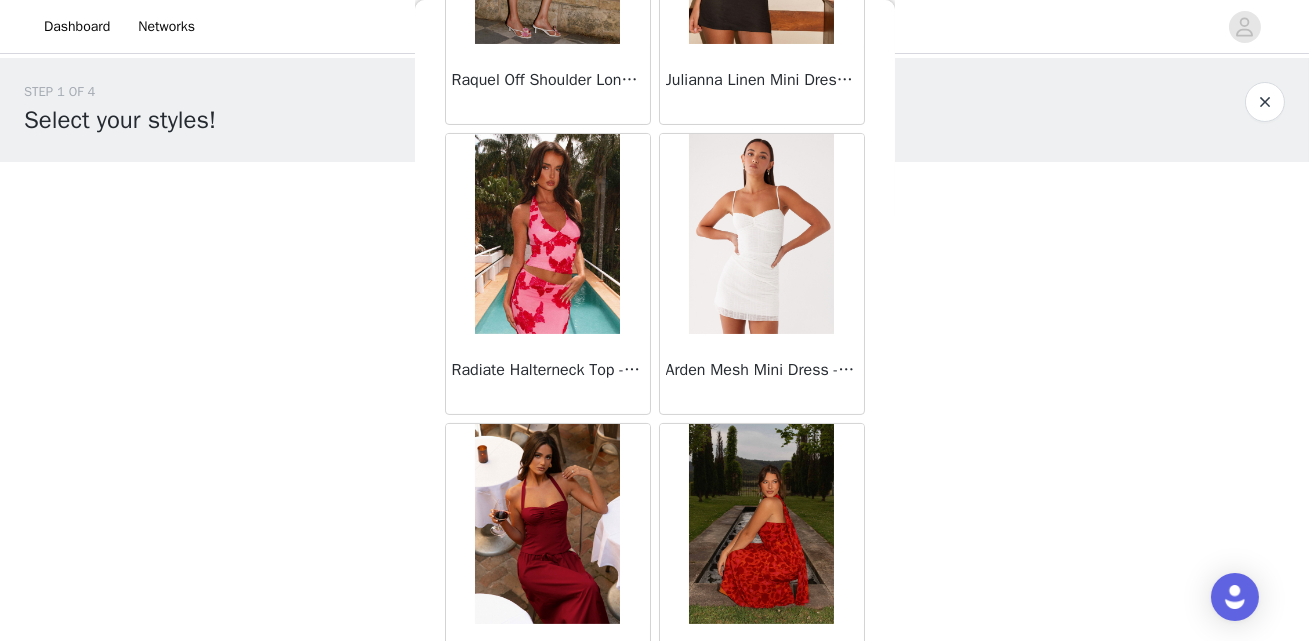 scroll, scrollTop: 2417, scrollLeft: 0, axis: vertical 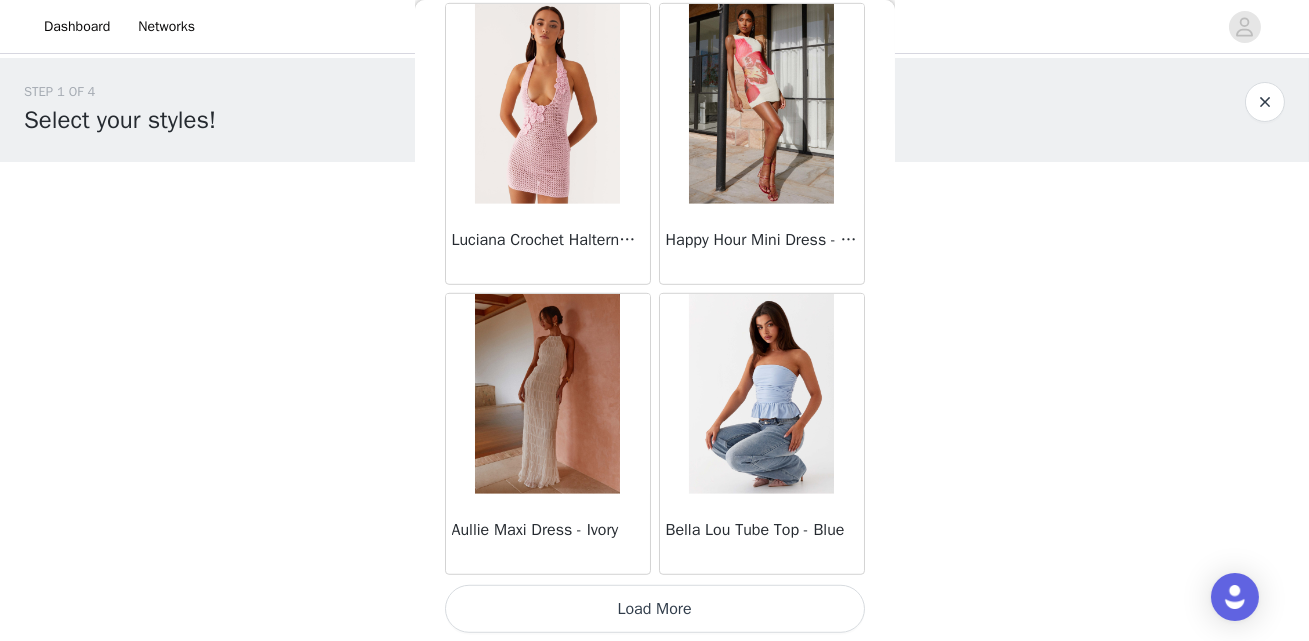 click on "Load More" at bounding box center [655, 609] 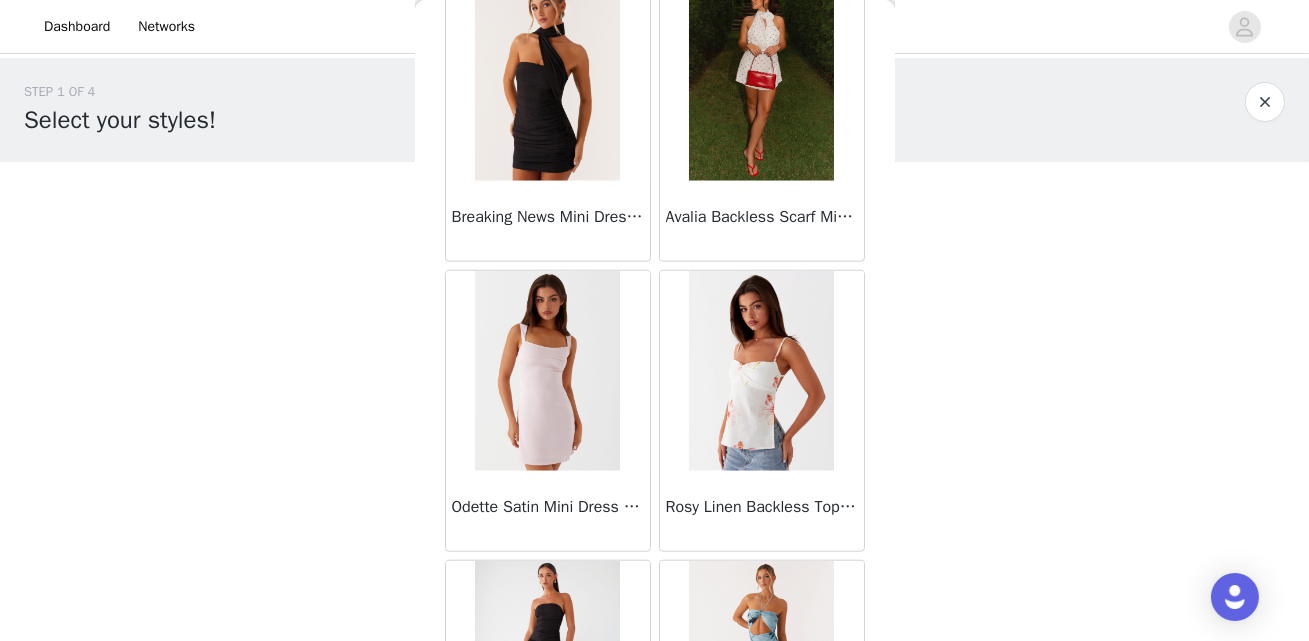 scroll, scrollTop: 5315, scrollLeft: 0, axis: vertical 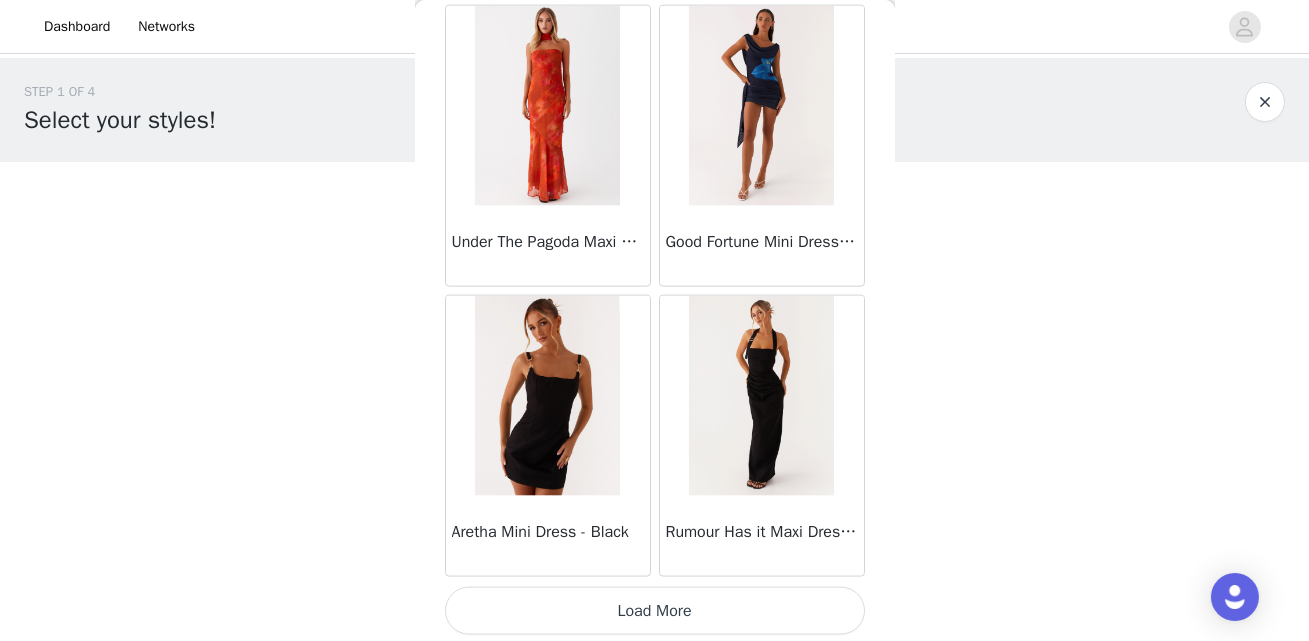 click on "Load More" at bounding box center [655, 611] 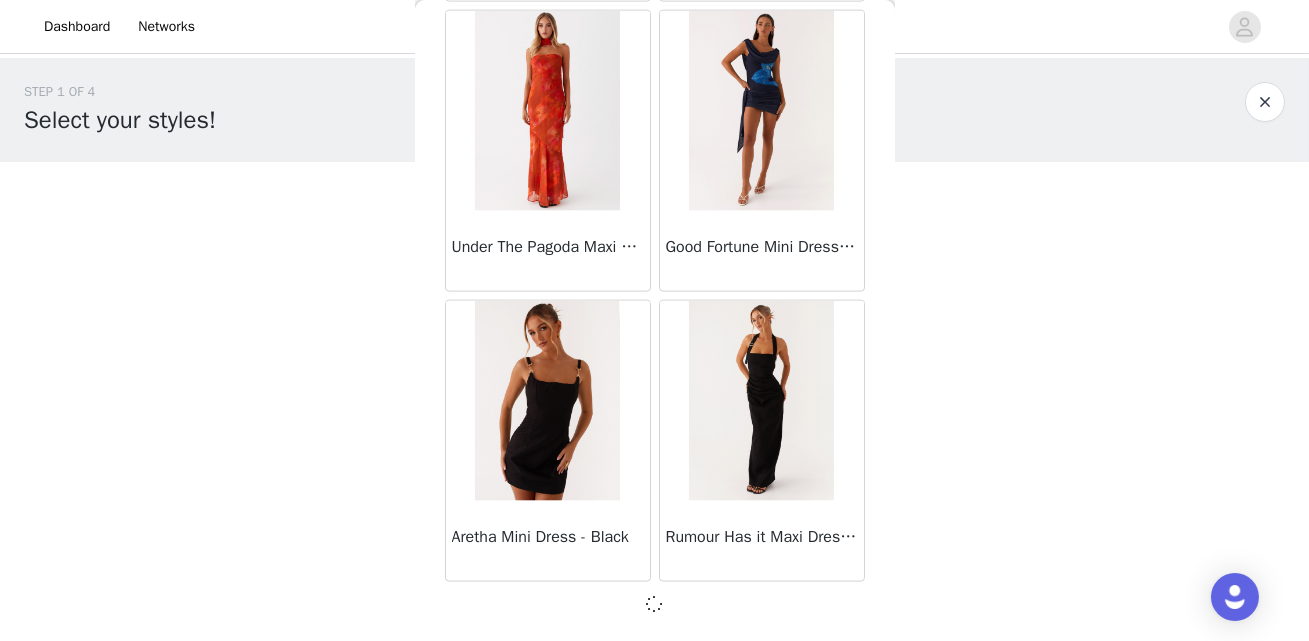 scroll, scrollTop: 5306, scrollLeft: 0, axis: vertical 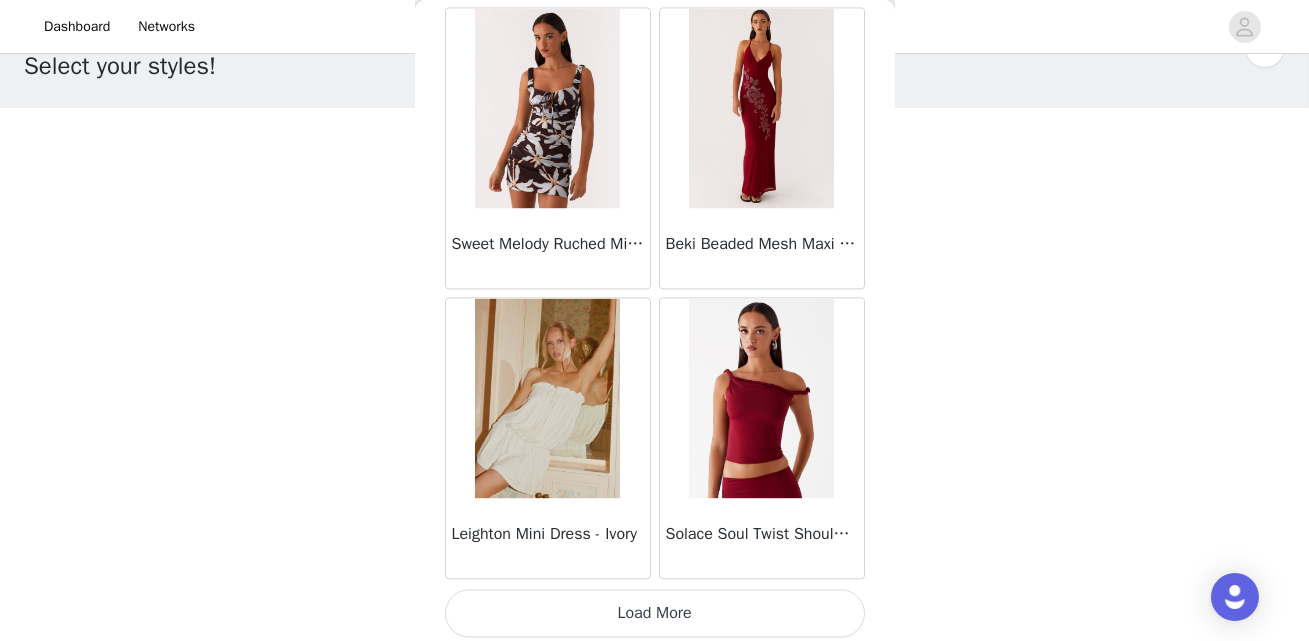 click on "Load More" at bounding box center (655, 613) 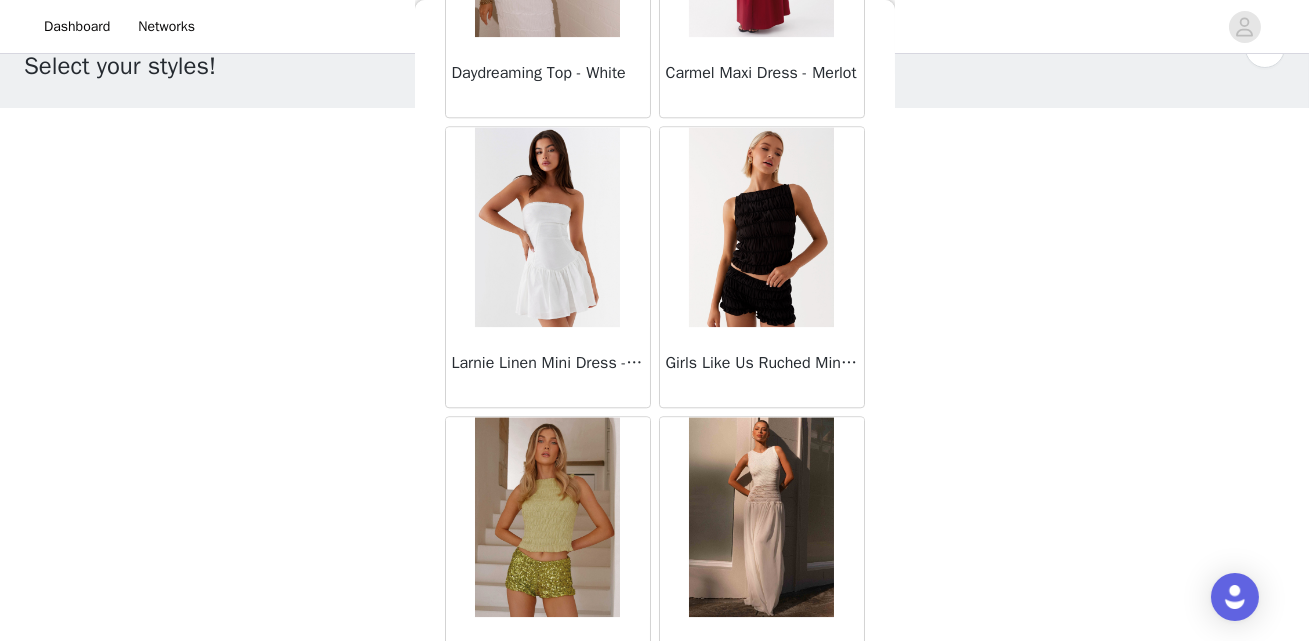 scroll, scrollTop: 11111, scrollLeft: 0, axis: vertical 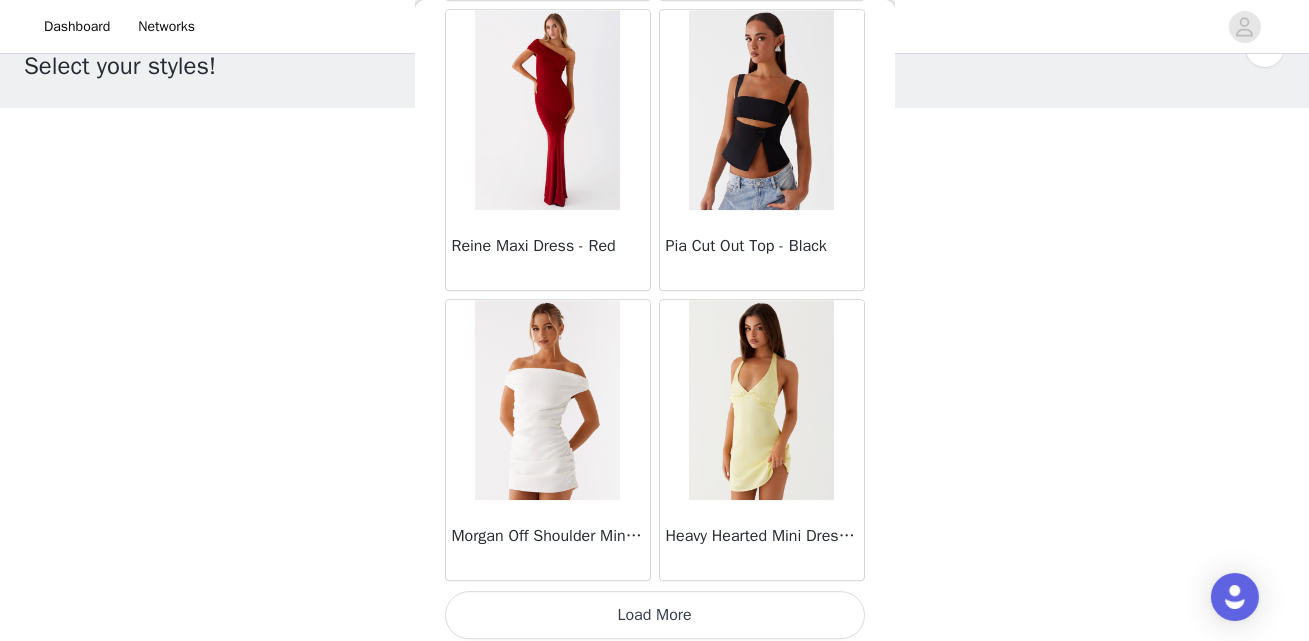 click on "Load More" at bounding box center (655, 615) 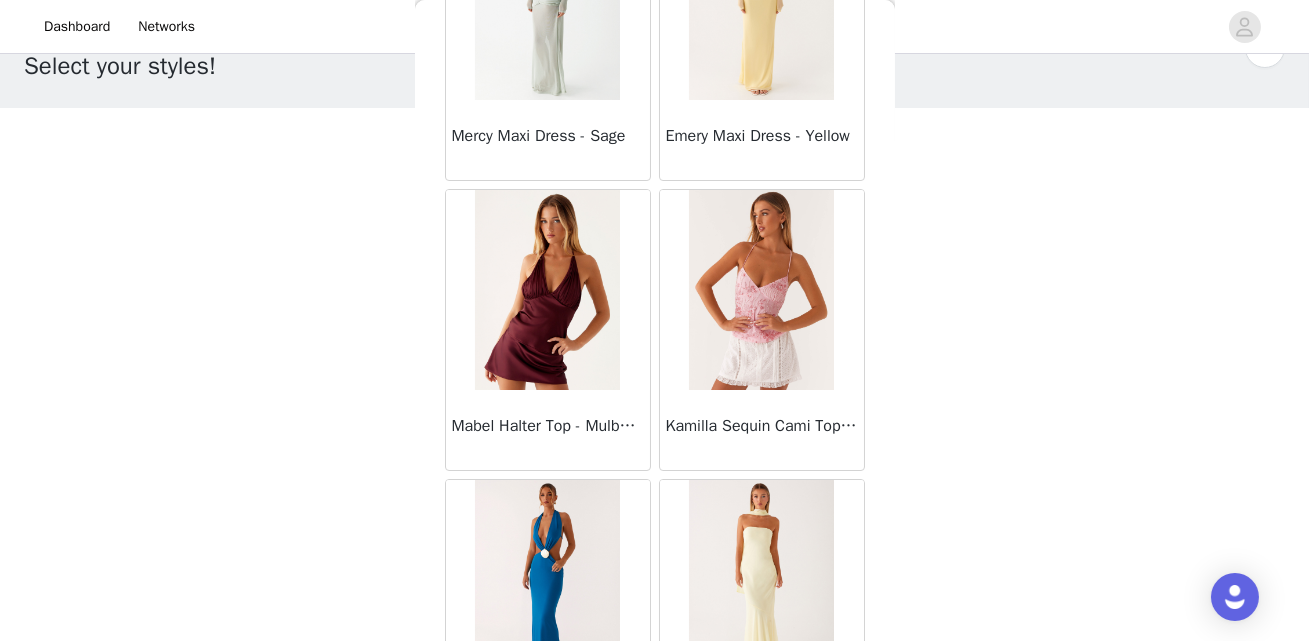scroll, scrollTop: 14010, scrollLeft: 0, axis: vertical 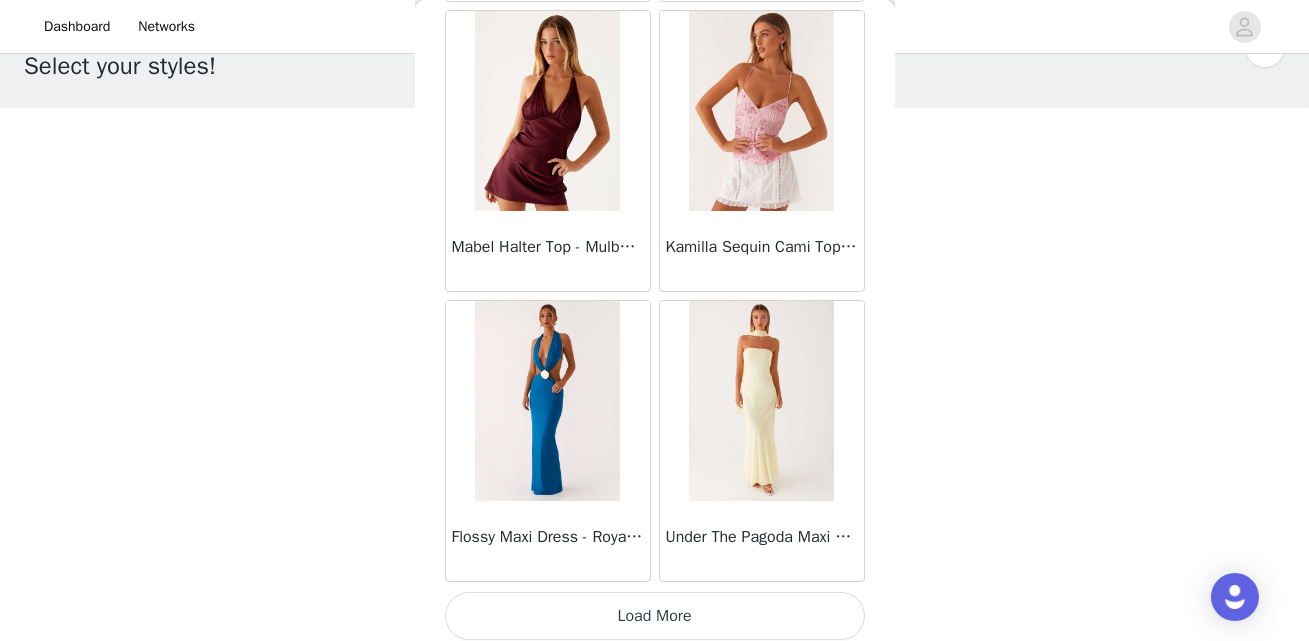 click on "Load More" at bounding box center (655, 616) 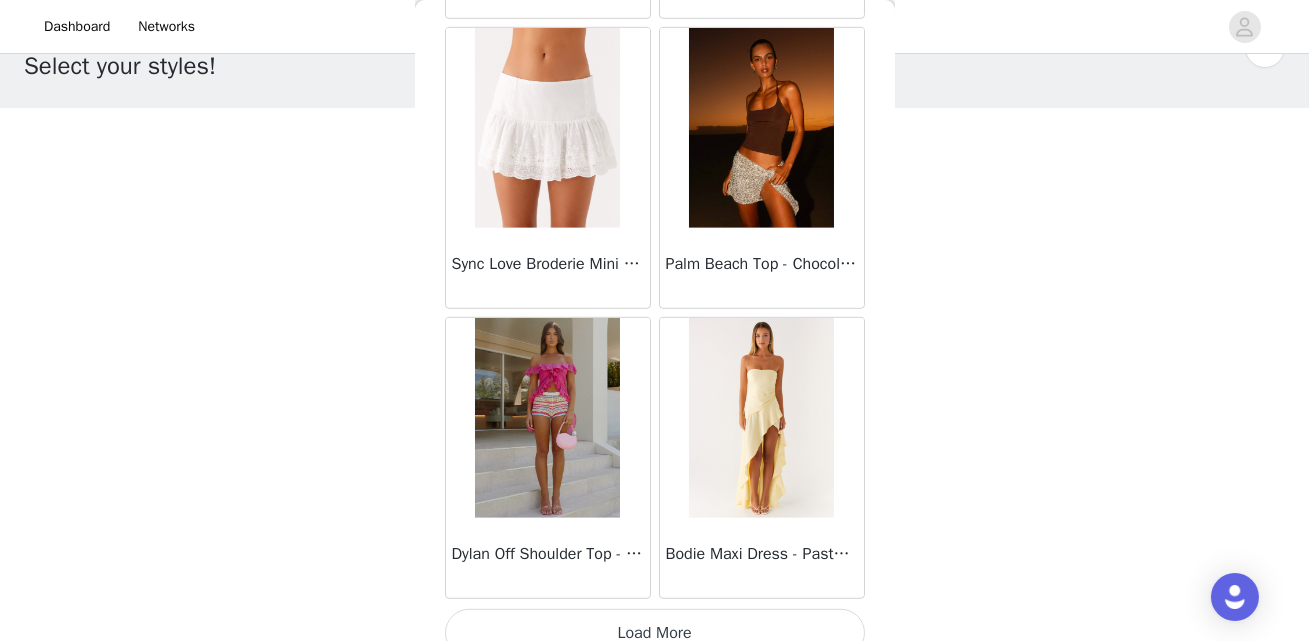 scroll, scrollTop: 16908, scrollLeft: 0, axis: vertical 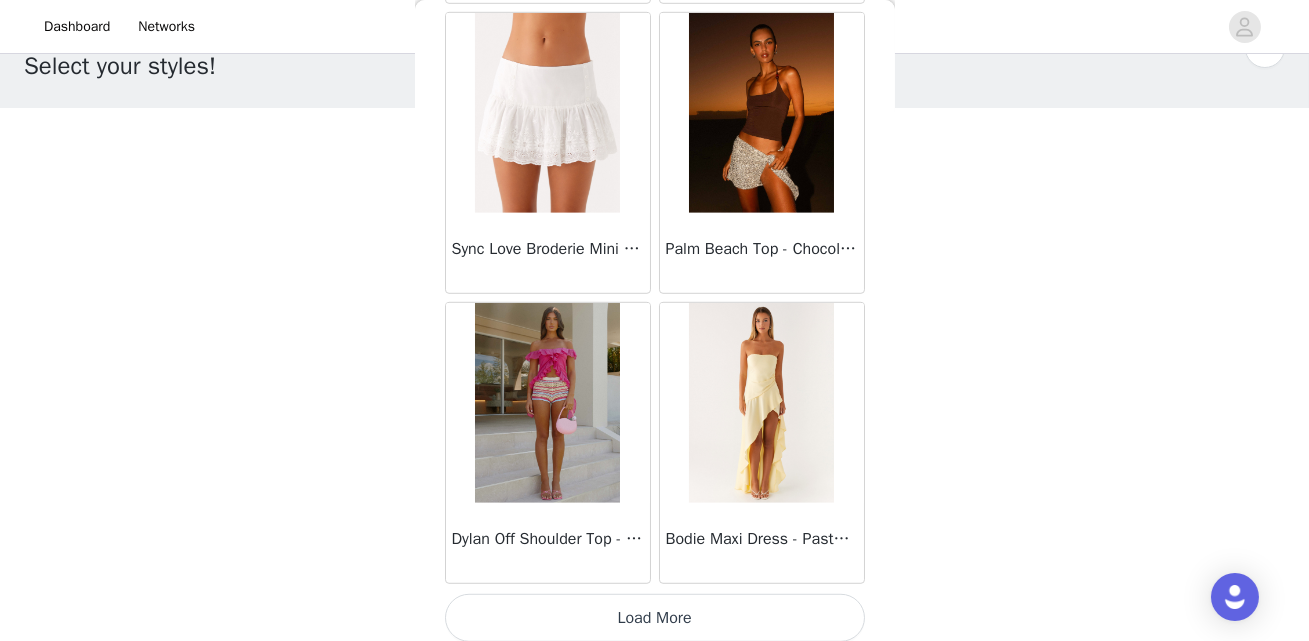 click on "Load More" at bounding box center [655, 618] 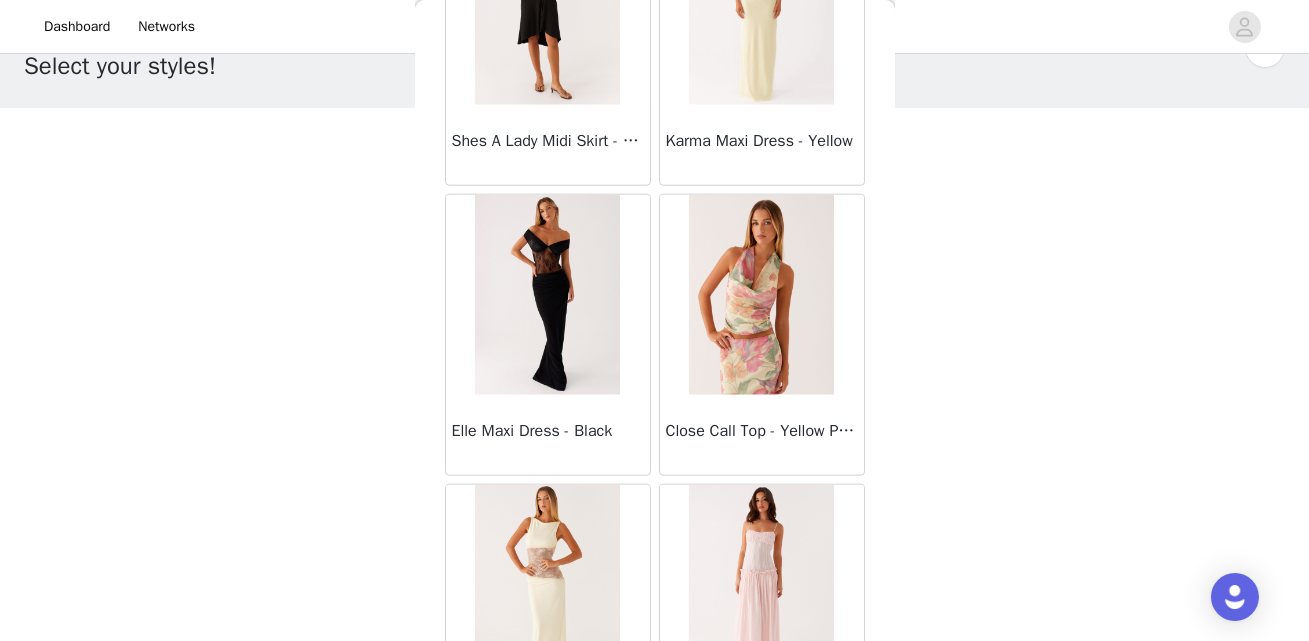 scroll, scrollTop: 19806, scrollLeft: 0, axis: vertical 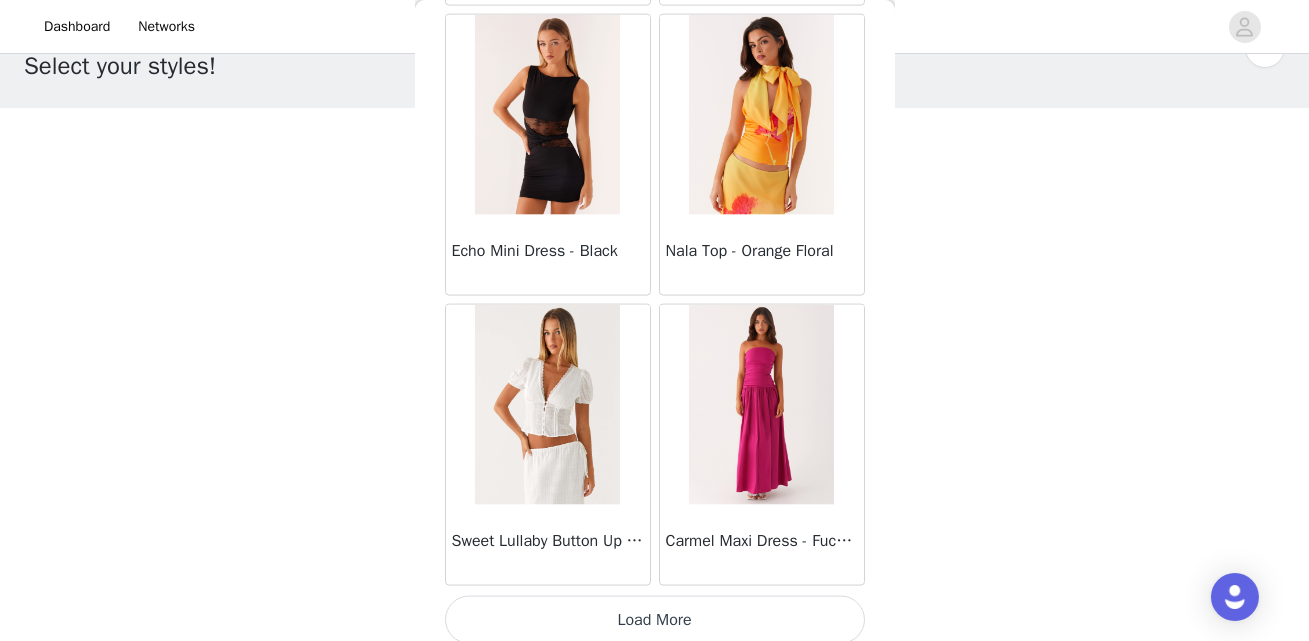 click on "Load More" at bounding box center [655, 620] 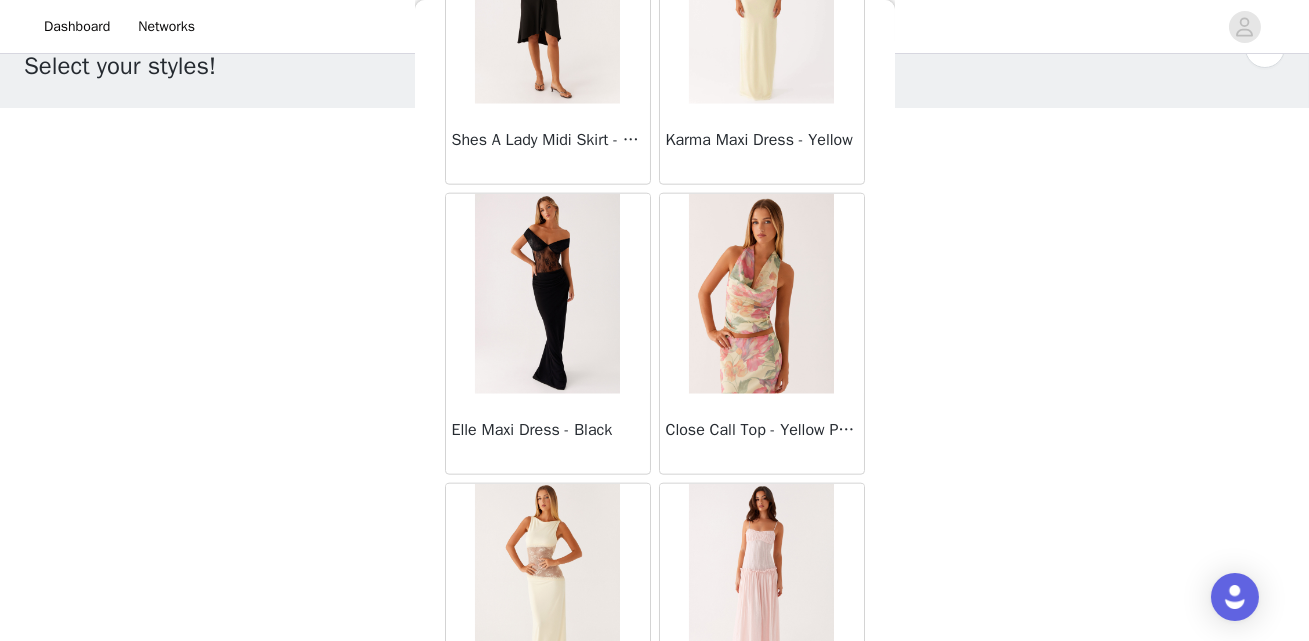scroll, scrollTop: 18624, scrollLeft: 0, axis: vertical 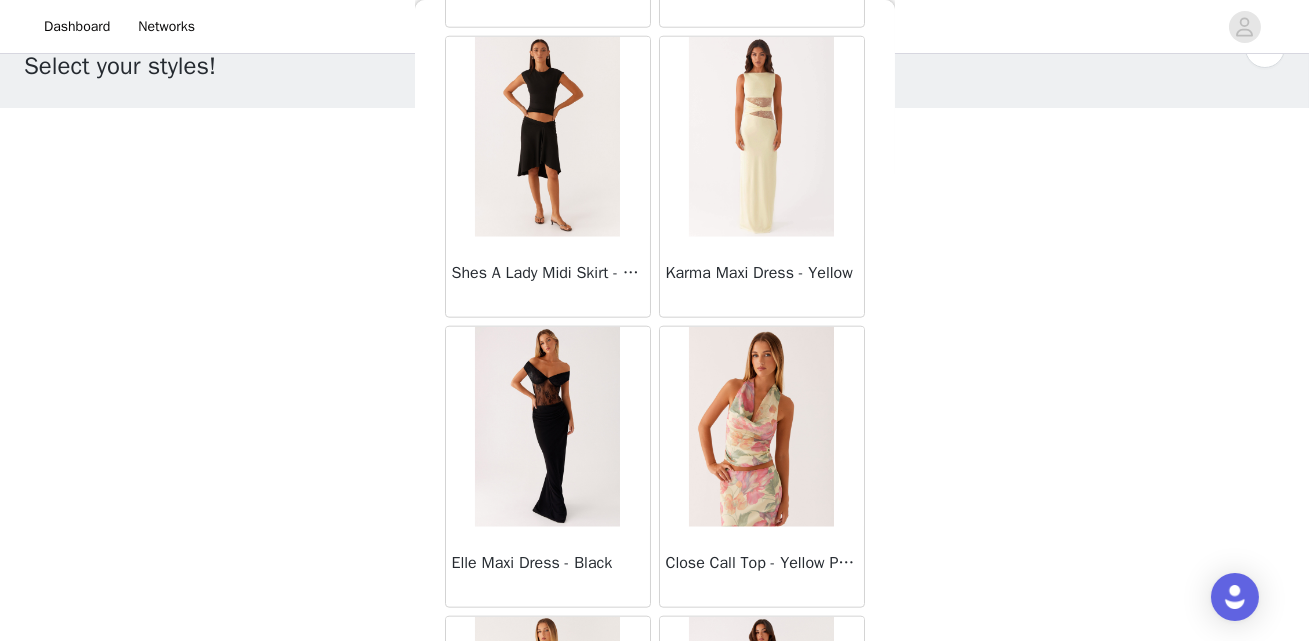 click at bounding box center (761, 427) 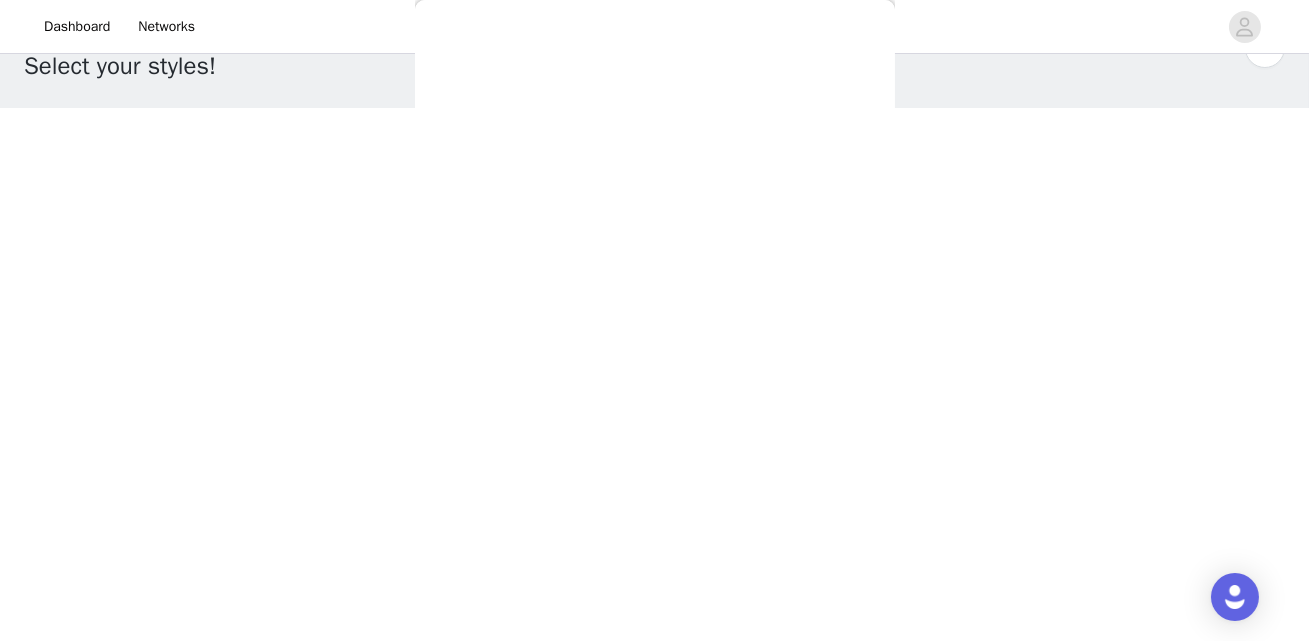 scroll, scrollTop: 0, scrollLeft: 0, axis: both 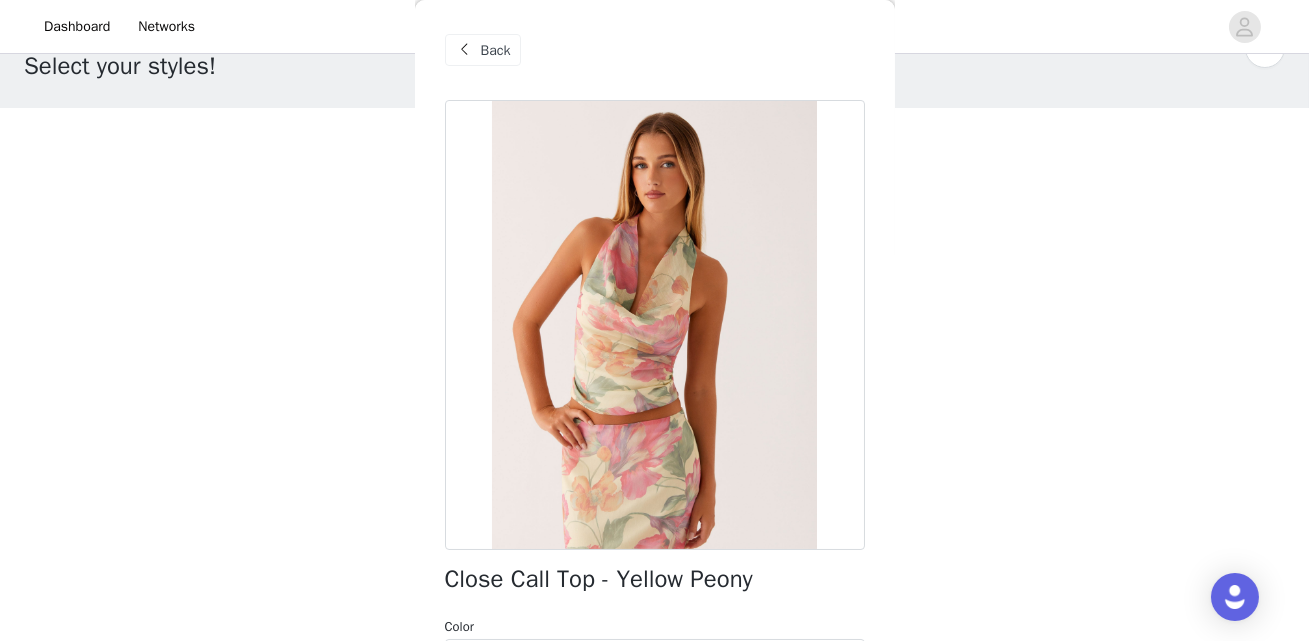 click on "Close Call Top - Yellow Peony" at bounding box center (599, 579) 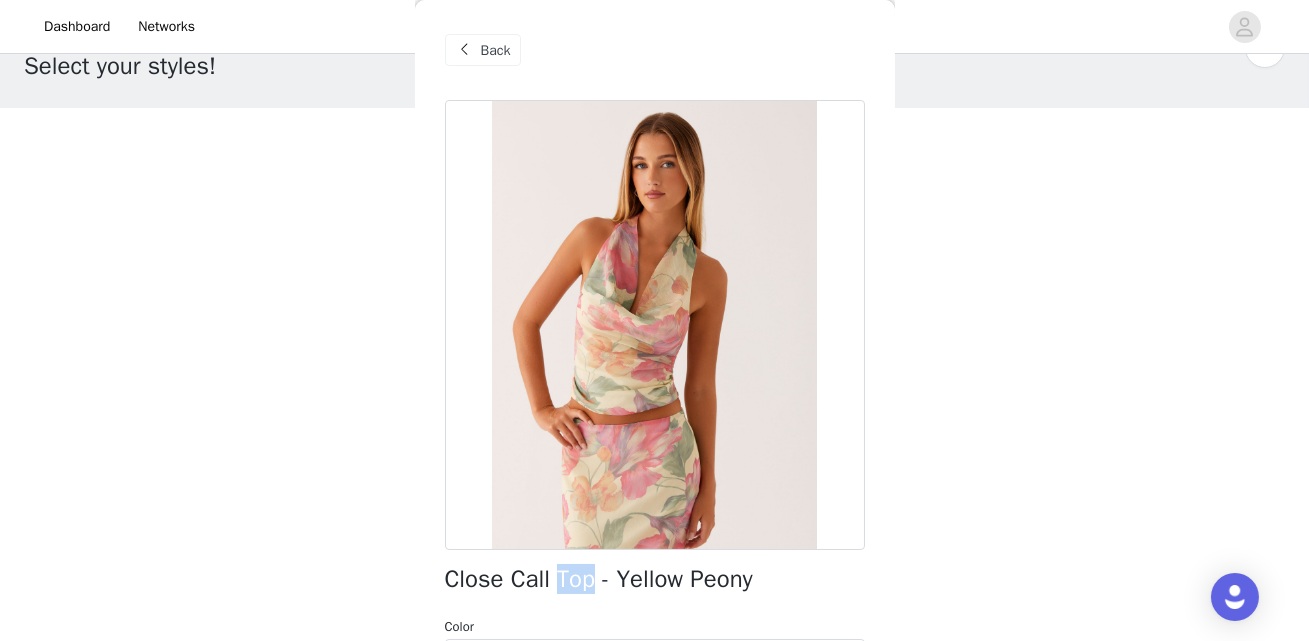 click on "Close Call Top - Yellow Peony" at bounding box center [599, 579] 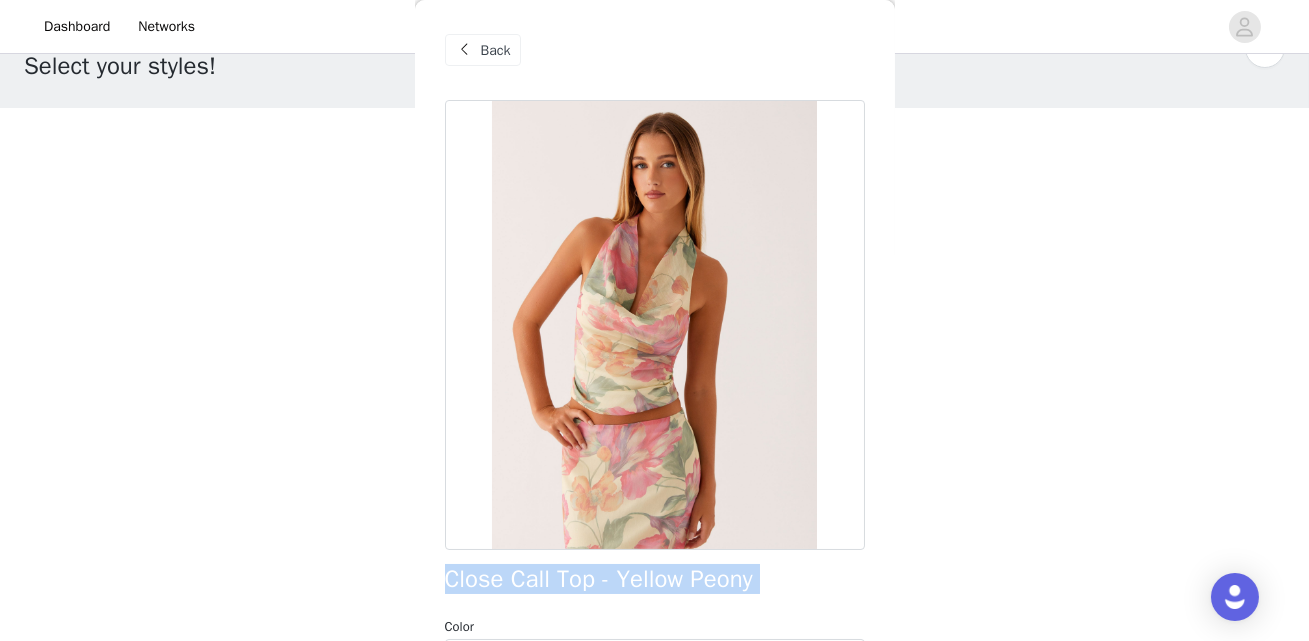 click on "Close Call Top - Yellow Peony" at bounding box center [599, 579] 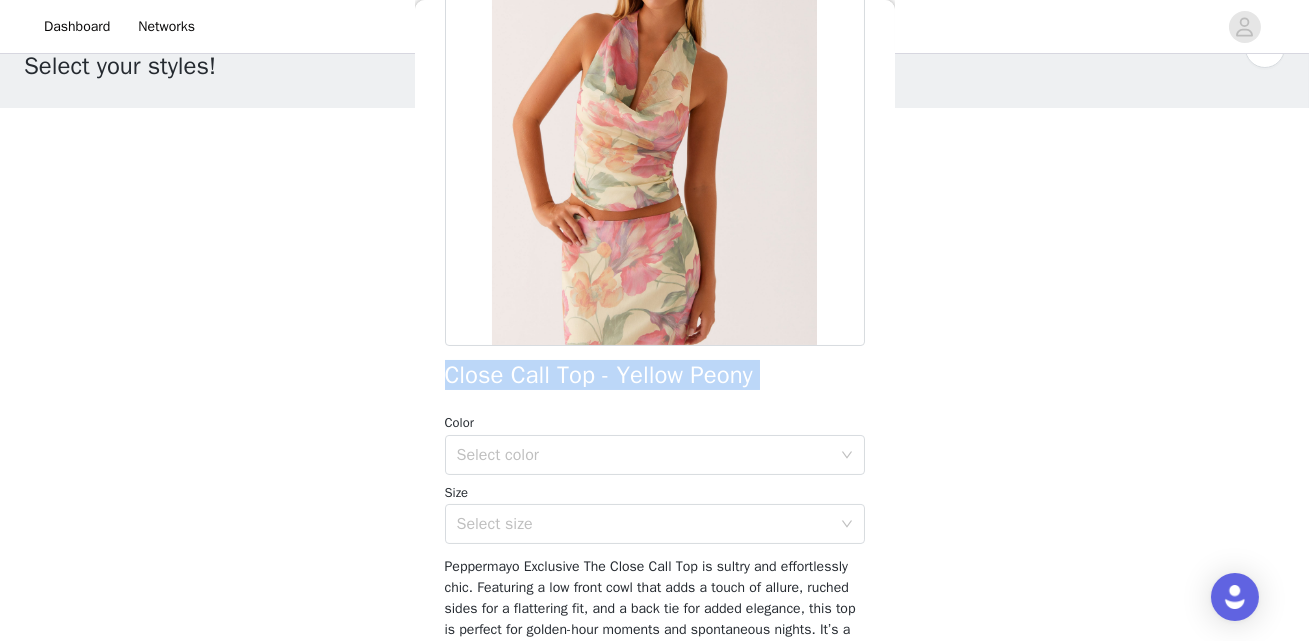 scroll, scrollTop: 215, scrollLeft: 0, axis: vertical 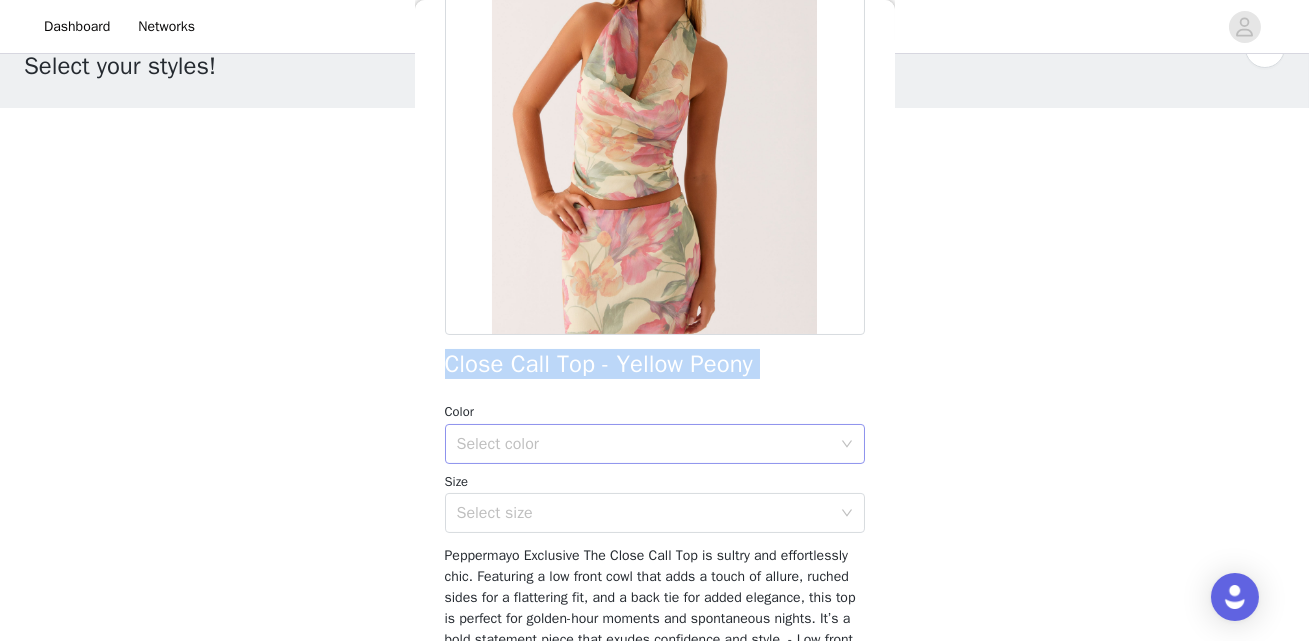 click on "Select color" at bounding box center (644, 444) 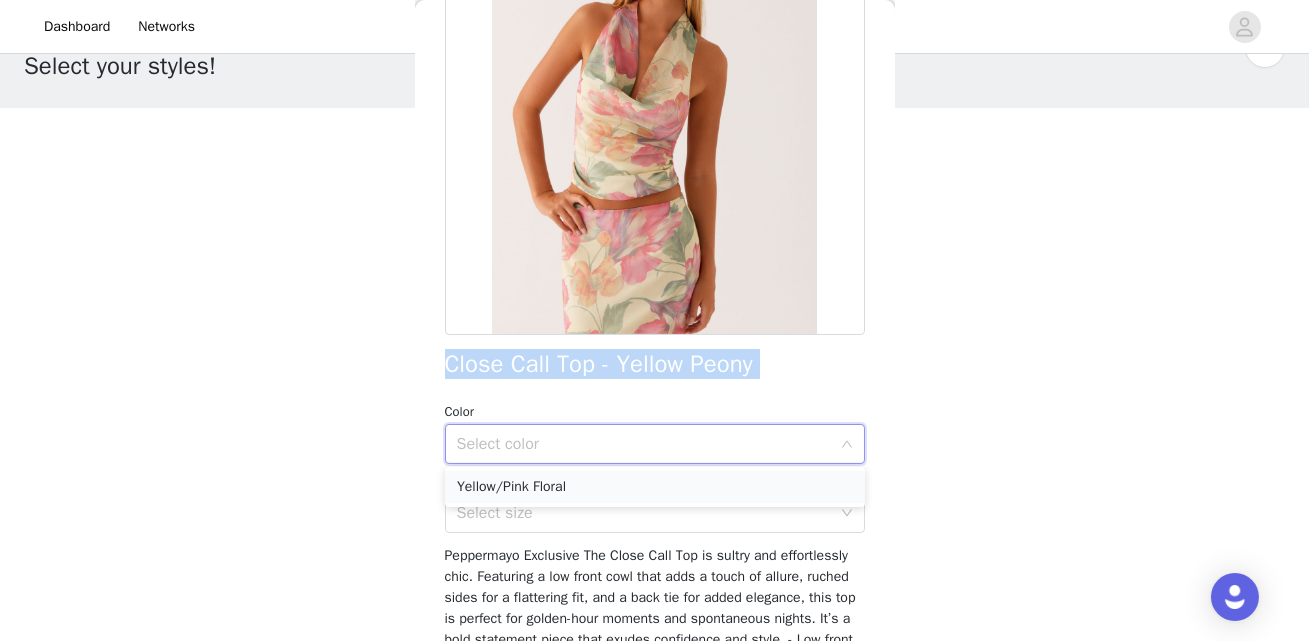 click on "Yellow/Pink Floral" at bounding box center (655, 487) 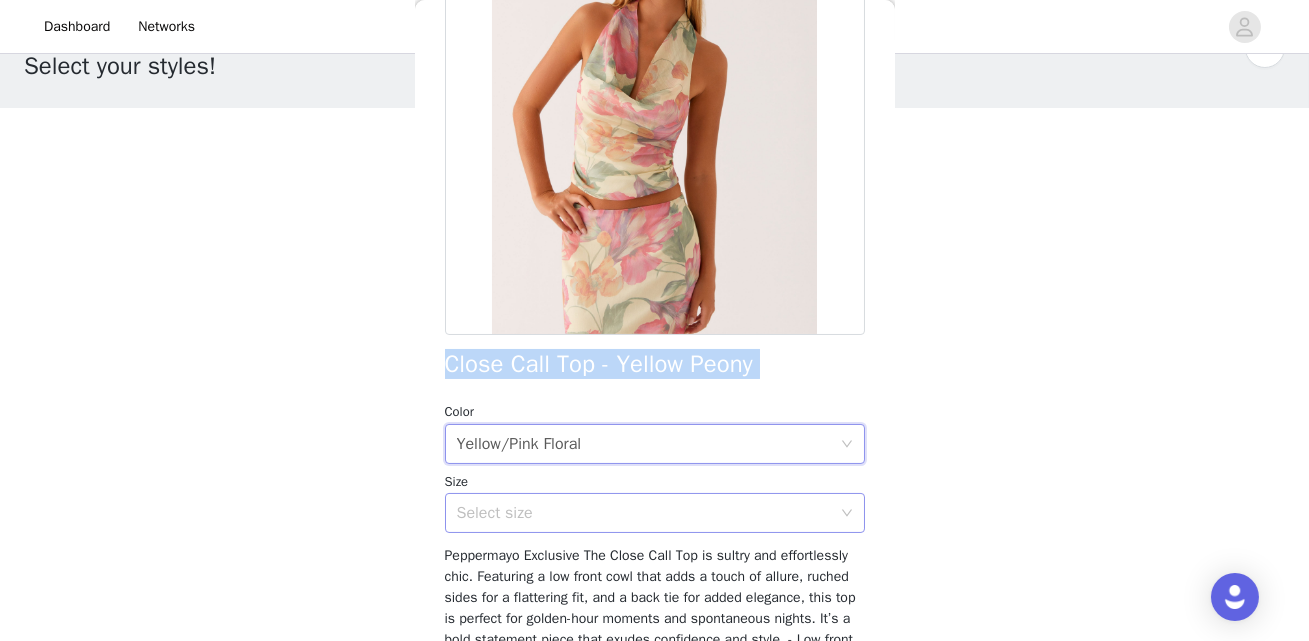 click on "Select size" at bounding box center (644, 513) 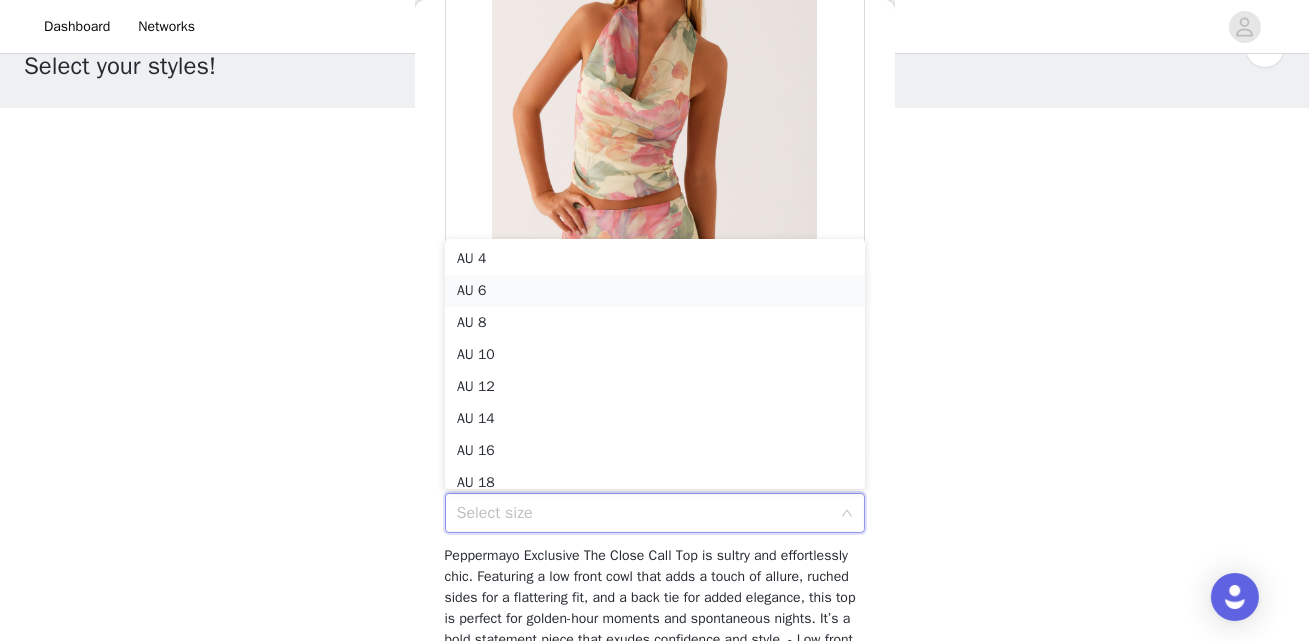 click on "AU 6" at bounding box center [655, 291] 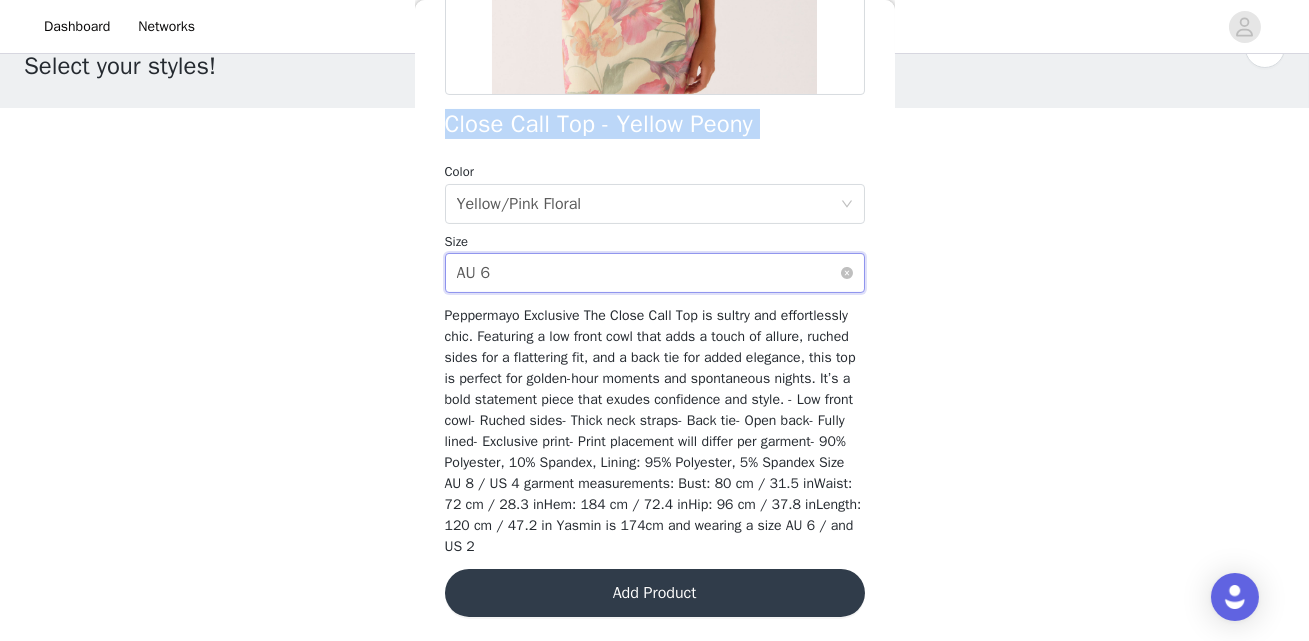 scroll, scrollTop: 453, scrollLeft: 0, axis: vertical 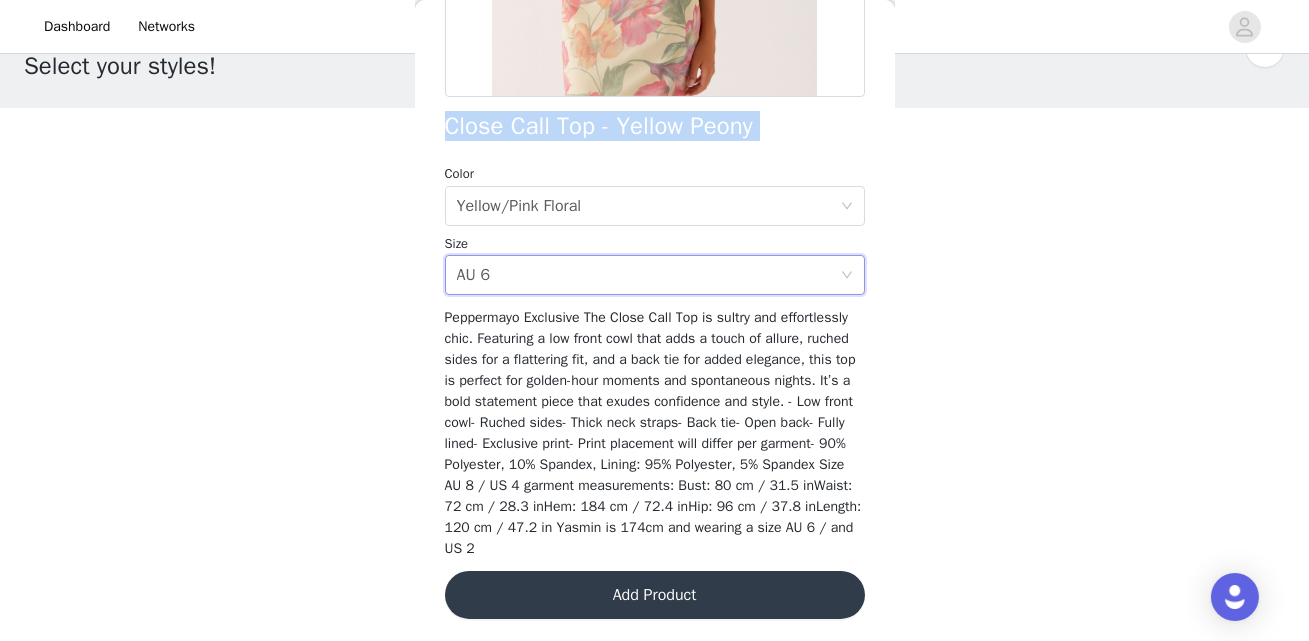 click on "Add Product" at bounding box center (655, 595) 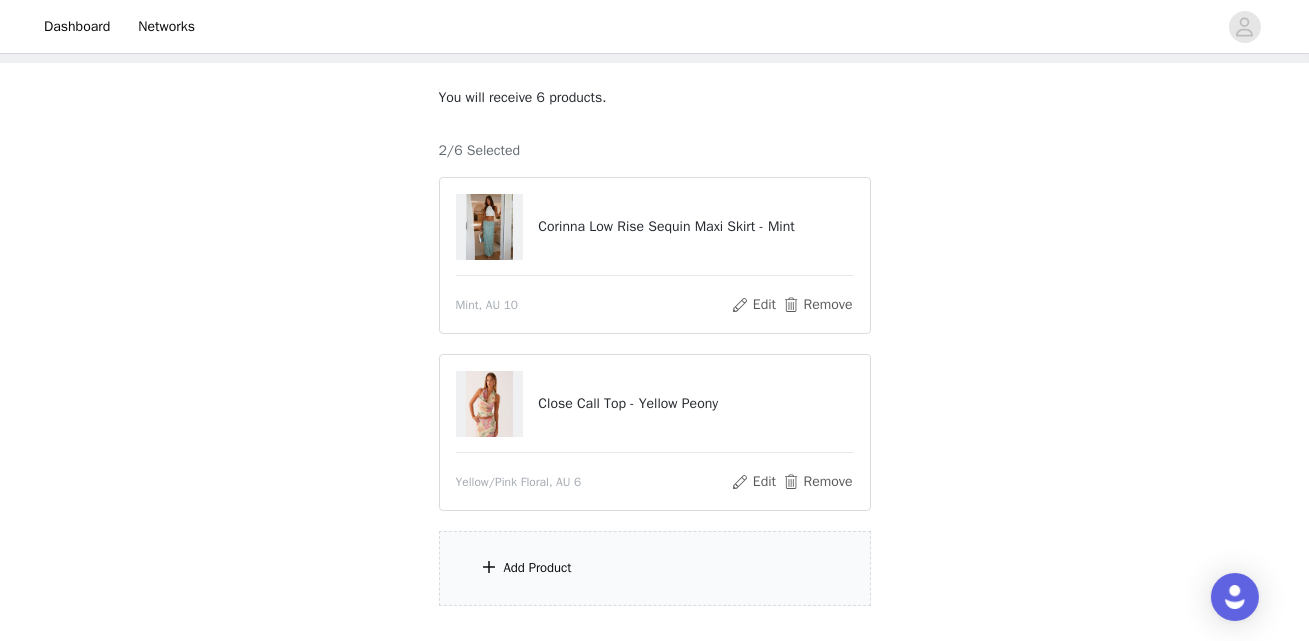scroll, scrollTop: 121, scrollLeft: 0, axis: vertical 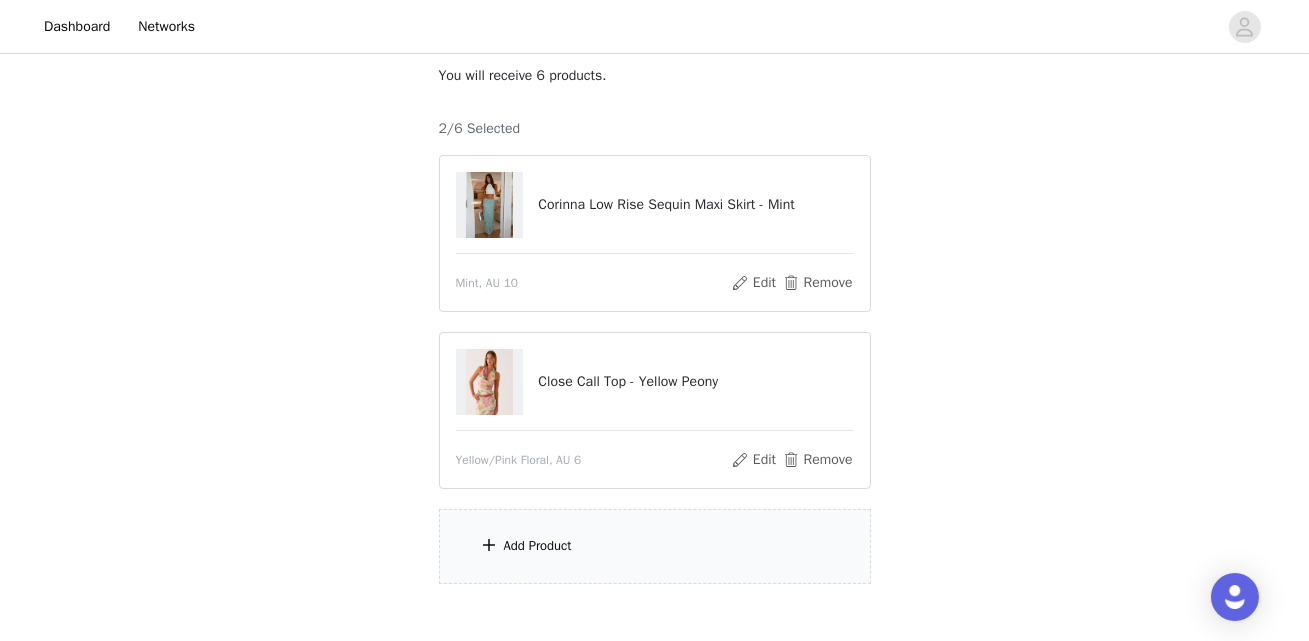 click on "Add Product" at bounding box center [655, 546] 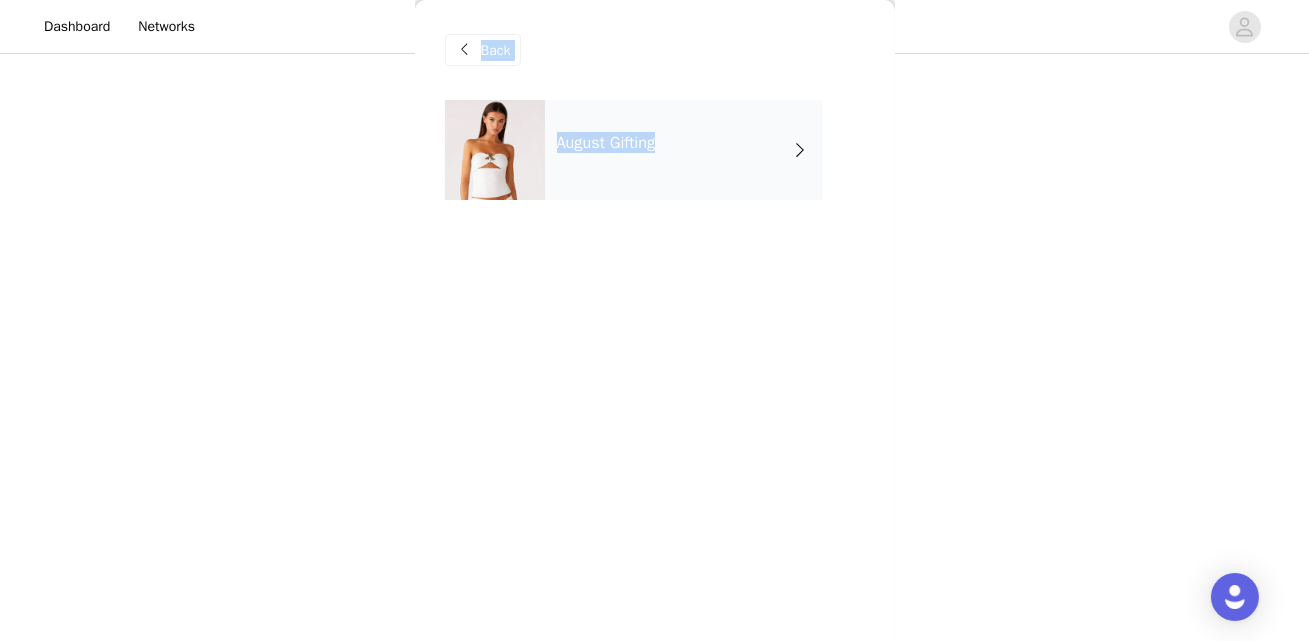 click on "August Gifting" at bounding box center (684, 150) 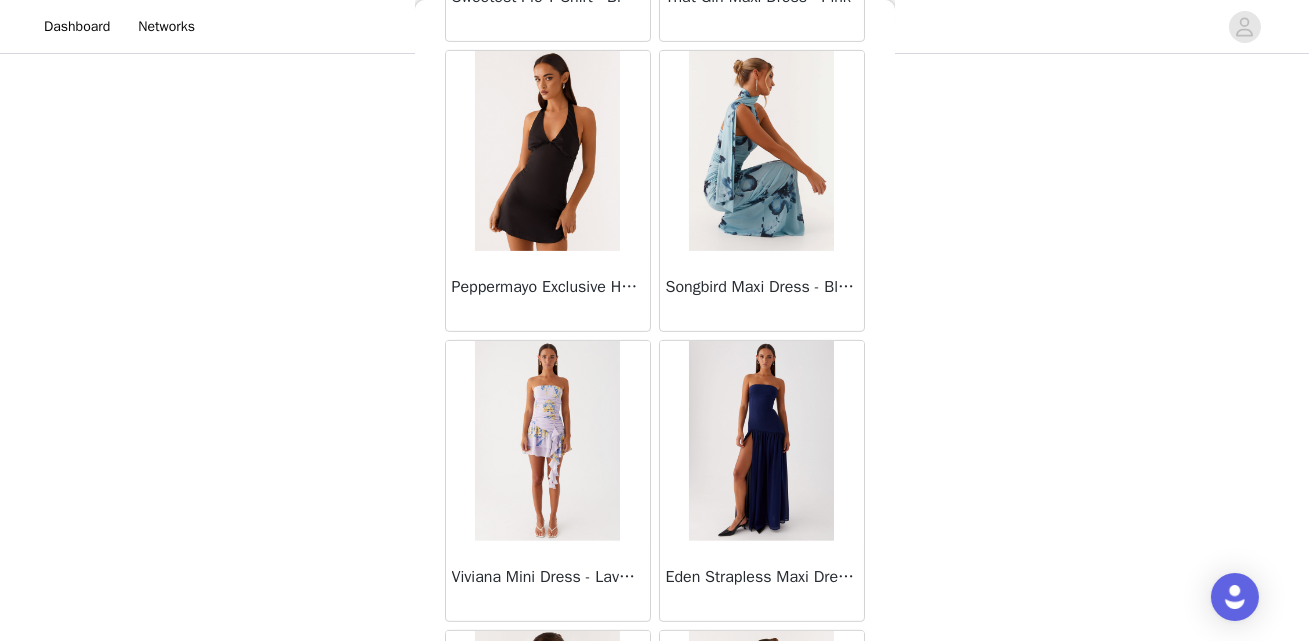 scroll, scrollTop: 2417, scrollLeft: 0, axis: vertical 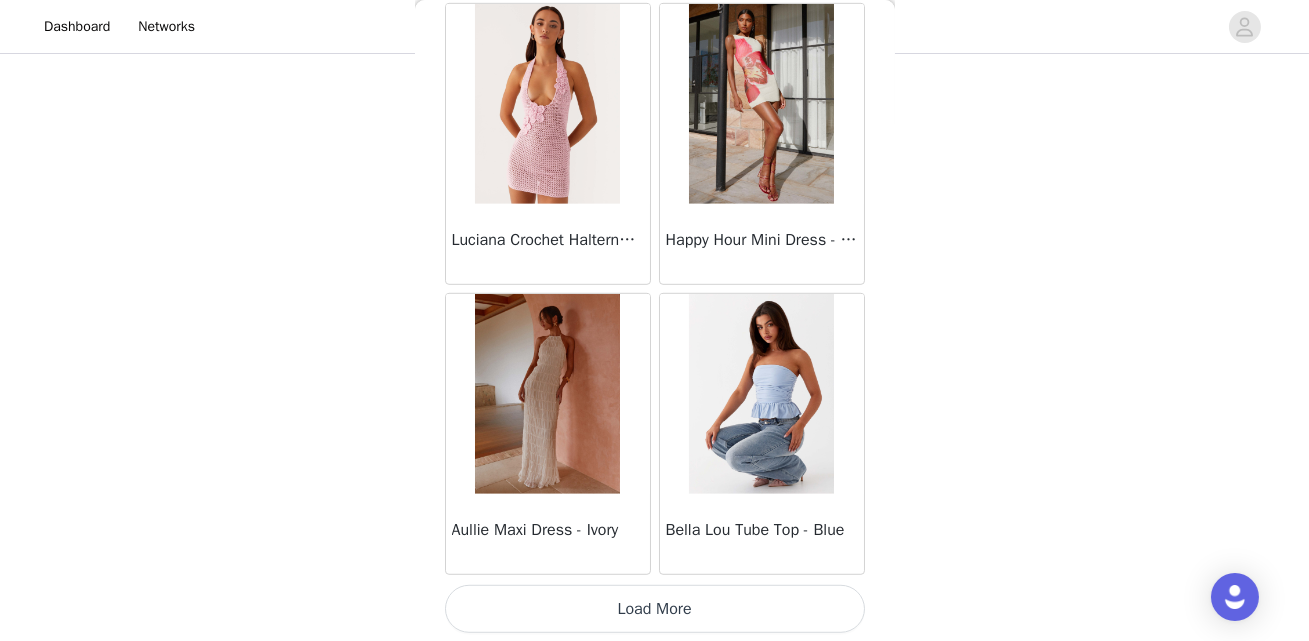 click on "Load More" at bounding box center (655, 609) 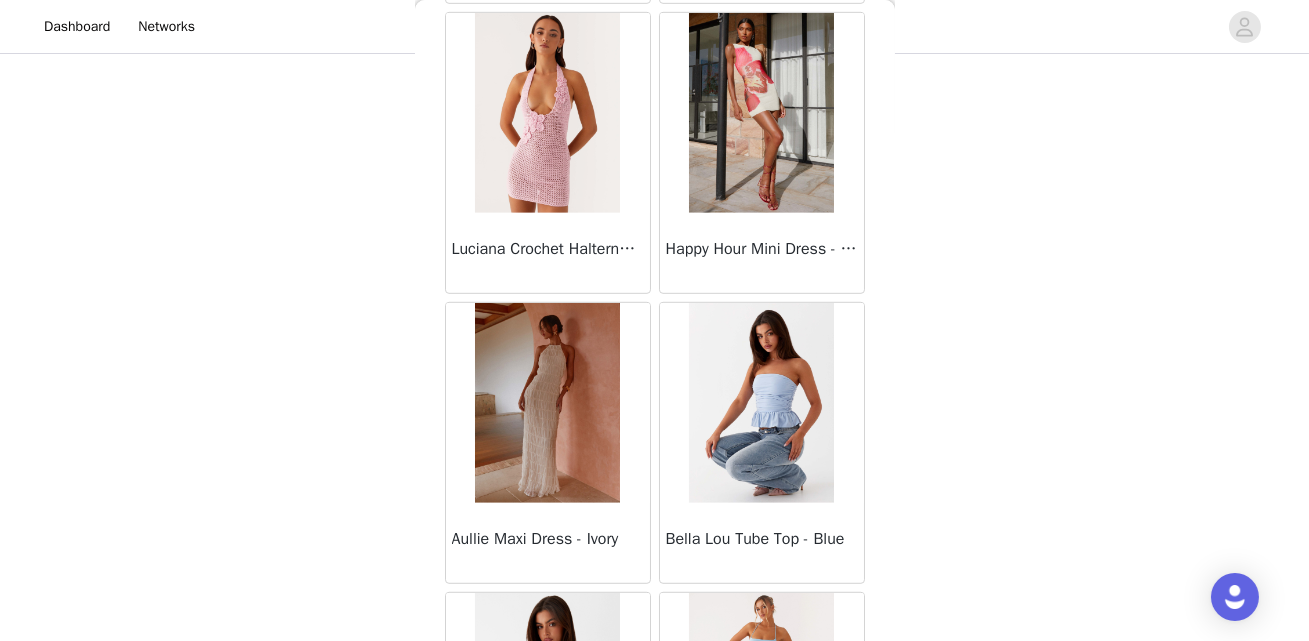 scroll, scrollTop: 230, scrollLeft: 0, axis: vertical 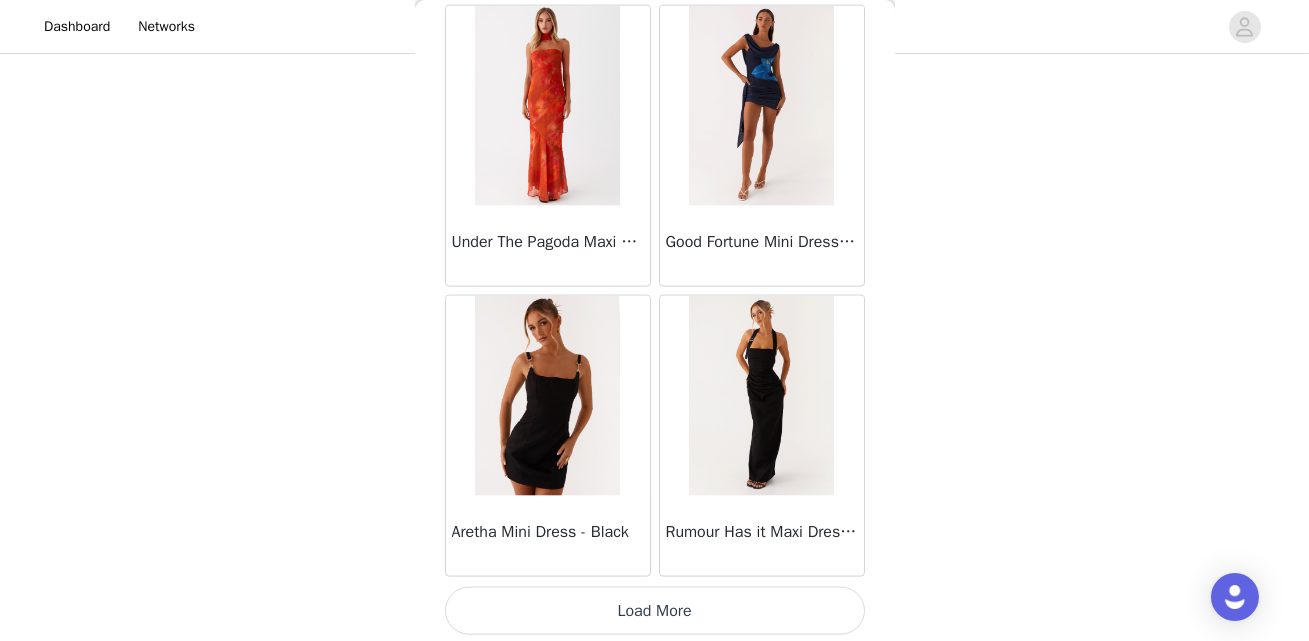 click on "Load More" at bounding box center [655, 611] 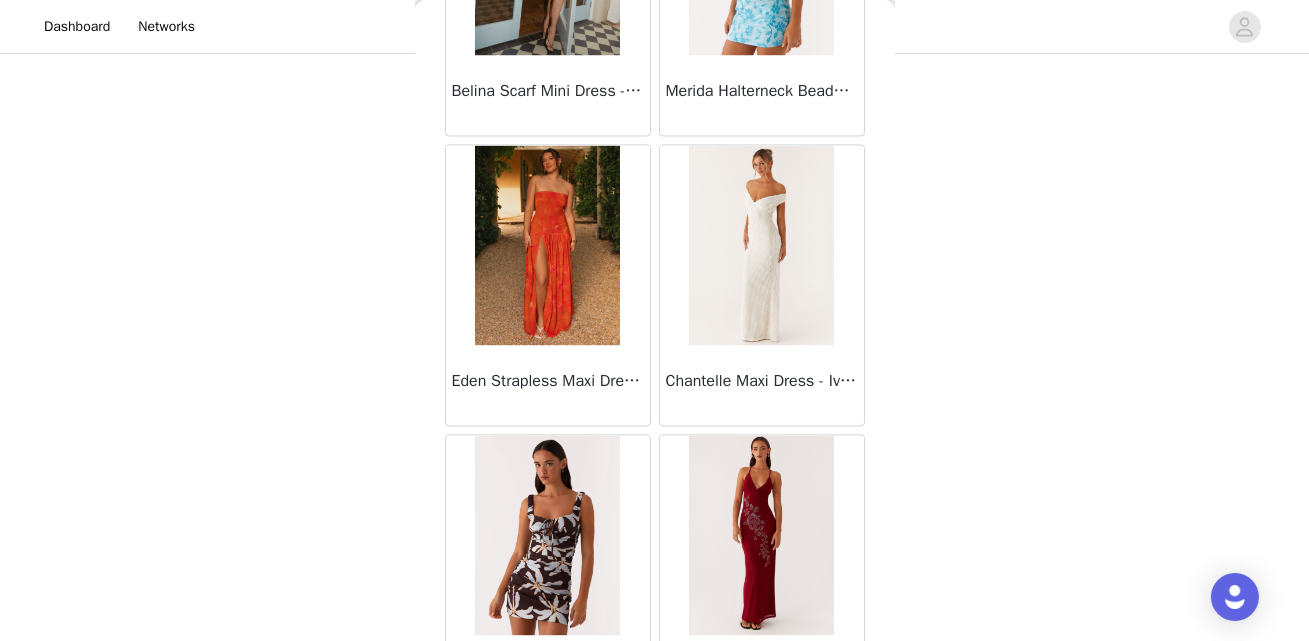 scroll, scrollTop: 8213, scrollLeft: 0, axis: vertical 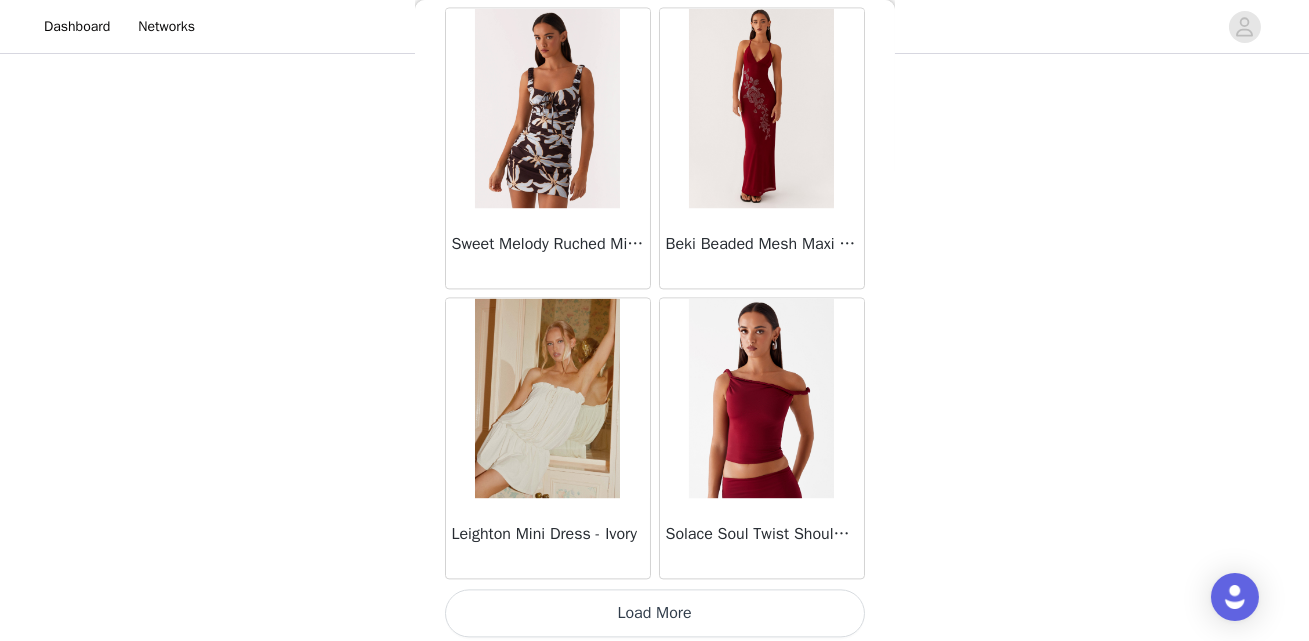click on "Load More" at bounding box center [655, 613] 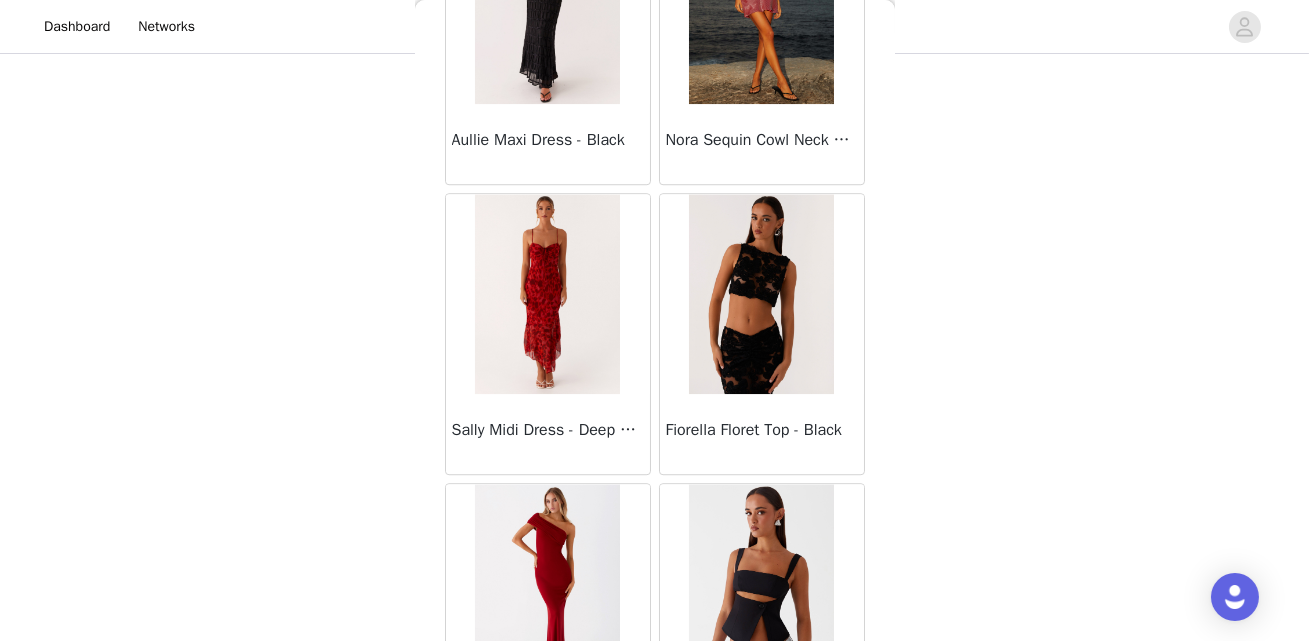 scroll, scrollTop: 11111, scrollLeft: 0, axis: vertical 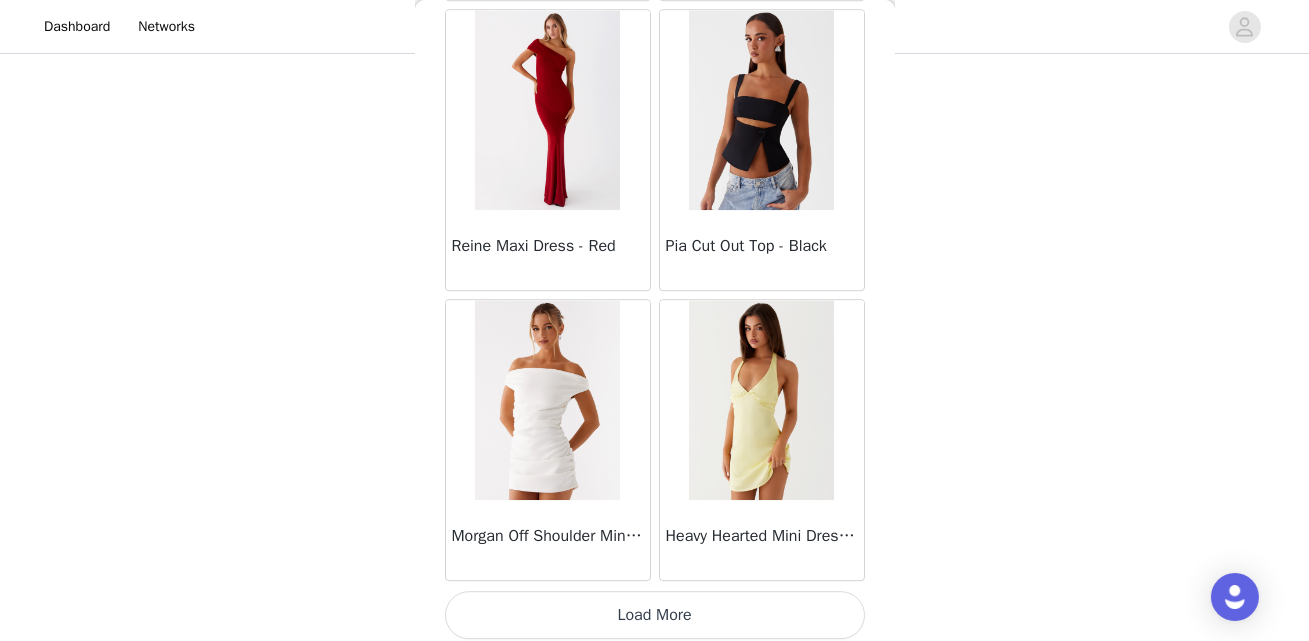 click on "Load More" at bounding box center [655, 615] 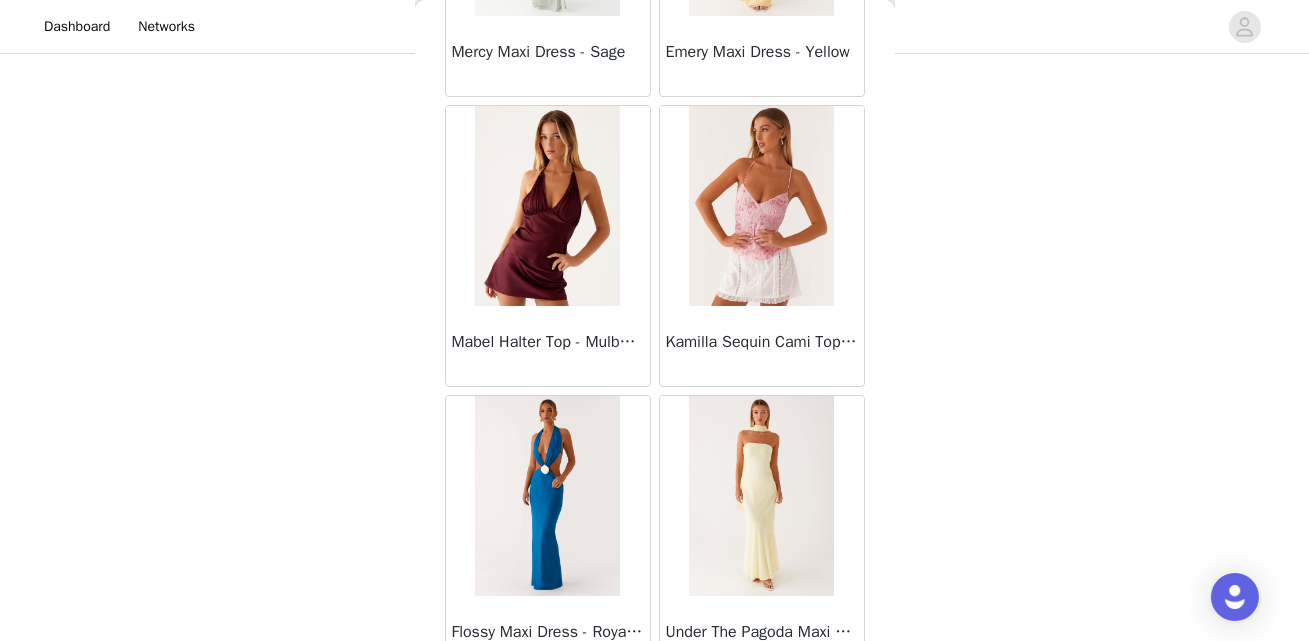 scroll, scrollTop: 14010, scrollLeft: 0, axis: vertical 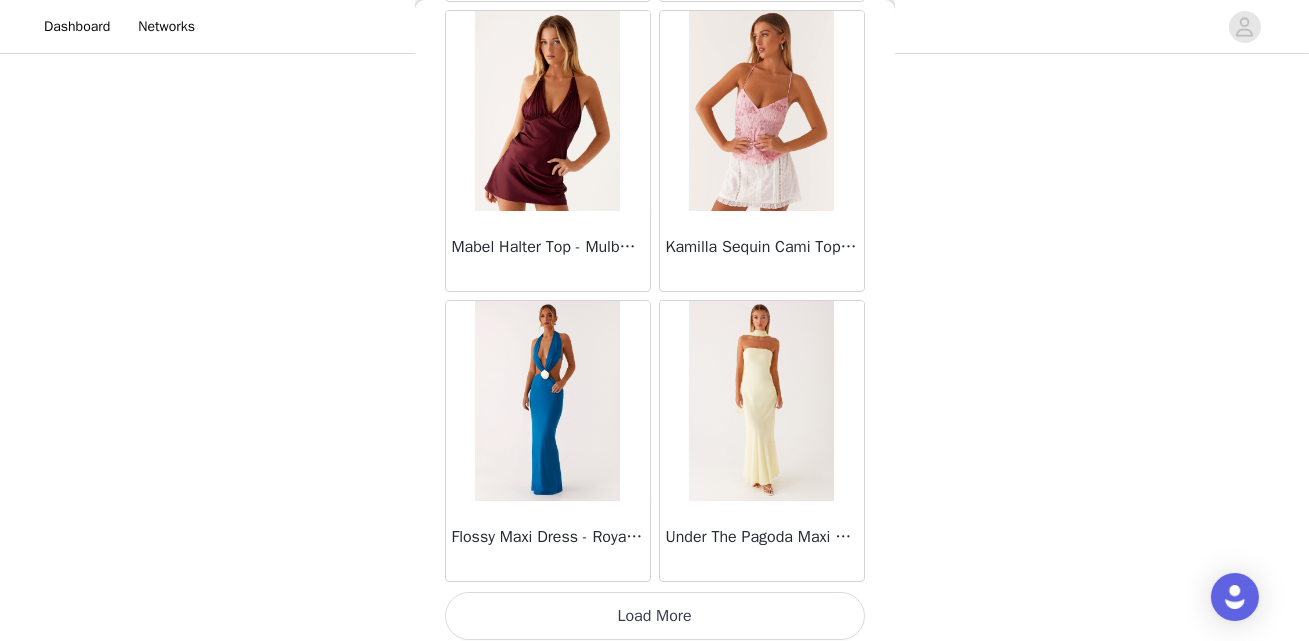 click on "Load More" at bounding box center (655, 616) 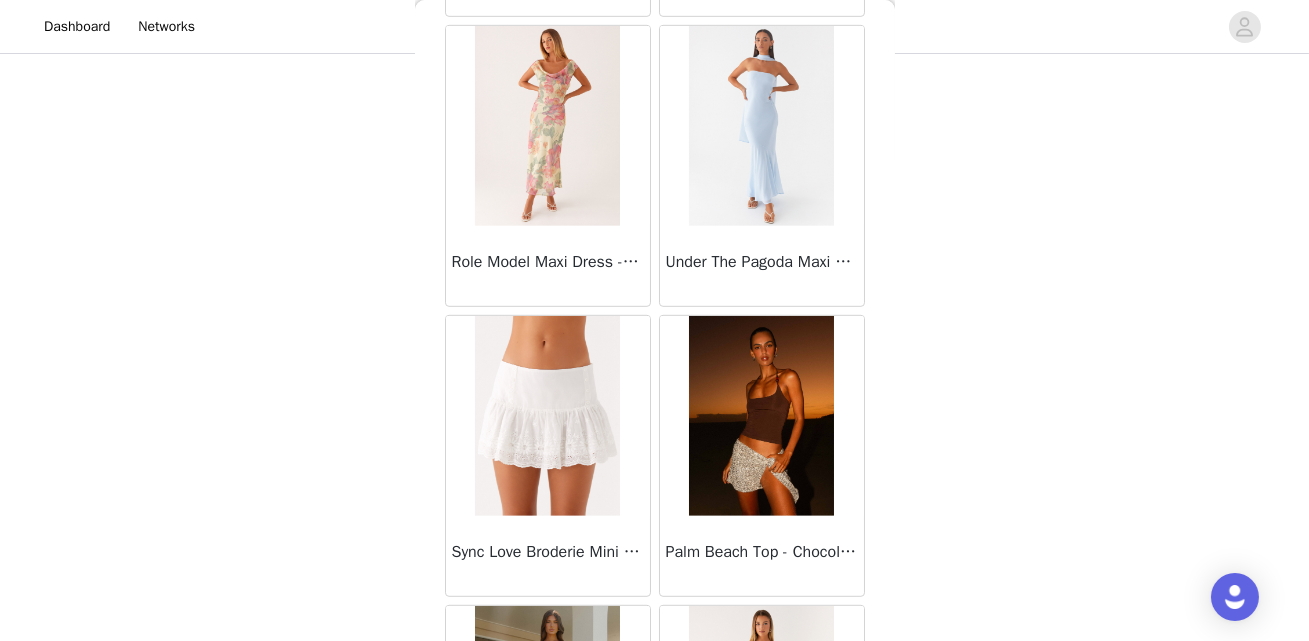 scroll, scrollTop: 16908, scrollLeft: 0, axis: vertical 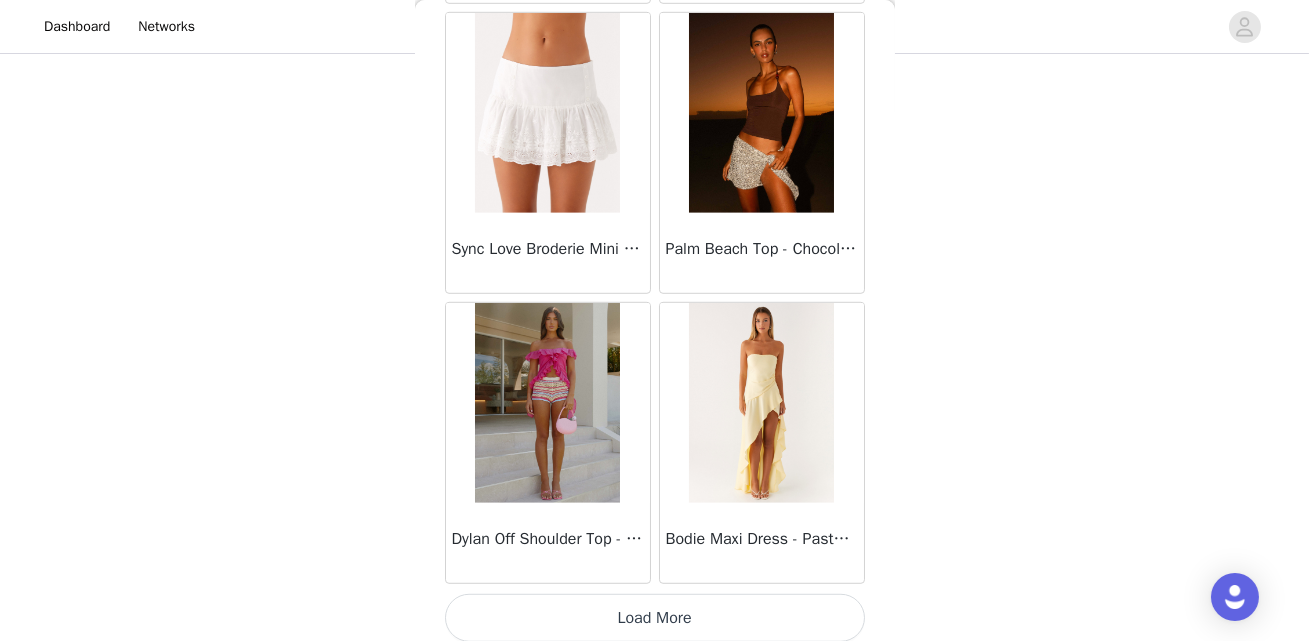 click on "Load More" at bounding box center (655, 618) 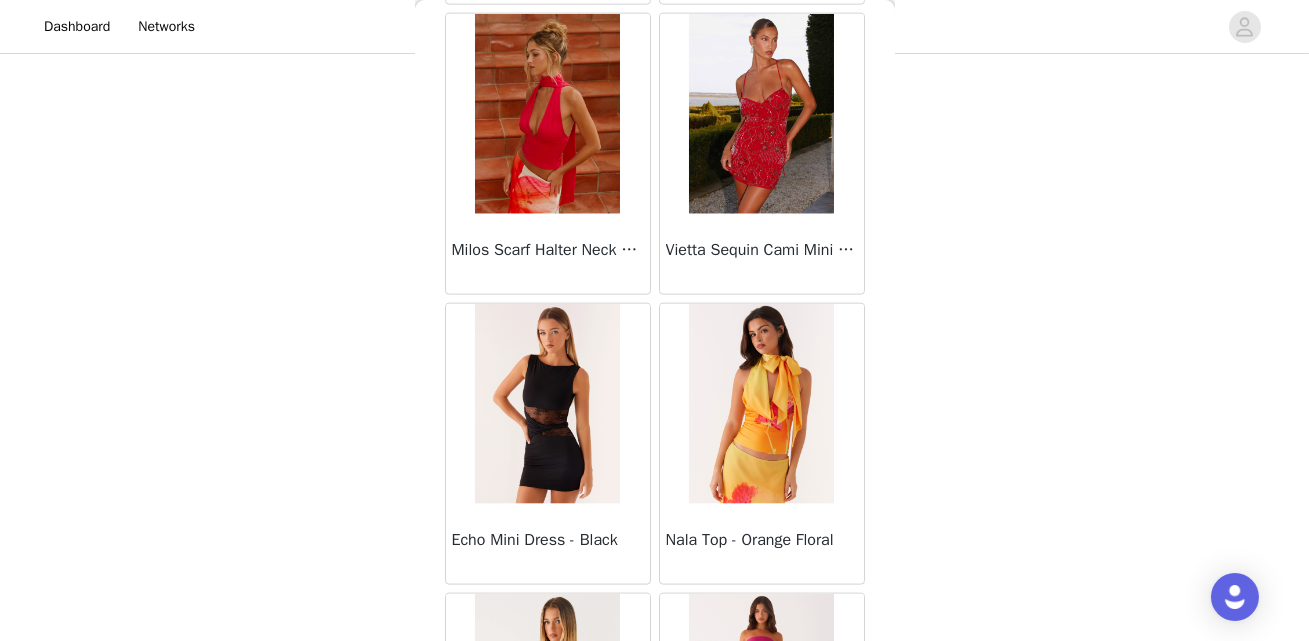 scroll, scrollTop: 19806, scrollLeft: 0, axis: vertical 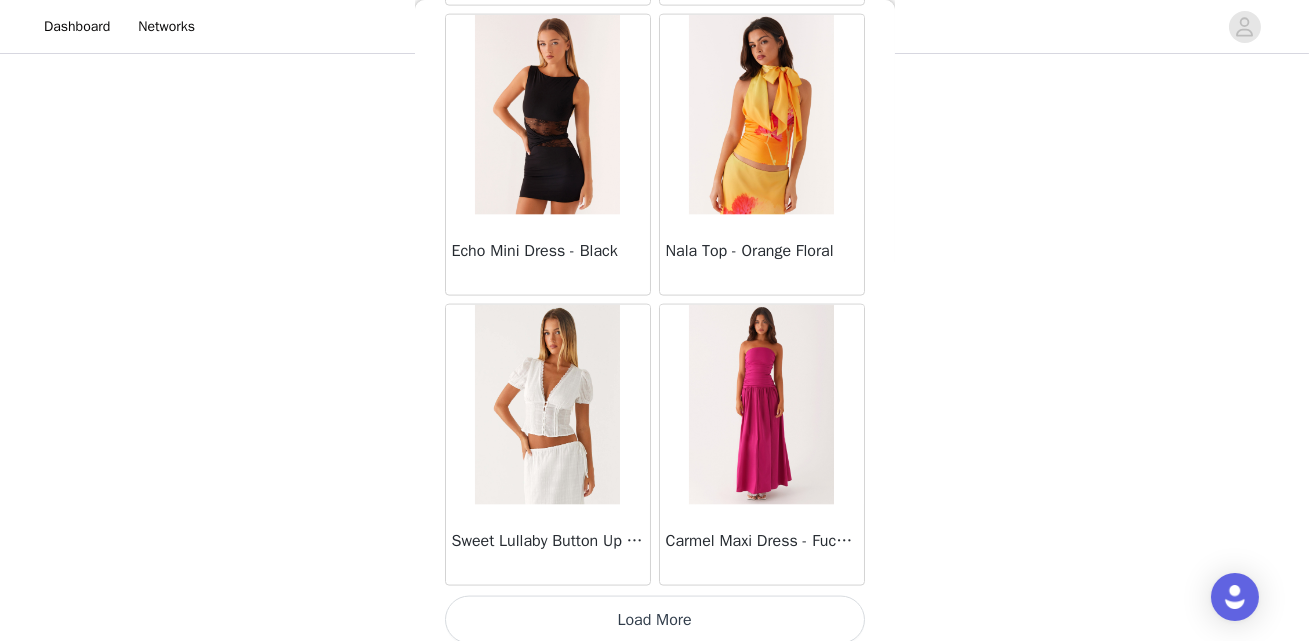 click on "Load More" at bounding box center (655, 620) 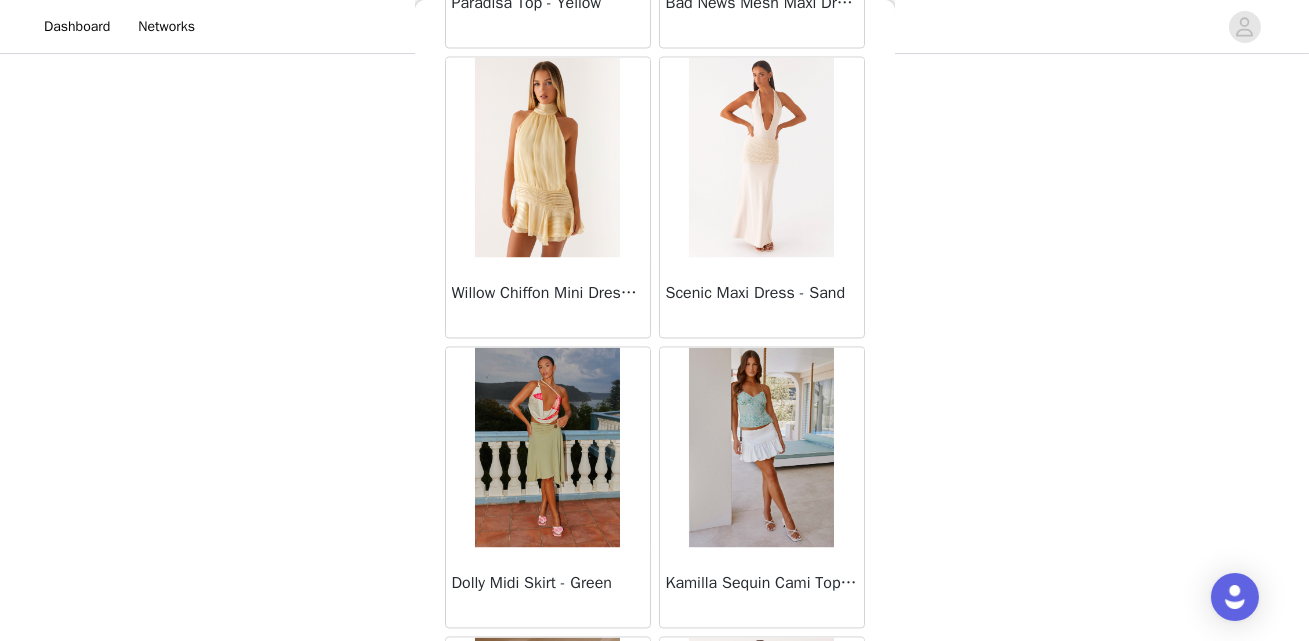 scroll, scrollTop: 22025, scrollLeft: 0, axis: vertical 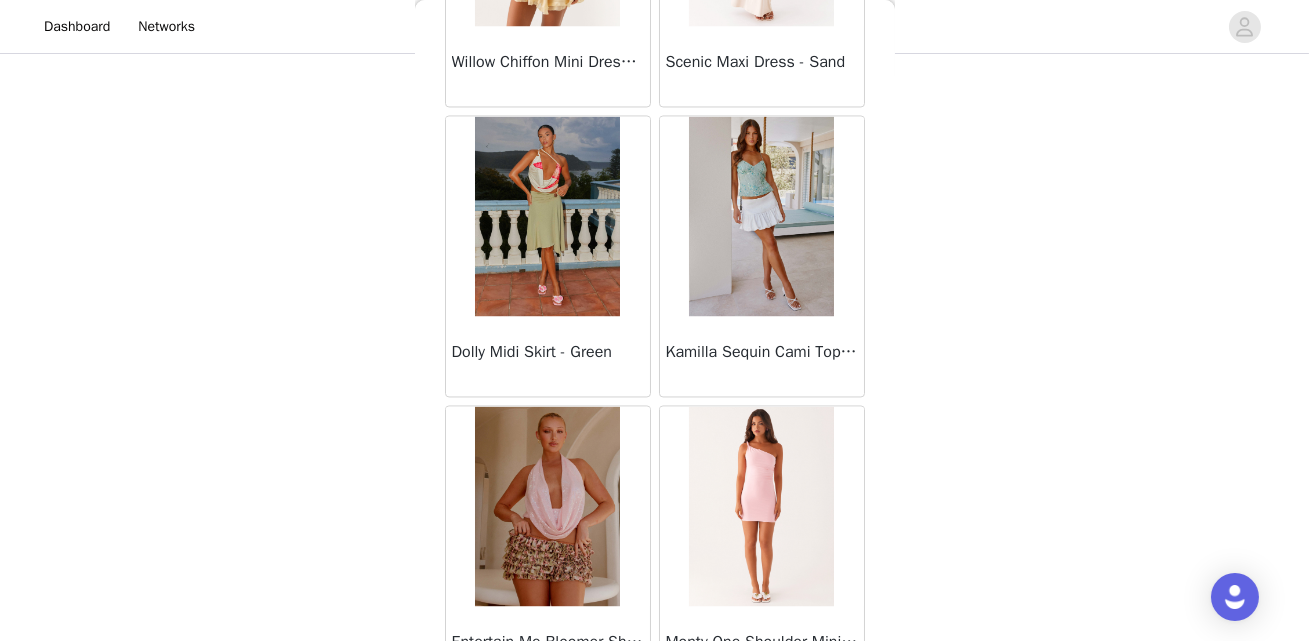 click at bounding box center [761, 216] 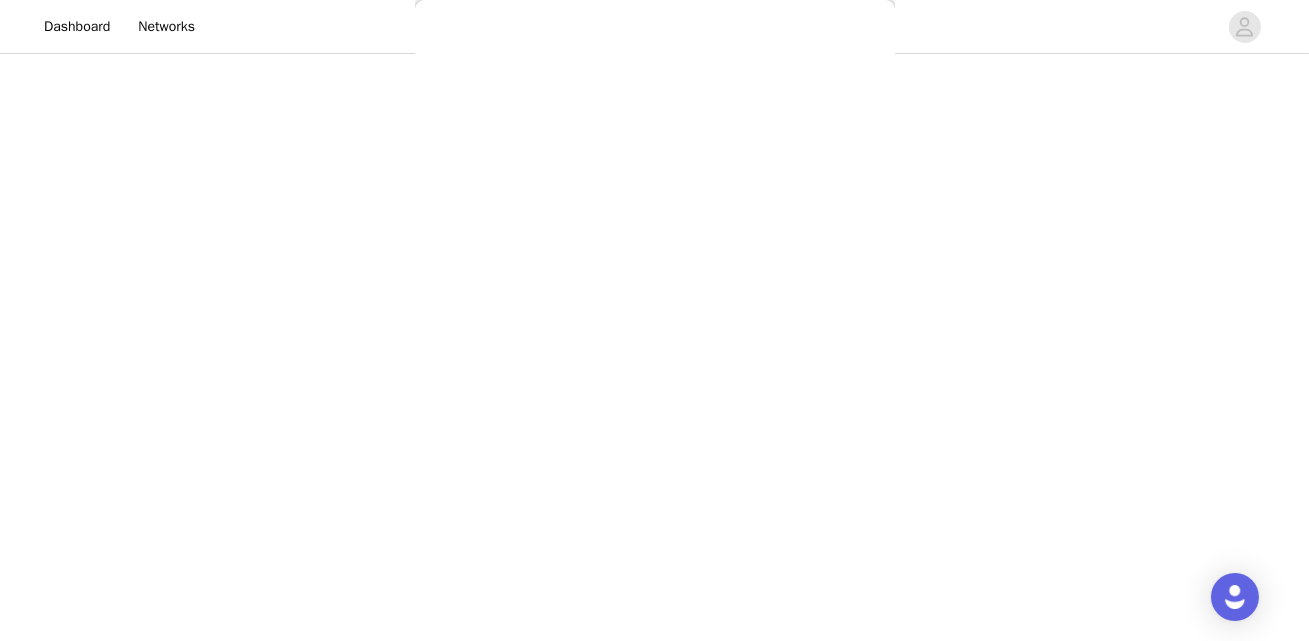 scroll, scrollTop: 413, scrollLeft: 0, axis: vertical 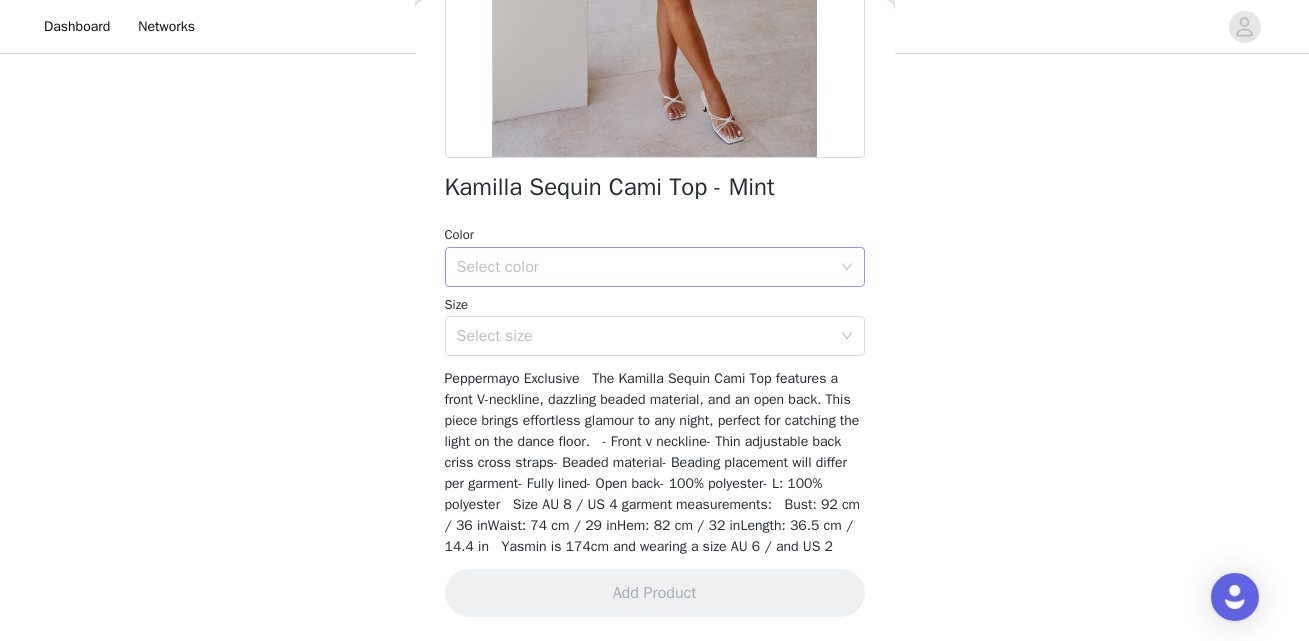click on "Select color" at bounding box center [644, 267] 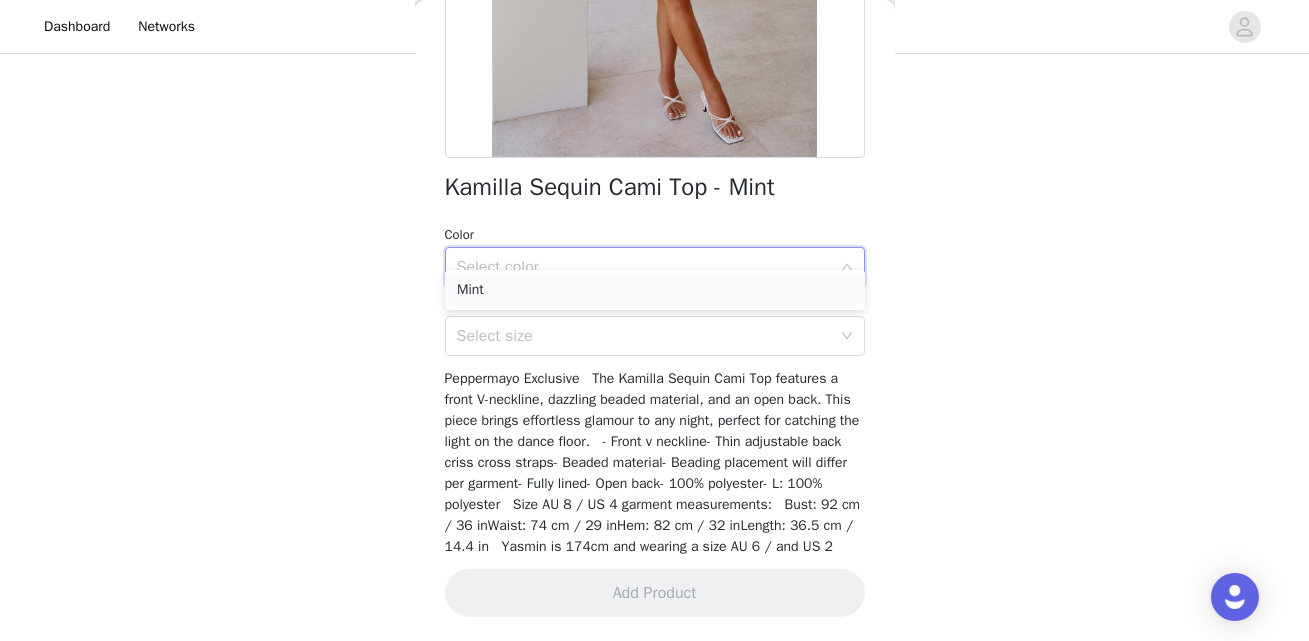 click on "Mint" at bounding box center [655, 290] 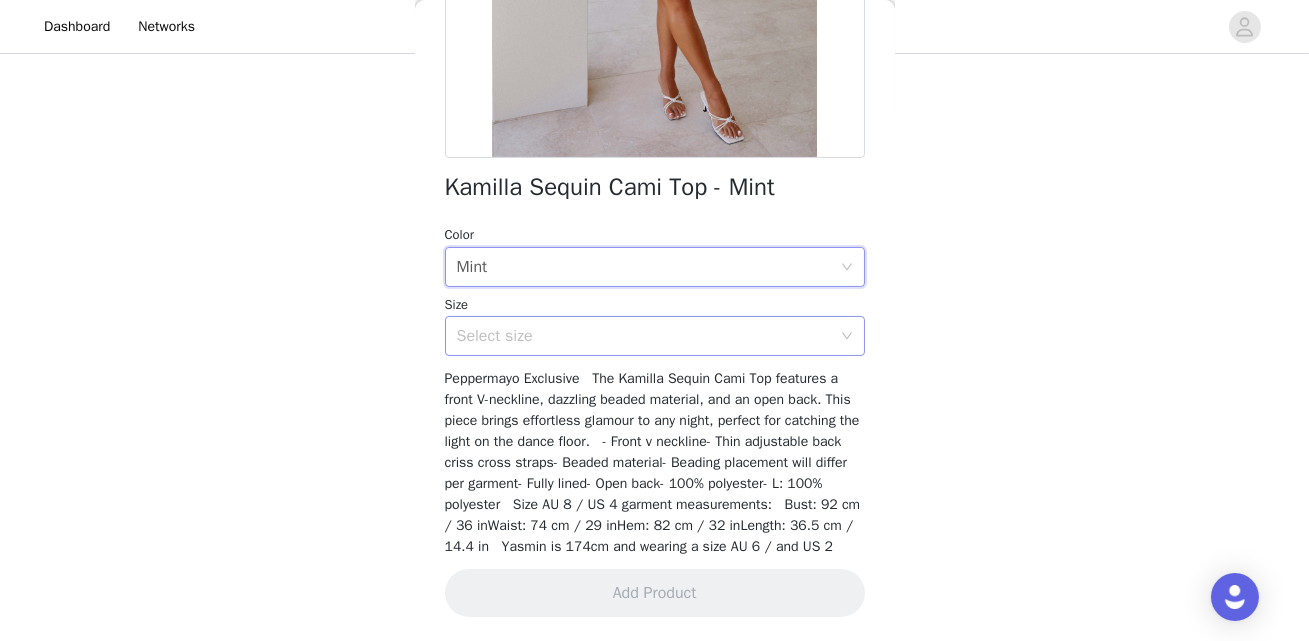 click on "Select size" at bounding box center [644, 336] 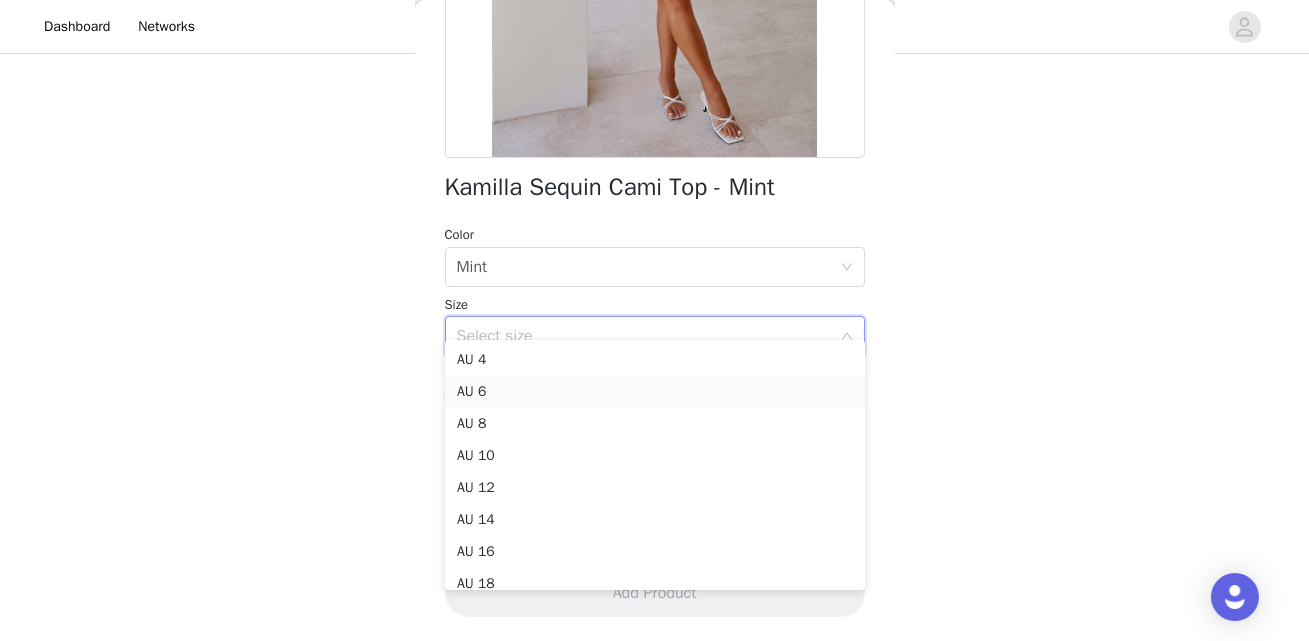 click on "AU 6" at bounding box center [655, 392] 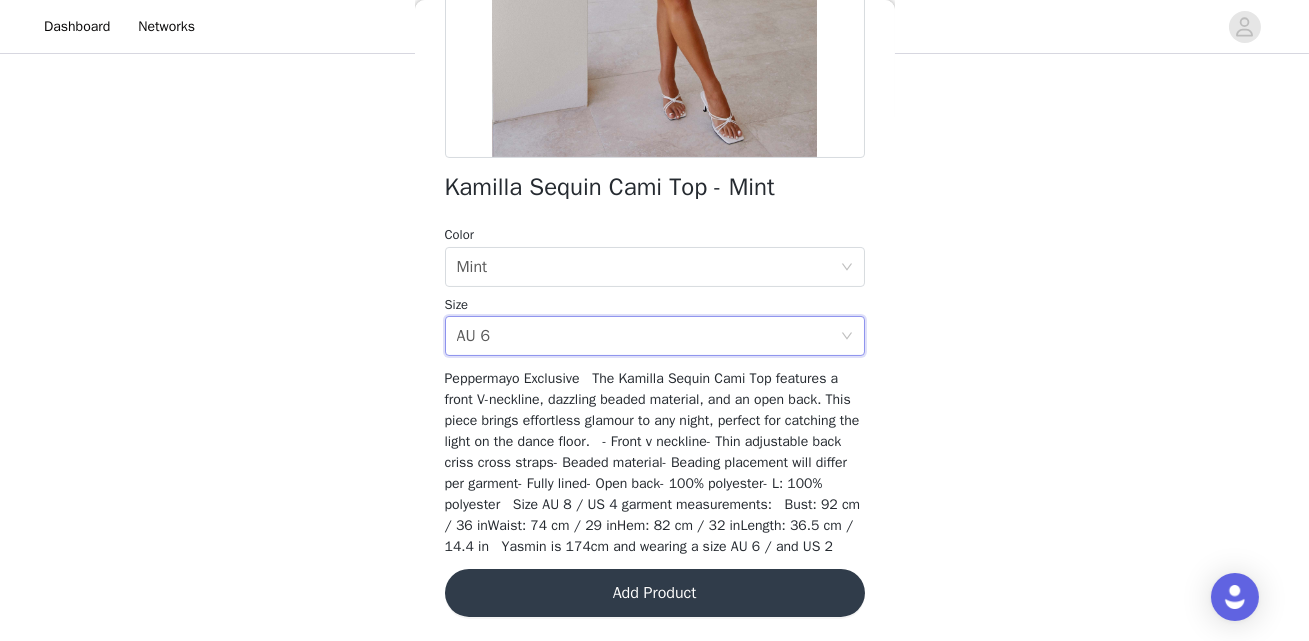 click on "Add Product" at bounding box center (655, 593) 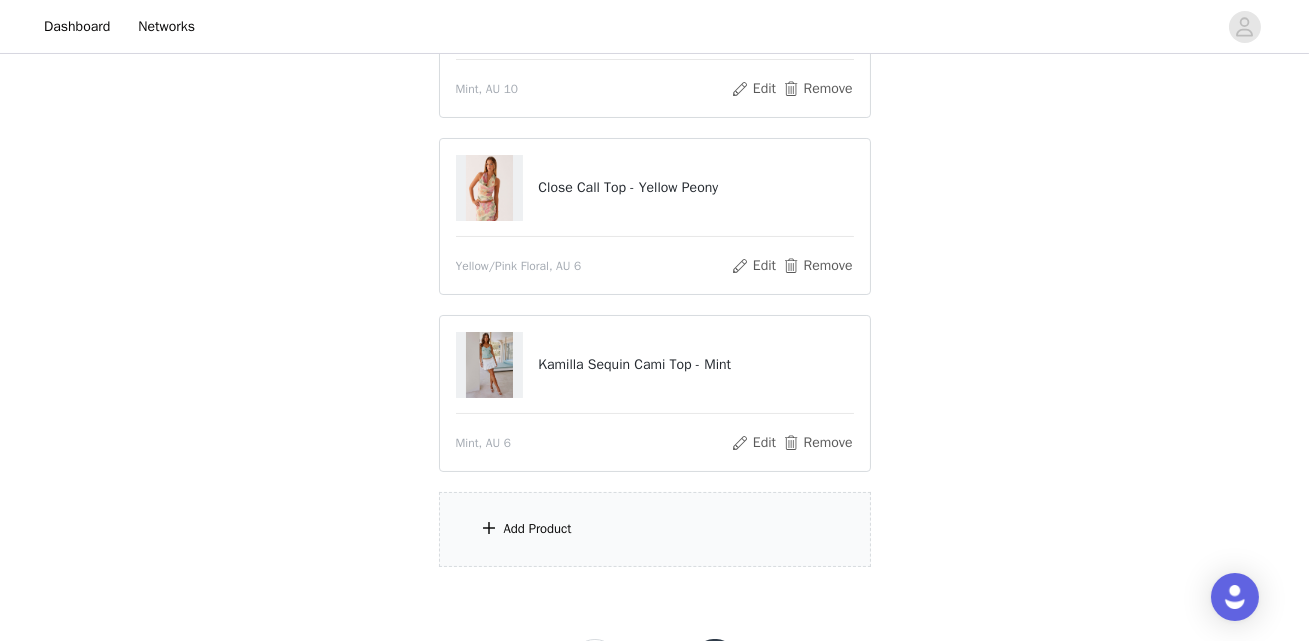 scroll, scrollTop: 356, scrollLeft: 0, axis: vertical 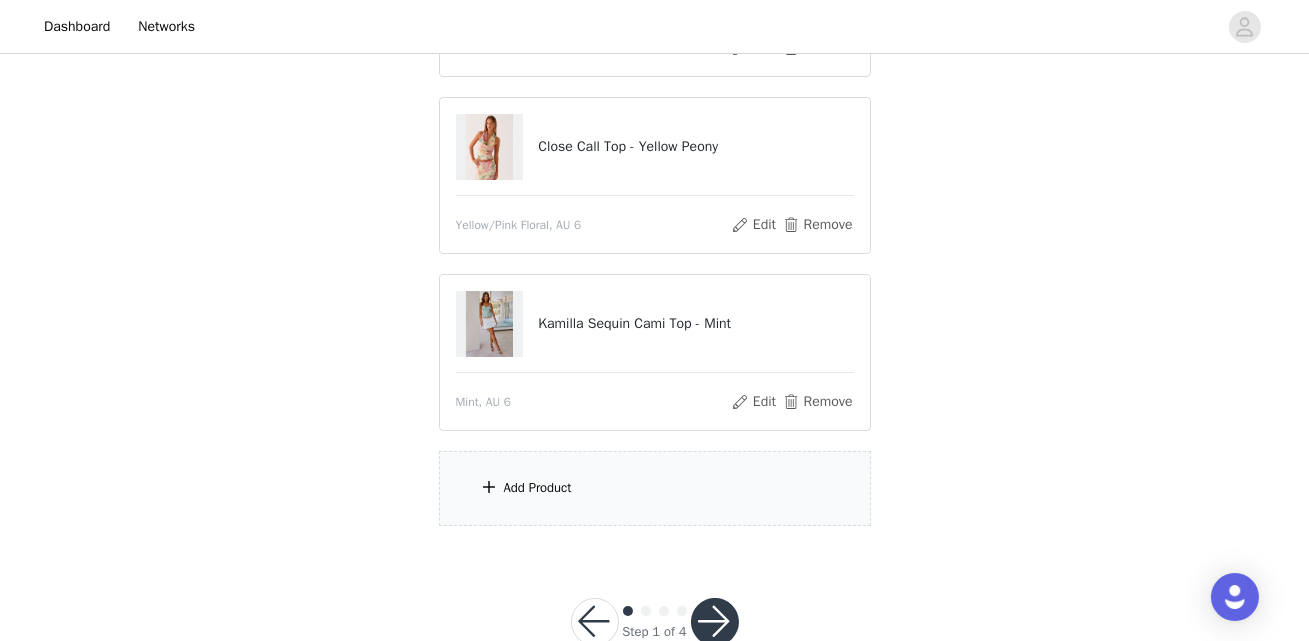 click on "Add Product" at bounding box center (538, 488) 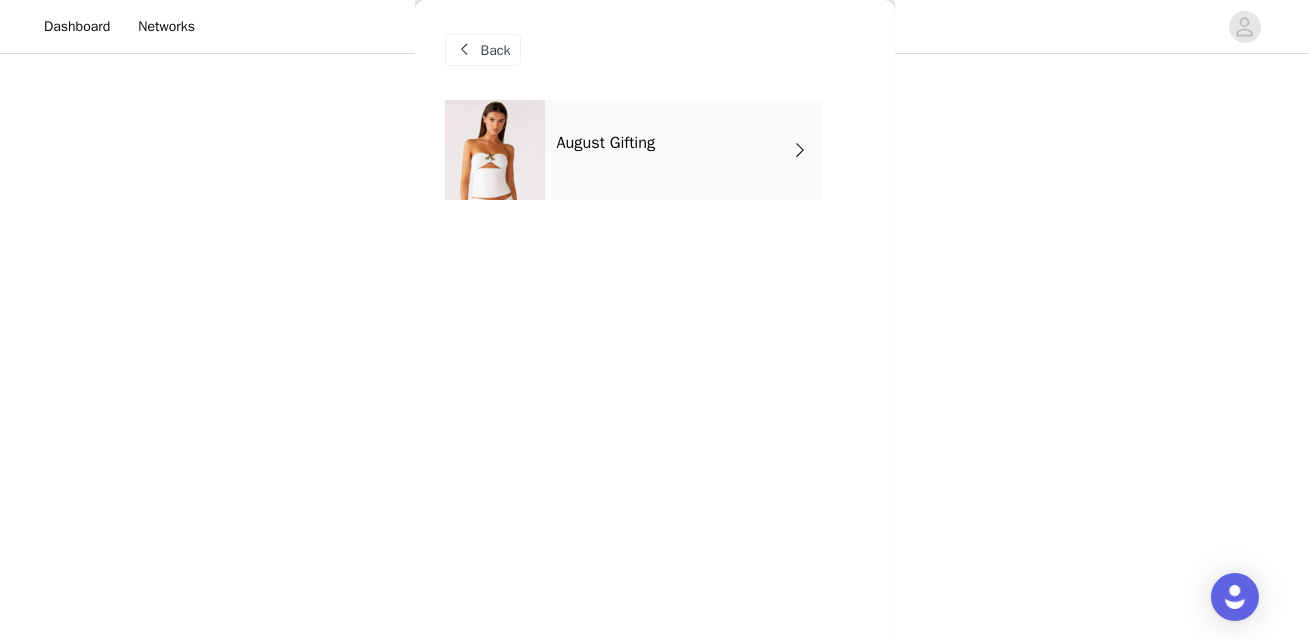 click on "August Gifting" at bounding box center (684, 150) 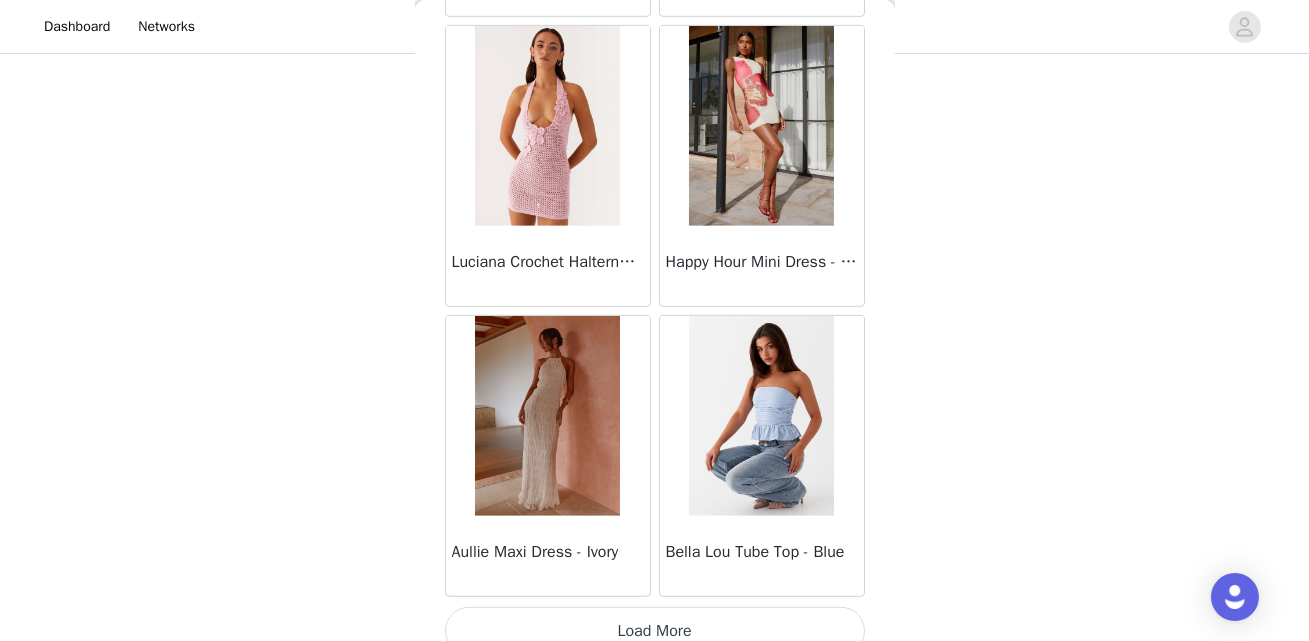 scroll, scrollTop: 2417, scrollLeft: 0, axis: vertical 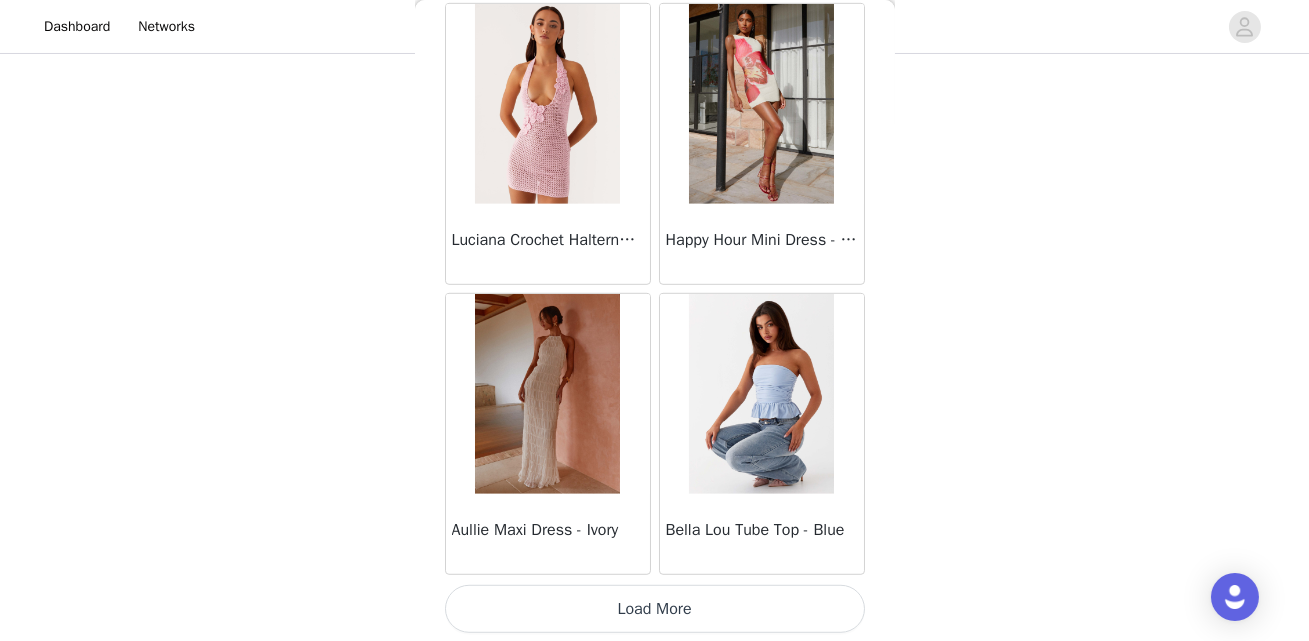 click on "Load More" at bounding box center [655, 609] 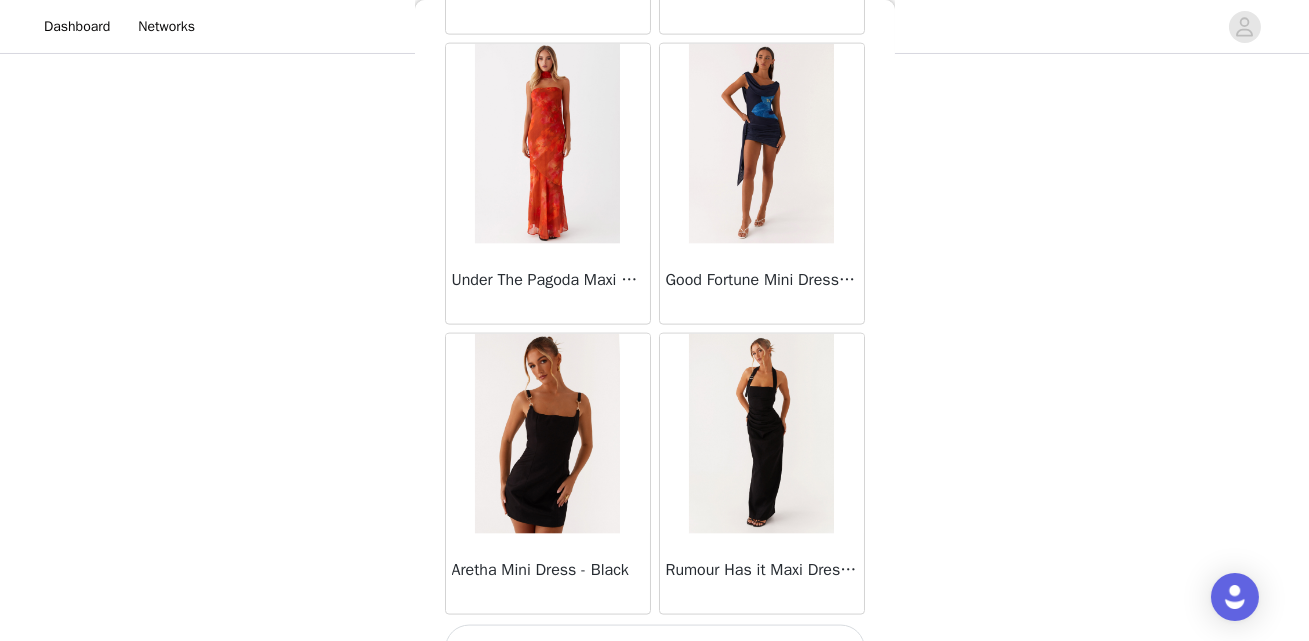 scroll, scrollTop: 5315, scrollLeft: 0, axis: vertical 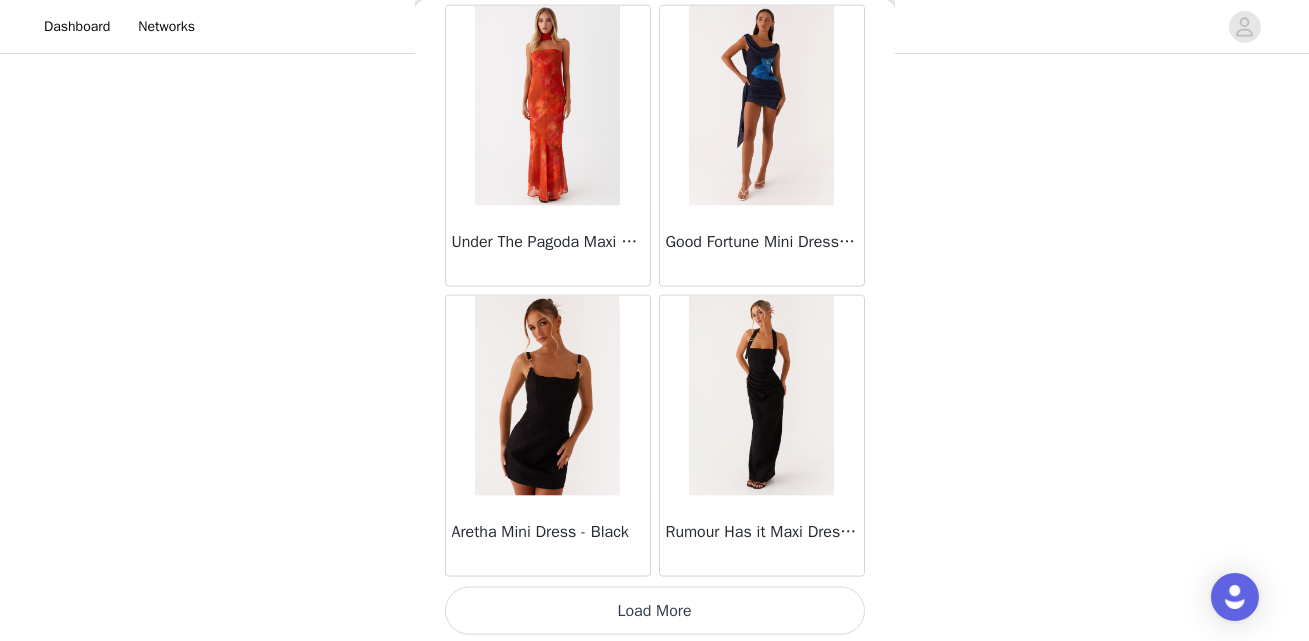 click on "Load More" at bounding box center (655, 611) 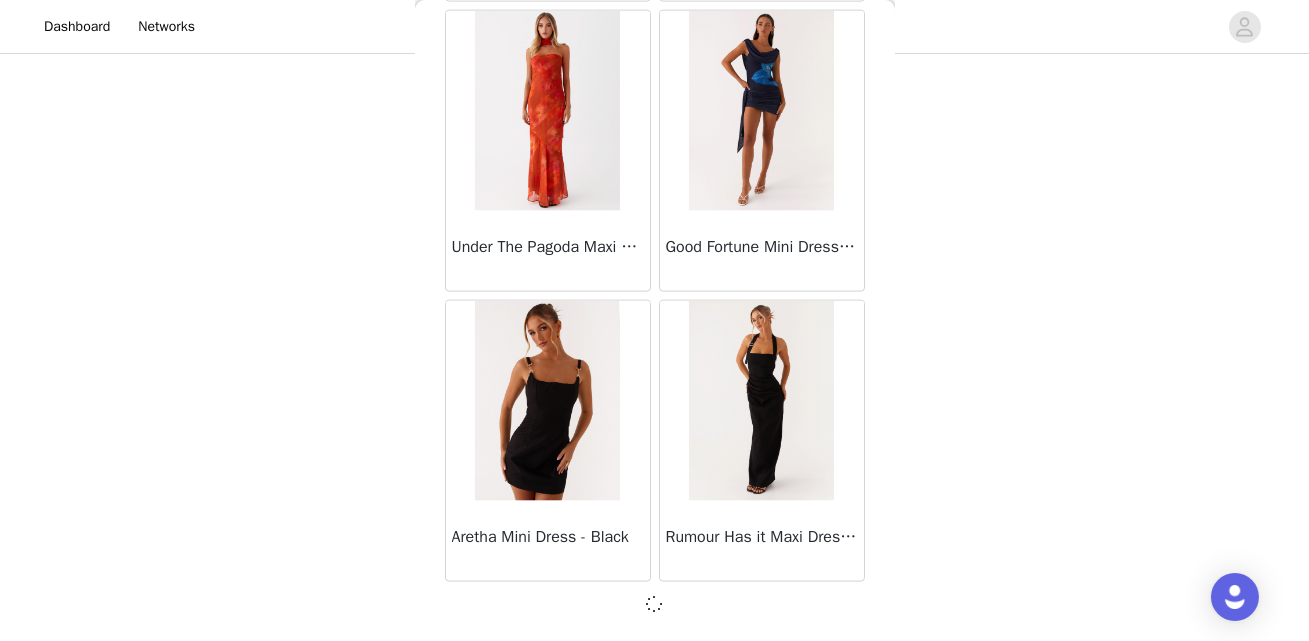 scroll, scrollTop: 5306, scrollLeft: 0, axis: vertical 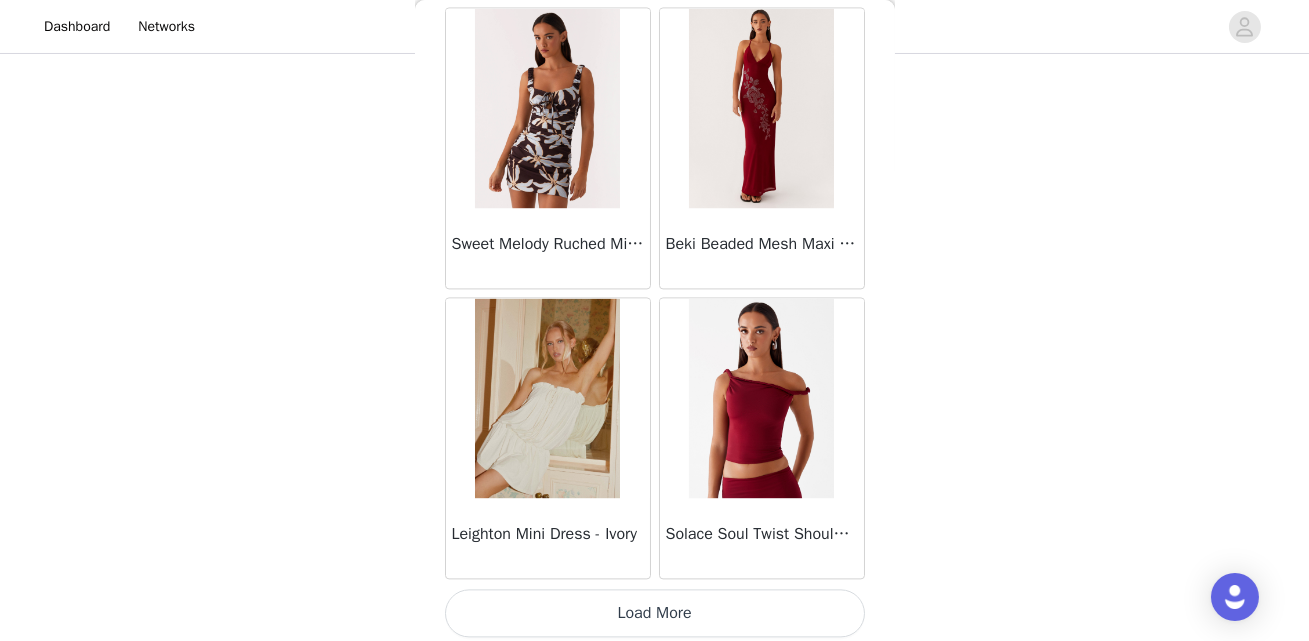 click on "Load More" at bounding box center (655, 613) 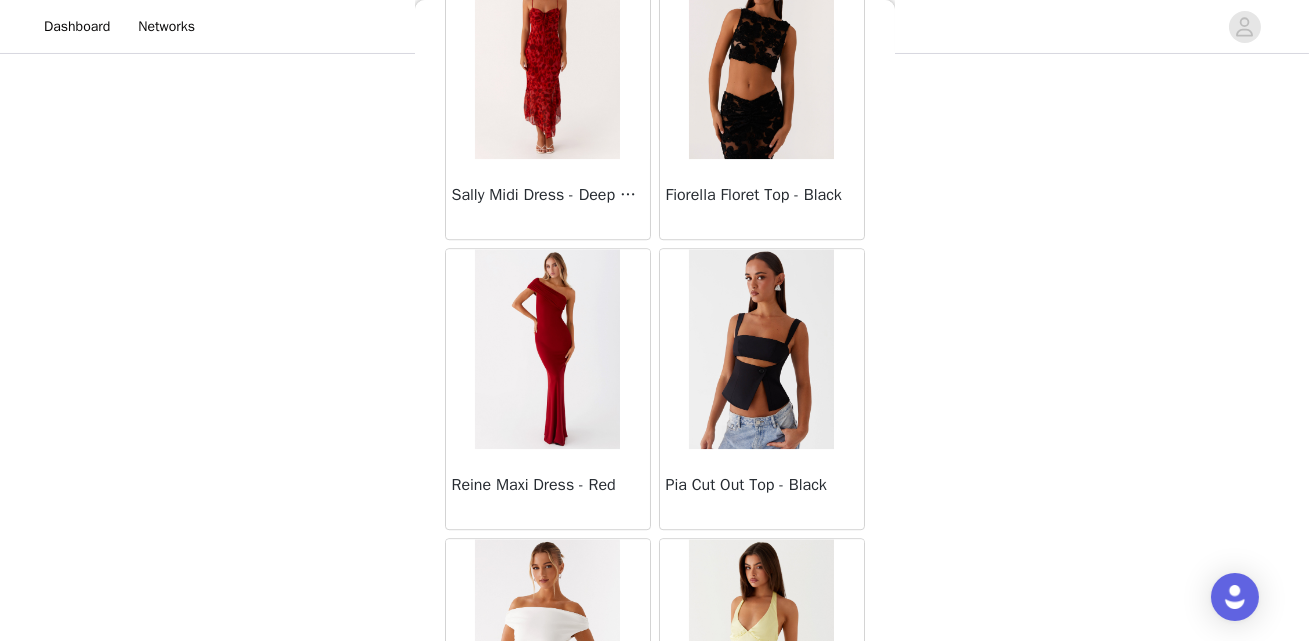 scroll, scrollTop: 11111, scrollLeft: 0, axis: vertical 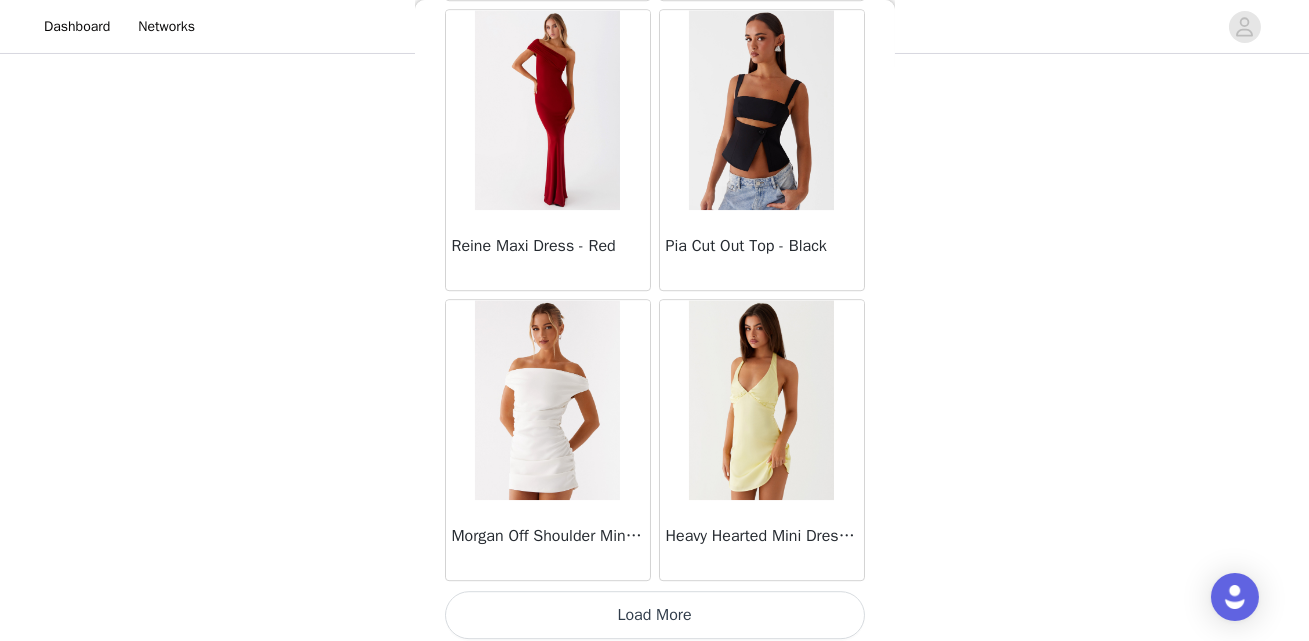 click on "Load More" at bounding box center (655, 615) 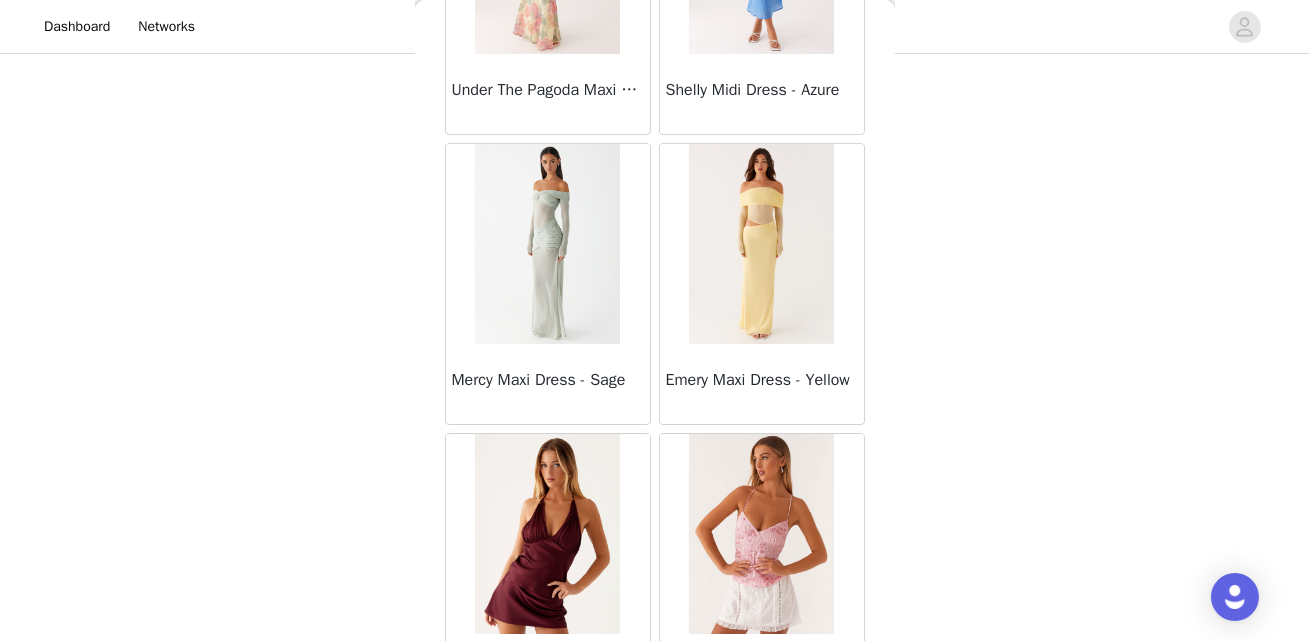 scroll, scrollTop: 14010, scrollLeft: 0, axis: vertical 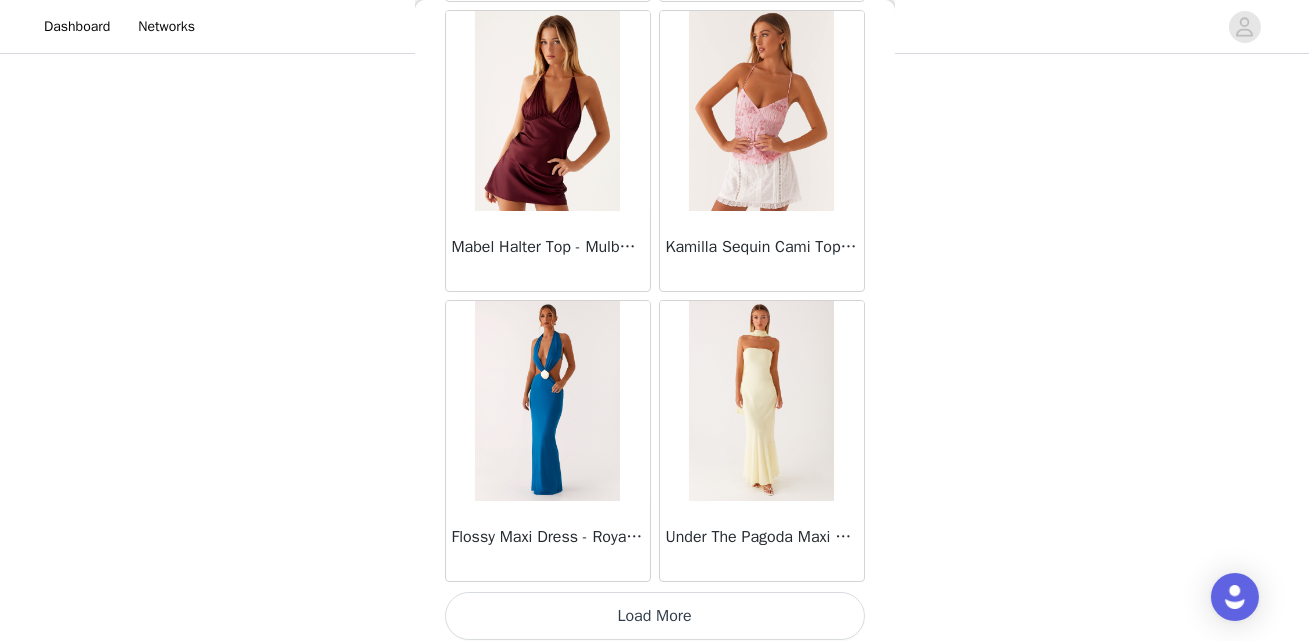 click on "Load More" at bounding box center (655, 616) 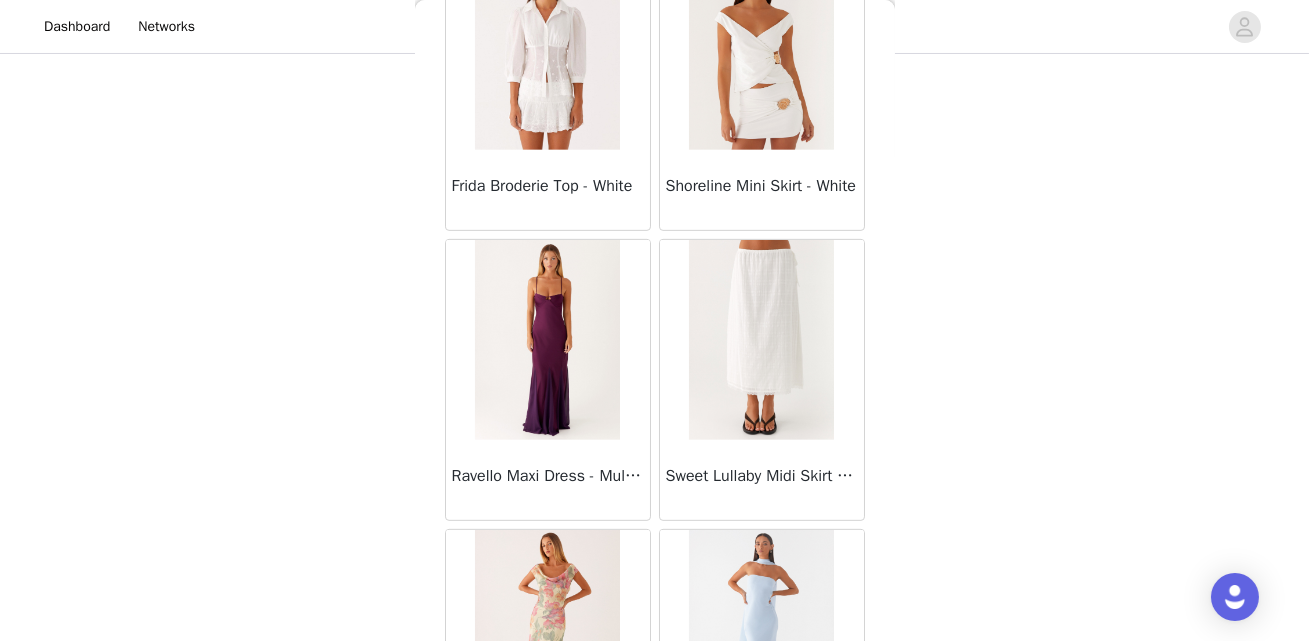 scroll, scrollTop: 16908, scrollLeft: 0, axis: vertical 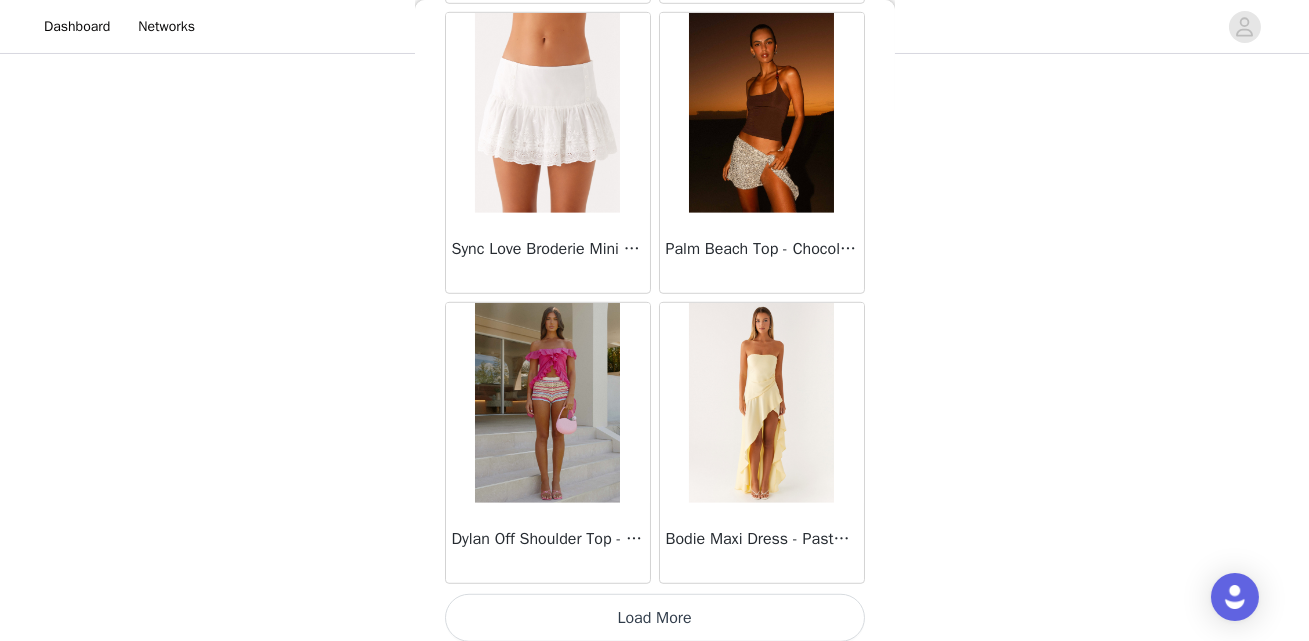 click on "Load More" at bounding box center [655, 618] 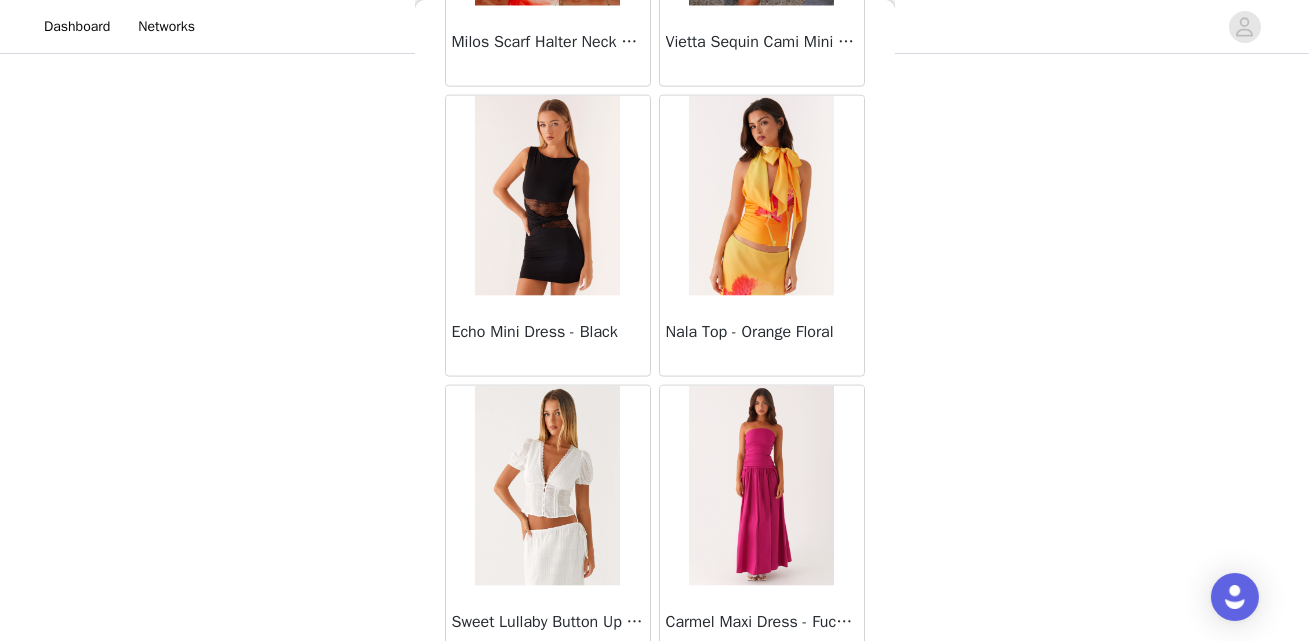 scroll, scrollTop: 19806, scrollLeft: 0, axis: vertical 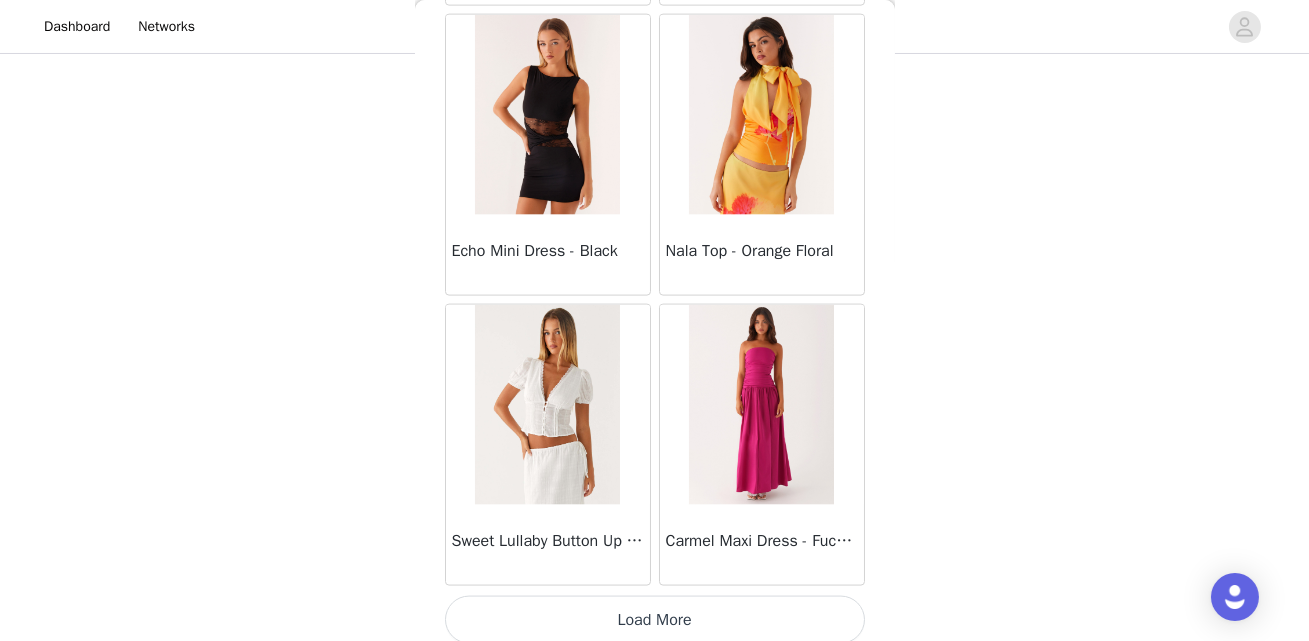 click on "Load More" at bounding box center [655, 620] 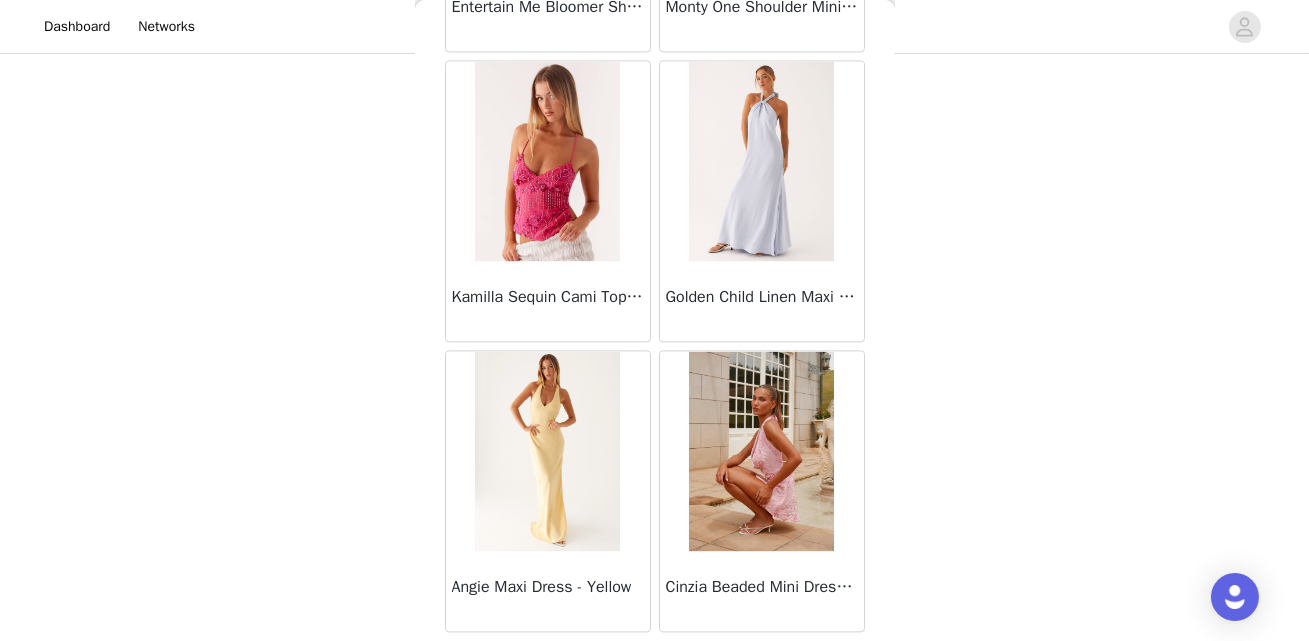 scroll, scrollTop: 22704, scrollLeft: 0, axis: vertical 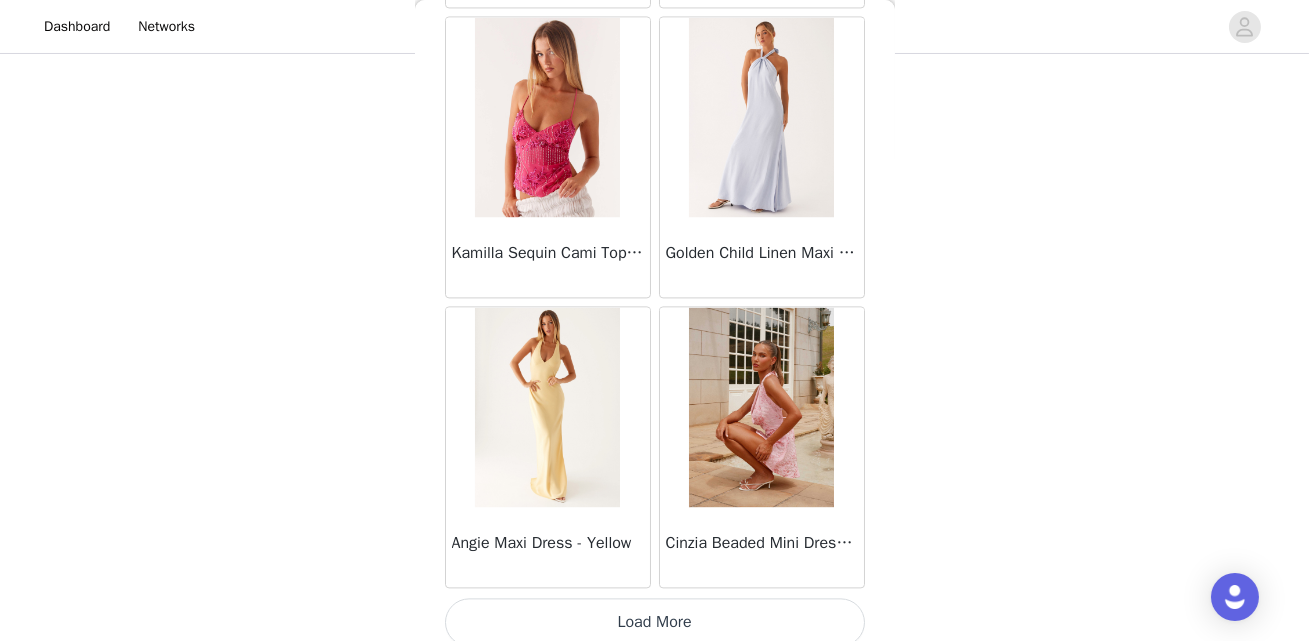 click on "Load More" at bounding box center (655, 622) 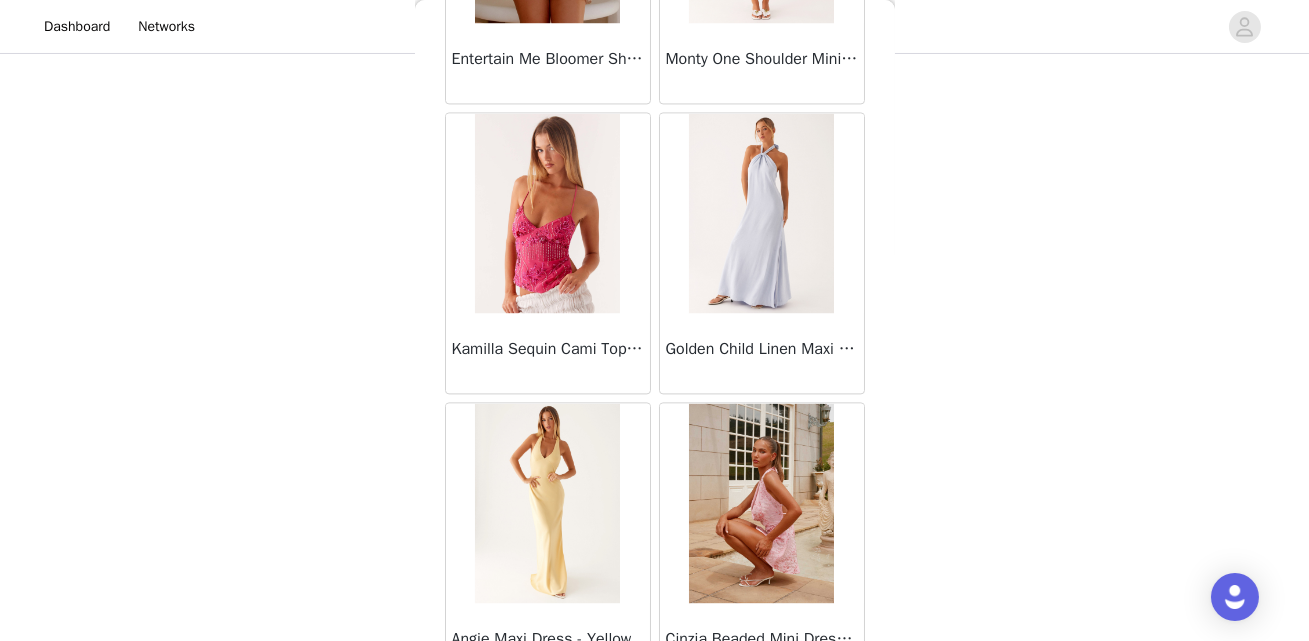 scroll, scrollTop: 22635, scrollLeft: 0, axis: vertical 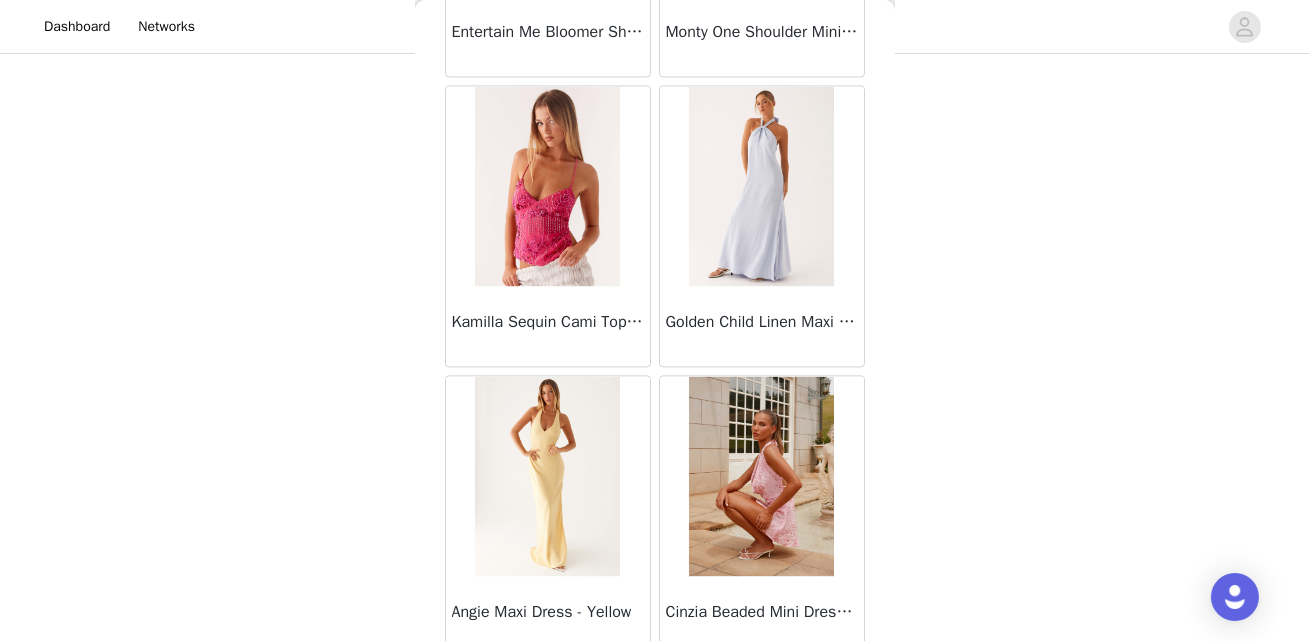 click at bounding box center [761, 476] 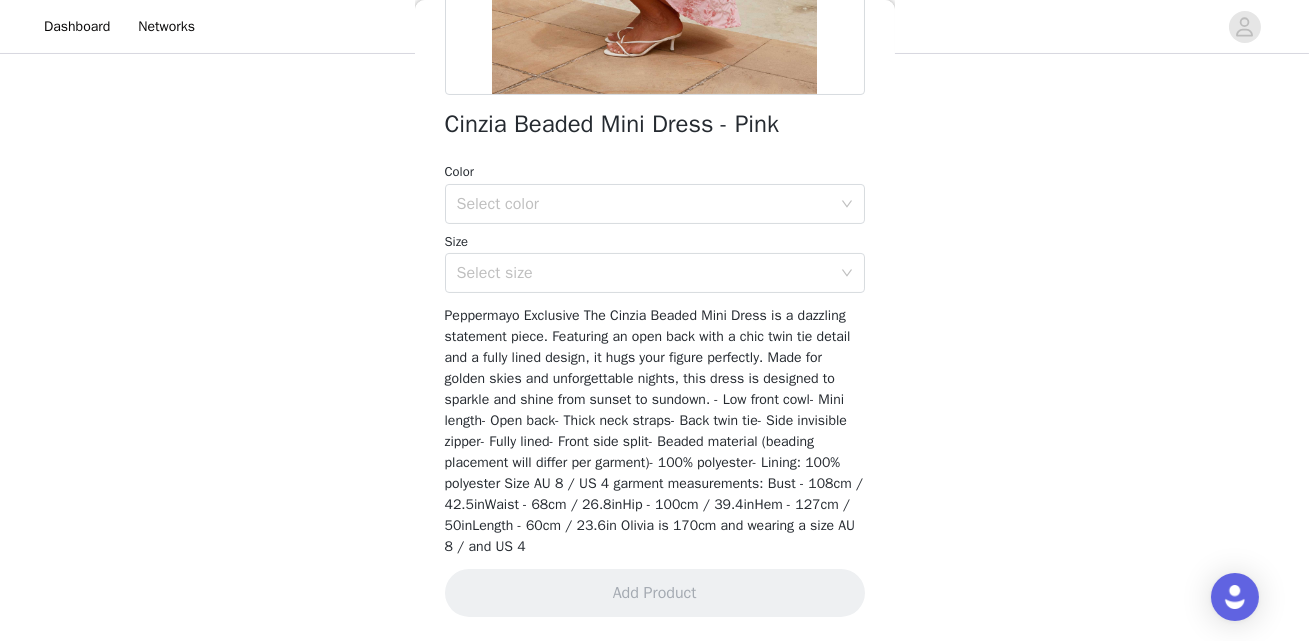 scroll, scrollTop: 160, scrollLeft: 0, axis: vertical 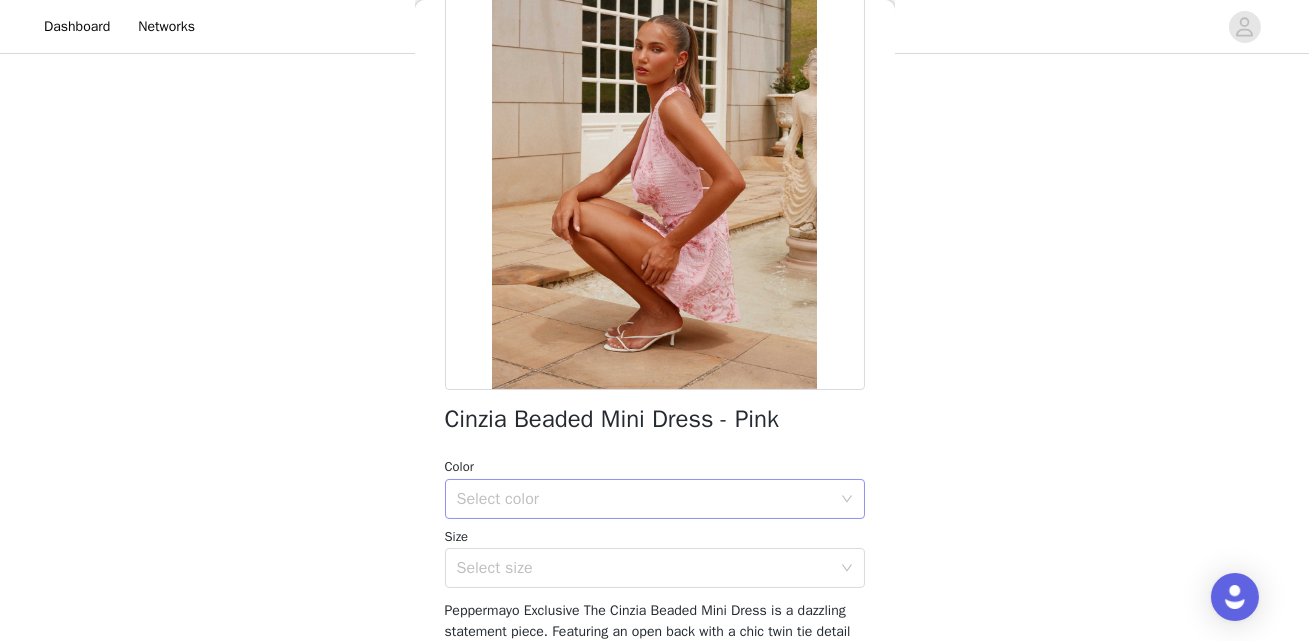 click on "Select color" at bounding box center (648, 499) 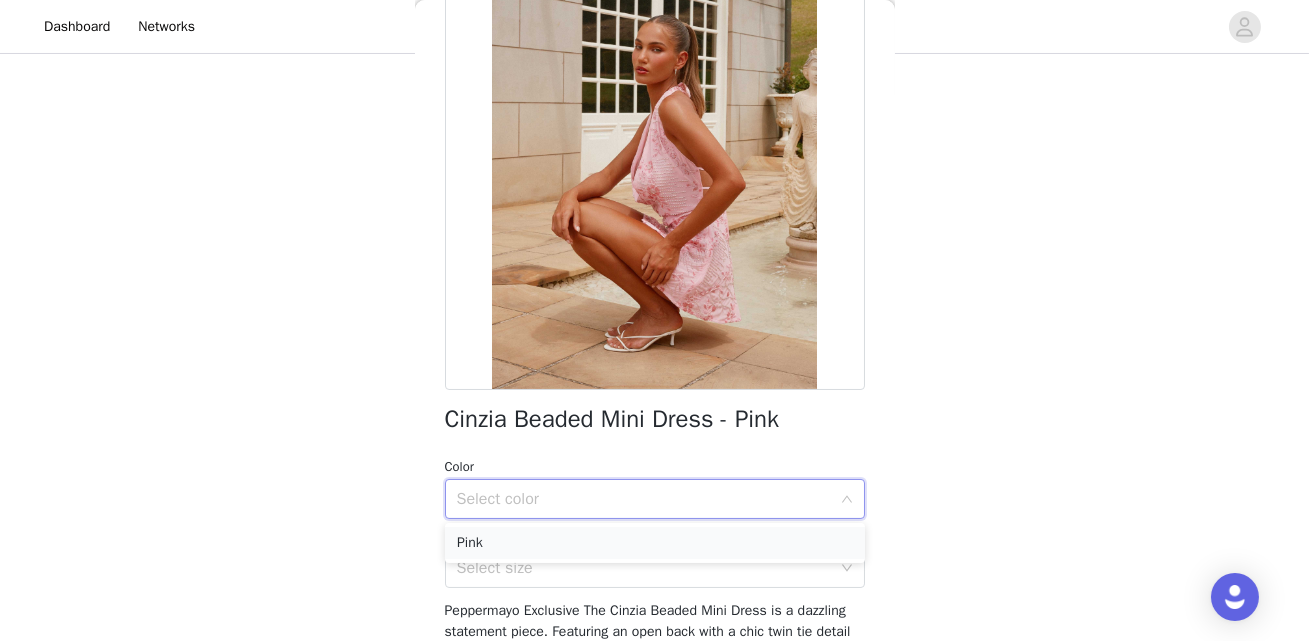 click on "Pink" at bounding box center [655, 543] 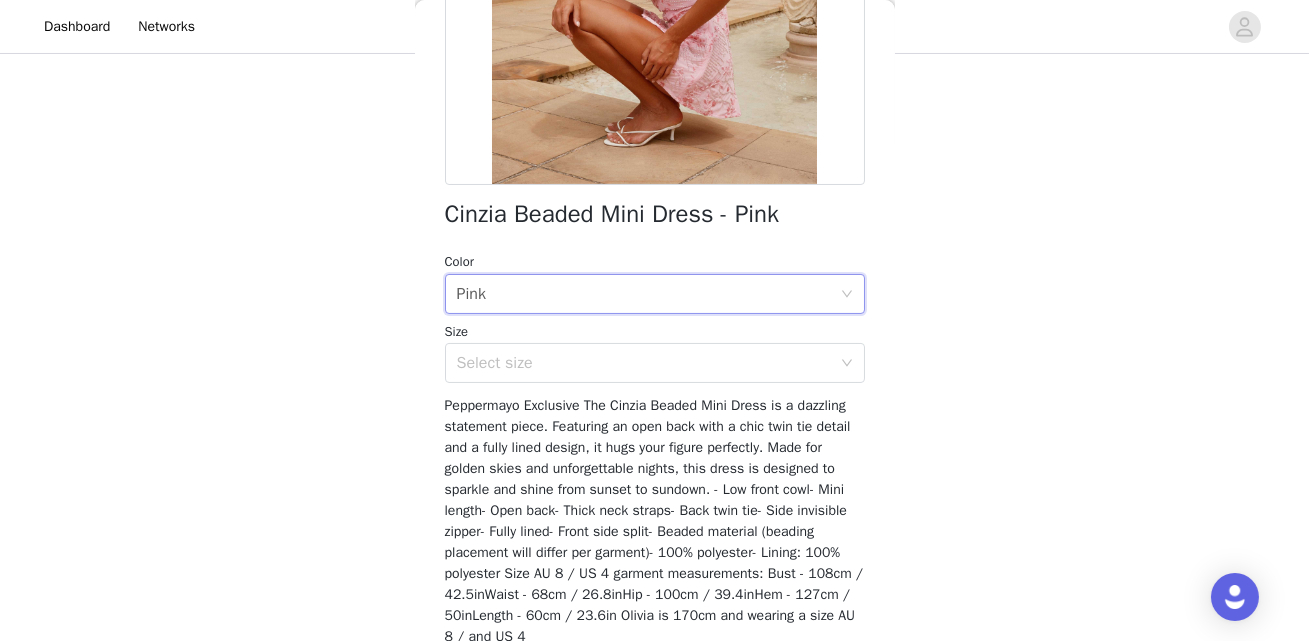 scroll, scrollTop: 397, scrollLeft: 0, axis: vertical 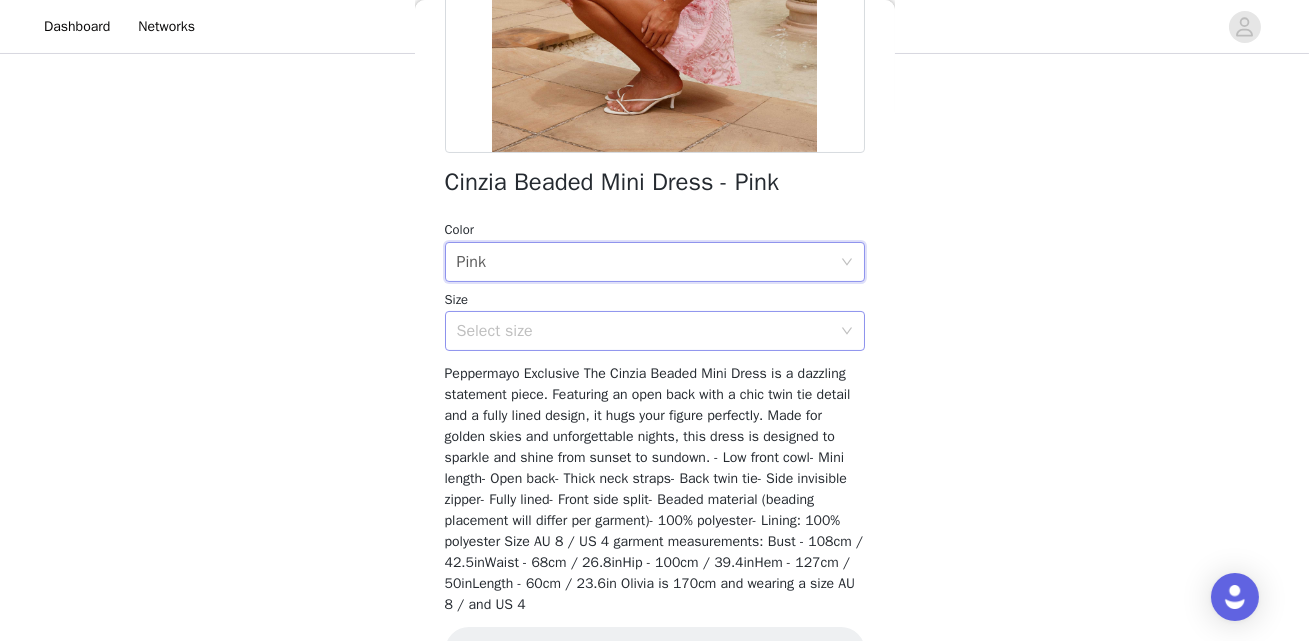 click on "Select size" at bounding box center (644, 331) 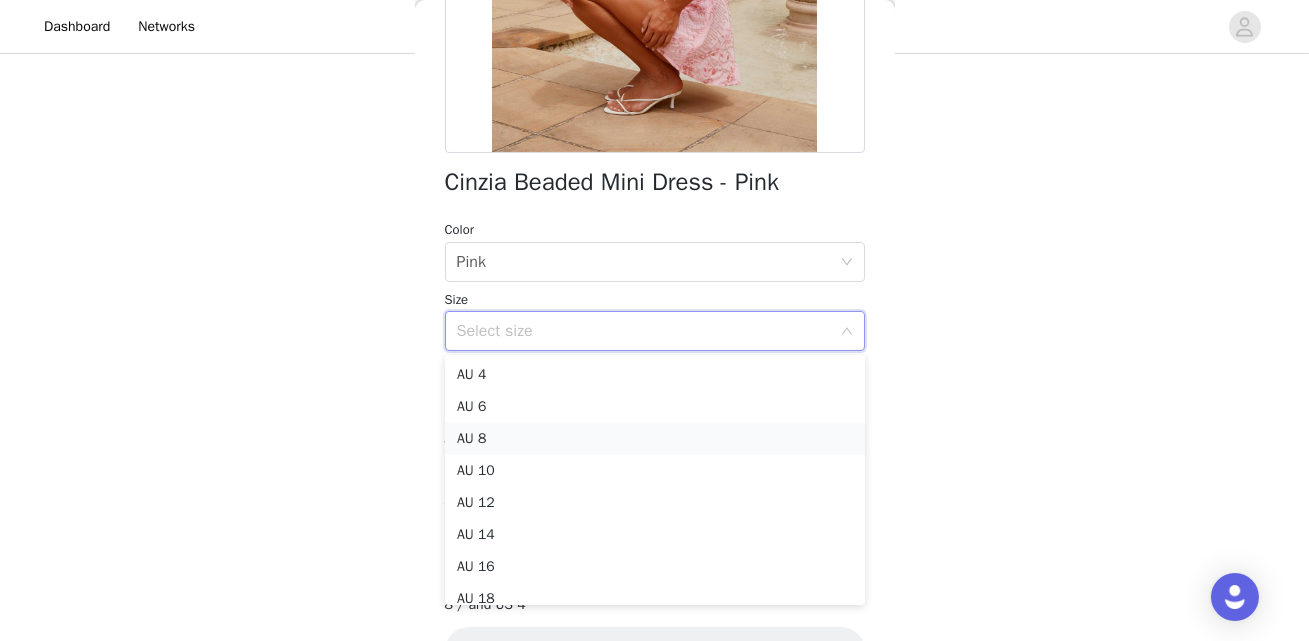 click on "AU 8" at bounding box center (655, 439) 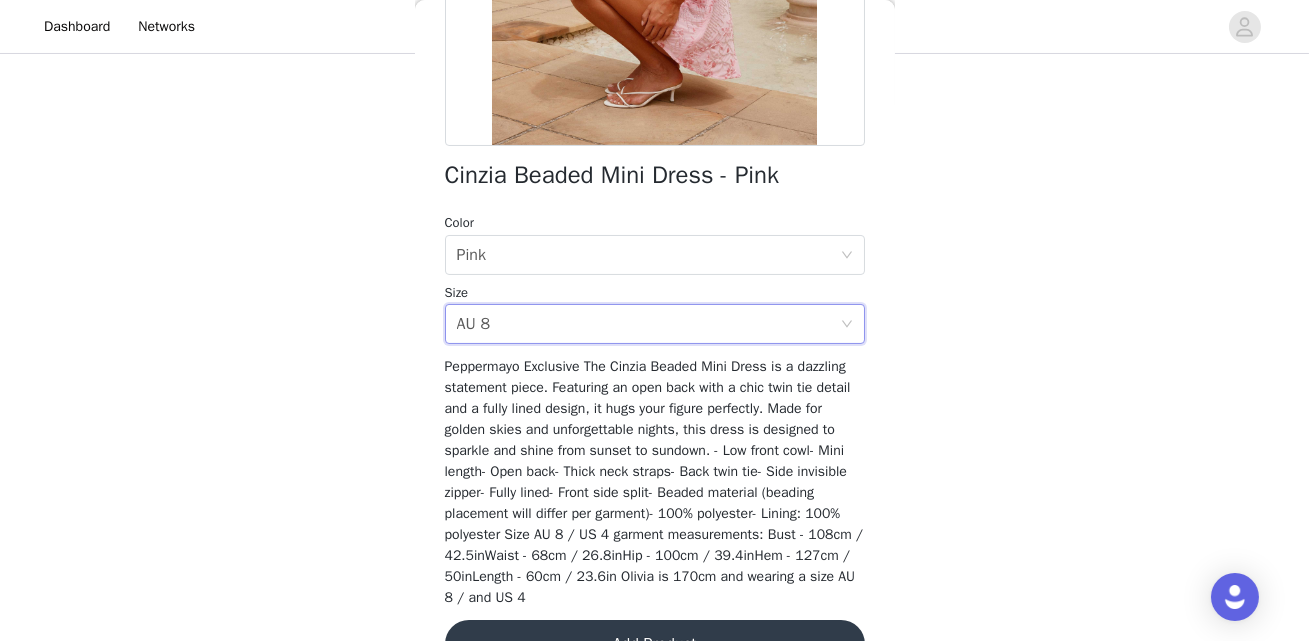 scroll, scrollTop: 455, scrollLeft: 0, axis: vertical 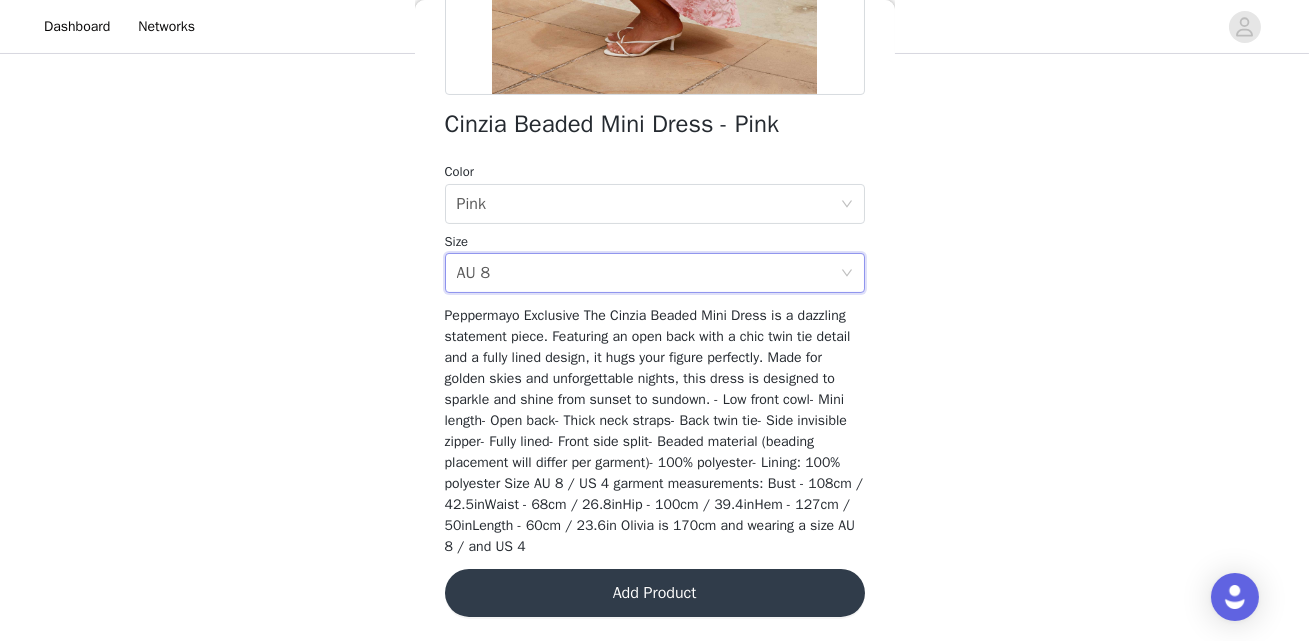 click on "Add Product" at bounding box center (655, 593) 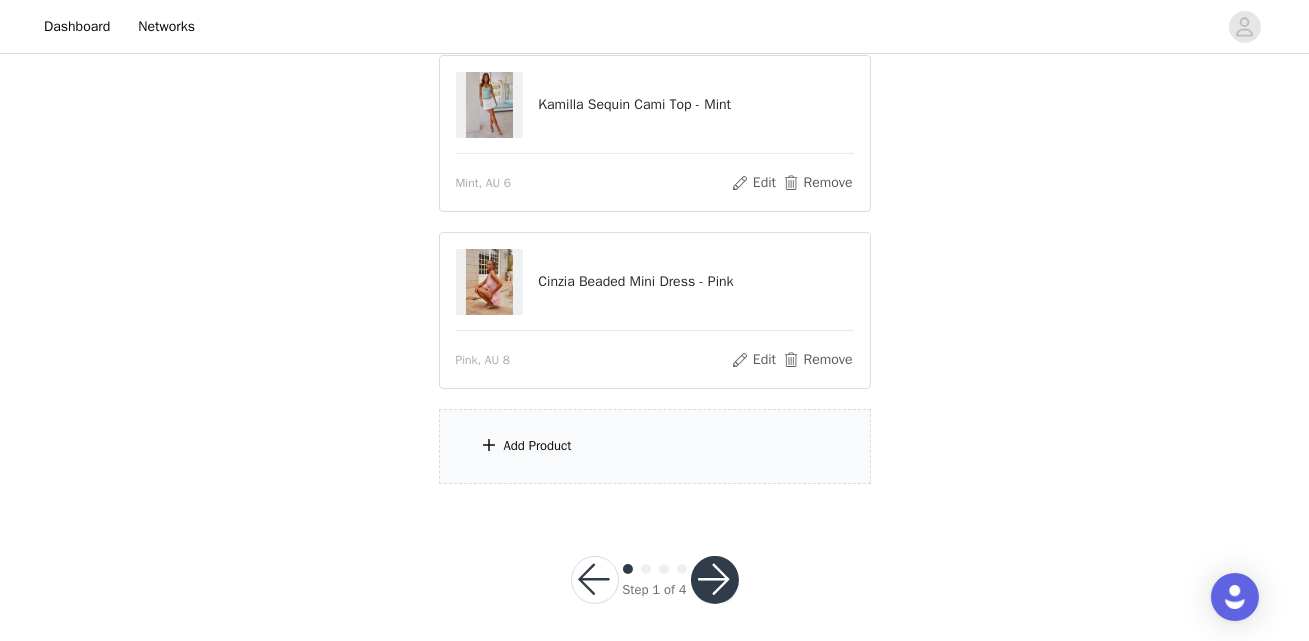 scroll, scrollTop: 584, scrollLeft: 0, axis: vertical 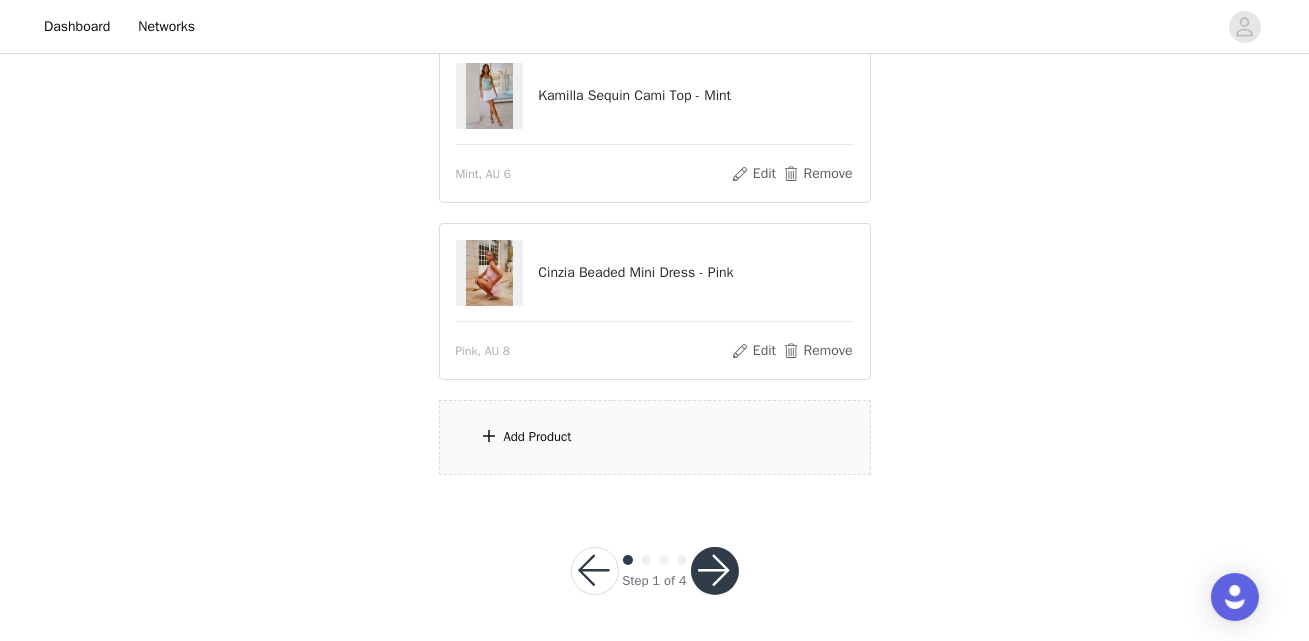 click on "Add Product" at bounding box center [655, 437] 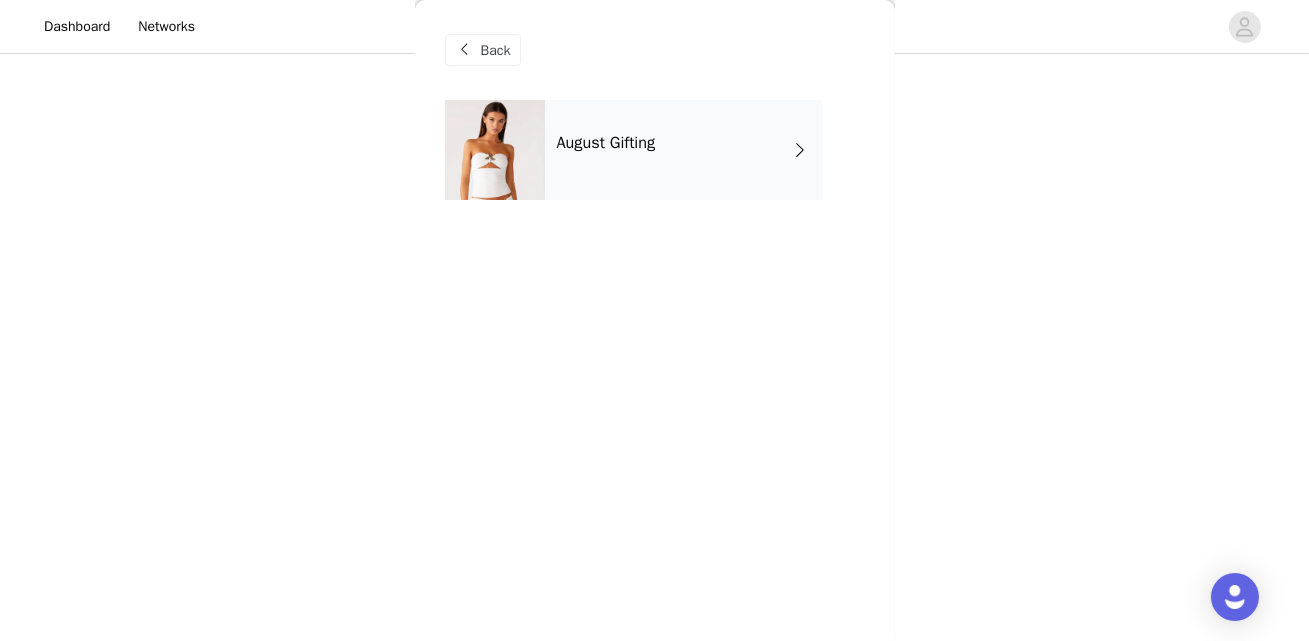click on "August Gifting" at bounding box center (684, 150) 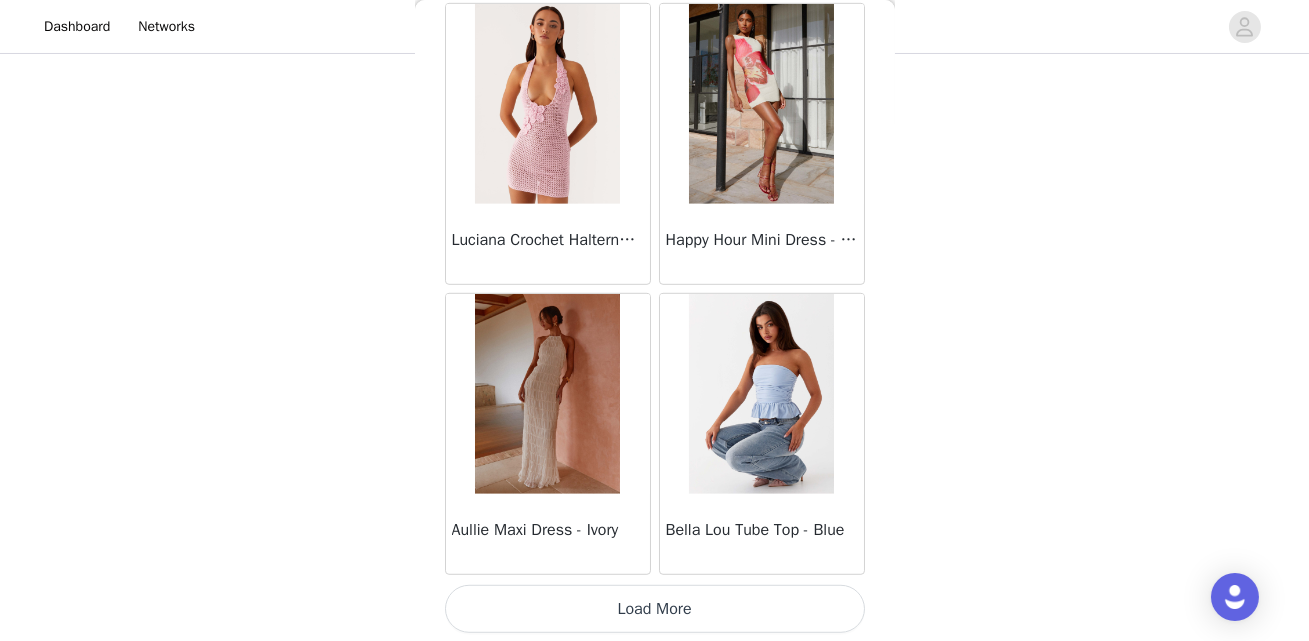 click on "Load More" at bounding box center (655, 609) 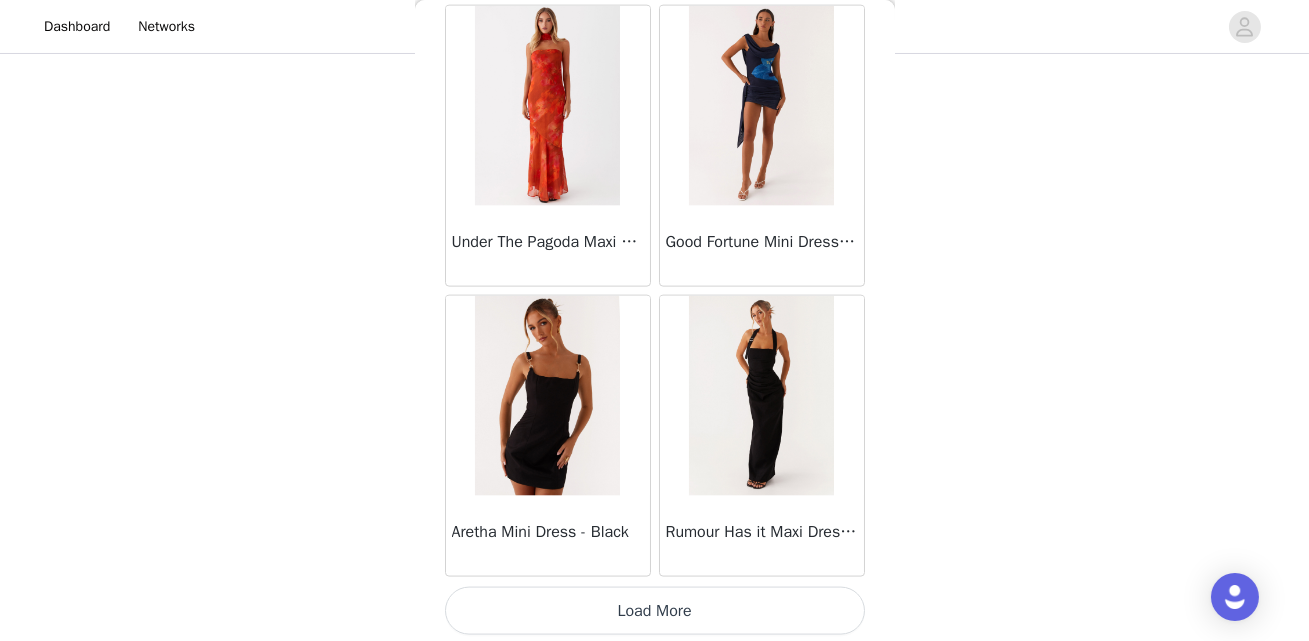 click on "Load More" at bounding box center (655, 611) 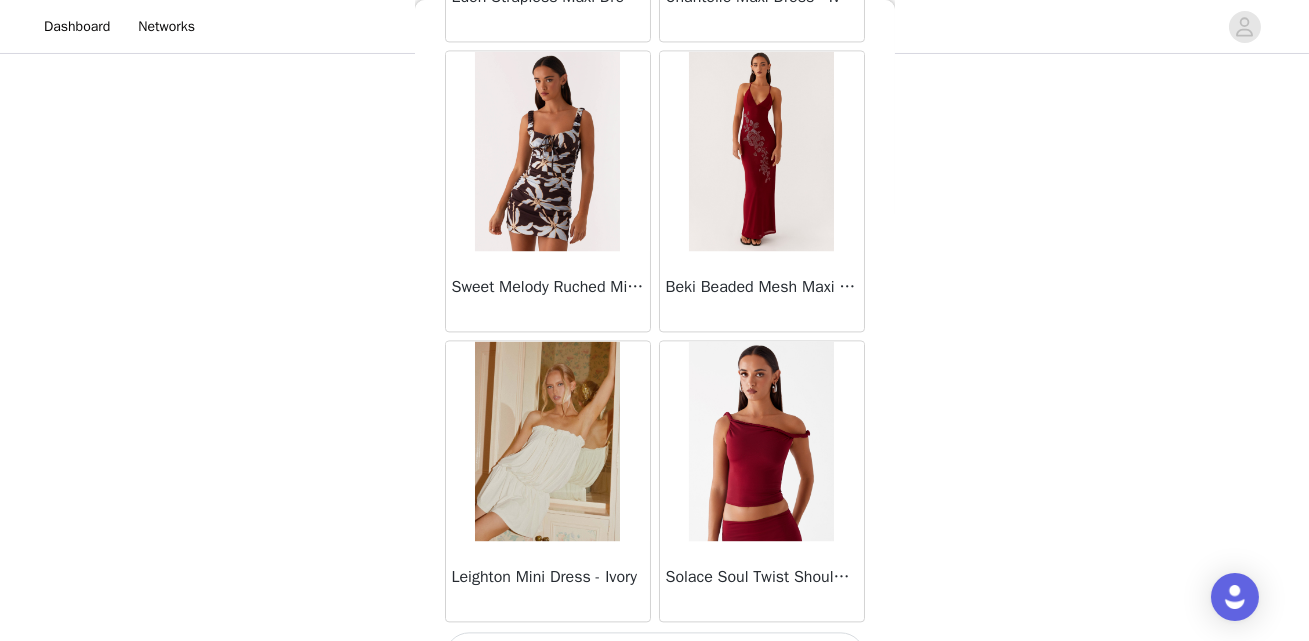 scroll, scrollTop: 8213, scrollLeft: 0, axis: vertical 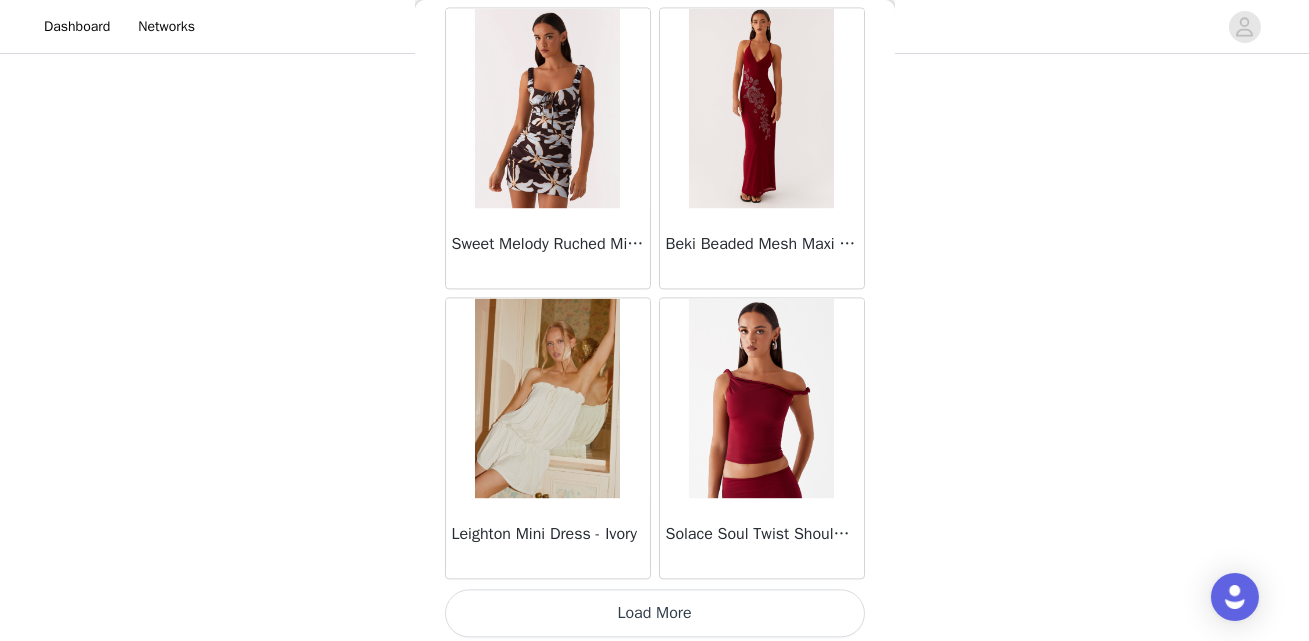 click on "Load More" at bounding box center [655, 613] 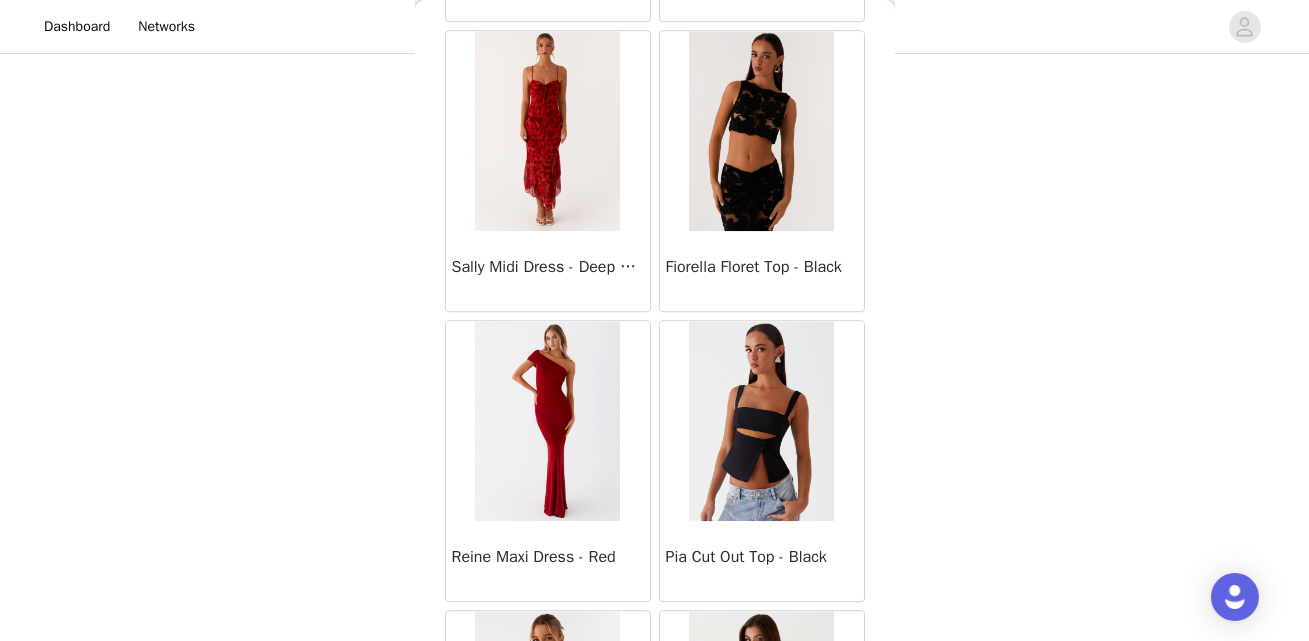 scroll, scrollTop: 11111, scrollLeft: 0, axis: vertical 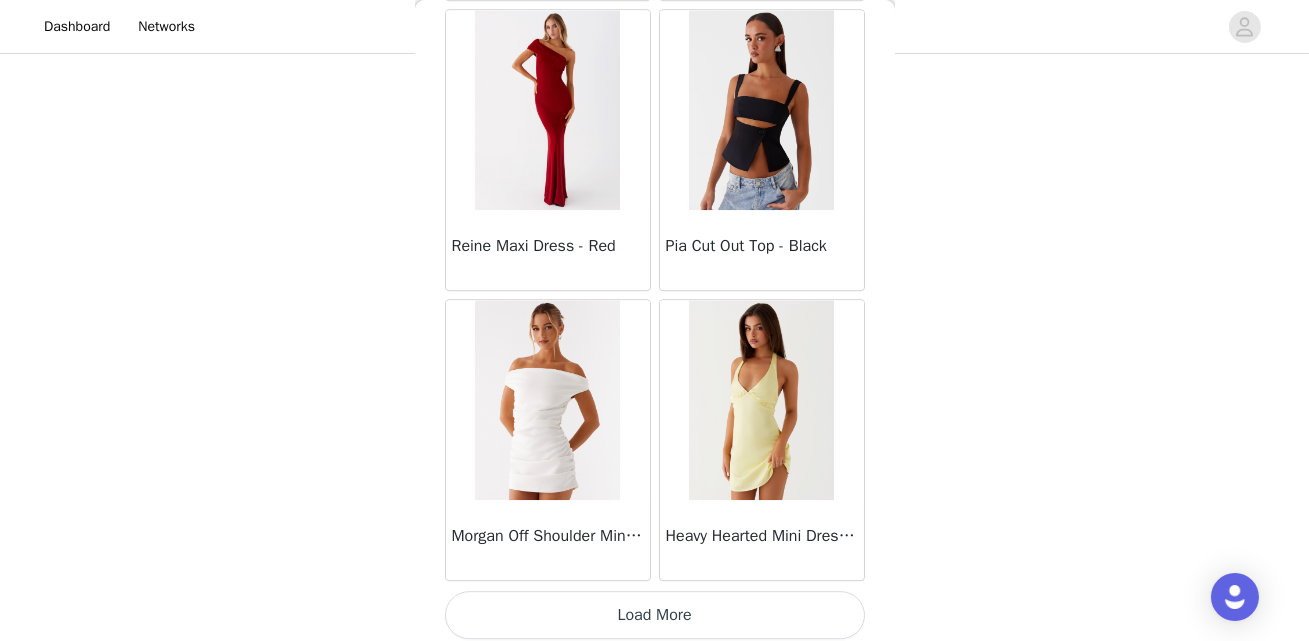 click on "Load More" at bounding box center [655, 615] 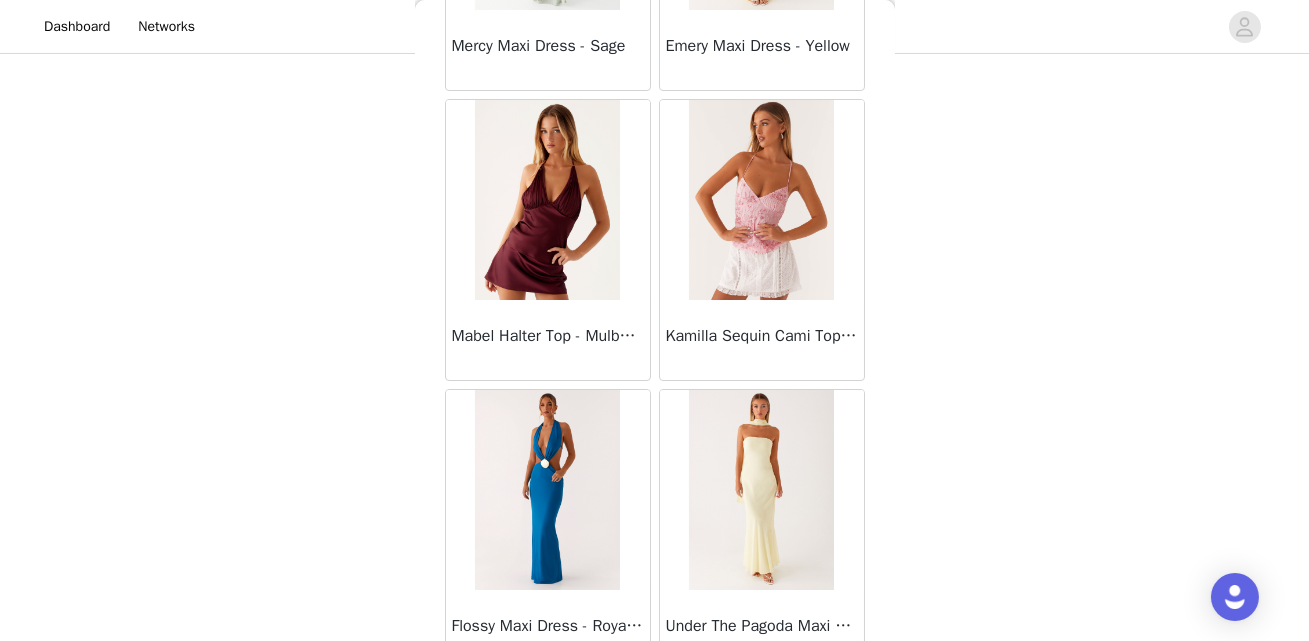 scroll, scrollTop: 14010, scrollLeft: 0, axis: vertical 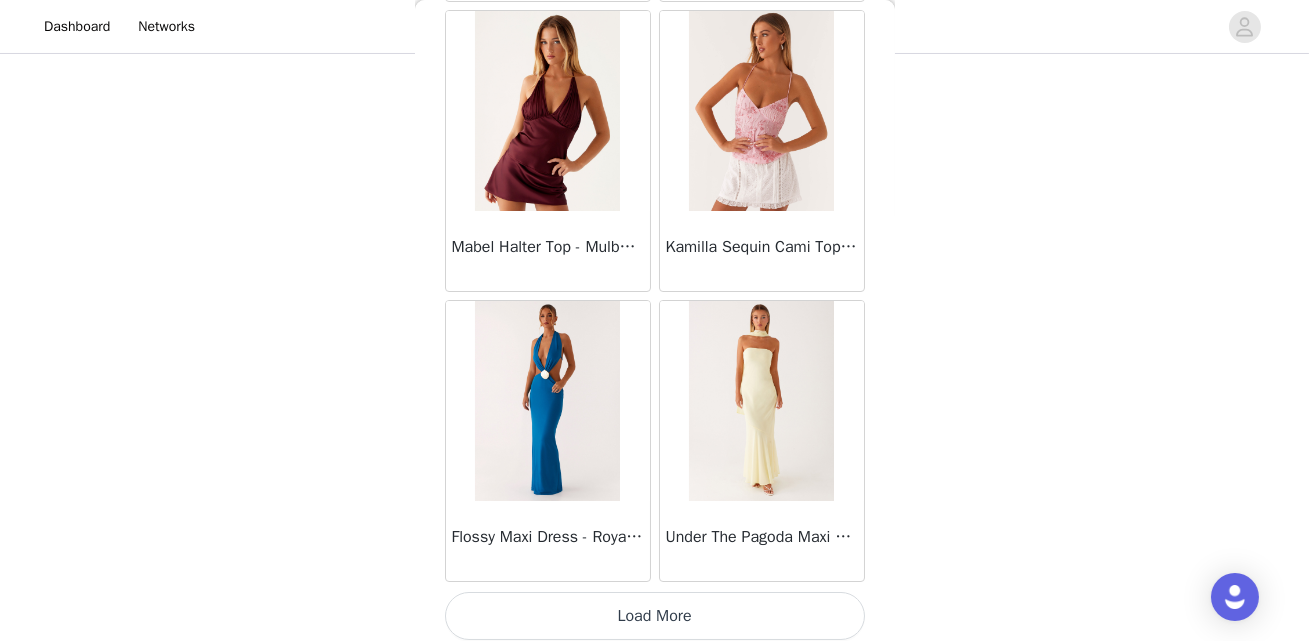click on "Load More" at bounding box center (655, 616) 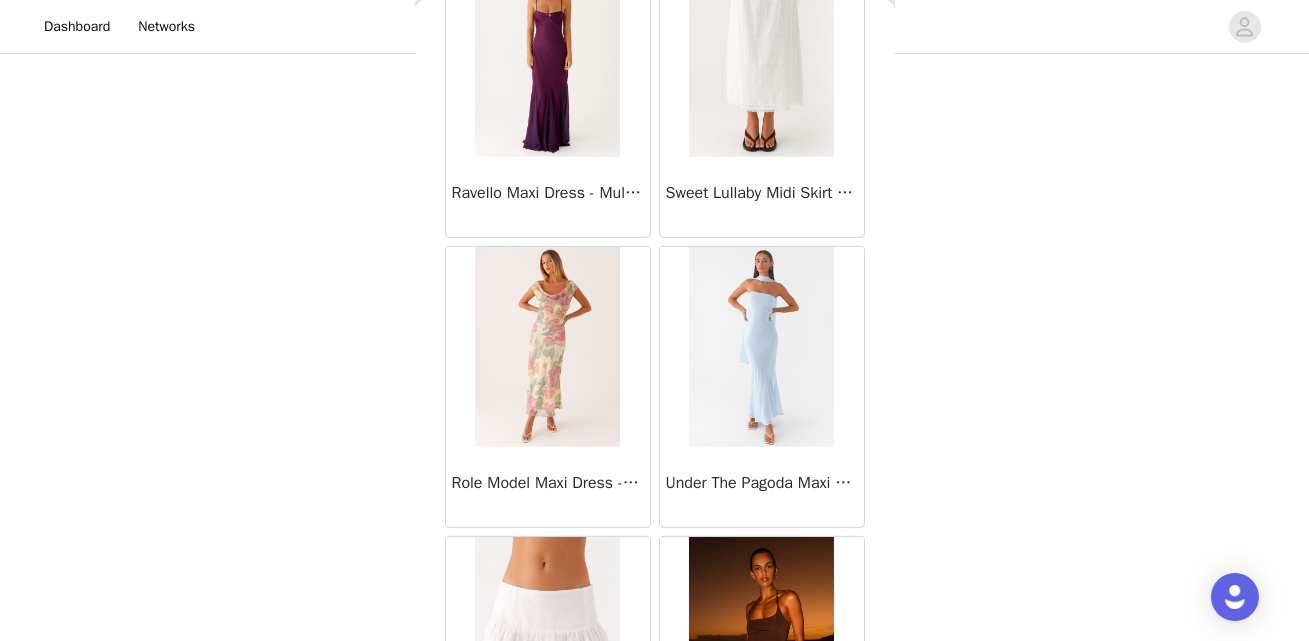 scroll, scrollTop: 16908, scrollLeft: 0, axis: vertical 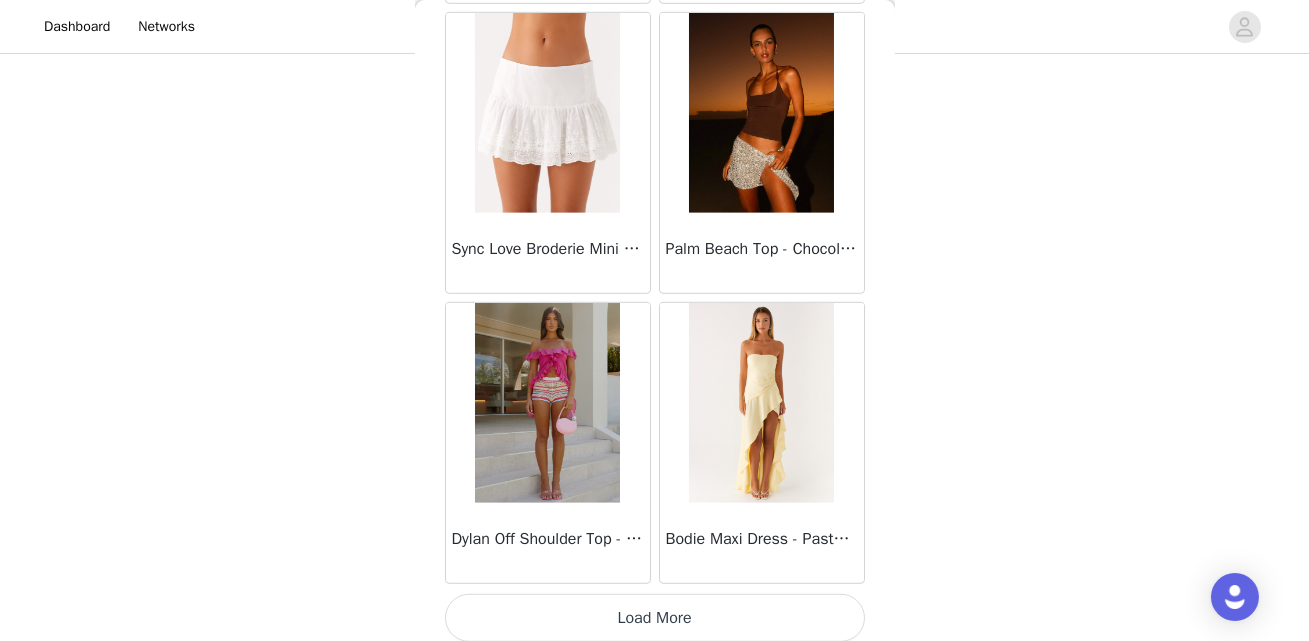 click on "Load More" at bounding box center [655, 618] 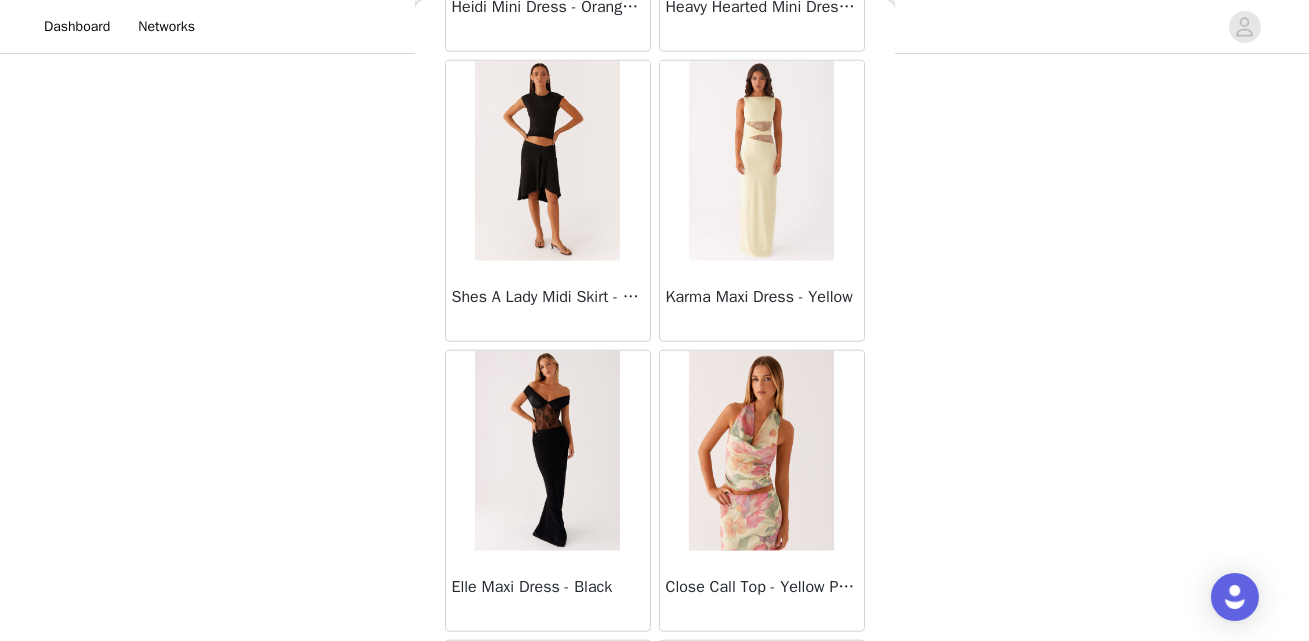 scroll, scrollTop: 19806, scrollLeft: 0, axis: vertical 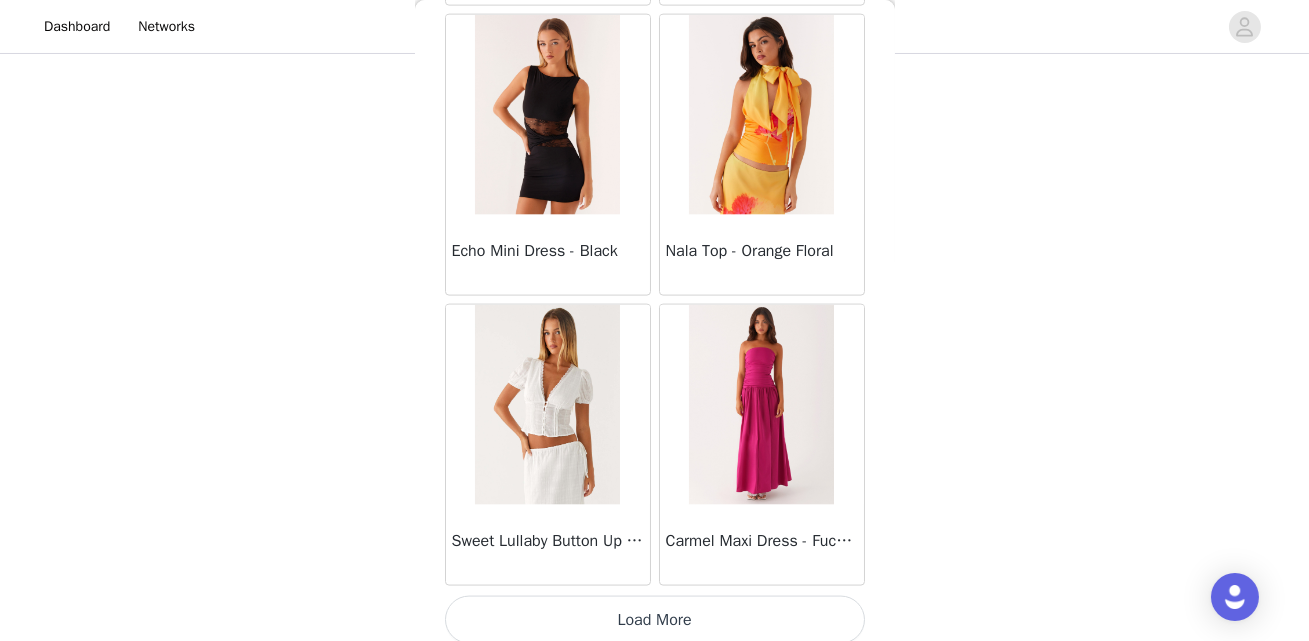 click on "Load More" at bounding box center (655, 620) 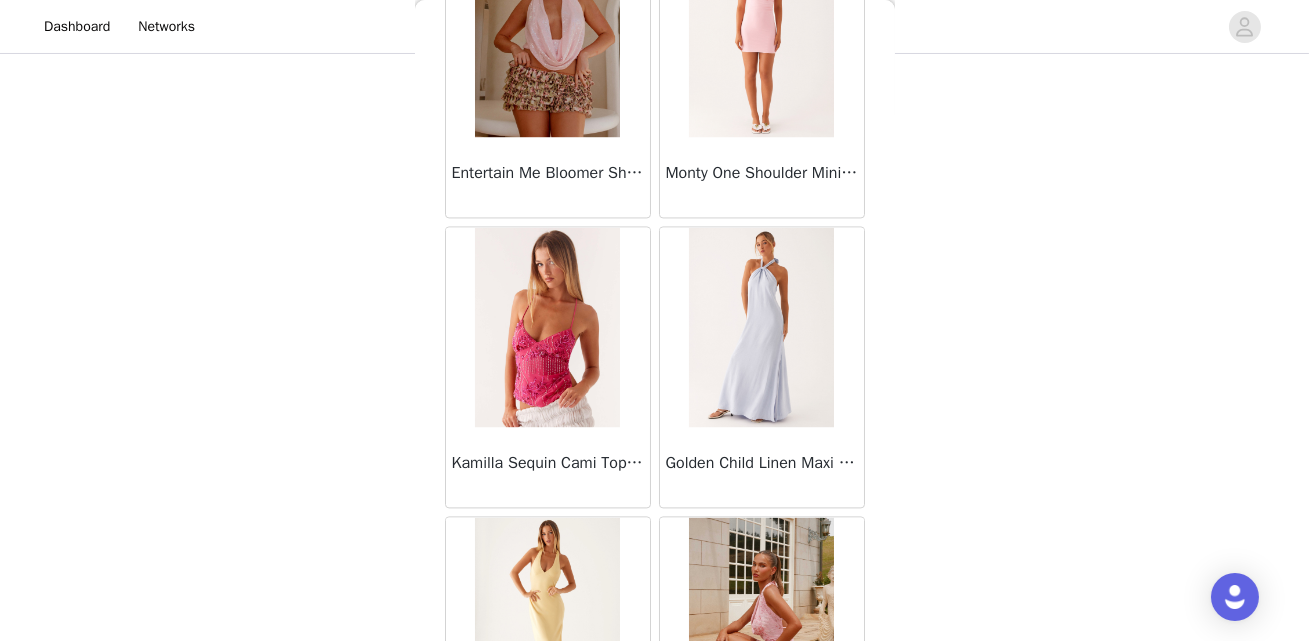 scroll, scrollTop: 22704, scrollLeft: 0, axis: vertical 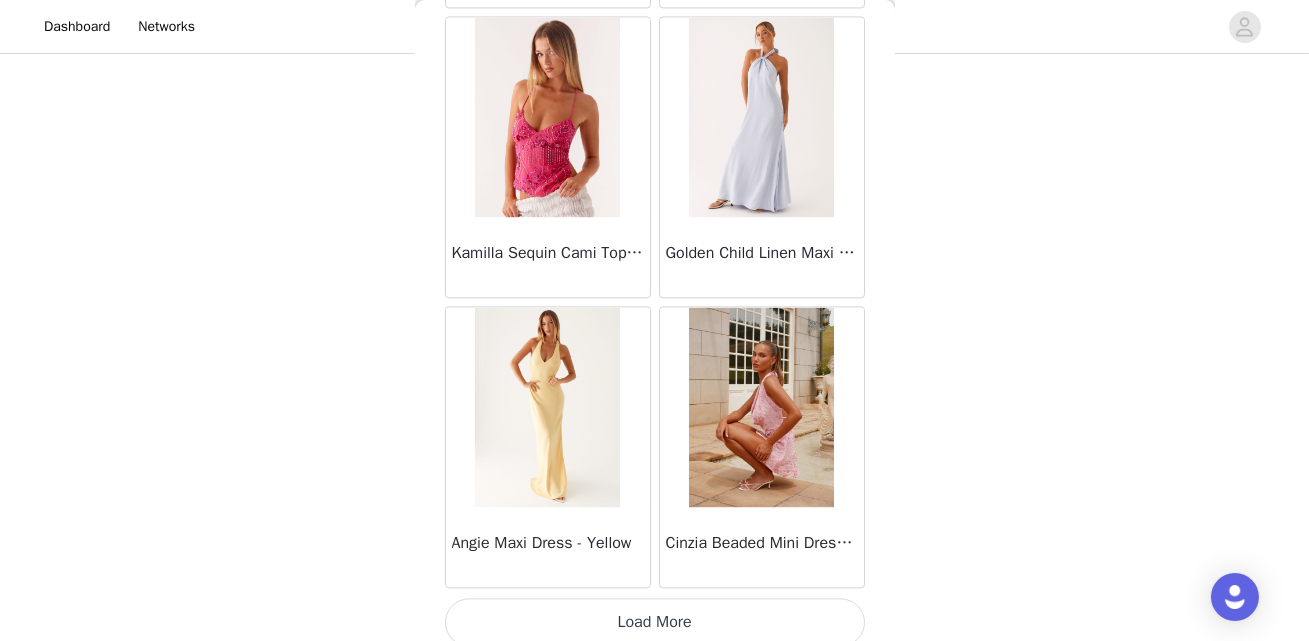click on "Load More" at bounding box center [655, 622] 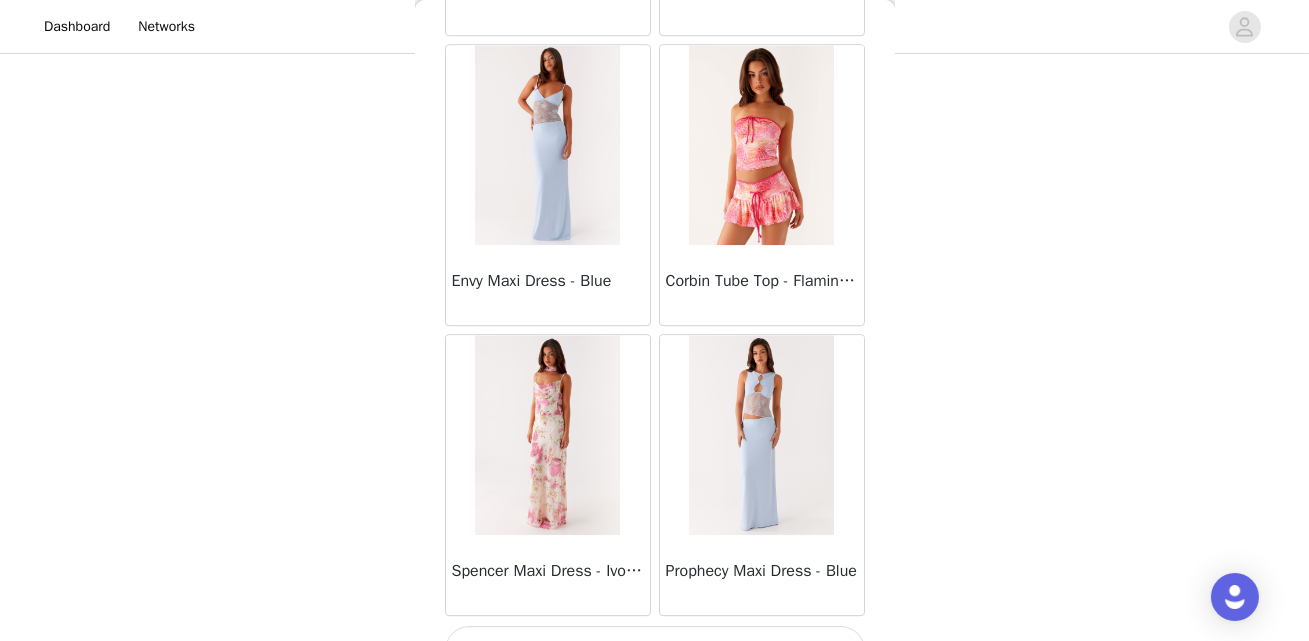 scroll, scrollTop: 25602, scrollLeft: 0, axis: vertical 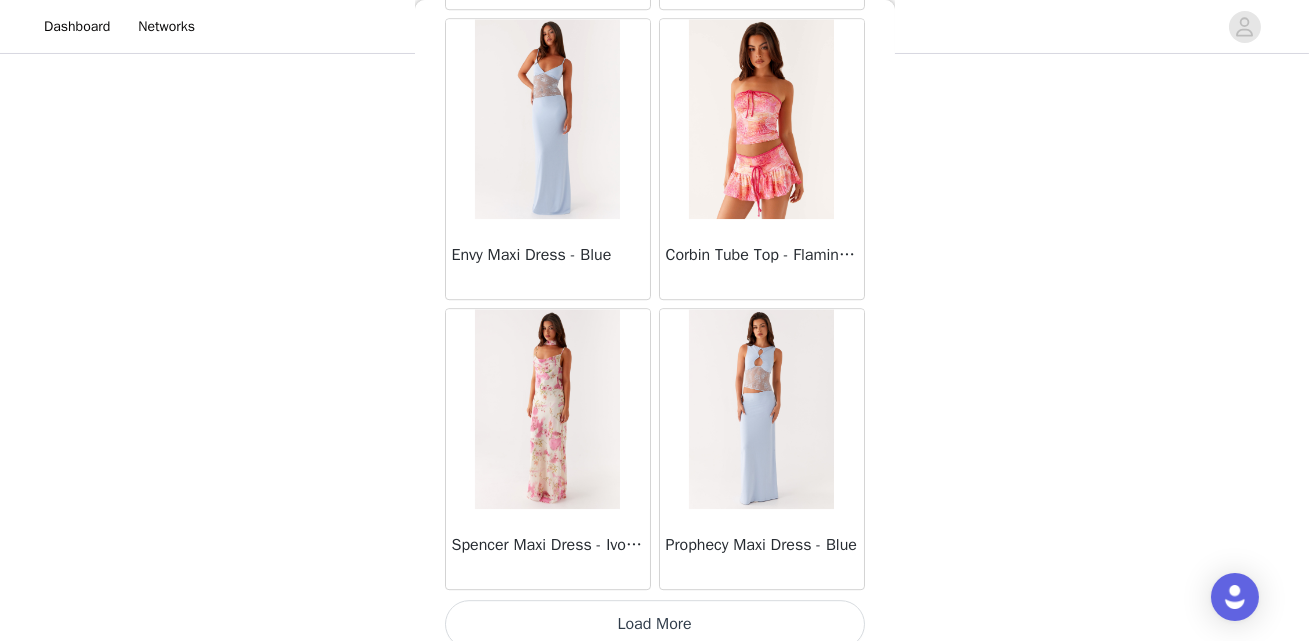 click on "Load More" at bounding box center [655, 624] 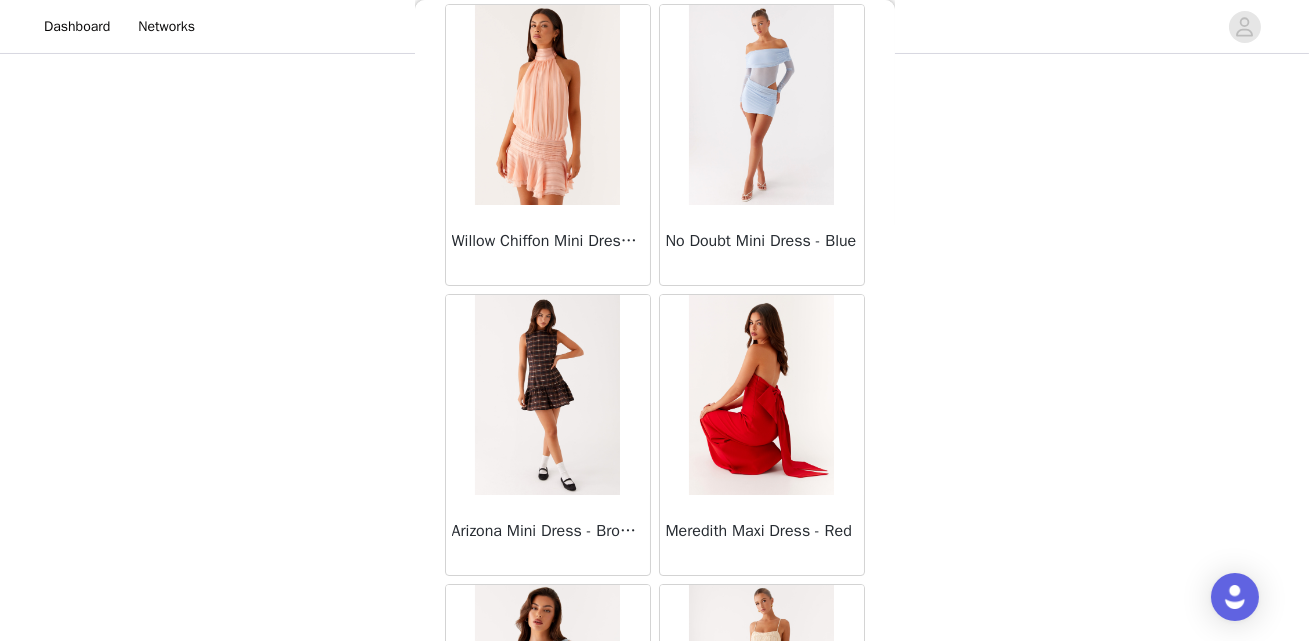 scroll, scrollTop: 28500, scrollLeft: 0, axis: vertical 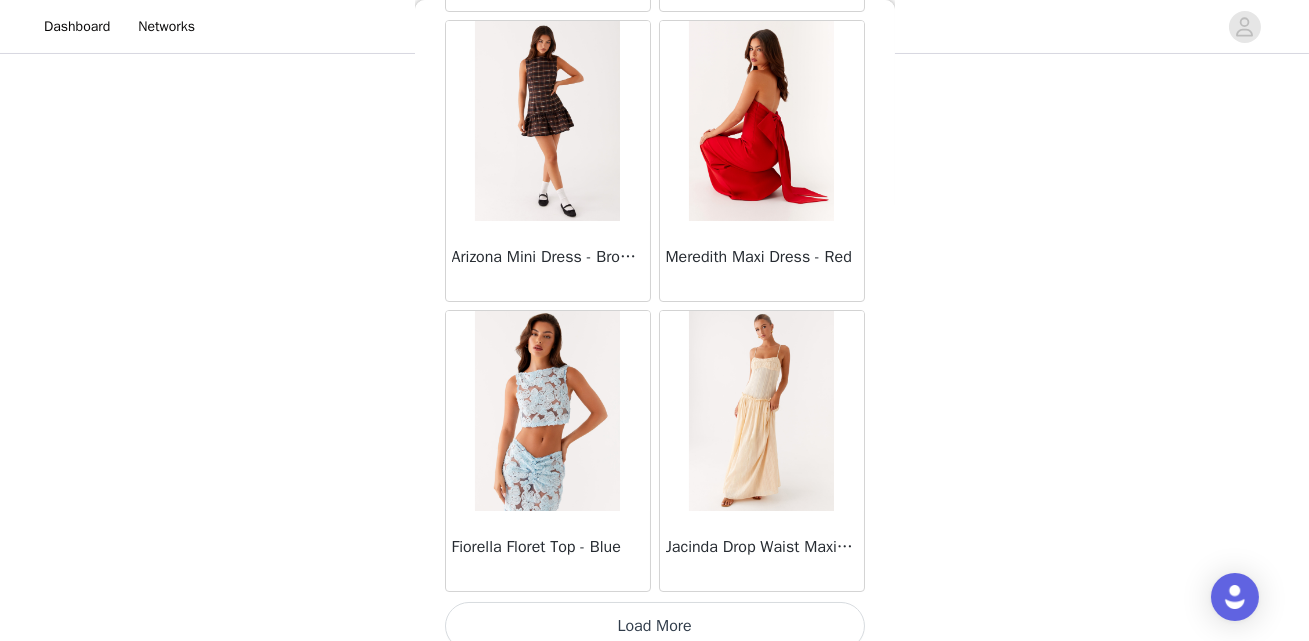 click on "Load More" at bounding box center (655, 626) 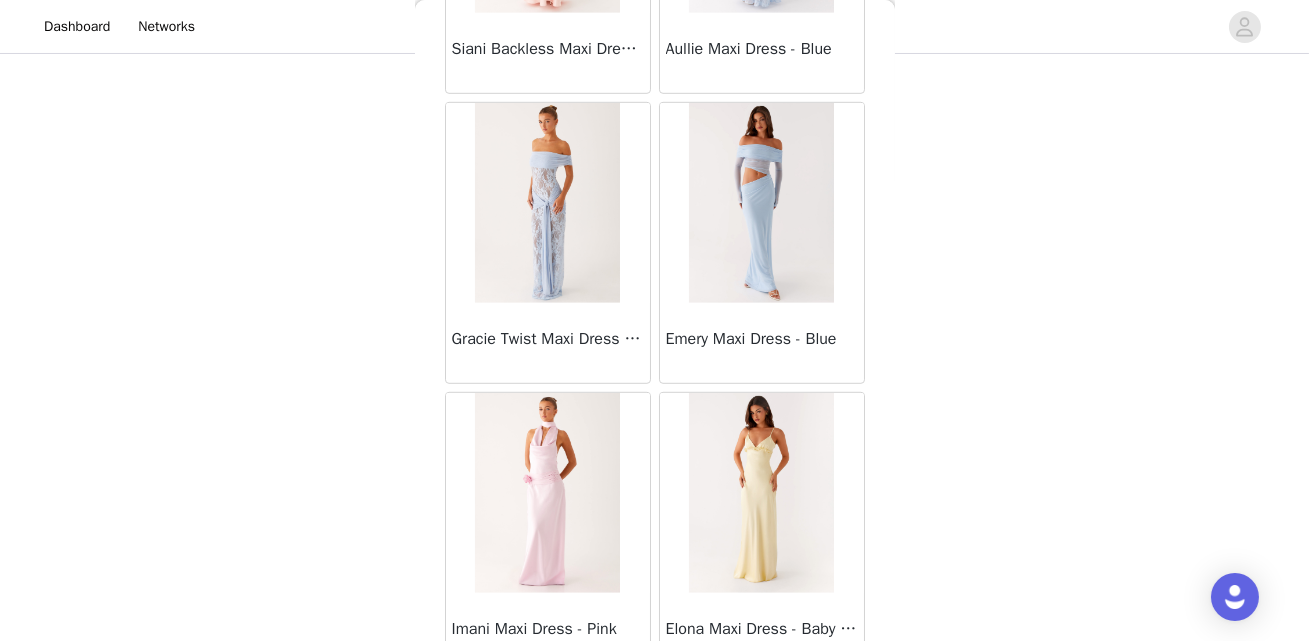 scroll, scrollTop: 31316, scrollLeft: 0, axis: vertical 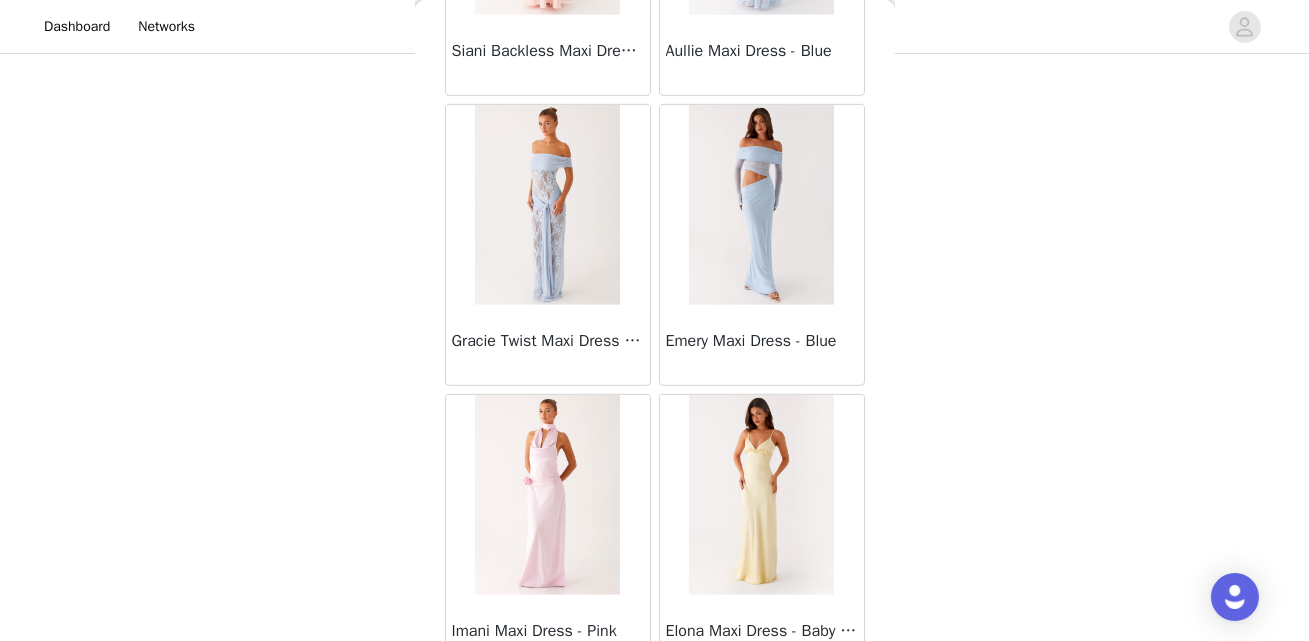 click at bounding box center (547, 205) 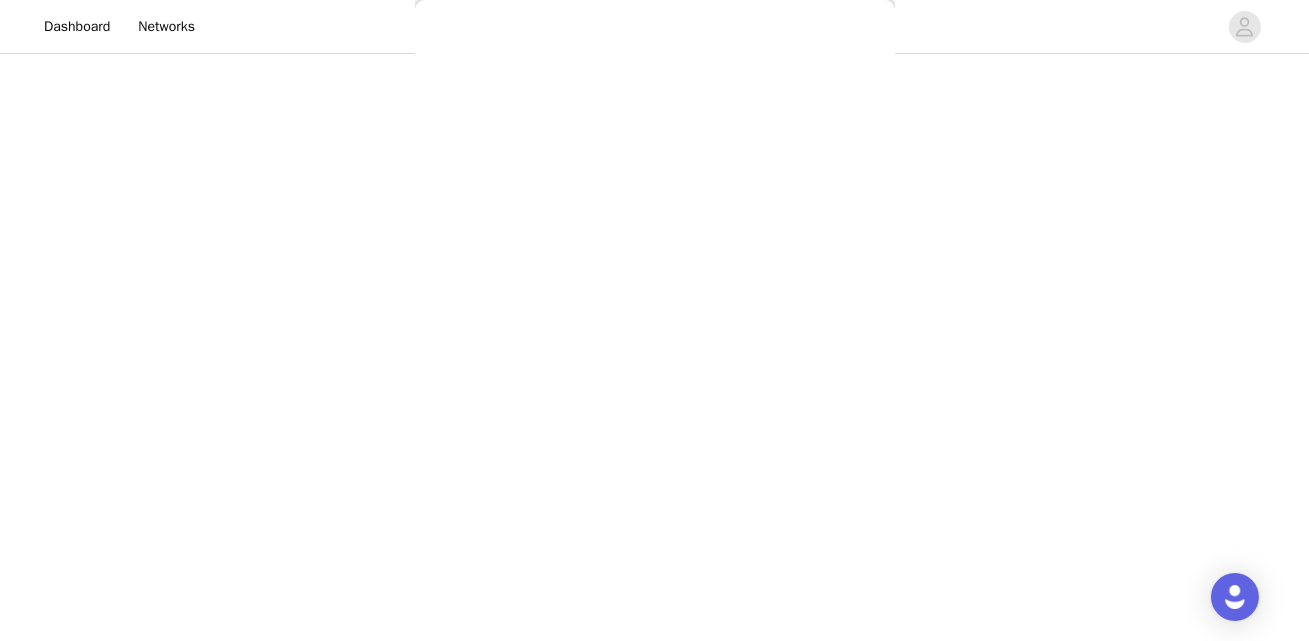 scroll, scrollTop: 413, scrollLeft: 0, axis: vertical 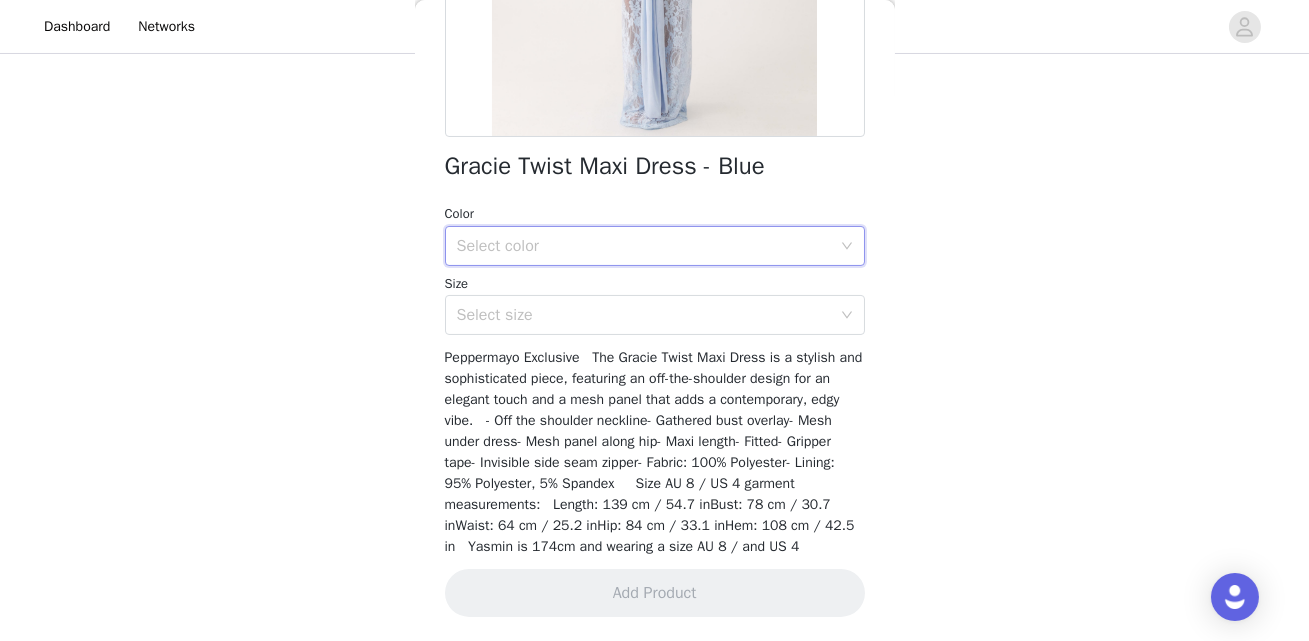 click on "Select color" at bounding box center [648, 246] 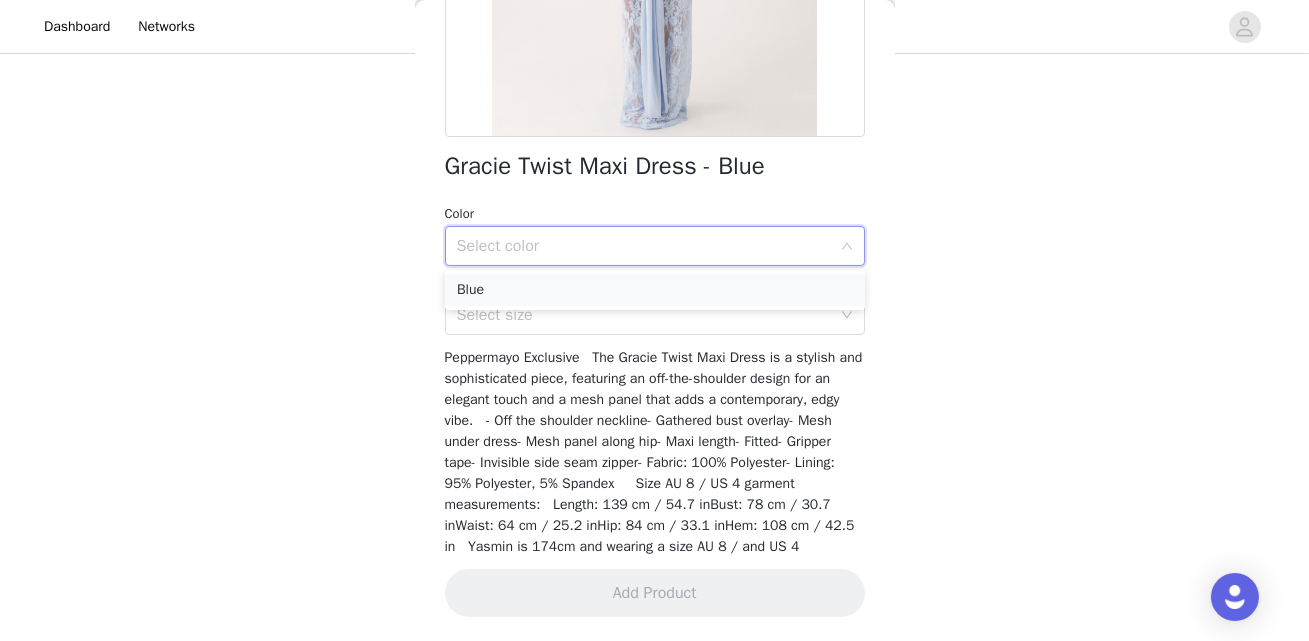 click on "Blue" at bounding box center (655, 290) 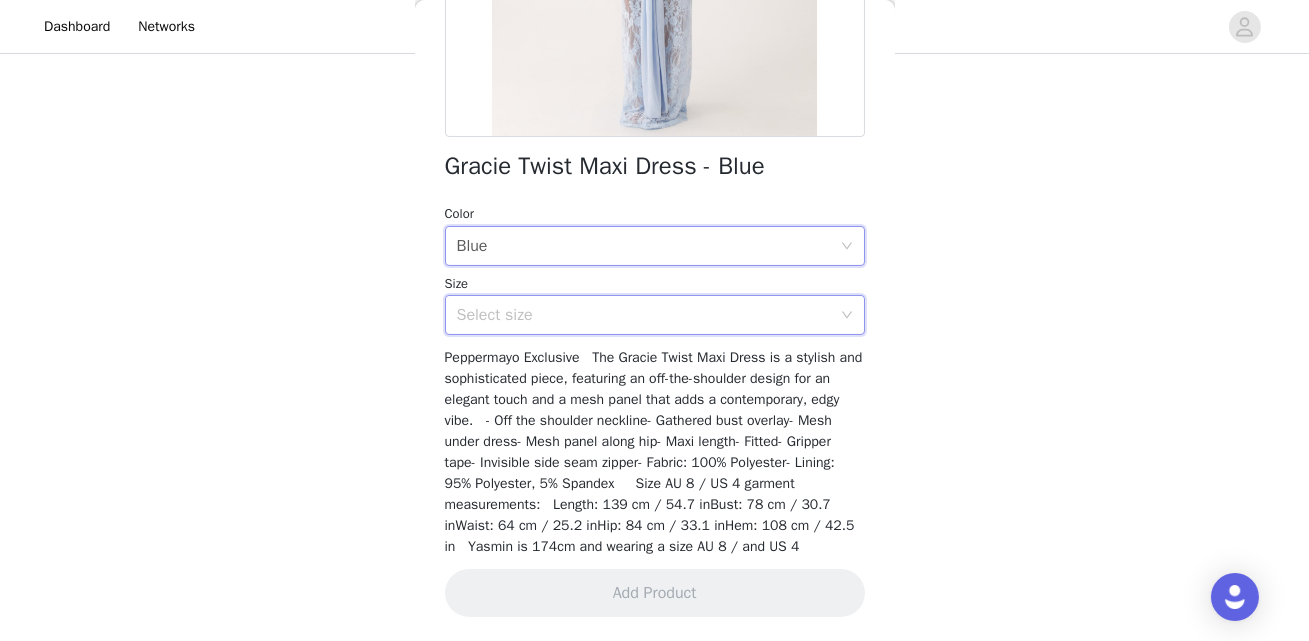 click on "Select size" at bounding box center (648, 315) 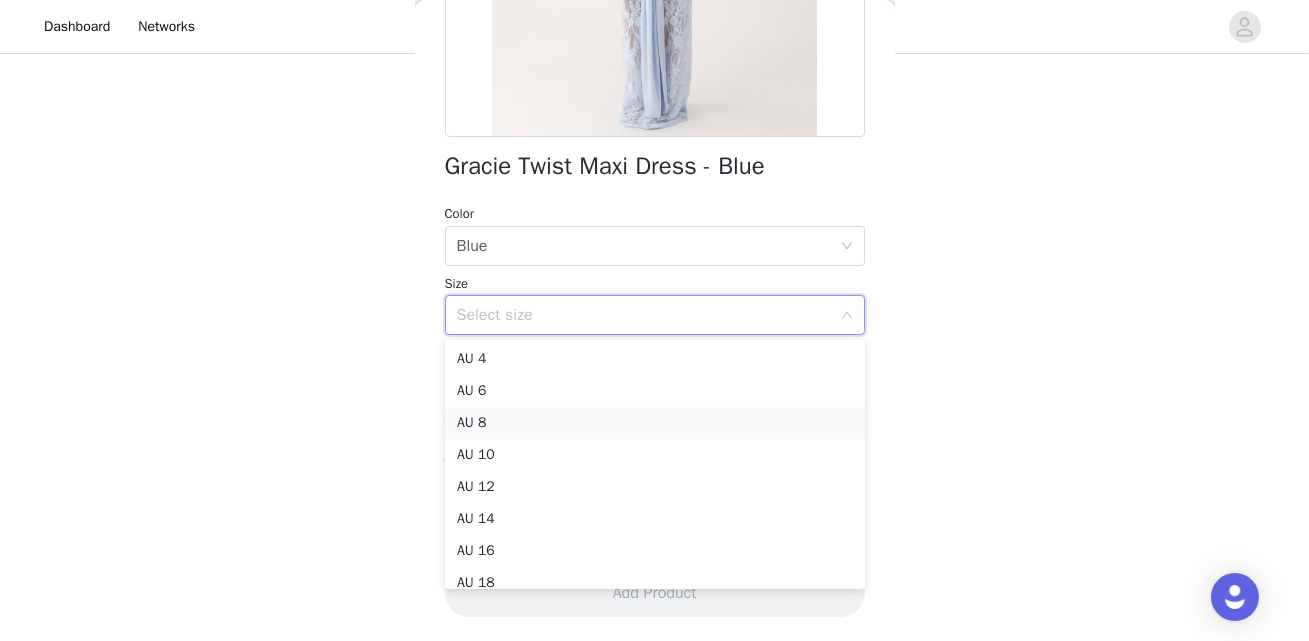 click on "AU 8" at bounding box center [655, 423] 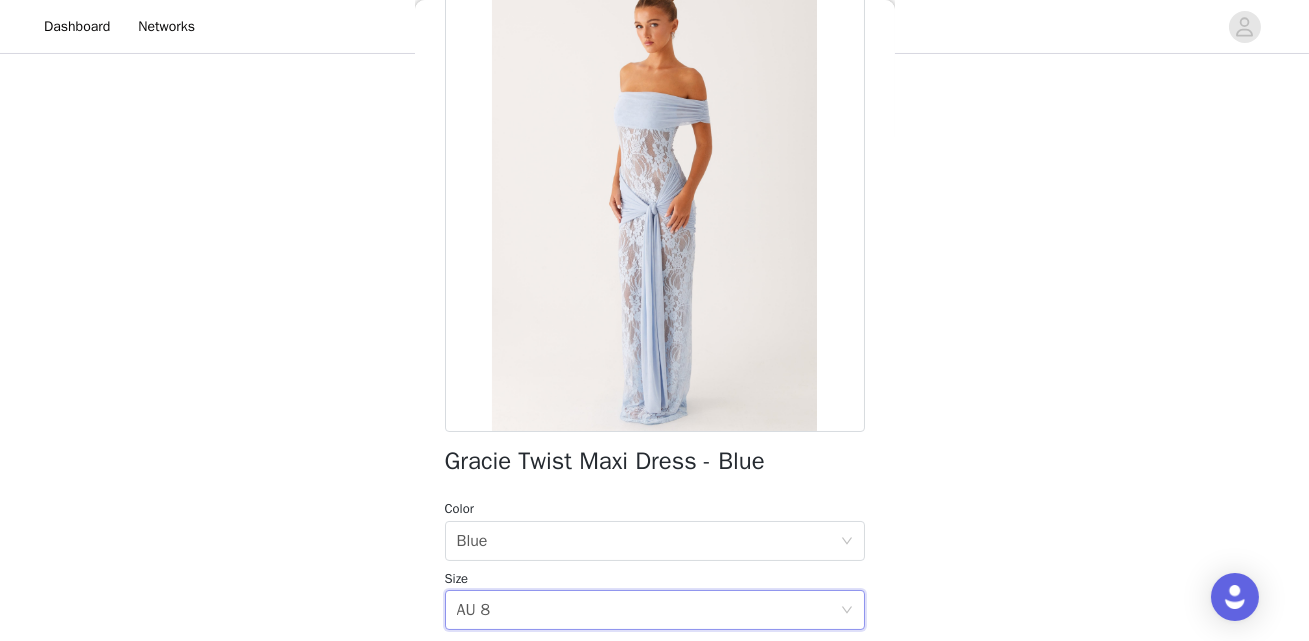 scroll, scrollTop: 413, scrollLeft: 0, axis: vertical 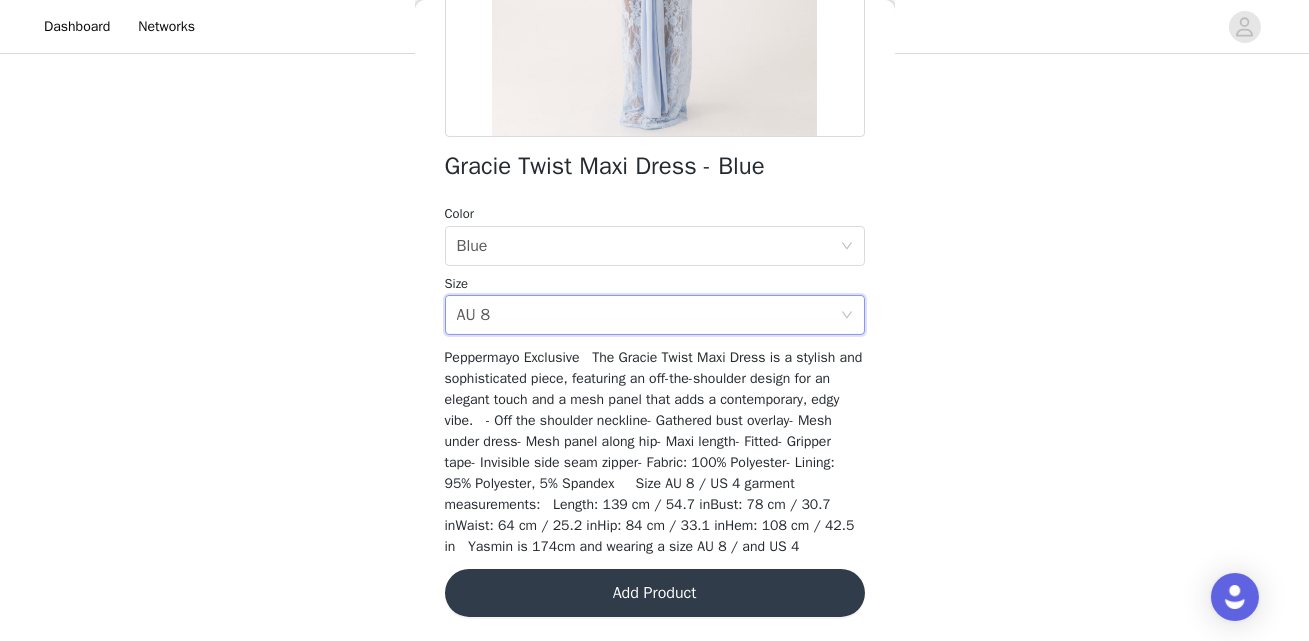click on "Add Product" at bounding box center (655, 593) 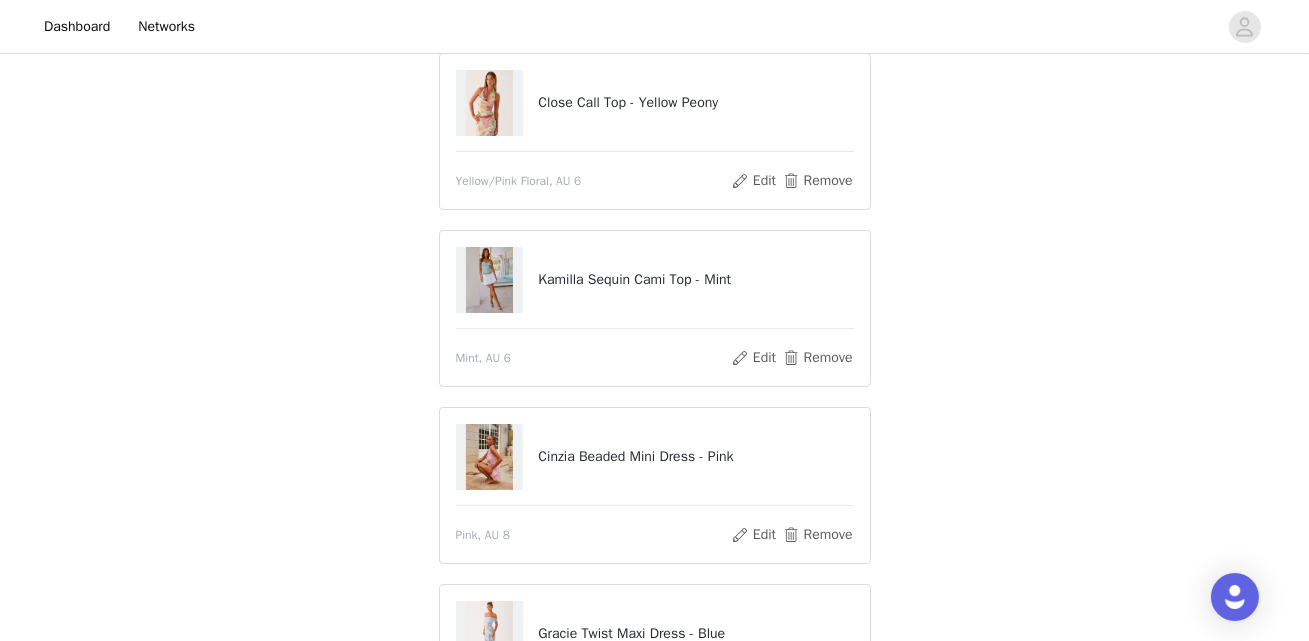 scroll, scrollTop: 623, scrollLeft: 0, axis: vertical 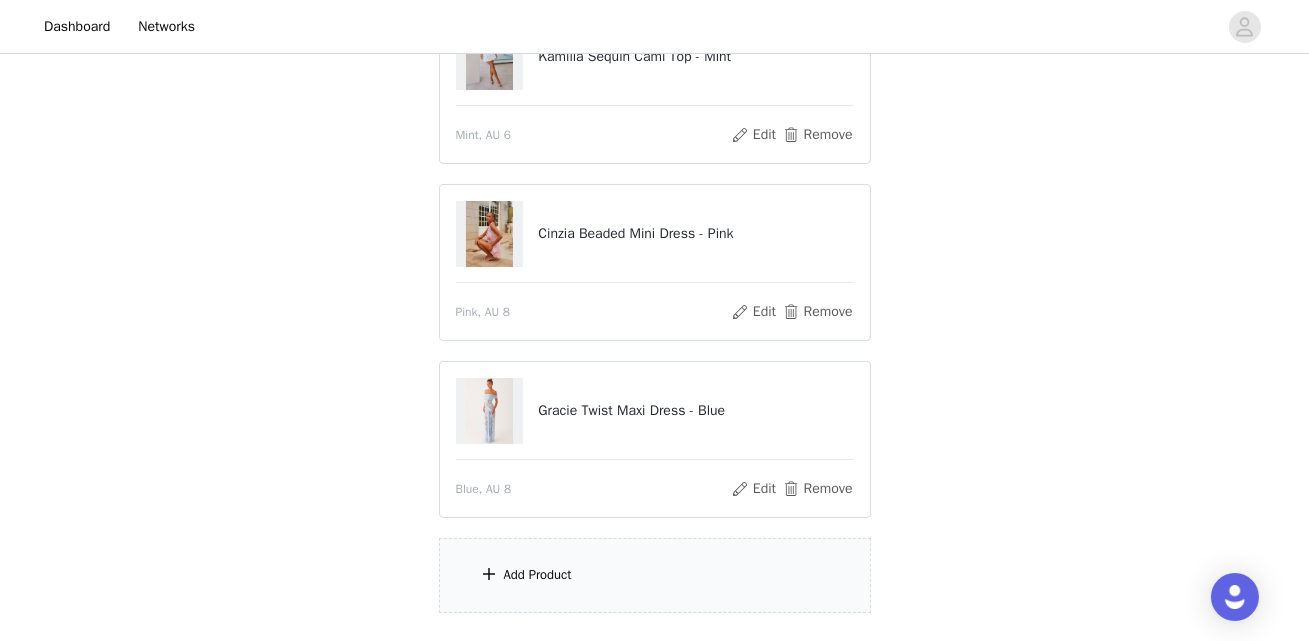 click on "Add Product" at bounding box center [655, 575] 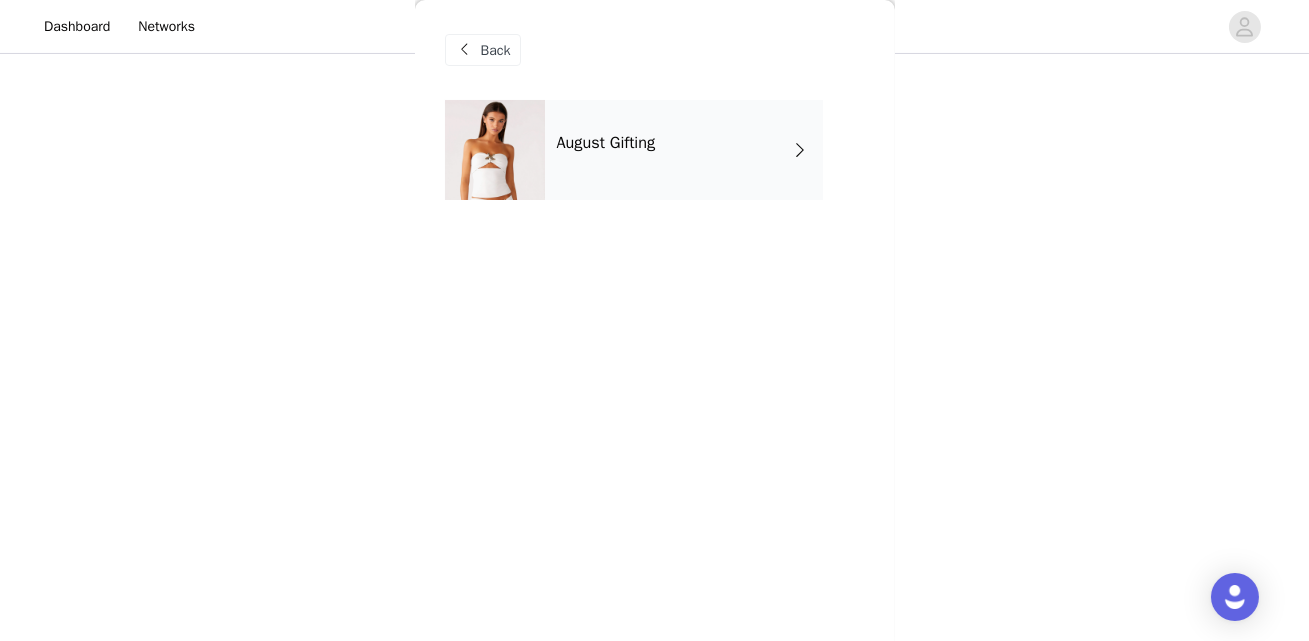 click on "August Gifting" at bounding box center [606, 143] 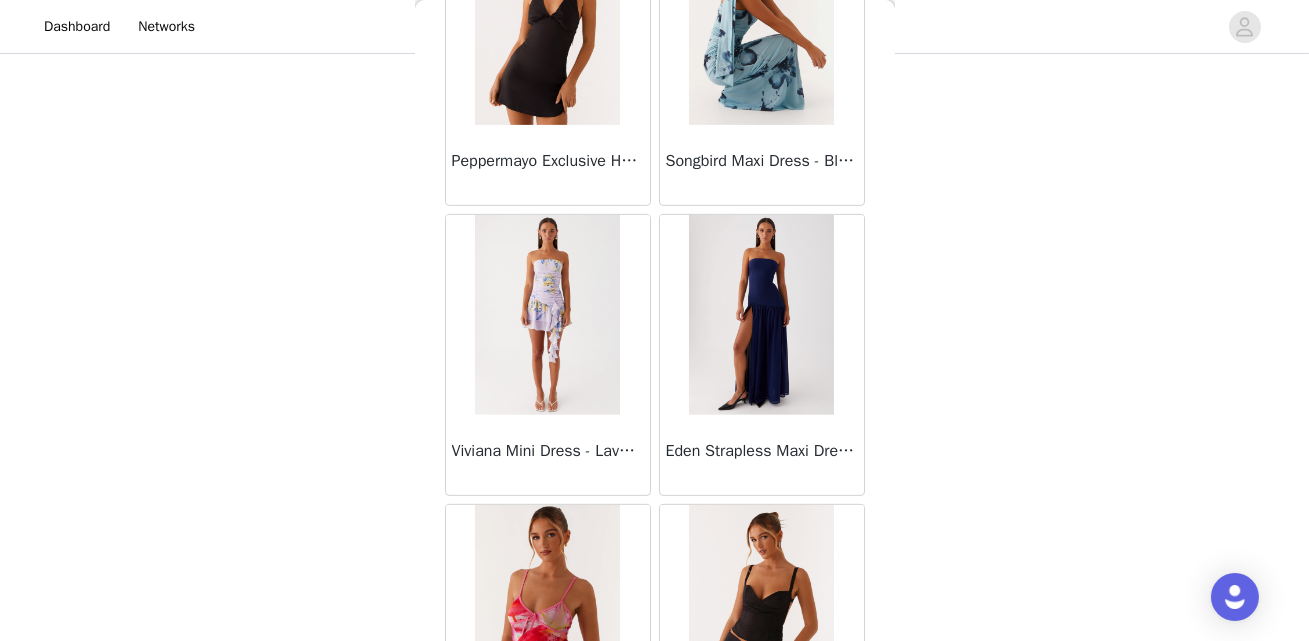 scroll, scrollTop: 2417, scrollLeft: 0, axis: vertical 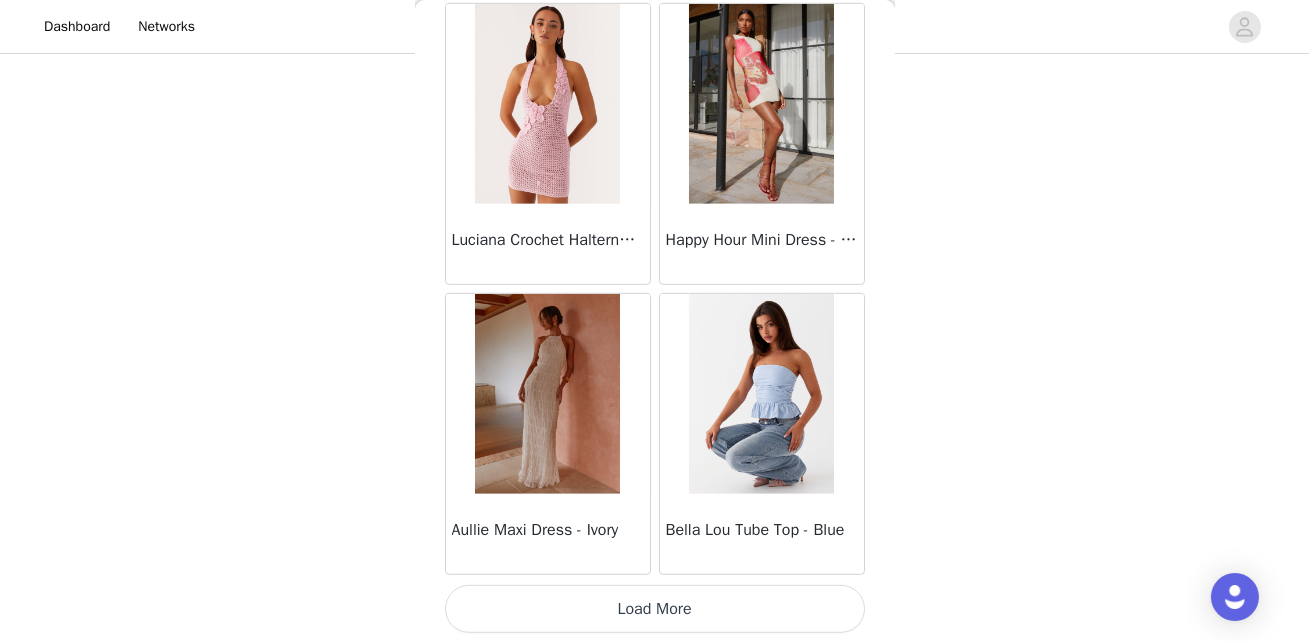 click on "Load More" at bounding box center [655, 609] 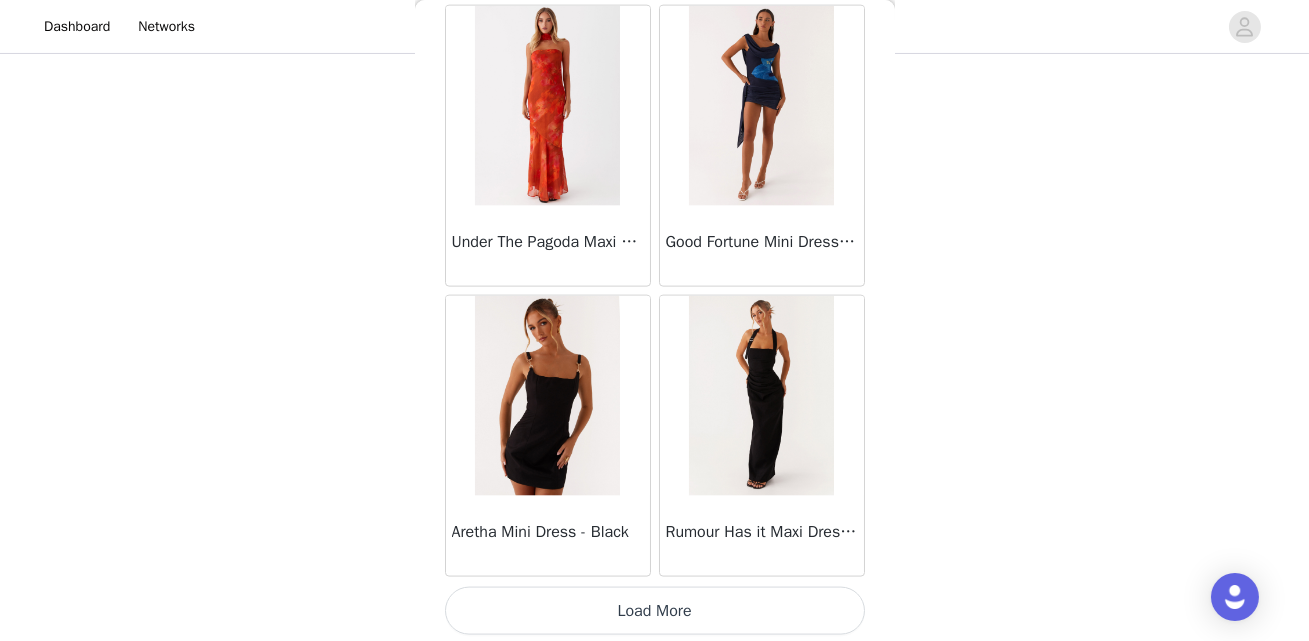 click on "Load More" at bounding box center [655, 611] 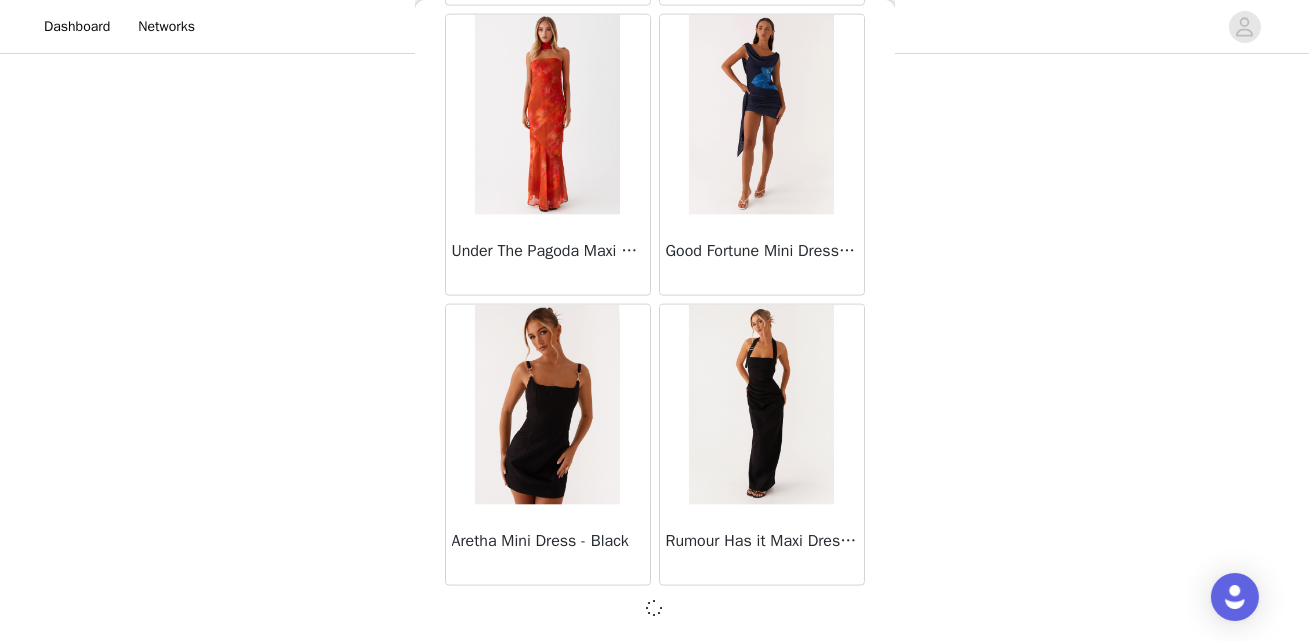 scroll, scrollTop: 761, scrollLeft: 0, axis: vertical 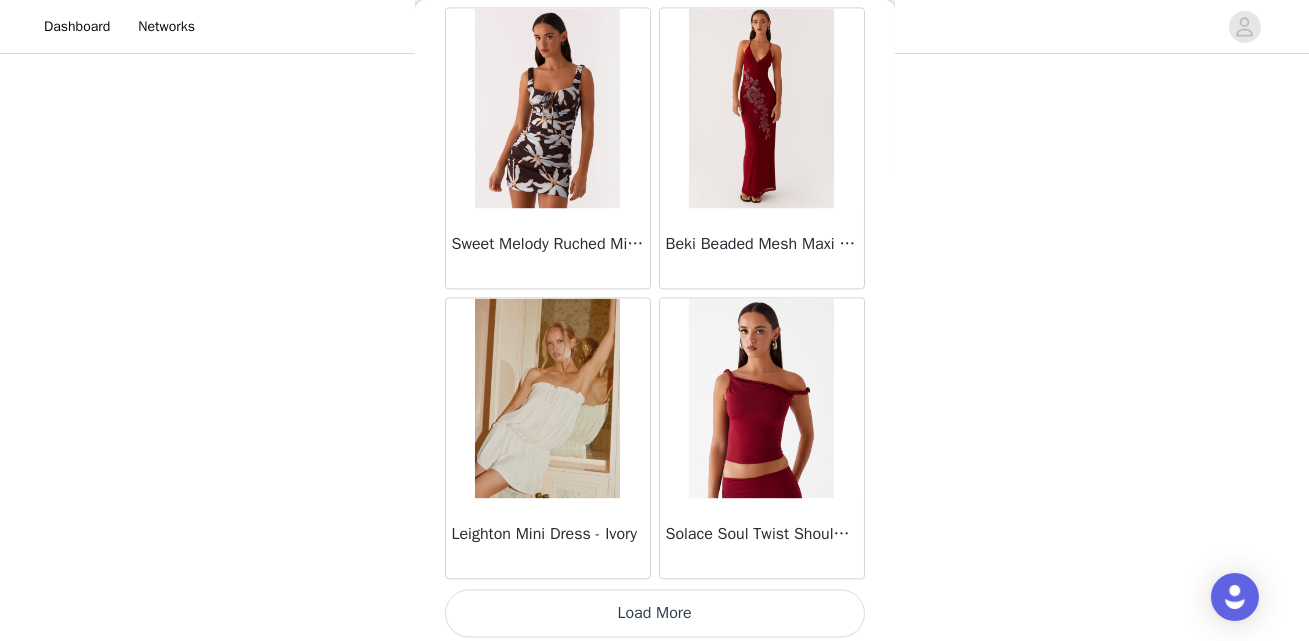 click on "Load More" at bounding box center (655, 613) 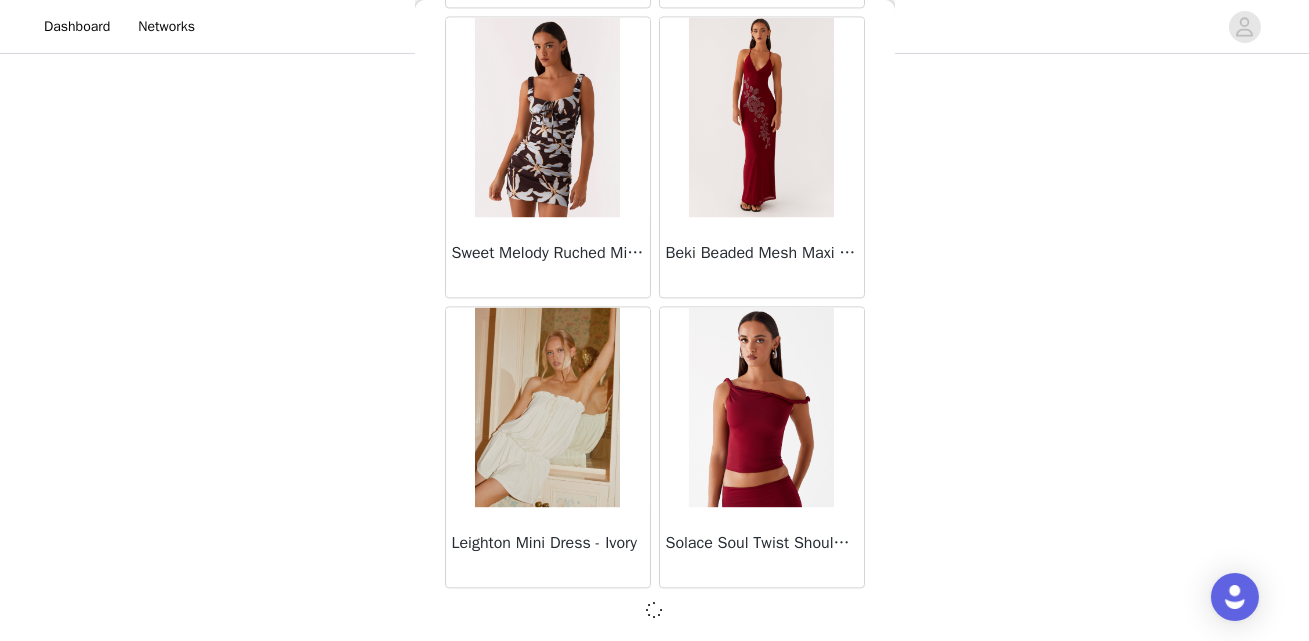 scroll, scrollTop: 8213, scrollLeft: 0, axis: vertical 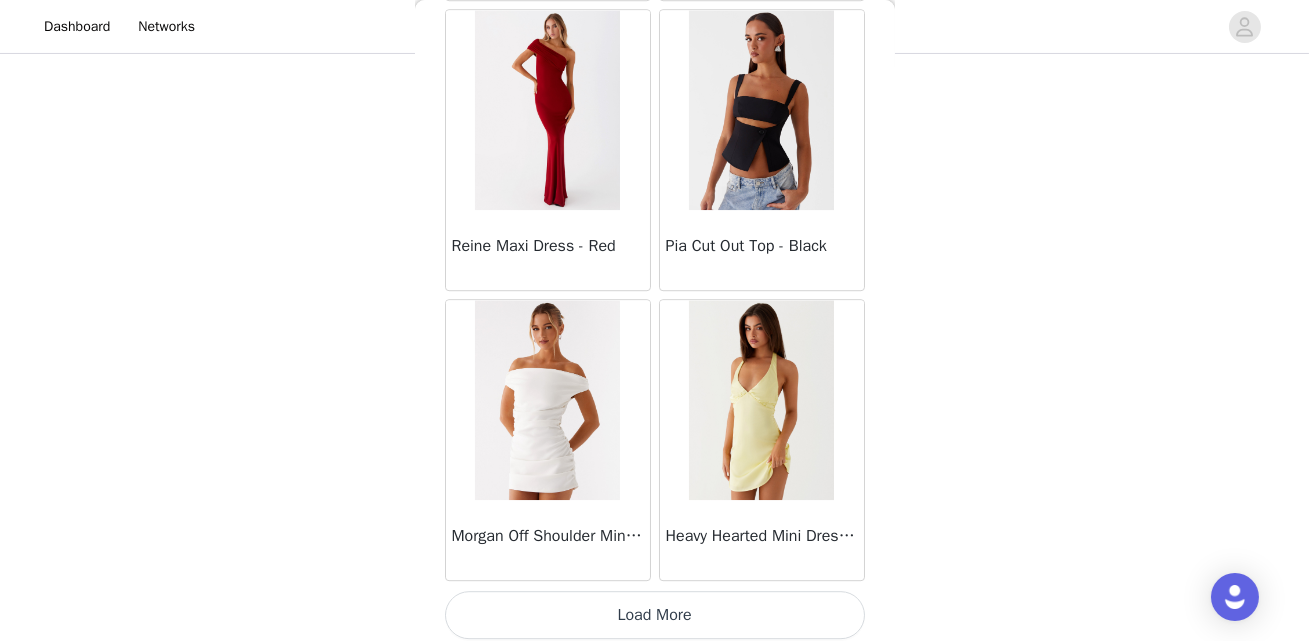 click on "Load More" at bounding box center [655, 615] 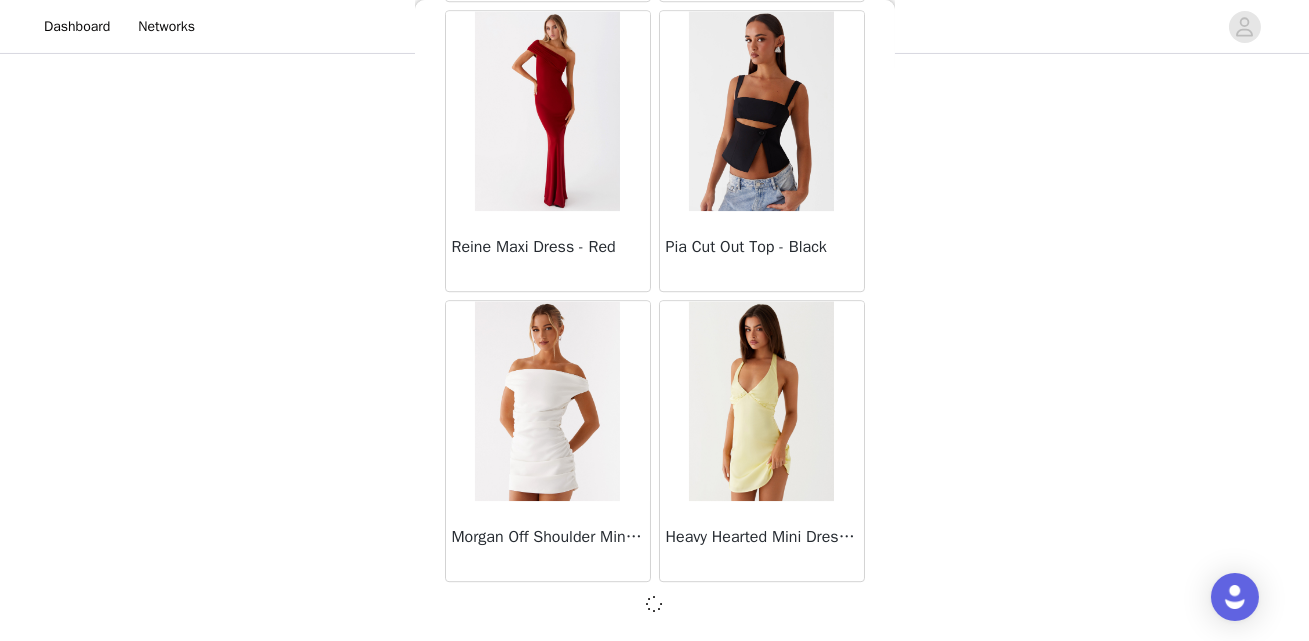 scroll, scrollTop: 11102, scrollLeft: 0, axis: vertical 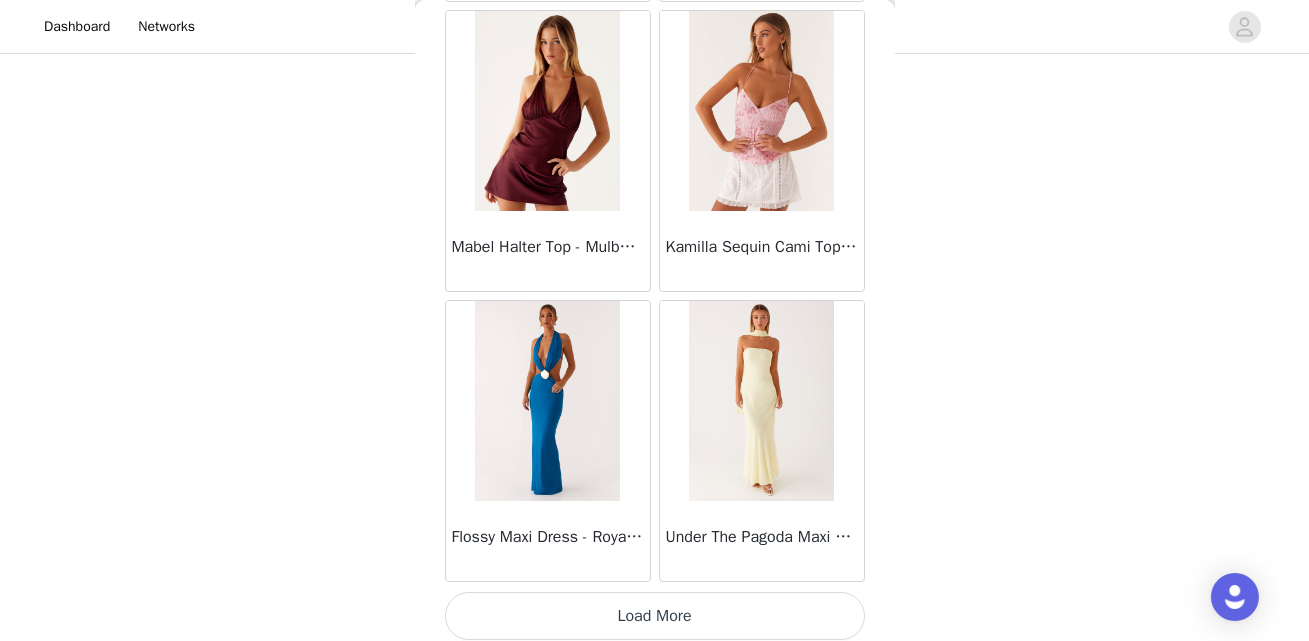 click on "Load More" at bounding box center [655, 616] 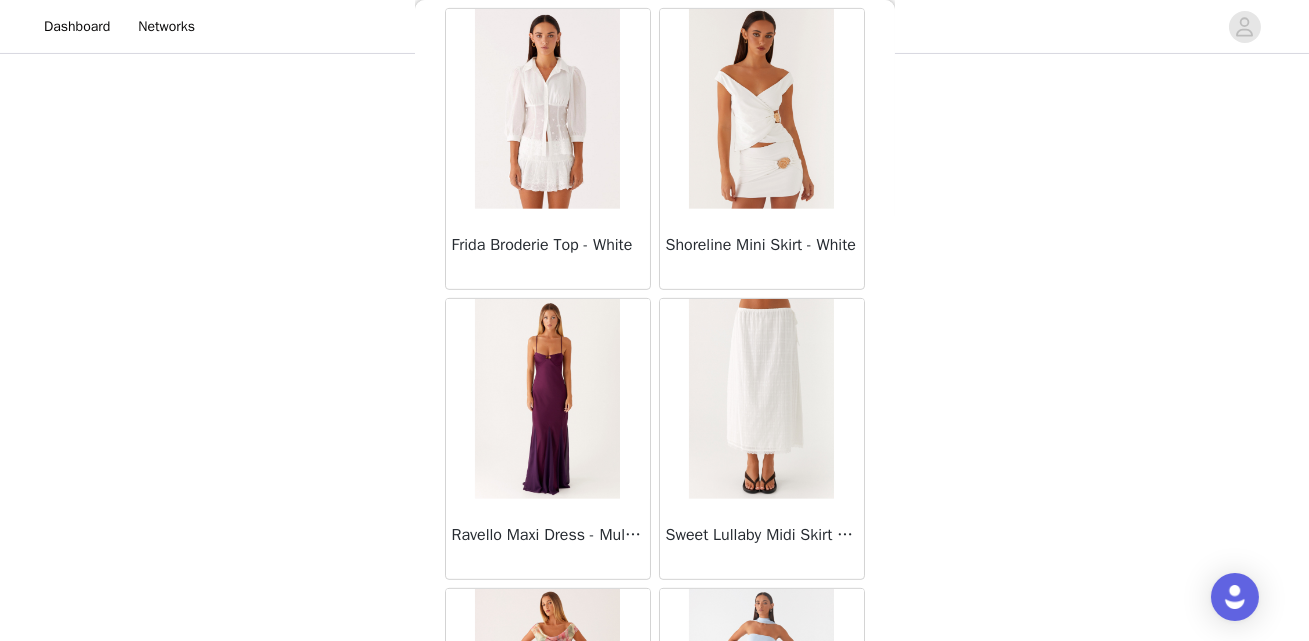 scroll, scrollTop: 16908, scrollLeft: 0, axis: vertical 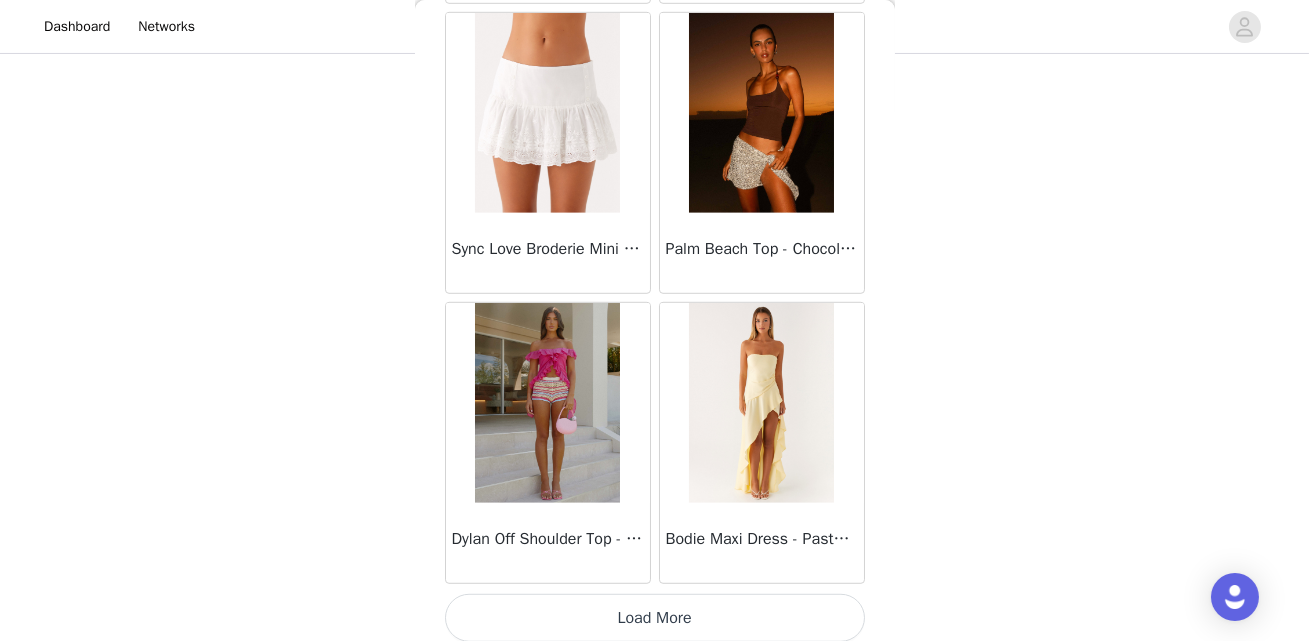click on "Load More" at bounding box center [655, 618] 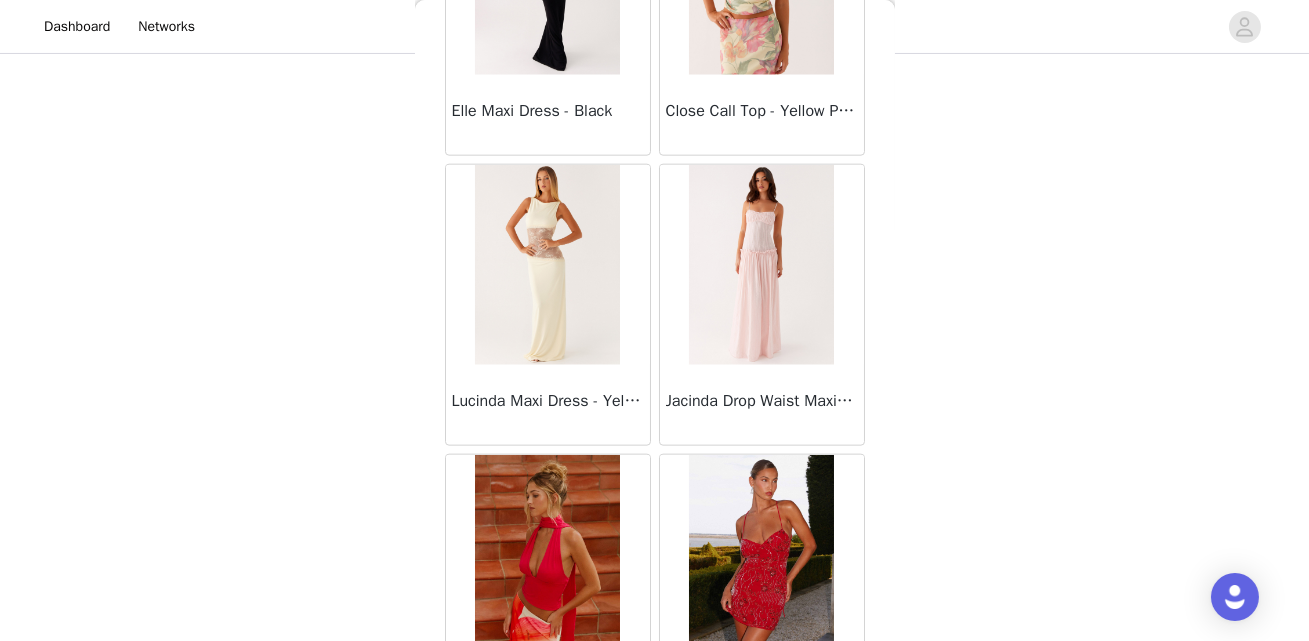 scroll, scrollTop: 19806, scrollLeft: 0, axis: vertical 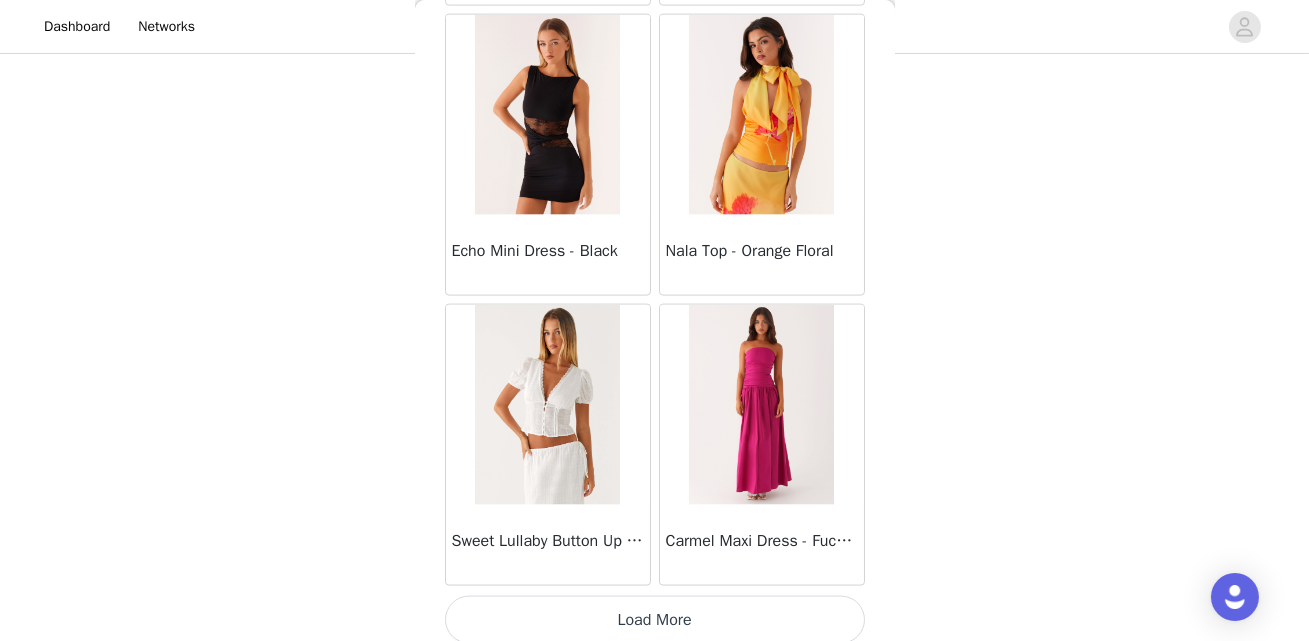 click on "Load More" at bounding box center (655, 620) 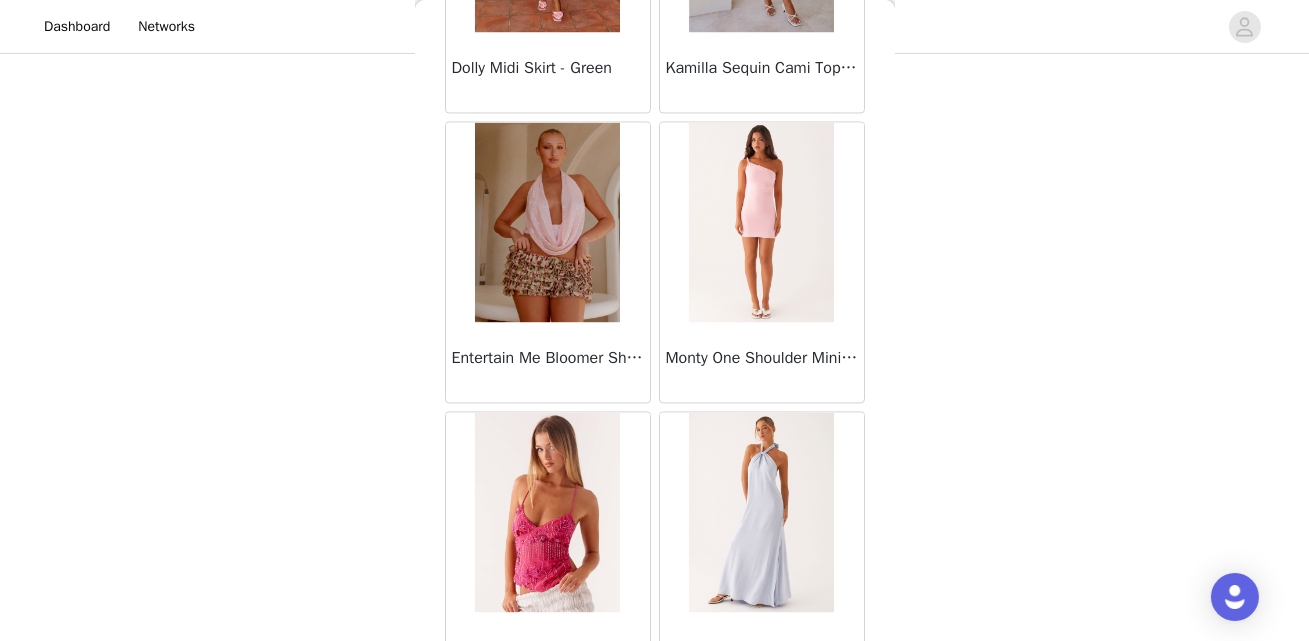 scroll, scrollTop: 22704, scrollLeft: 0, axis: vertical 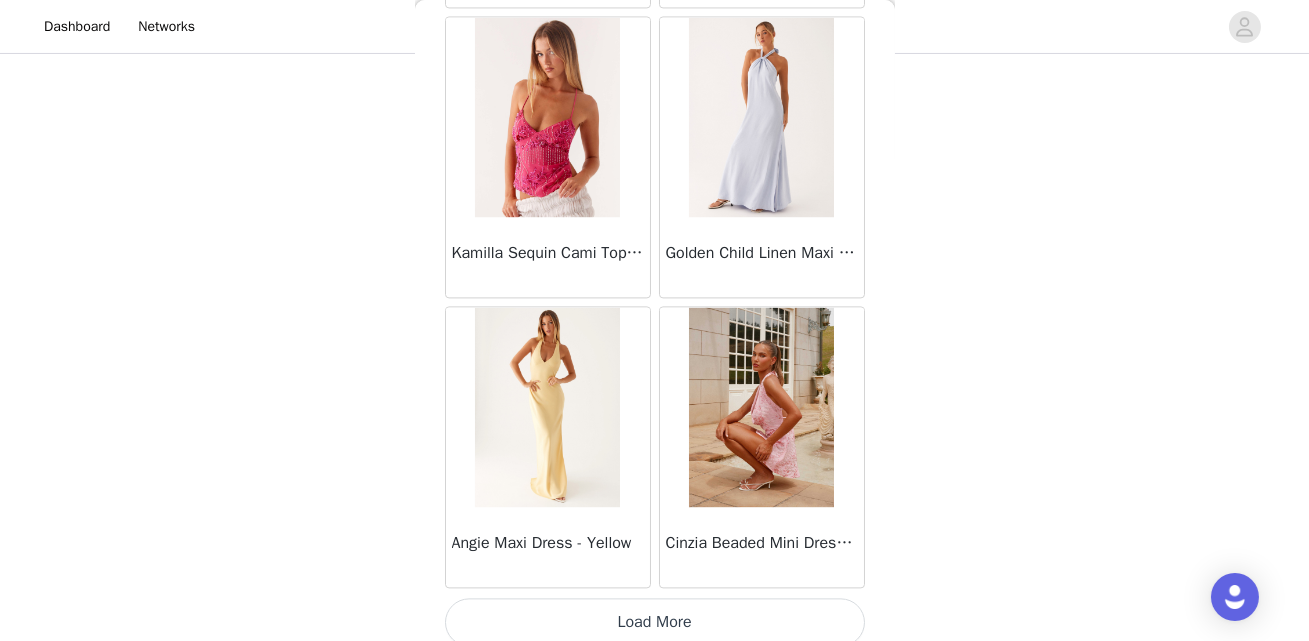 click on "Load More" at bounding box center [655, 622] 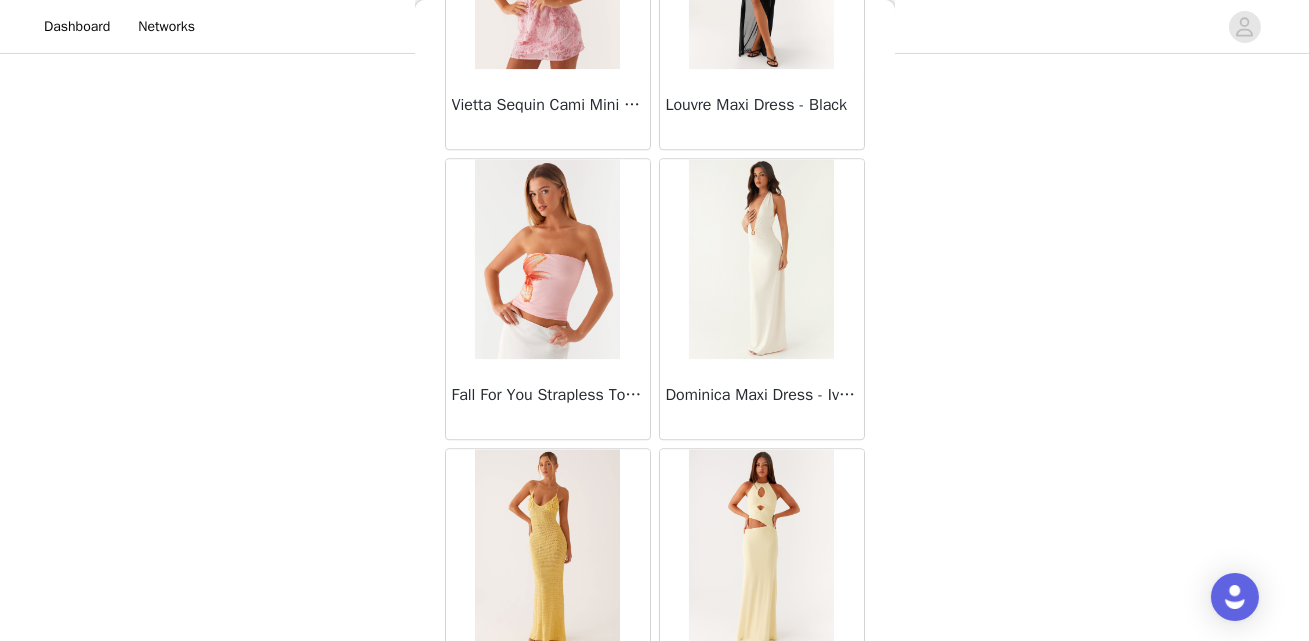 scroll, scrollTop: 25602, scrollLeft: 0, axis: vertical 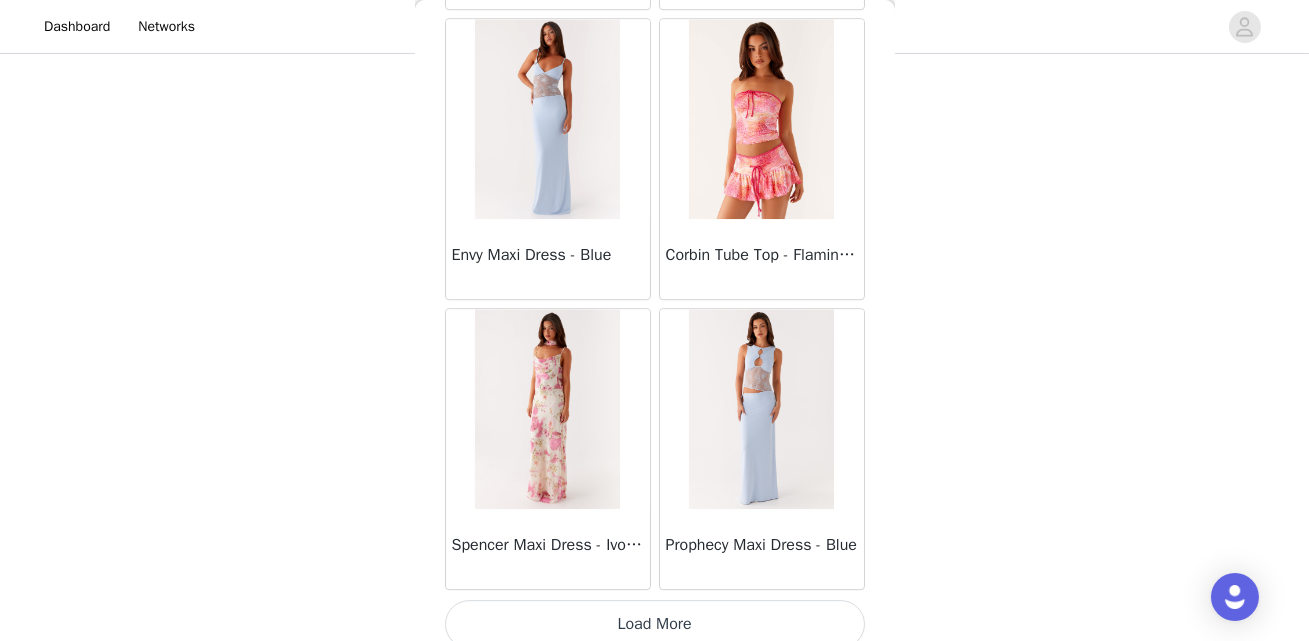 click on "Load More" at bounding box center [655, 624] 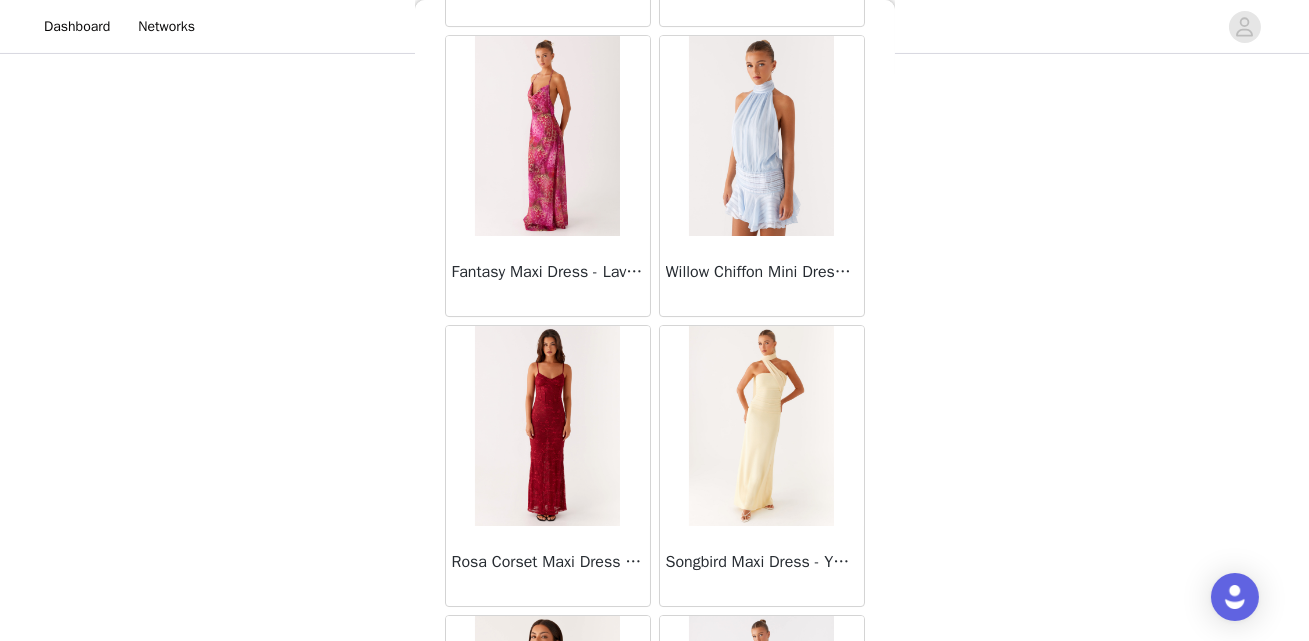 scroll, scrollTop: 28500, scrollLeft: 0, axis: vertical 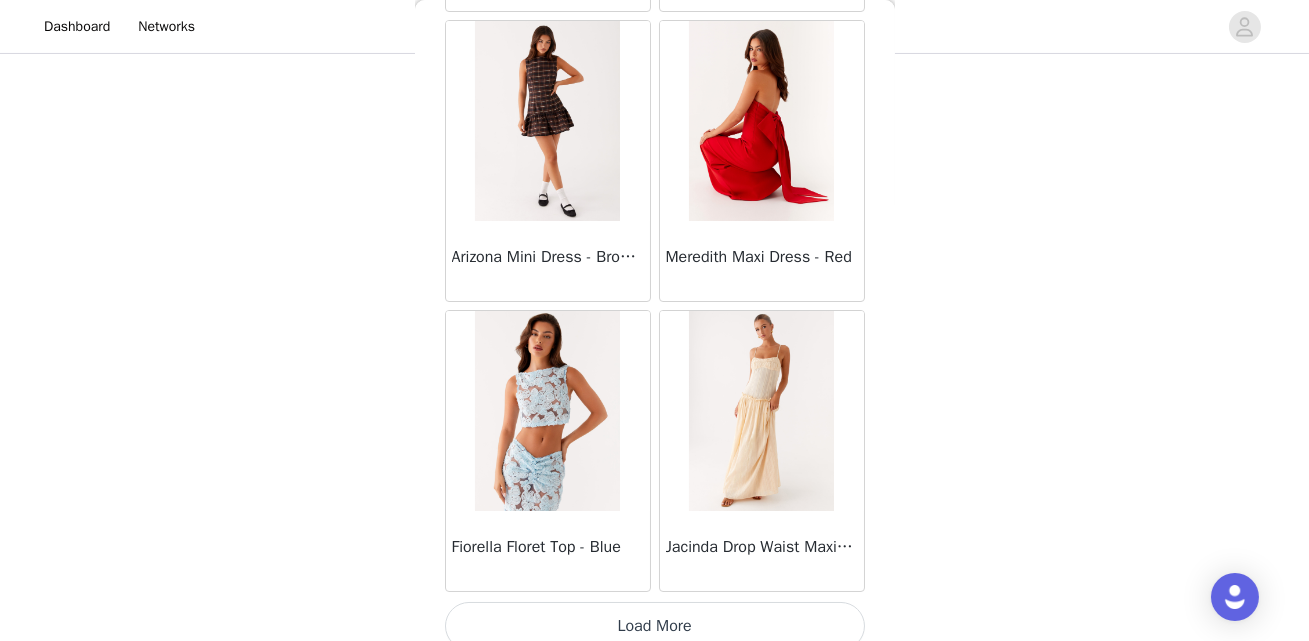 click on "Load More" at bounding box center [655, 626] 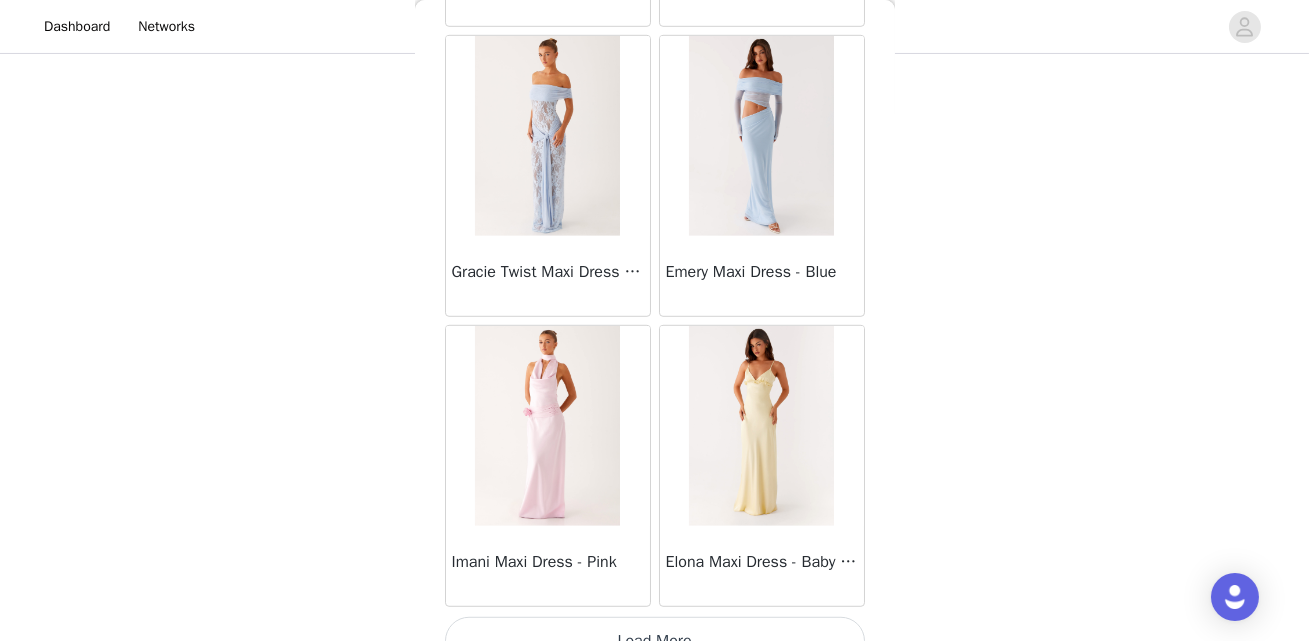 scroll, scrollTop: 31398, scrollLeft: 0, axis: vertical 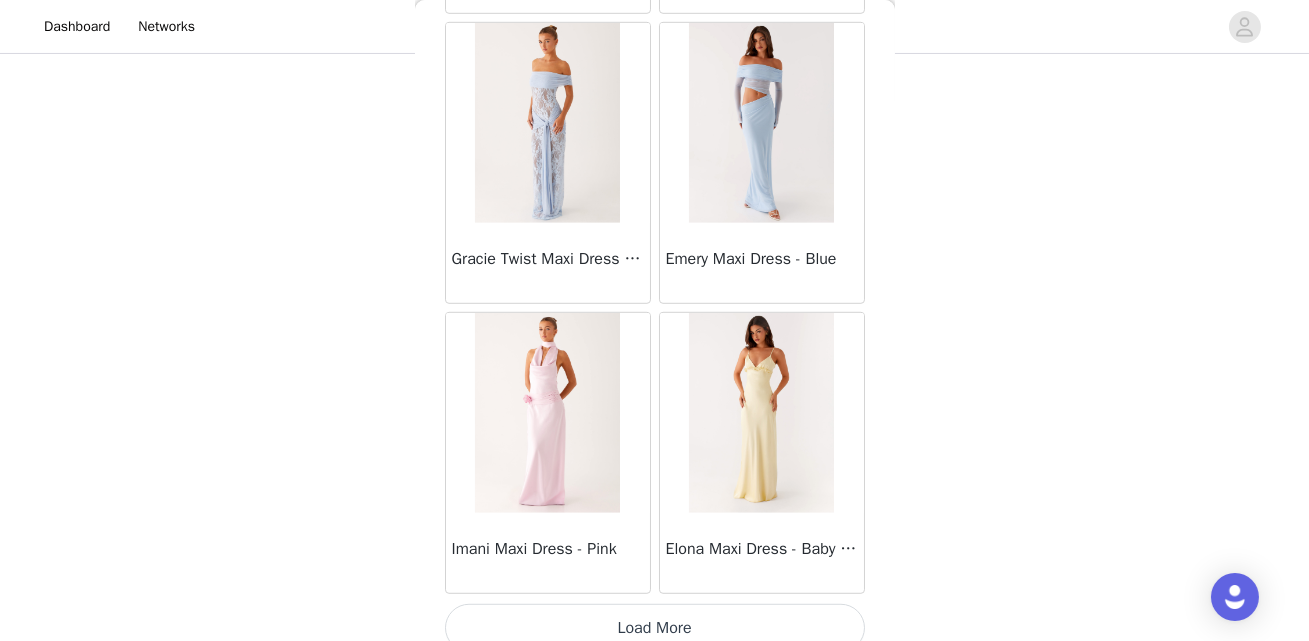 click on "Load More" at bounding box center [655, 628] 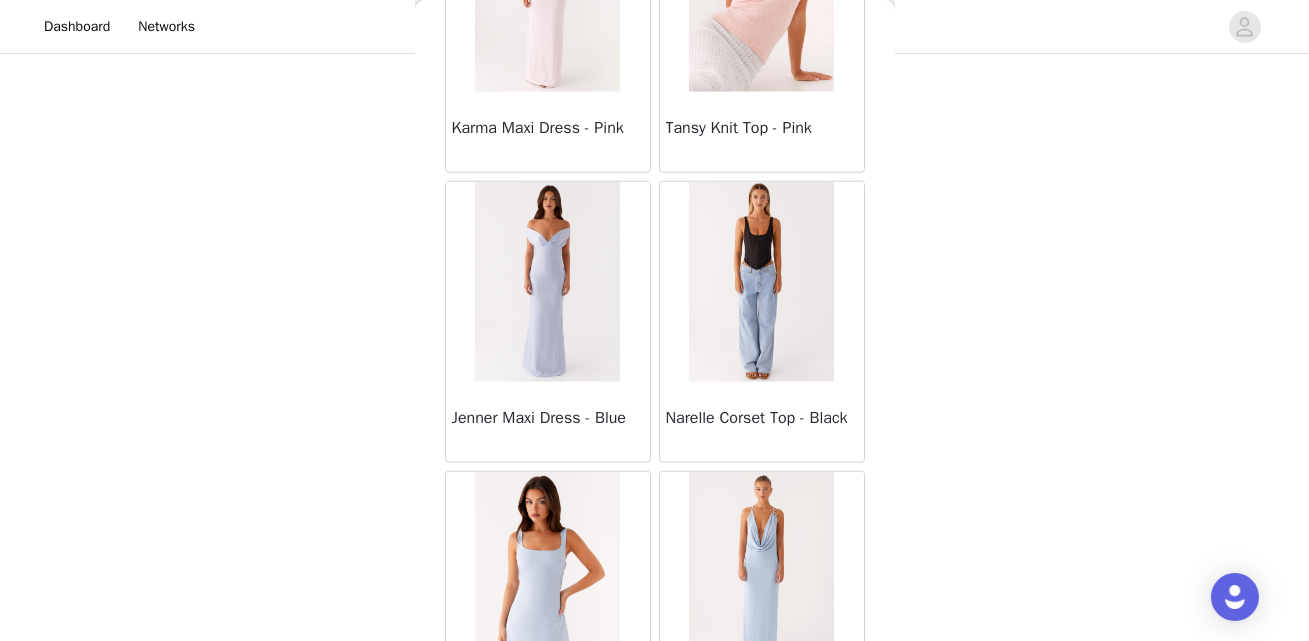 scroll, scrollTop: 34296, scrollLeft: 0, axis: vertical 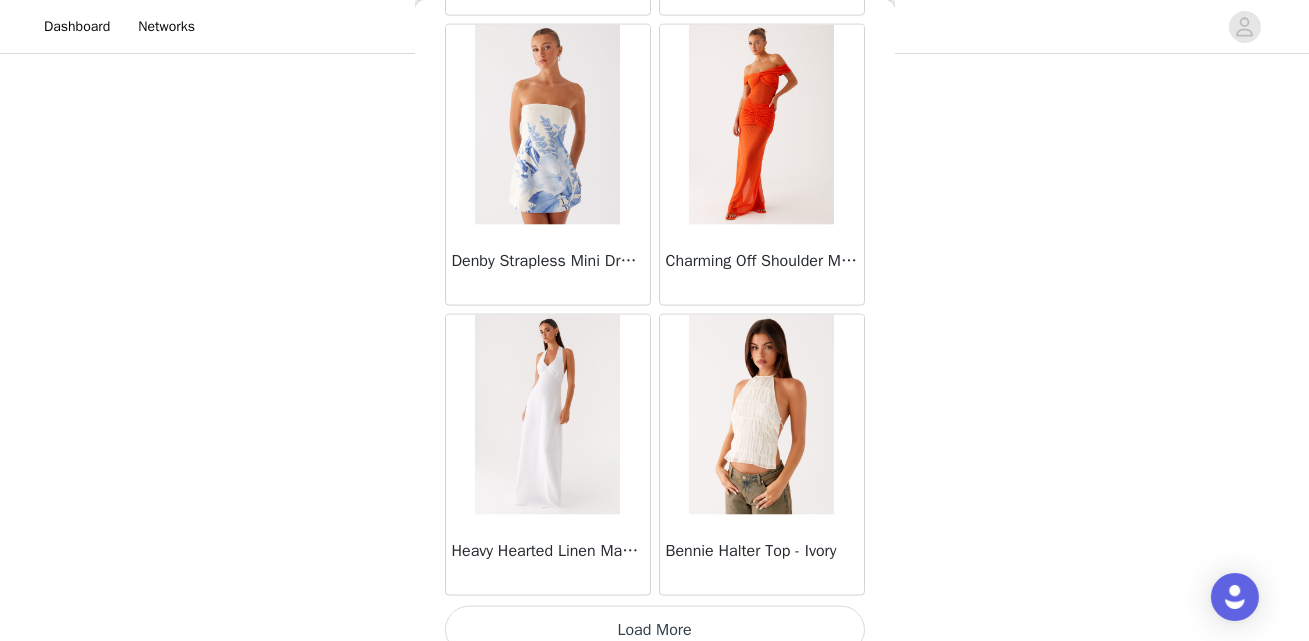 click on "Load More" at bounding box center (655, 630) 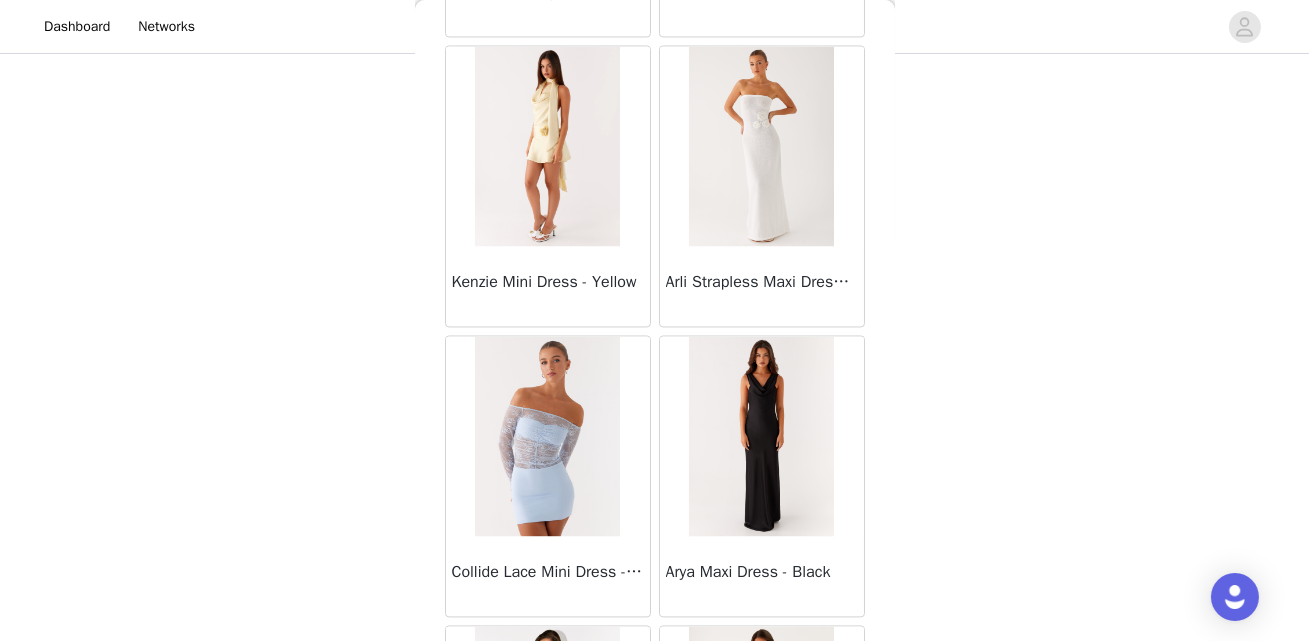 scroll, scrollTop: 37195, scrollLeft: 0, axis: vertical 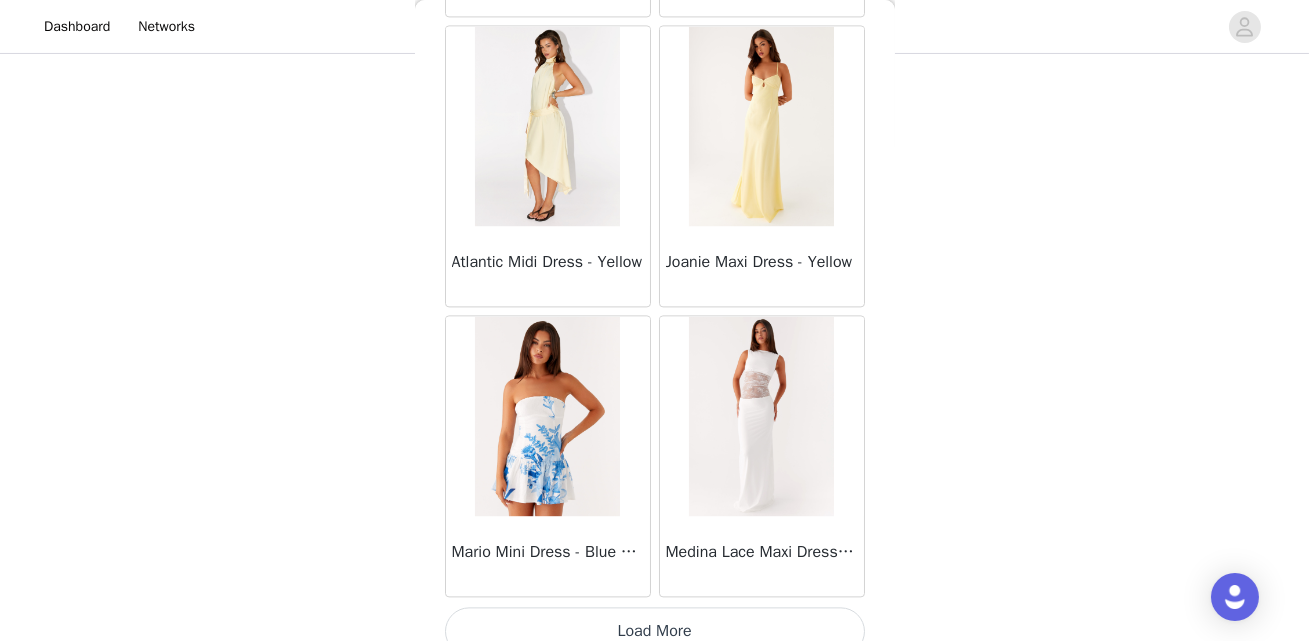 click on "Load More" at bounding box center [655, 631] 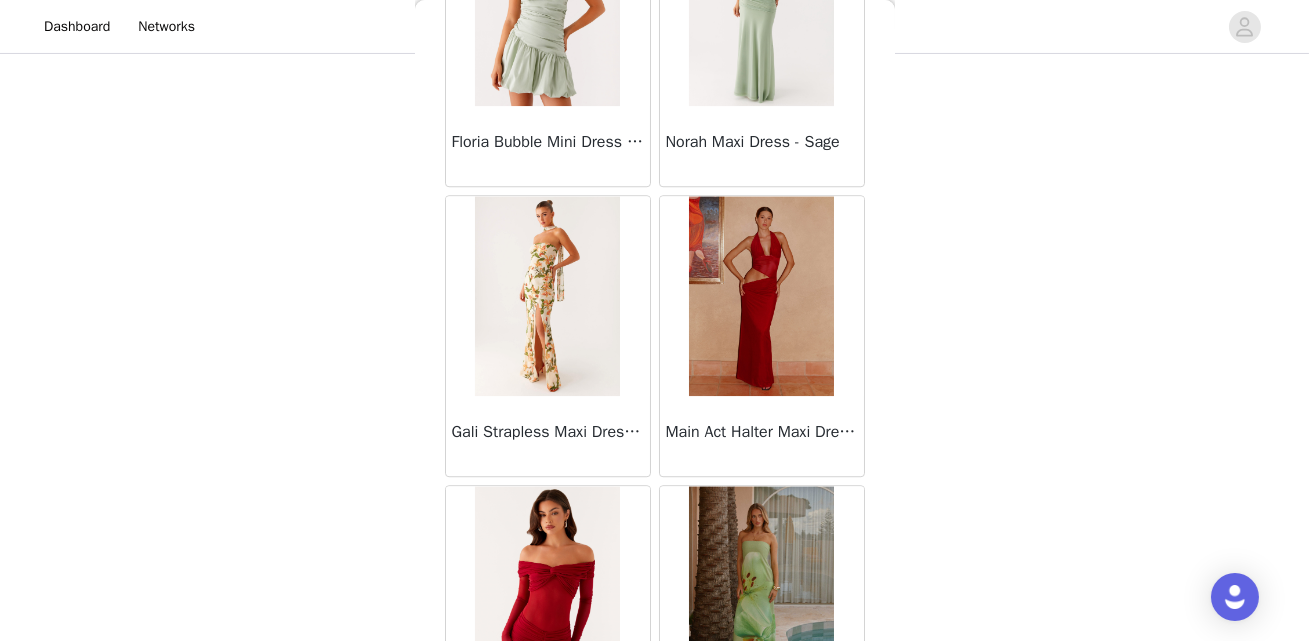 scroll, scrollTop: 40093, scrollLeft: 0, axis: vertical 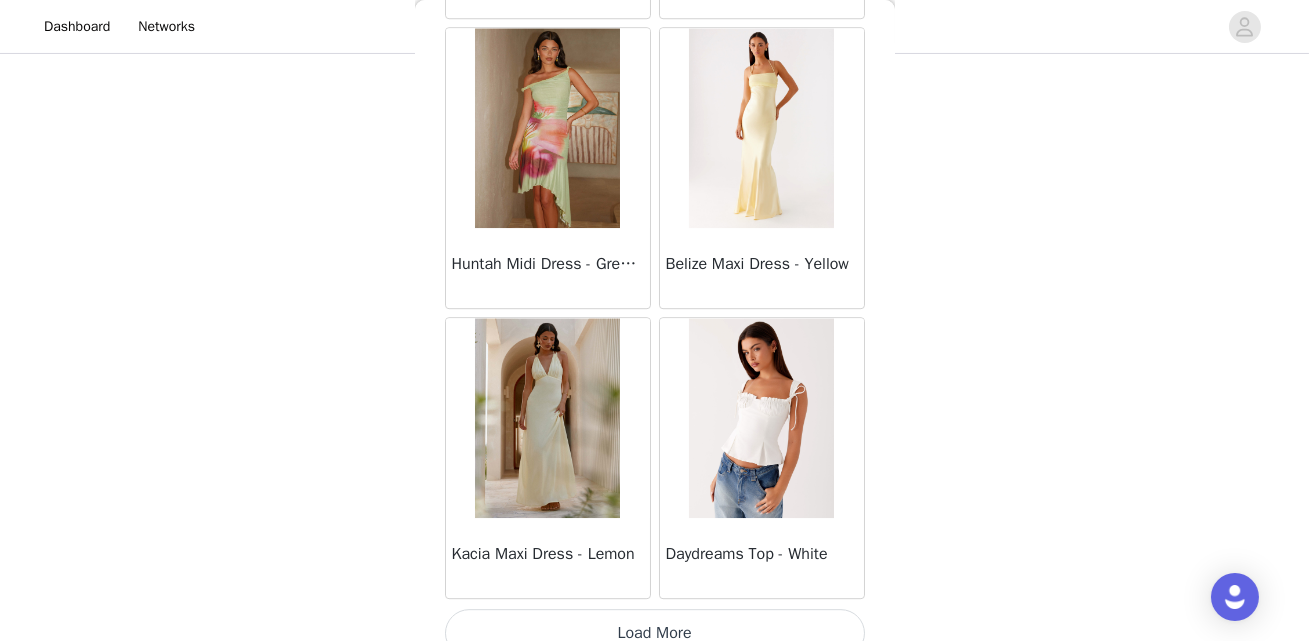 click on "Load More" at bounding box center (655, 633) 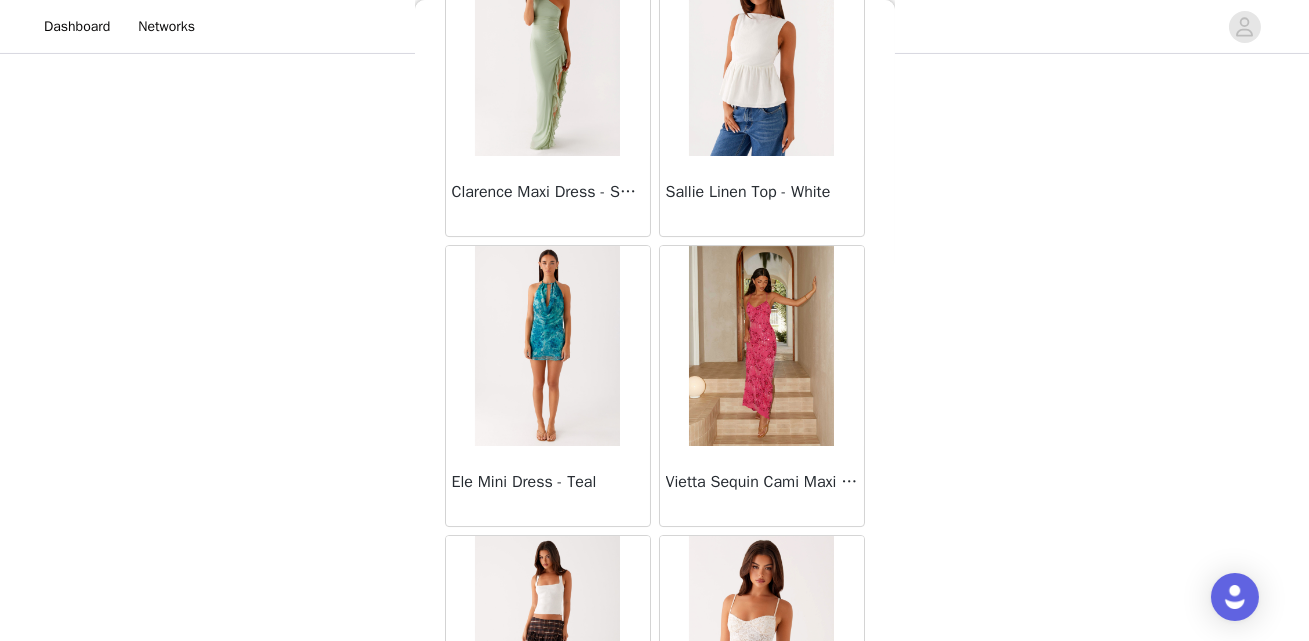 scroll, scrollTop: 42991, scrollLeft: 0, axis: vertical 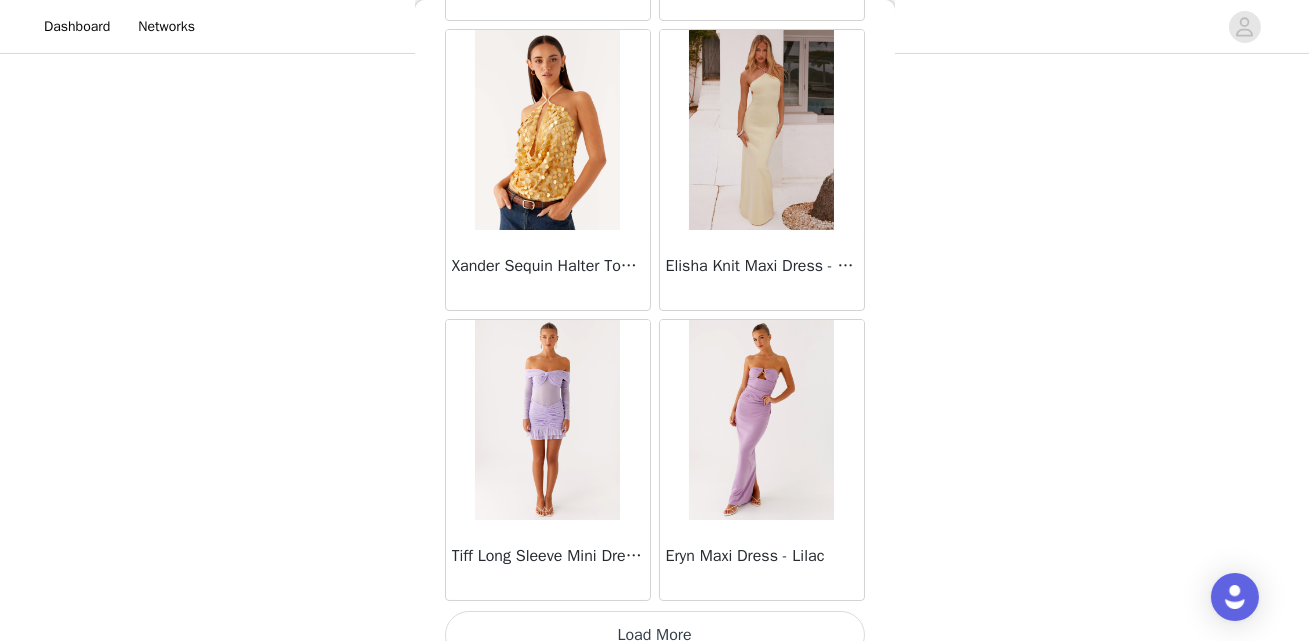 click on "Load More" at bounding box center (655, 635) 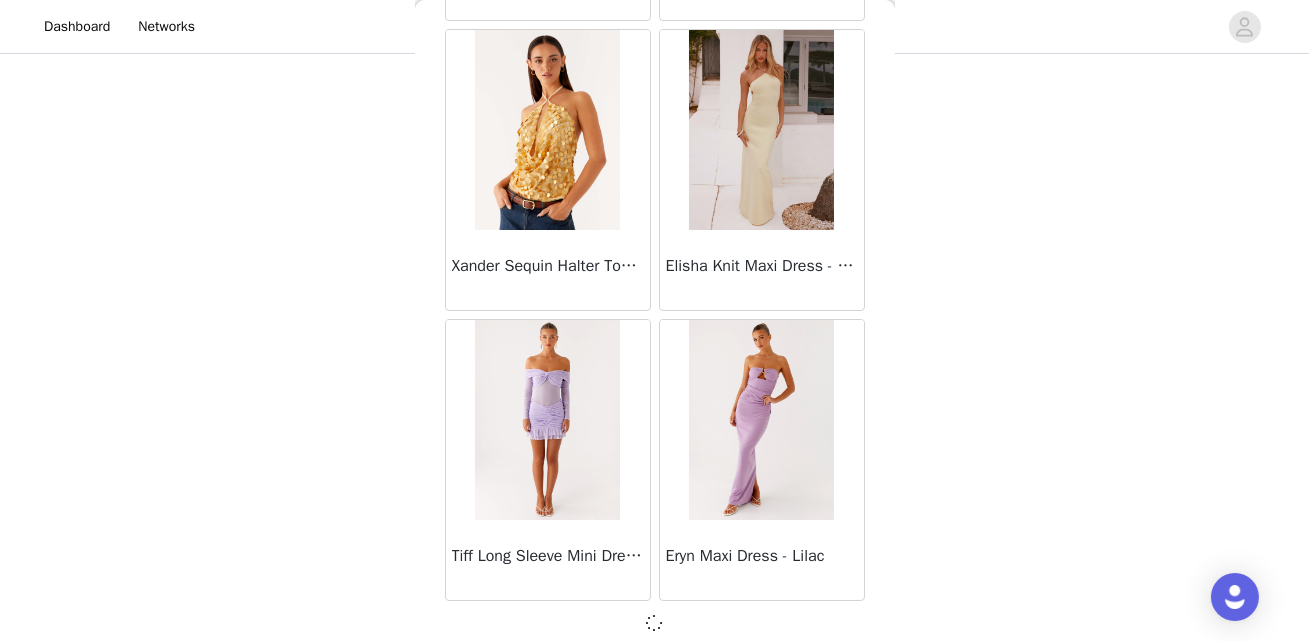 scroll 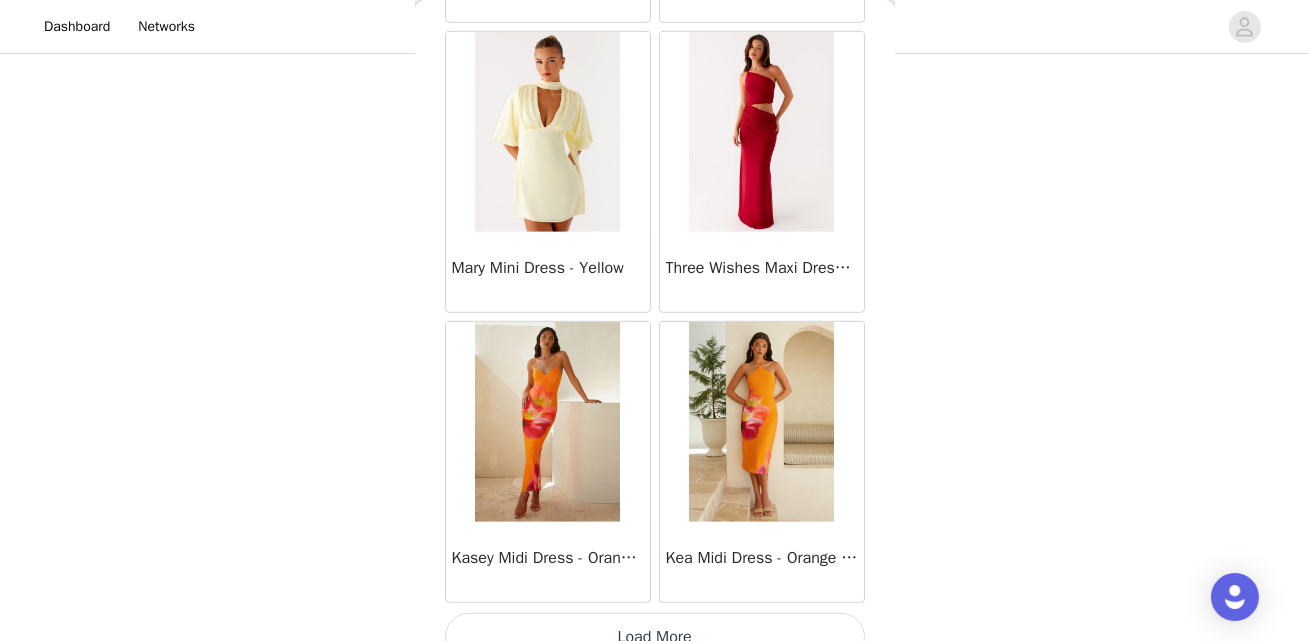 click on "Load More" at bounding box center (655, 637) 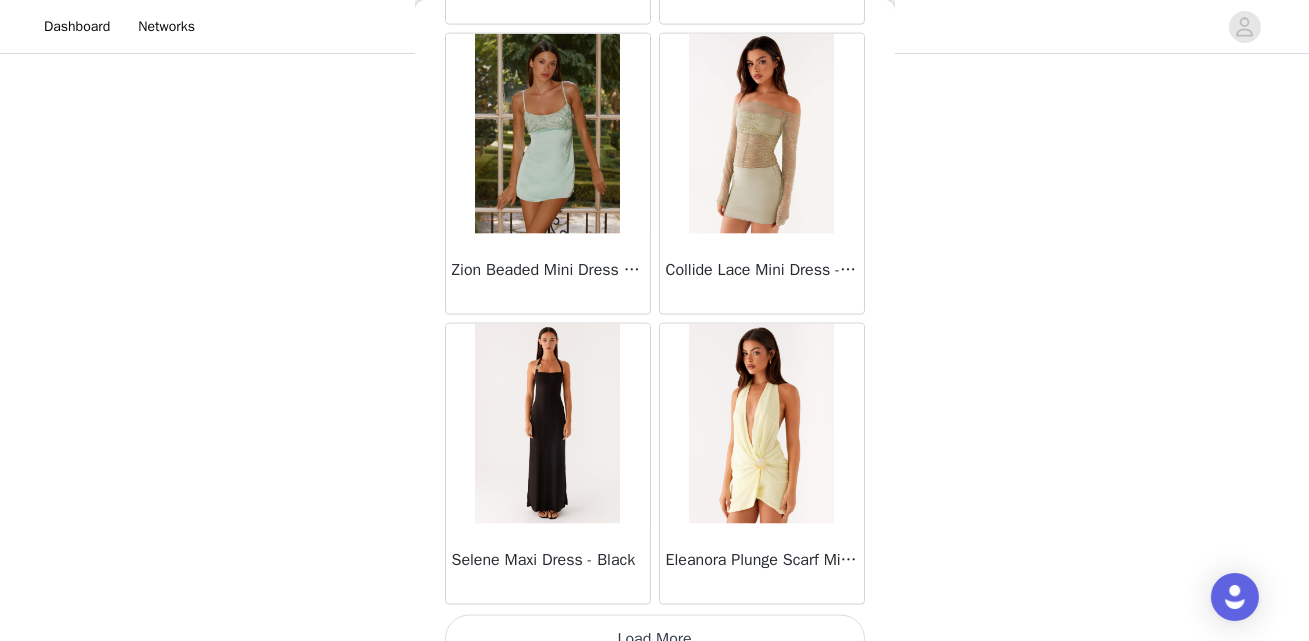 click on "Load More" at bounding box center (655, 639) 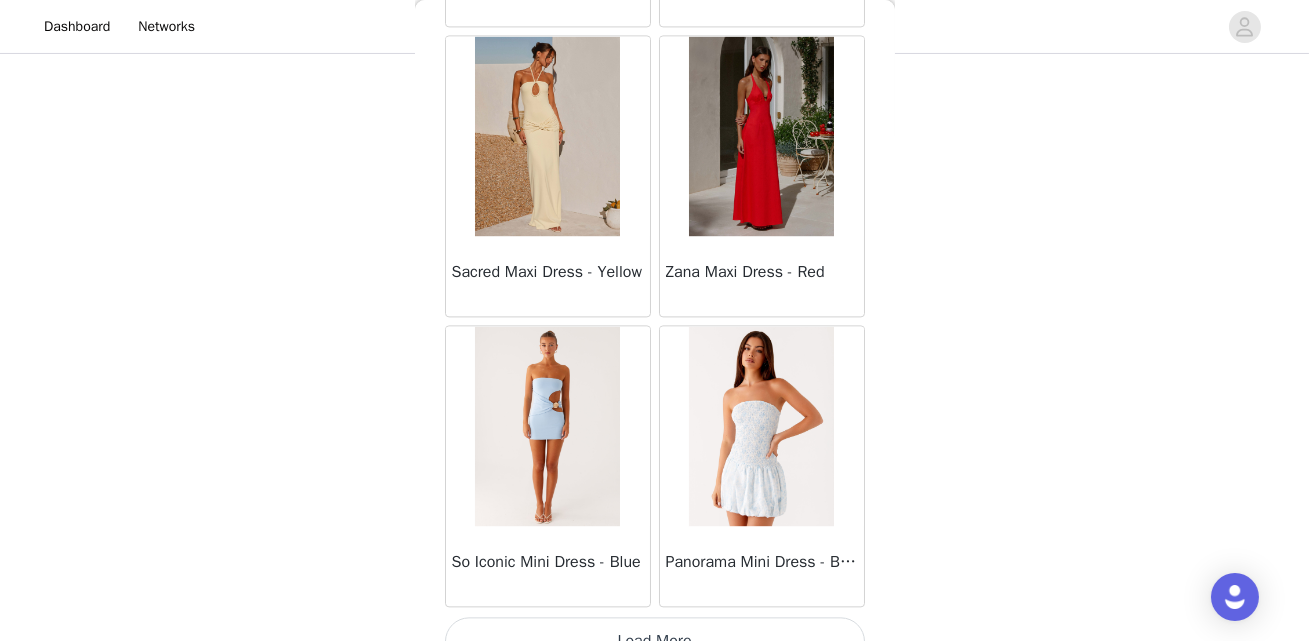 click on "Load More" at bounding box center (655, 641) 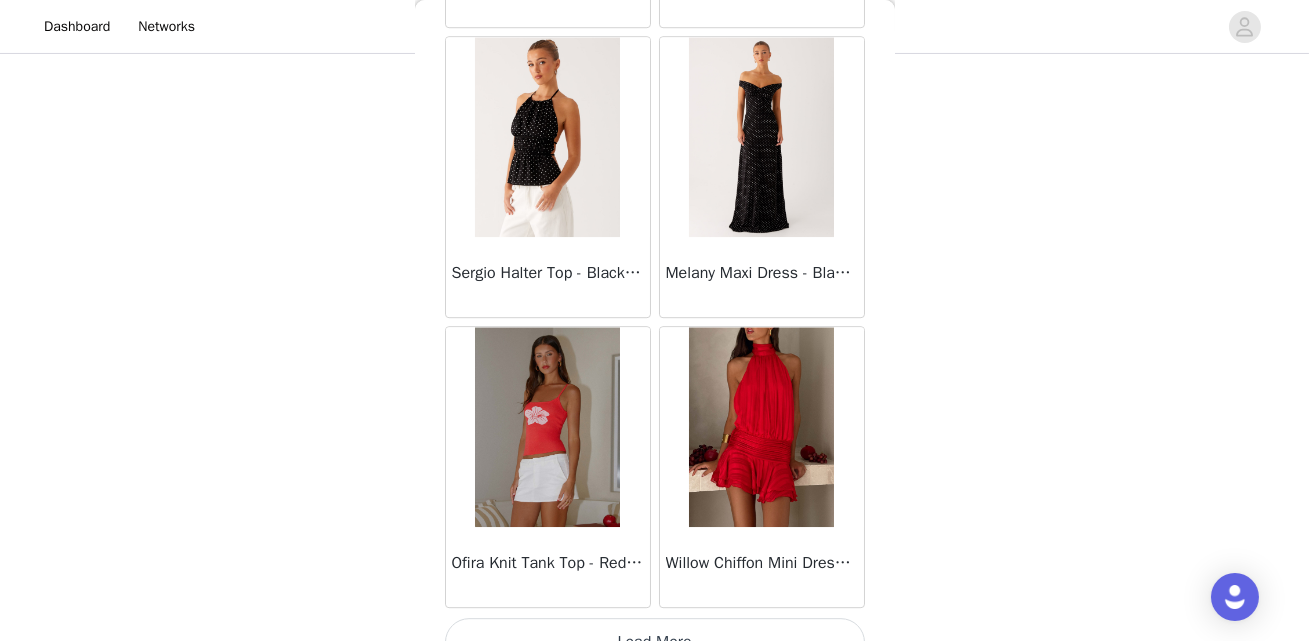 click on "Load More" at bounding box center (655, 642) 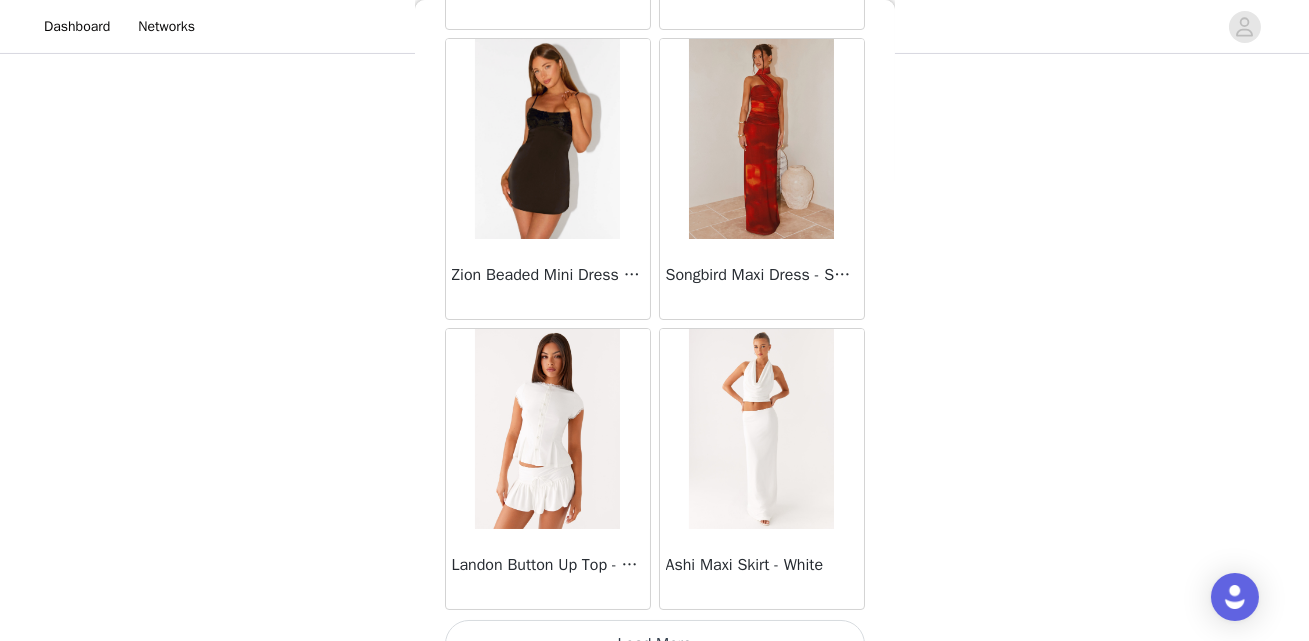 click on "Load More" at bounding box center [655, 644] 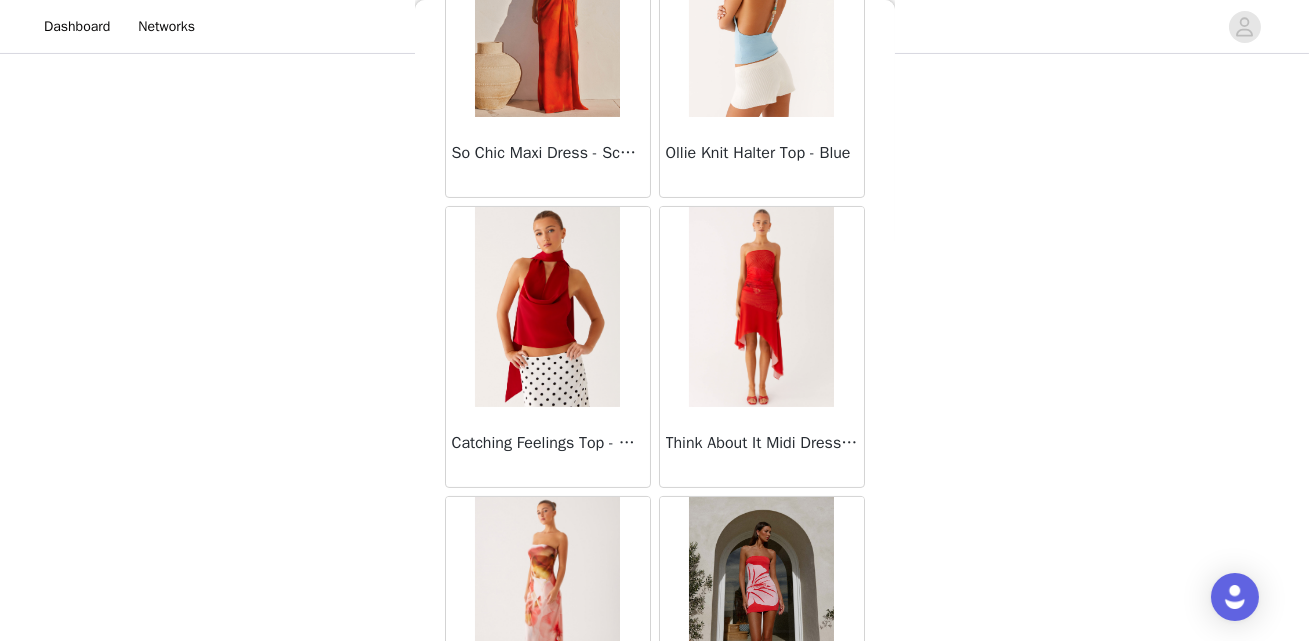 scroll, scrollTop: 58185, scrollLeft: 0, axis: vertical 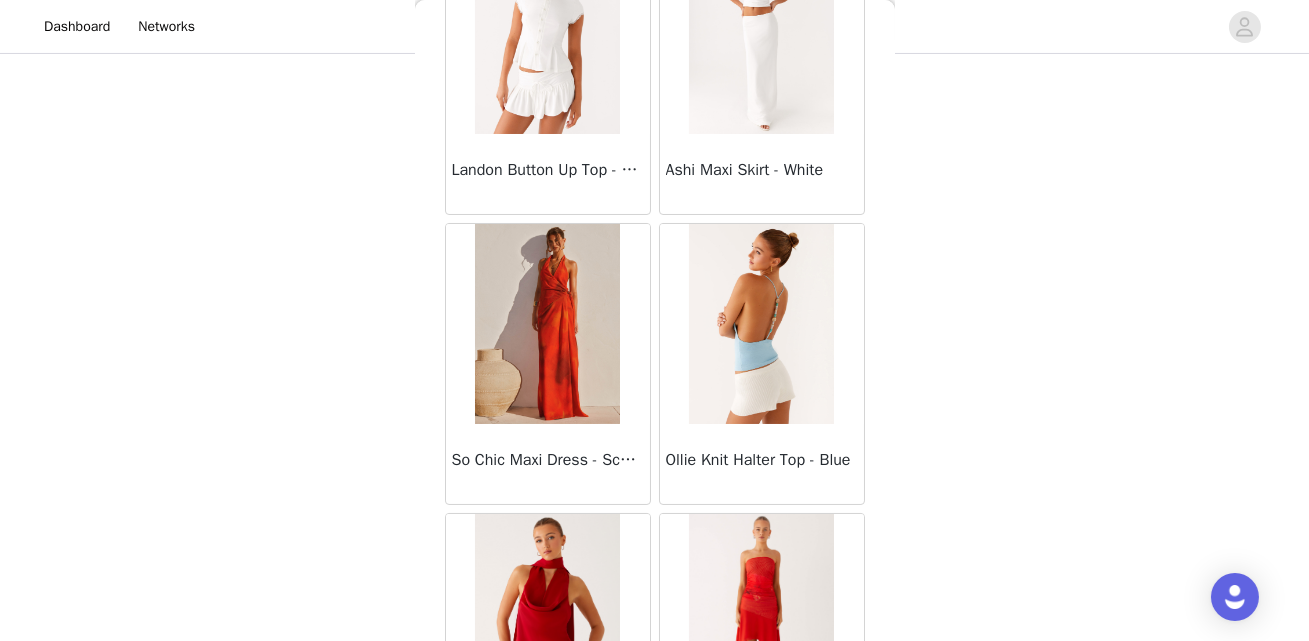click at bounding box center (547, 324) 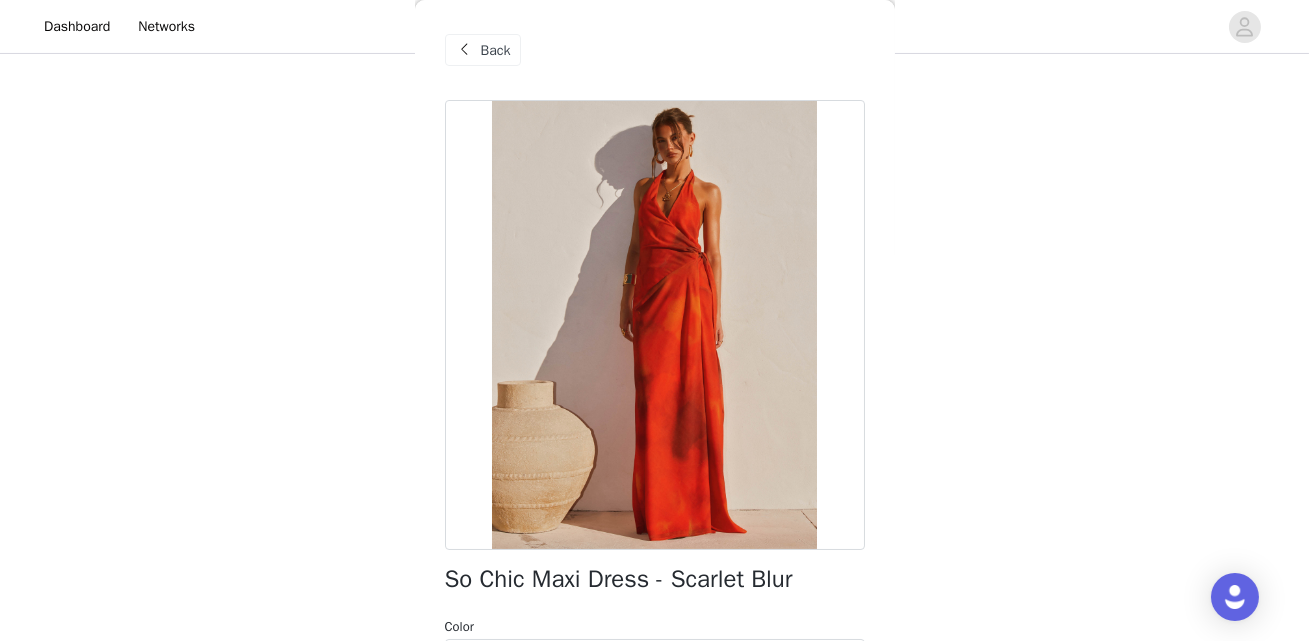 scroll, scrollTop: 434, scrollLeft: 0, axis: vertical 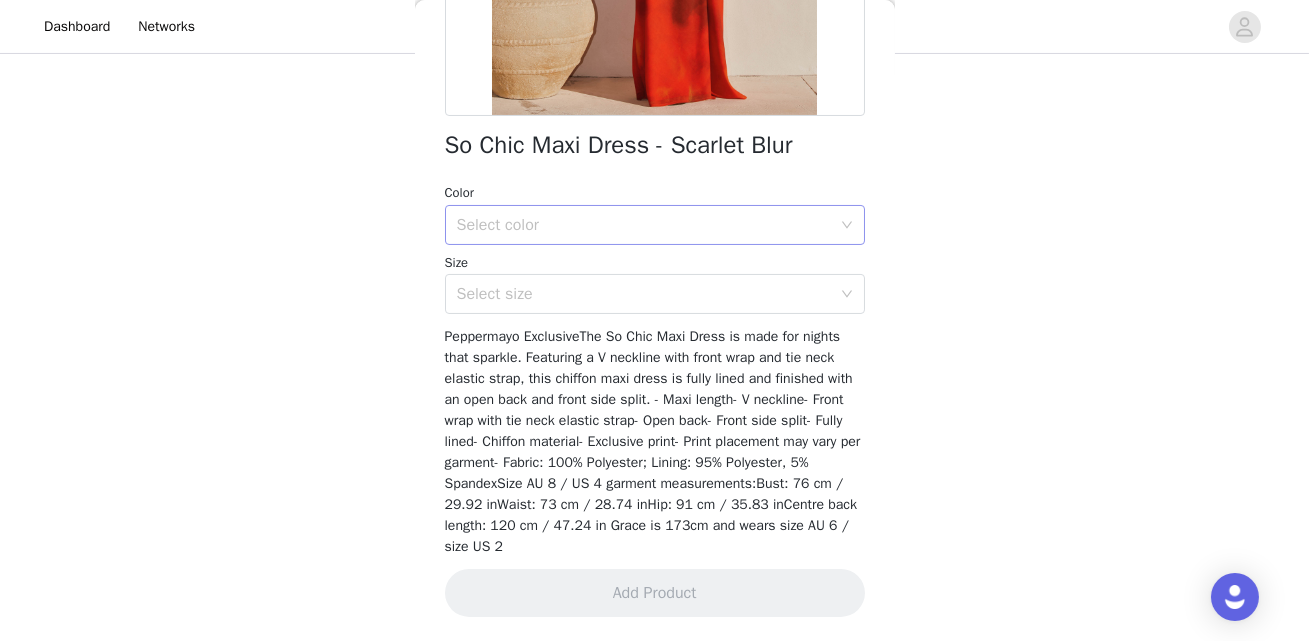 click on "Select color" at bounding box center (644, 225) 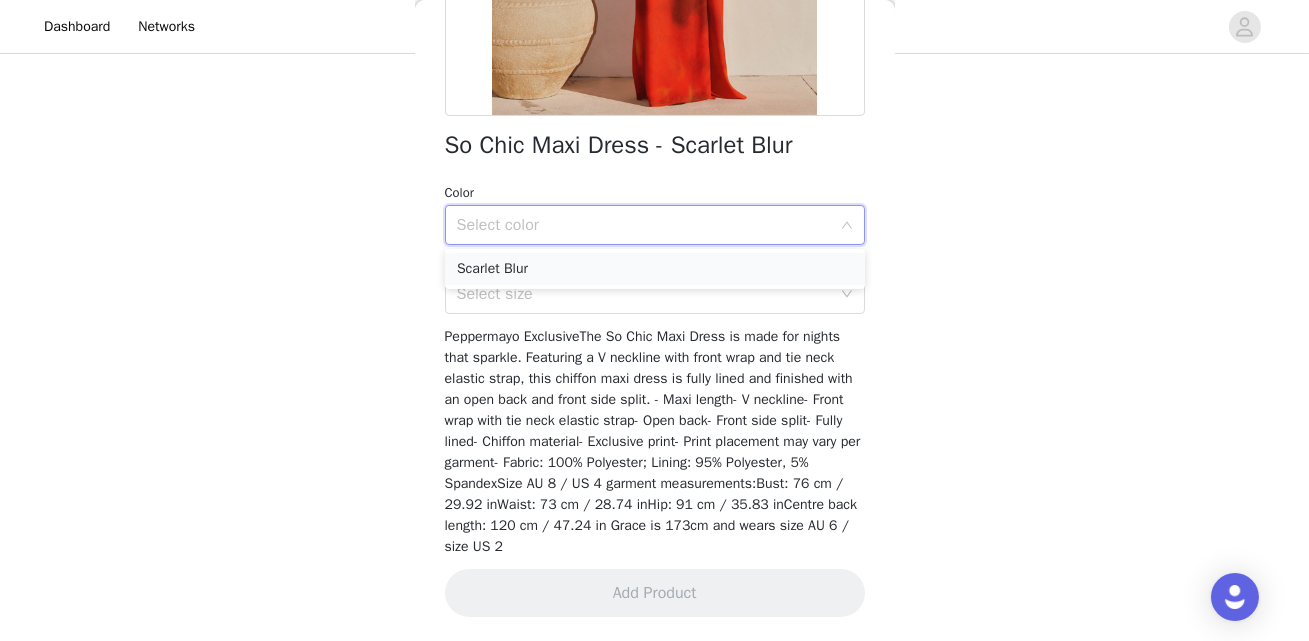 click on "Scarlet Blur" at bounding box center [655, 269] 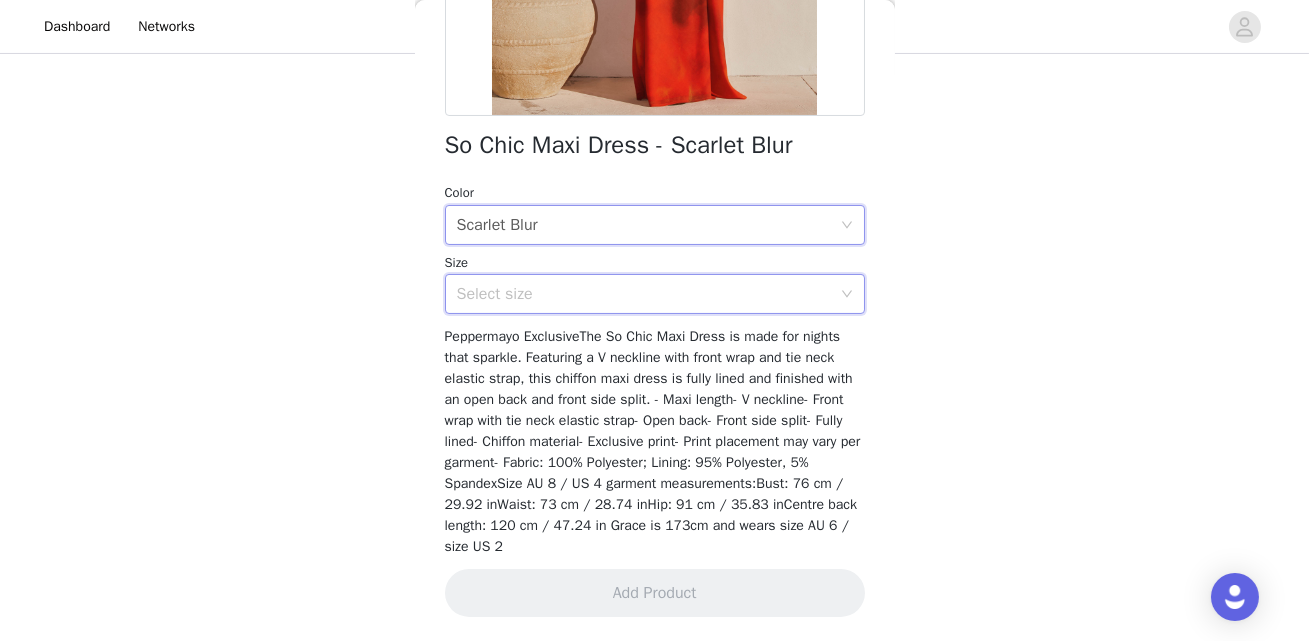 click on "Select size" at bounding box center [648, 294] 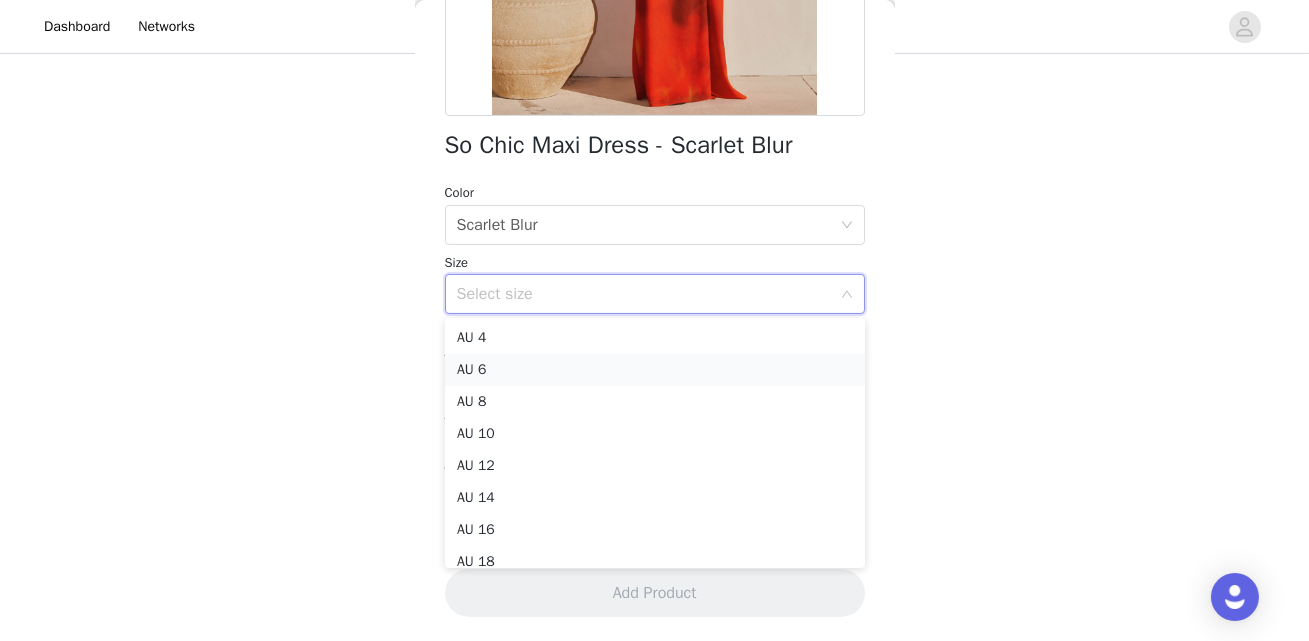 click on "AU 6" at bounding box center (655, 370) 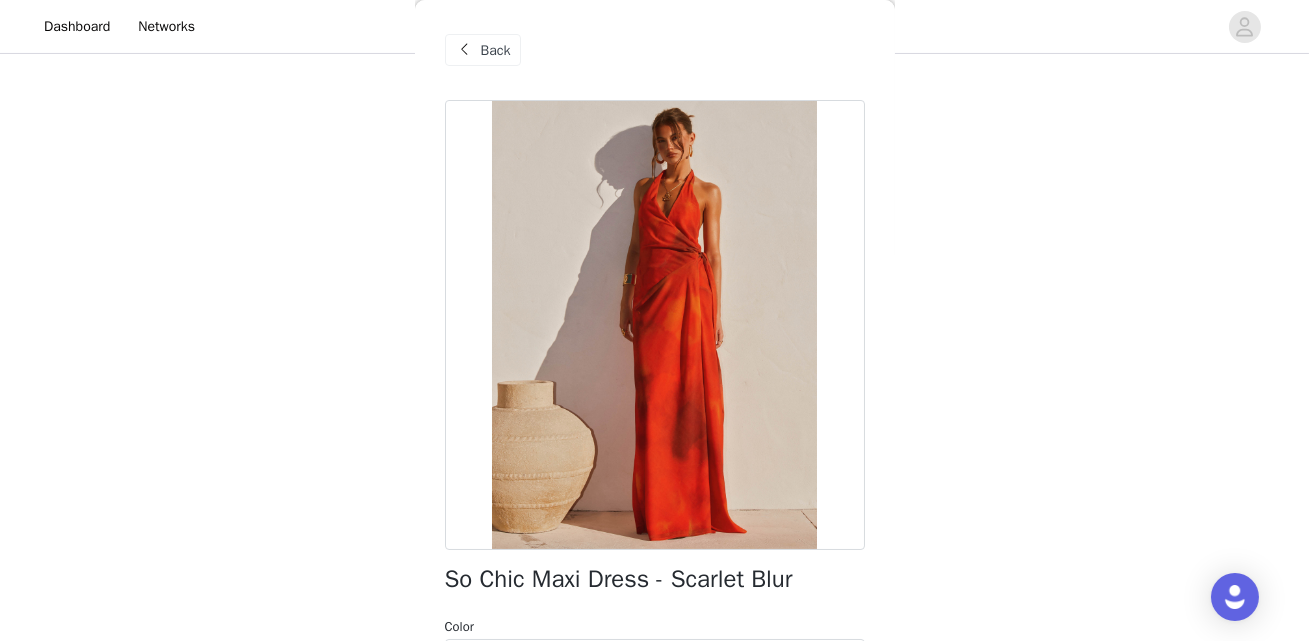 scroll, scrollTop: 434, scrollLeft: 0, axis: vertical 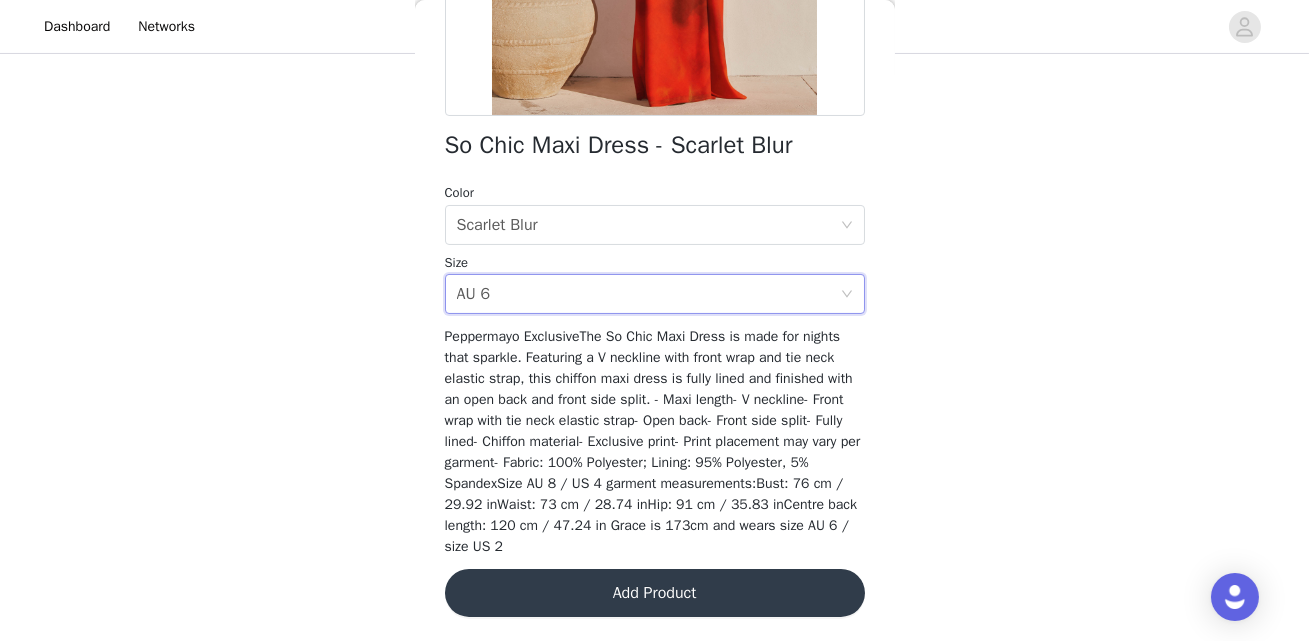 click on "Add Product" at bounding box center (655, 593) 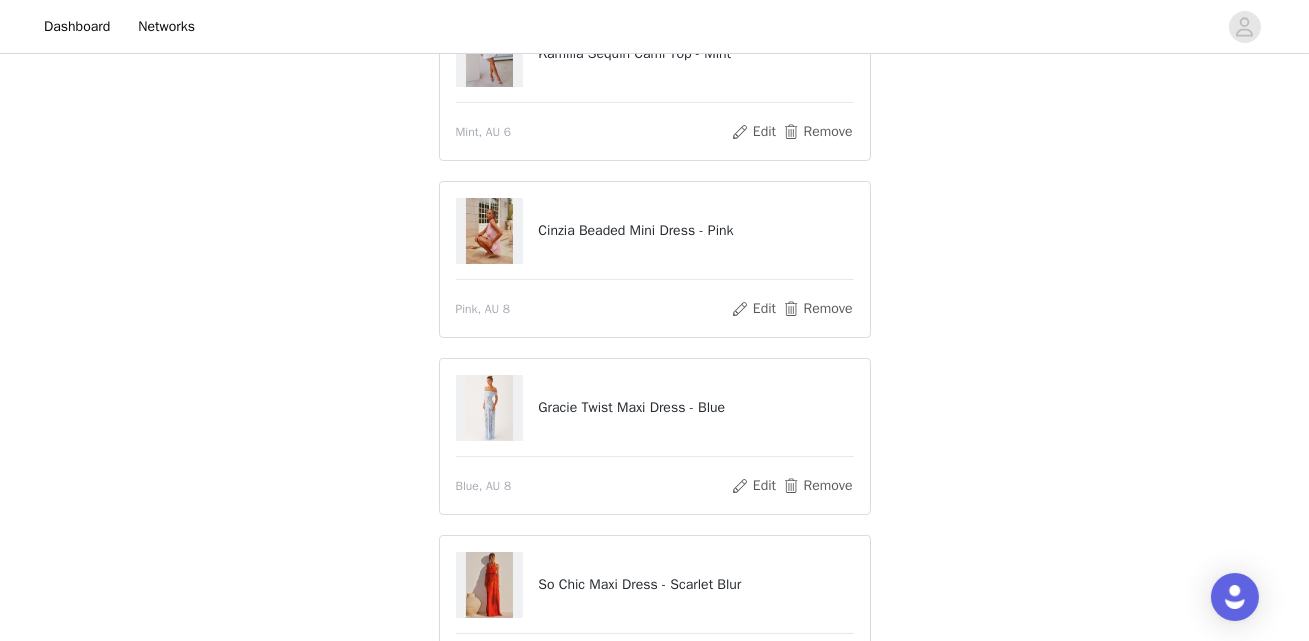 scroll, scrollTop: 274, scrollLeft: 0, axis: vertical 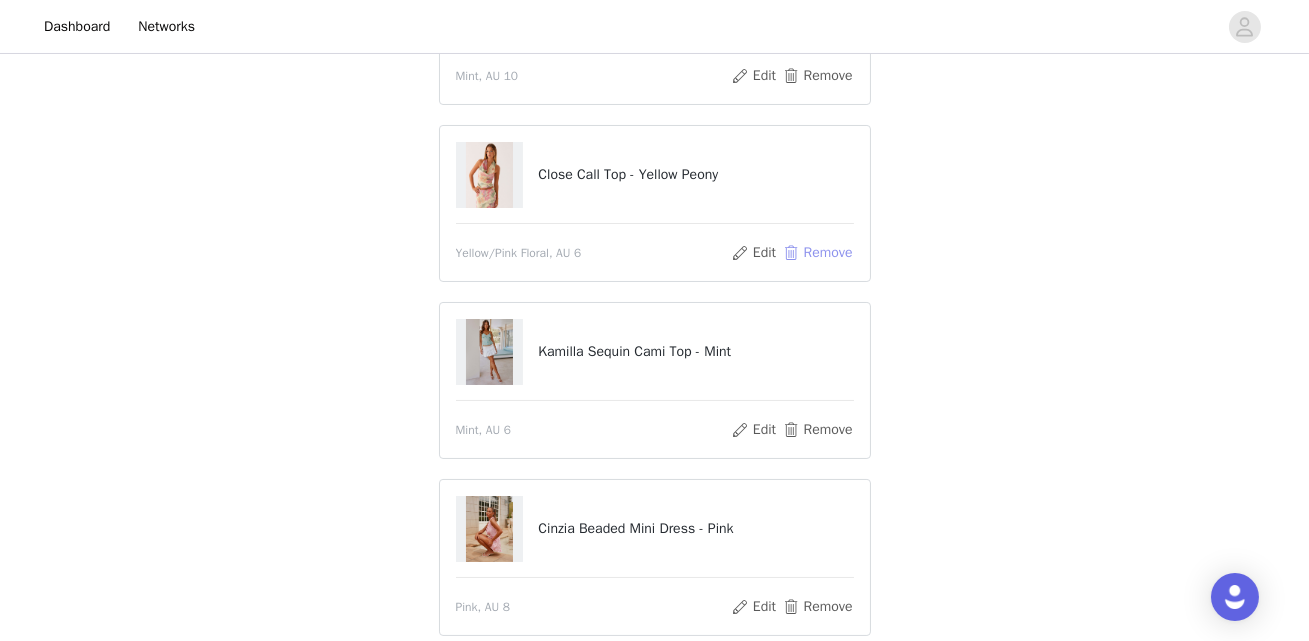 click on "Remove" at bounding box center (817, 253) 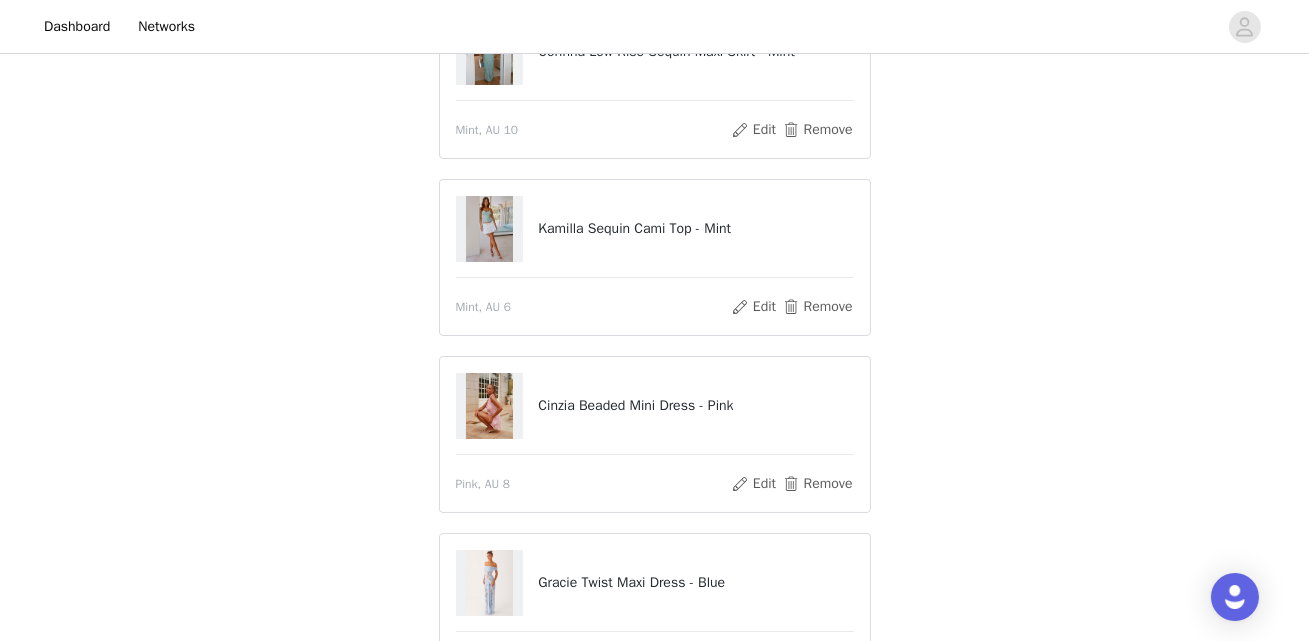 scroll, scrollTop: 761, scrollLeft: 0, axis: vertical 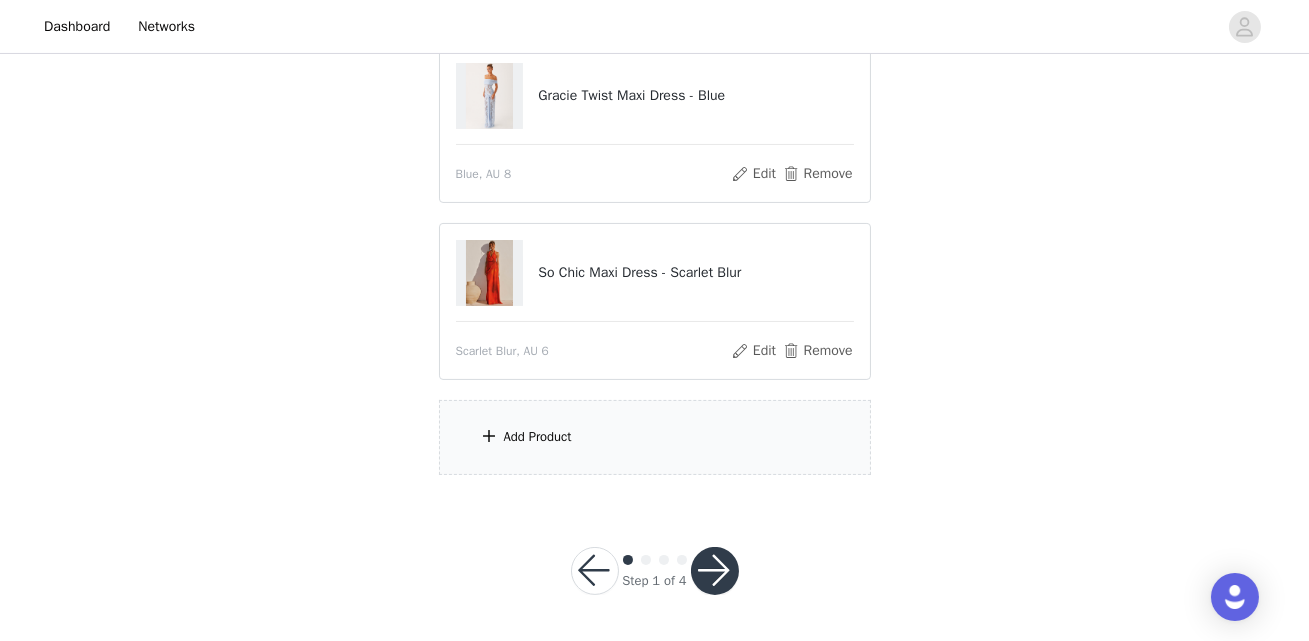 click on "Add Product" at bounding box center (655, 437) 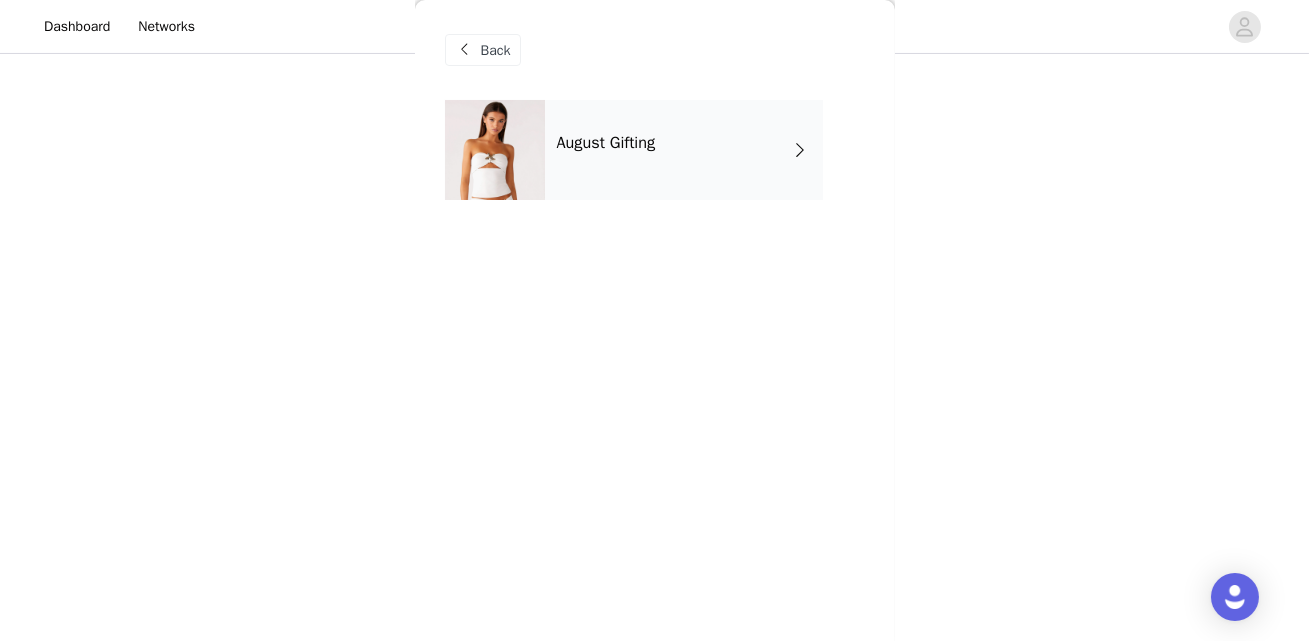 drag, startPoint x: 741, startPoint y: 92, endPoint x: 741, endPoint y: 129, distance: 37 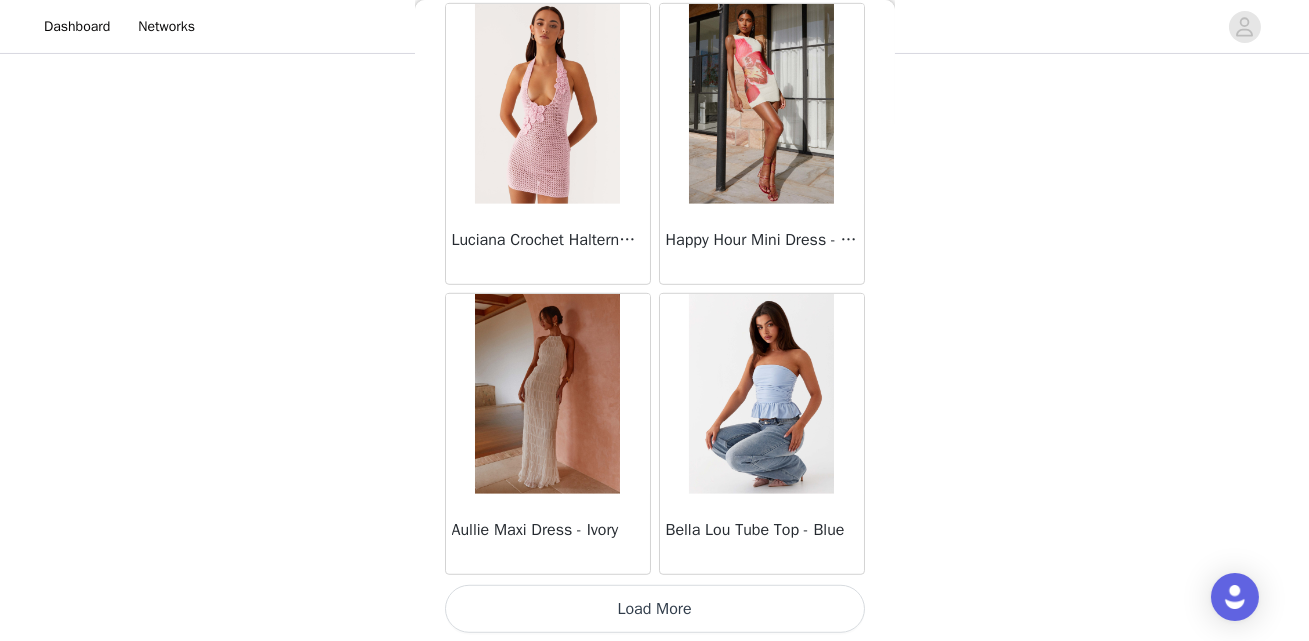 click on "Load More" at bounding box center [655, 609] 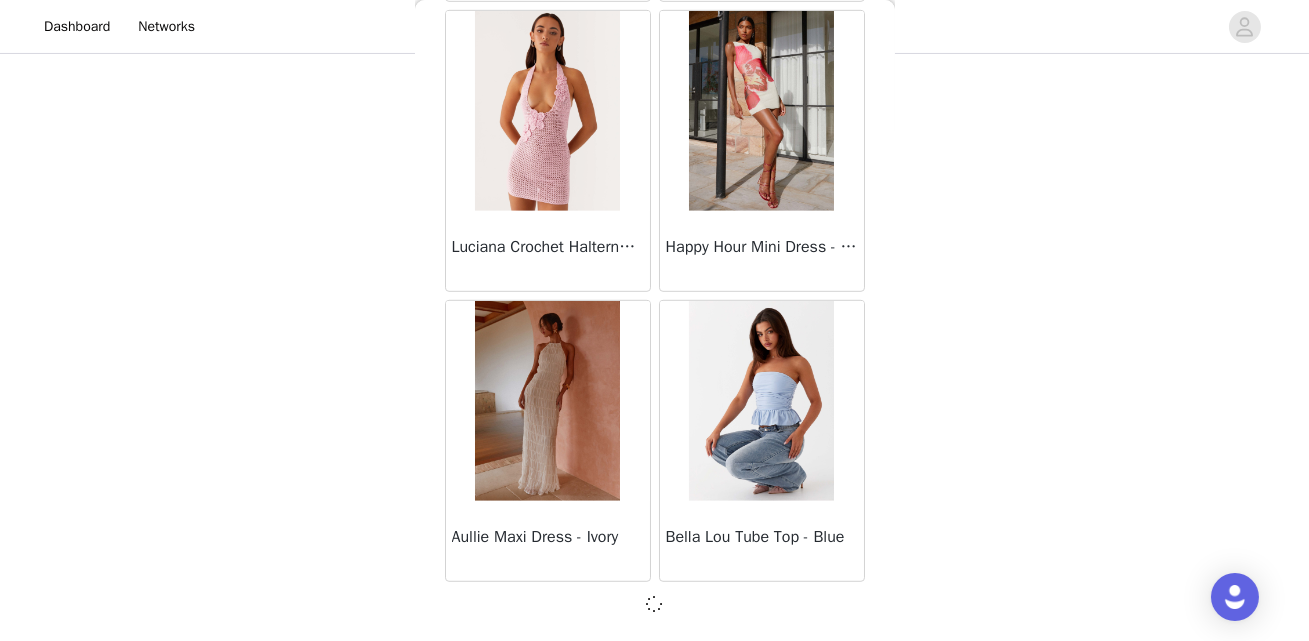 scroll, scrollTop: 2408, scrollLeft: 0, axis: vertical 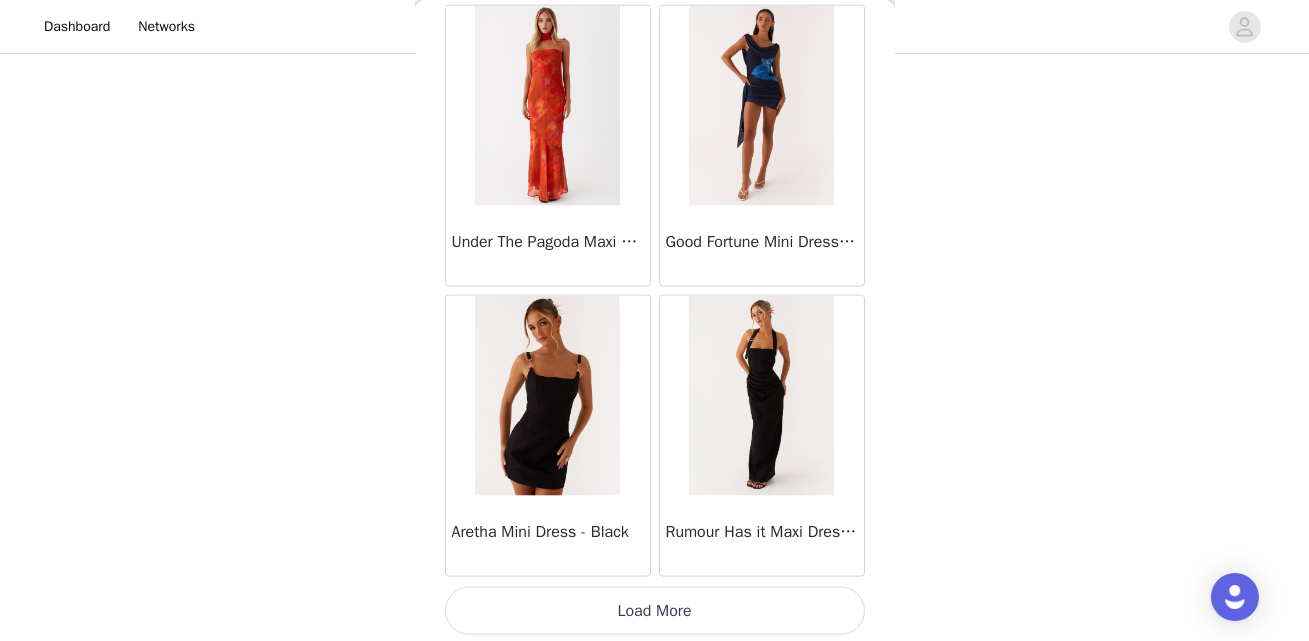 click on "Load More" at bounding box center [655, 611] 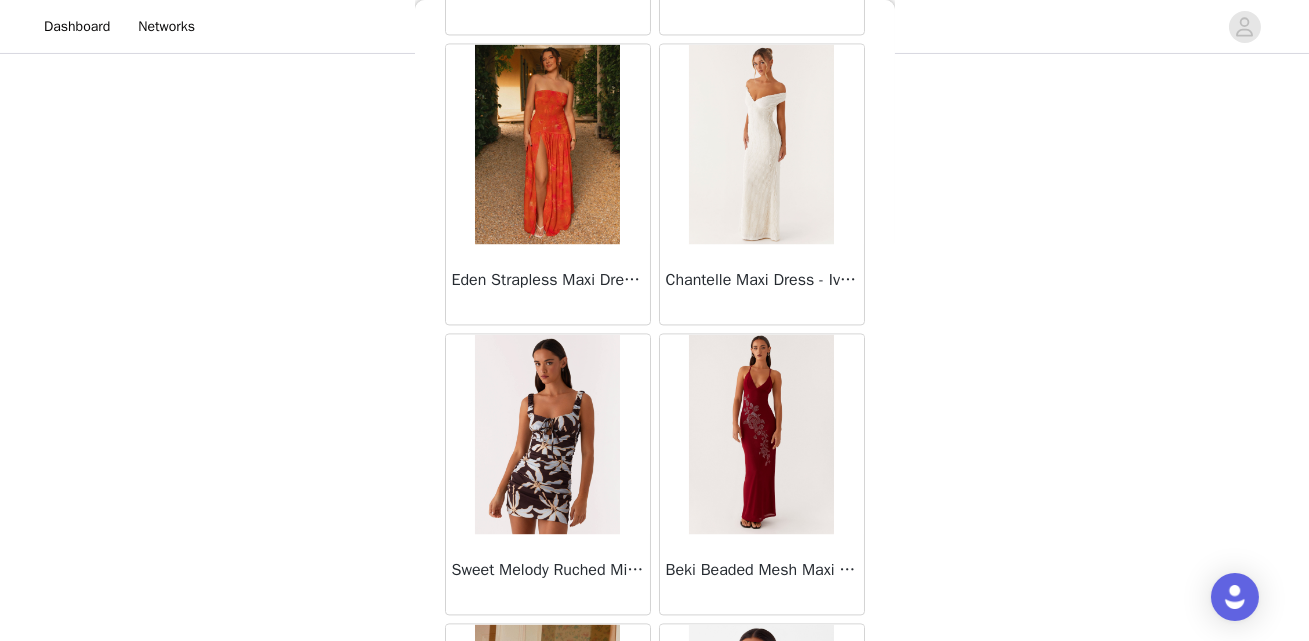 scroll, scrollTop: 8213, scrollLeft: 0, axis: vertical 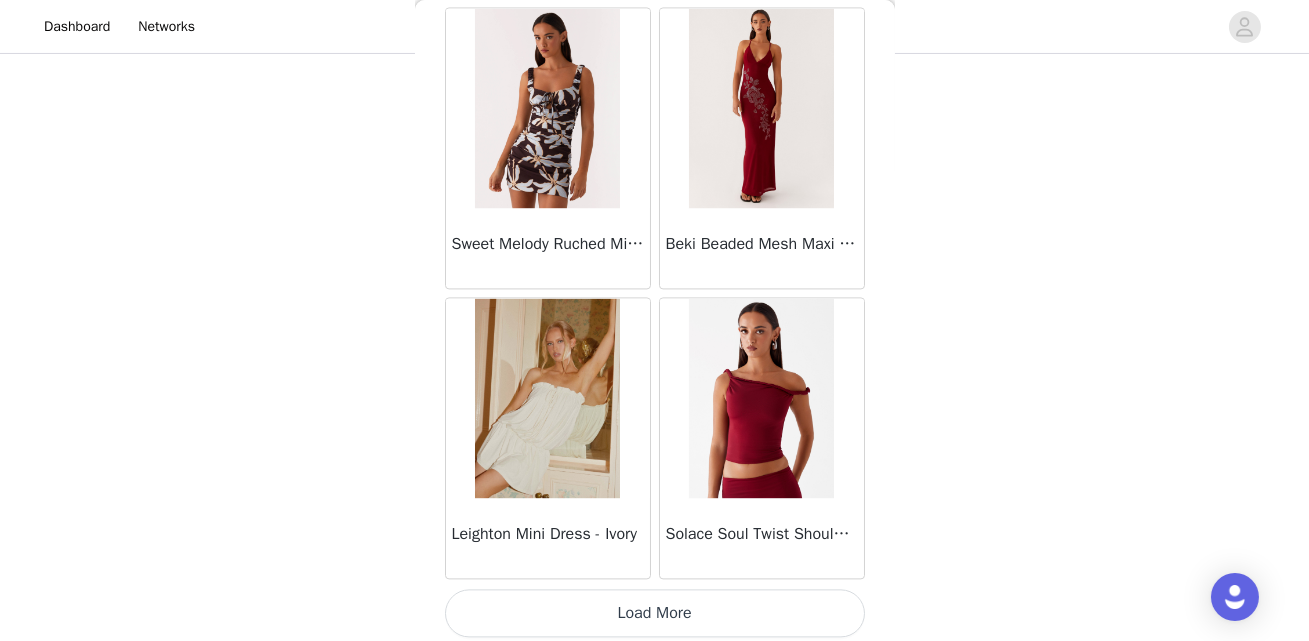 click on "Load More" at bounding box center (655, 613) 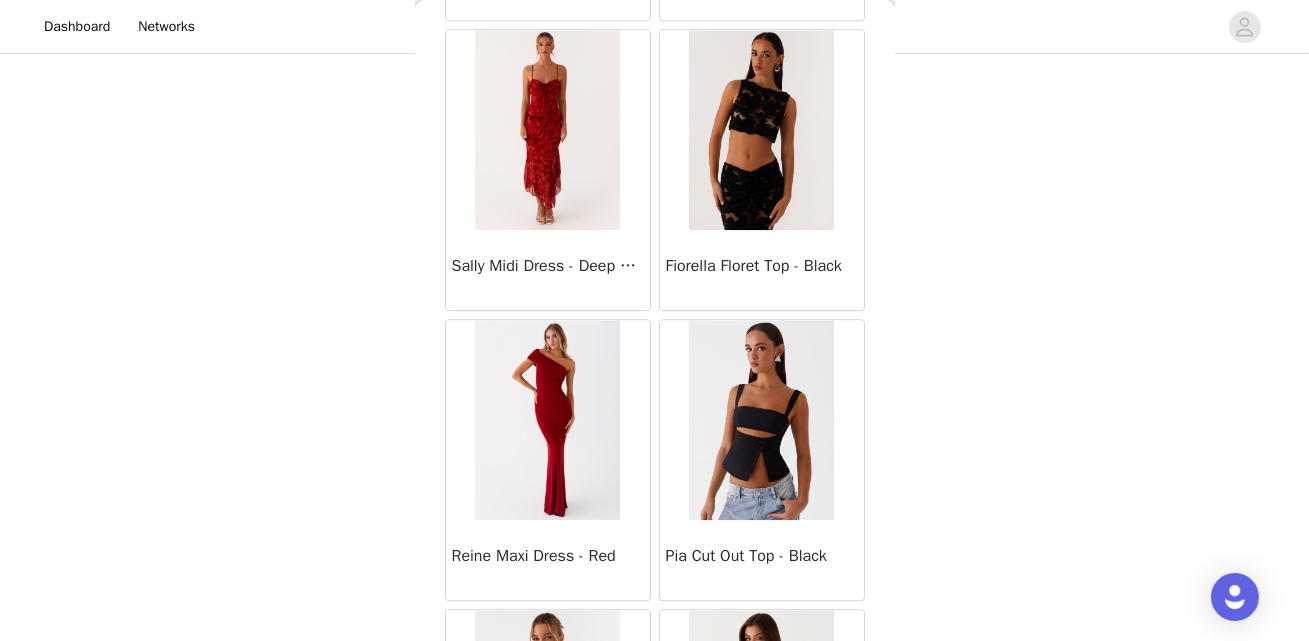 scroll, scrollTop: 11111, scrollLeft: 0, axis: vertical 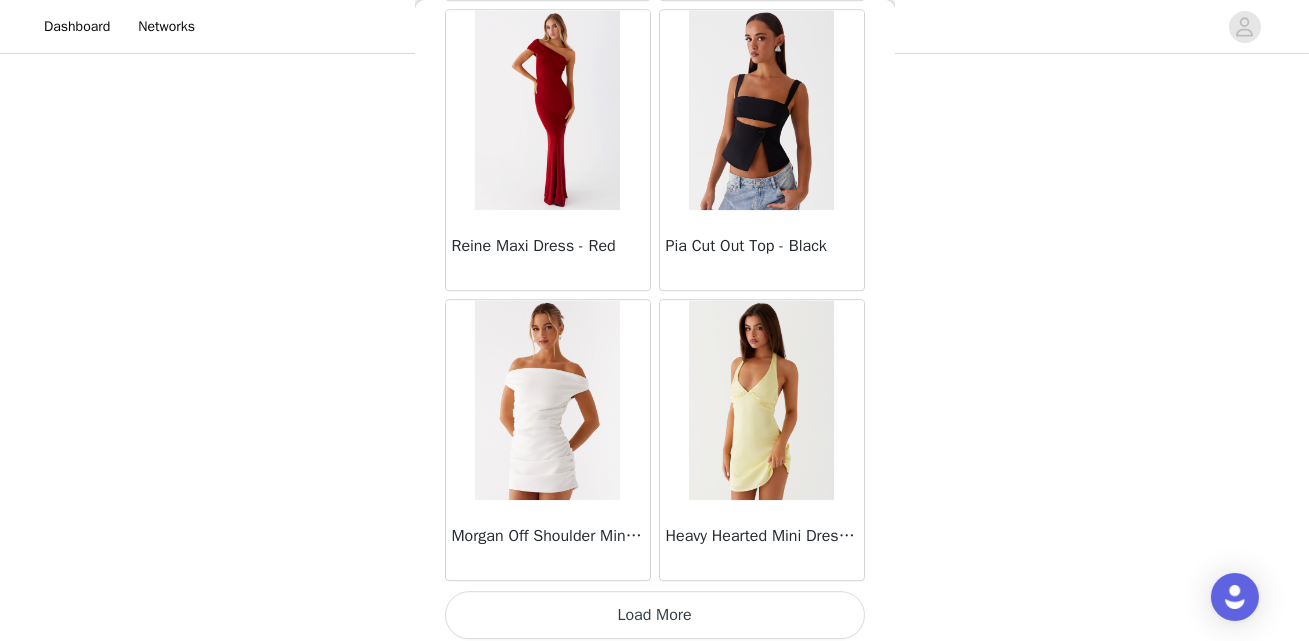 click on "Load More" at bounding box center [655, 615] 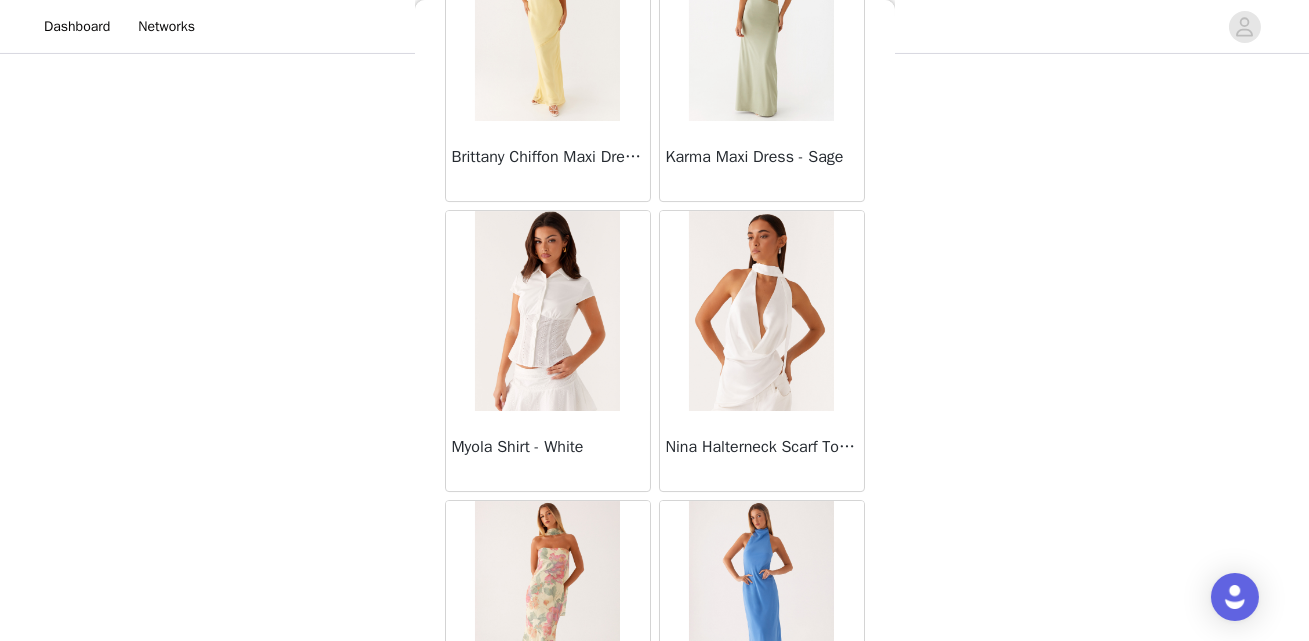 scroll, scrollTop: 14010, scrollLeft: 0, axis: vertical 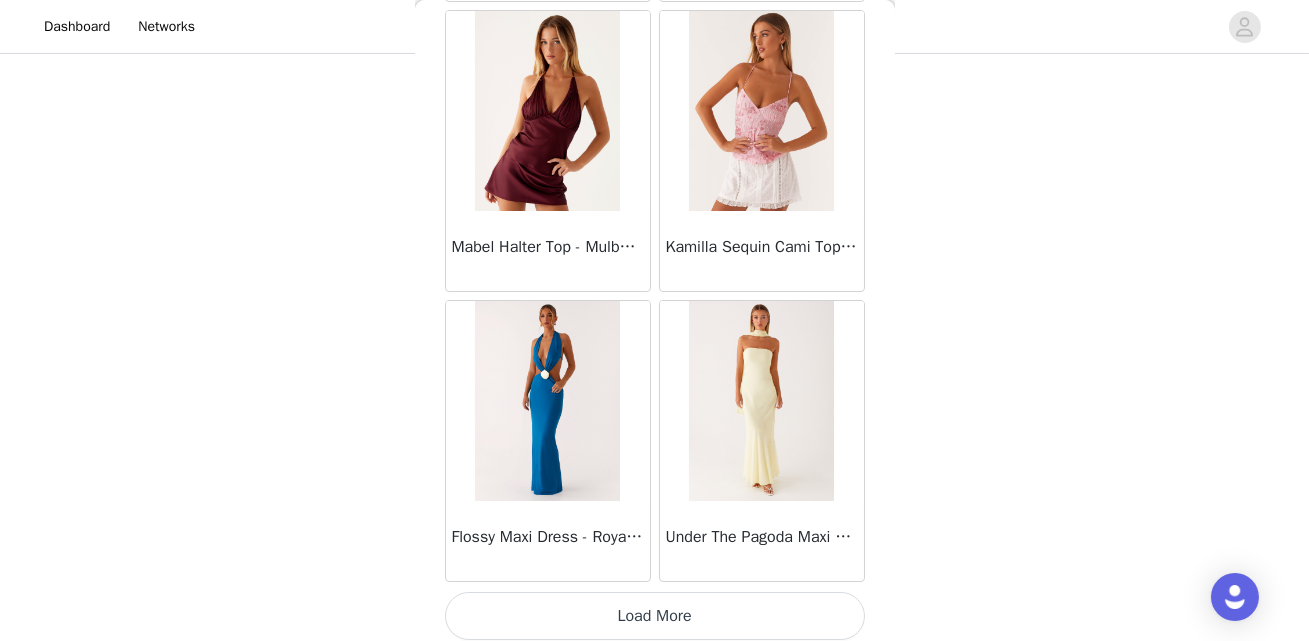 click on "Load More" at bounding box center (655, 616) 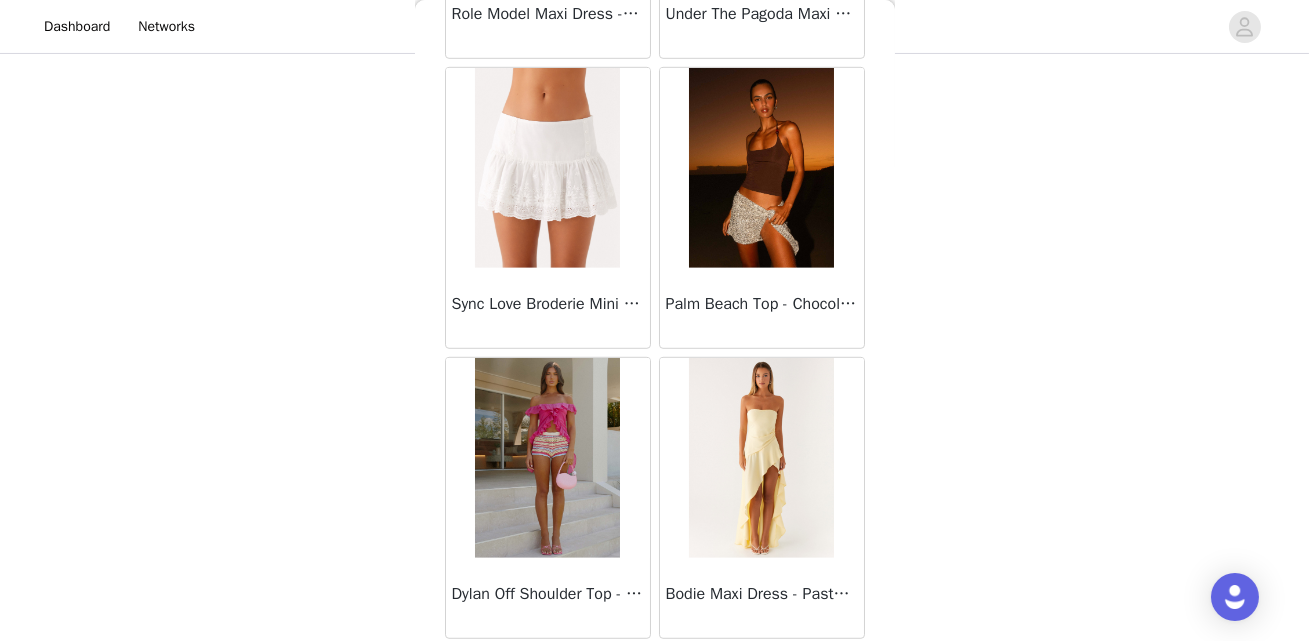 scroll, scrollTop: 16908, scrollLeft: 0, axis: vertical 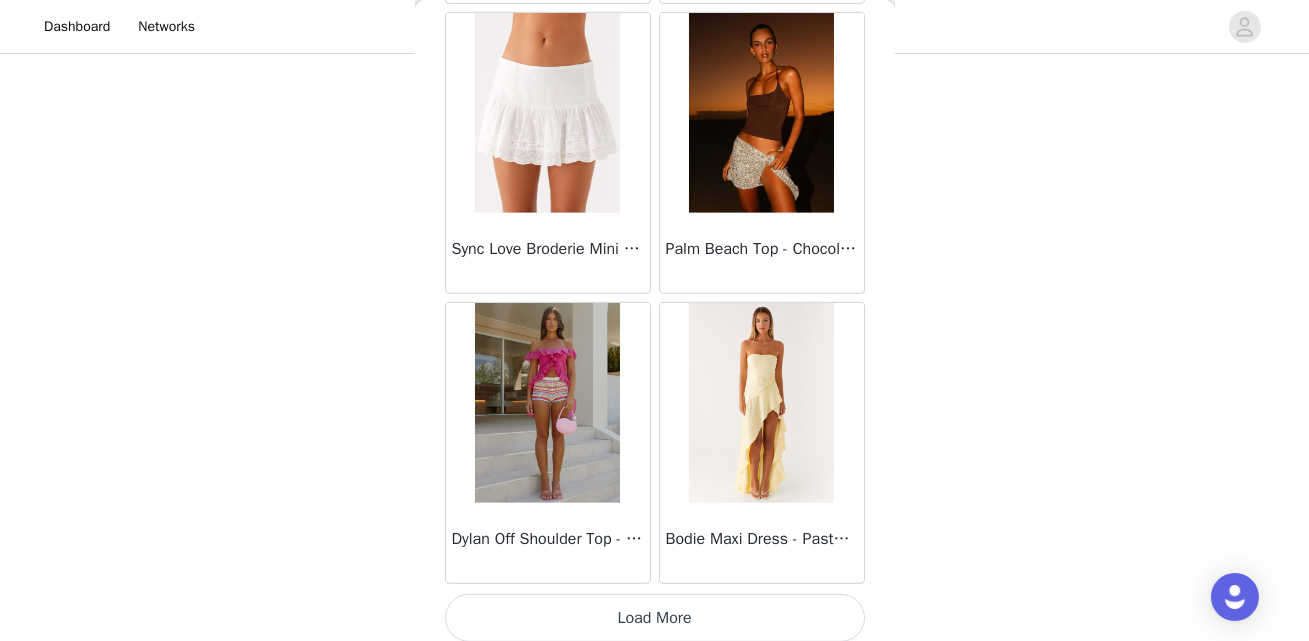 click on "Load More" at bounding box center (655, 618) 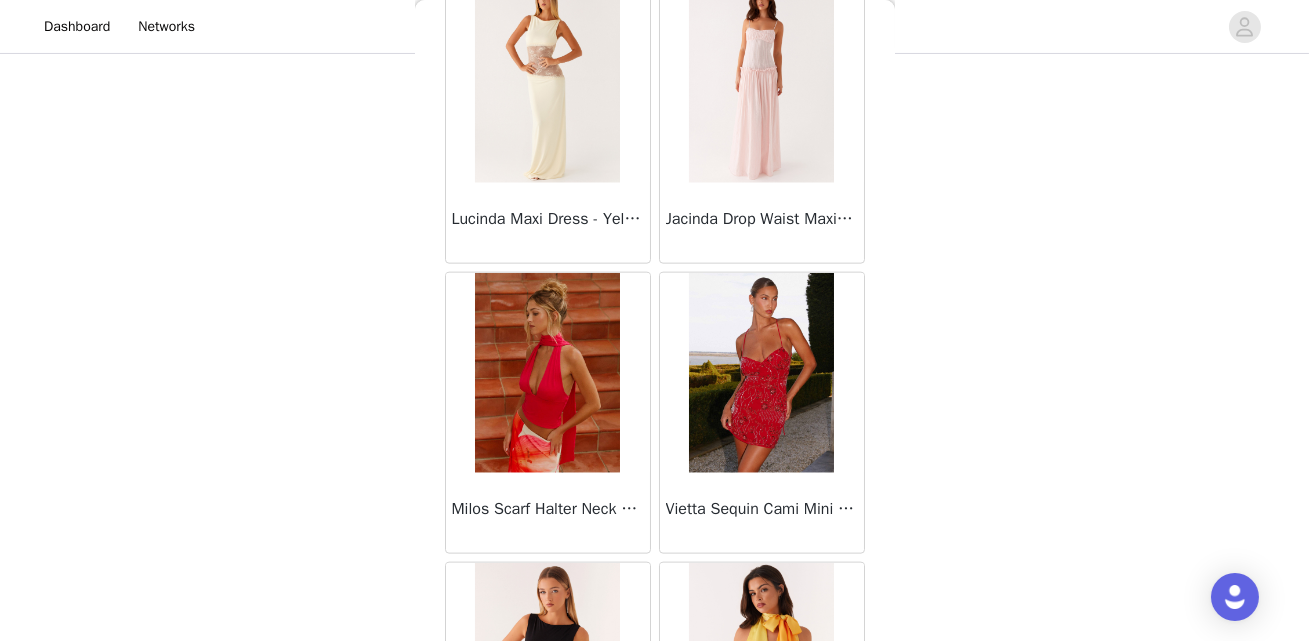 scroll, scrollTop: 19806, scrollLeft: 0, axis: vertical 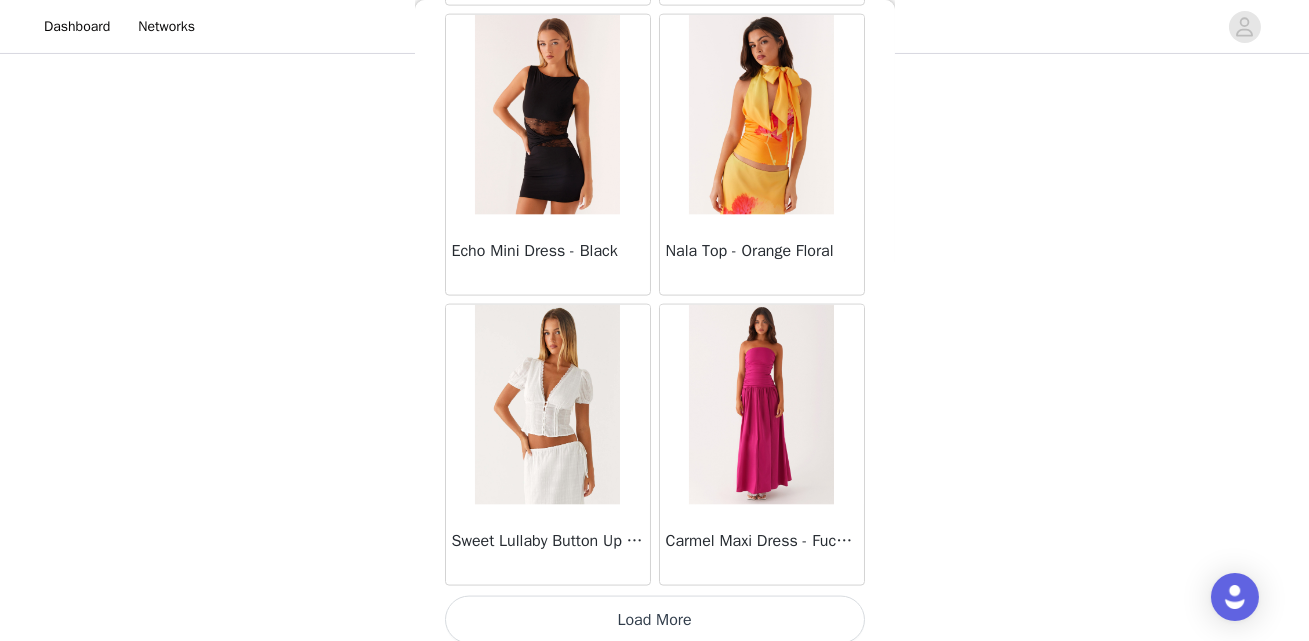 click on "Load More" at bounding box center [655, 620] 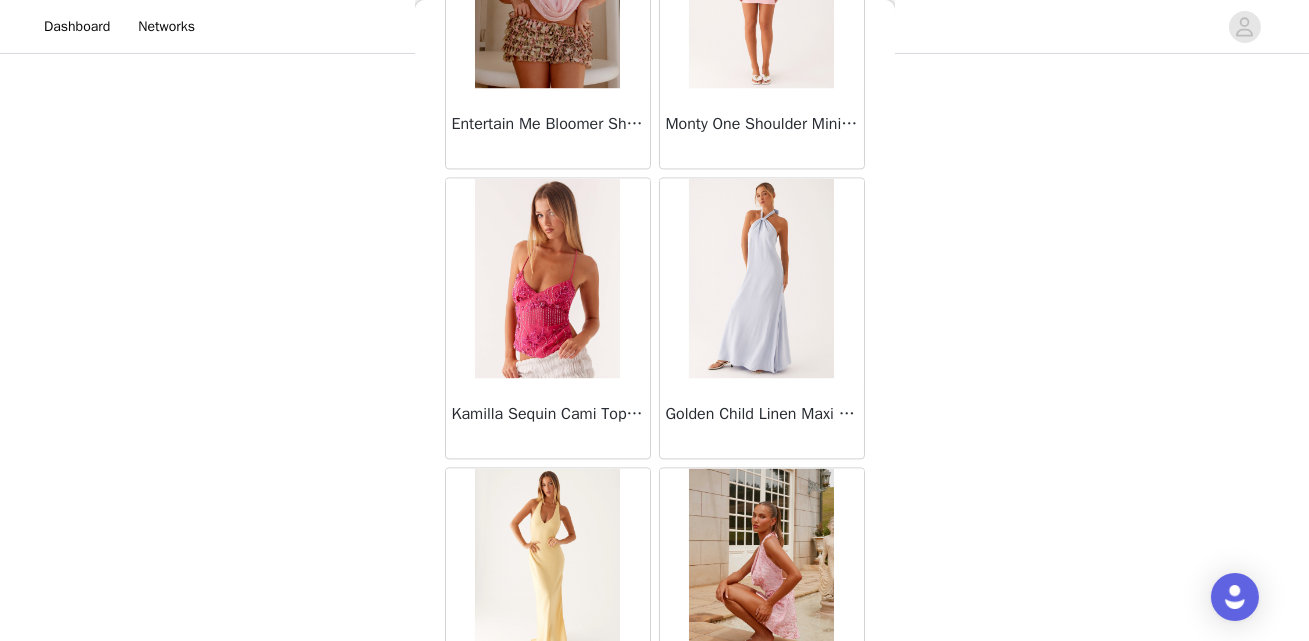 scroll, scrollTop: 22704, scrollLeft: 0, axis: vertical 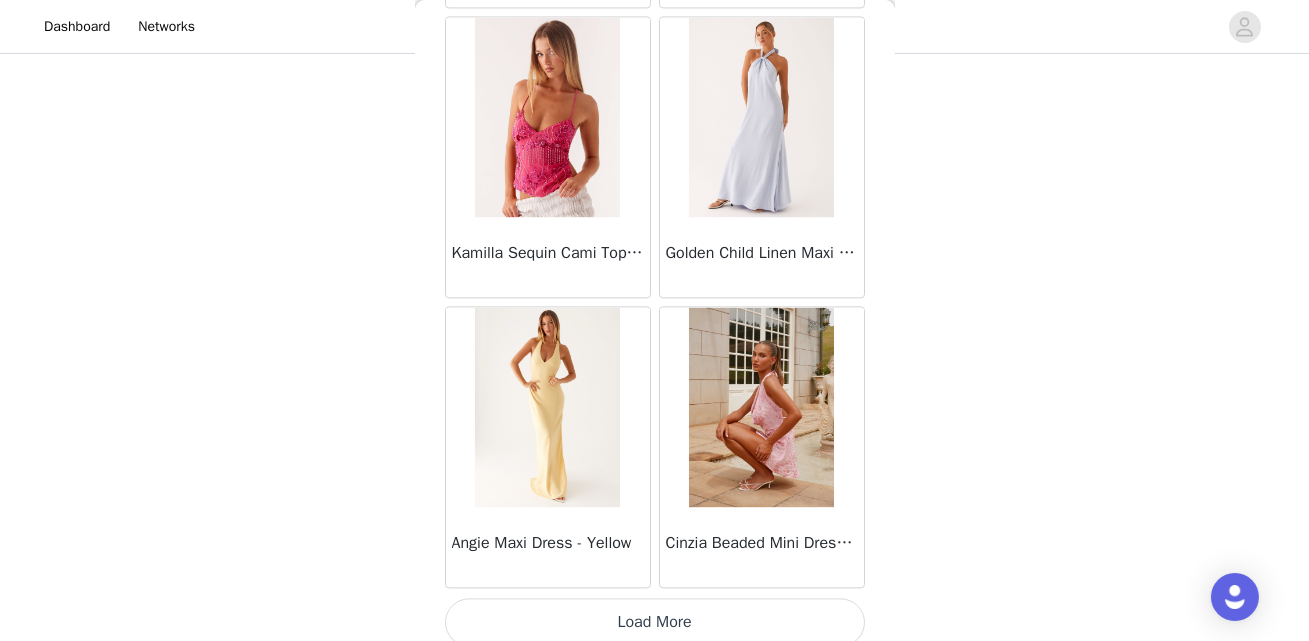 click on "Load More" at bounding box center (655, 622) 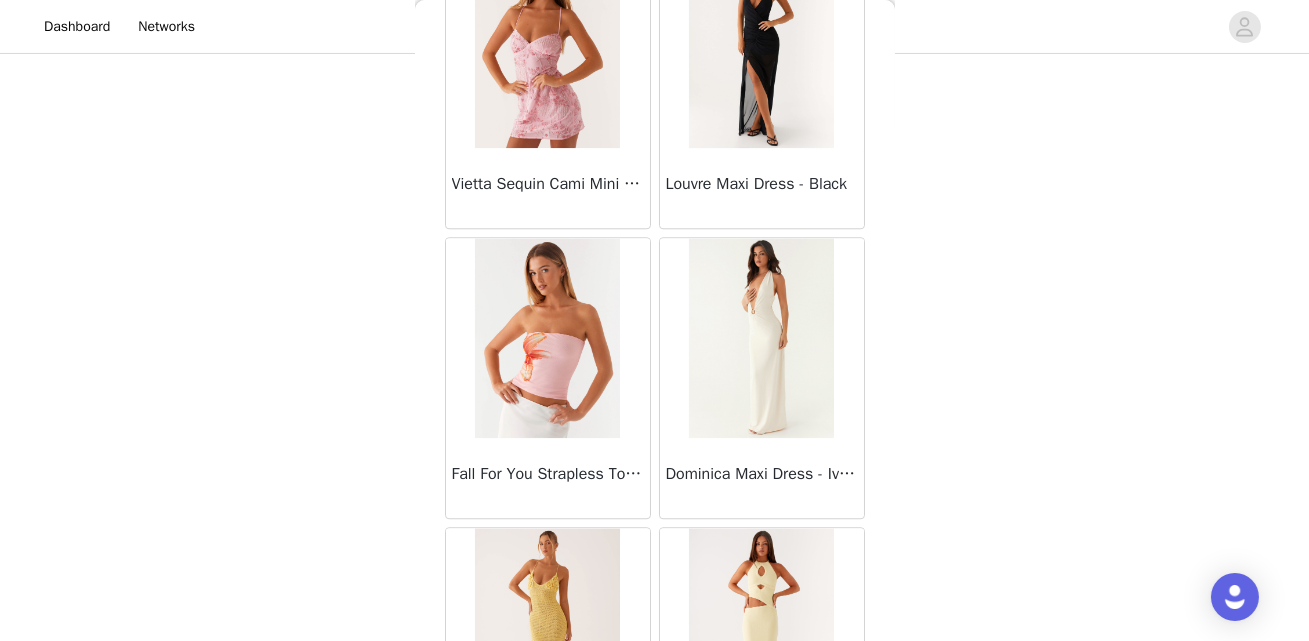 scroll, scrollTop: 25602, scrollLeft: 0, axis: vertical 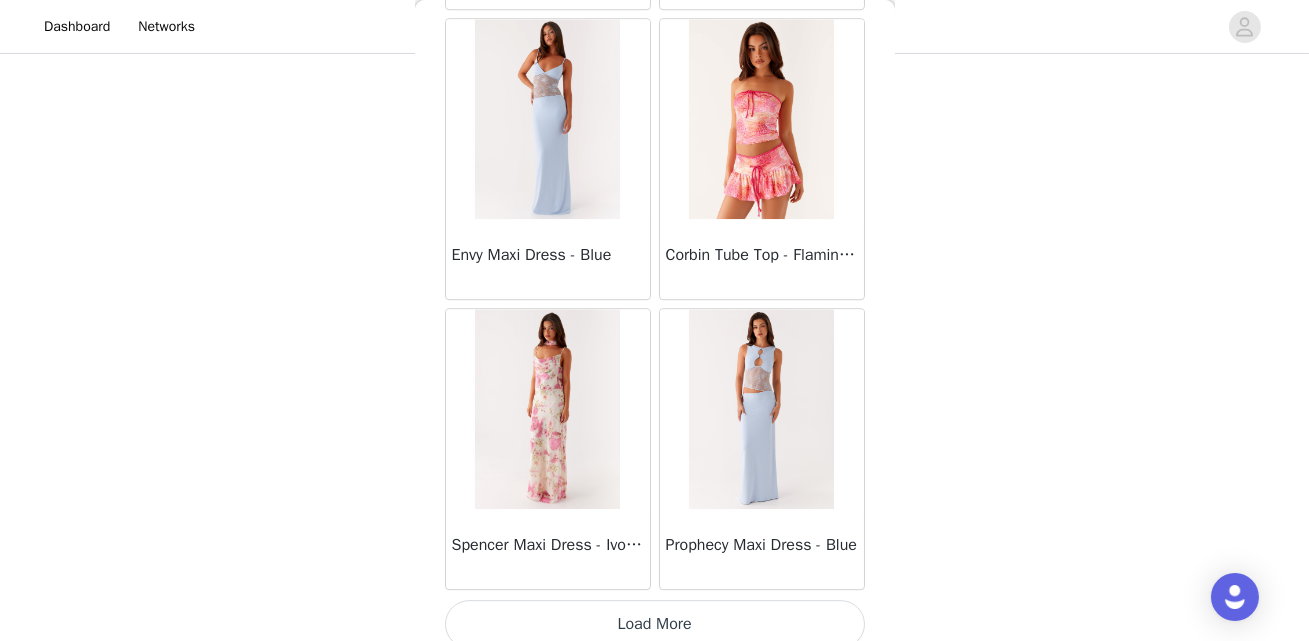 click on "Load More" at bounding box center [655, 624] 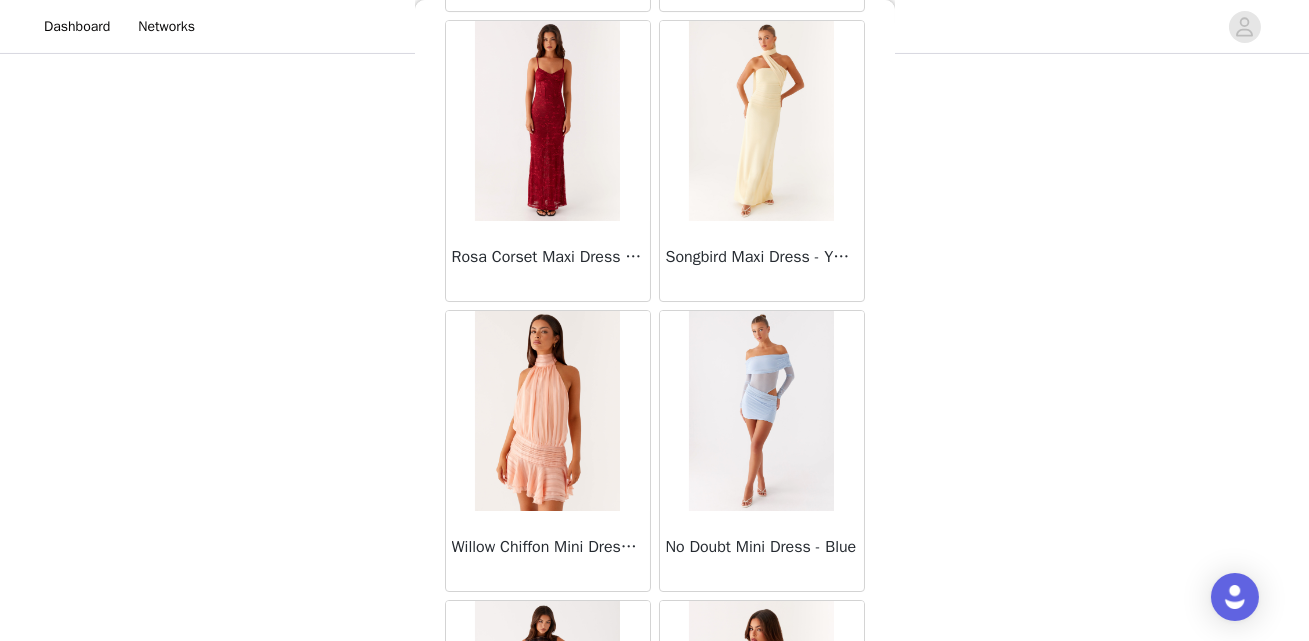 scroll, scrollTop: 28500, scrollLeft: 0, axis: vertical 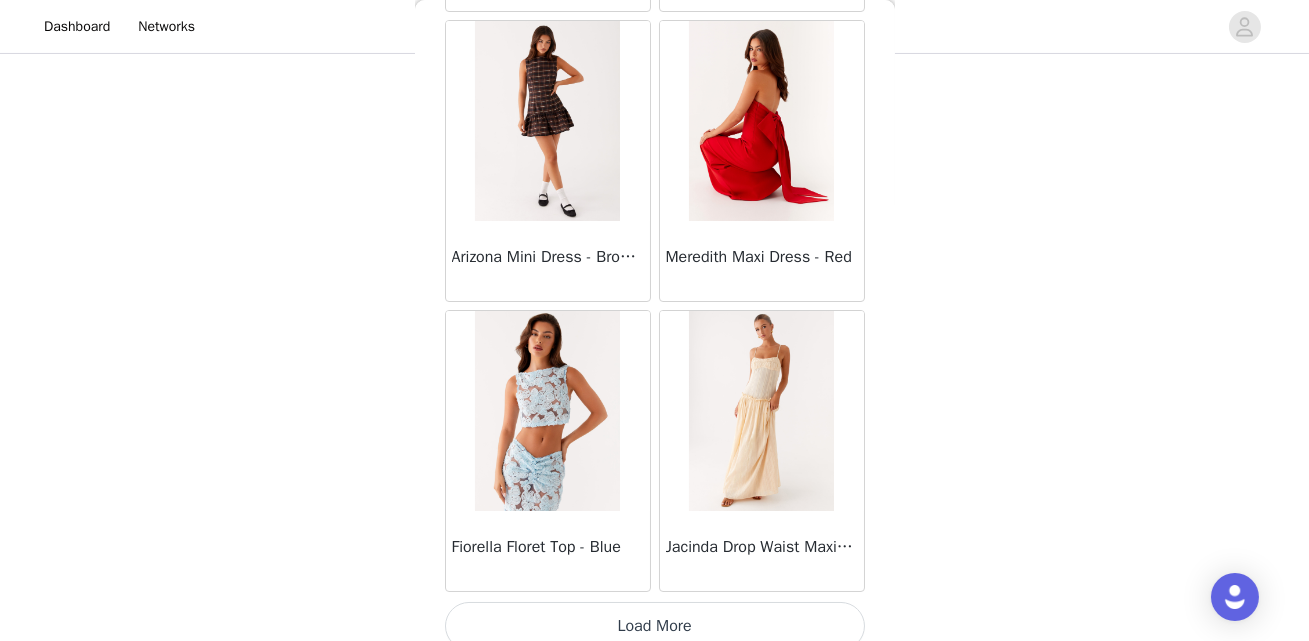 click on "Load More" at bounding box center (655, 626) 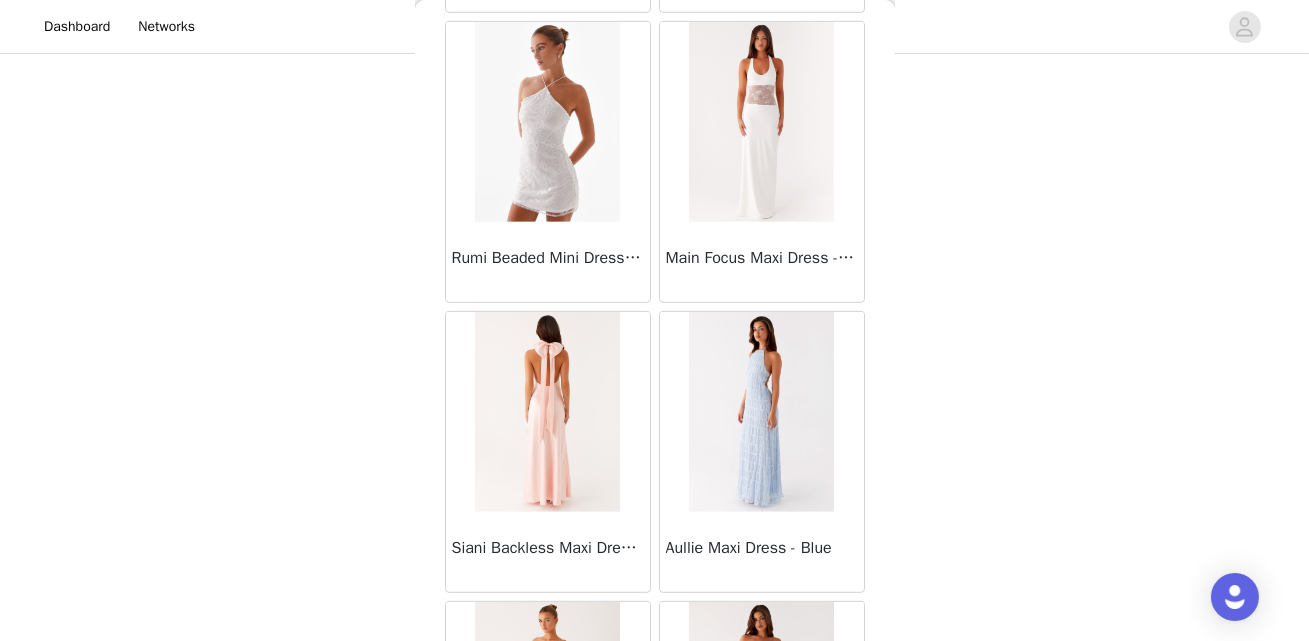 scroll, scrollTop: 31398, scrollLeft: 0, axis: vertical 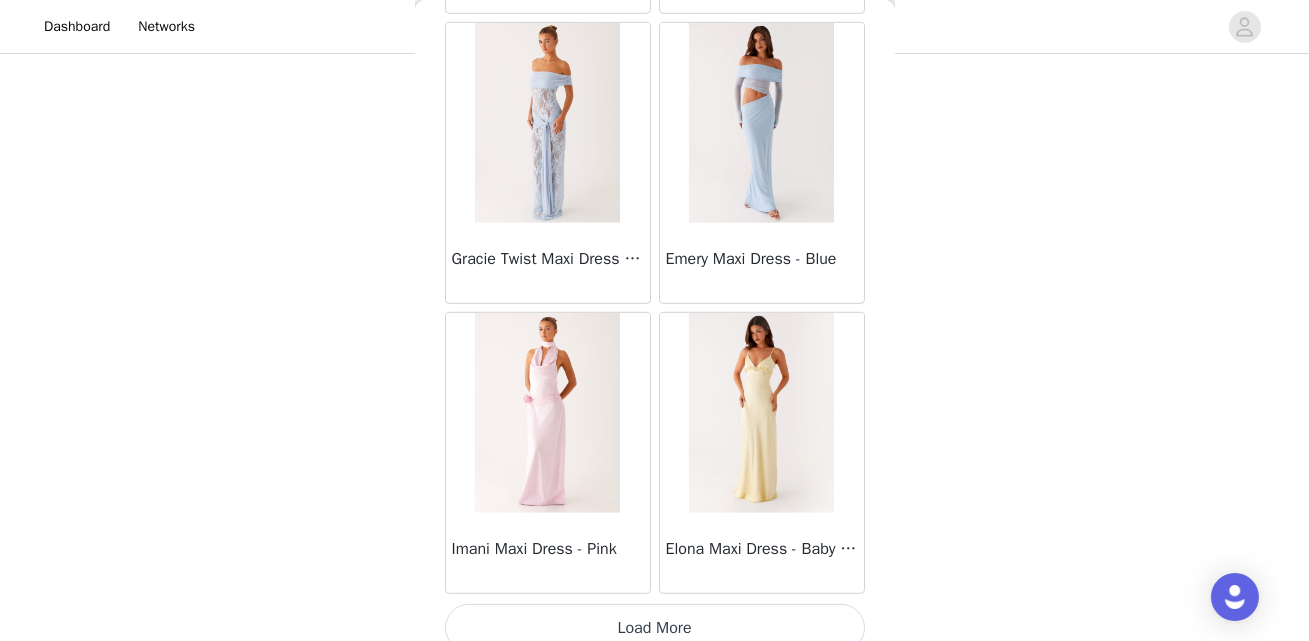click on "Load More" at bounding box center (655, 628) 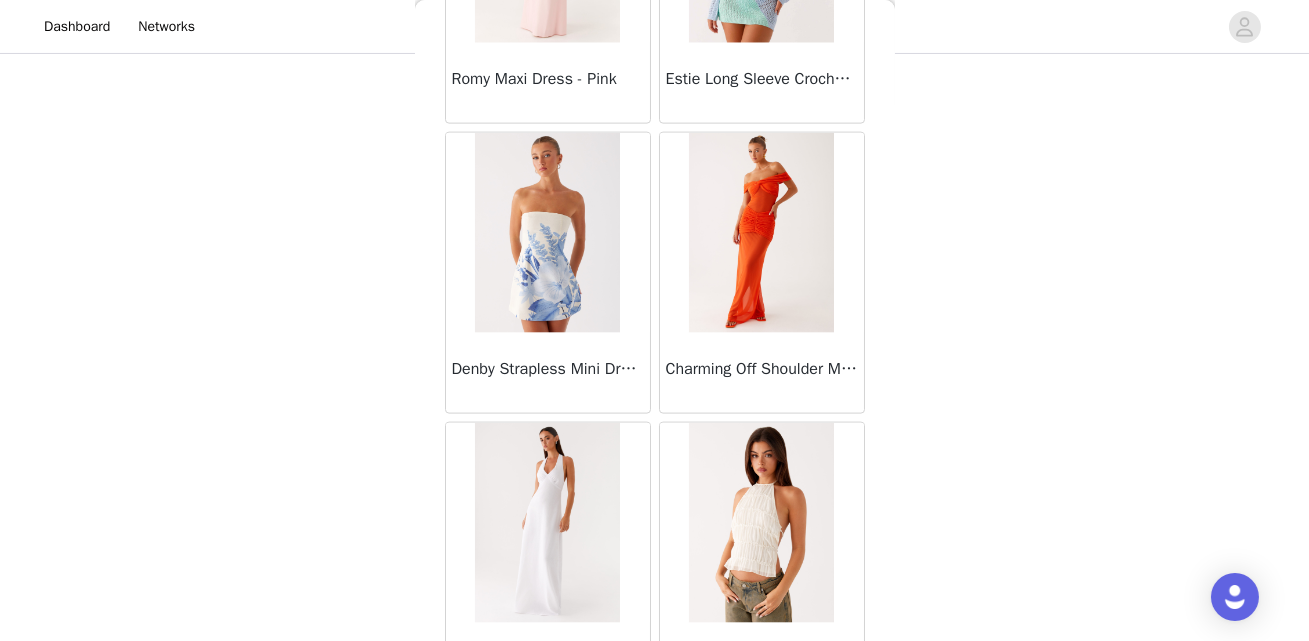 scroll, scrollTop: 34296, scrollLeft: 0, axis: vertical 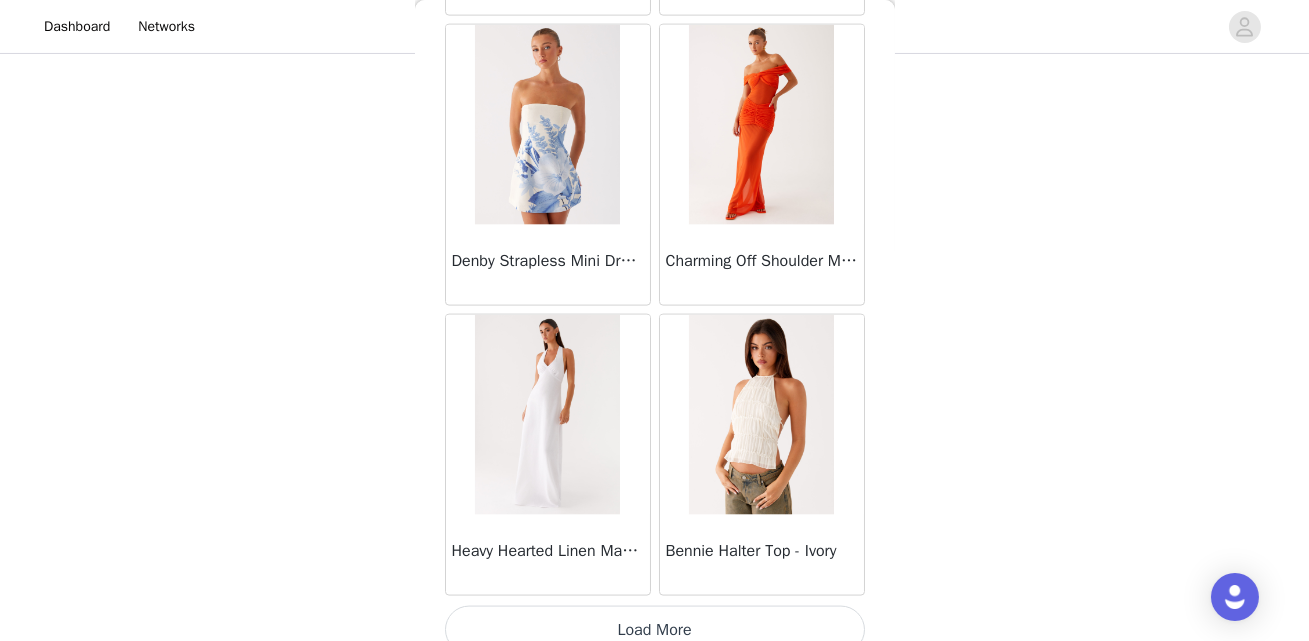 click on "Load More" at bounding box center (655, 630) 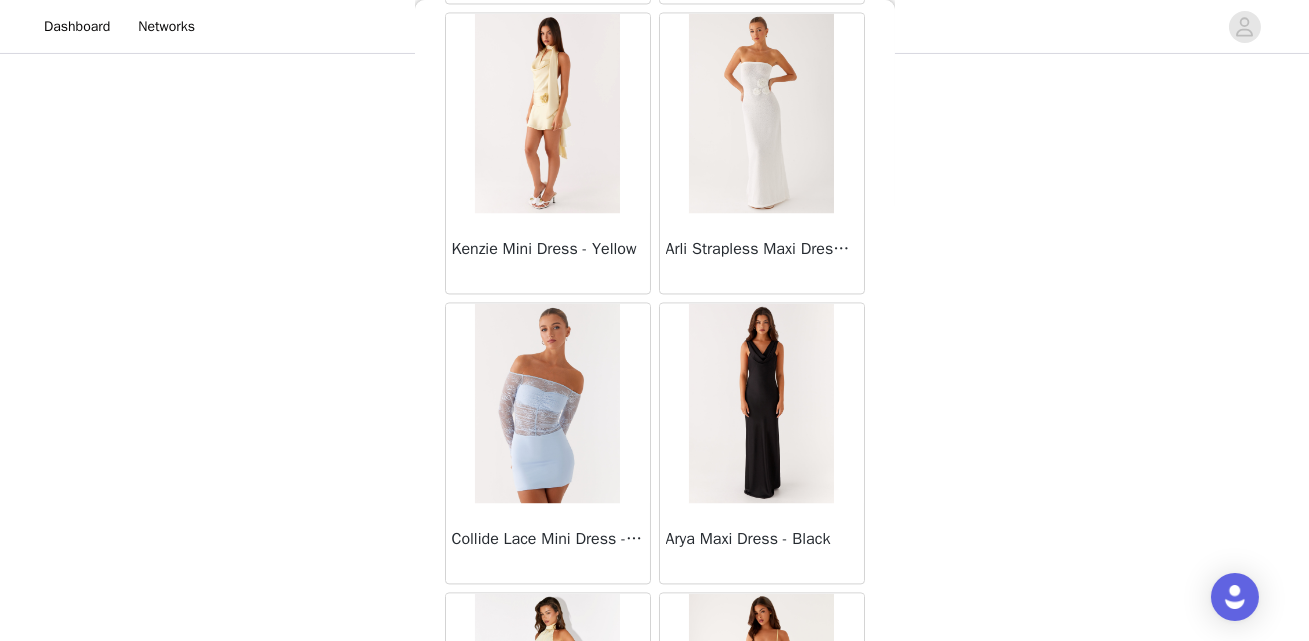 scroll, scrollTop: 37195, scrollLeft: 0, axis: vertical 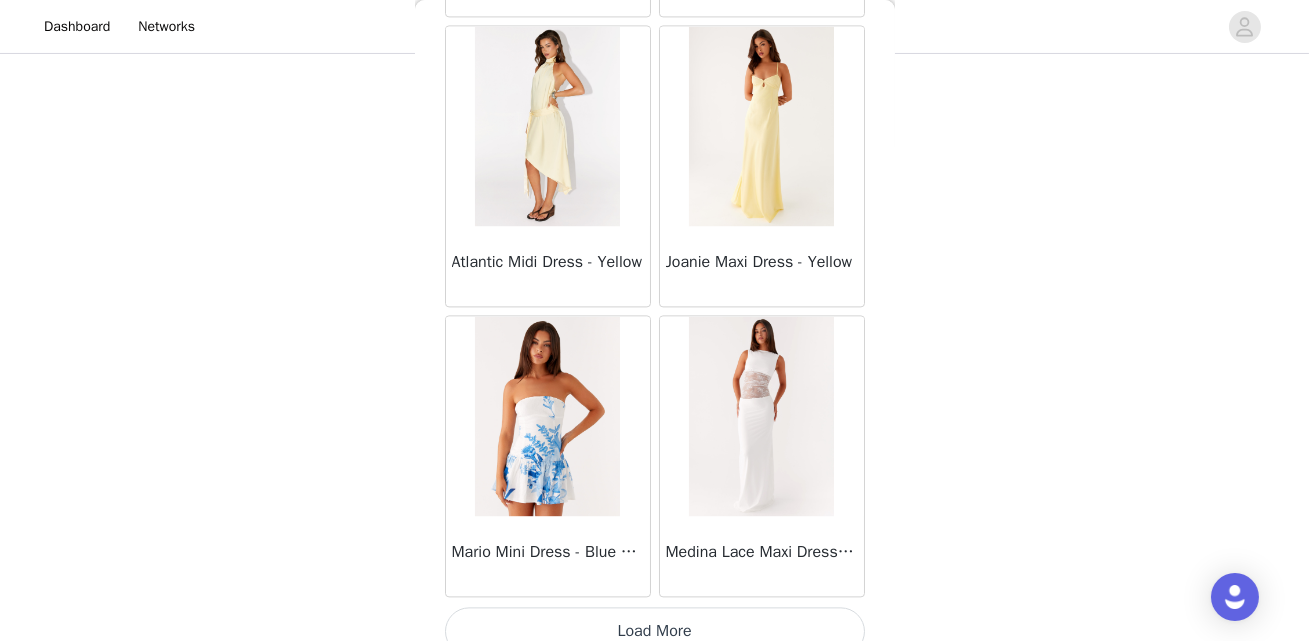 click on "Load More" at bounding box center [655, 631] 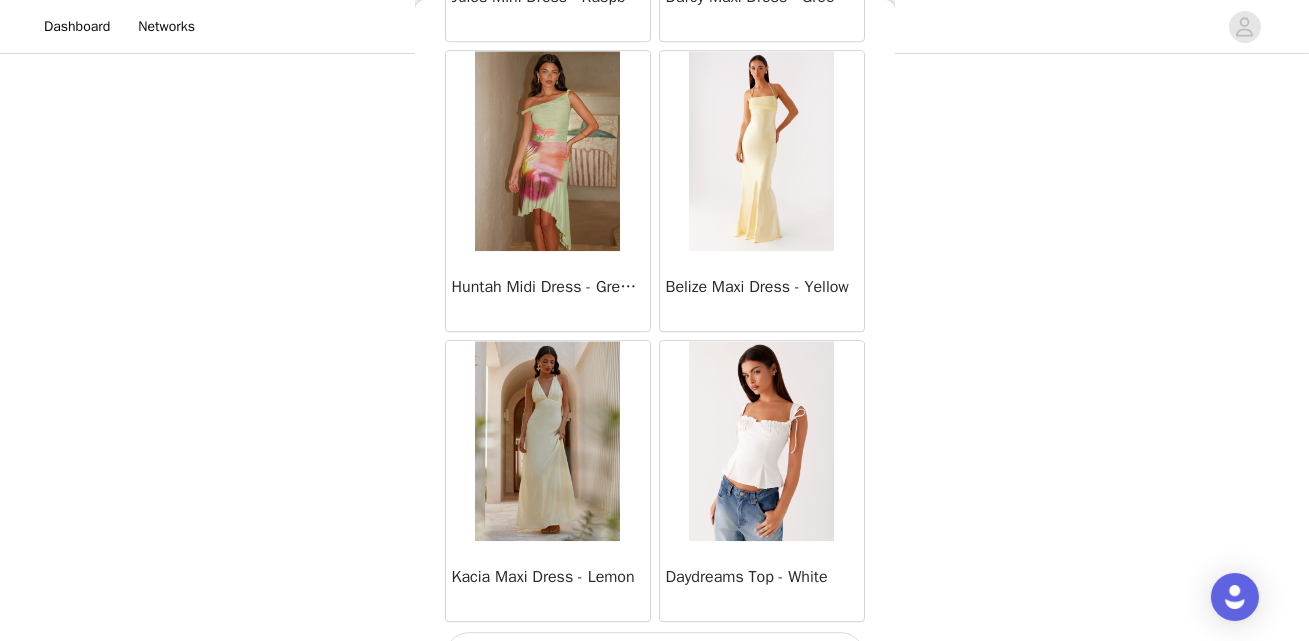 scroll, scrollTop: 40093, scrollLeft: 0, axis: vertical 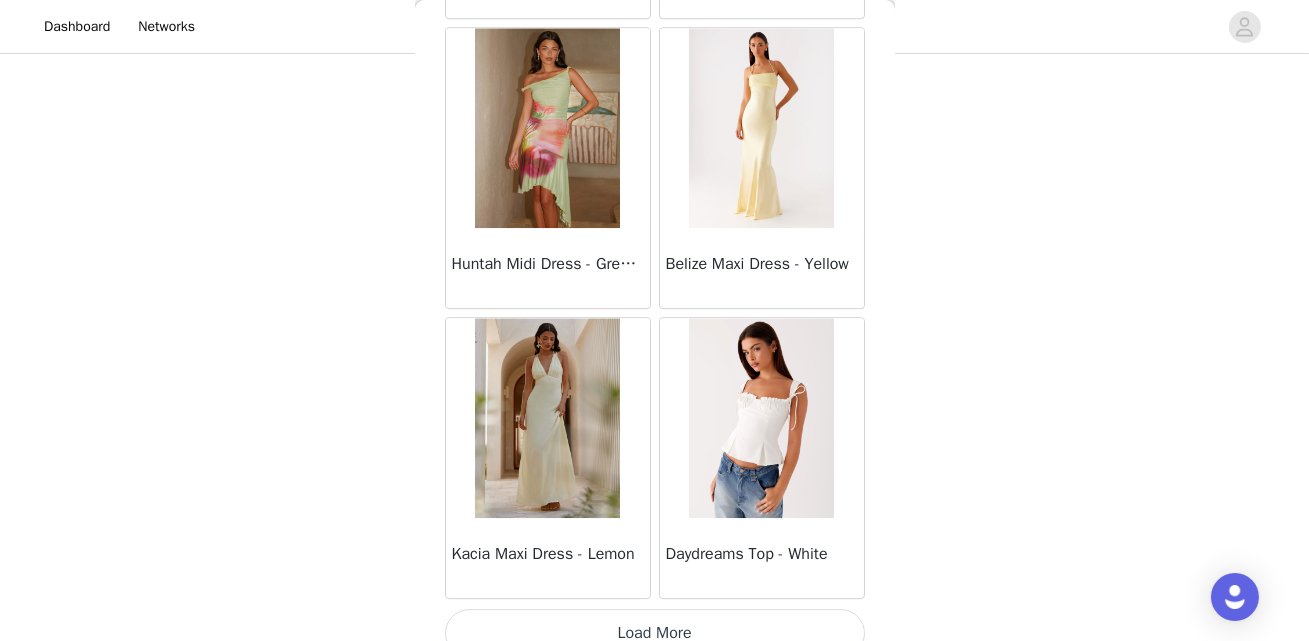 click on "Load More" at bounding box center (655, 633) 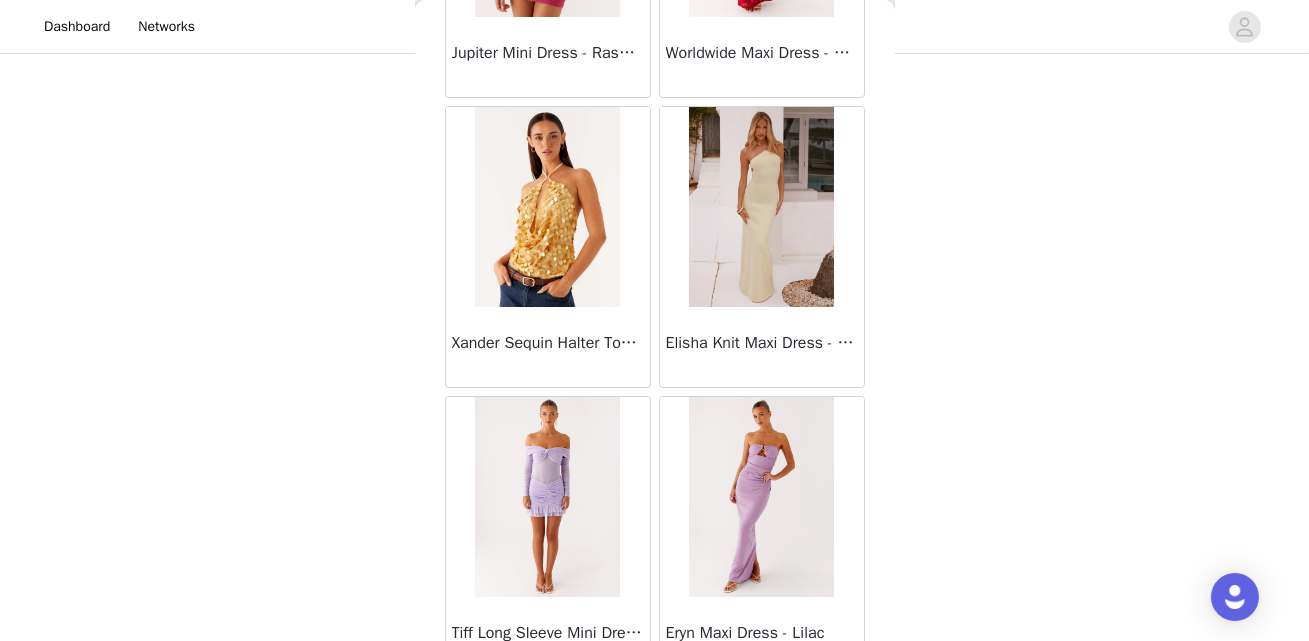 scroll, scrollTop: 42991, scrollLeft: 0, axis: vertical 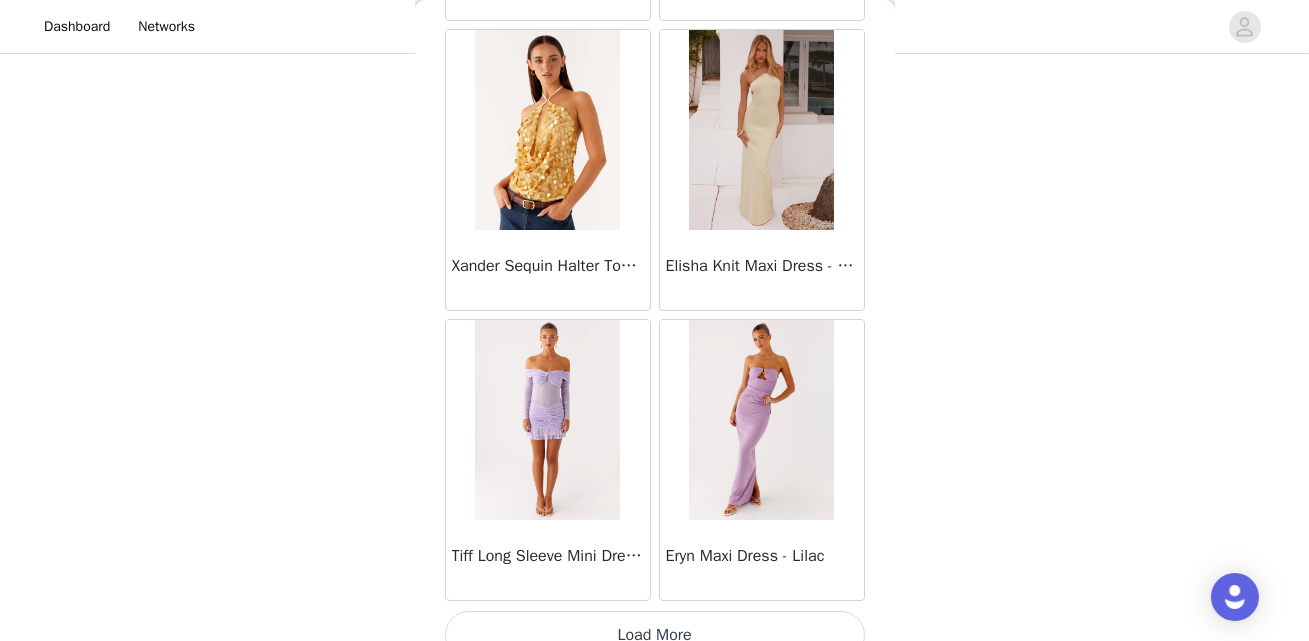 click on "Load More" at bounding box center (655, 635) 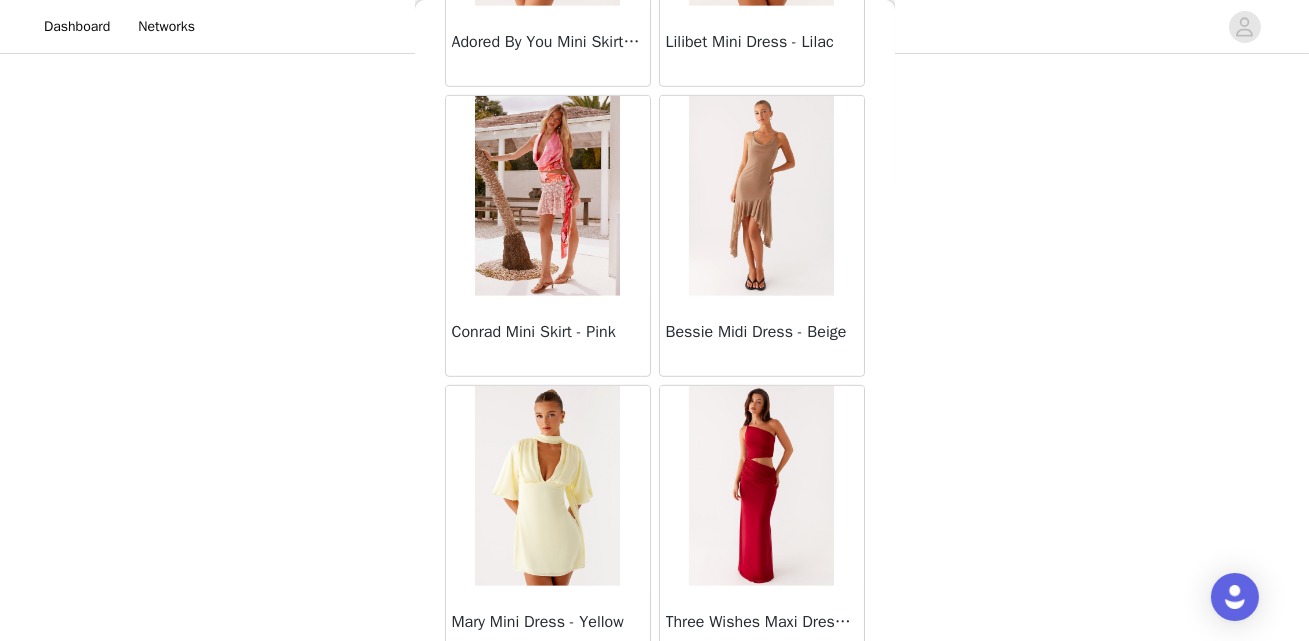 scroll, scrollTop: 45889, scrollLeft: 0, axis: vertical 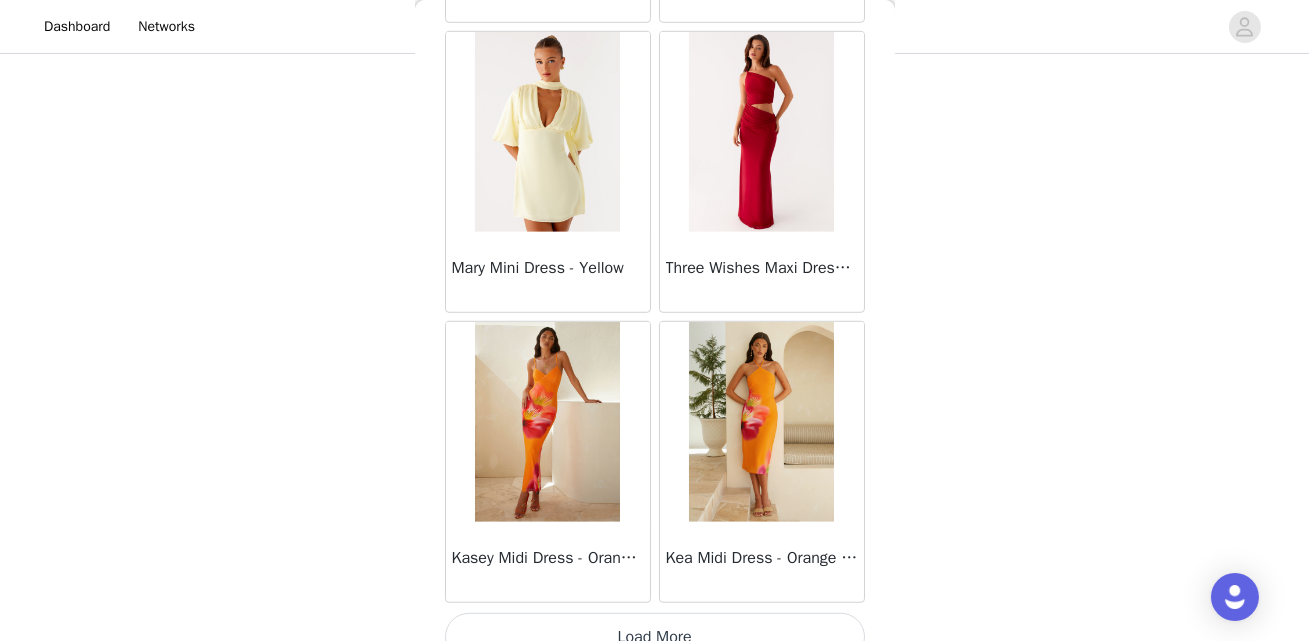 click on "Load More" at bounding box center (655, 637) 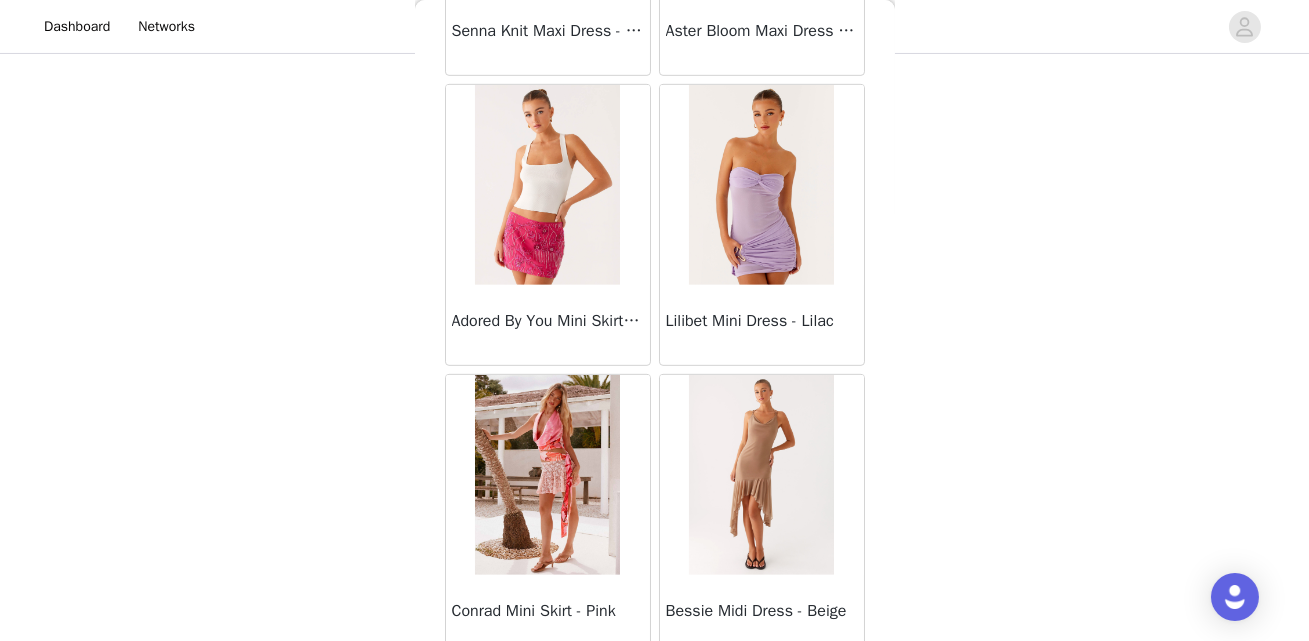 scroll, scrollTop: 46124, scrollLeft: 0, axis: vertical 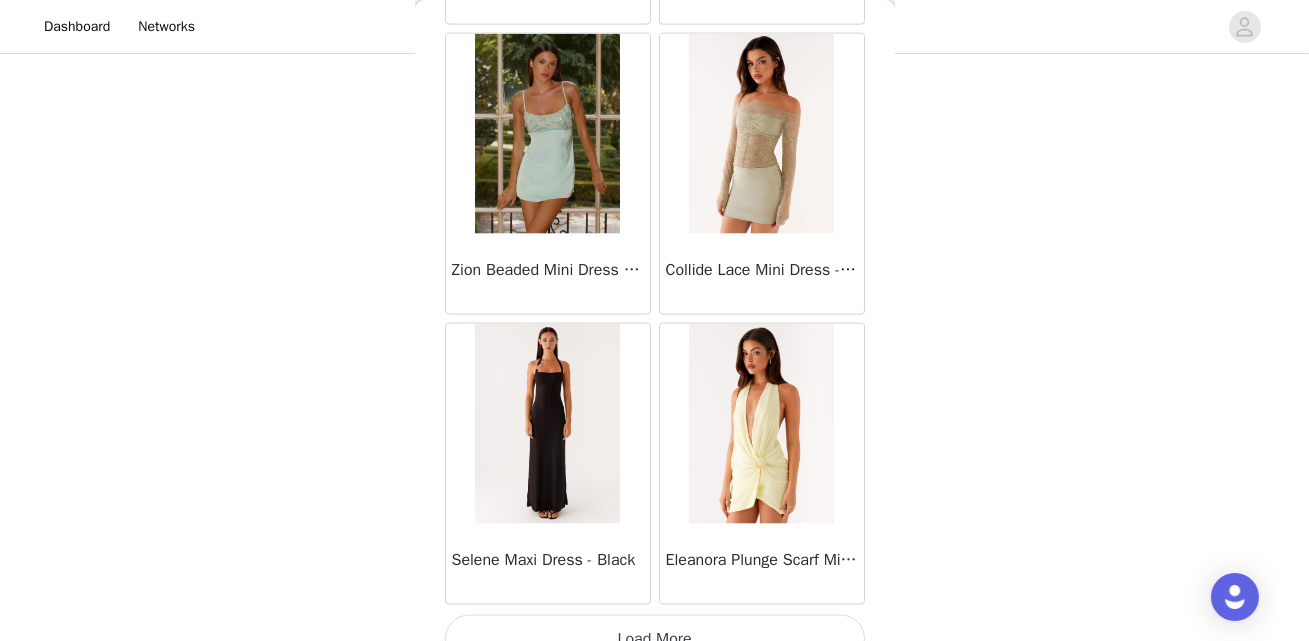 click on "Load More" at bounding box center (655, 639) 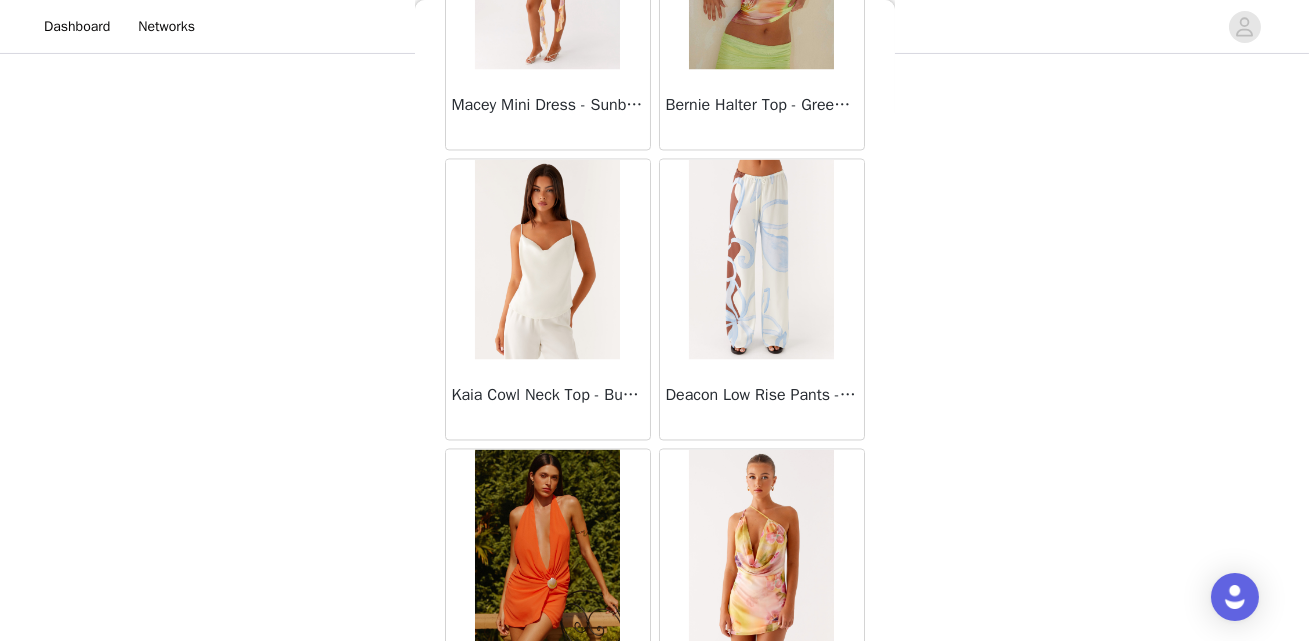 scroll, scrollTop: 51685, scrollLeft: 0, axis: vertical 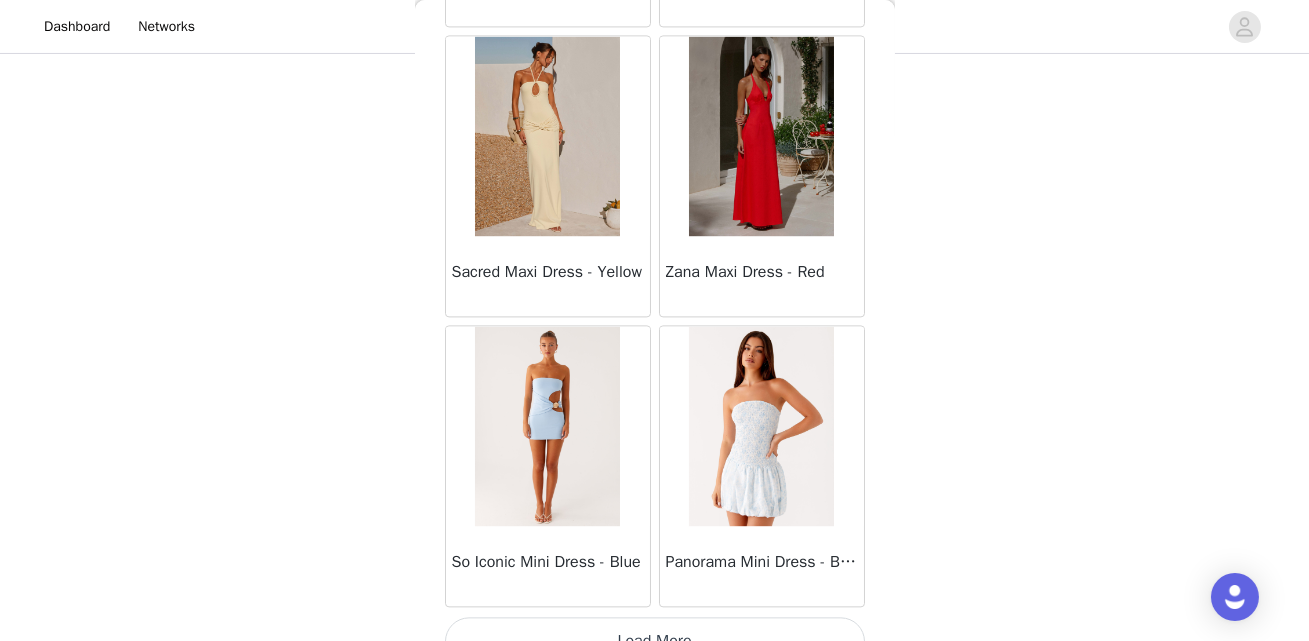 click on "Load More" at bounding box center (655, 641) 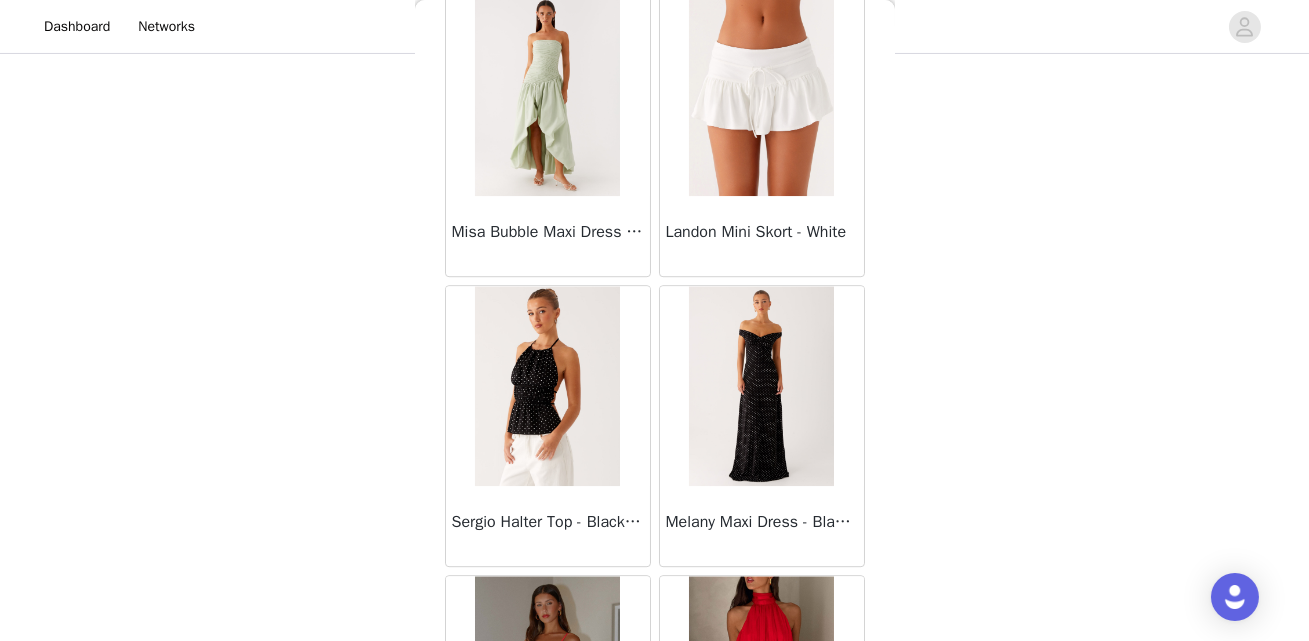 scroll, scrollTop: 54584, scrollLeft: 0, axis: vertical 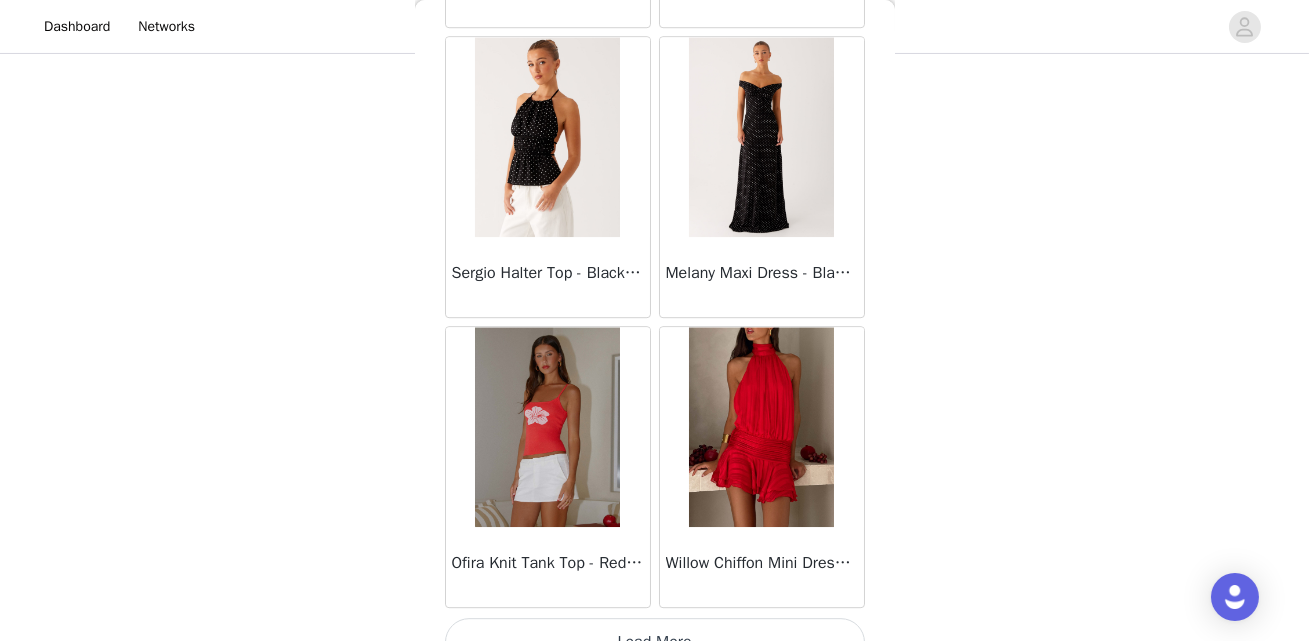 click on "Load More" at bounding box center (655, 642) 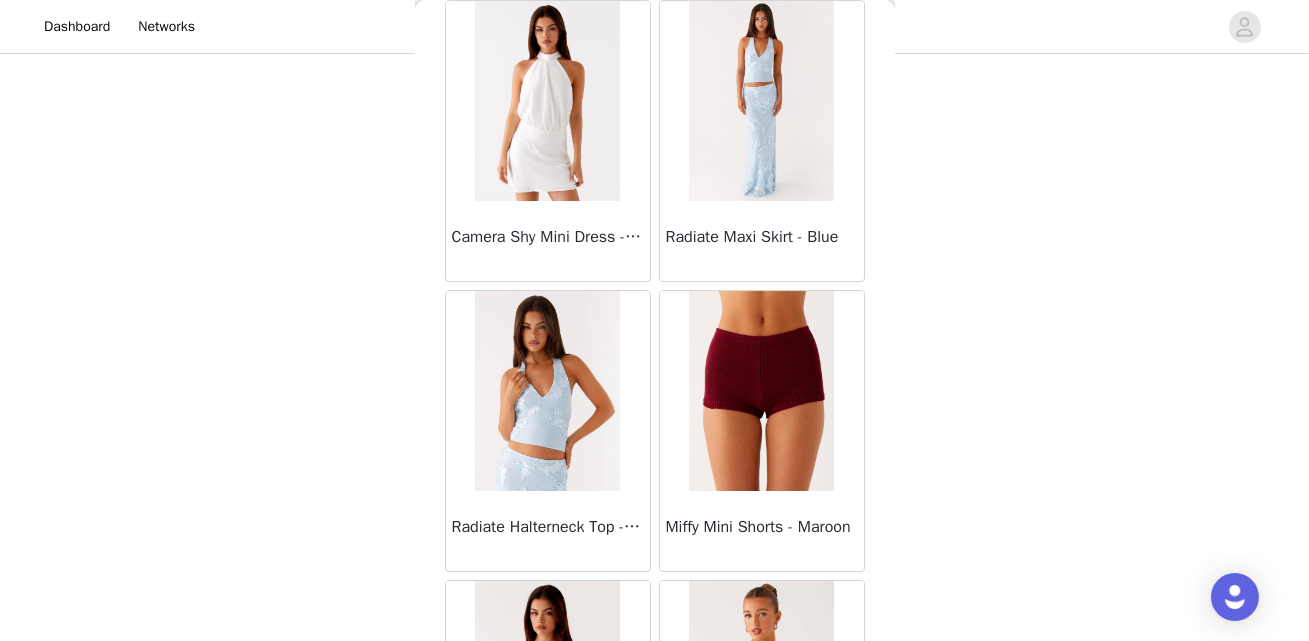 scroll, scrollTop: 57482, scrollLeft: 0, axis: vertical 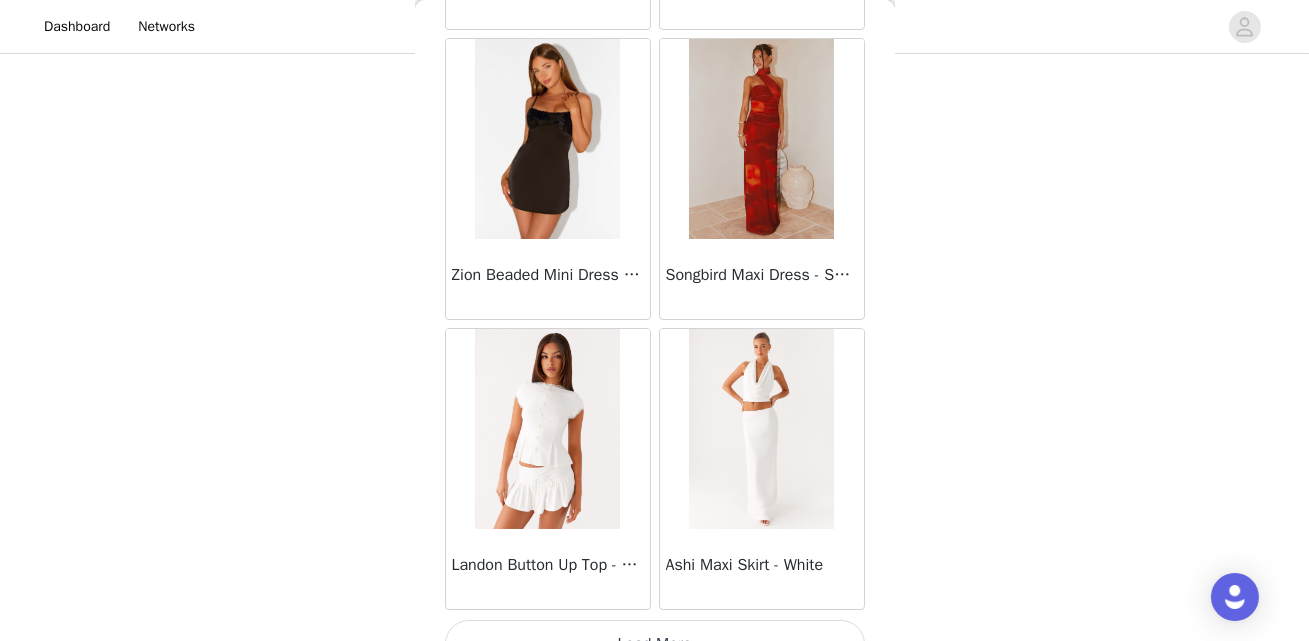 click on "Load More" at bounding box center [655, 644] 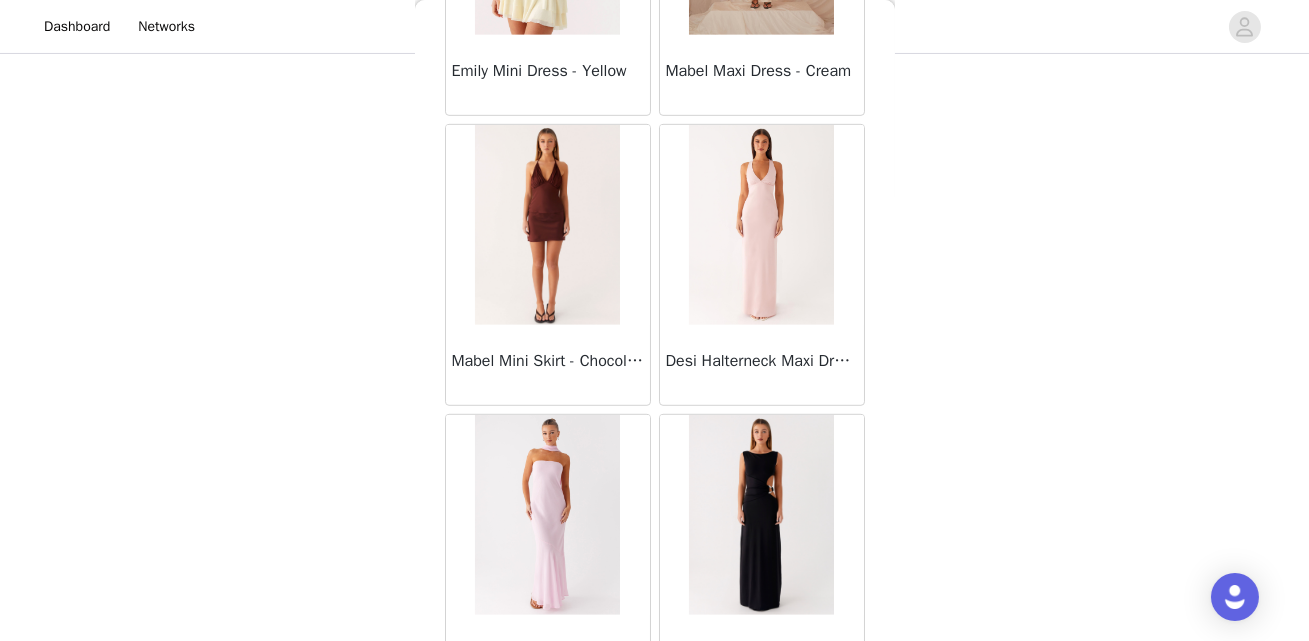 scroll, scrollTop: 60380, scrollLeft: 0, axis: vertical 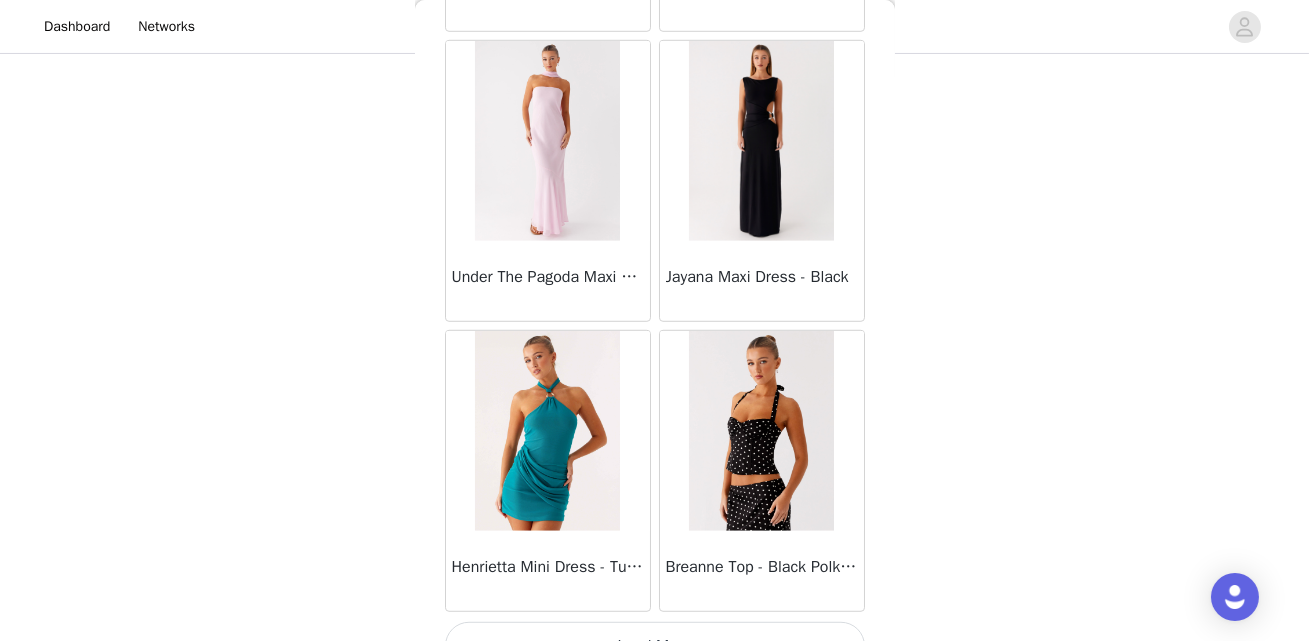click on "Load More" at bounding box center [655, 646] 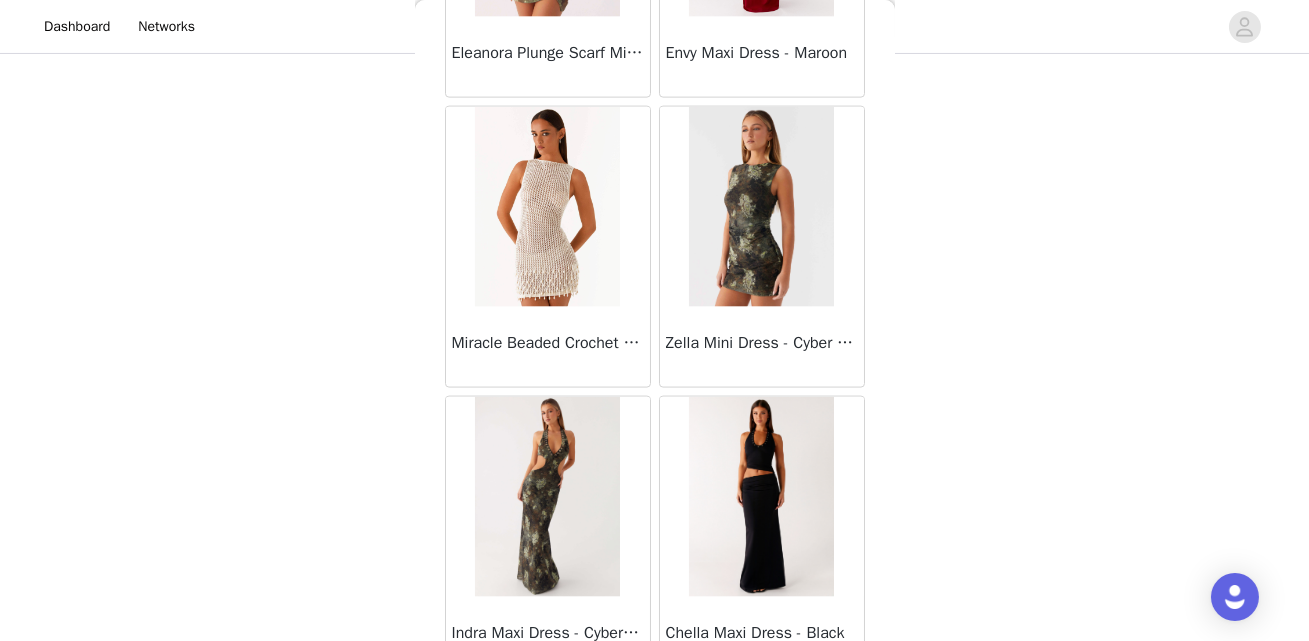 scroll, scrollTop: 63278, scrollLeft: 0, axis: vertical 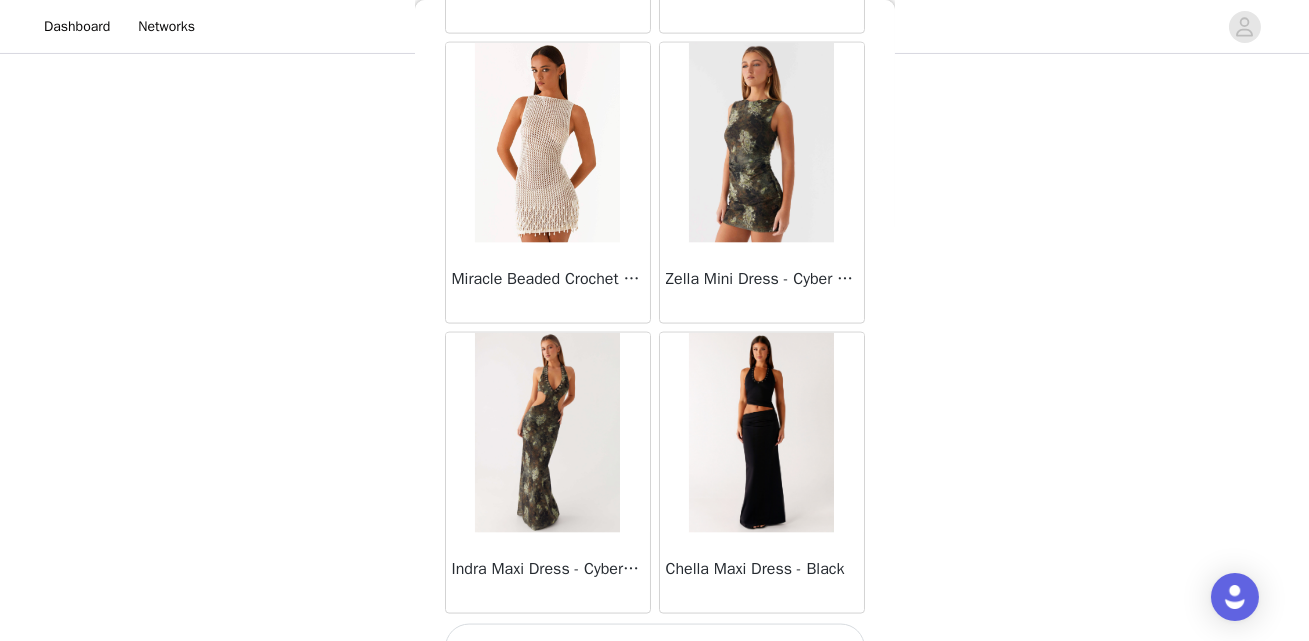 click on "Load More" at bounding box center [655, 648] 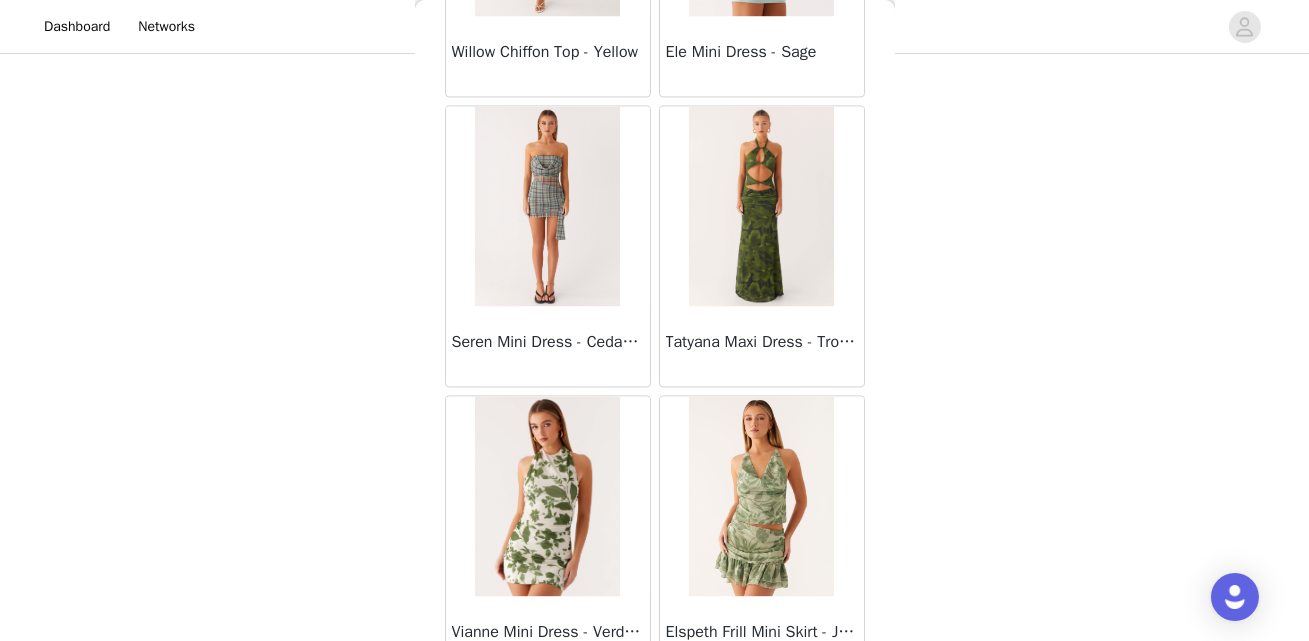 scroll, scrollTop: 66176, scrollLeft: 0, axis: vertical 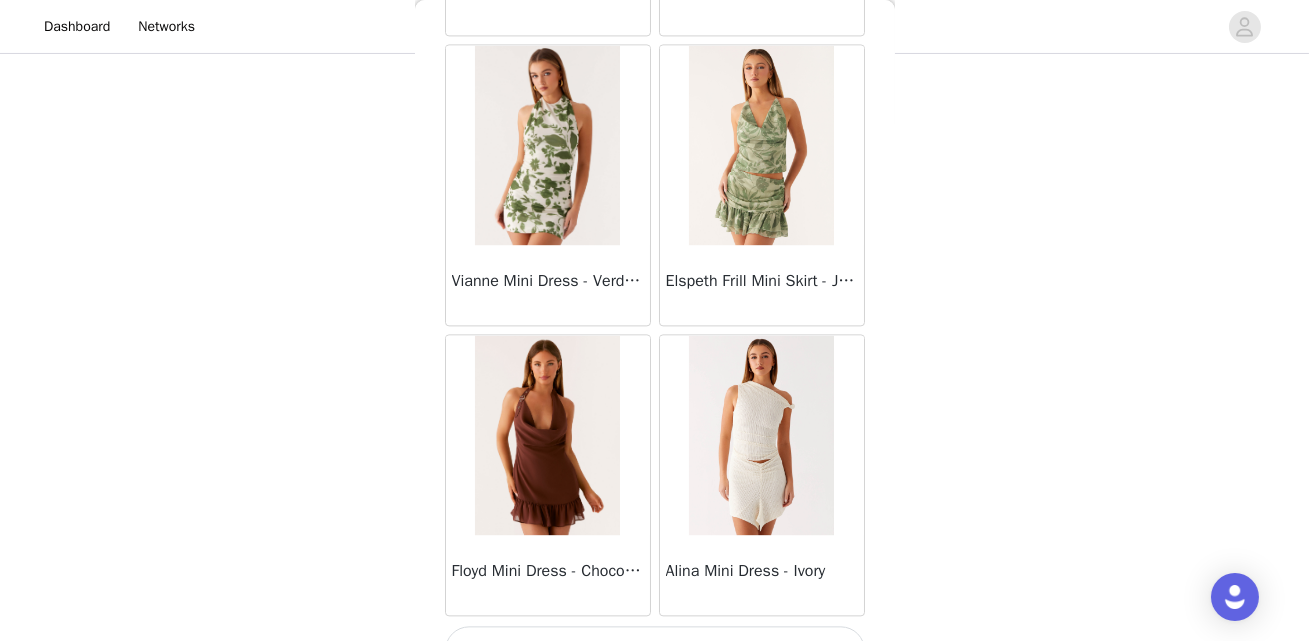 click on "Load More" at bounding box center [655, 650] 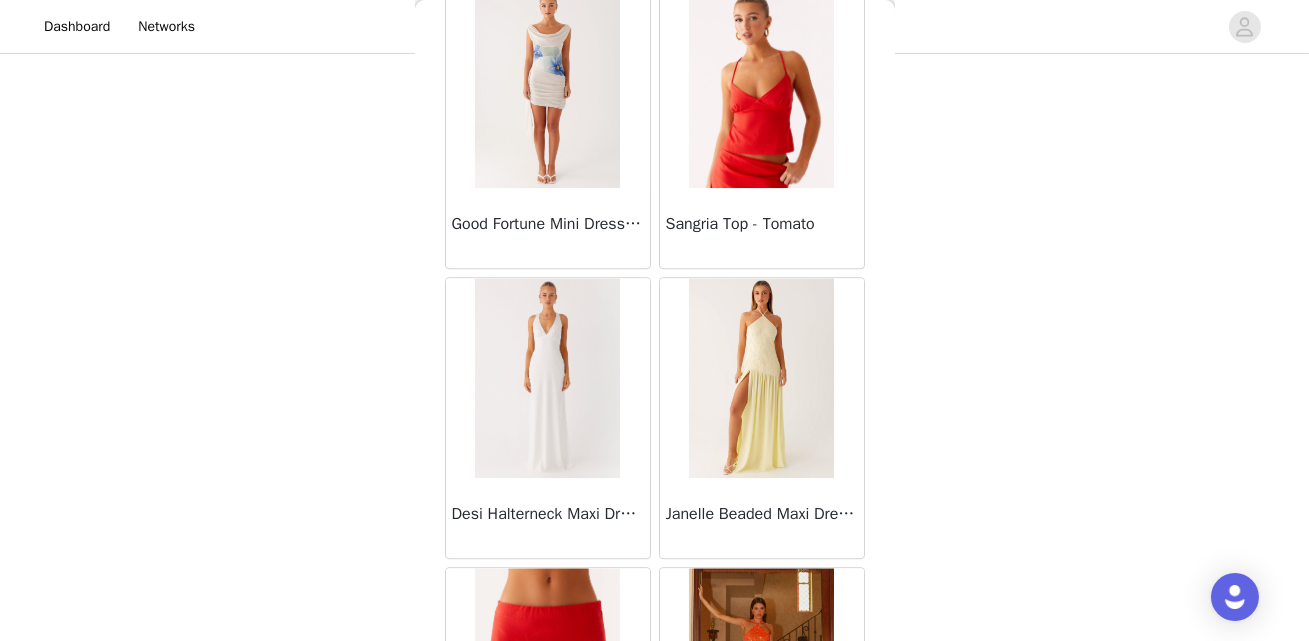 scroll, scrollTop: 69075, scrollLeft: 0, axis: vertical 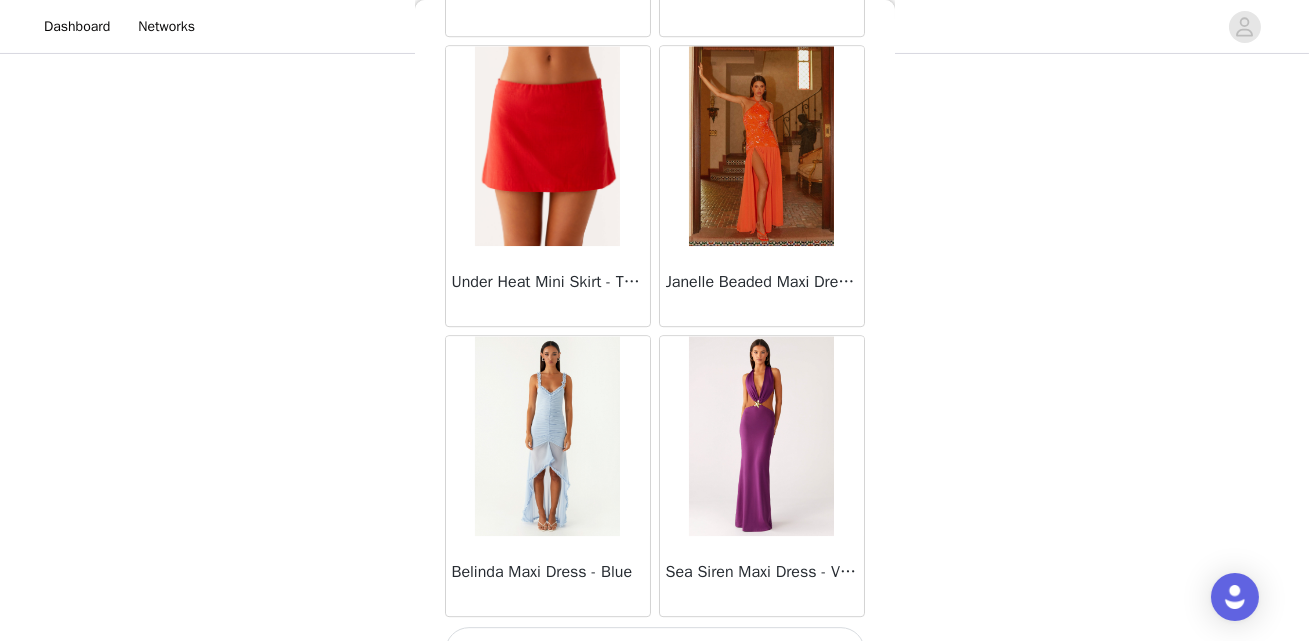 click on "Load More" at bounding box center [655, 651] 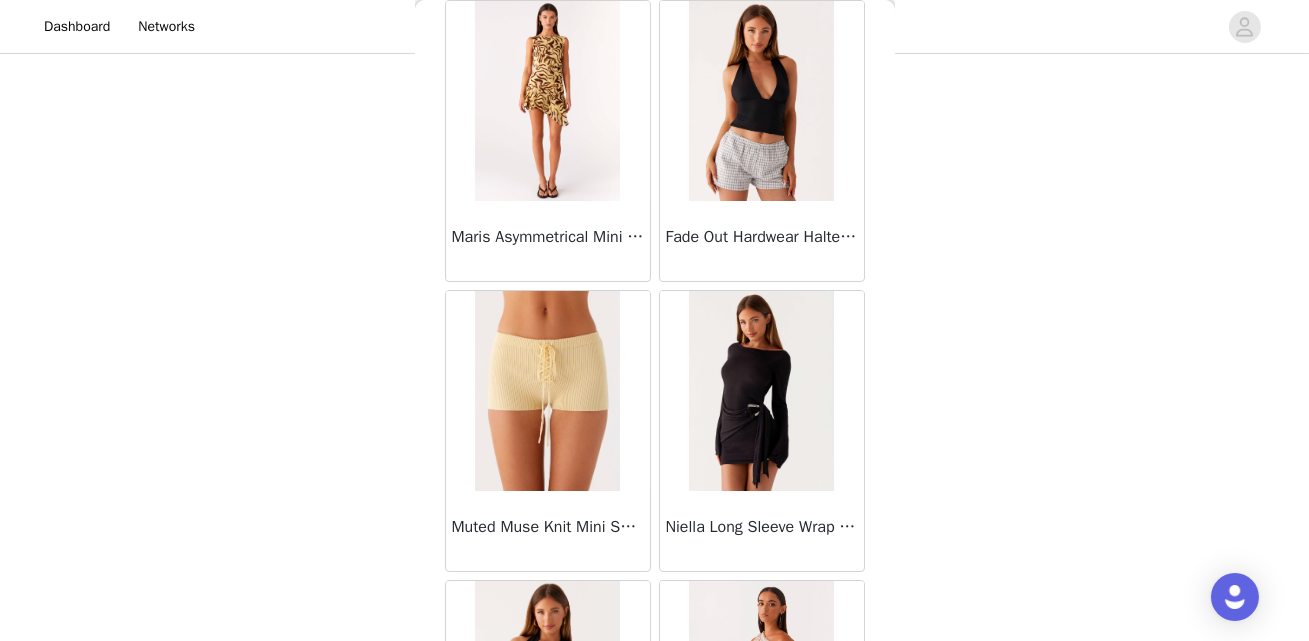 scroll, scrollTop: 71972, scrollLeft: 0, axis: vertical 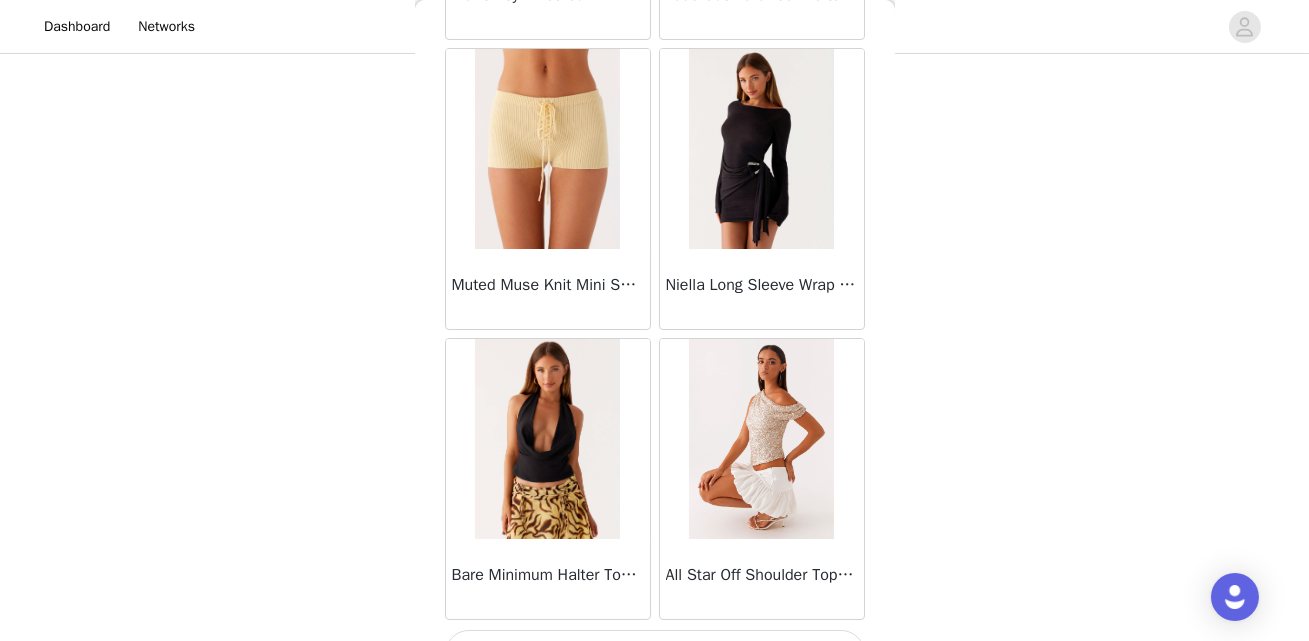 click on "Load More" at bounding box center (655, 654) 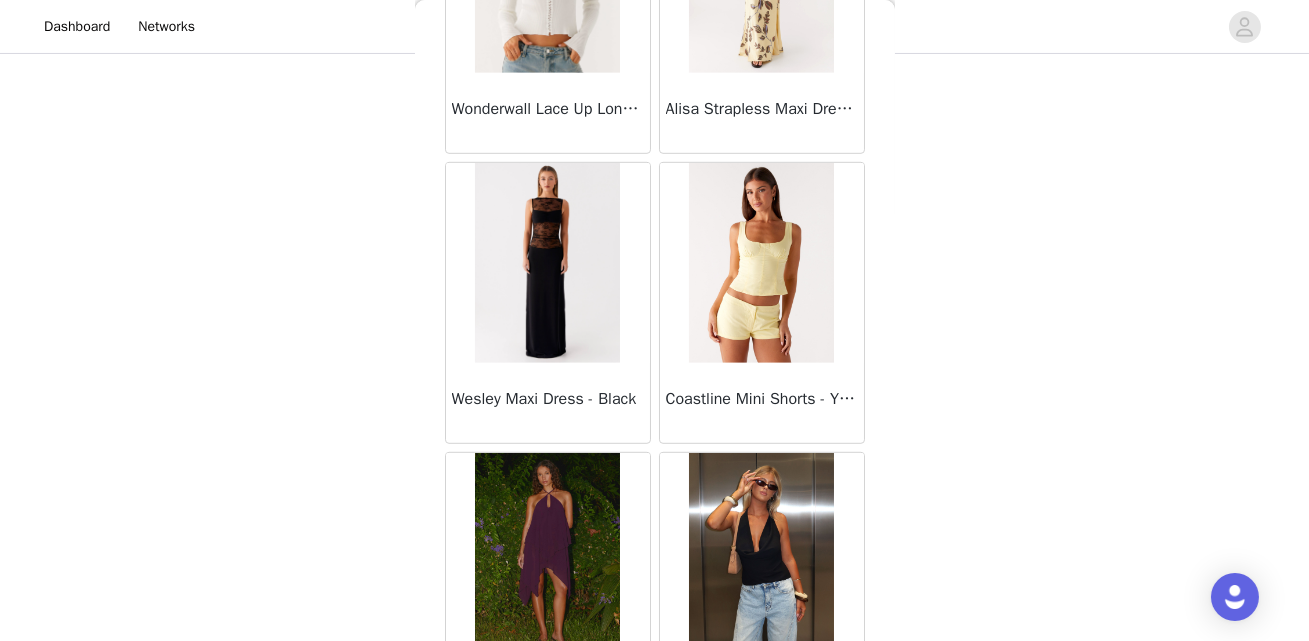 scroll, scrollTop: 74870, scrollLeft: 0, axis: vertical 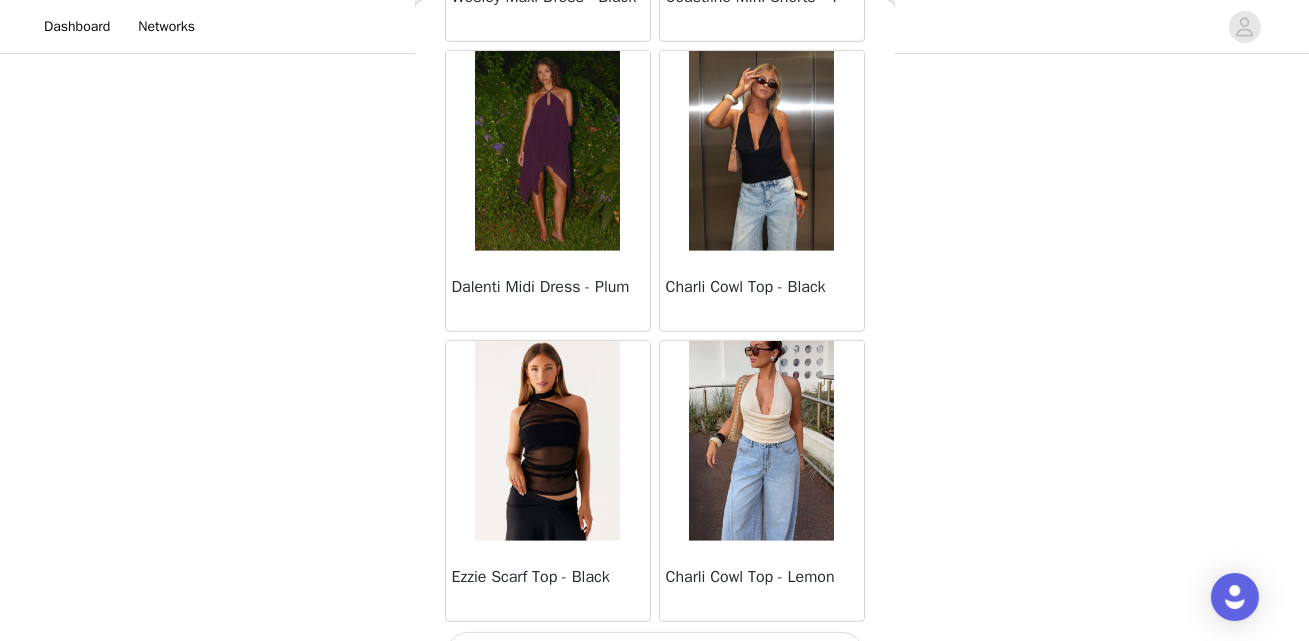 click on "Load More" at bounding box center [655, 656] 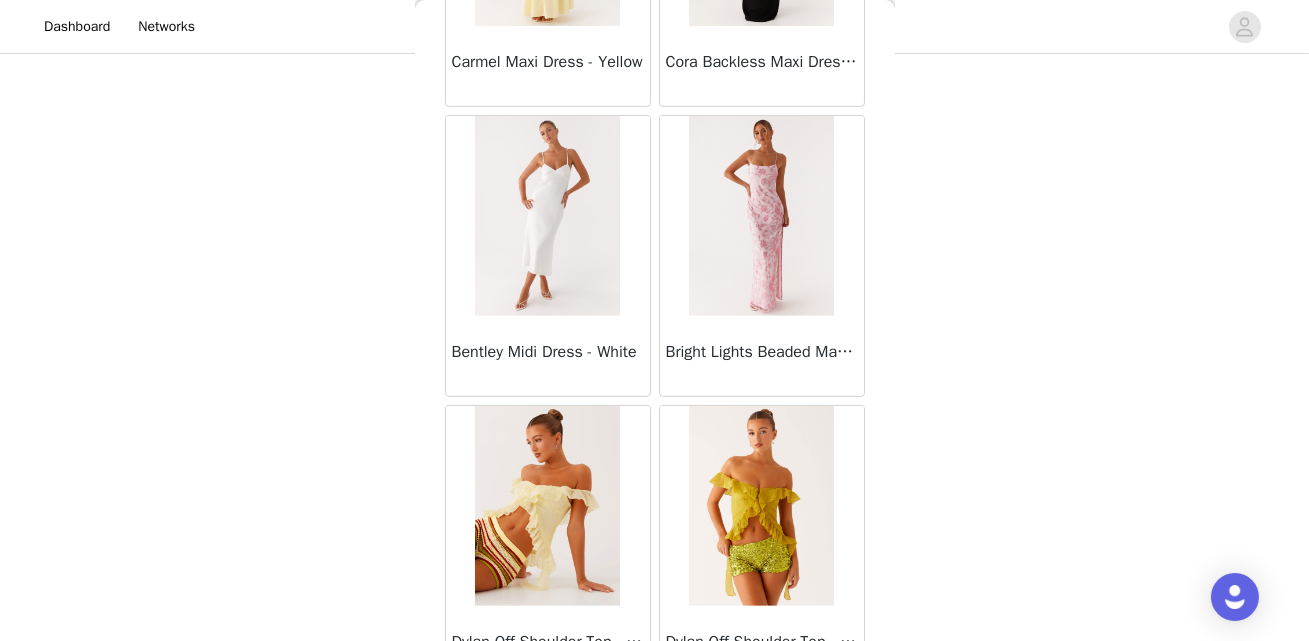 scroll, scrollTop: 73643, scrollLeft: 0, axis: vertical 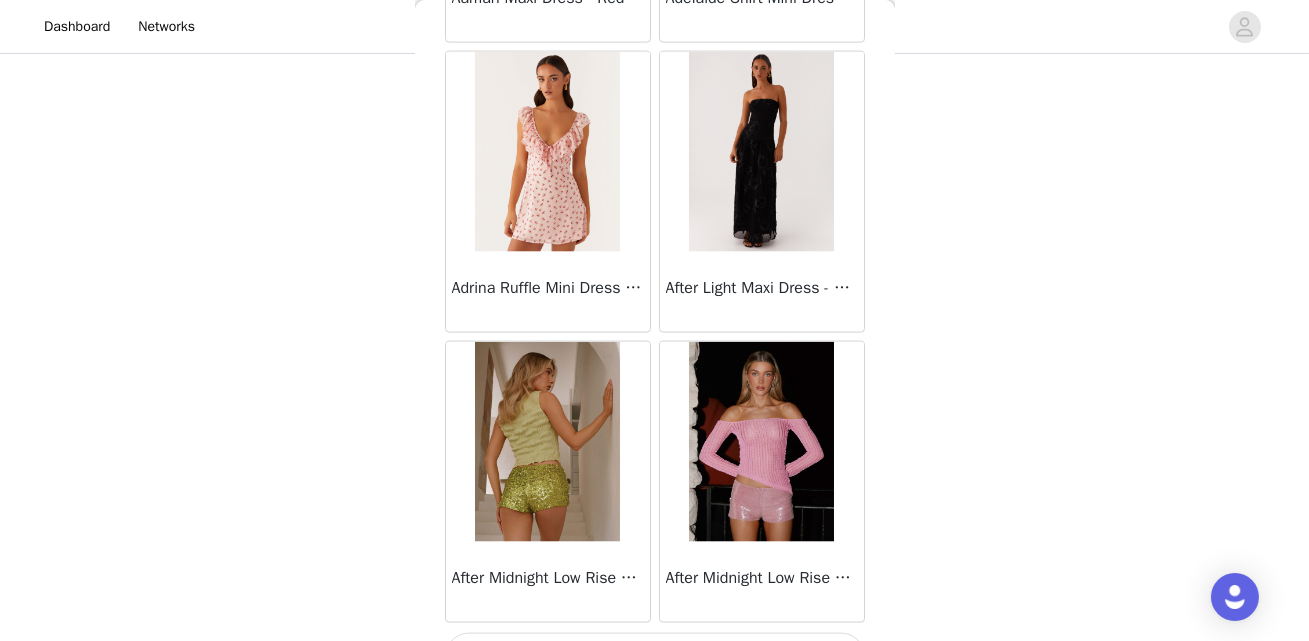 click on "Load More" at bounding box center [655, 657] 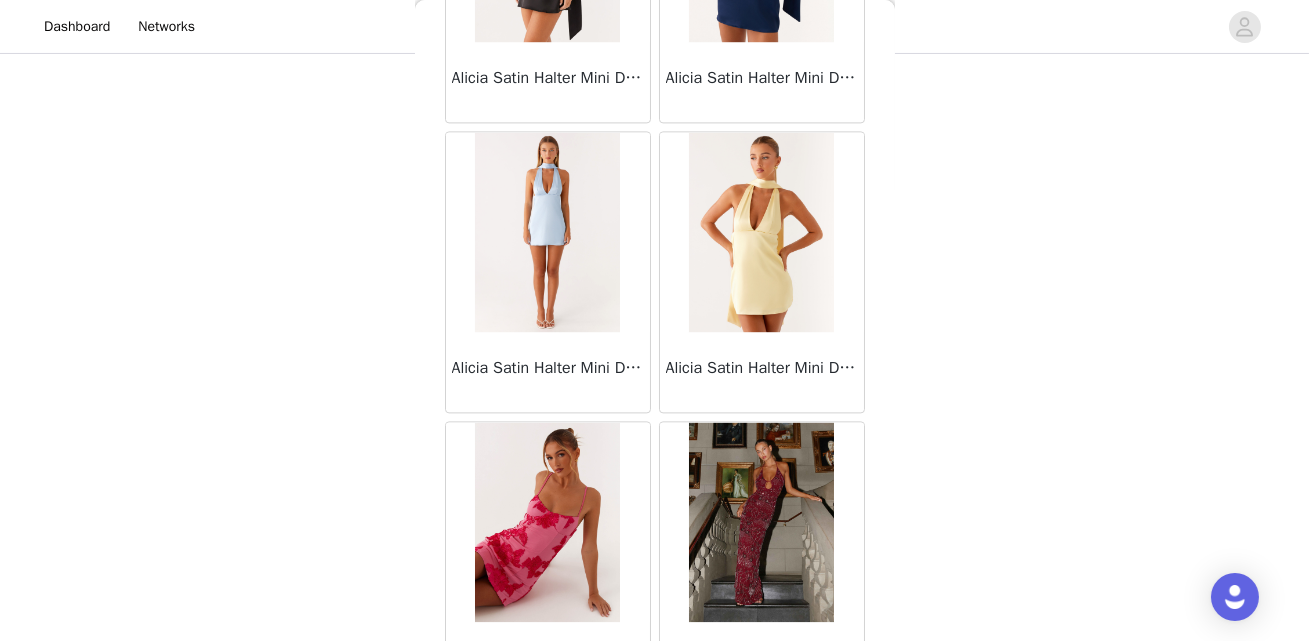 scroll, scrollTop: 80667, scrollLeft: 0, axis: vertical 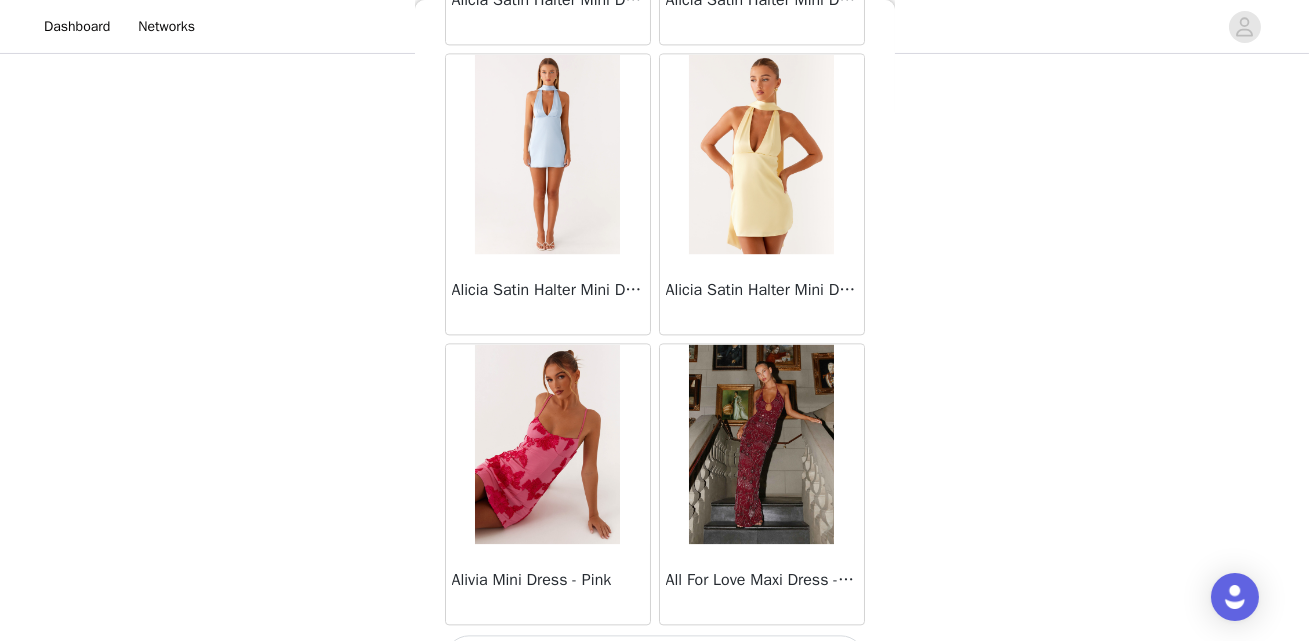 click on "Load More" at bounding box center (655, 659) 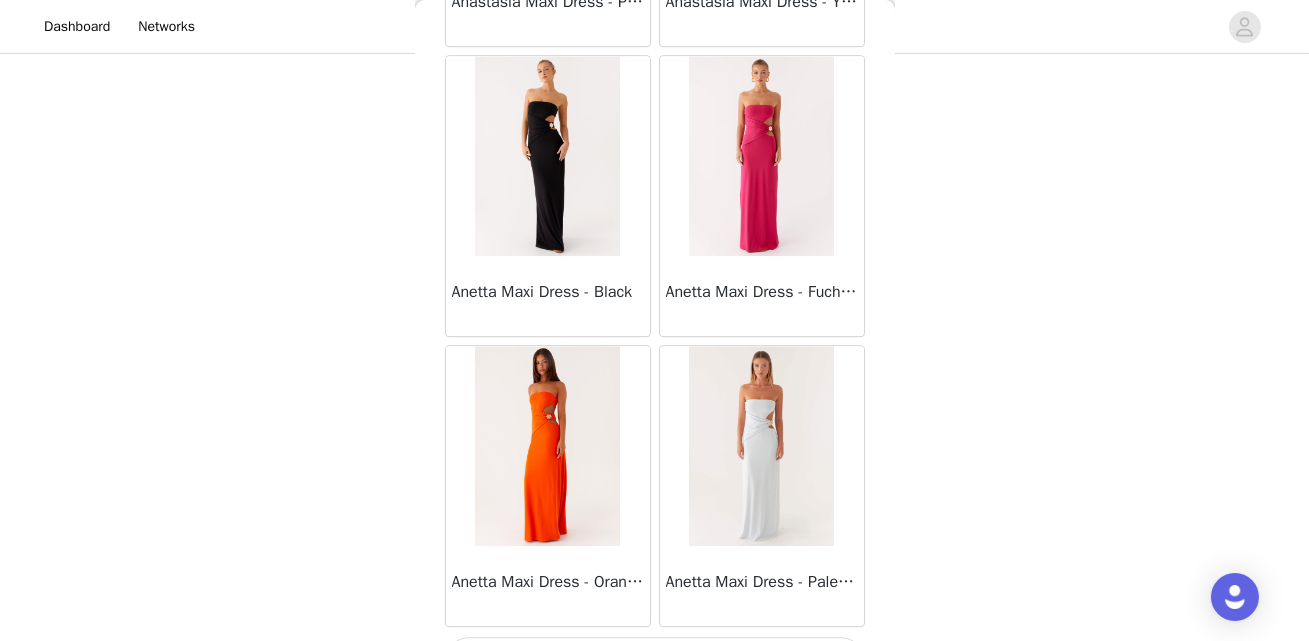 scroll, scrollTop: 83081, scrollLeft: 0, axis: vertical 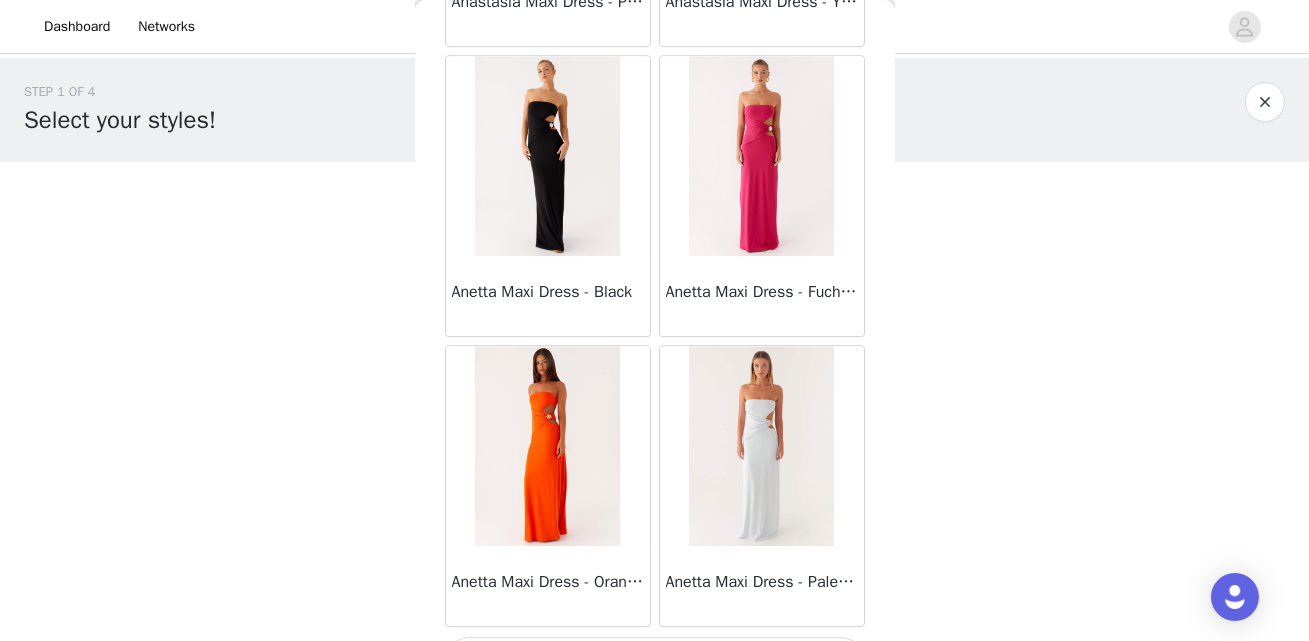click on "Load More" at bounding box center (655, 661) 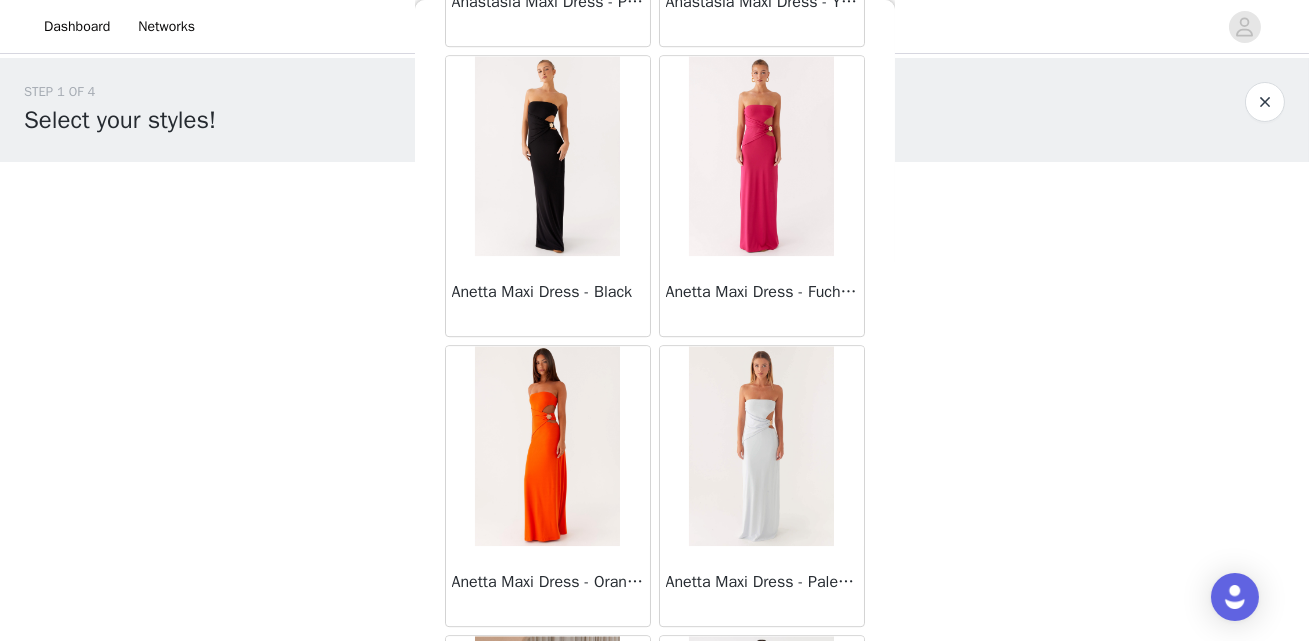 scroll, scrollTop: 84081, scrollLeft: 0, axis: vertical 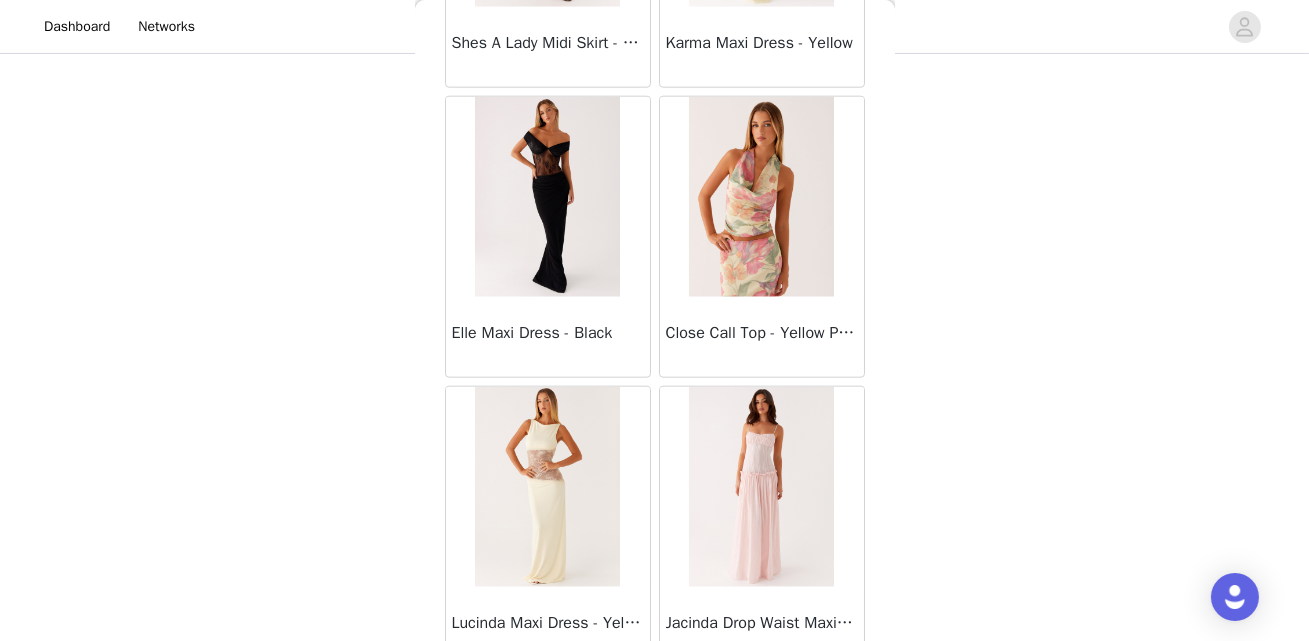 click on "STEP 1 OF 4
Select your styles!
You will receive 6 products.       5/6 Selected           Corinna Low Rise Sequin Maxi Skirt - Mint           Mint, AU 10       Edit   Remove     Kamilla Sequin Cami Top - Mint           Mint, AU 6       Edit   Remove     Cinzia Beaded Mini Dress - Pink           Pink, AU 8       Edit   Remove     Gracie Twist Maxi Dress - Blue           Blue, AU 8       Edit   Remove     So Chic Maxi Dress - Scarlet Blur           Scarlet Blur, AU 6       Edit   Remove     Add Product       Back       Sweetpea Mini Dress - Yellow       Manifest Mini Dress - Amber       Raquel Off Shoulder Long Sleeve Top - Pink       Julianna Linen Mini Dress - Black       Radiate Halterneck Top - Pink       Arden Mesh Mini Dress - White       Cheryl Bustier Halter Top - Cherry Red       Under The Pagoda Maxi Dress - Deep Red Floral       Sweetest Pie T-Shirt - Black Gingham       That Girl Maxi Dress - Pink" at bounding box center [654, -102] 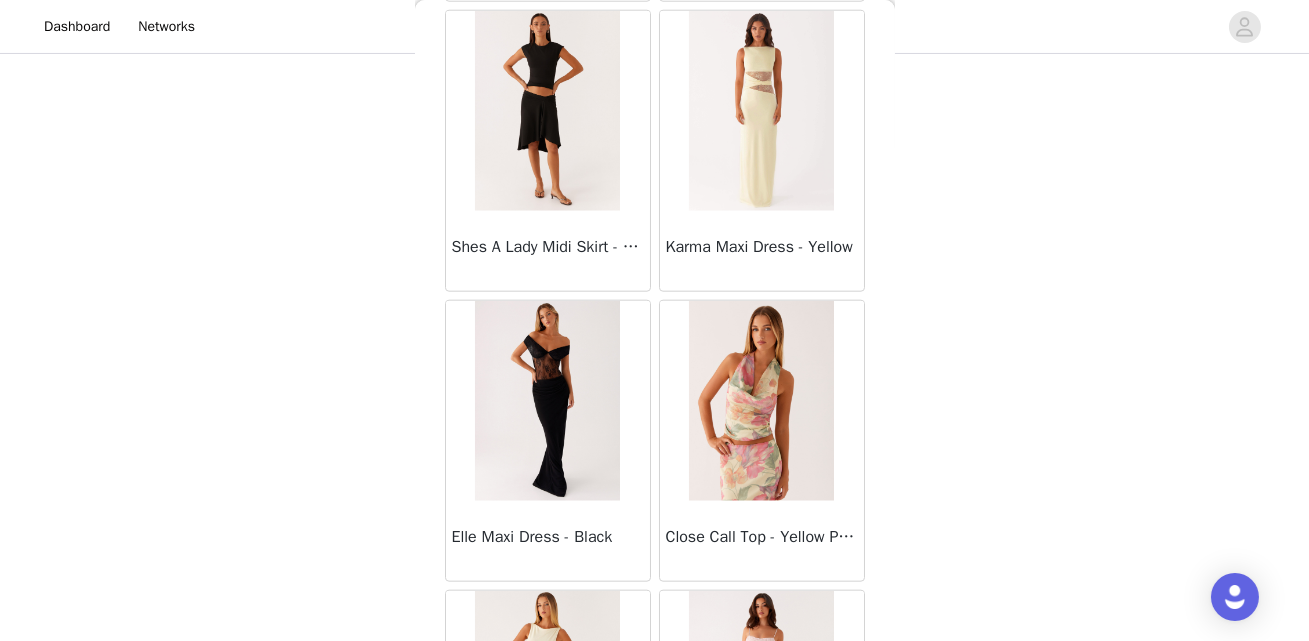 scroll, scrollTop: 18380, scrollLeft: 0, axis: vertical 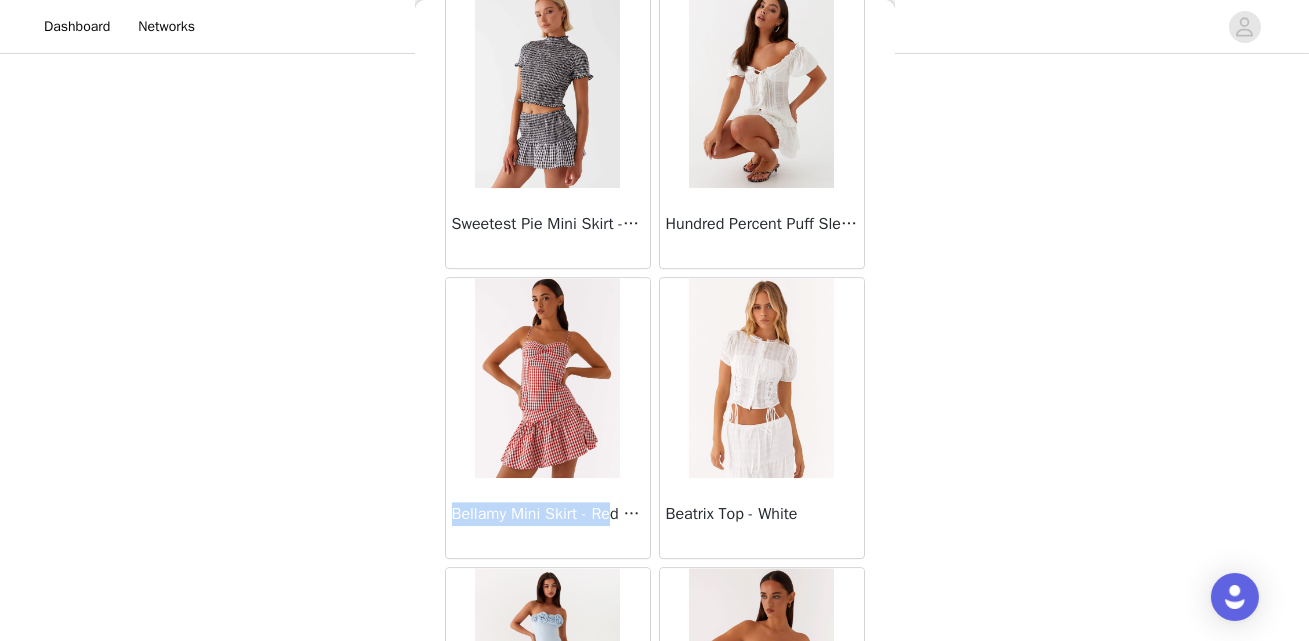 drag, startPoint x: 433, startPoint y: 503, endPoint x: 618, endPoint y: 503, distance: 185 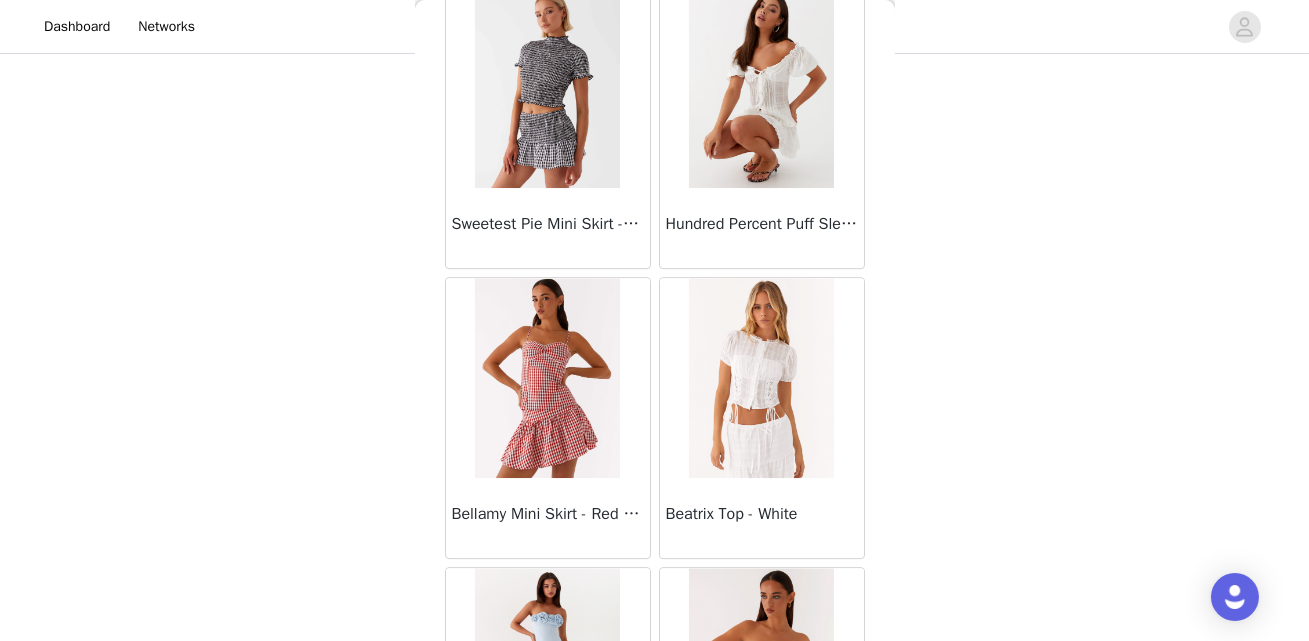 scroll, scrollTop: 3204, scrollLeft: 0, axis: vertical 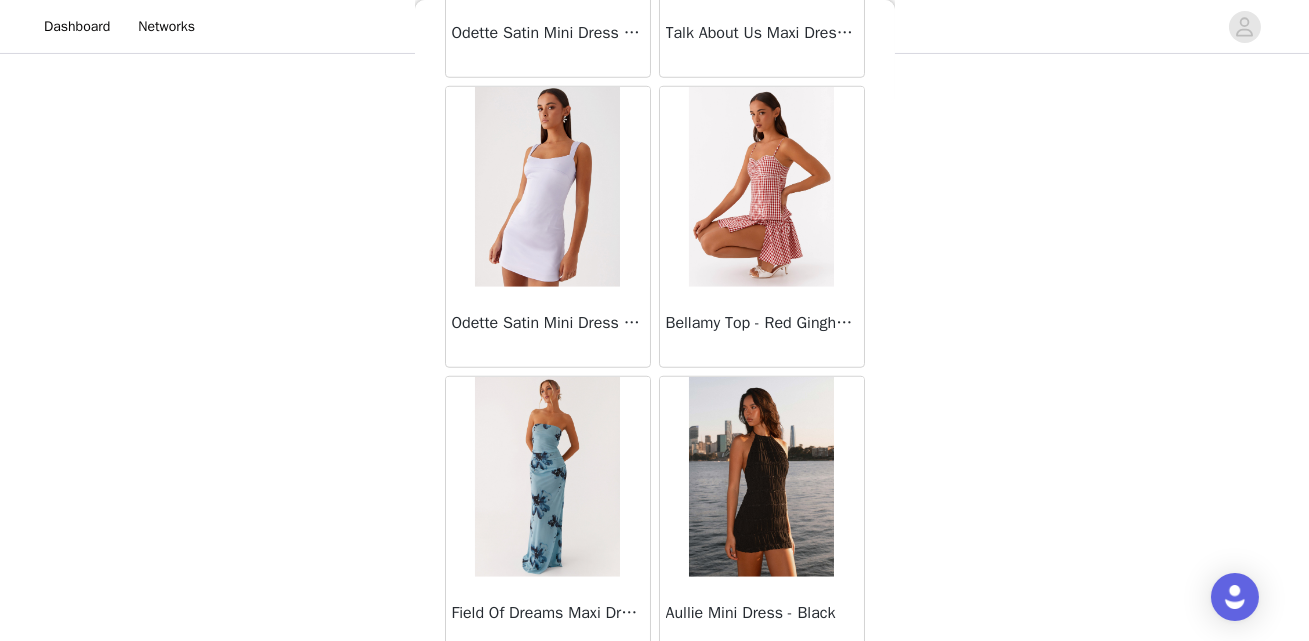 click on "STEP 1 OF 4
Select your styles!
You will receive 6 products.       5/6 Selected           Corinna Low Rise Sequin Maxi Skirt - Mint           Mint, AU 10       Edit   Remove     Kamilla Sequin Cami Top - Mint           Mint, AU 6       Edit   Remove     Cinzia Beaded Mini Dress - Pink           Pink, AU 8       Edit   Remove     Gracie Twist Maxi Dress - Blue           Blue, AU 8       Edit   Remove     So Chic Maxi Dress - Scarlet Blur           Scarlet Blur, AU 6       Edit   Remove     Add Product       Back       Sweetpea Mini Dress - Yellow       Manifest Mini Dress - Amber       Raquel Off Shoulder Long Sleeve Top - Pink       Julianna Linen Mini Dress - Black       Radiate Halterneck Top - Pink       Arden Mesh Mini Dress - White       Cheryl Bustier Halter Top - Cherry Red       Under The Pagoda Maxi Dress - Deep Red Floral       Sweetest Pie T-Shirt - Black Gingham       That Girl Maxi Dress - Pink" at bounding box center [654, -102] 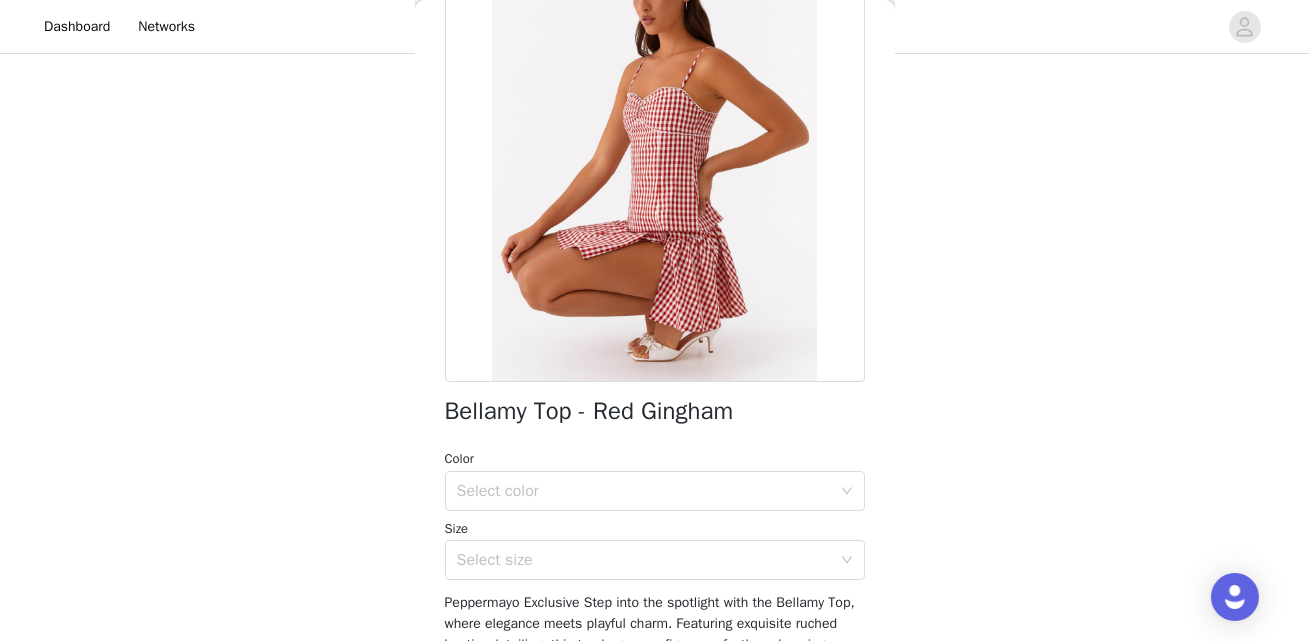 scroll, scrollTop: 394, scrollLeft: 0, axis: vertical 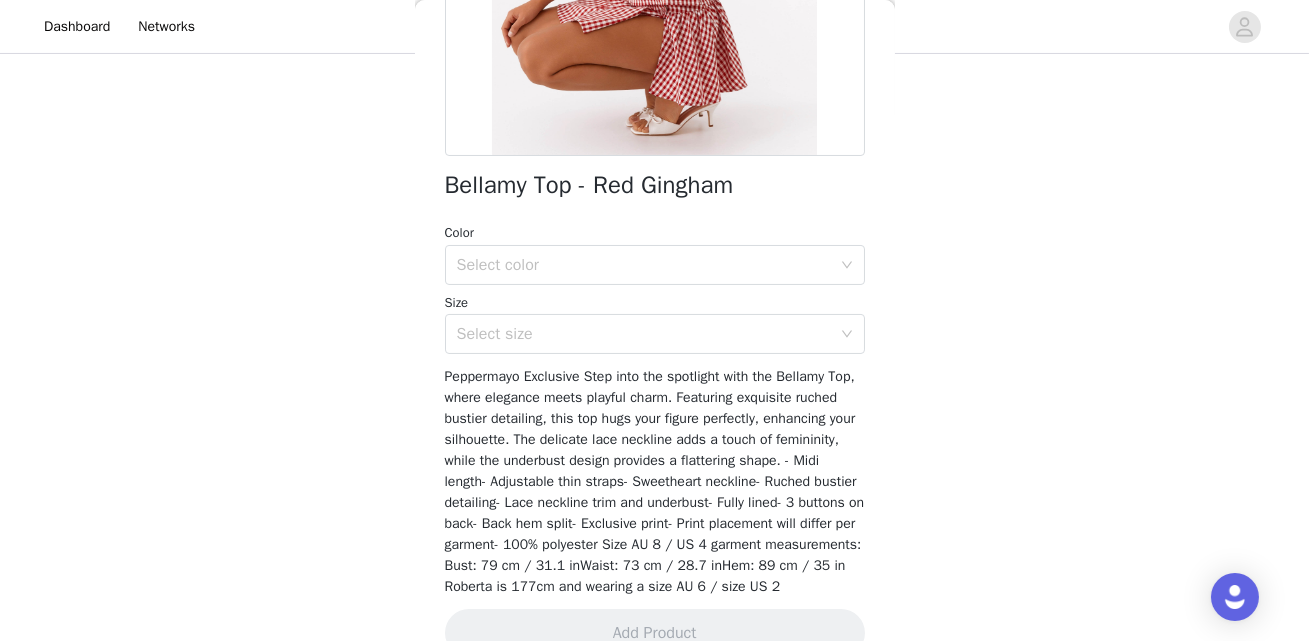 click on "Select color" at bounding box center [648, 265] 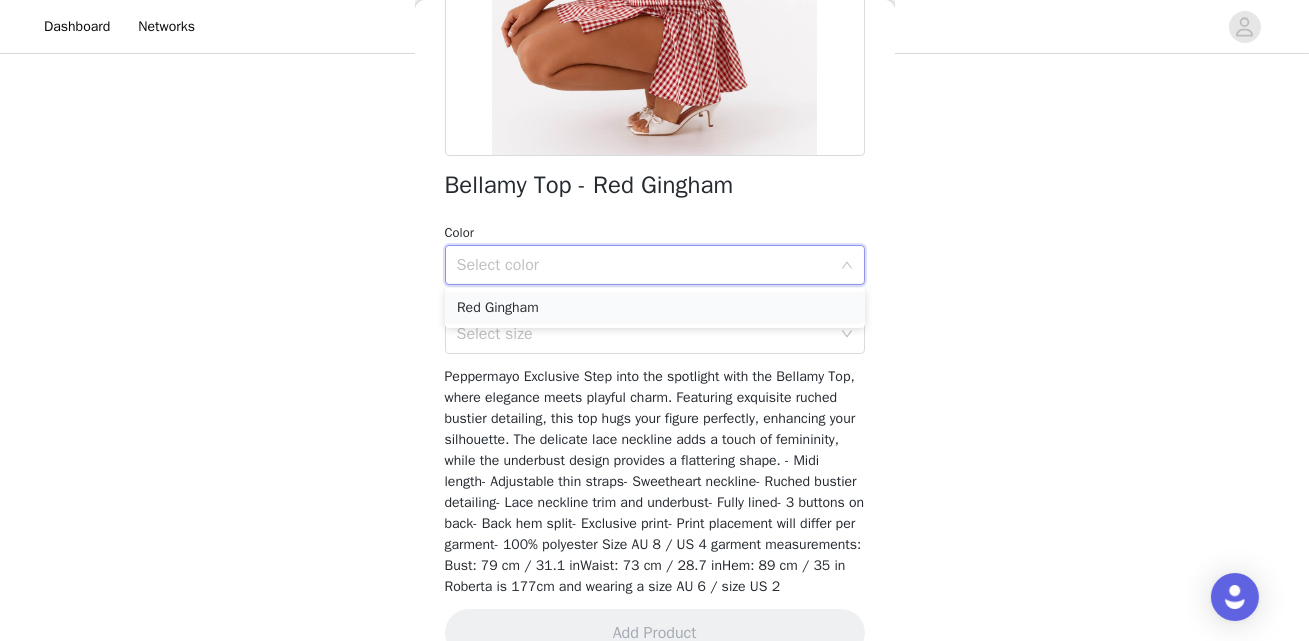 click on "Red Gingham" at bounding box center [655, 308] 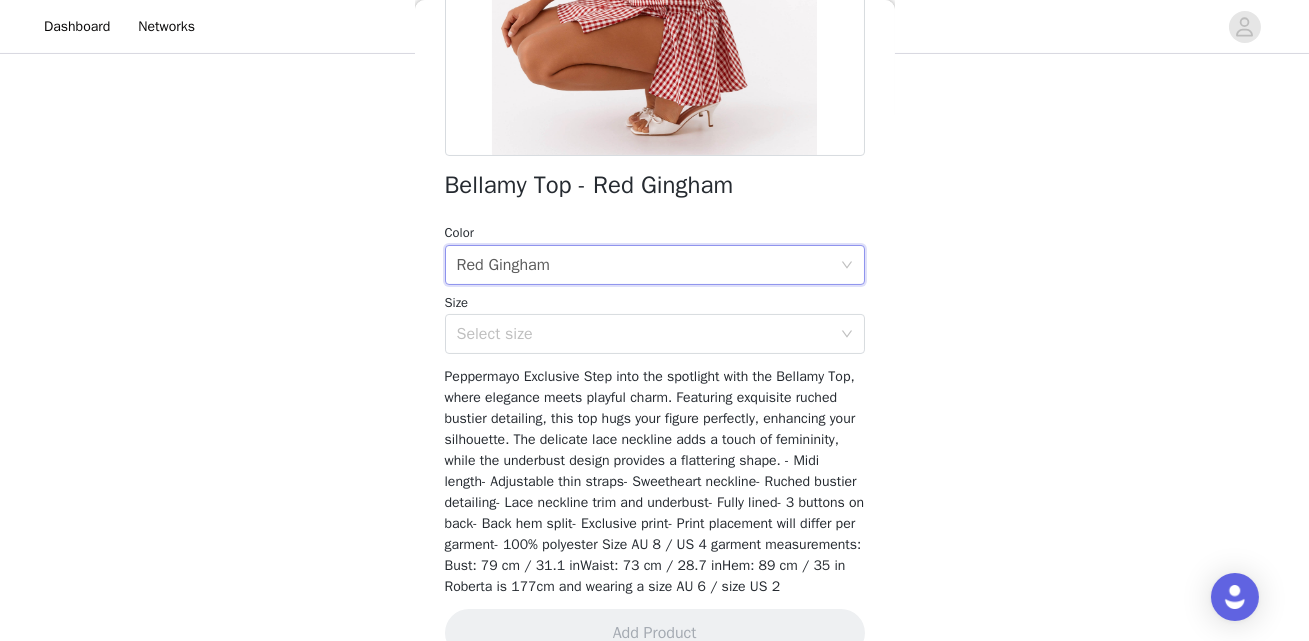 scroll, scrollTop: 383, scrollLeft: 0, axis: vertical 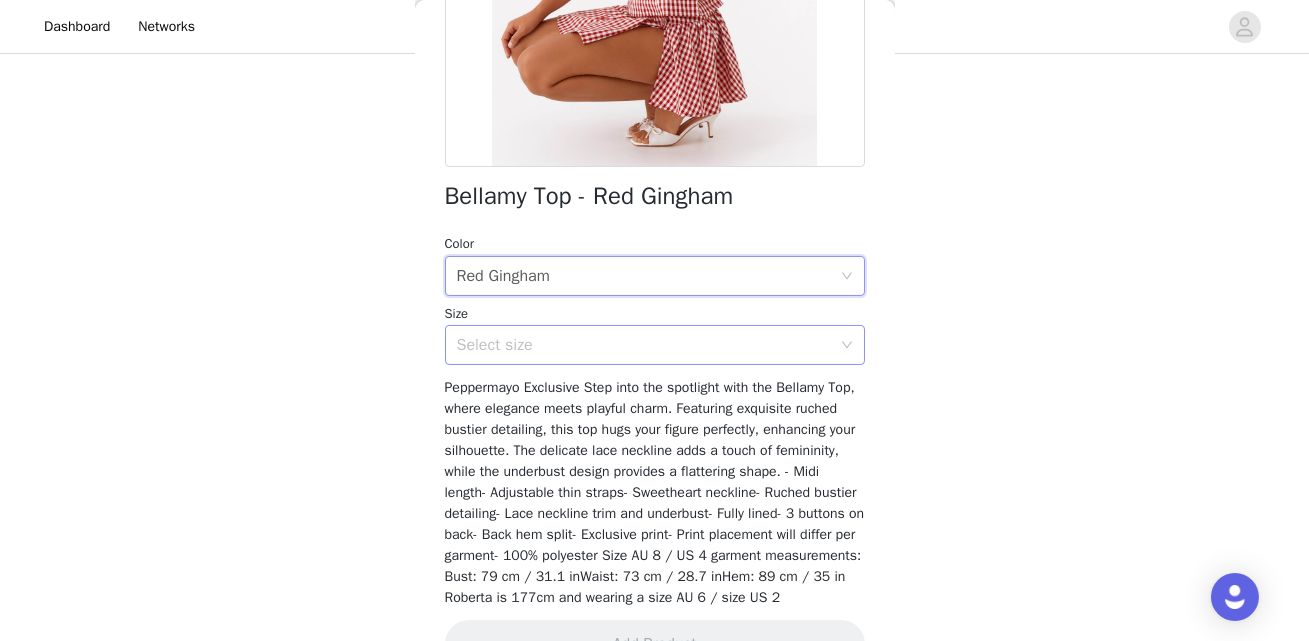 click on "Select size" at bounding box center [644, 345] 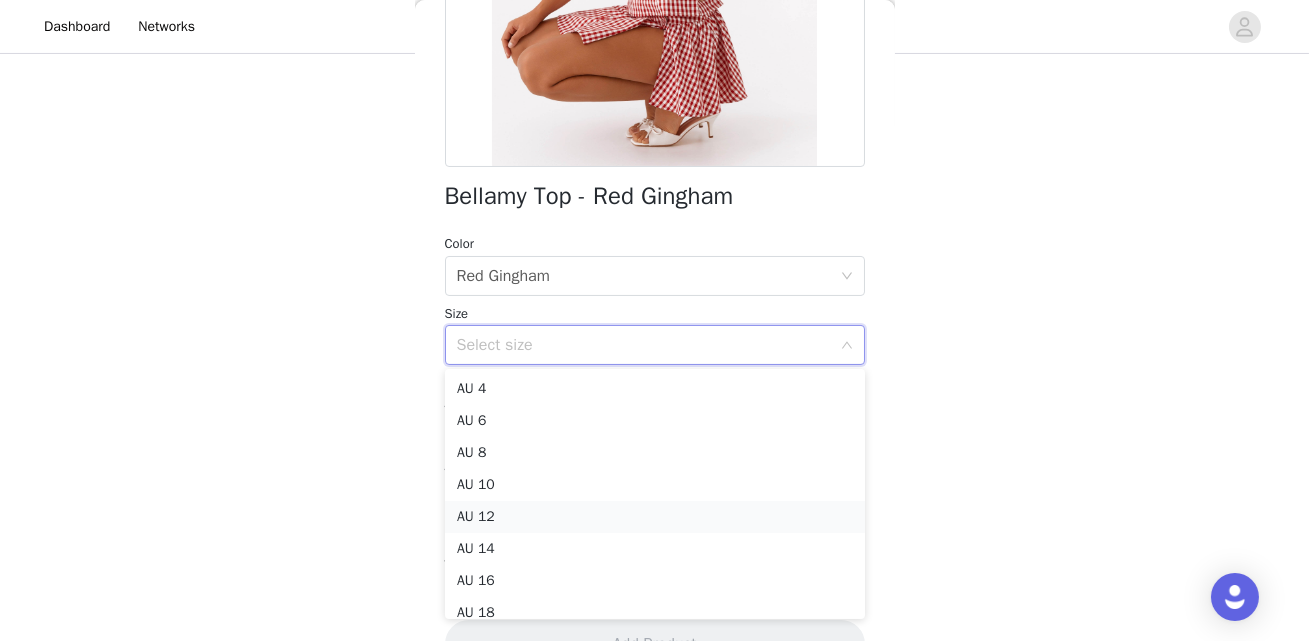 click on "AU 12" at bounding box center (655, 517) 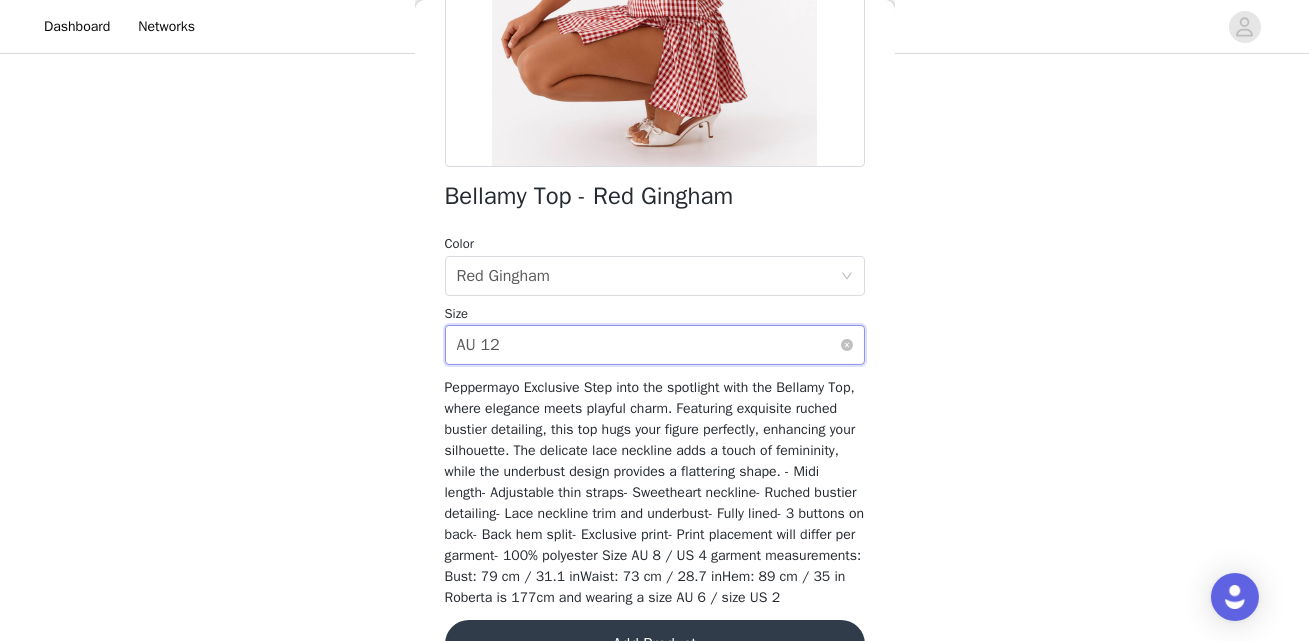 click on "Select size AU 12" at bounding box center [648, 345] 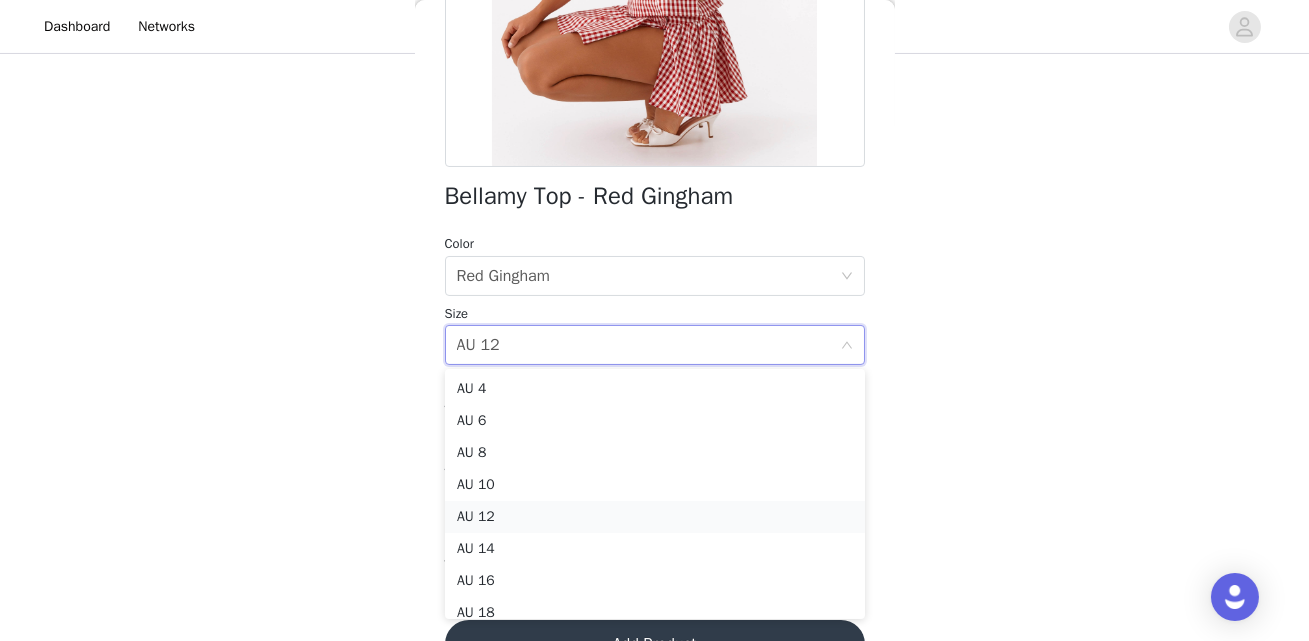 click on "AU 12" at bounding box center (655, 517) 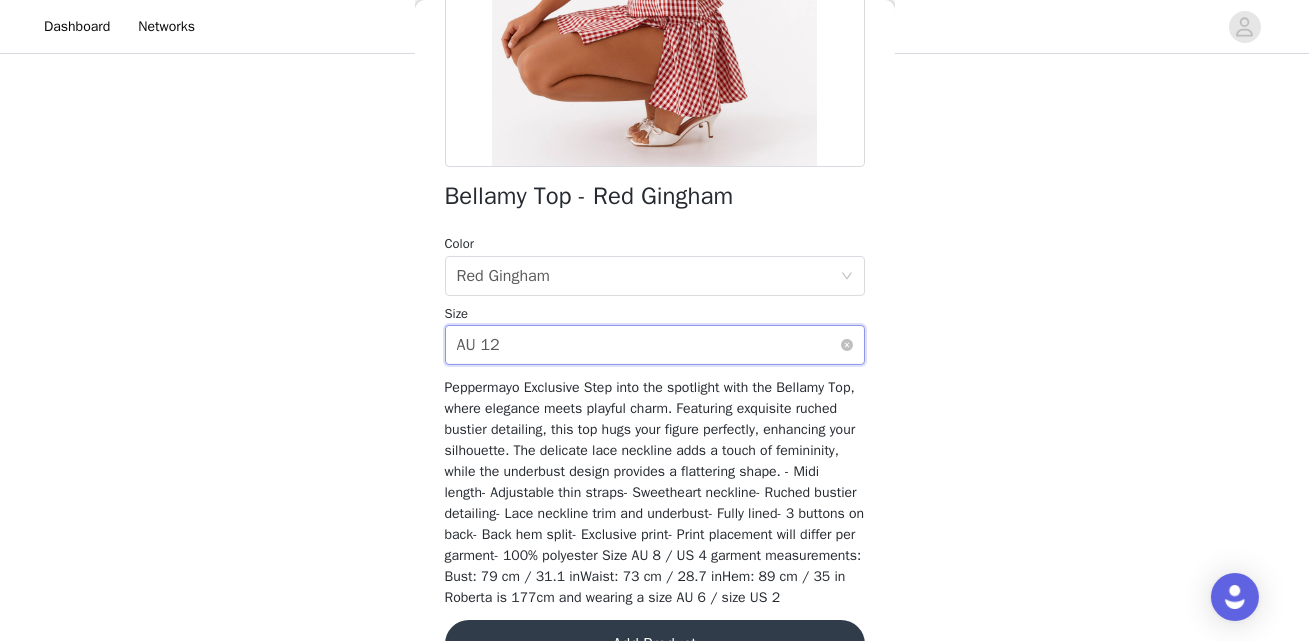 click on "Select size AU 12" at bounding box center [648, 345] 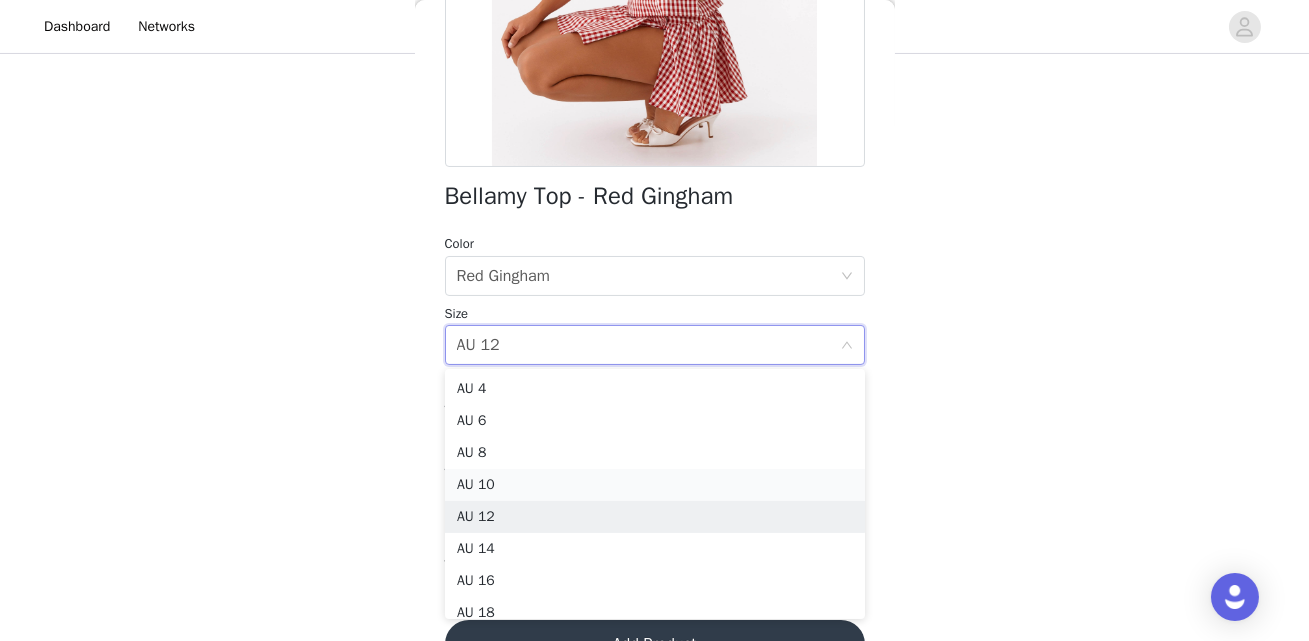 click on "AU 10" at bounding box center (655, 485) 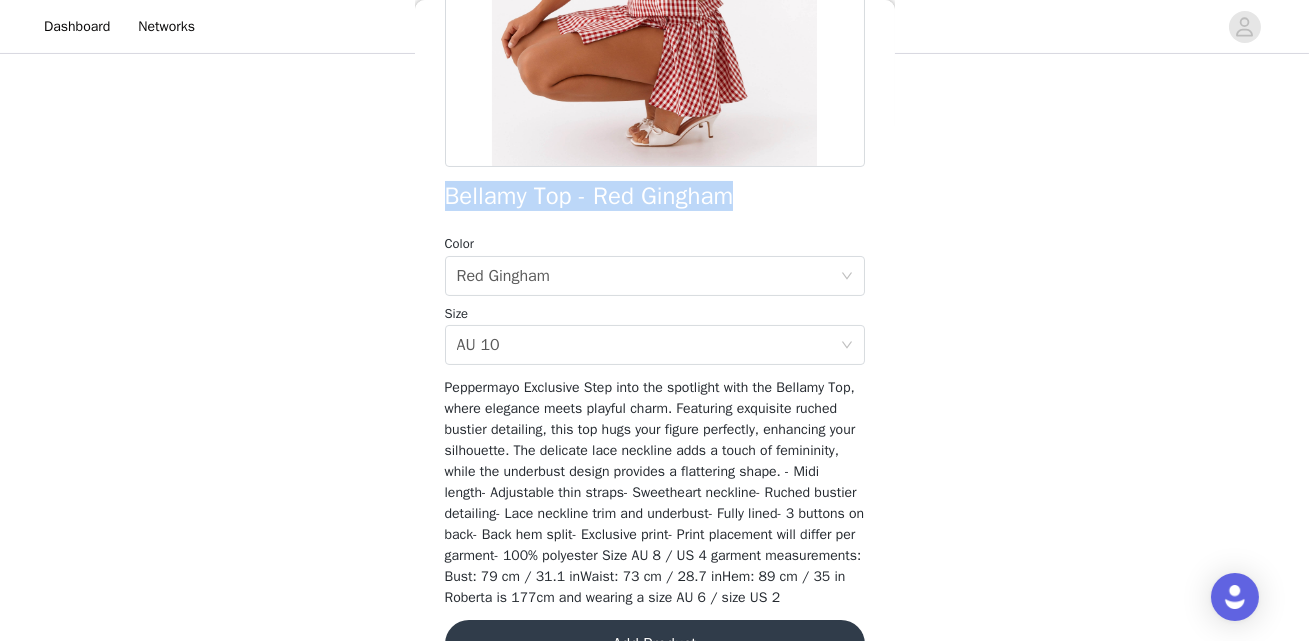 drag, startPoint x: 443, startPoint y: 196, endPoint x: 875, endPoint y: 207, distance: 432.14 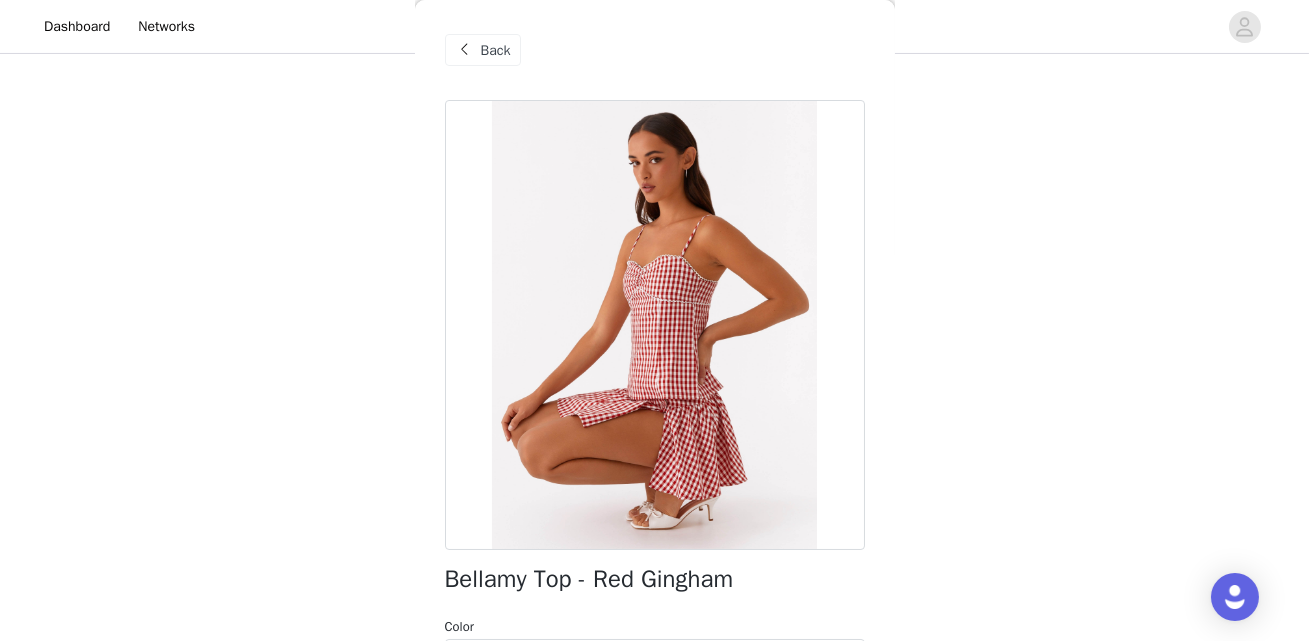 click on "Back" at bounding box center (655, 50) 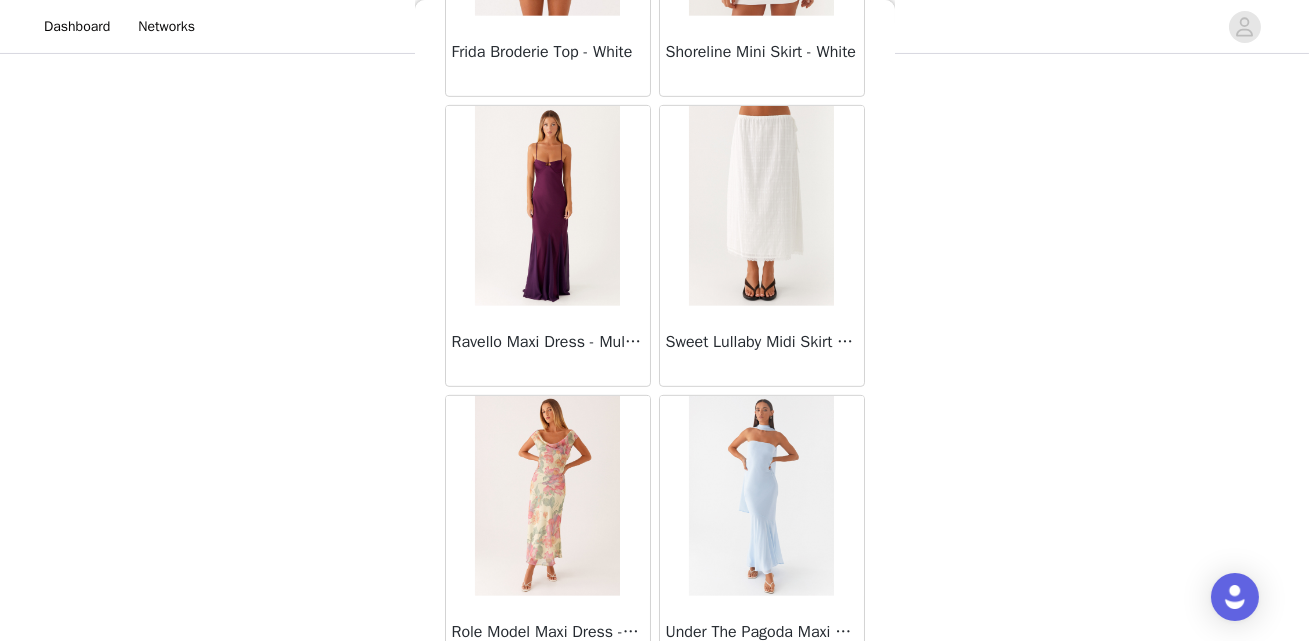 scroll, scrollTop: 16556, scrollLeft: 0, axis: vertical 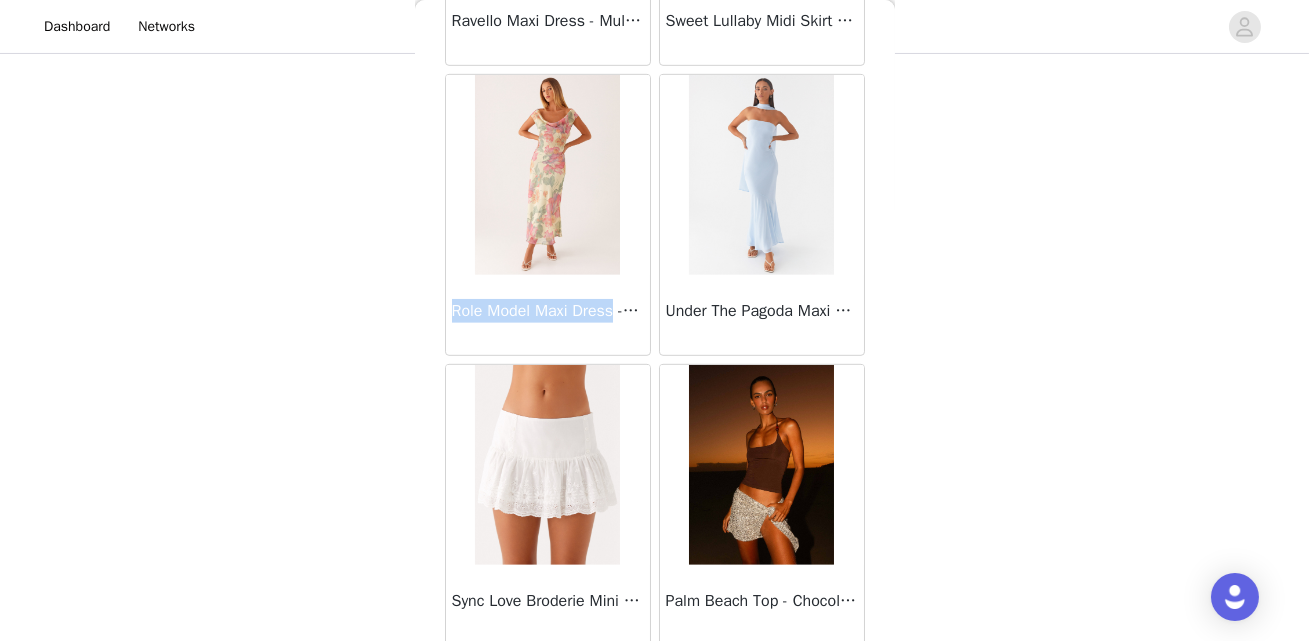 drag, startPoint x: 438, startPoint y: 305, endPoint x: 622, endPoint y: 306, distance: 184.00272 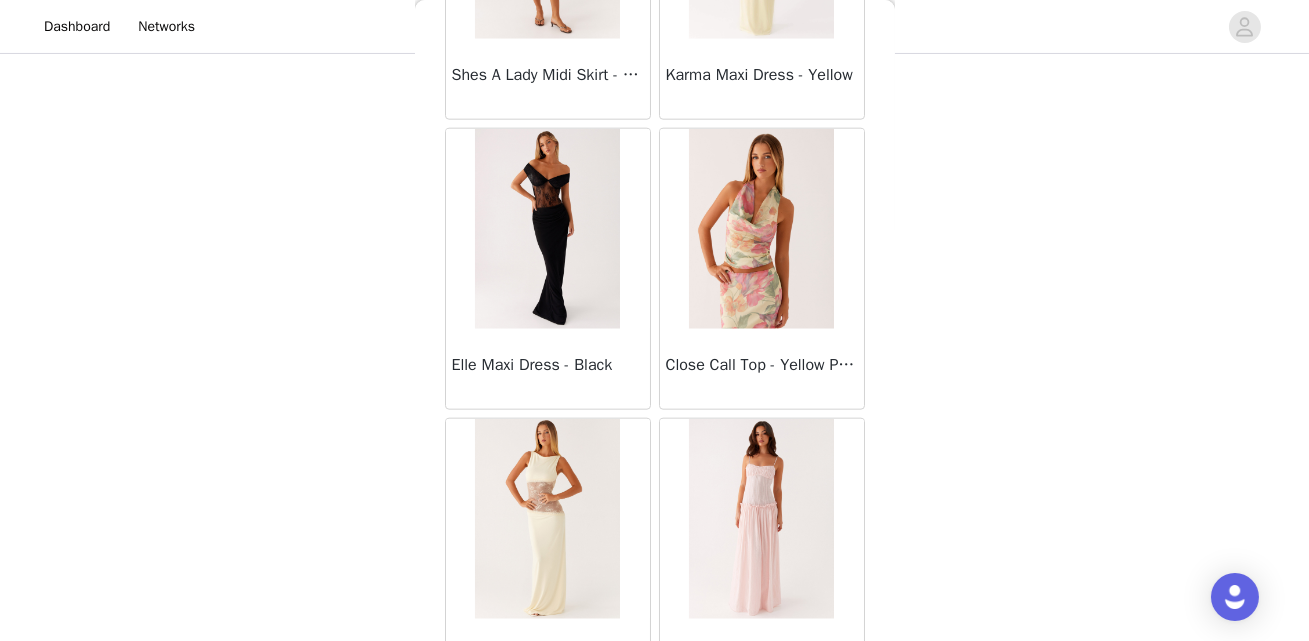 scroll, scrollTop: 19237, scrollLeft: 0, axis: vertical 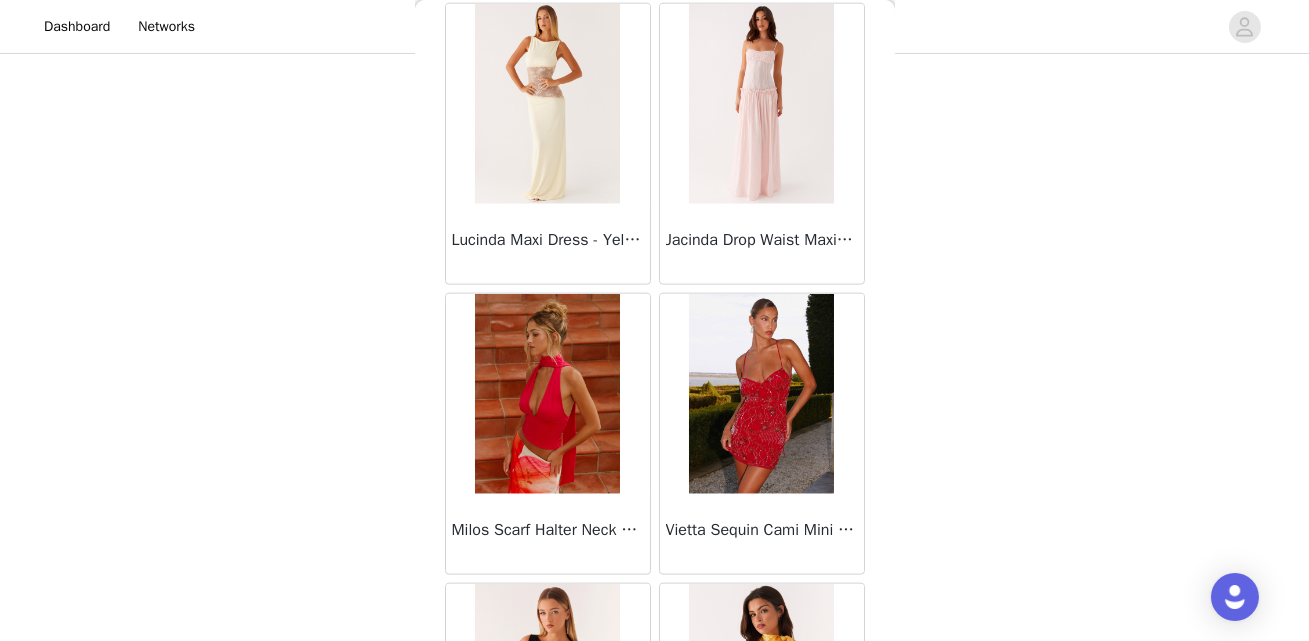 click at bounding box center (547, 104) 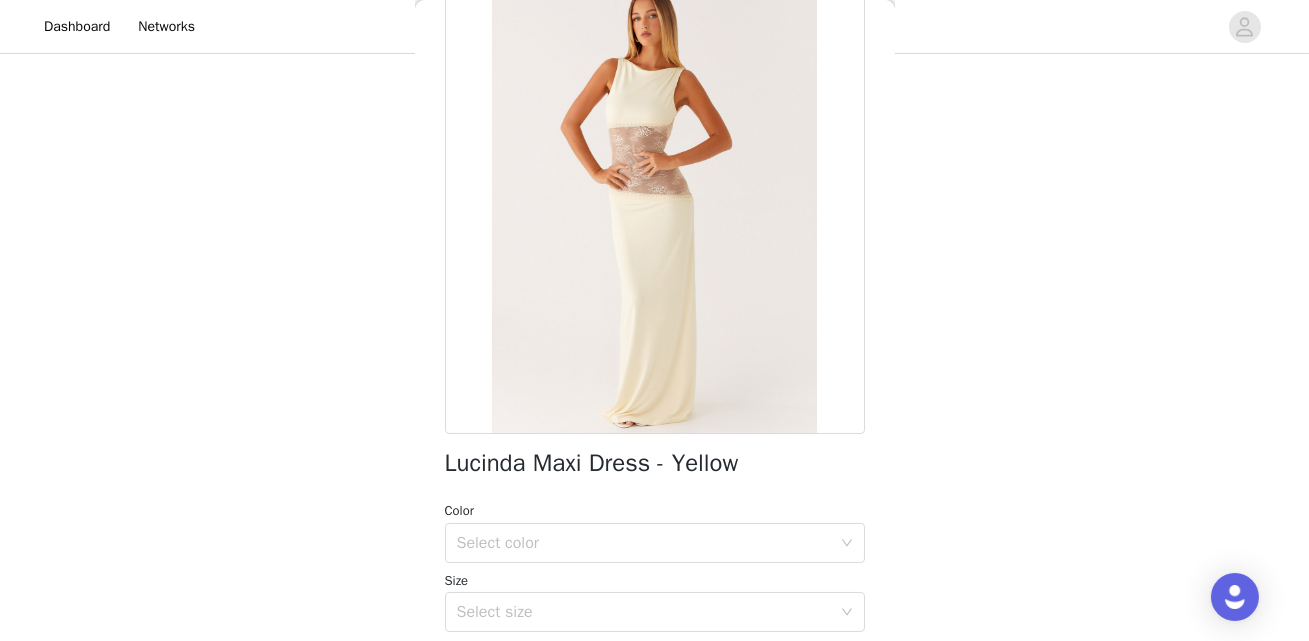 scroll, scrollTop: 244, scrollLeft: 0, axis: vertical 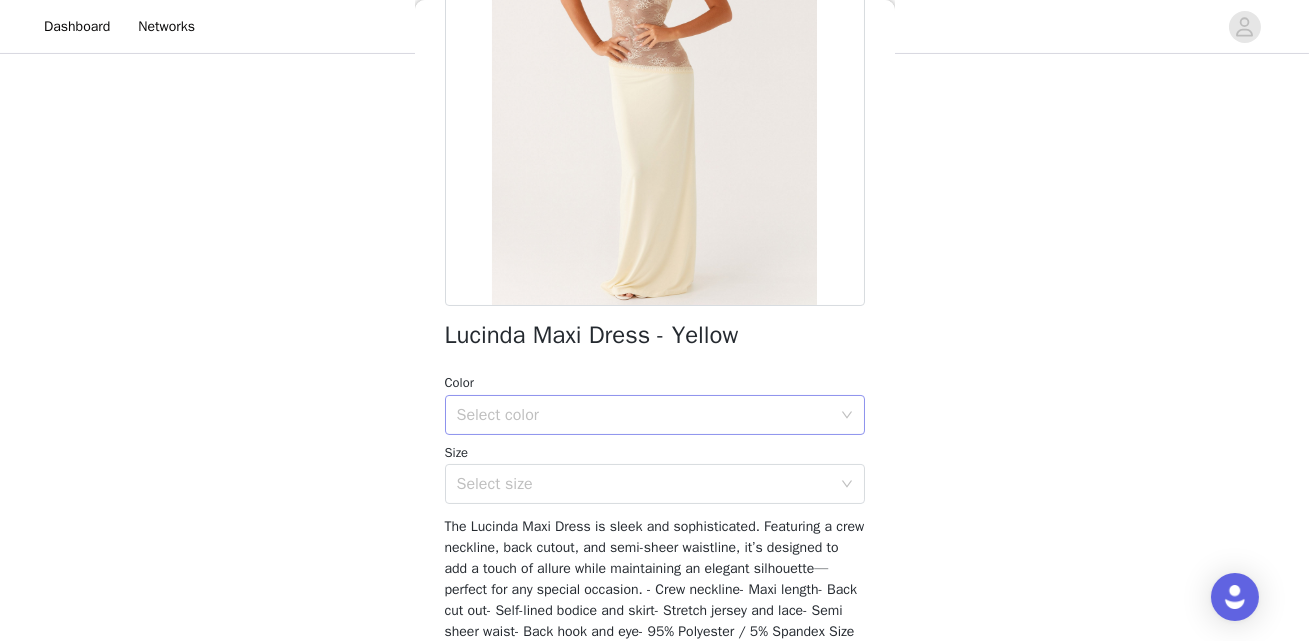 click on "Select color" at bounding box center [644, 415] 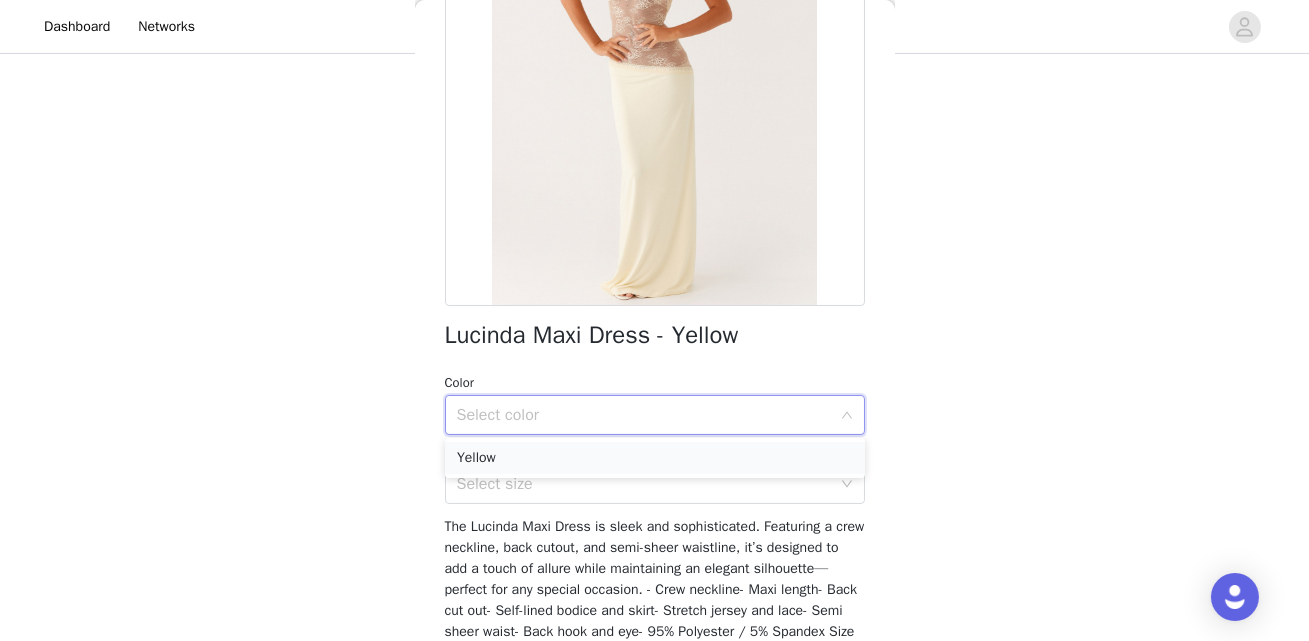 click on "Yellow" at bounding box center (655, 458) 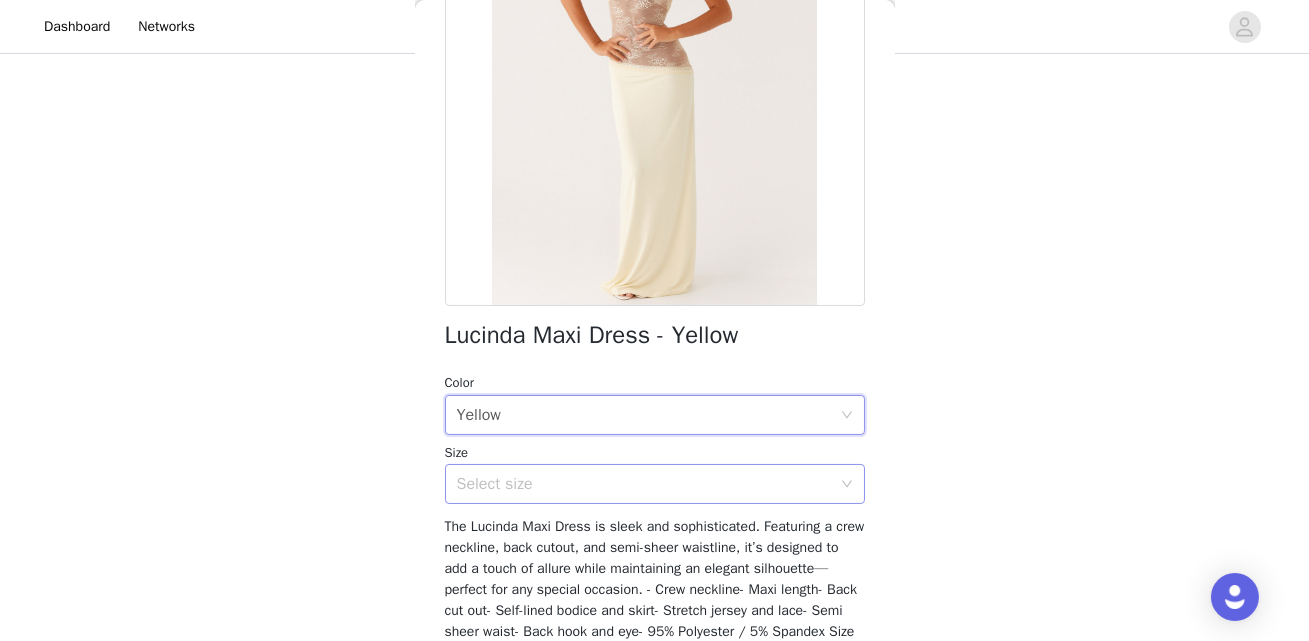 click on "Select size" at bounding box center (644, 484) 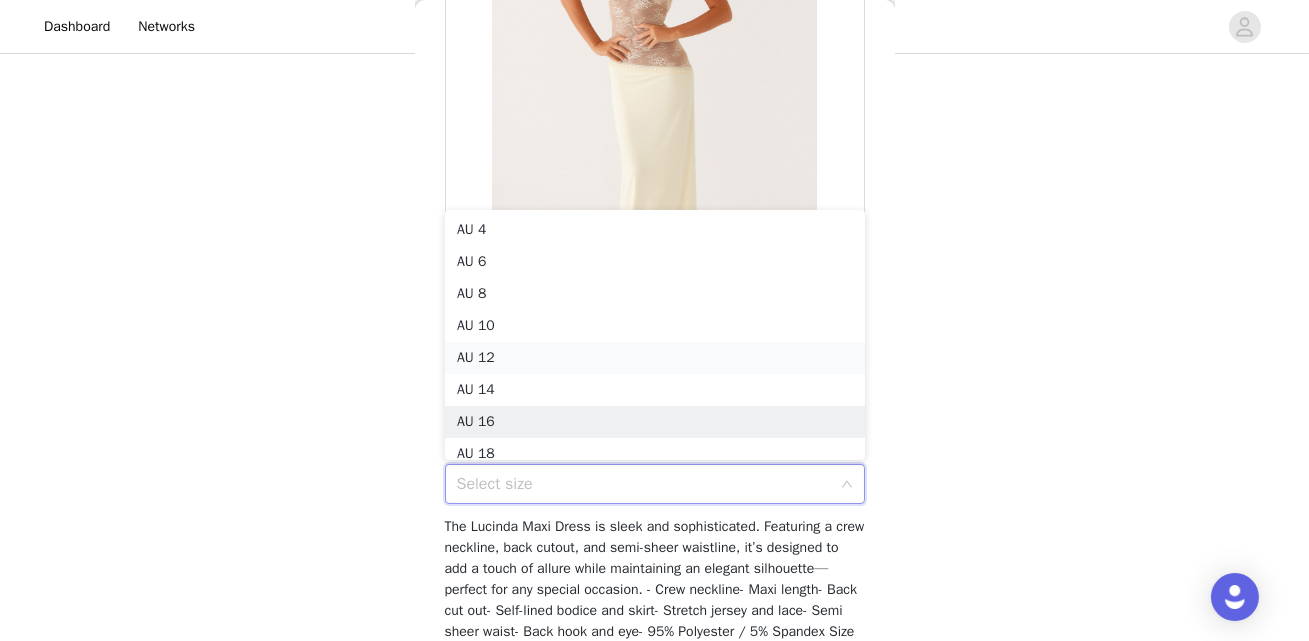 scroll, scrollTop: 10, scrollLeft: 0, axis: vertical 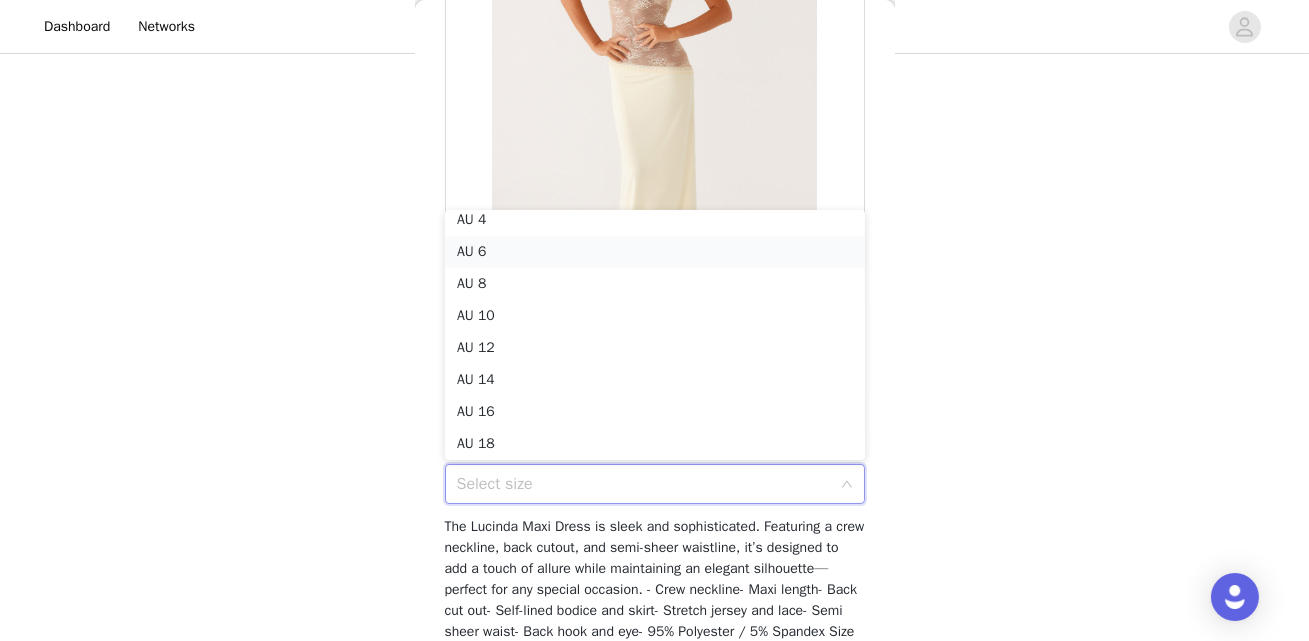 click on "AU 6" at bounding box center (655, 252) 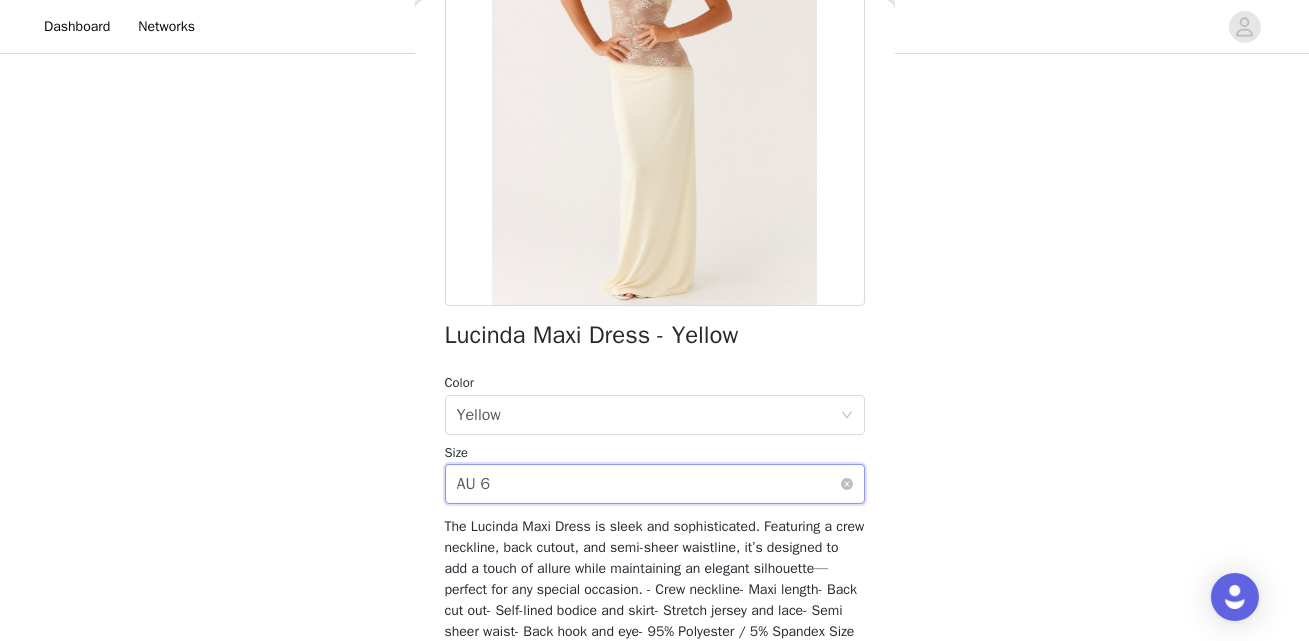 scroll, scrollTop: 413, scrollLeft: 0, axis: vertical 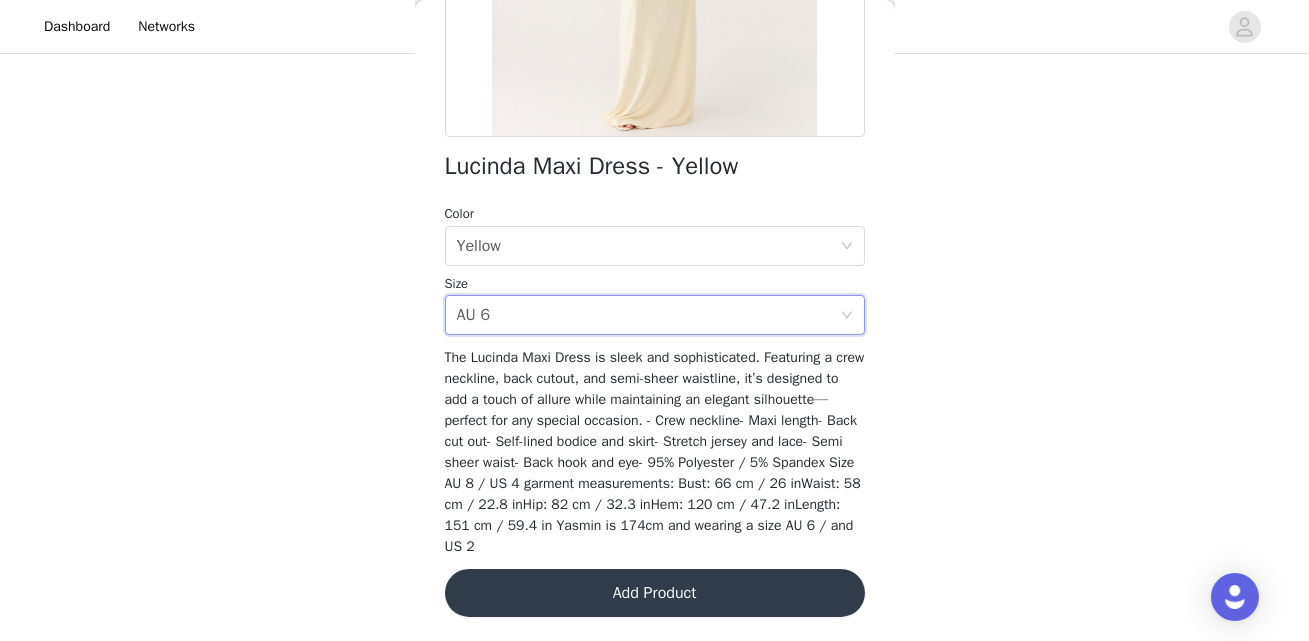 click on "Add Product" at bounding box center [655, 593] 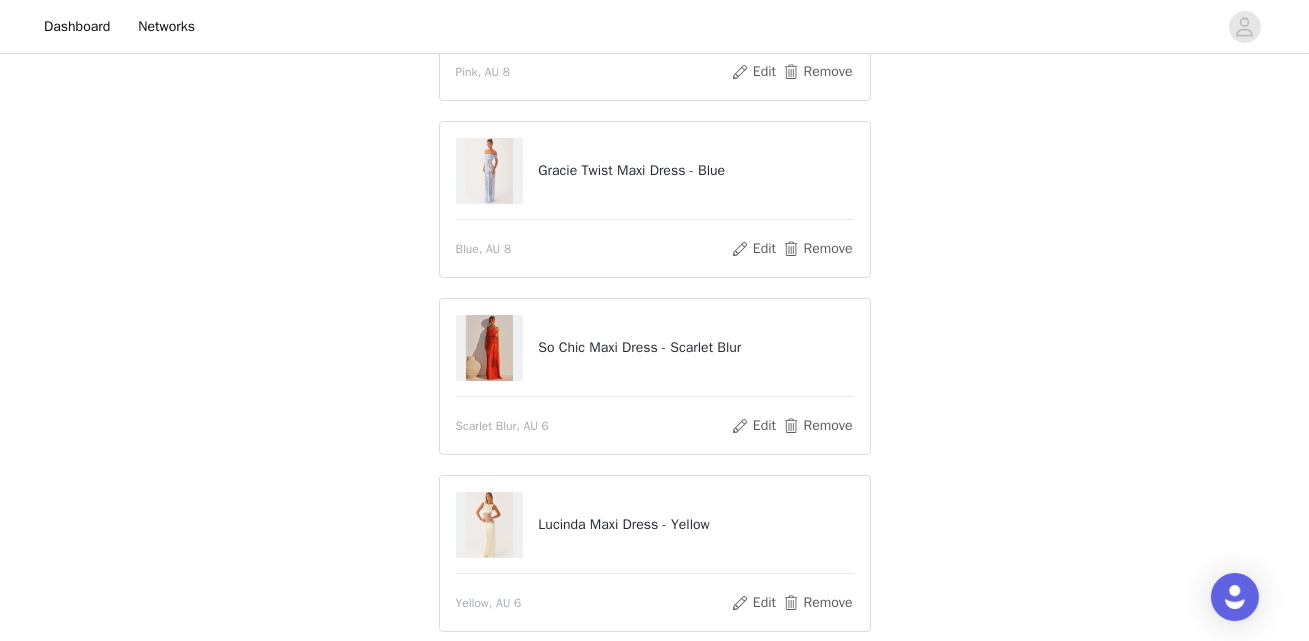 scroll, scrollTop: 634, scrollLeft: 0, axis: vertical 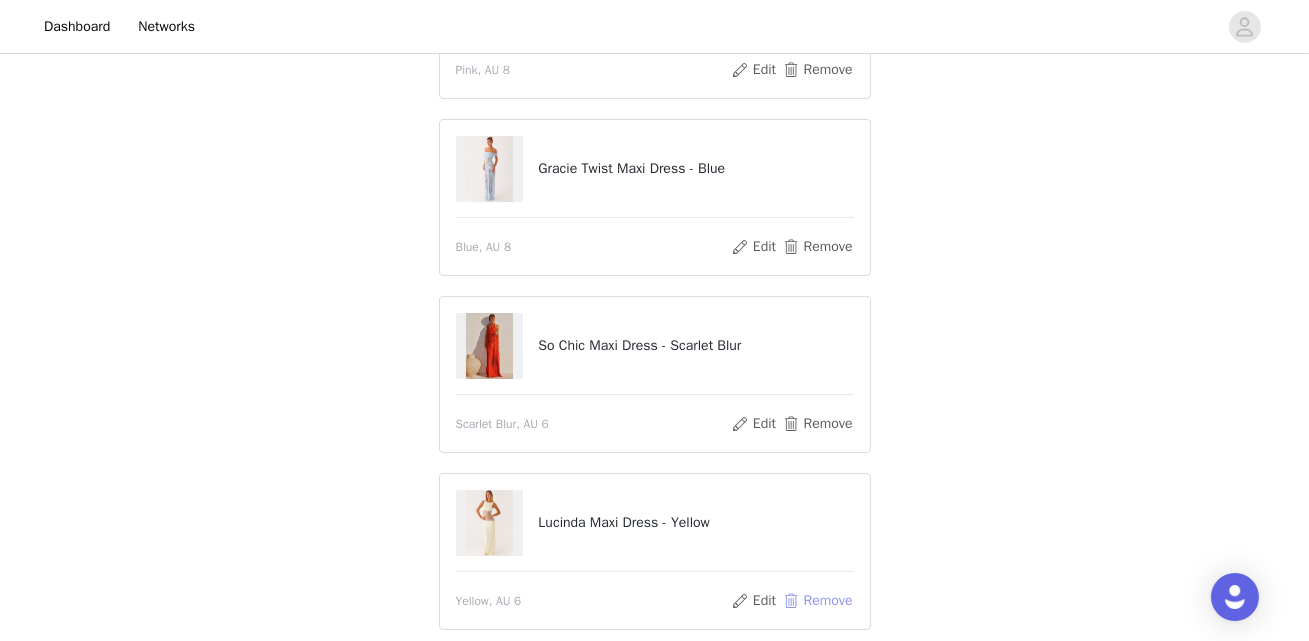 click on "Remove" at bounding box center [817, 601] 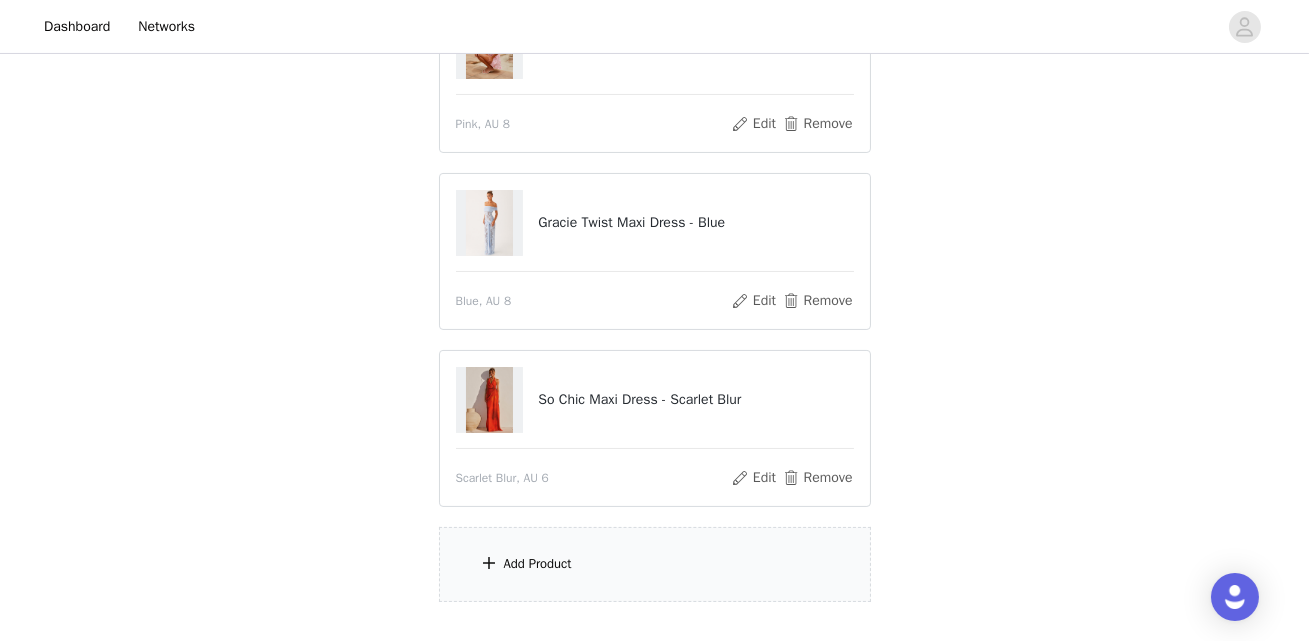 click on "Add Product" at bounding box center (655, 564) 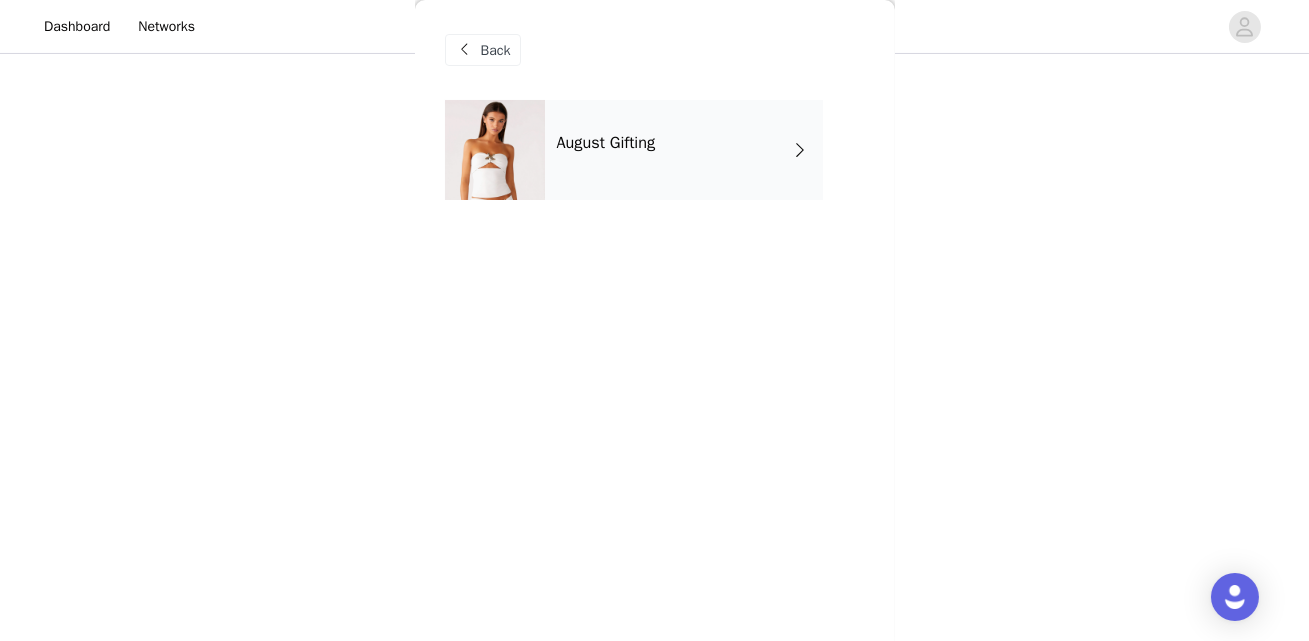 click on "August Gifting" at bounding box center (684, 150) 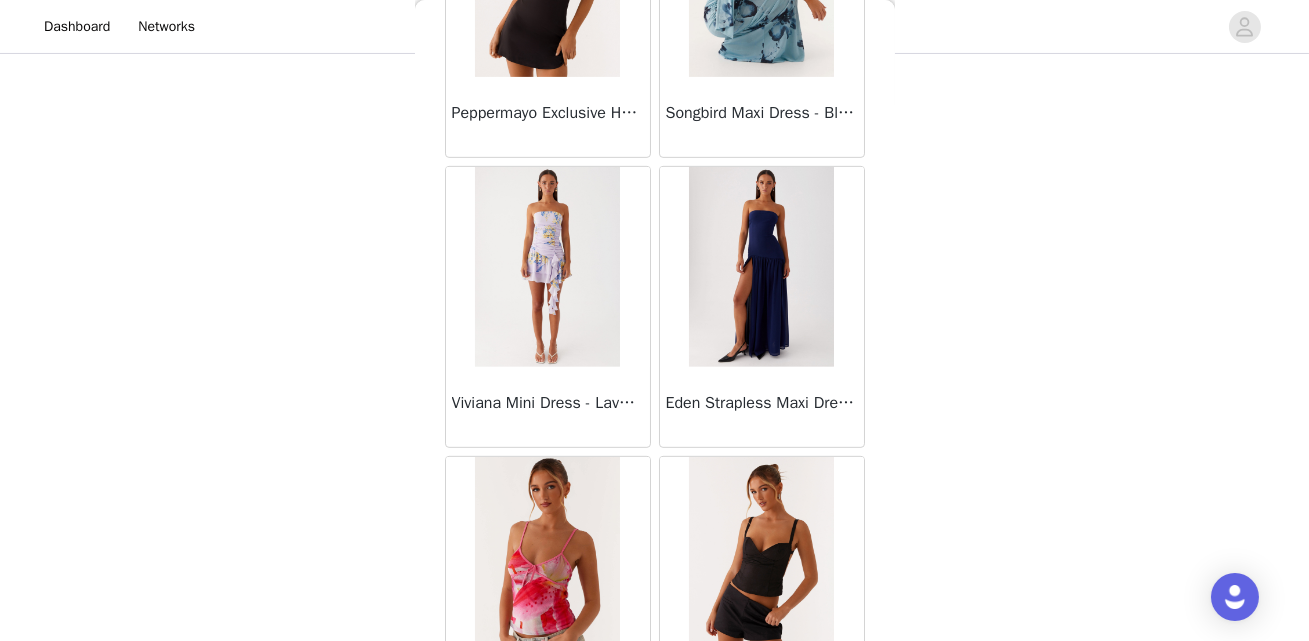 scroll, scrollTop: 2417, scrollLeft: 0, axis: vertical 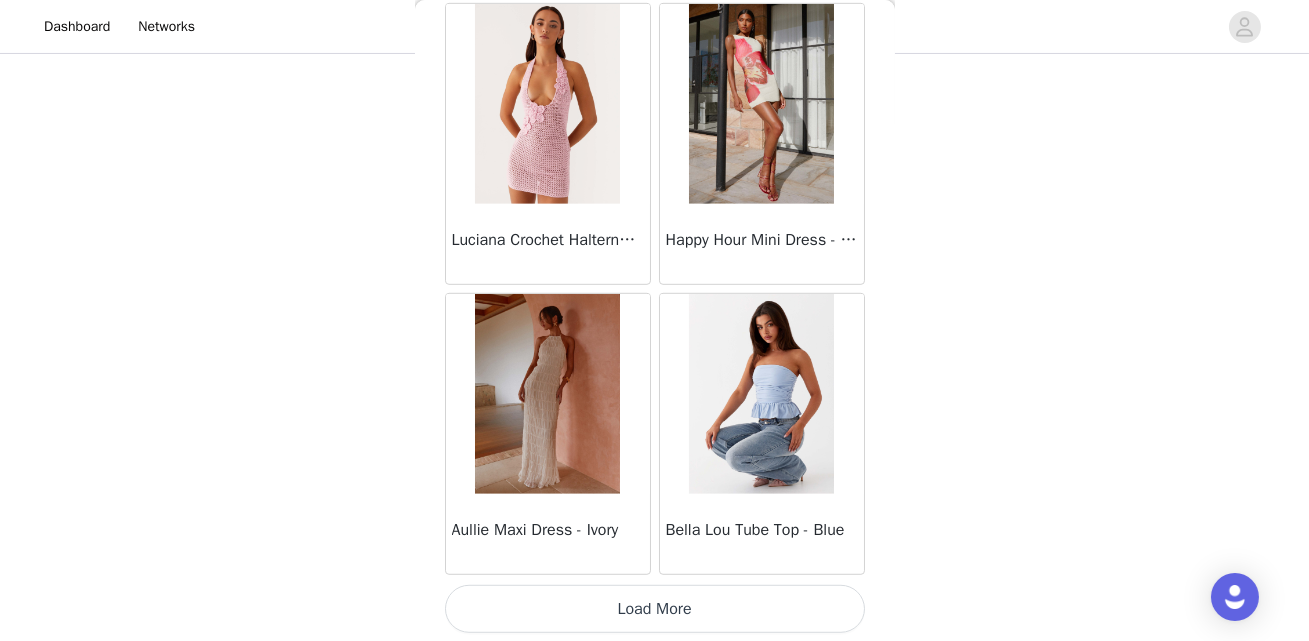 click on "Load More" at bounding box center [655, 609] 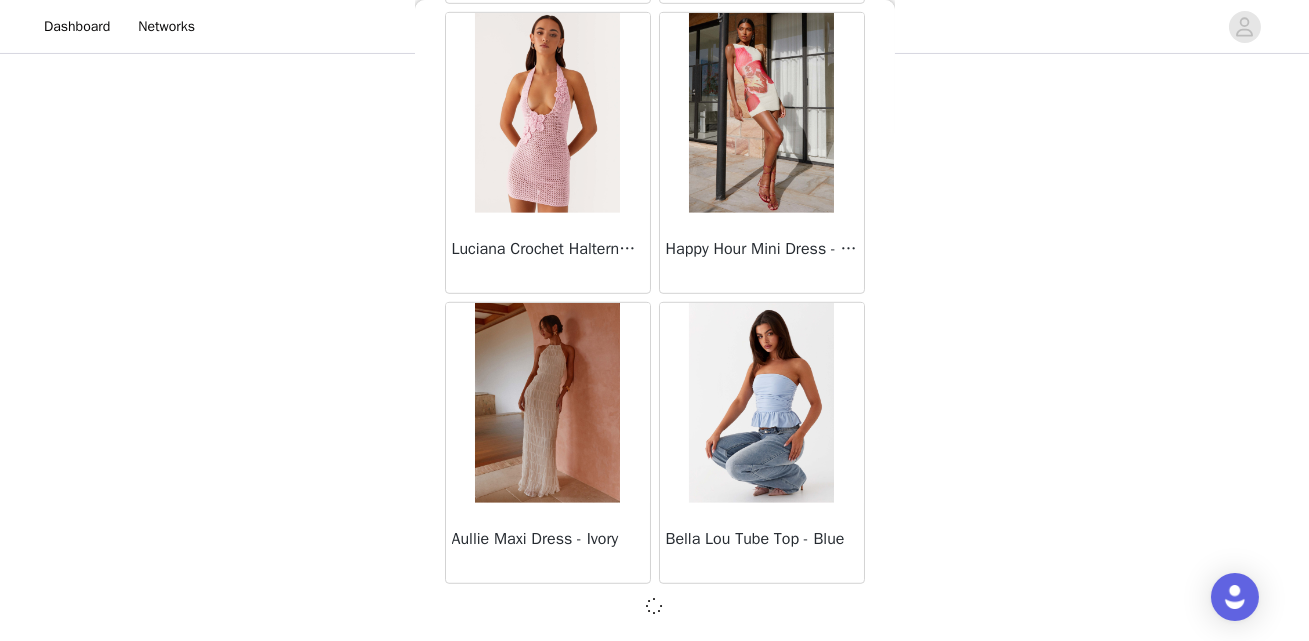scroll, scrollTop: 761, scrollLeft: 0, axis: vertical 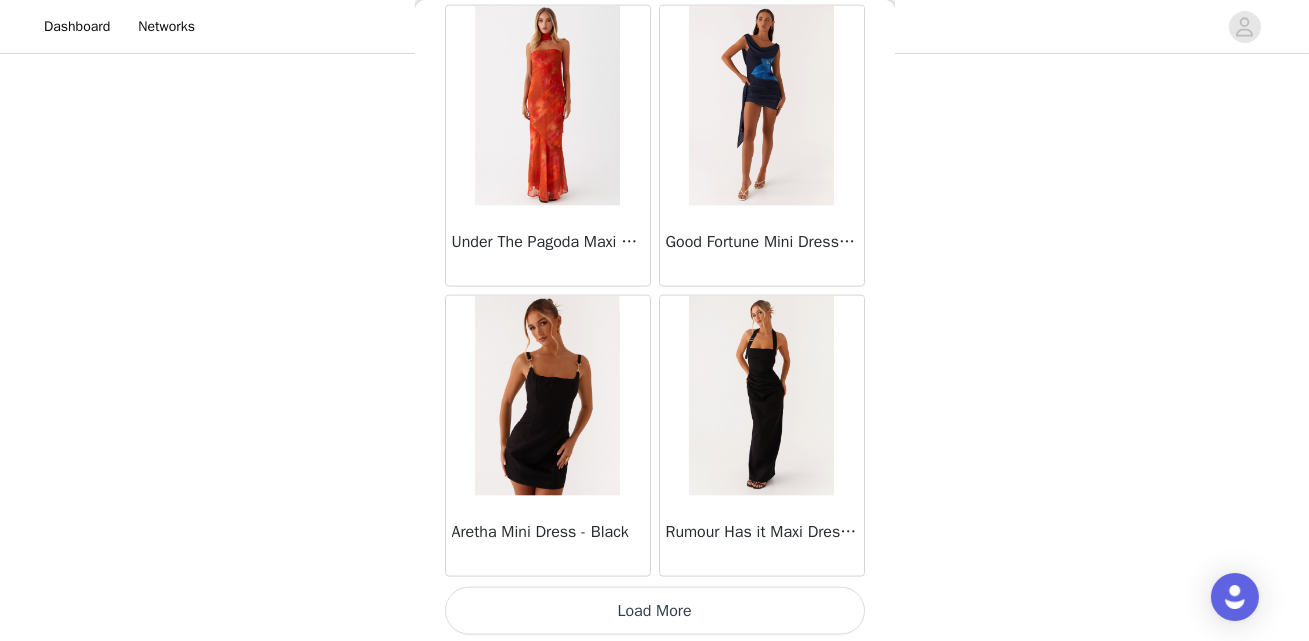 click on "Load More" at bounding box center (655, 611) 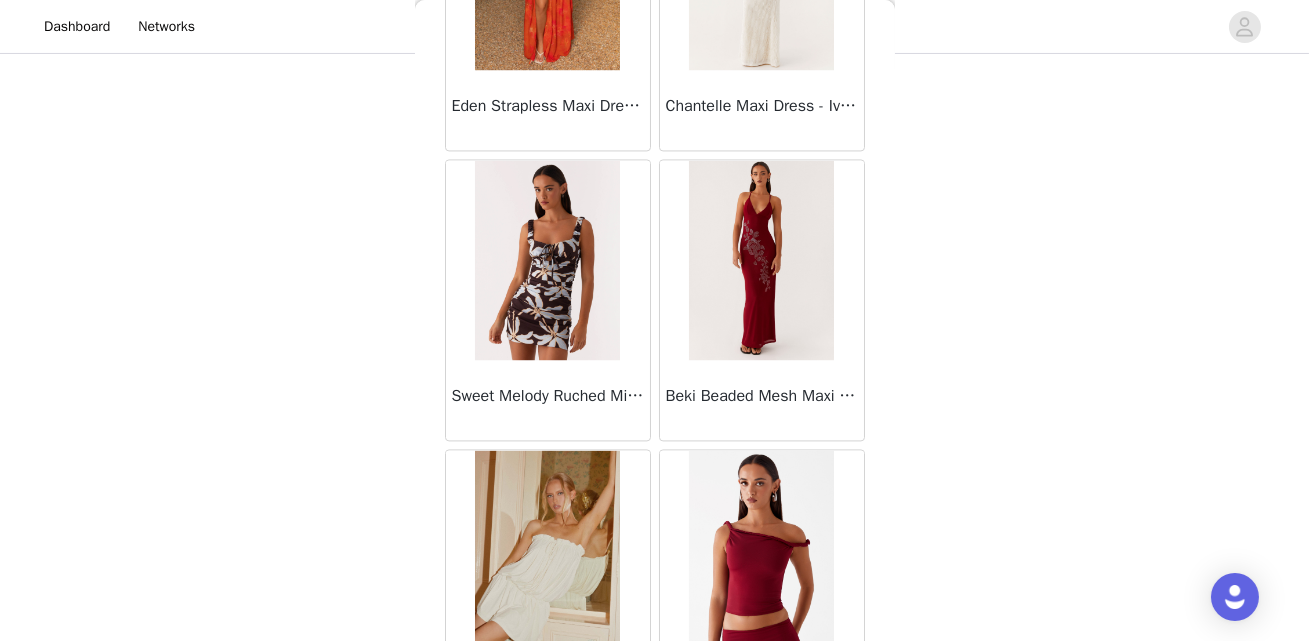 scroll, scrollTop: 8213, scrollLeft: 0, axis: vertical 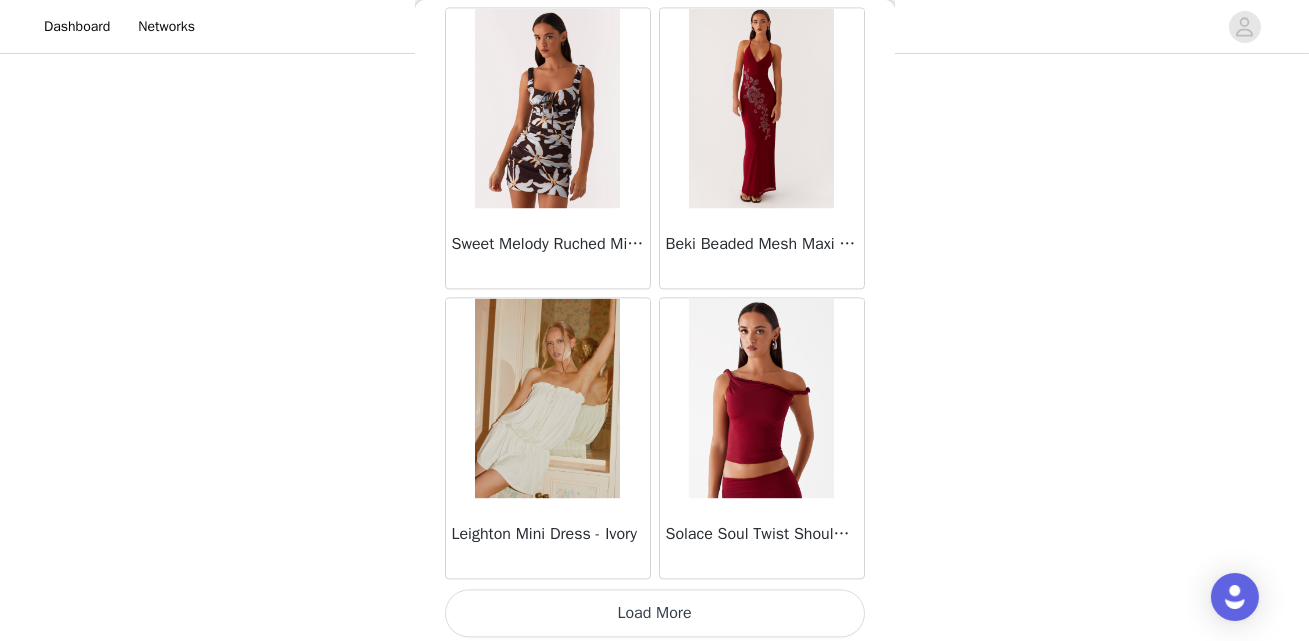 click on "Load More" at bounding box center [655, 613] 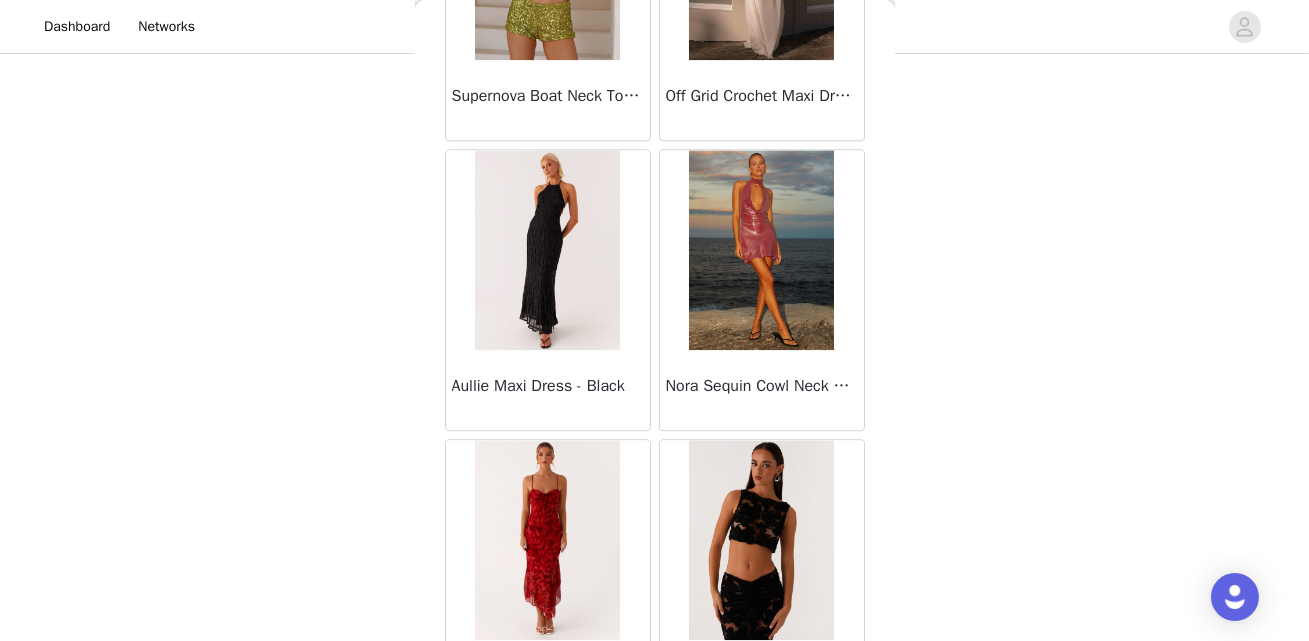 scroll, scrollTop: 11111, scrollLeft: 0, axis: vertical 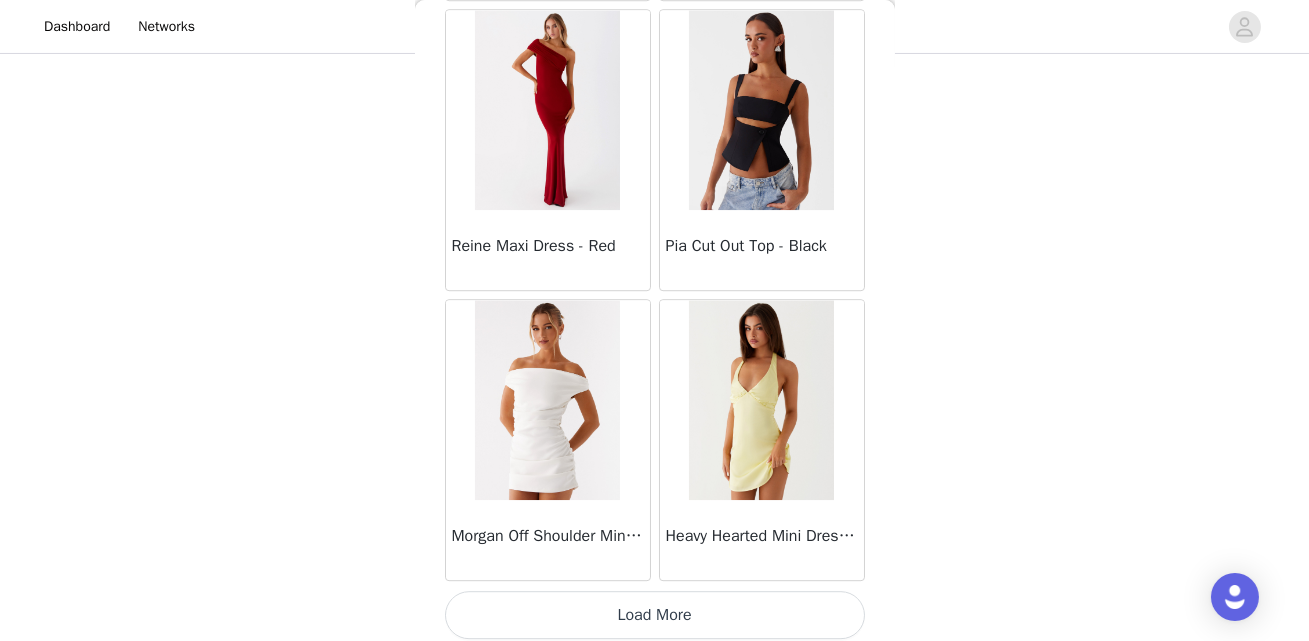 click on "Load More" at bounding box center [655, 615] 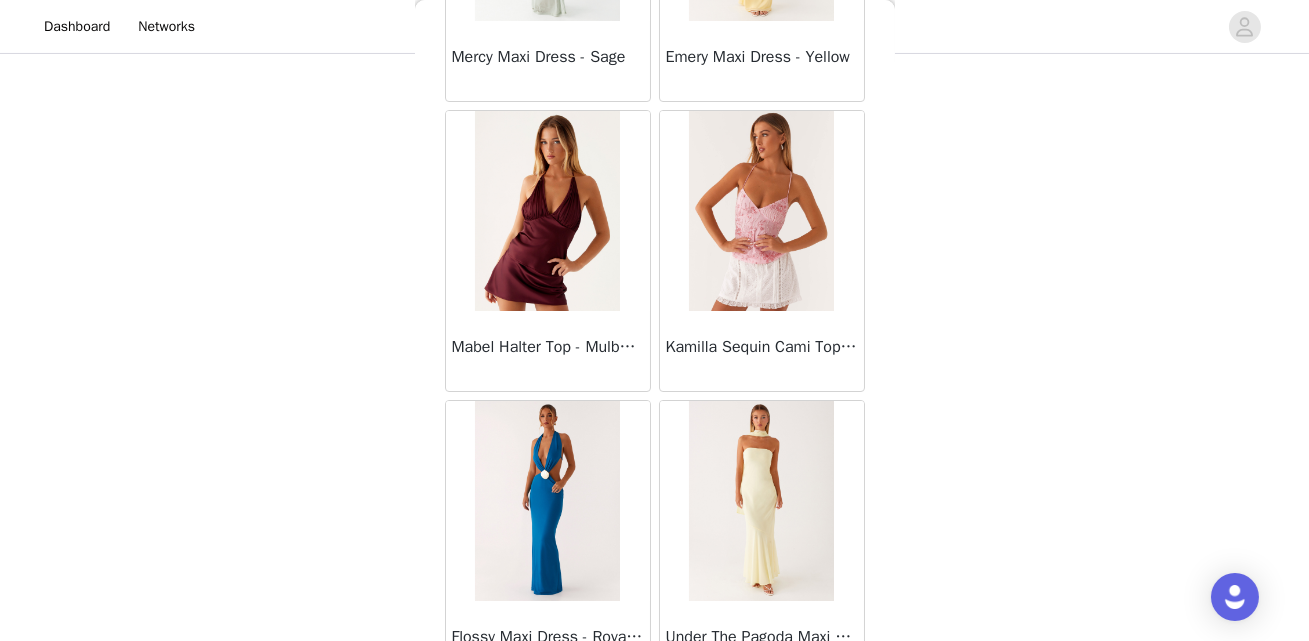 scroll, scrollTop: 14010, scrollLeft: 0, axis: vertical 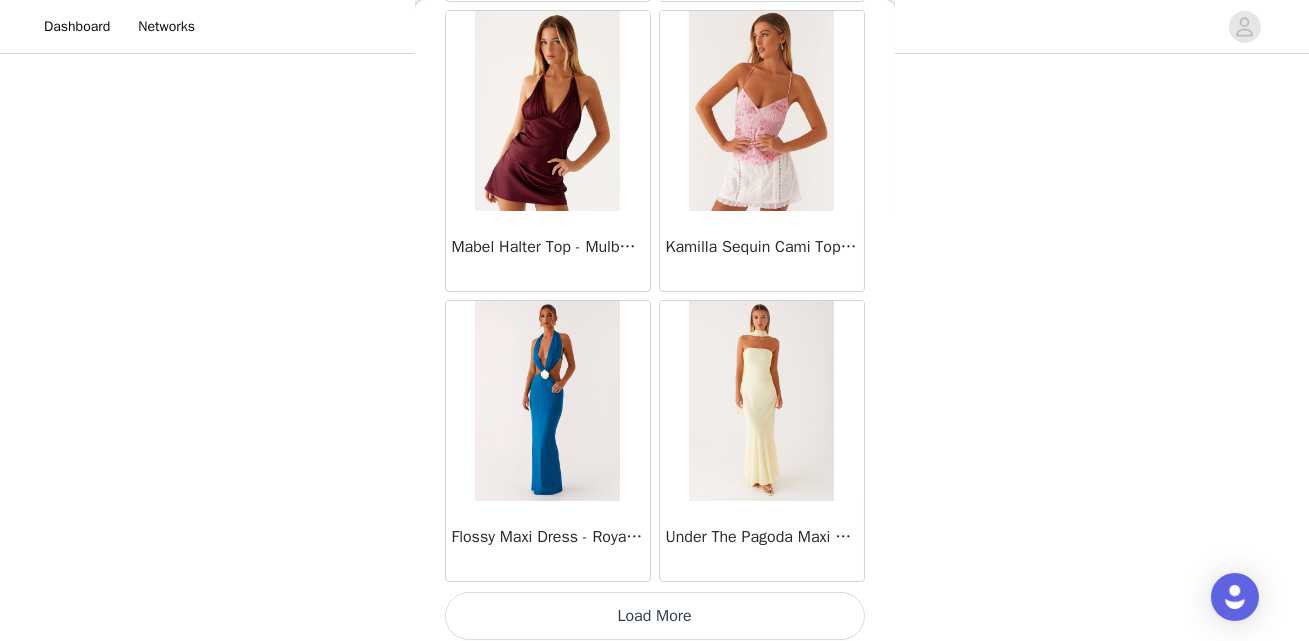 click on "Load More" at bounding box center (655, 616) 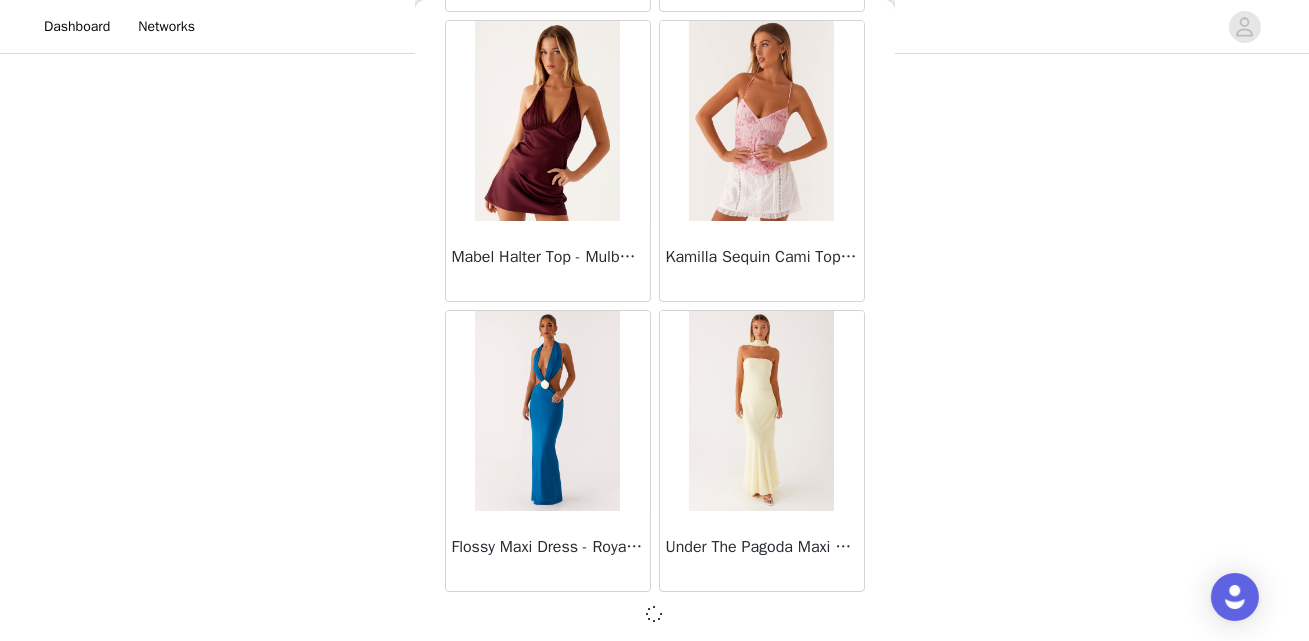scroll, scrollTop: 761, scrollLeft: 0, axis: vertical 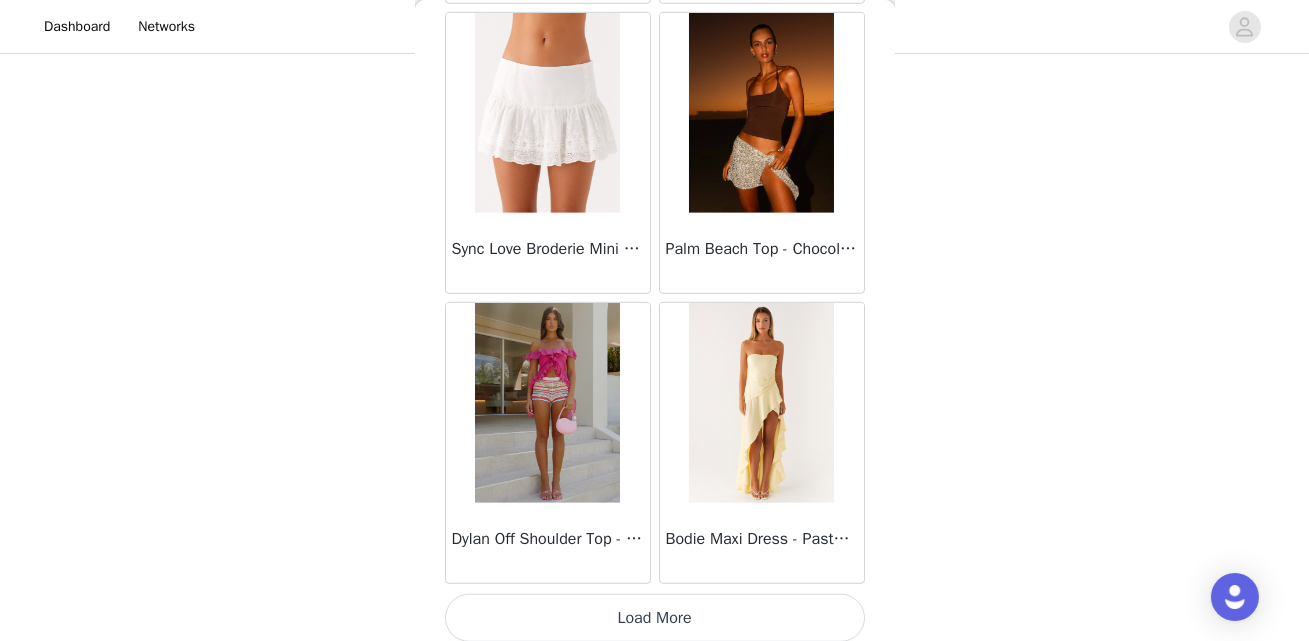 click on "Load More" at bounding box center (655, 618) 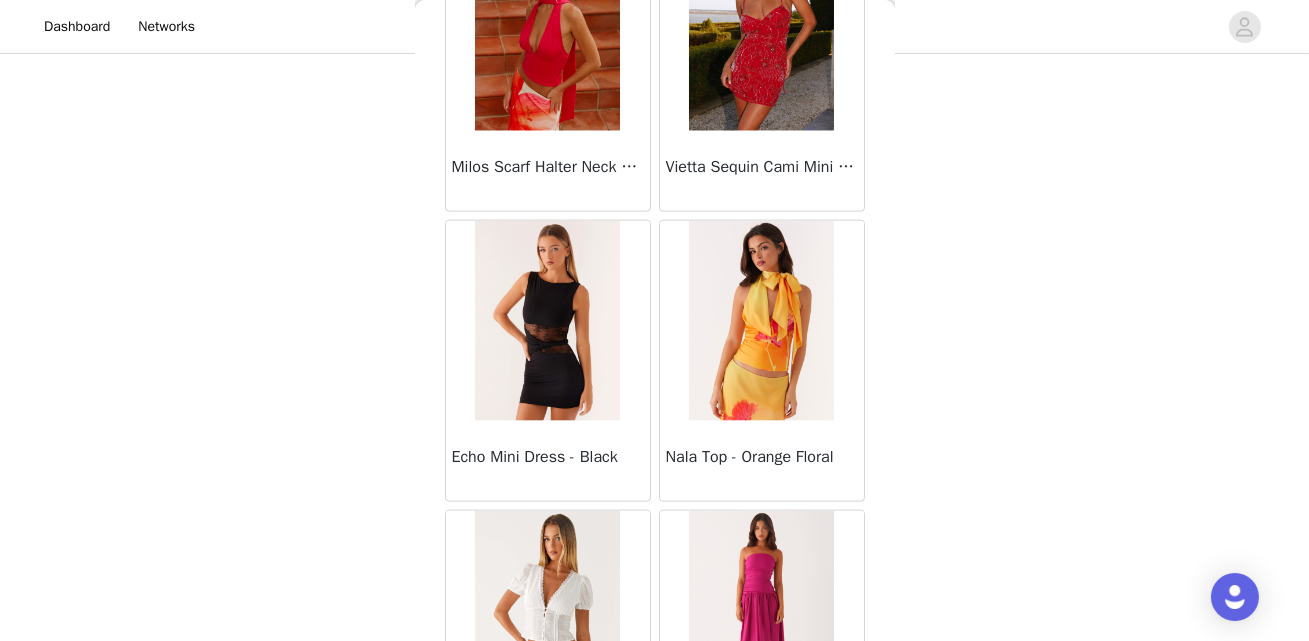 scroll, scrollTop: 19806, scrollLeft: 0, axis: vertical 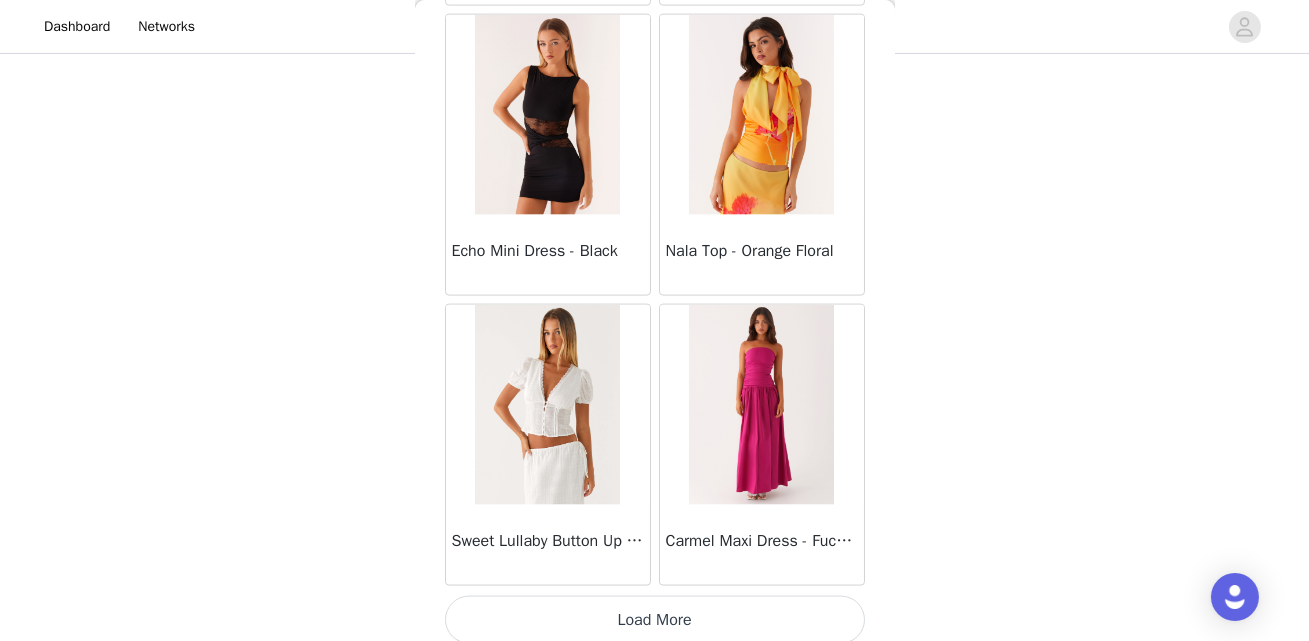 click on "Load More" at bounding box center (655, 620) 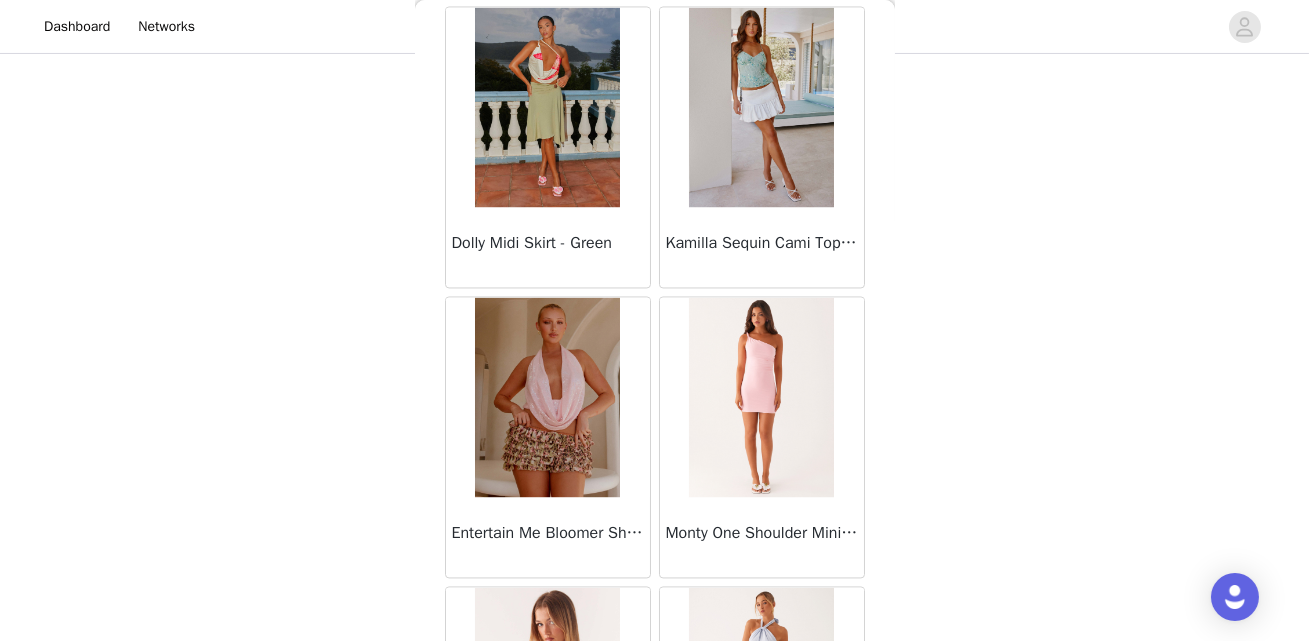 scroll, scrollTop: 22704, scrollLeft: 0, axis: vertical 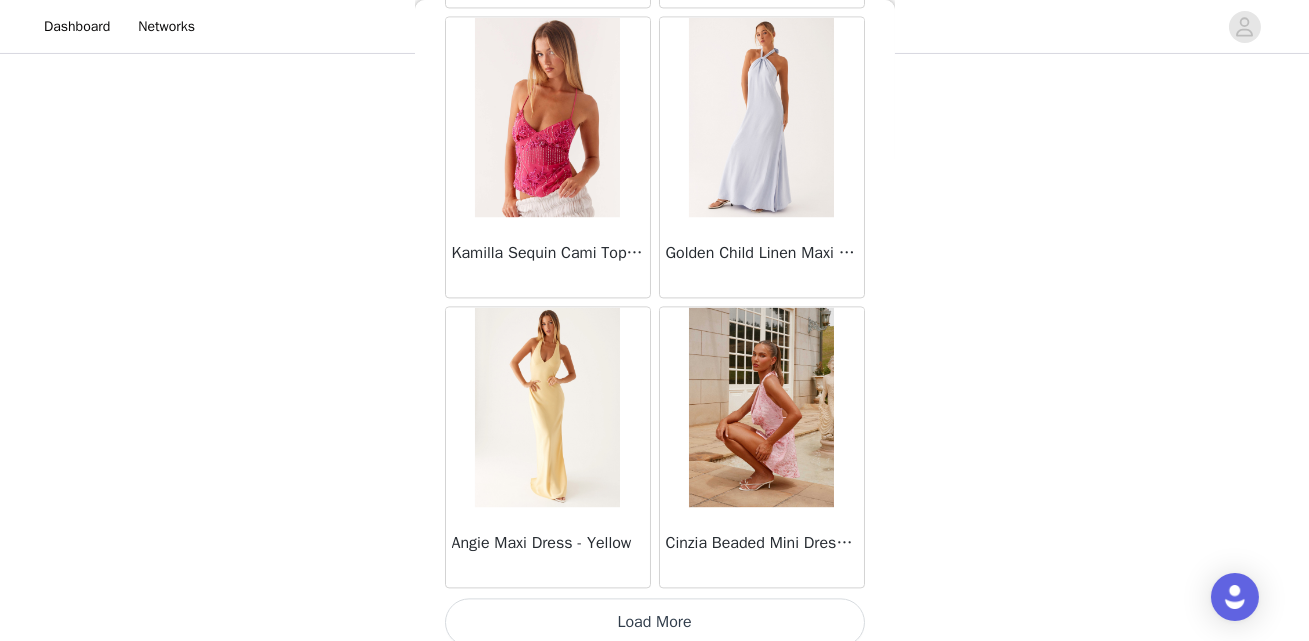 click on "Load More" at bounding box center [655, 622] 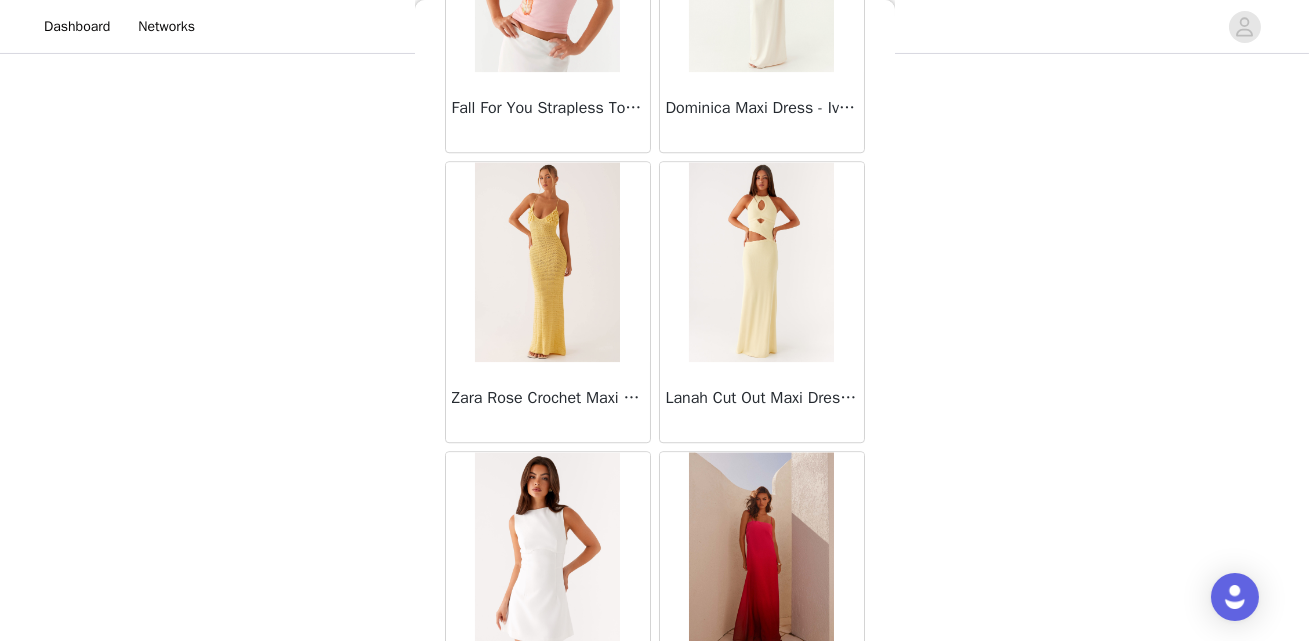 scroll, scrollTop: 25602, scrollLeft: 0, axis: vertical 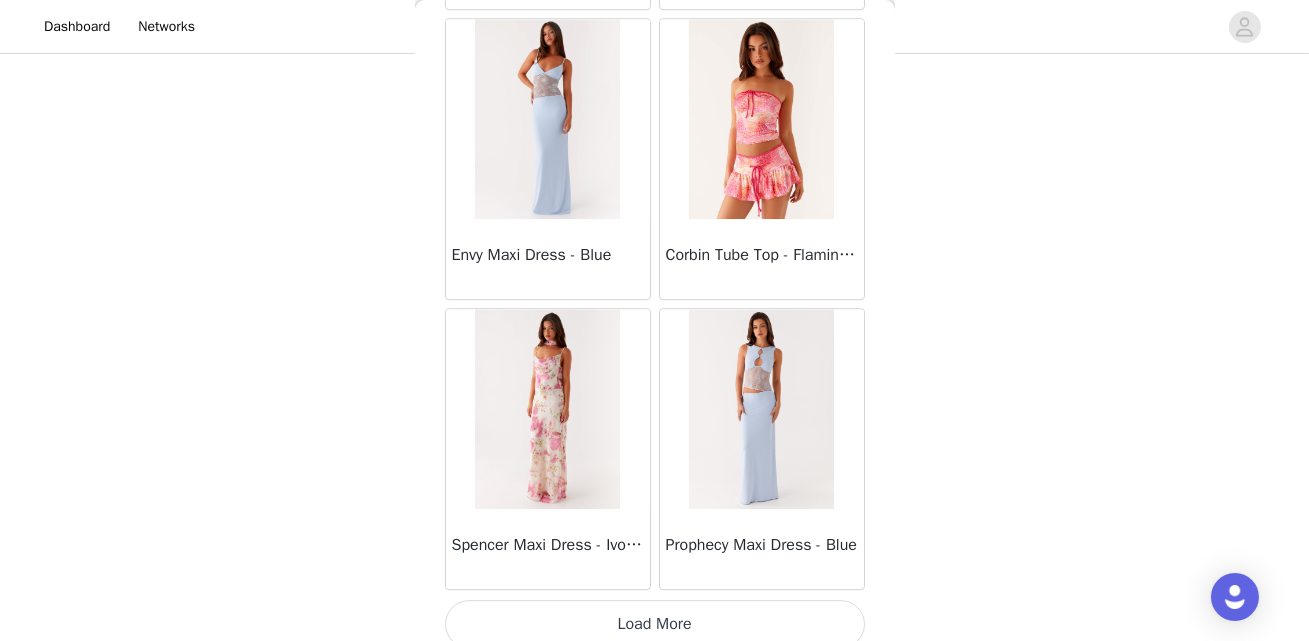 click on "Load More" at bounding box center (655, 624) 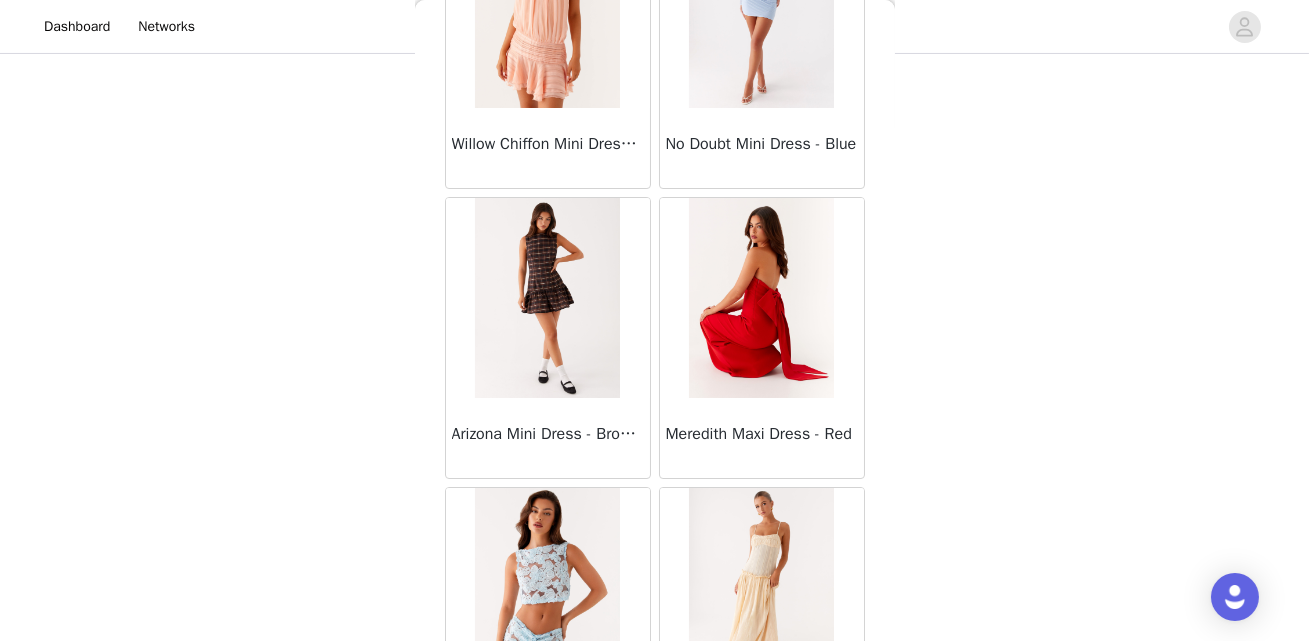 scroll, scrollTop: 28500, scrollLeft: 0, axis: vertical 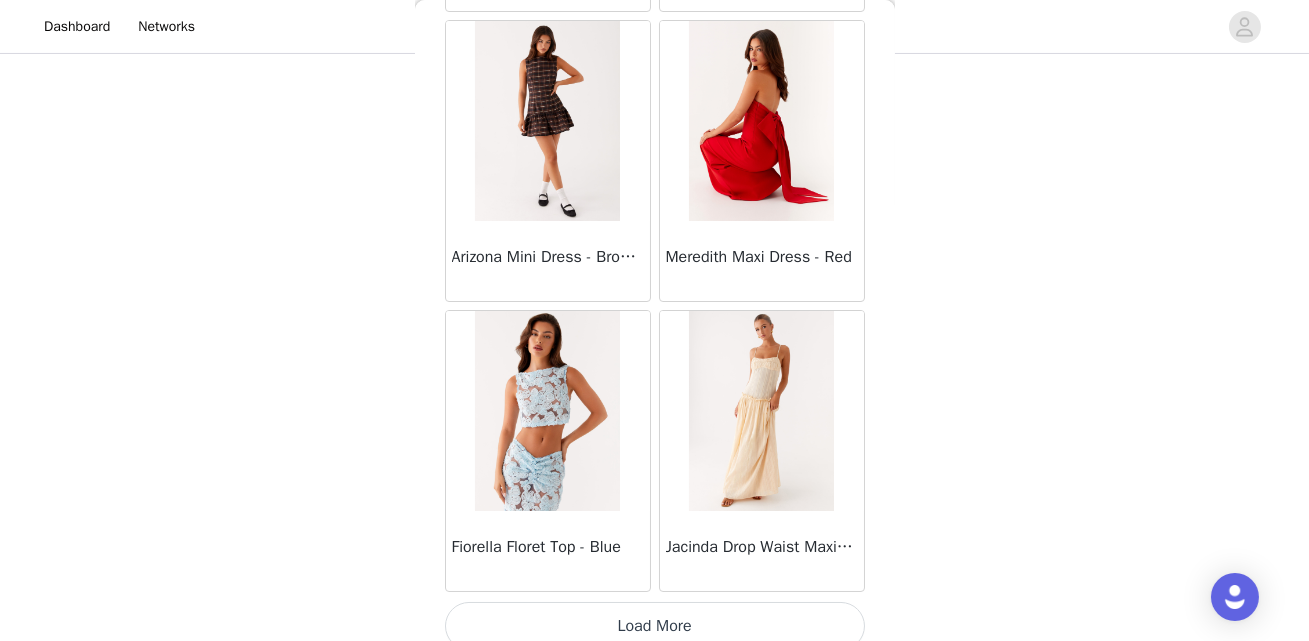 click on "Load More" at bounding box center (655, 626) 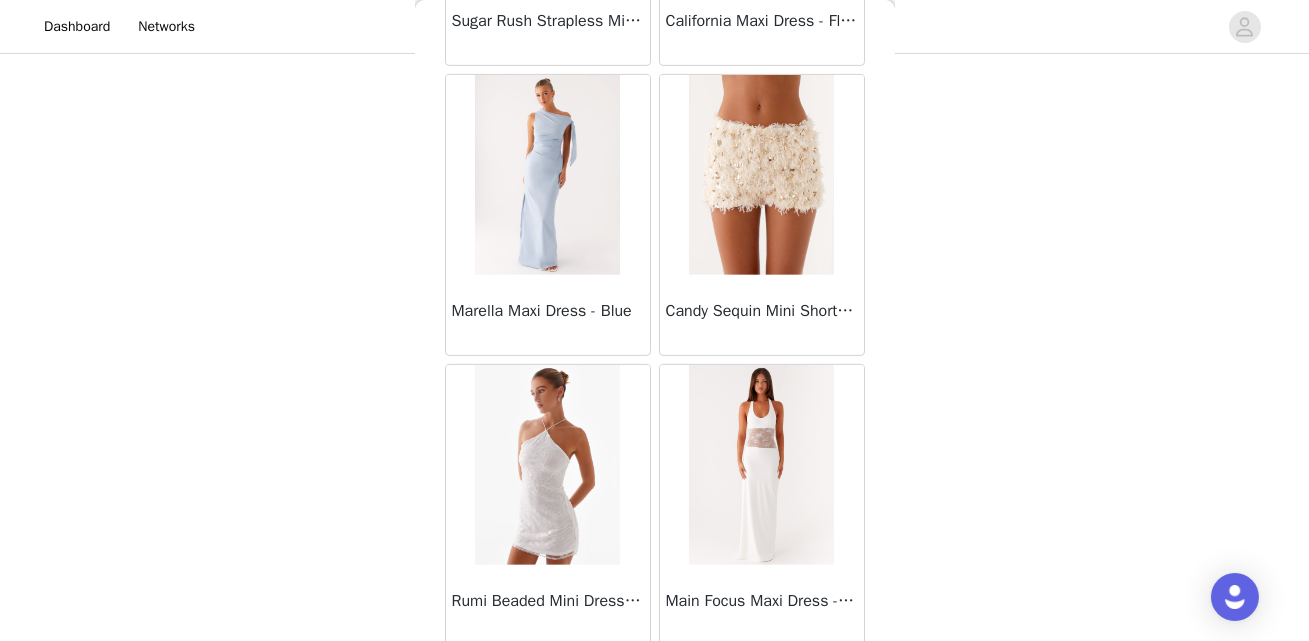 scroll, scrollTop: 31398, scrollLeft: 0, axis: vertical 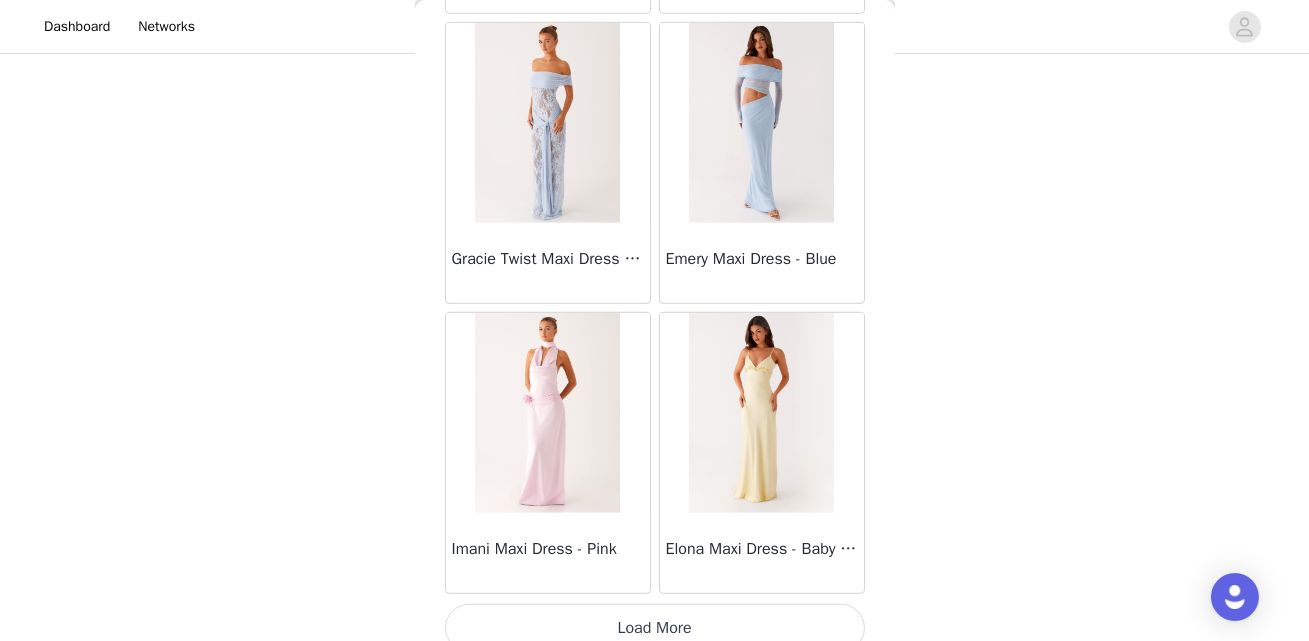 click on "Load More" at bounding box center [655, 628] 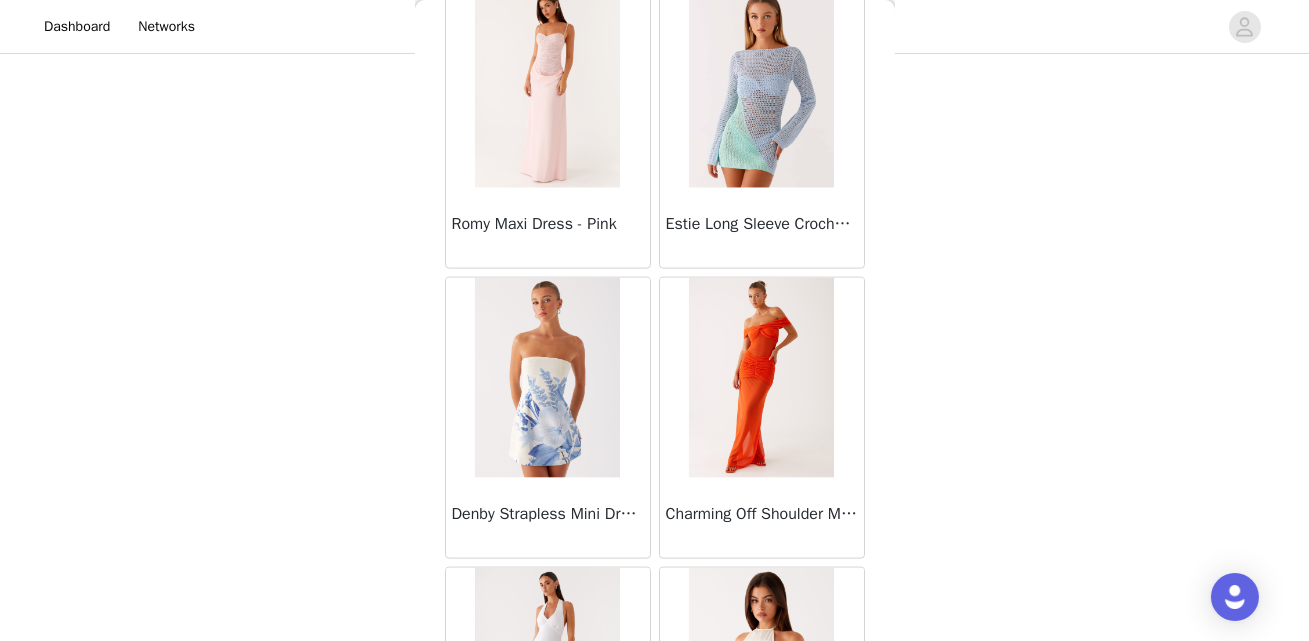 scroll, scrollTop: 34296, scrollLeft: 0, axis: vertical 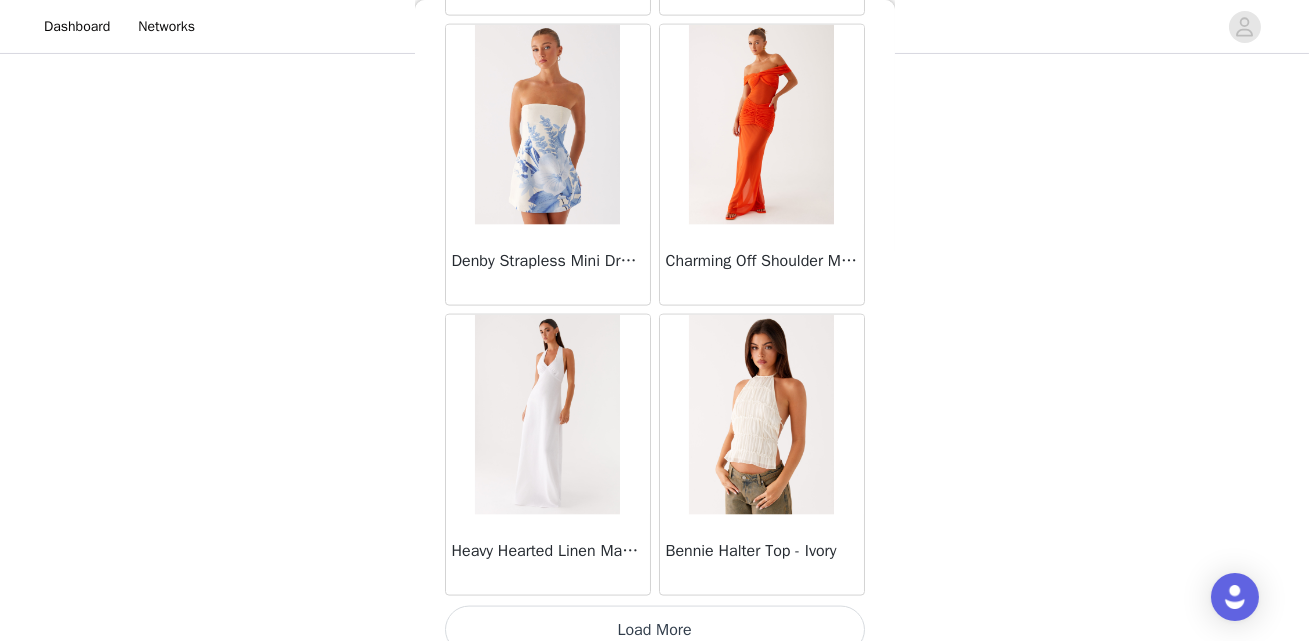 click on "Load More" at bounding box center (655, 630) 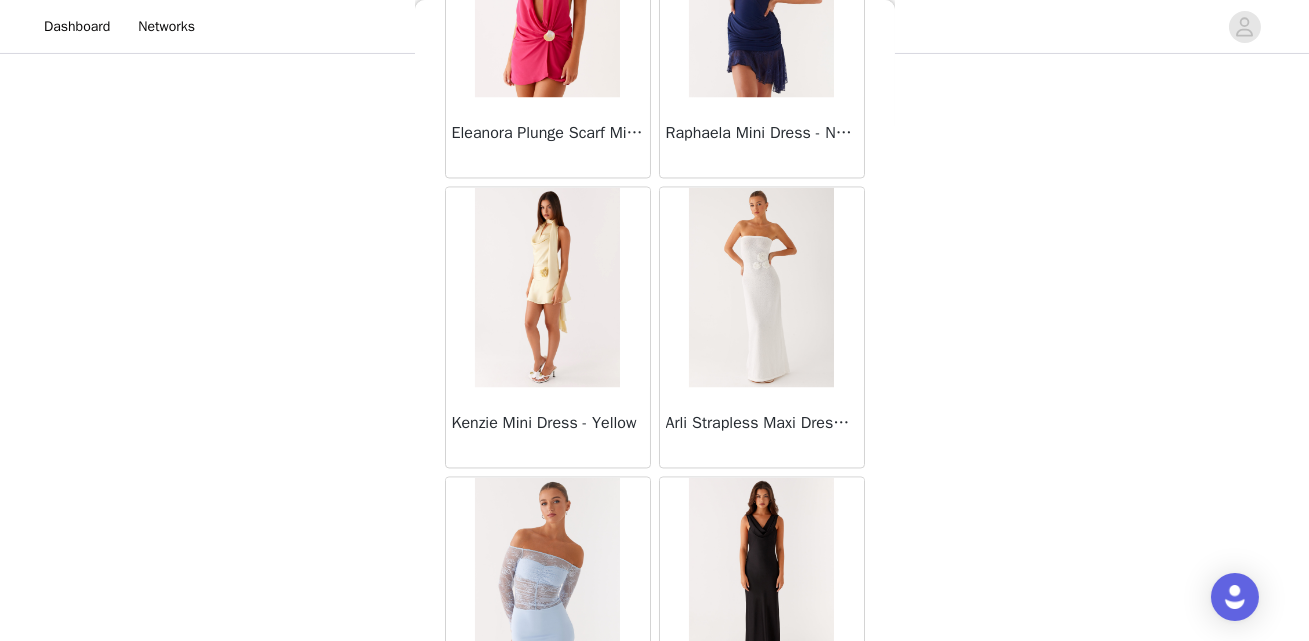 scroll, scrollTop: 37195, scrollLeft: 0, axis: vertical 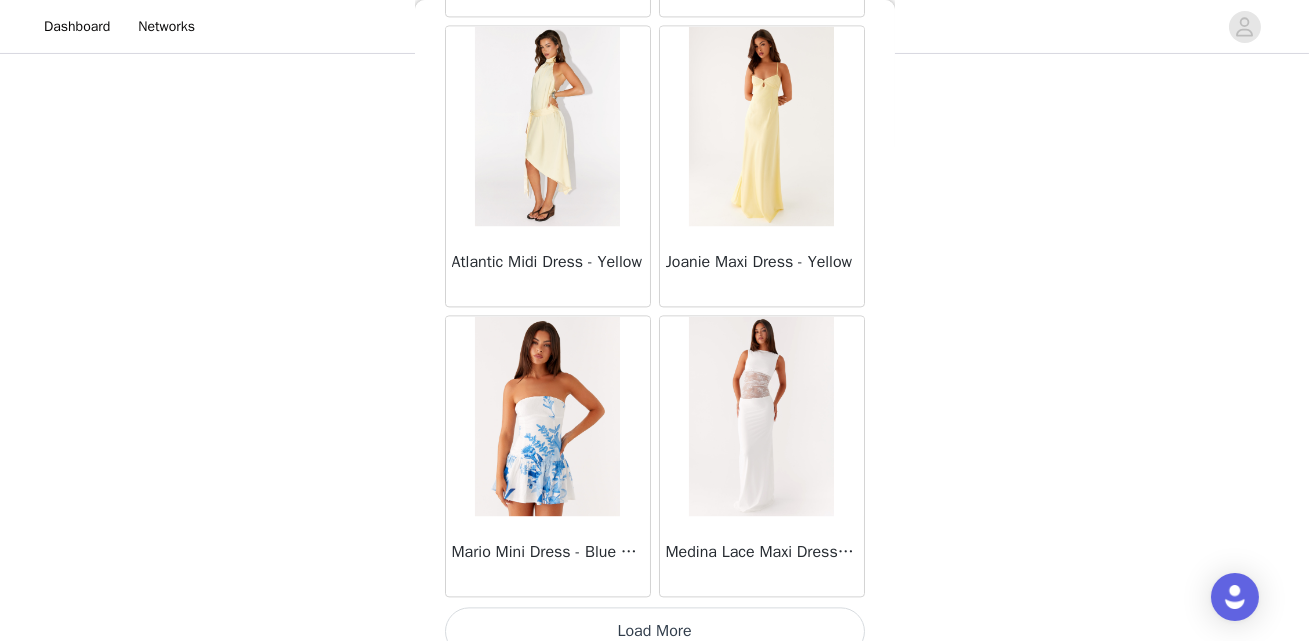 click on "Load More" at bounding box center [655, 631] 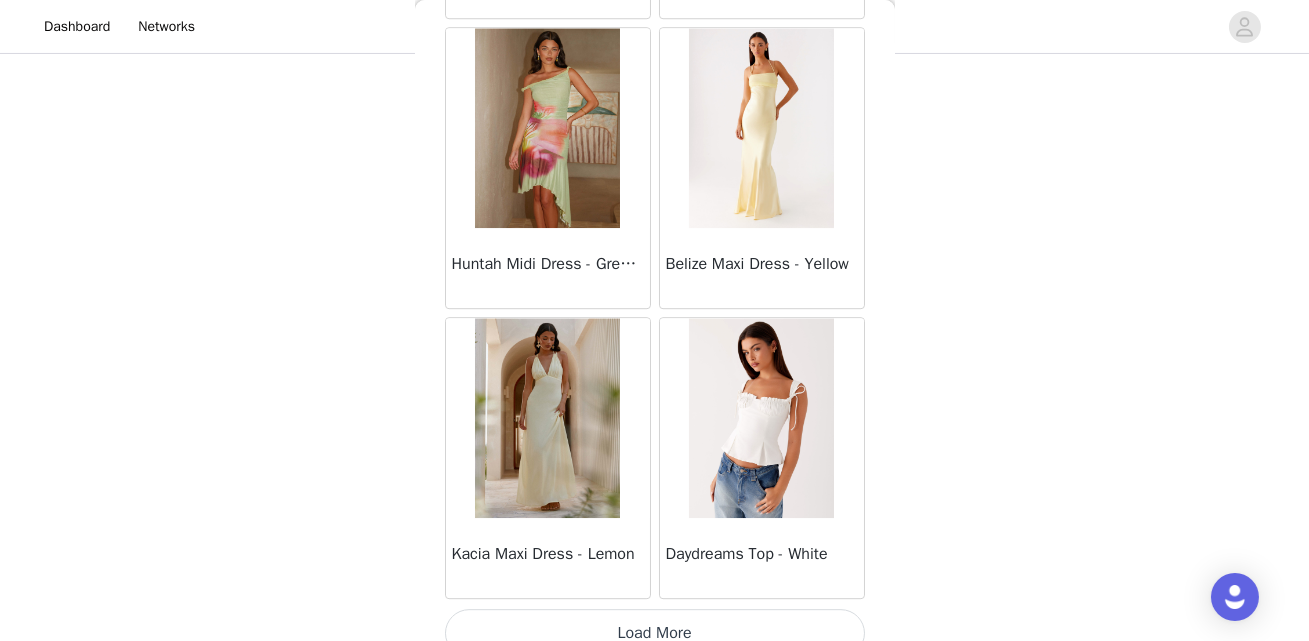 click on "Load More" at bounding box center (655, 633) 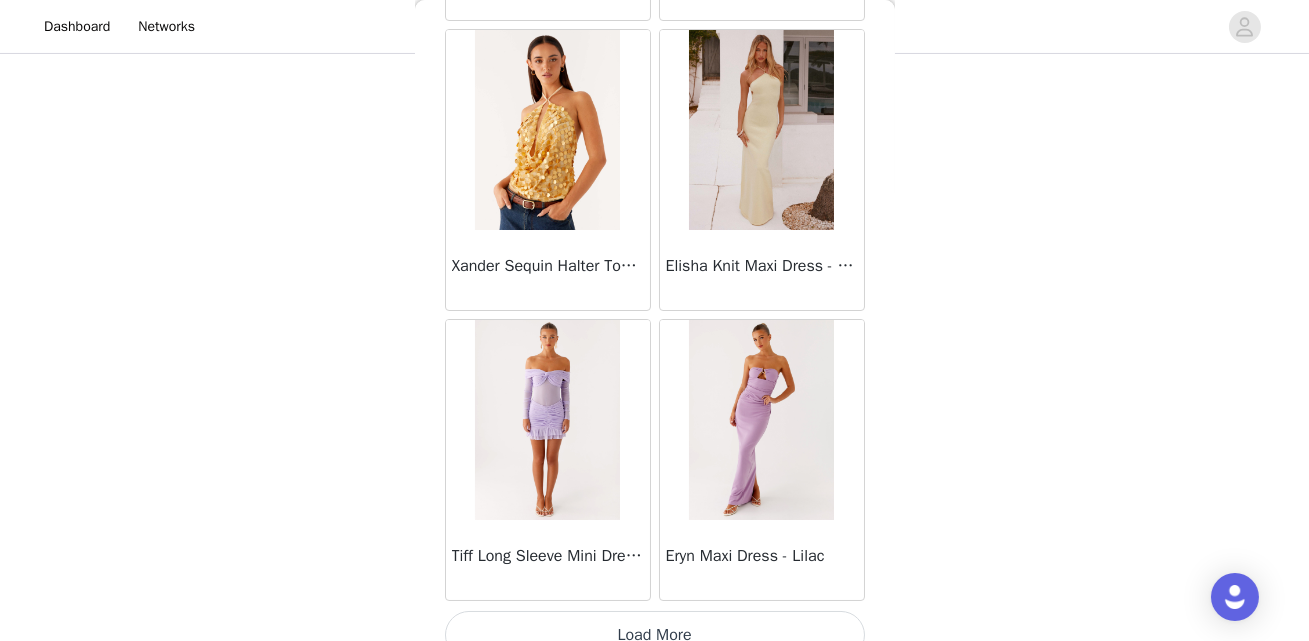 click on "Load More" at bounding box center [655, 635] 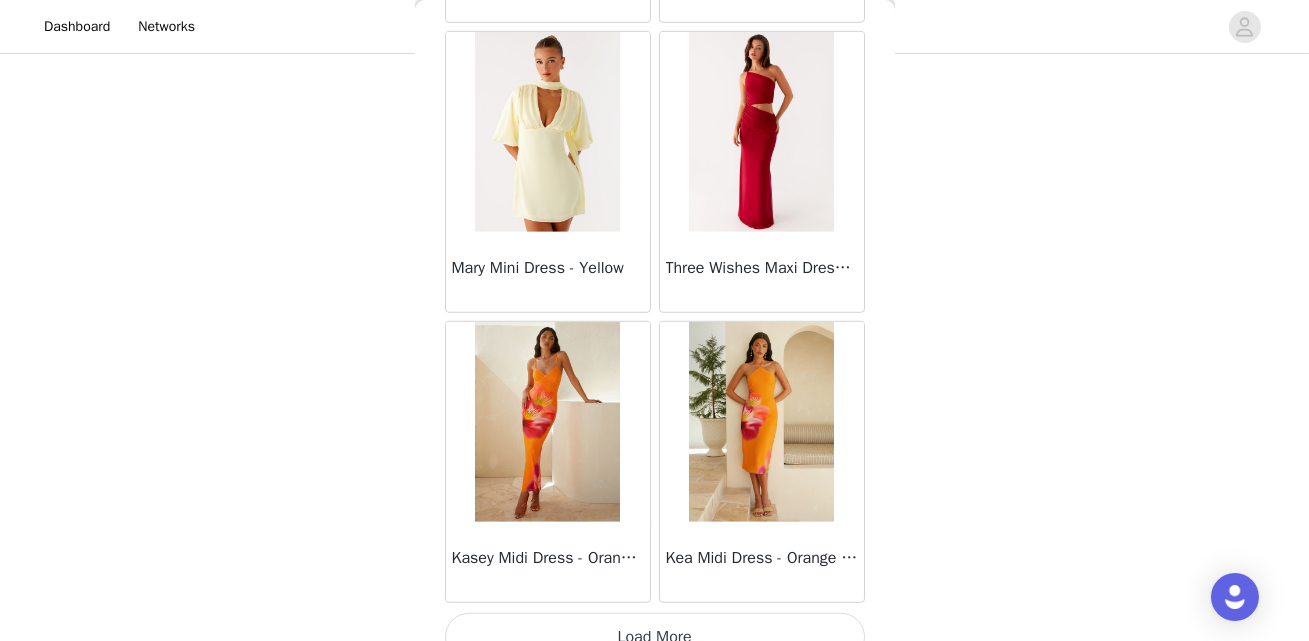 click on "Load More" at bounding box center [655, 637] 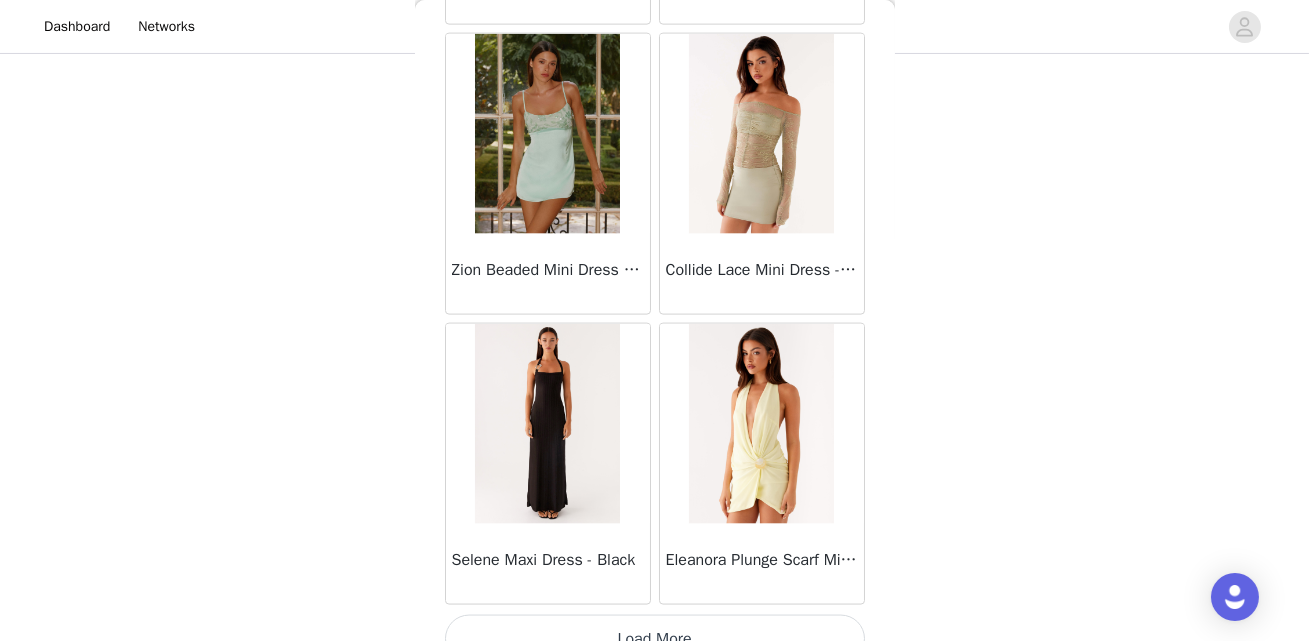click on "Load More" at bounding box center [655, 639] 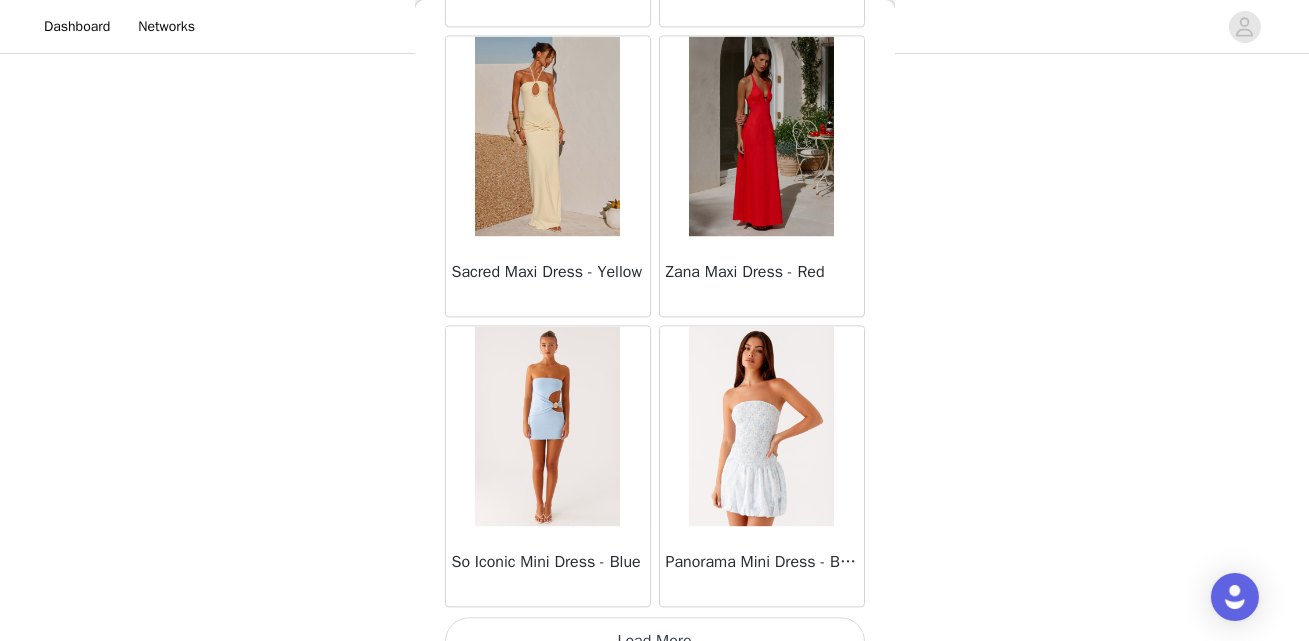click on "Load More" at bounding box center [655, 641] 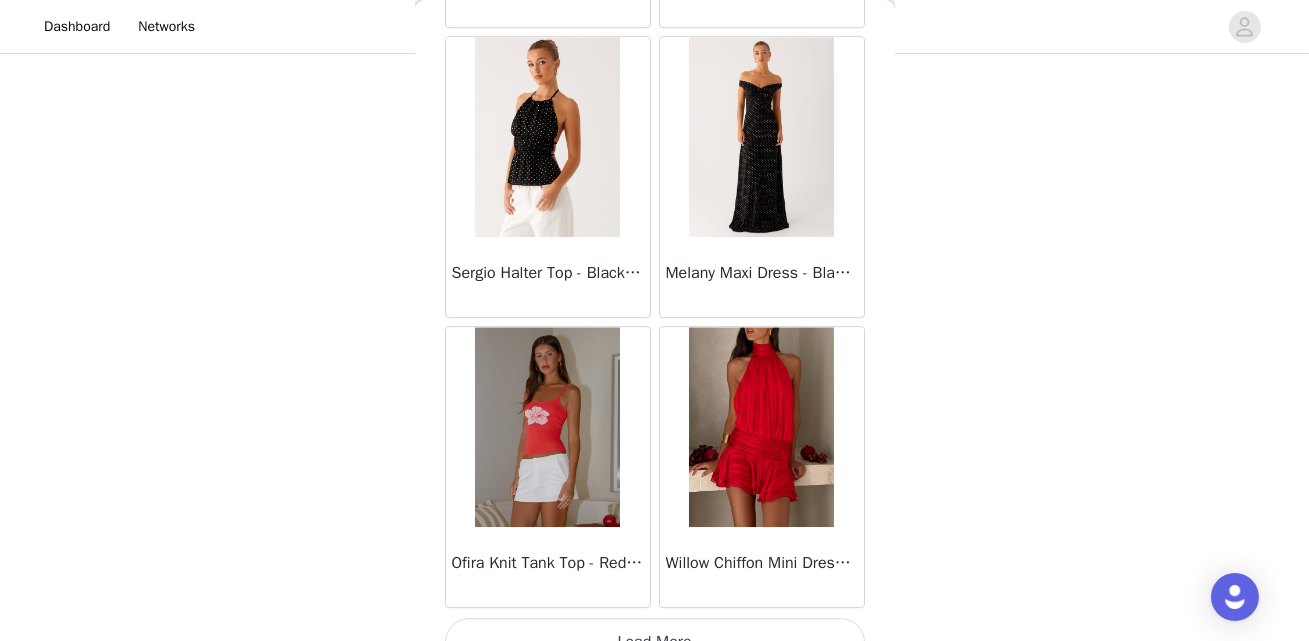 click on "Load More" at bounding box center [655, 642] 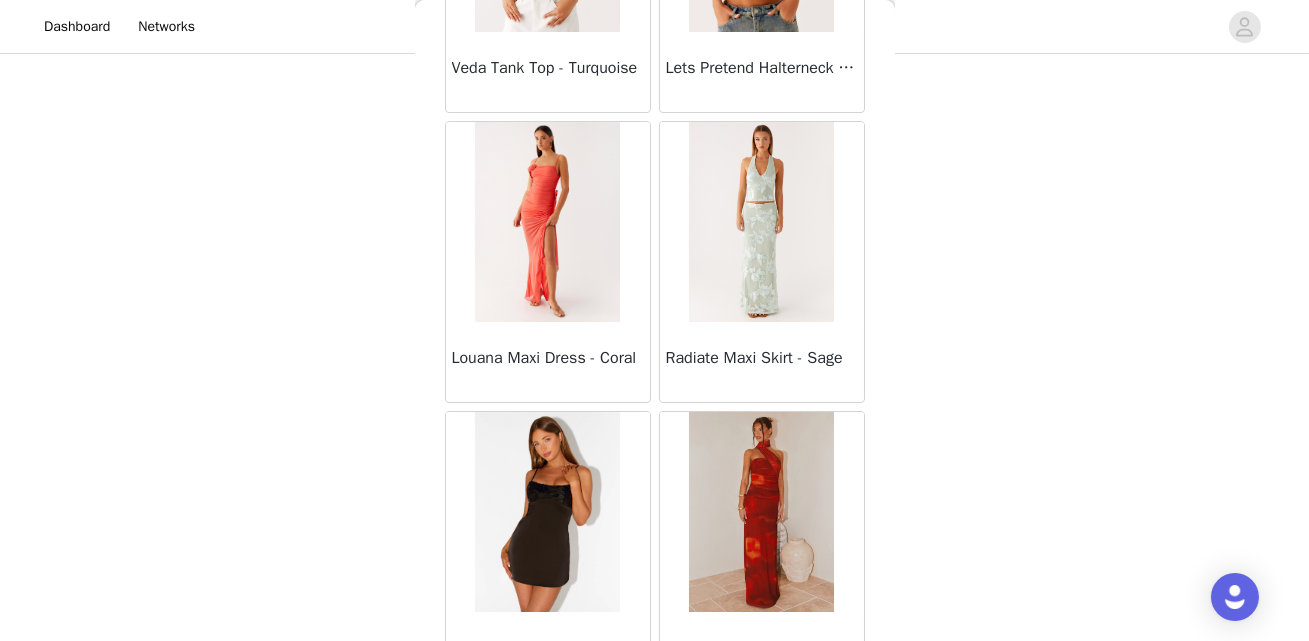 scroll, scrollTop: 57482, scrollLeft: 0, axis: vertical 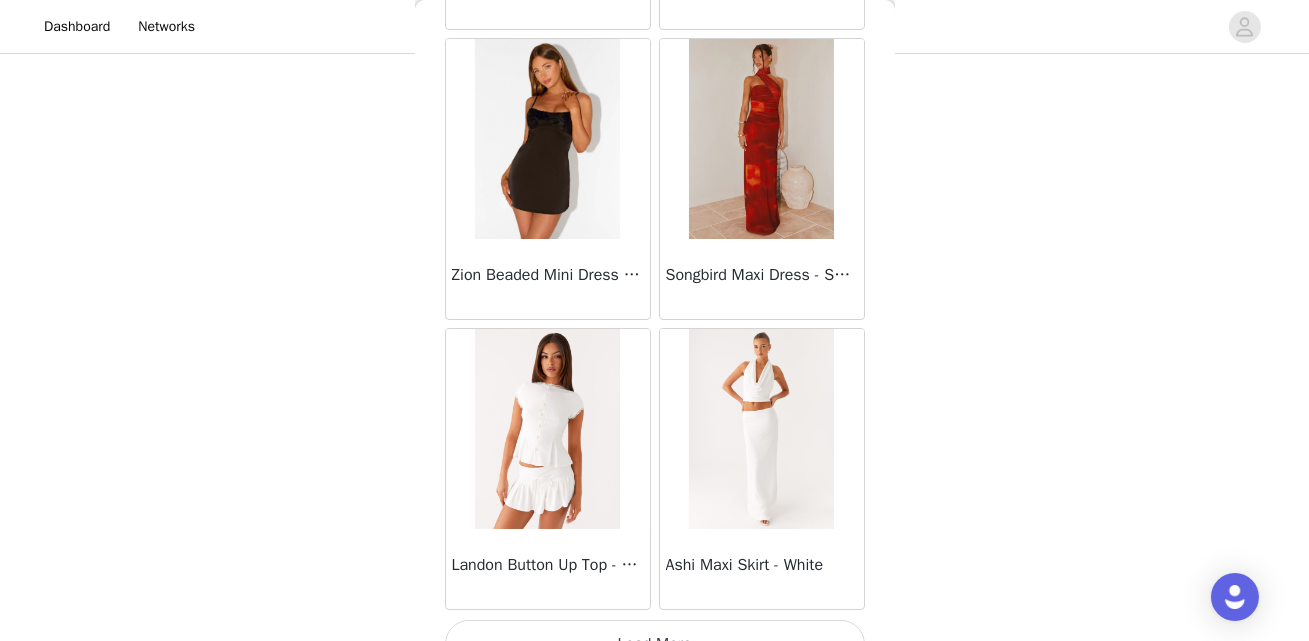 click on "Load More" at bounding box center [655, 644] 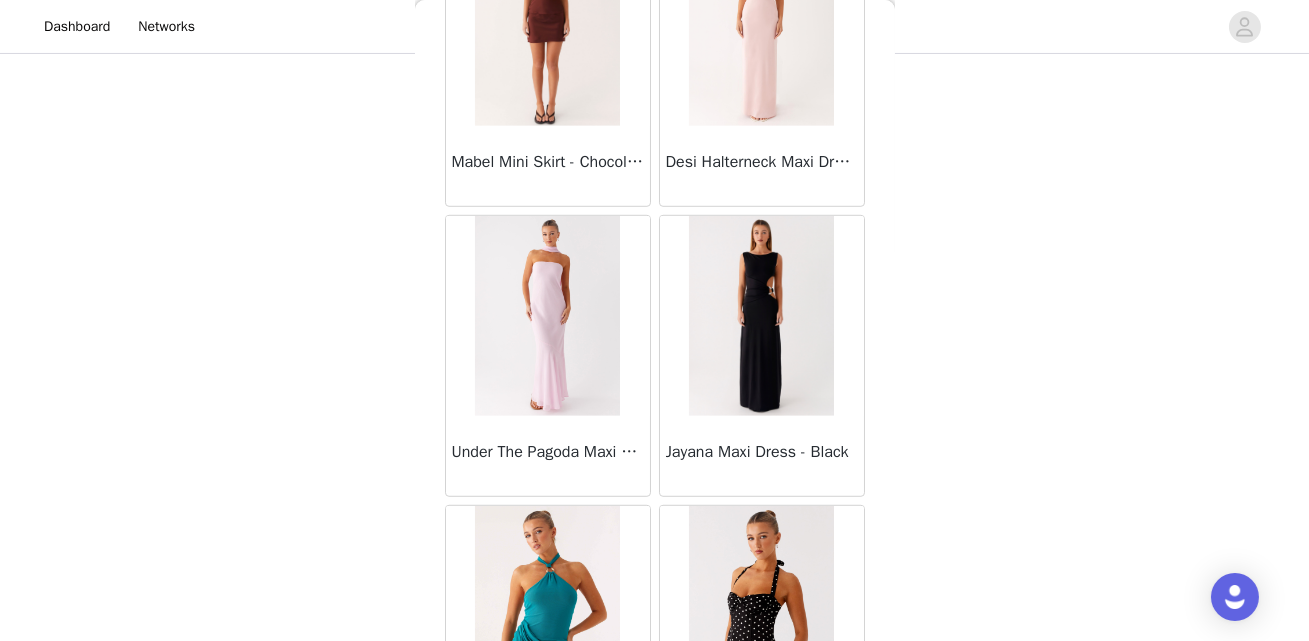 scroll, scrollTop: 60380, scrollLeft: 0, axis: vertical 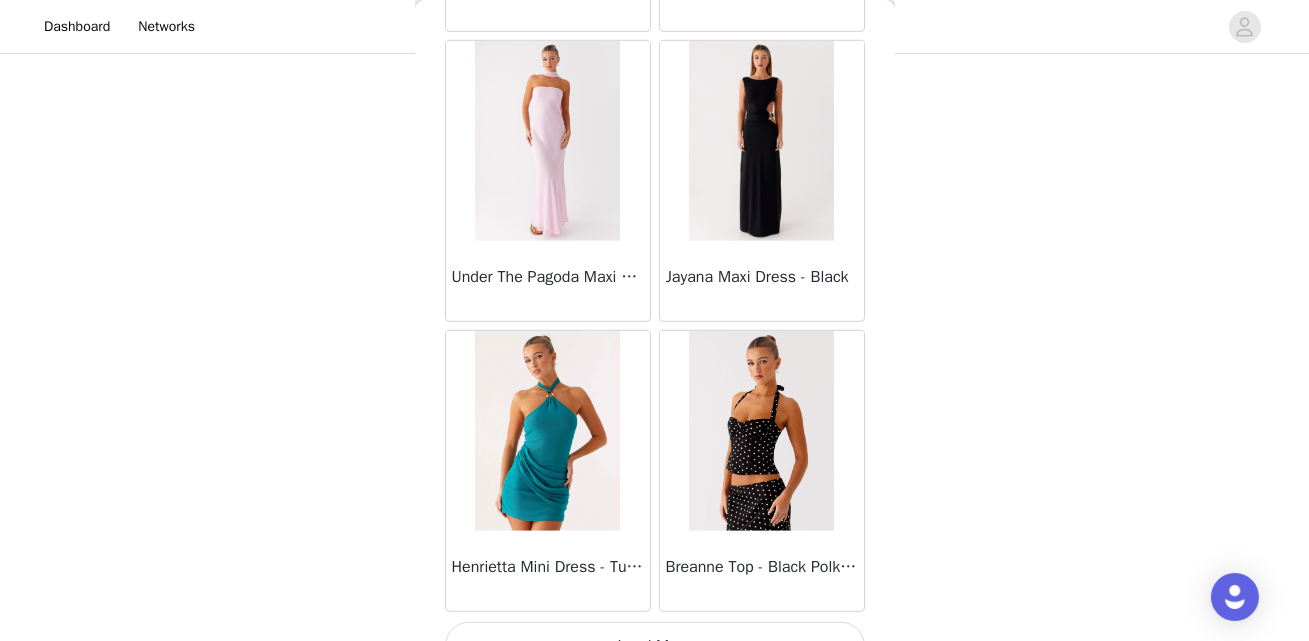 click on "Load More" at bounding box center (655, 646) 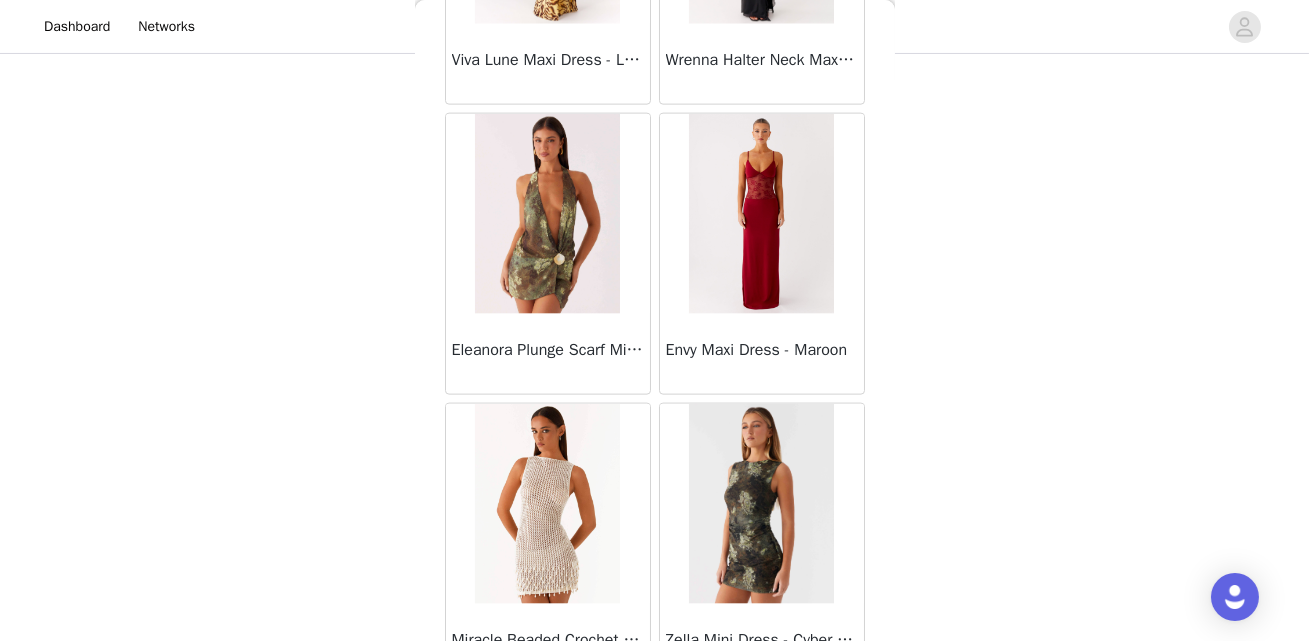 scroll, scrollTop: 63278, scrollLeft: 0, axis: vertical 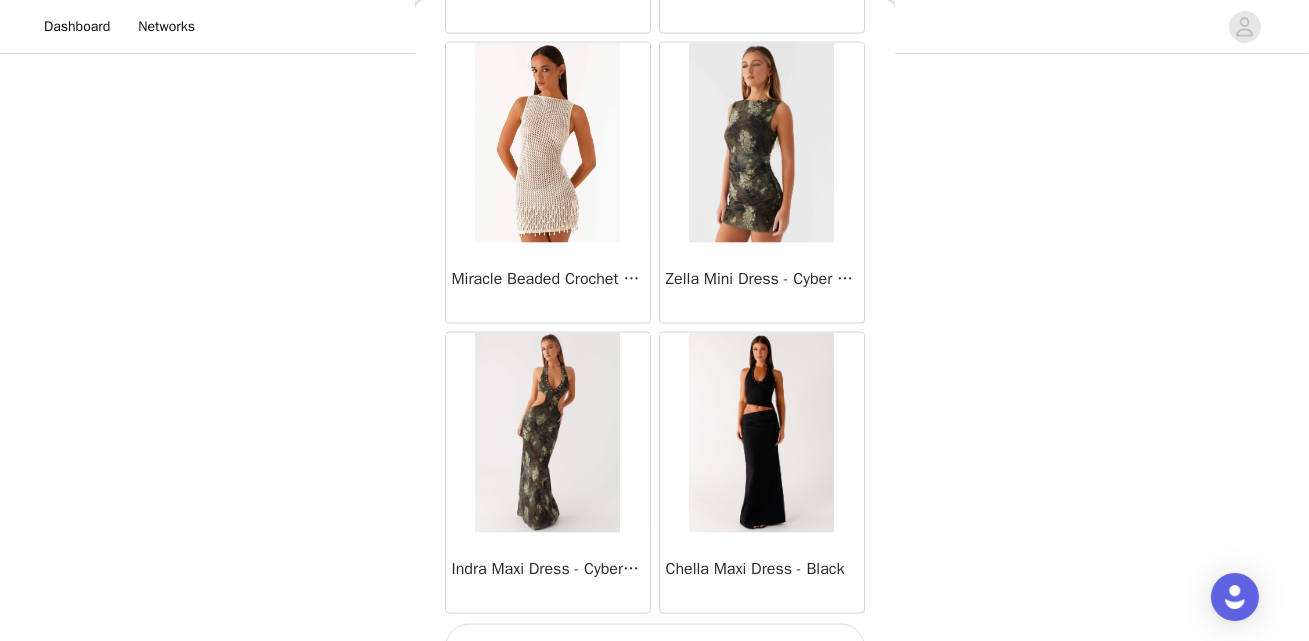 click on "Load More" at bounding box center (655, 648) 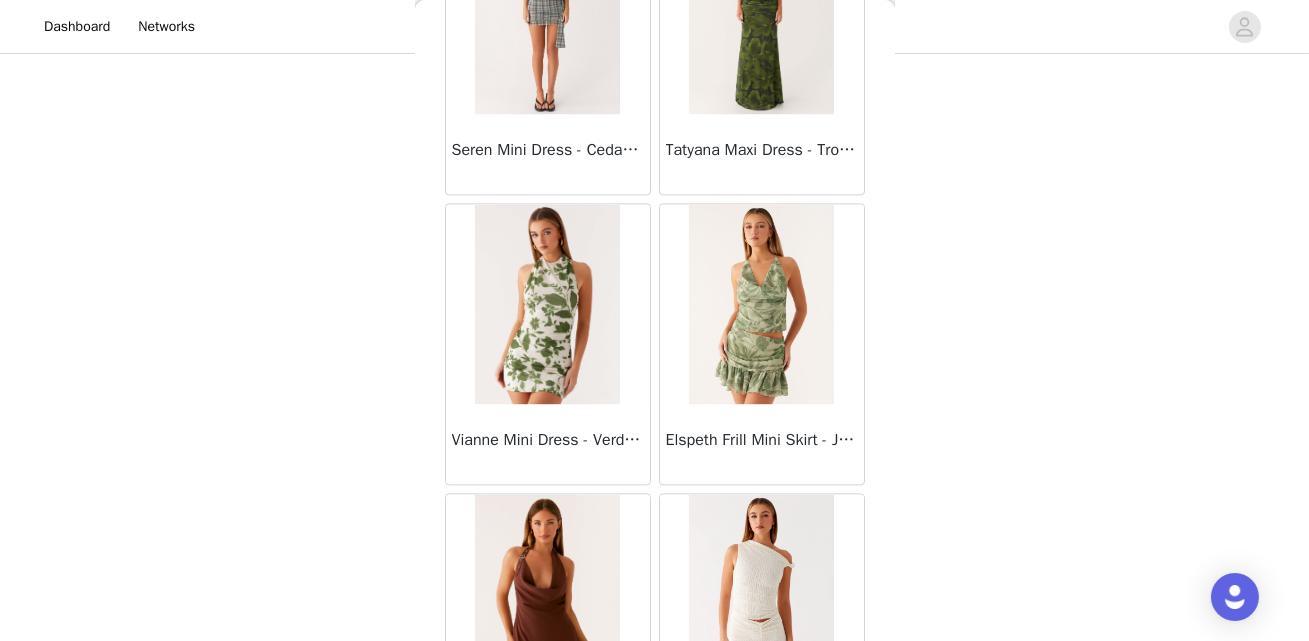 scroll, scrollTop: 66176, scrollLeft: 0, axis: vertical 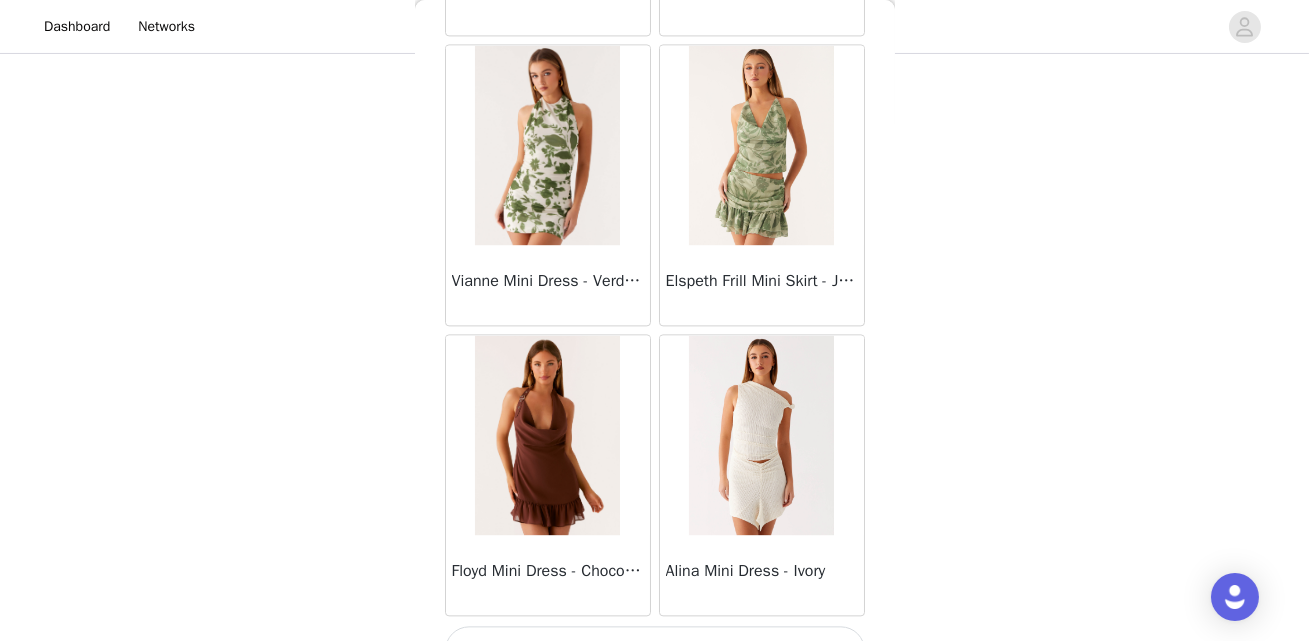 click on "Load More" at bounding box center (655, 650) 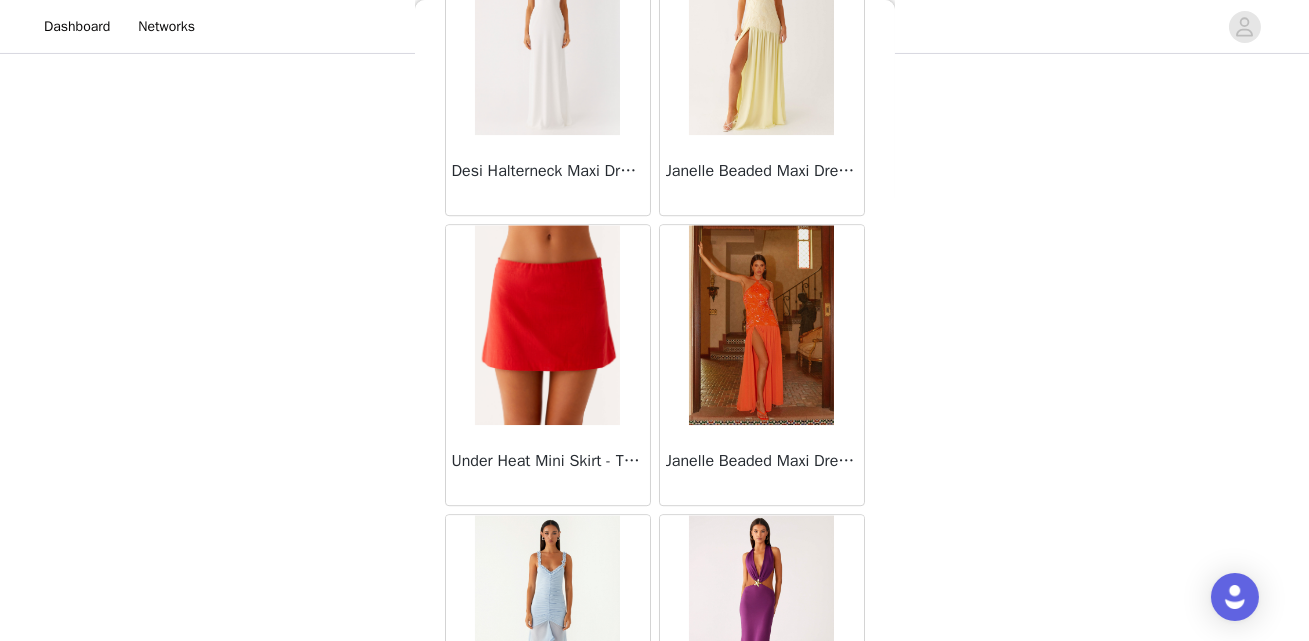 scroll, scrollTop: 69075, scrollLeft: 0, axis: vertical 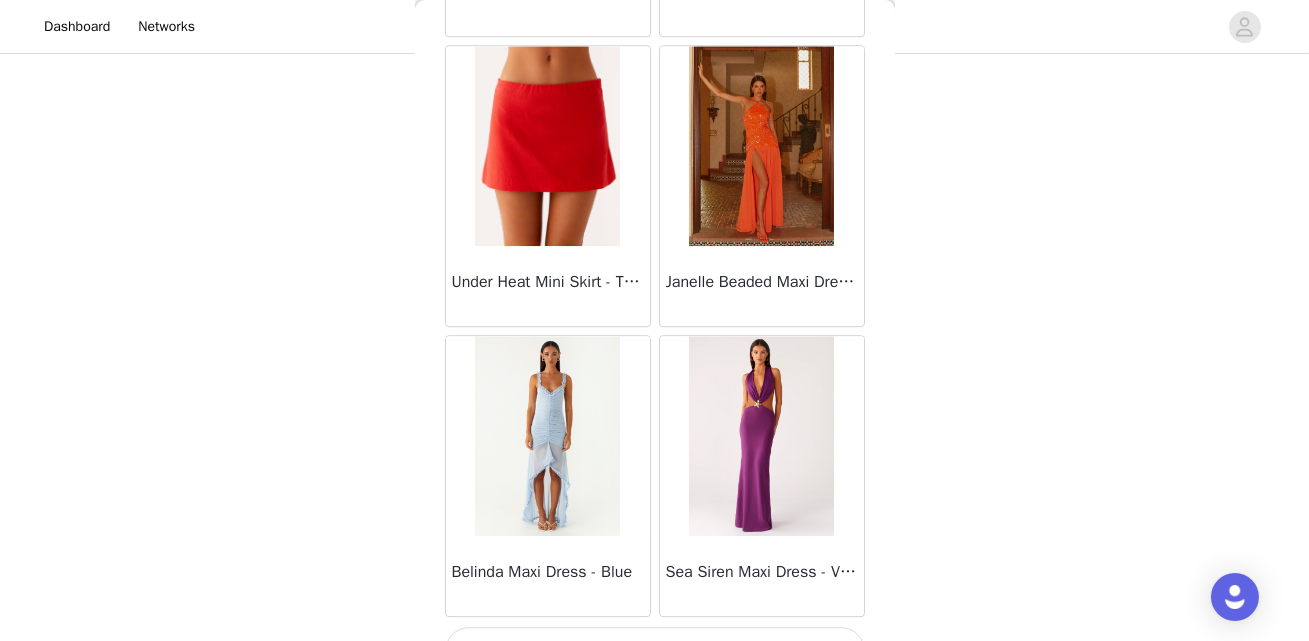 click on "Load More" at bounding box center [655, 651] 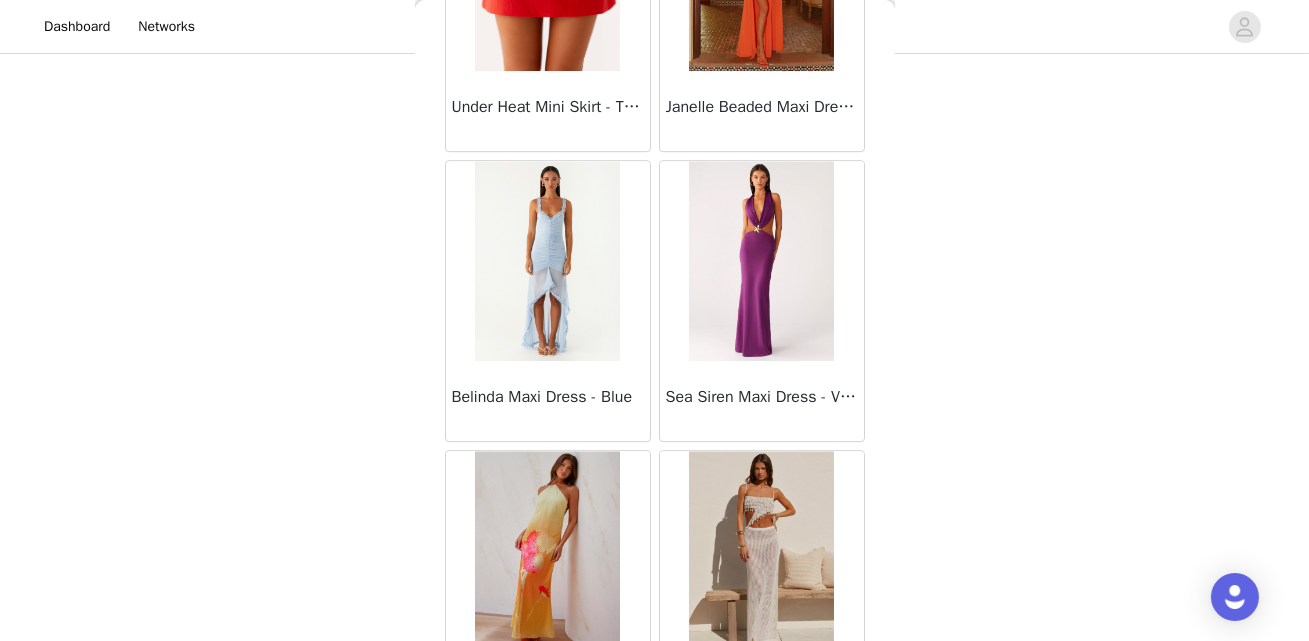 scroll, scrollTop: 69816, scrollLeft: 0, axis: vertical 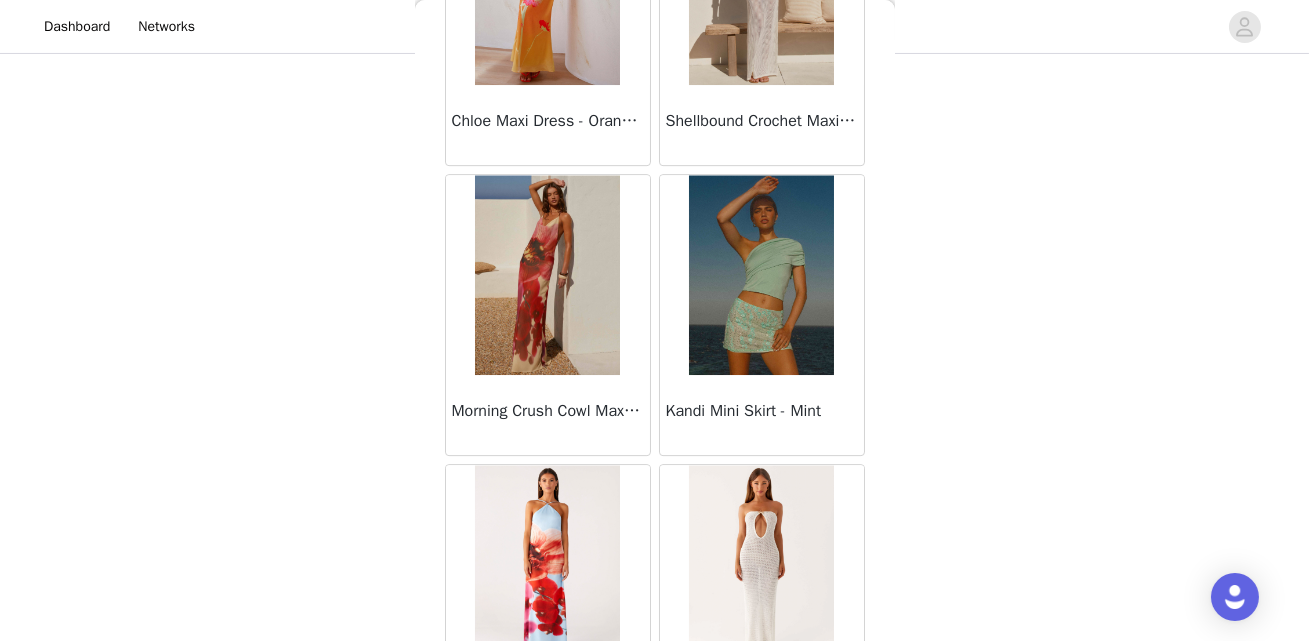 click at bounding box center [547, 275] 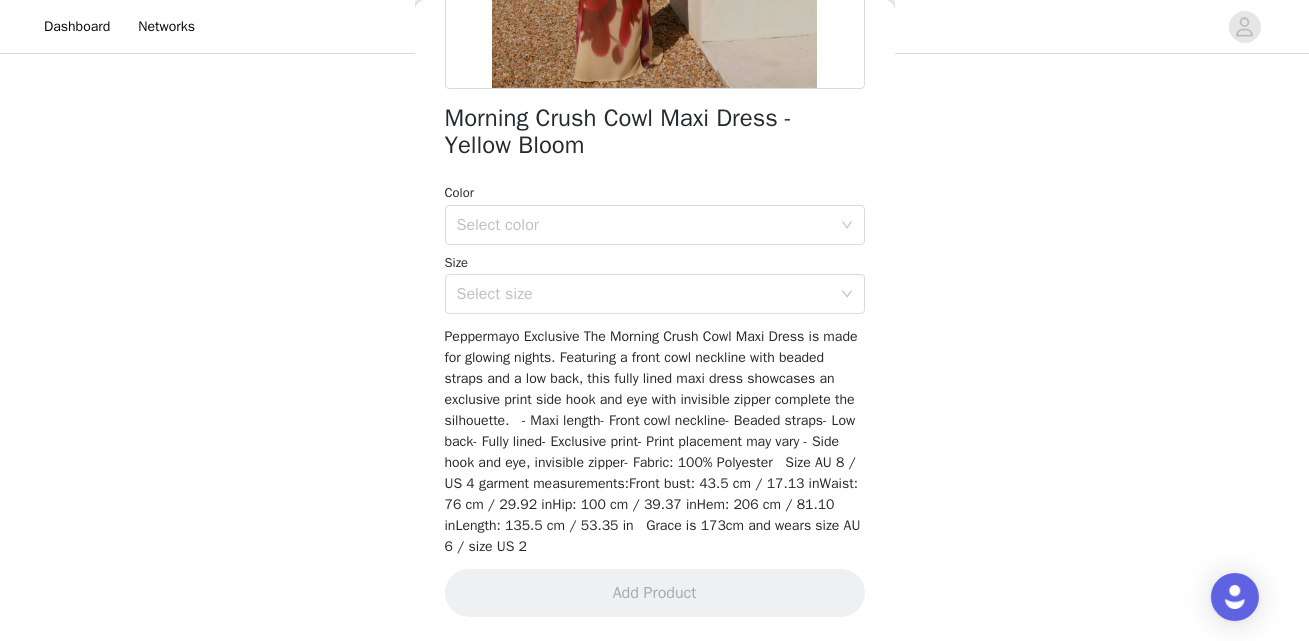 scroll, scrollTop: 481, scrollLeft: 0, axis: vertical 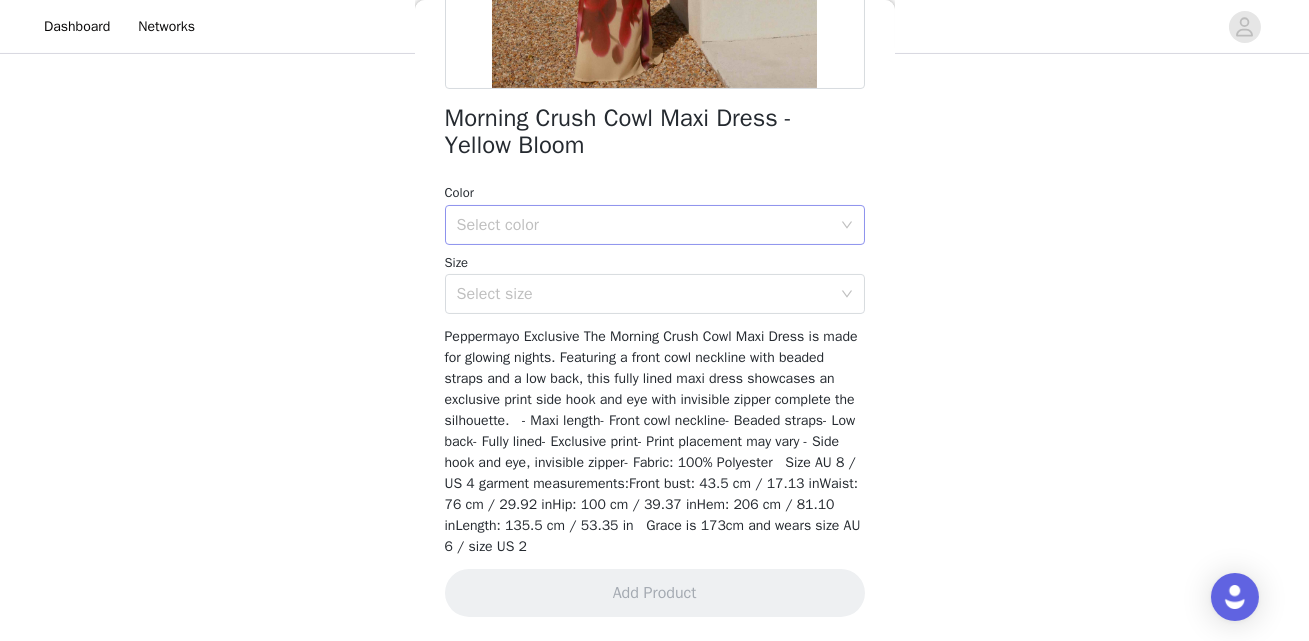 click on "Select color" at bounding box center (644, 225) 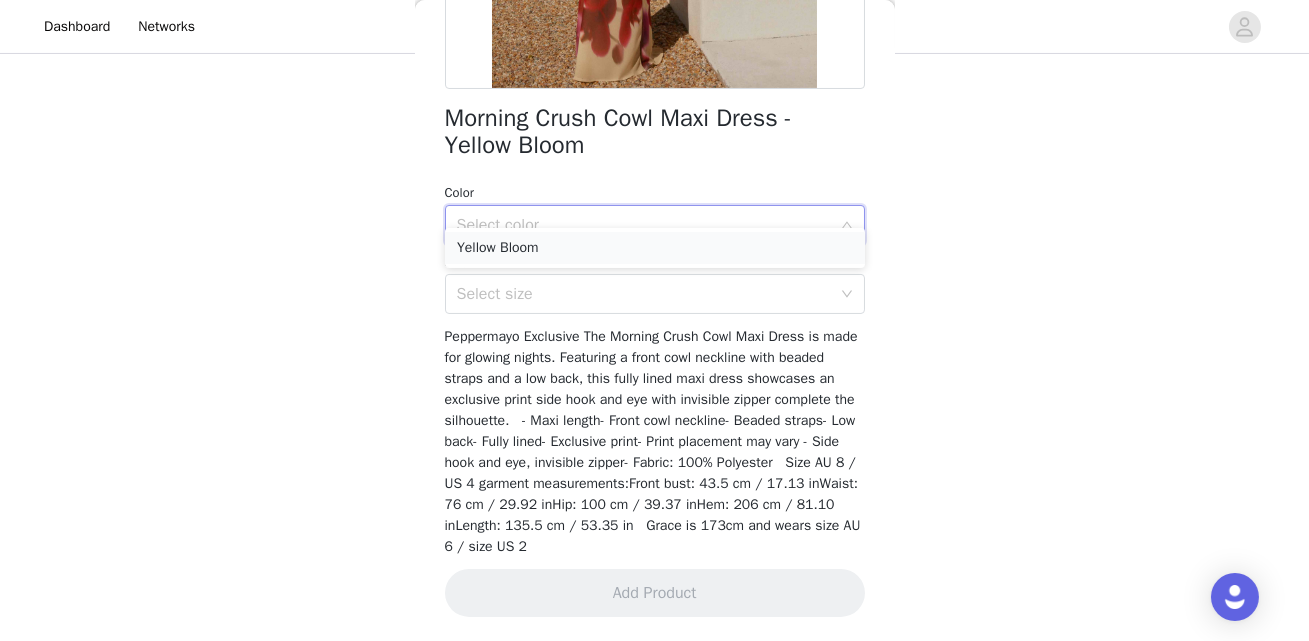 click on "Yellow Bloom" at bounding box center (655, 248) 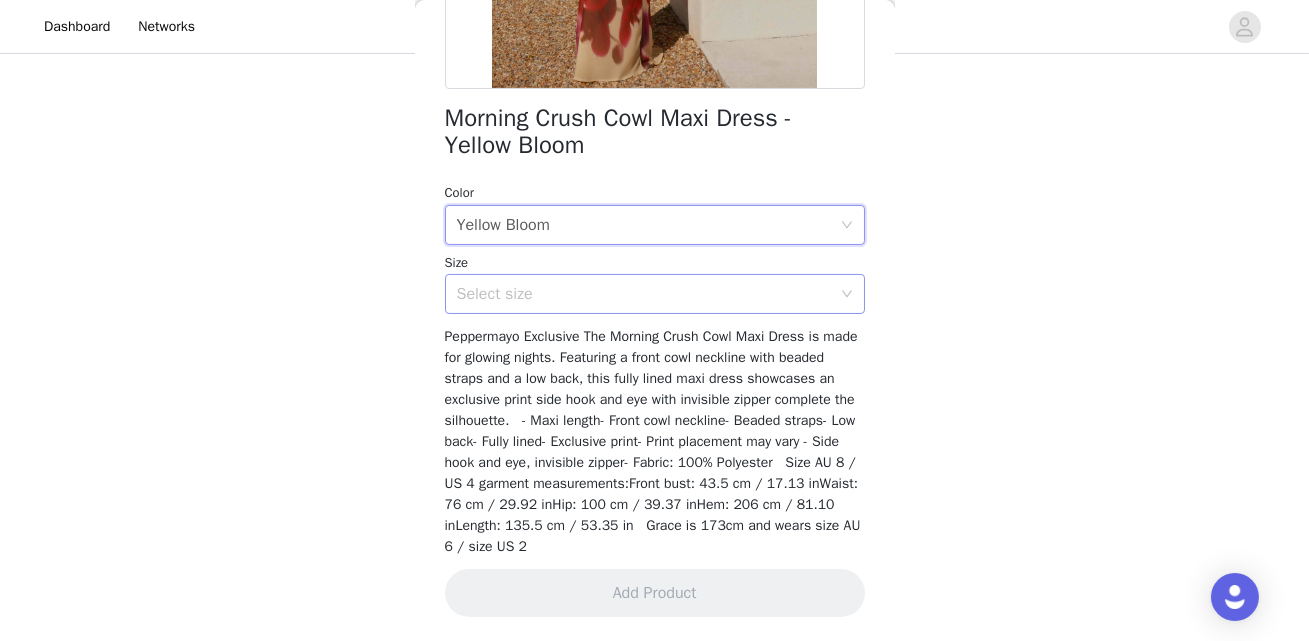 click on "Select size" at bounding box center (644, 294) 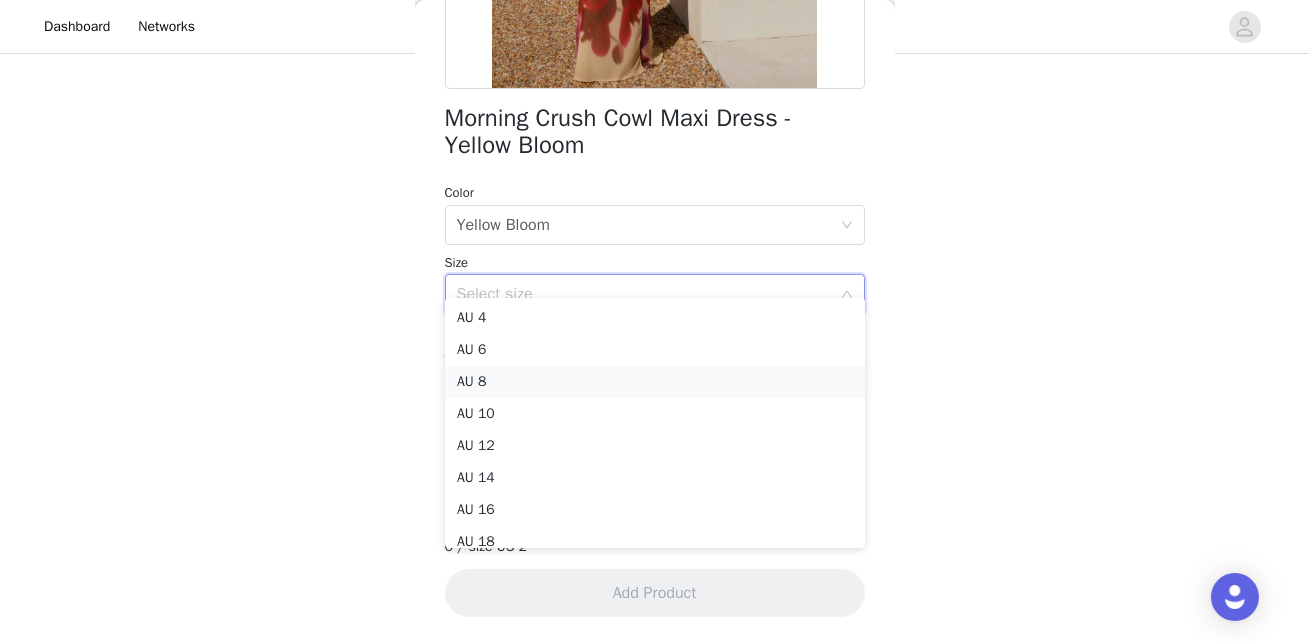 click on "AU 8" at bounding box center (655, 382) 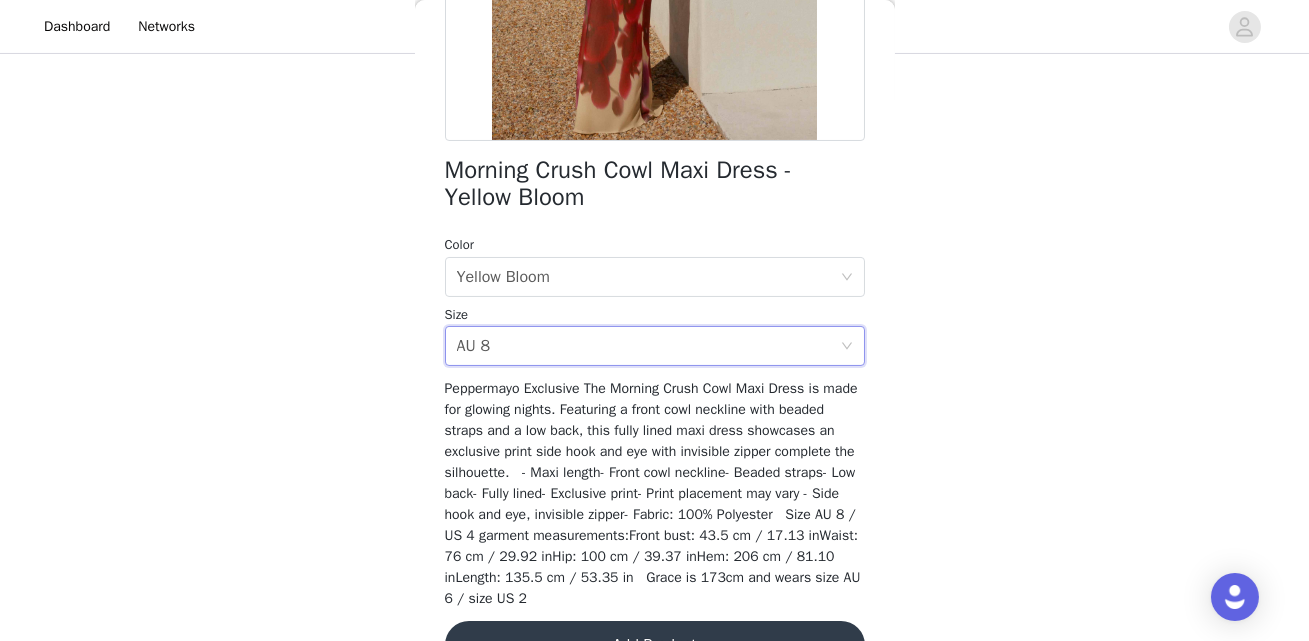 scroll, scrollTop: 481, scrollLeft: 0, axis: vertical 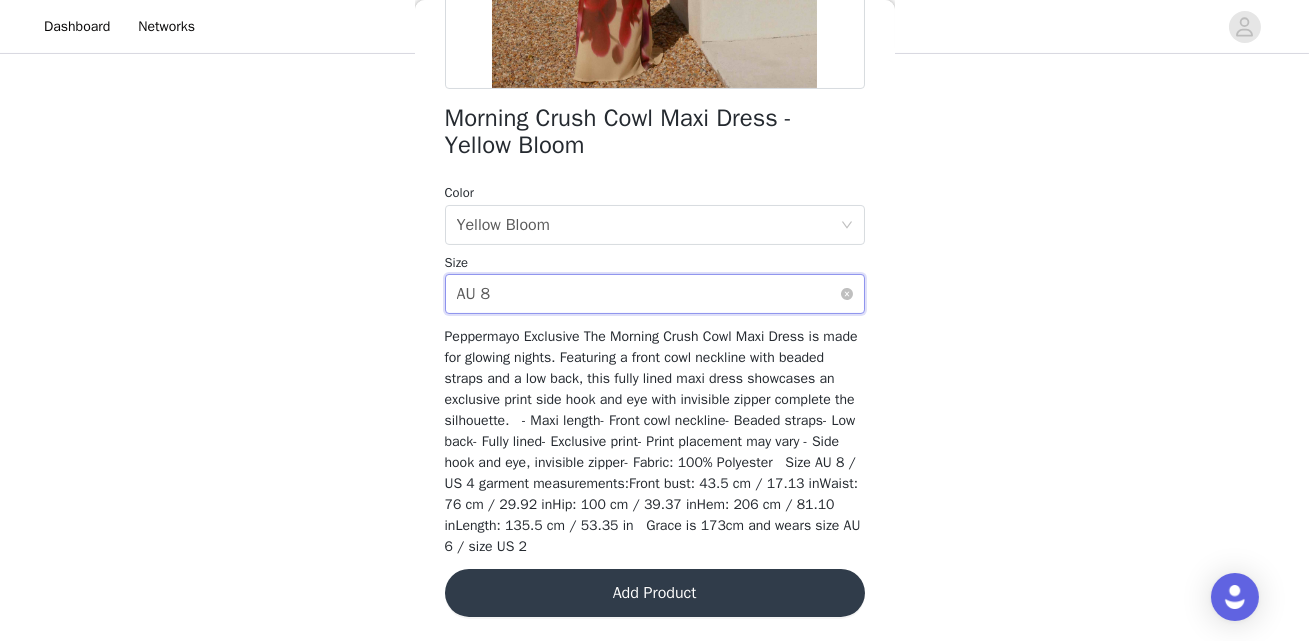 click on "Select size AU 8" at bounding box center (648, 294) 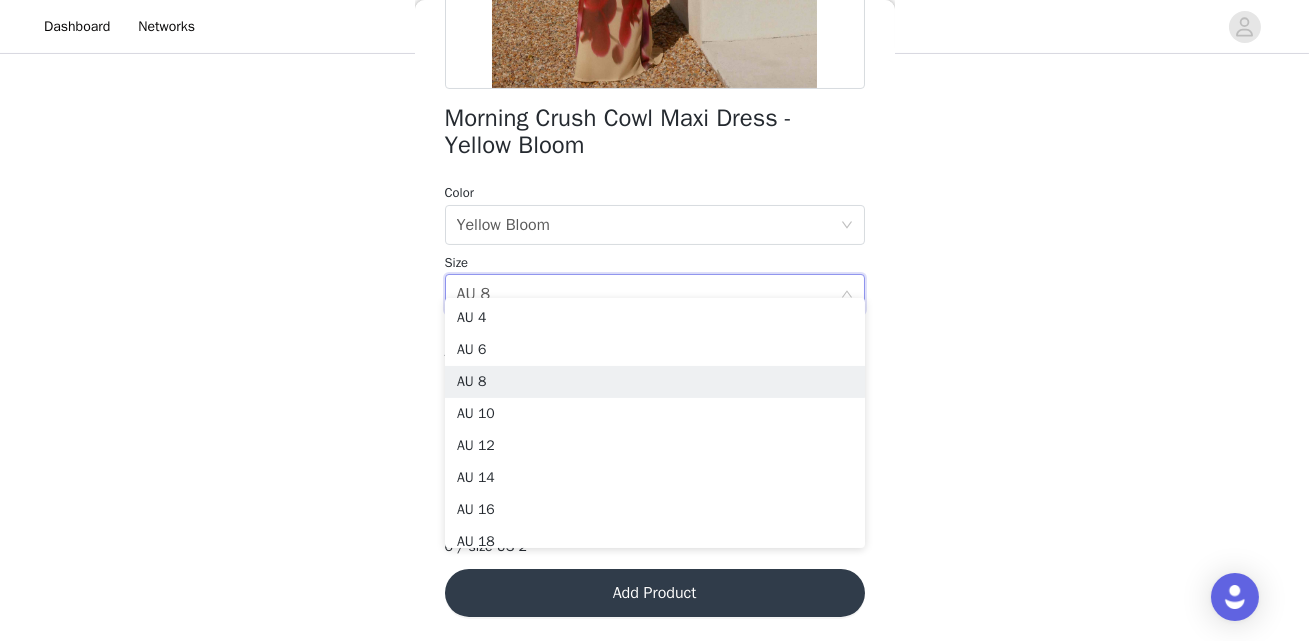 click on "Size" at bounding box center (655, 263) 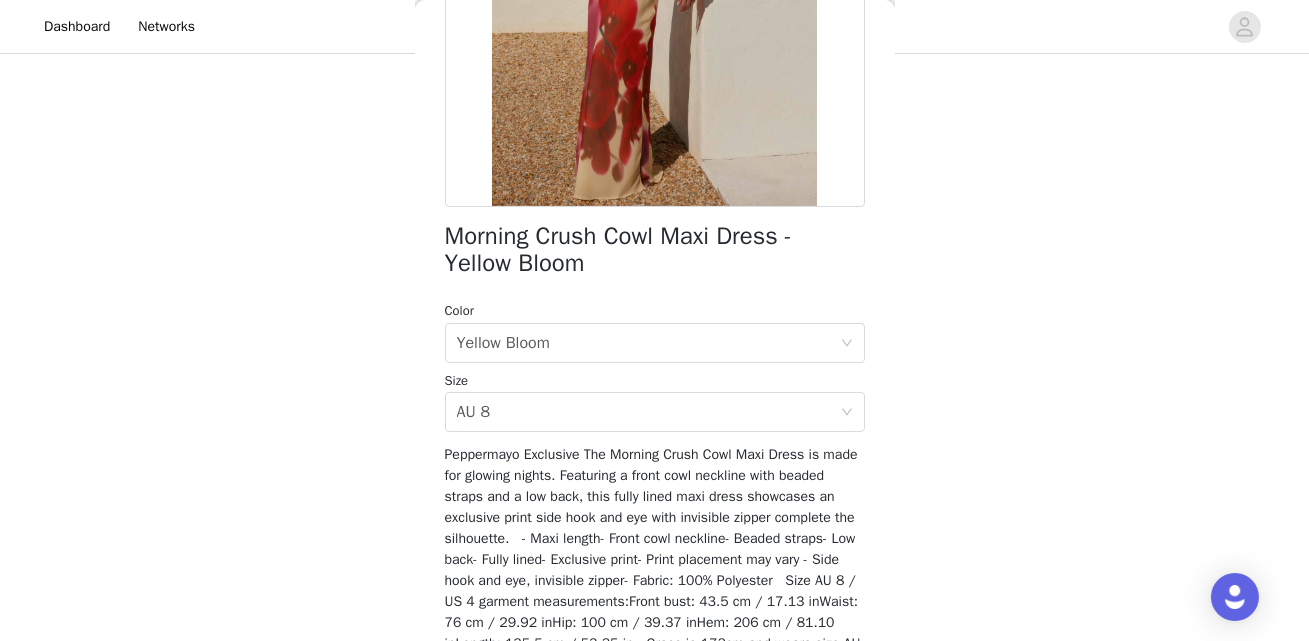 scroll, scrollTop: 92, scrollLeft: 0, axis: vertical 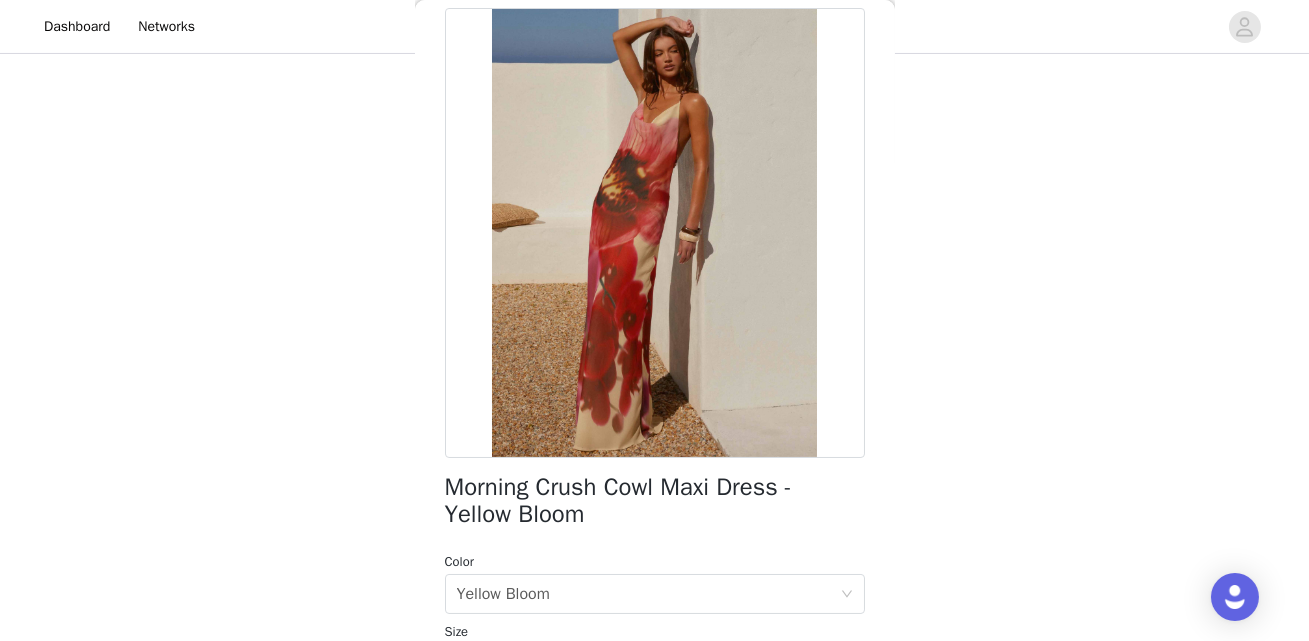 click on "Back Morning Crush Cowl Maxi Dress - Yellow Bloom Color Select color Yellow Bloom Size Select size AU 8 Peppermayo Exclusive The Morning Crush Cowl Maxi Dress is made for glowing nights. Featuring a front cowl neckline with beaded straps and a low back, this fully lined maxi dress showcases an exclusive print side hook and eye with invisible zipper complete the silhouette. - Maxi length- Front cowl neckline- Beaded straps- Low back- Fully lined- Exclusive print- Print placement may vary - Side hook and eye, invisible zipper- Fabric: 100% Polyester Size AU 8 / US 4 garment measurements:Front bust: 43.5 cm / 17.13 inWaist: 76 cm / 29.92 inHip: 100 cm / 39.37 inHem: 206 cm / 81.10 inLength: 135.5 cm / 53.35 in Grace is 173cm and wears size AU 6 / size US 2 Add Product" at bounding box center (655, 320) 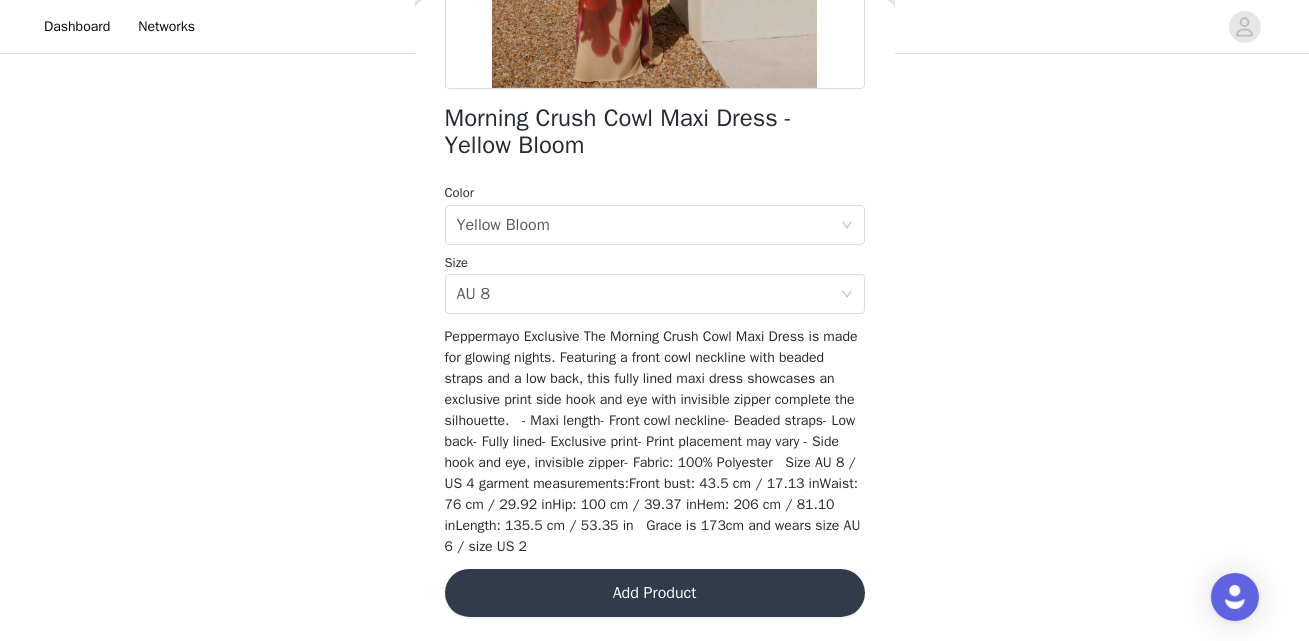 scroll, scrollTop: 481, scrollLeft: 0, axis: vertical 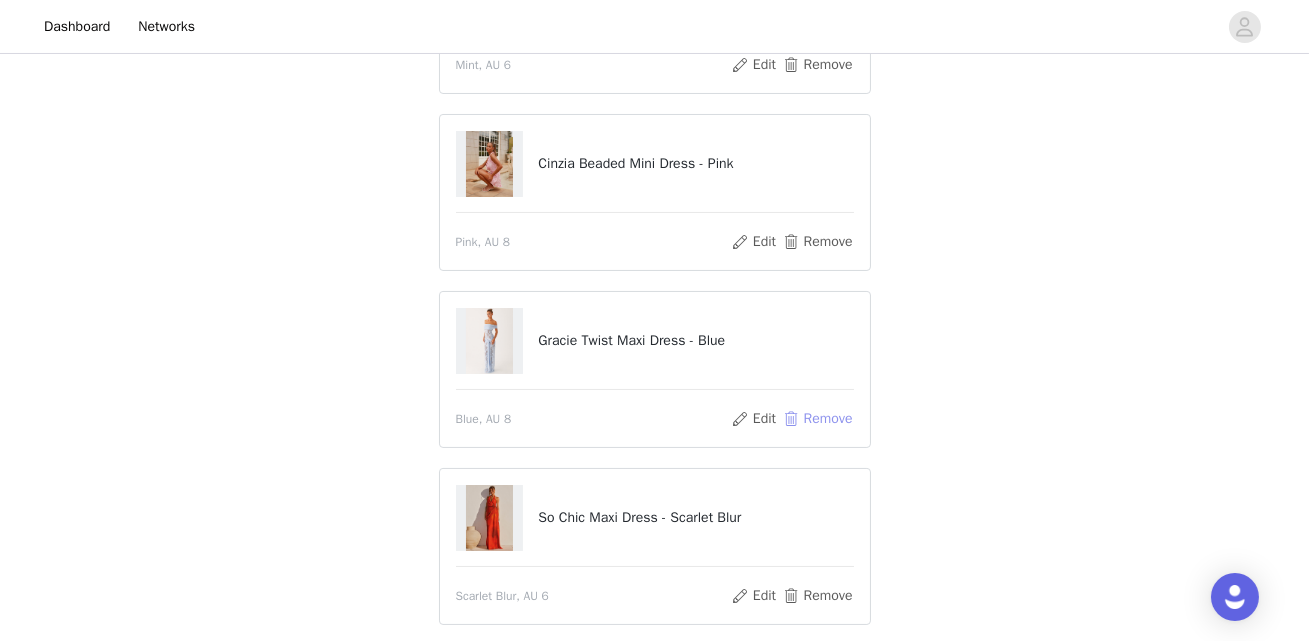 click on "Remove" at bounding box center [817, 419] 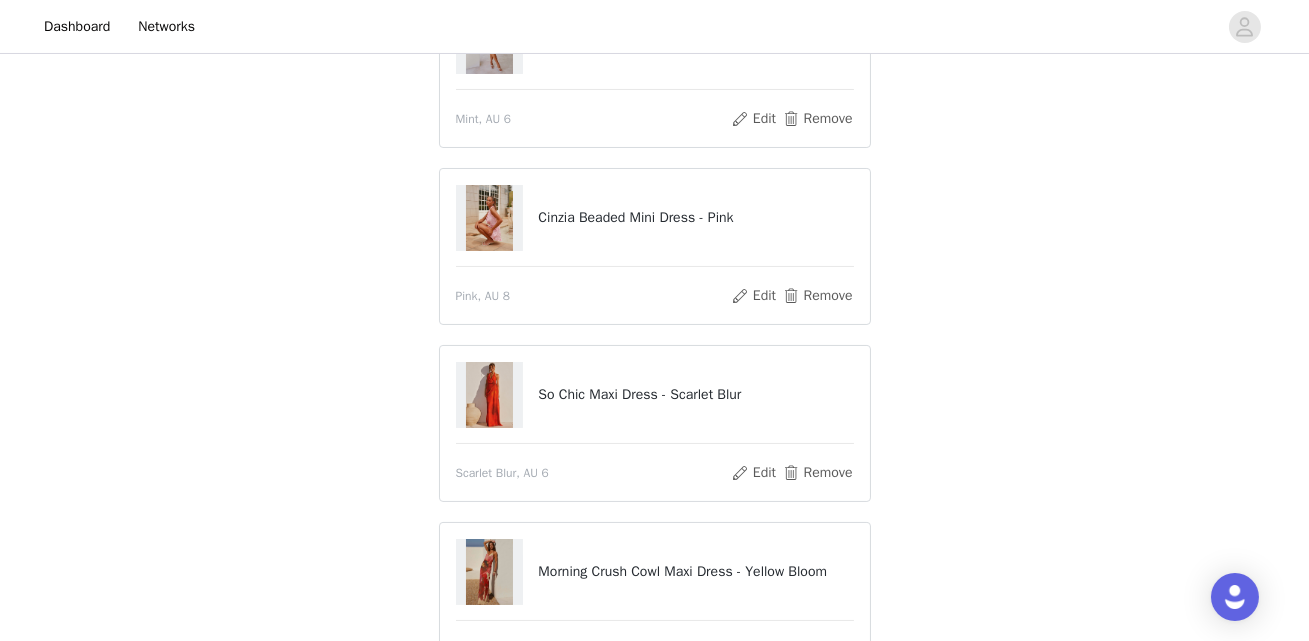 scroll, scrollTop: 761, scrollLeft: 0, axis: vertical 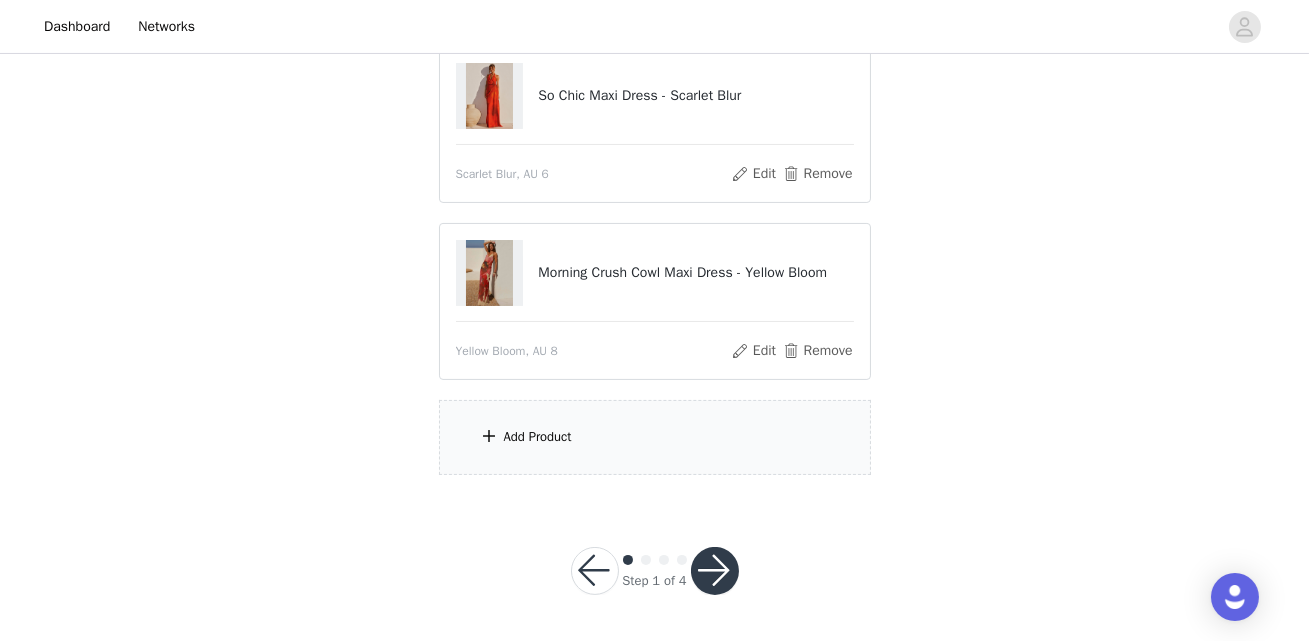 click on "Add Product" at bounding box center [655, 437] 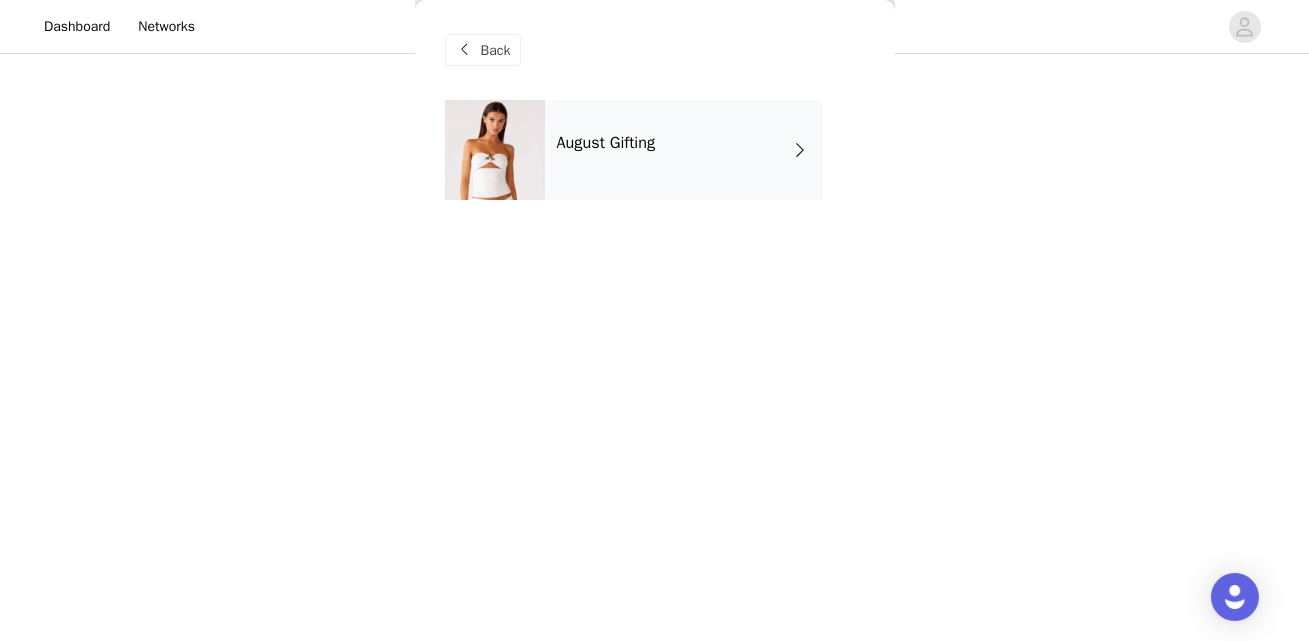 click on "August Gifting" at bounding box center (684, 150) 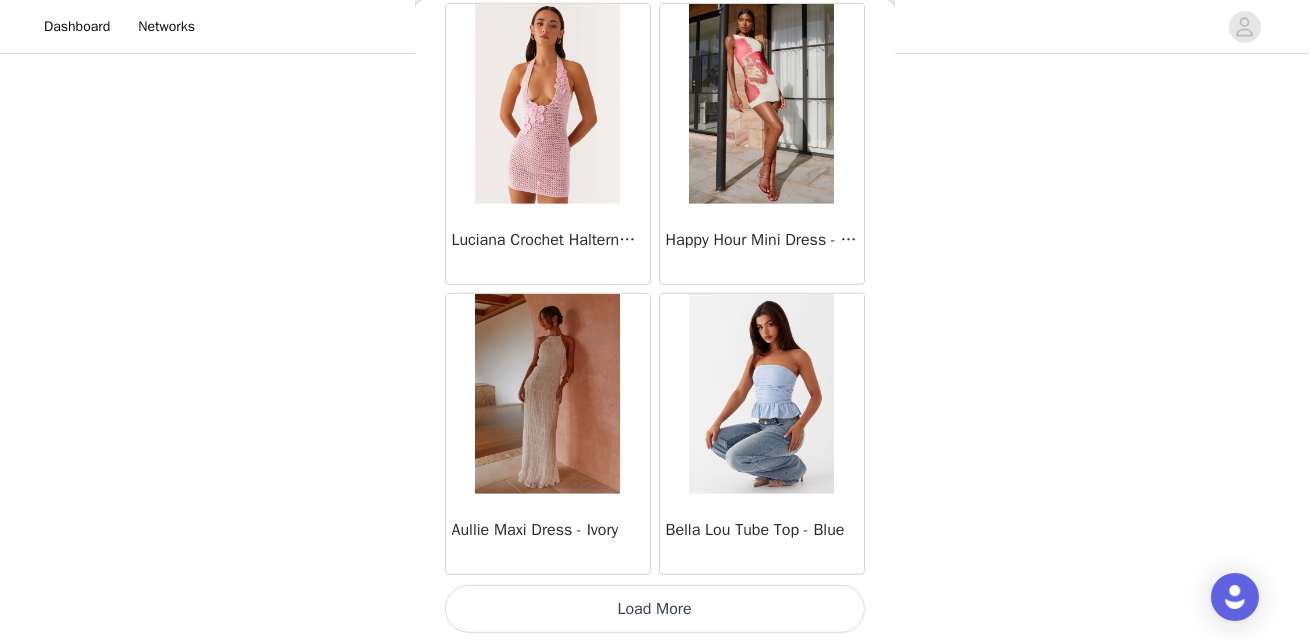 click on "Load More" at bounding box center (655, 609) 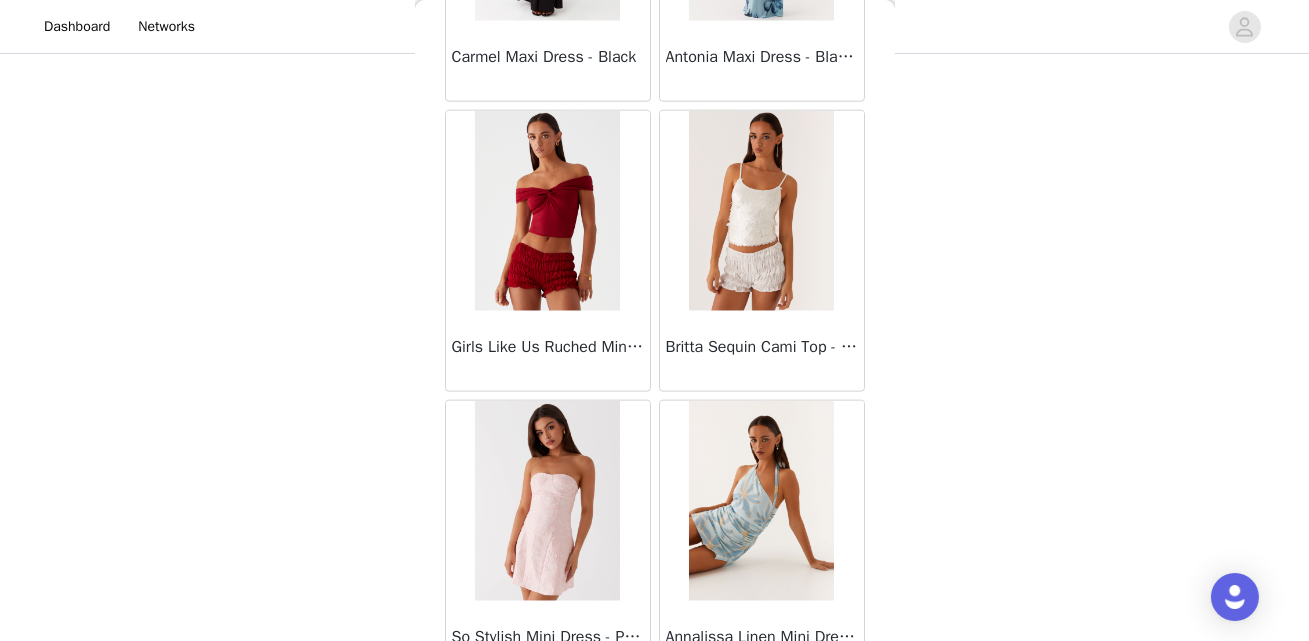 scroll, scrollTop: 5315, scrollLeft: 0, axis: vertical 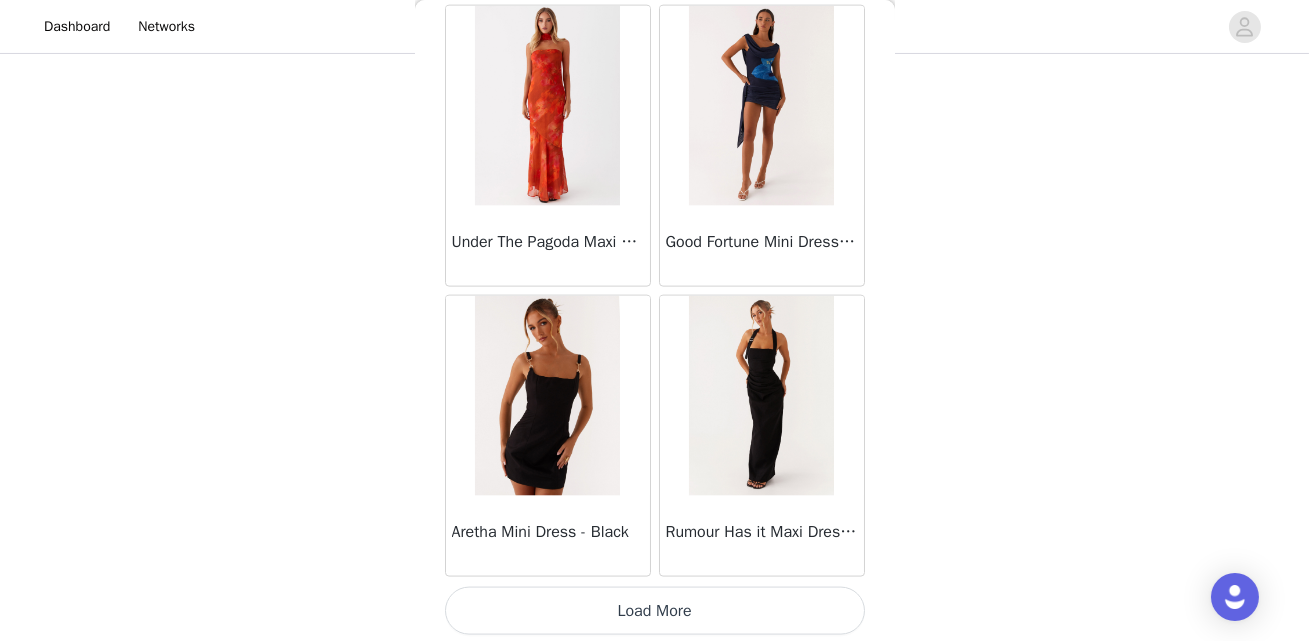 click on "Load More" at bounding box center (655, 611) 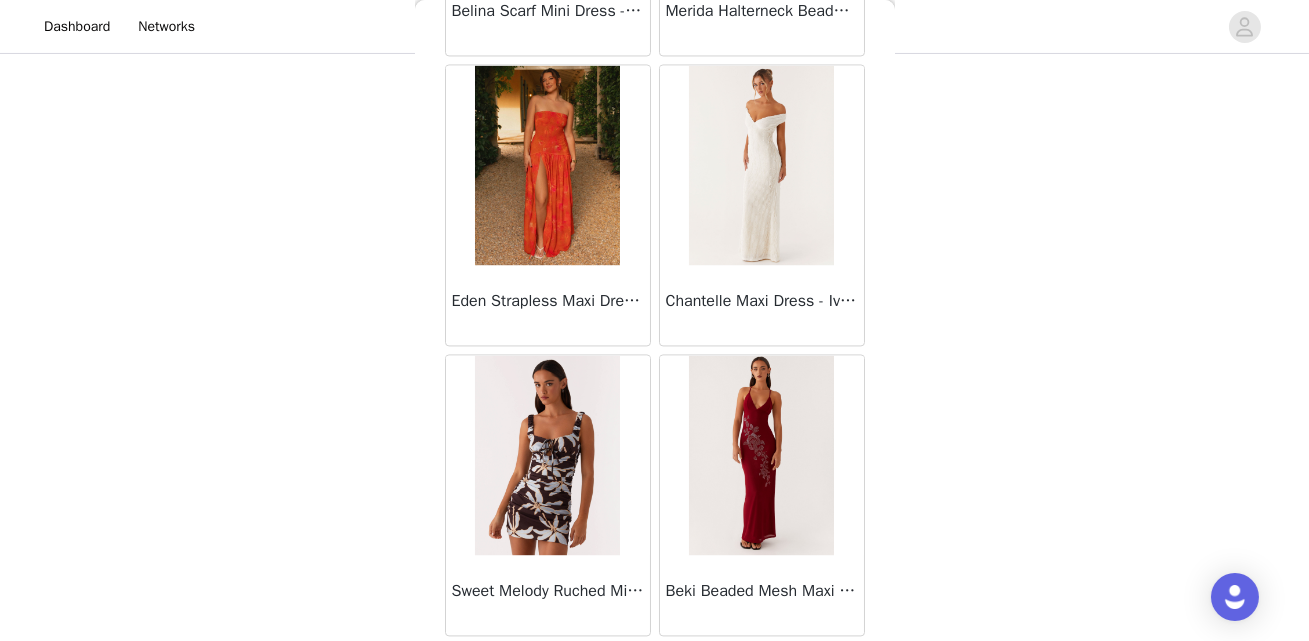 scroll, scrollTop: 8213, scrollLeft: 0, axis: vertical 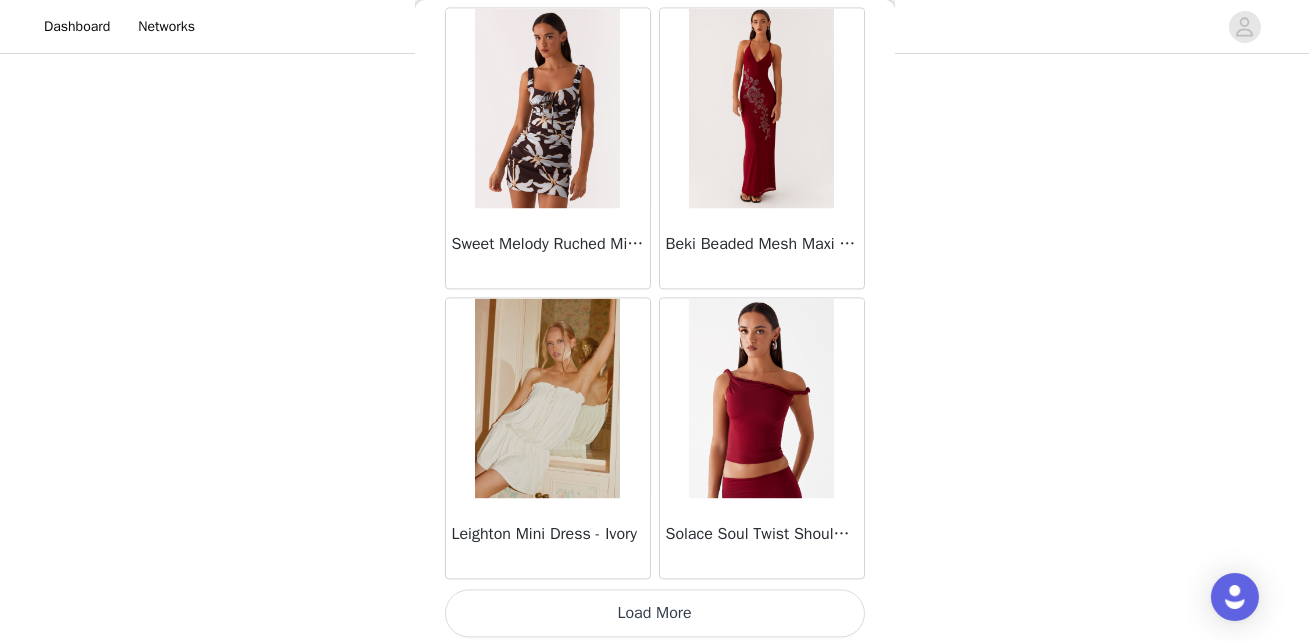 click on "Load More" at bounding box center (655, 613) 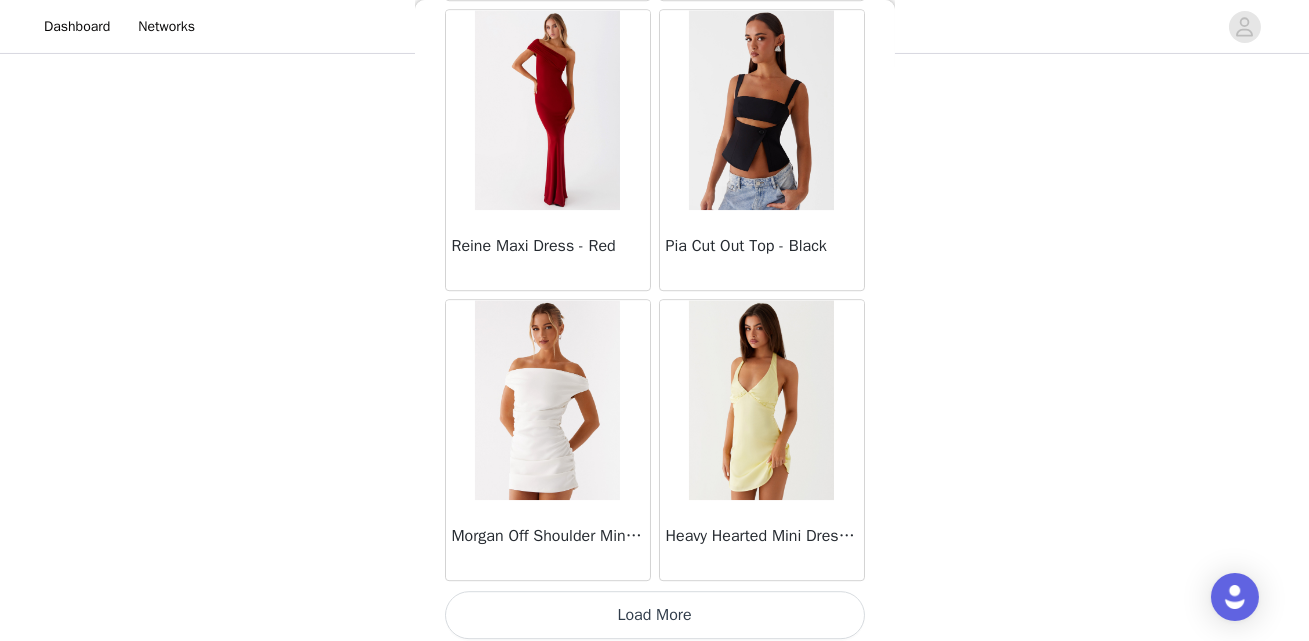 click on "Load More" at bounding box center [655, 615] 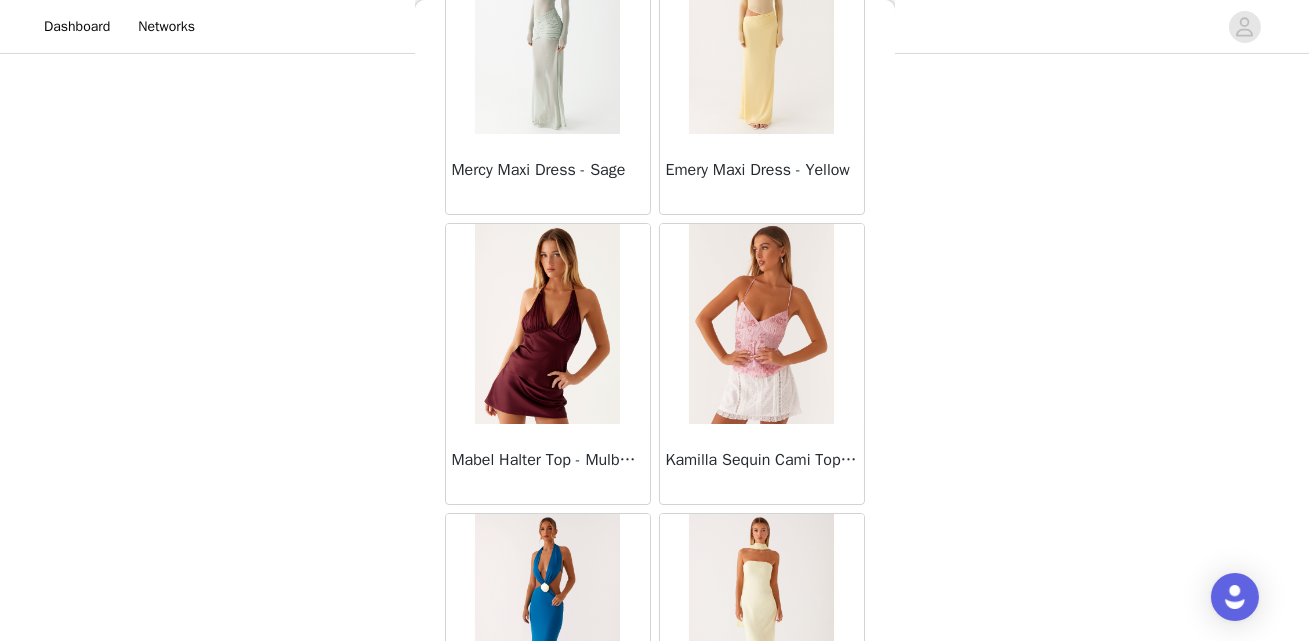 scroll, scrollTop: 14010, scrollLeft: 0, axis: vertical 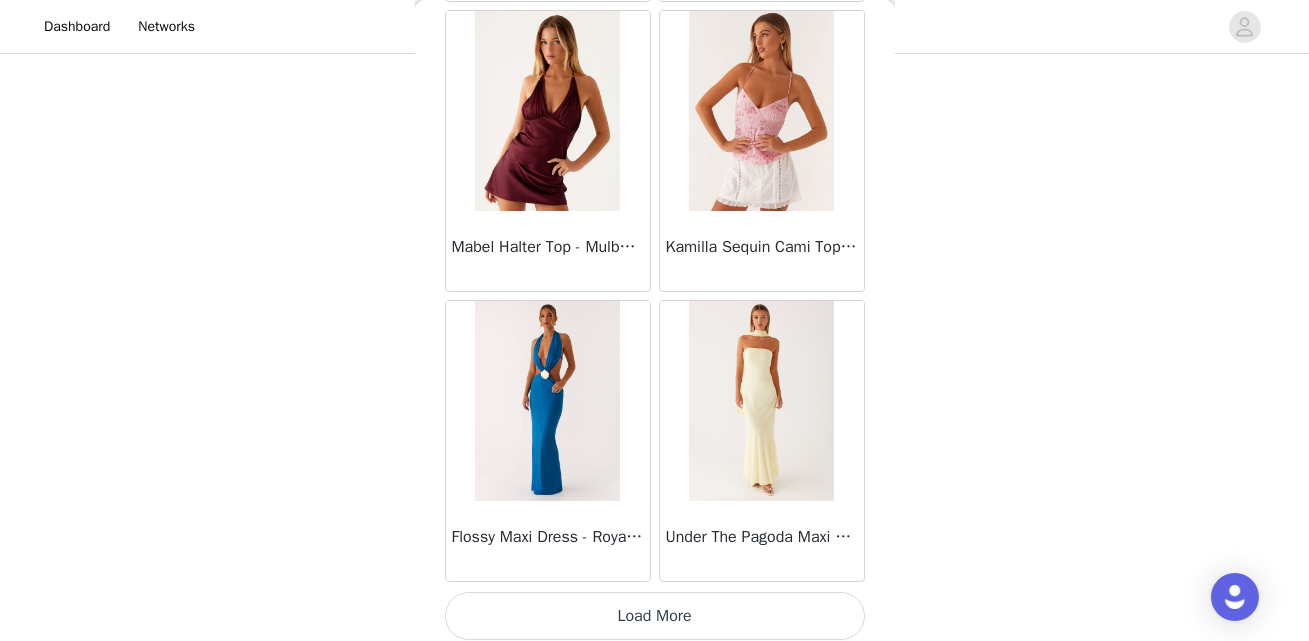click on "Load More" at bounding box center [655, 616] 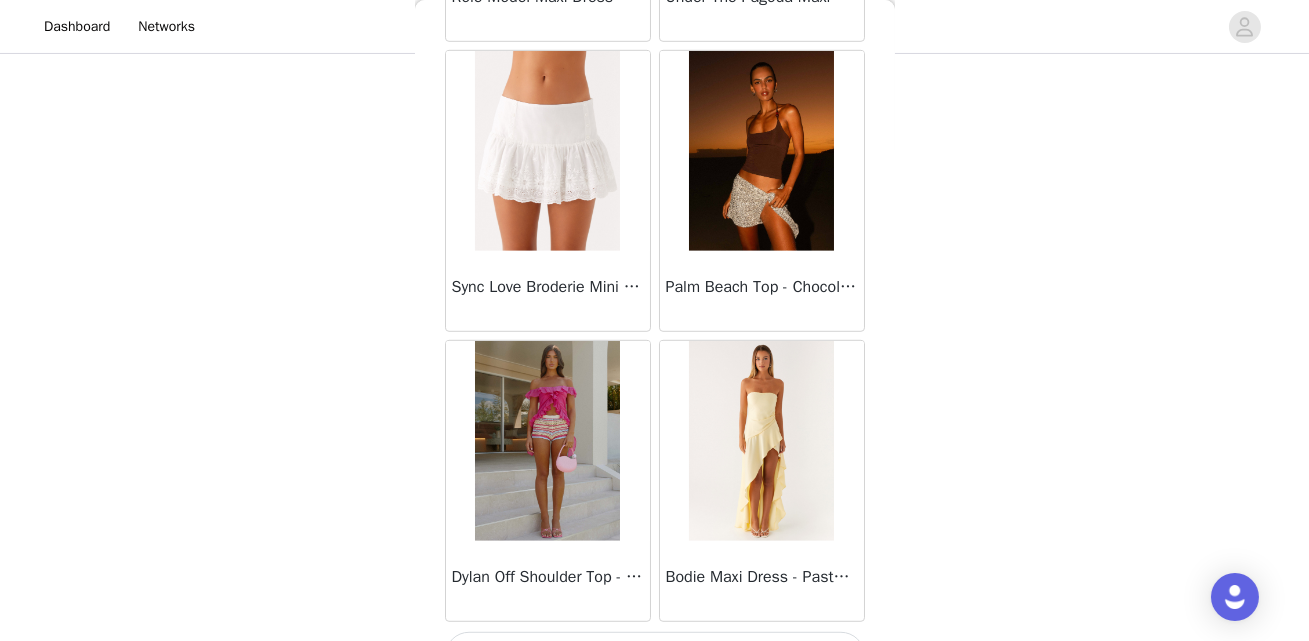 scroll, scrollTop: 16908, scrollLeft: 0, axis: vertical 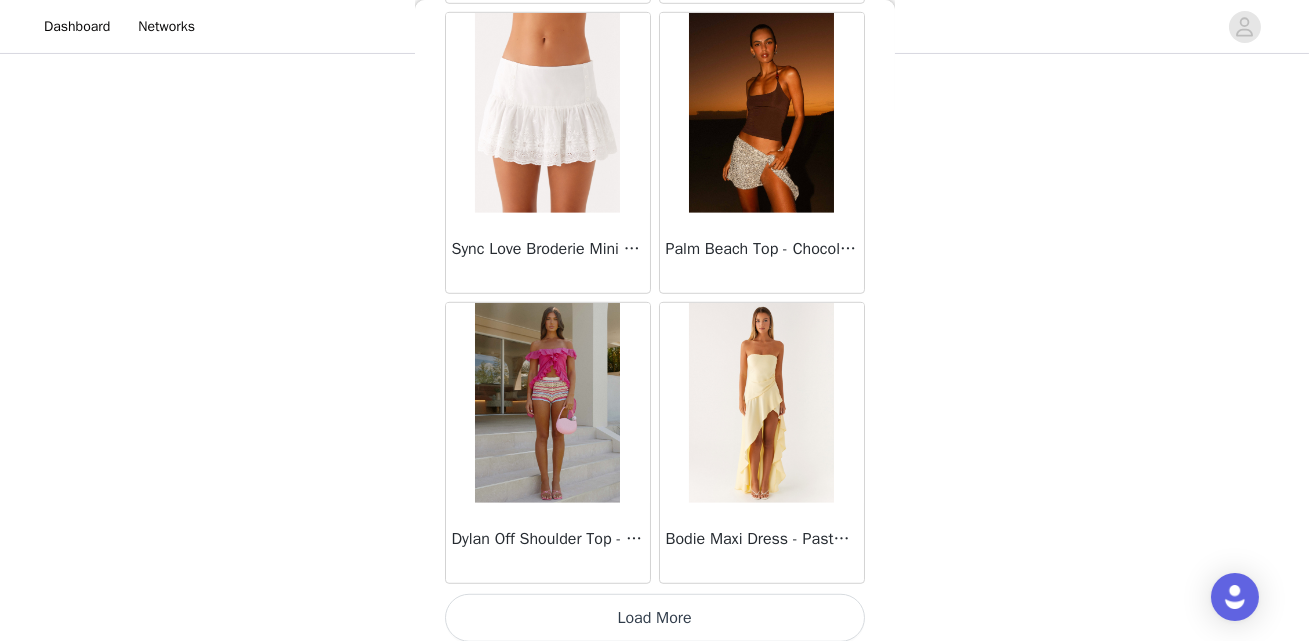 click on "Load More" at bounding box center [655, 618] 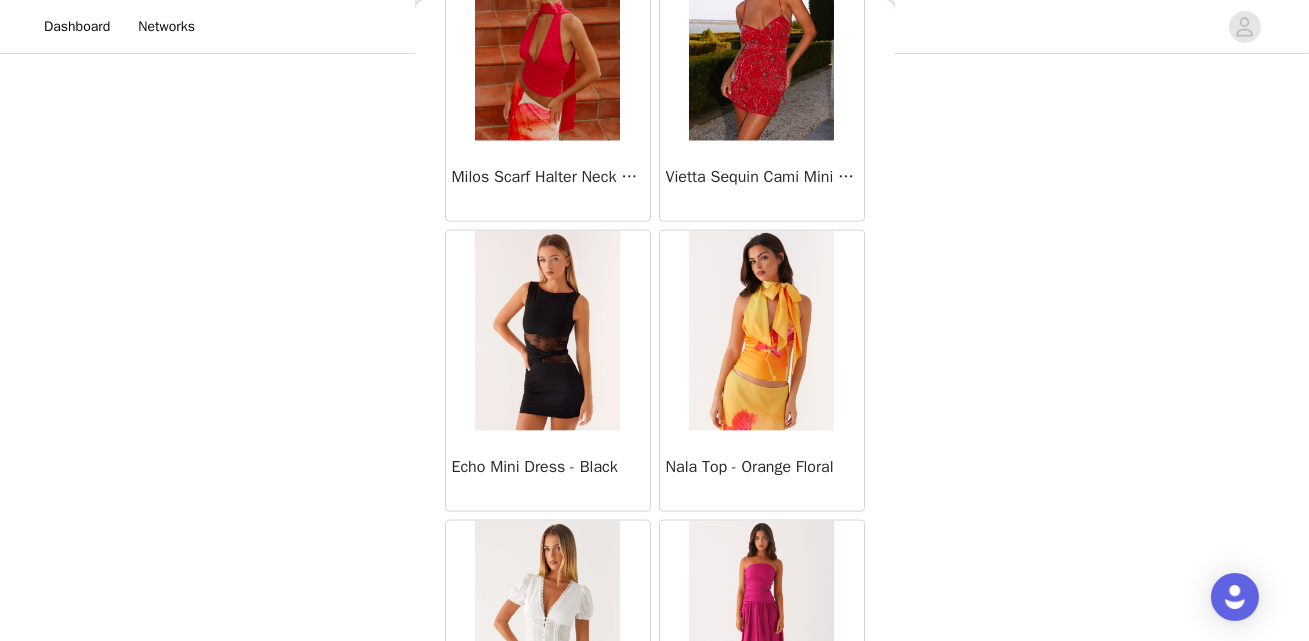 scroll, scrollTop: 19806, scrollLeft: 0, axis: vertical 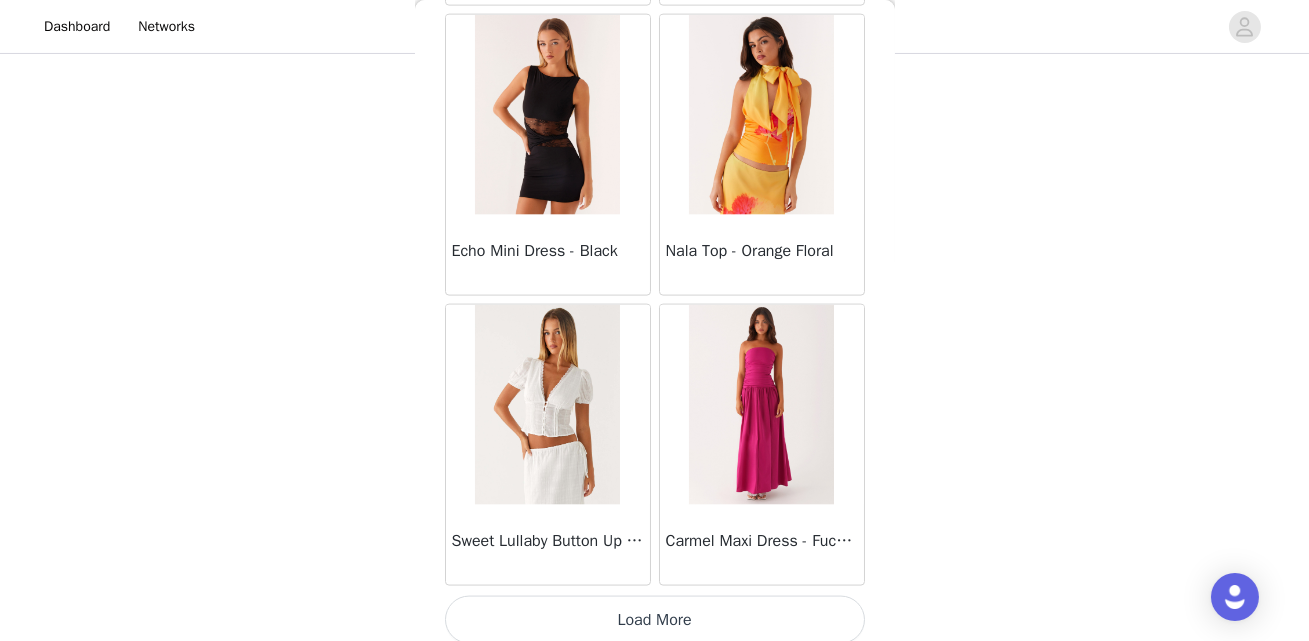 click on "Load More" at bounding box center [655, 620] 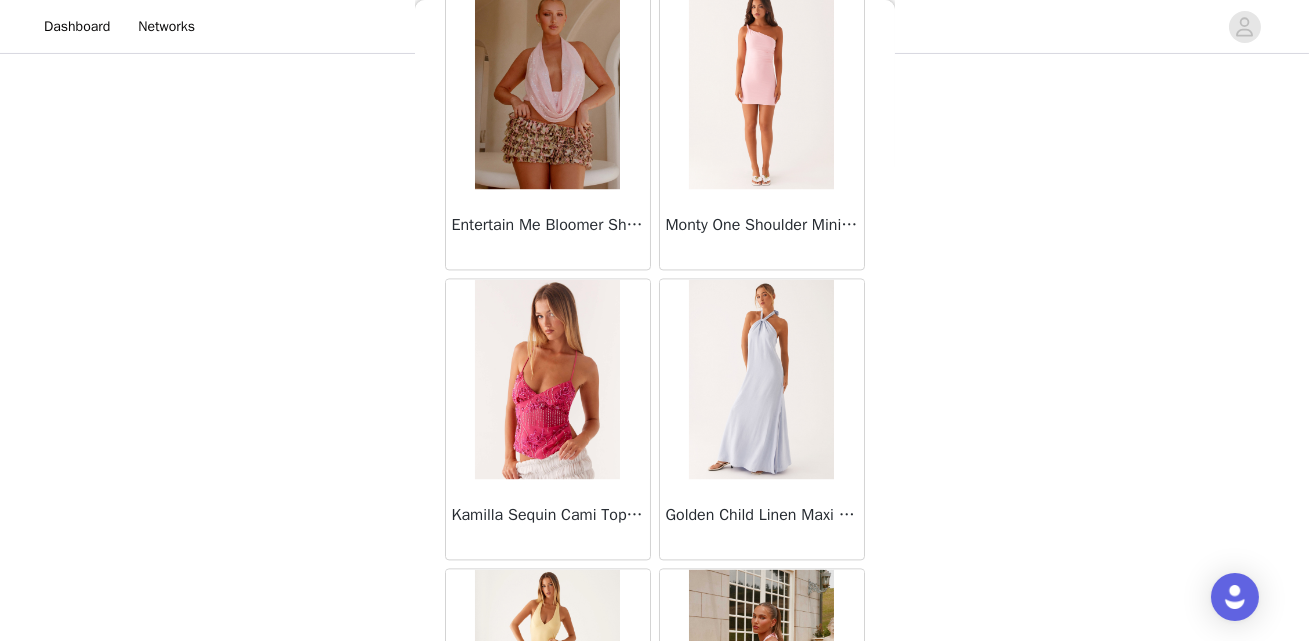 scroll, scrollTop: 22704, scrollLeft: 0, axis: vertical 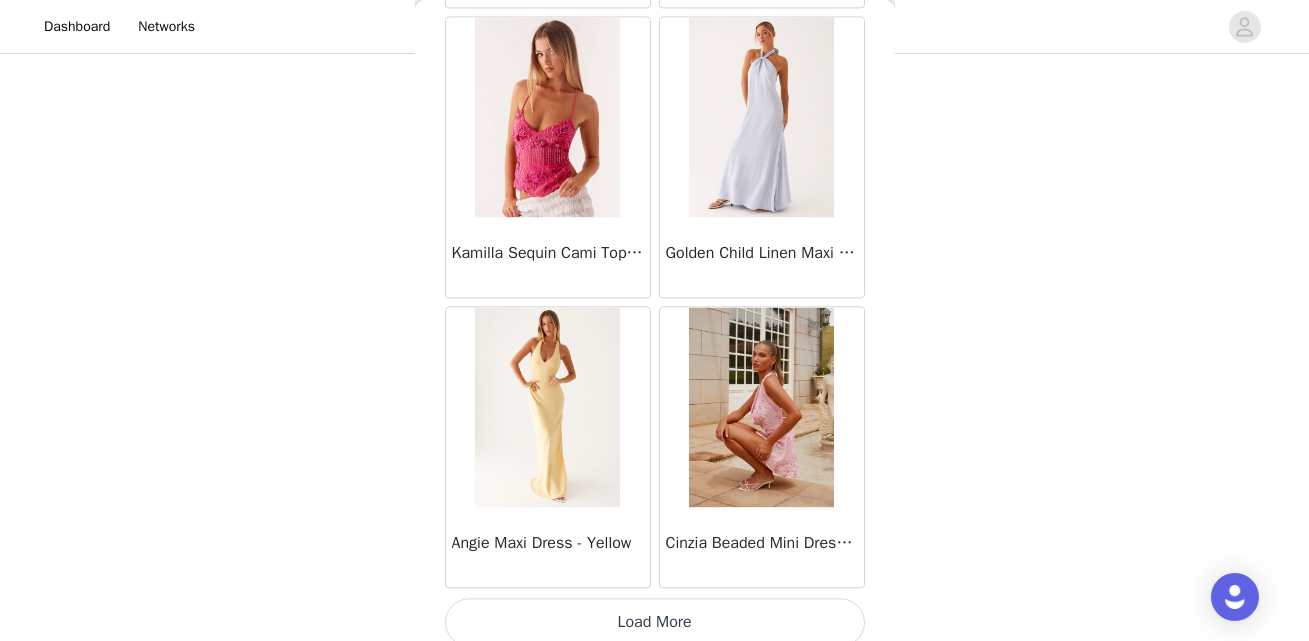 click on "Load More" at bounding box center (655, 622) 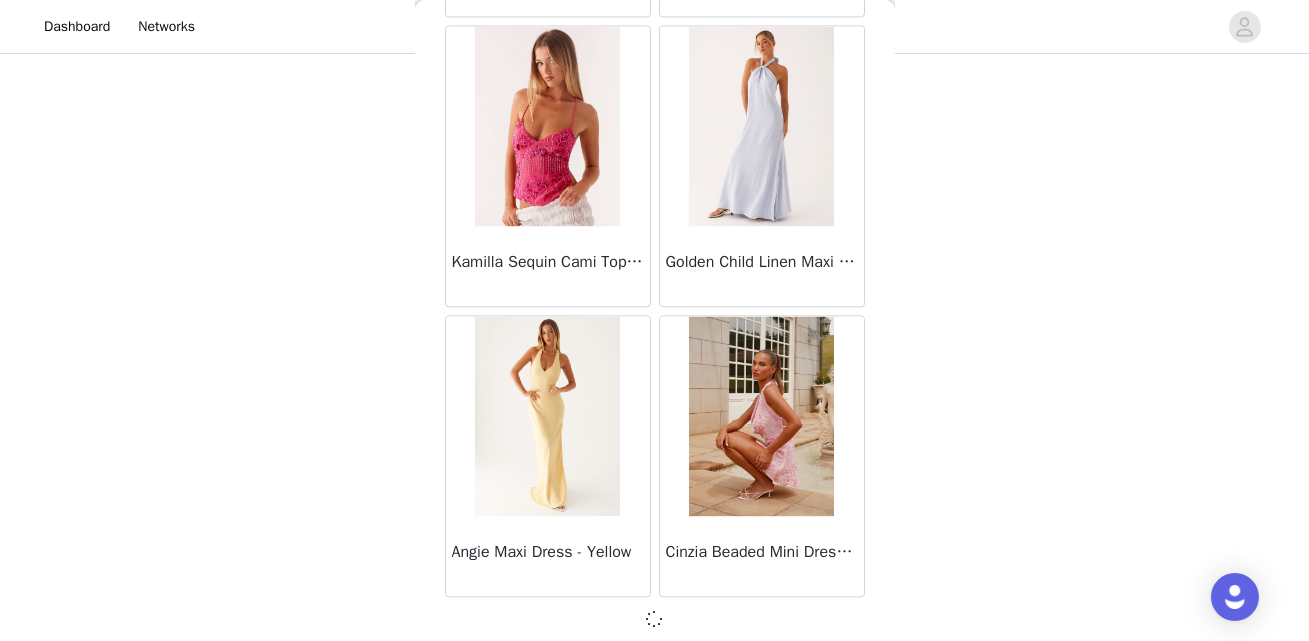click at bounding box center [655, 619] 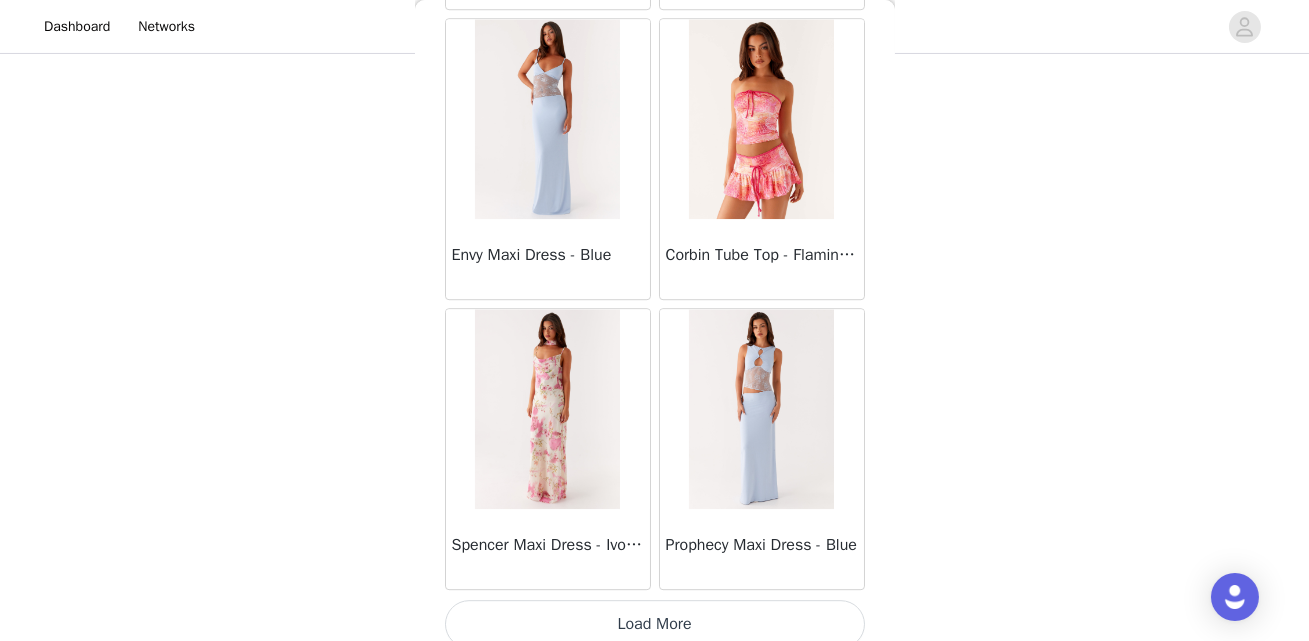click on "Load More" at bounding box center [655, 624] 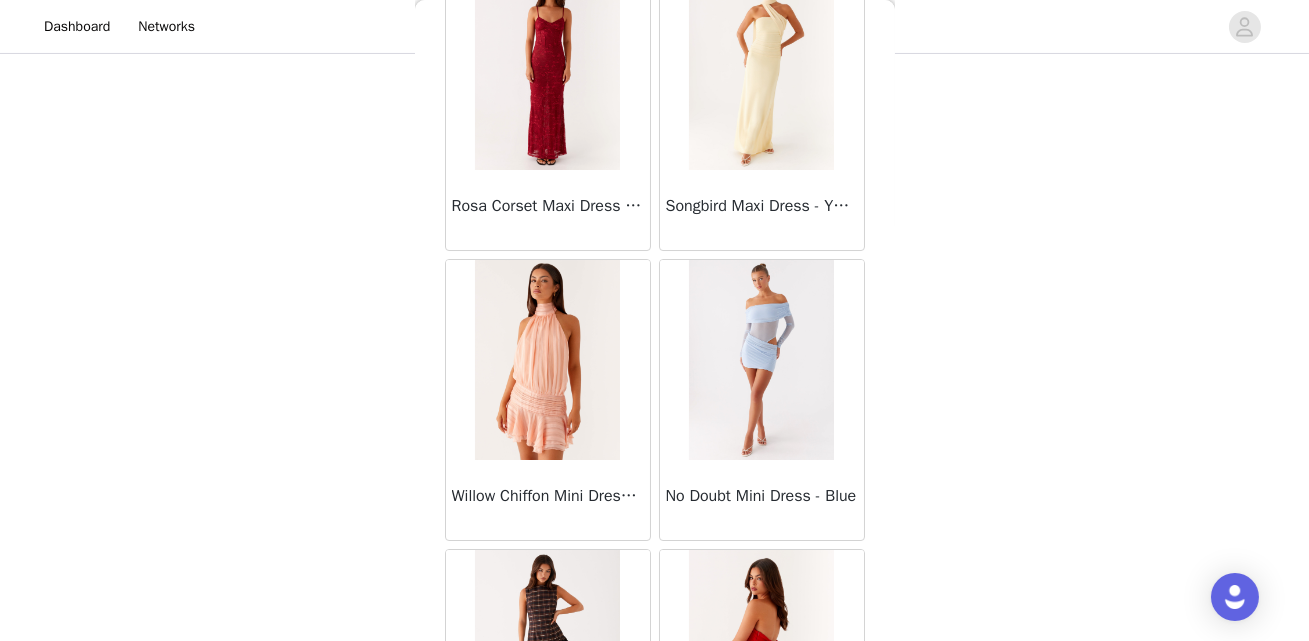 scroll, scrollTop: 28500, scrollLeft: 0, axis: vertical 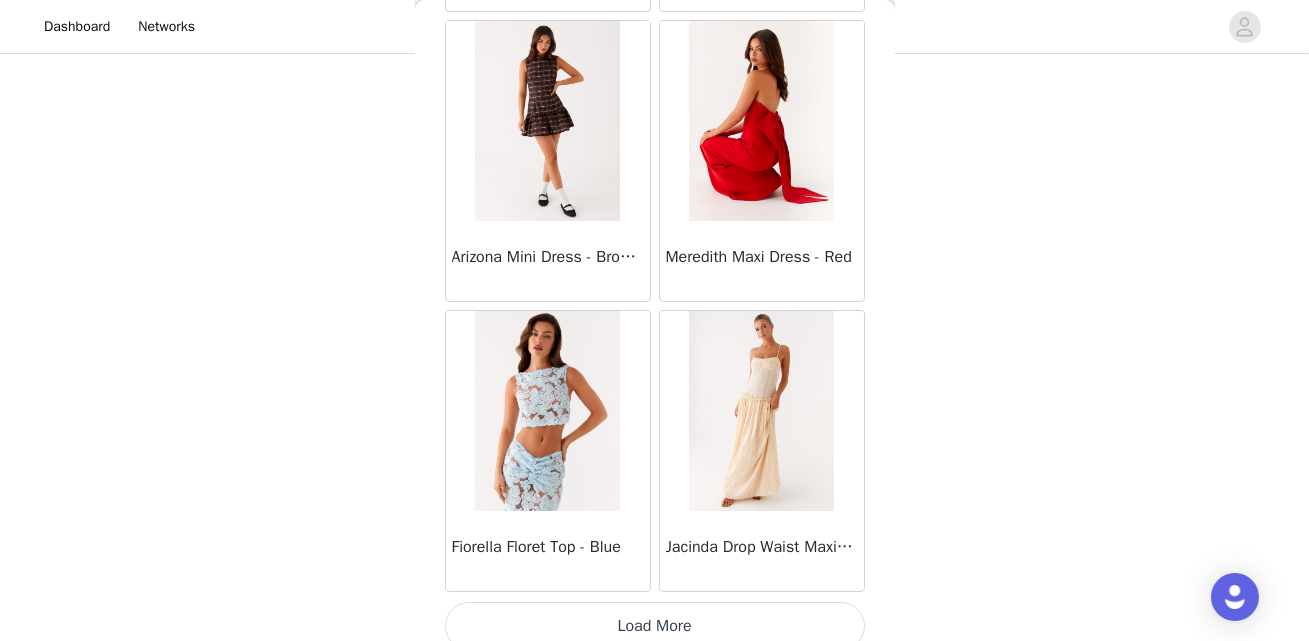 click on "Load More" at bounding box center [655, 626] 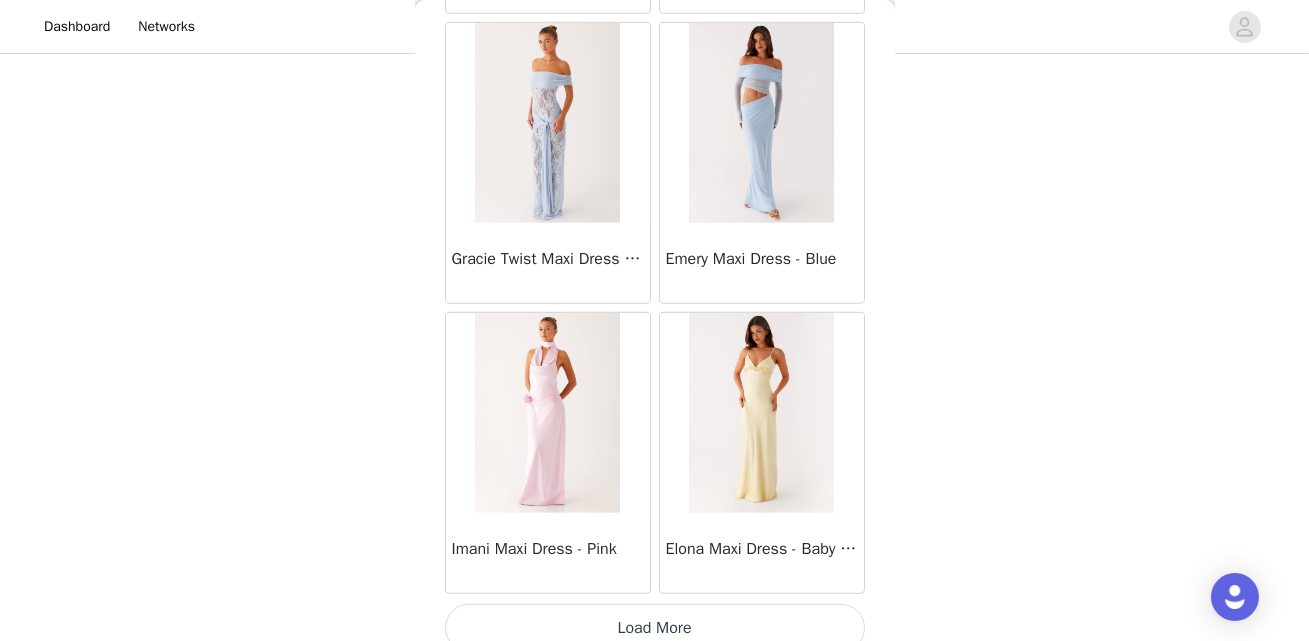 click on "Load More" at bounding box center (655, 628) 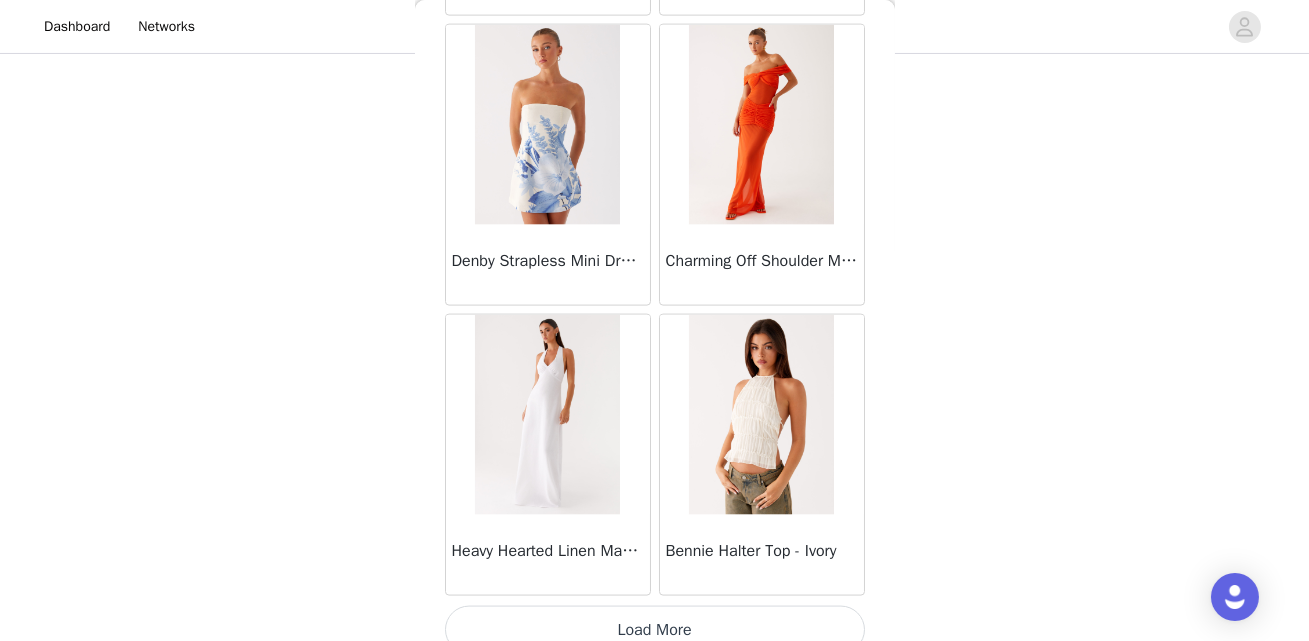 click on "Load More" at bounding box center (655, 630) 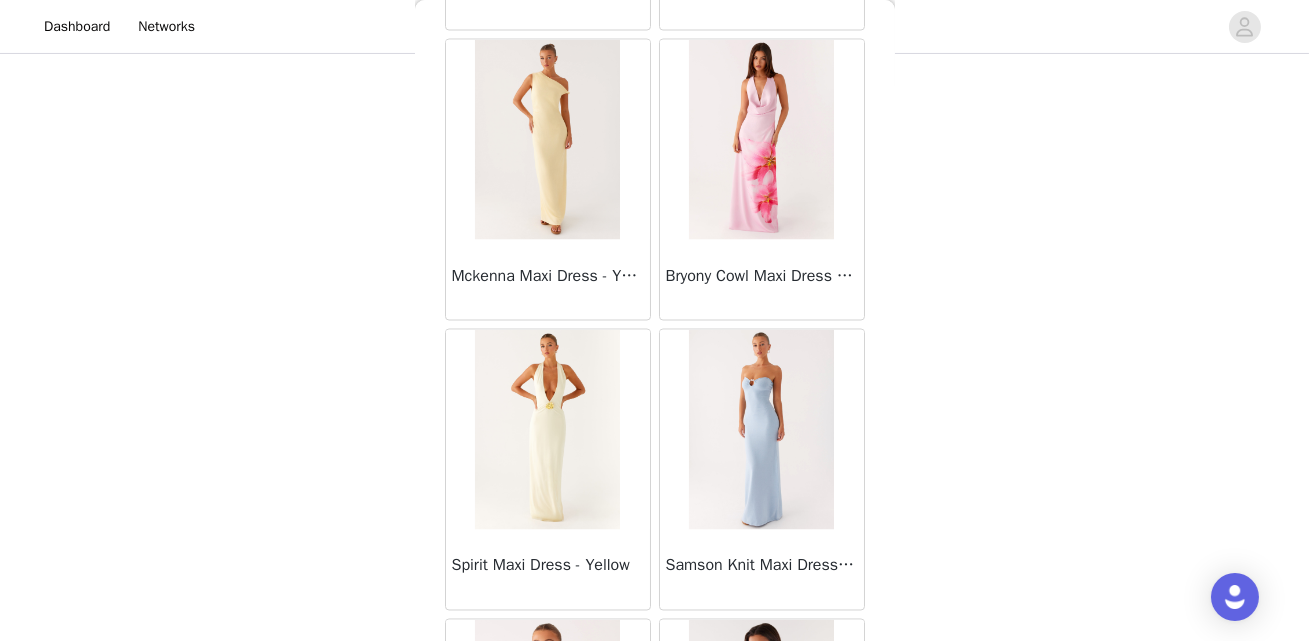 scroll, scrollTop: 37195, scrollLeft: 0, axis: vertical 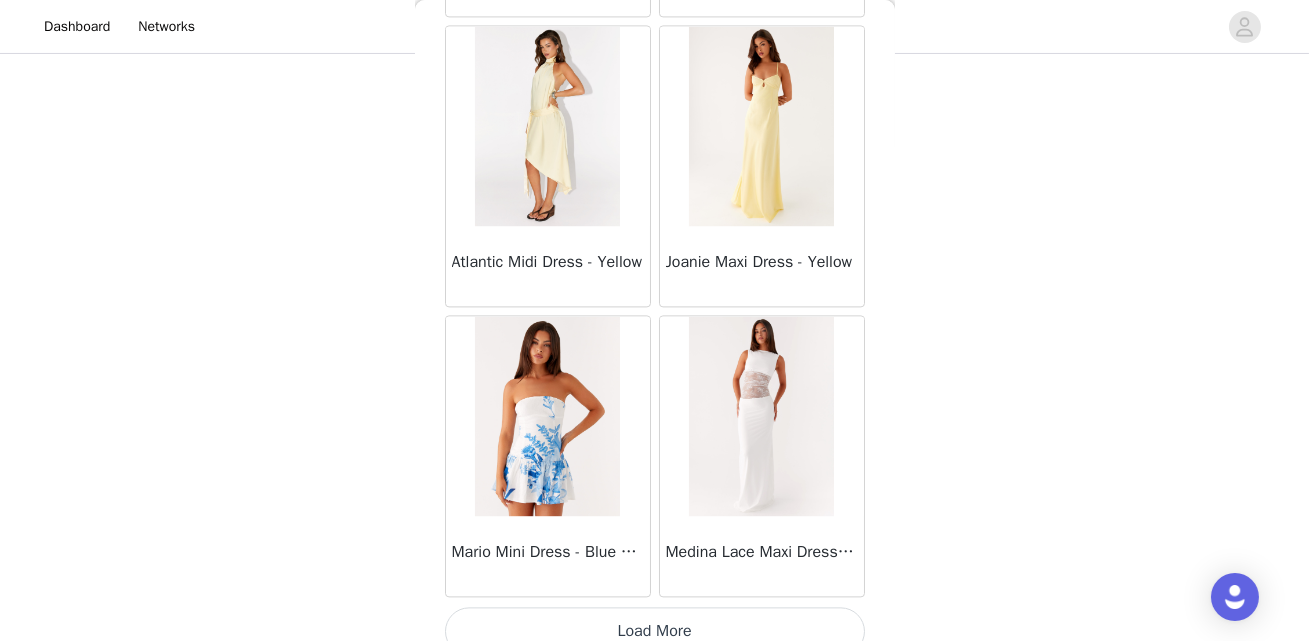 click on "Load More" at bounding box center (655, 631) 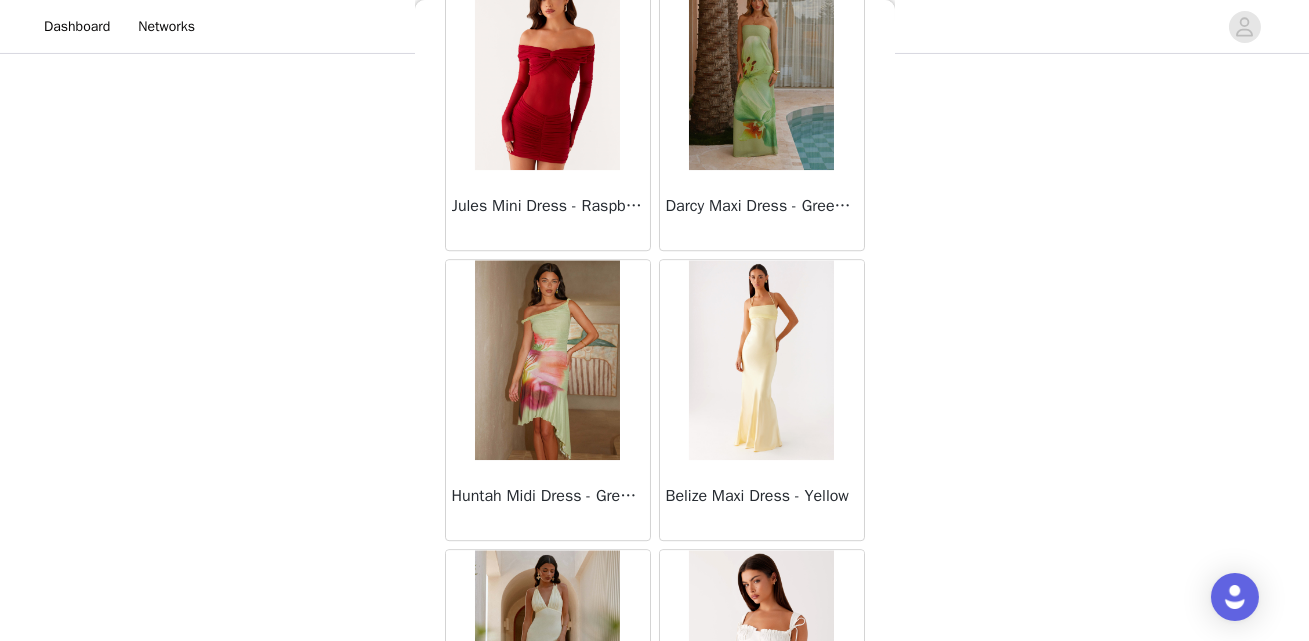 scroll, scrollTop: 40093, scrollLeft: 0, axis: vertical 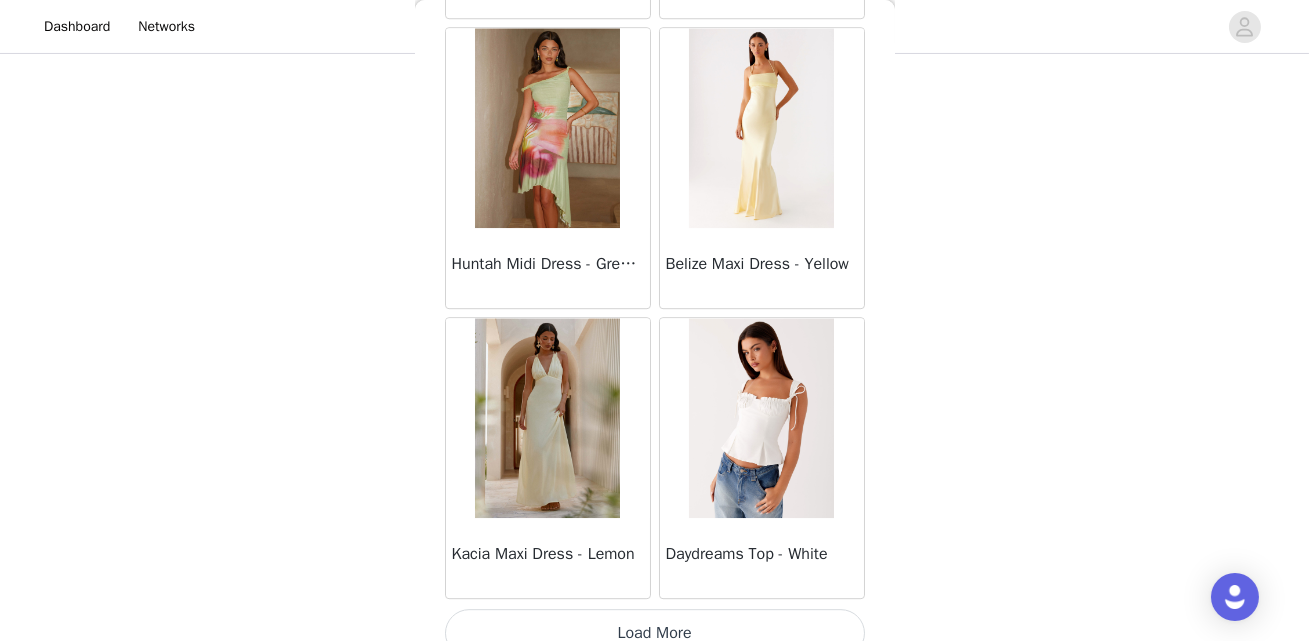 click on "Load More" at bounding box center (655, 633) 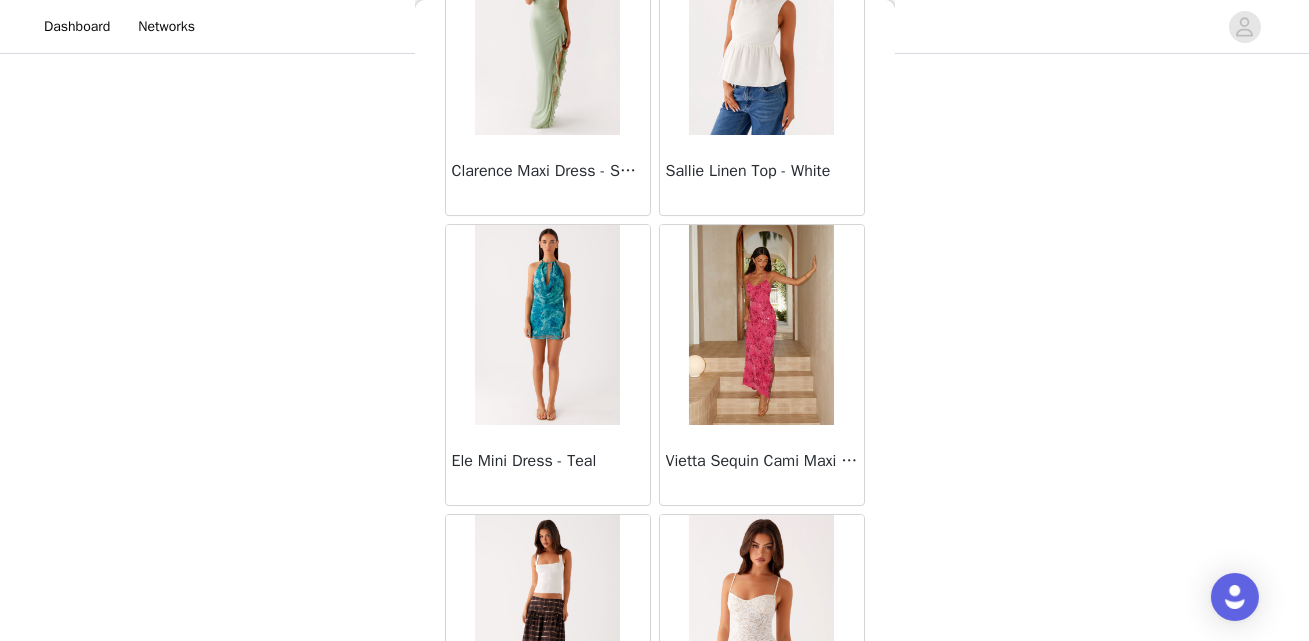 scroll, scrollTop: 42991, scrollLeft: 0, axis: vertical 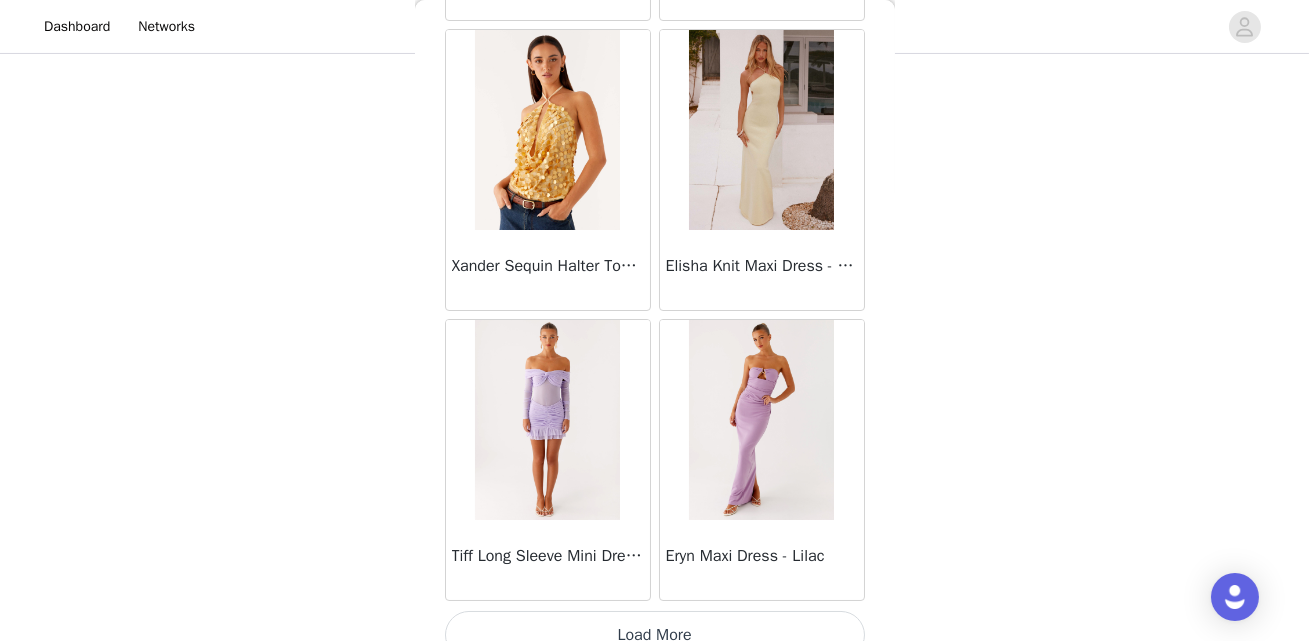 click on "Load More" at bounding box center [655, 635] 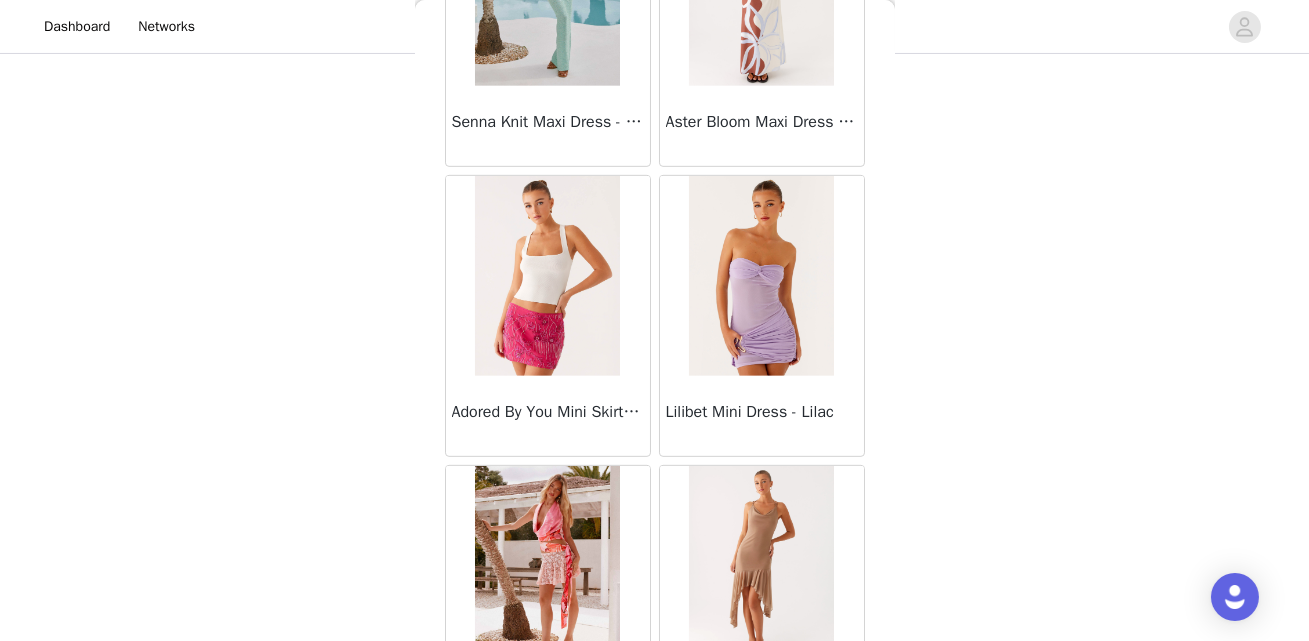 scroll, scrollTop: 45889, scrollLeft: 0, axis: vertical 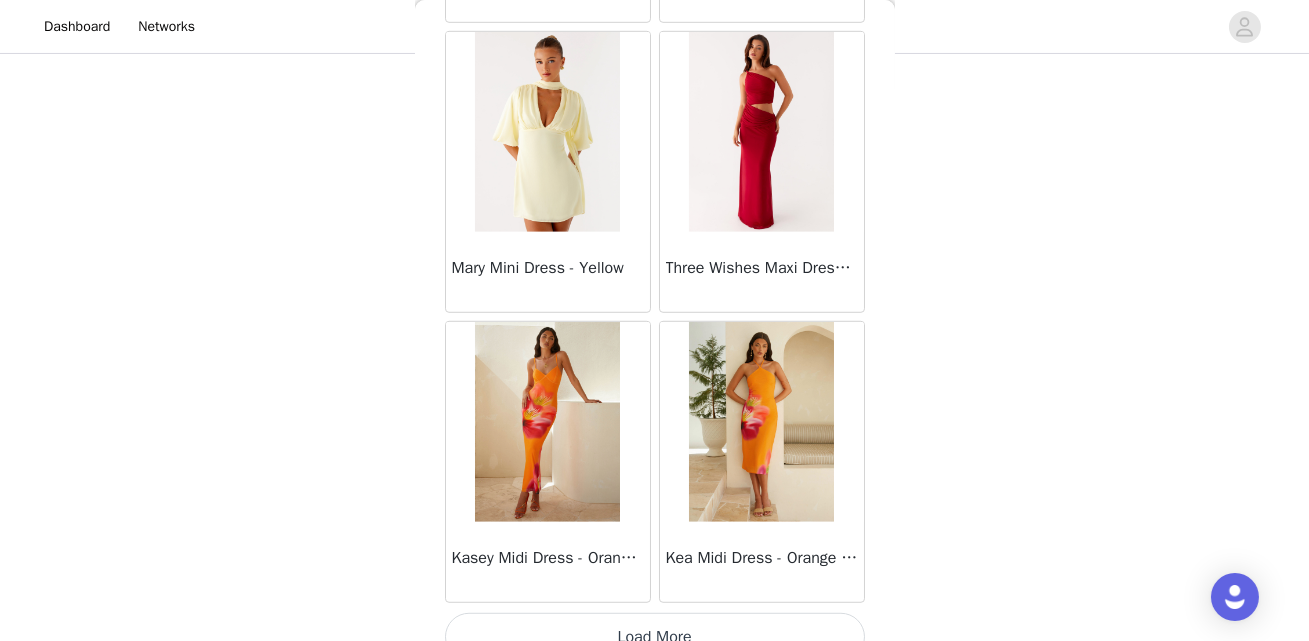 click on "Load More" at bounding box center [655, 637] 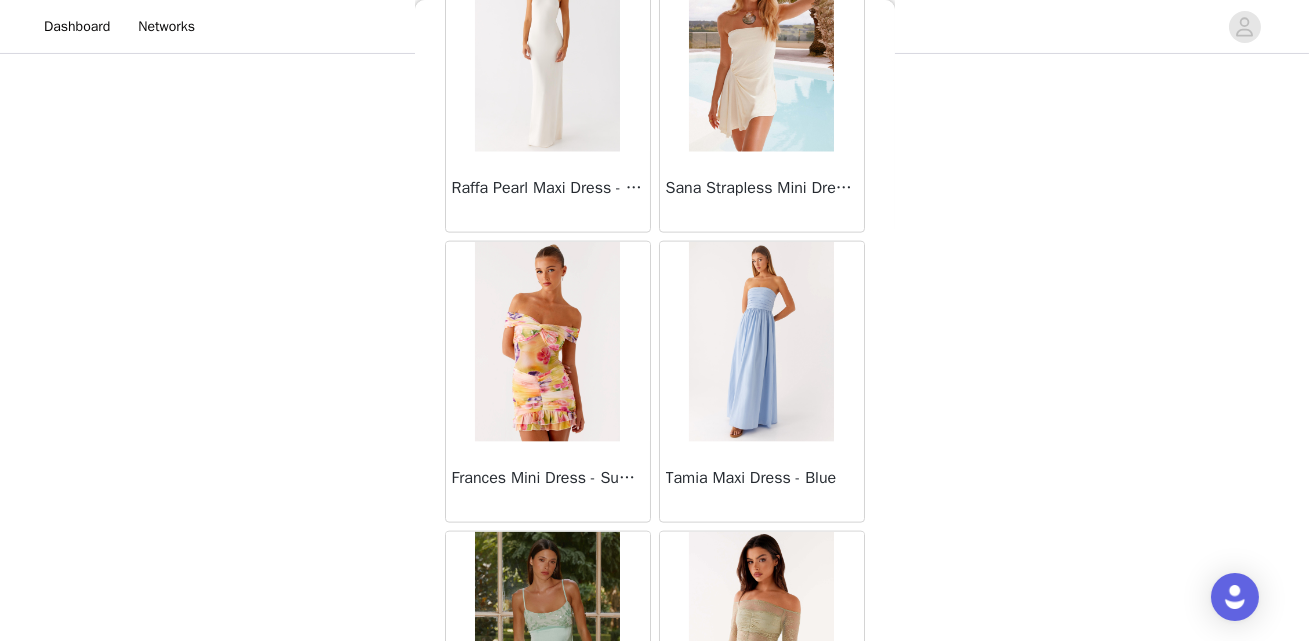 scroll, scrollTop: 48787, scrollLeft: 0, axis: vertical 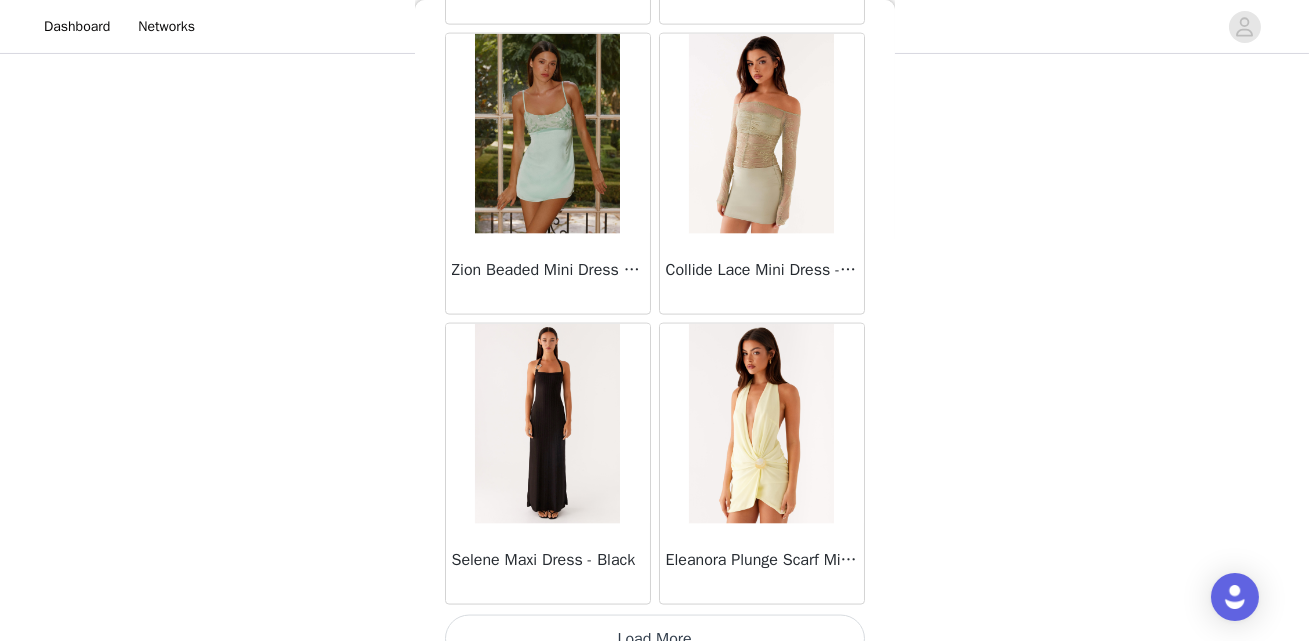 click on "Load More" at bounding box center (655, 639) 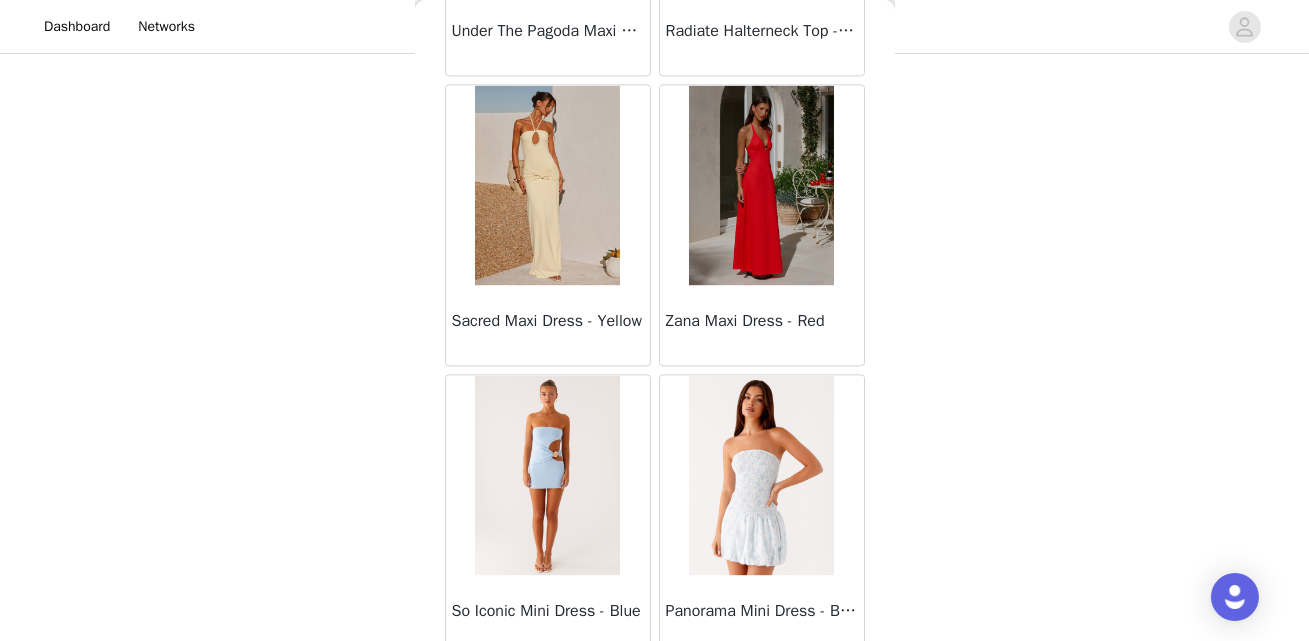 scroll, scrollTop: 51685, scrollLeft: 0, axis: vertical 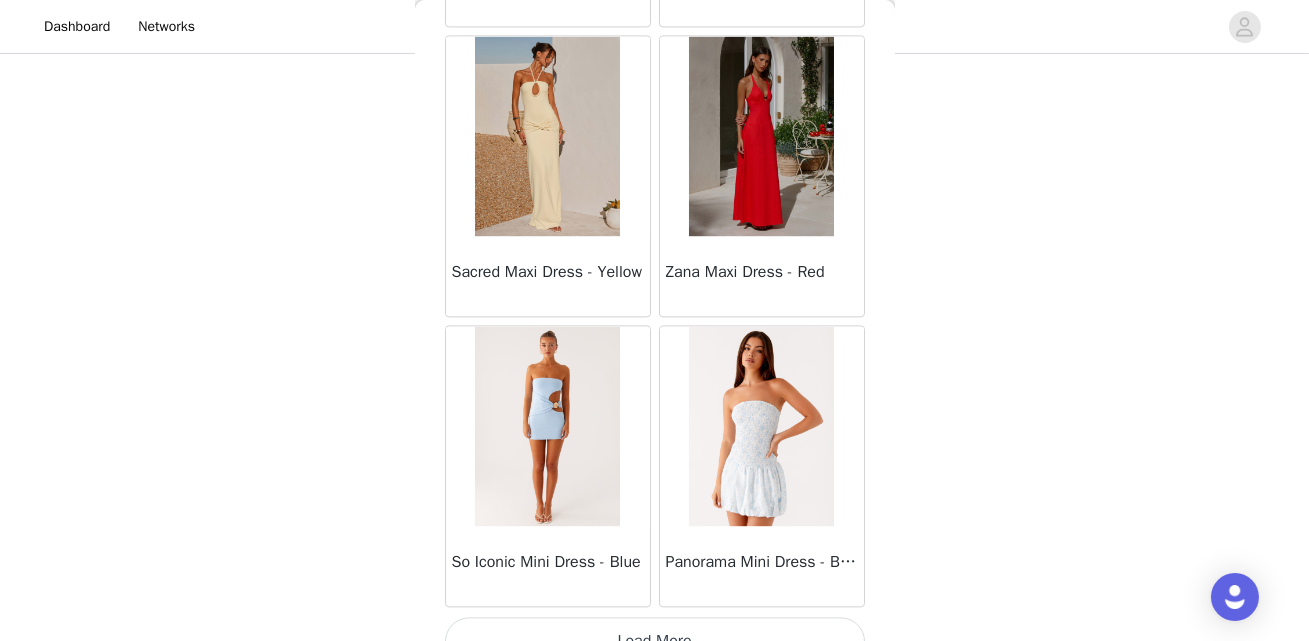 click on "Load More" at bounding box center [655, 641] 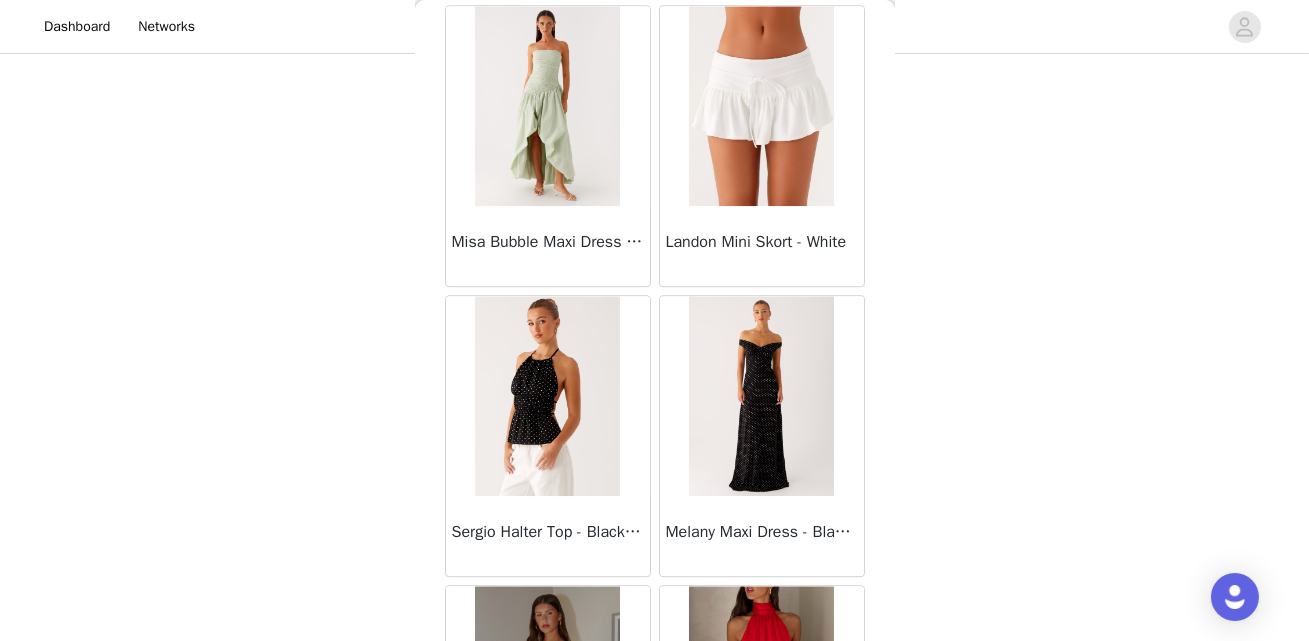 scroll, scrollTop: 54584, scrollLeft: 0, axis: vertical 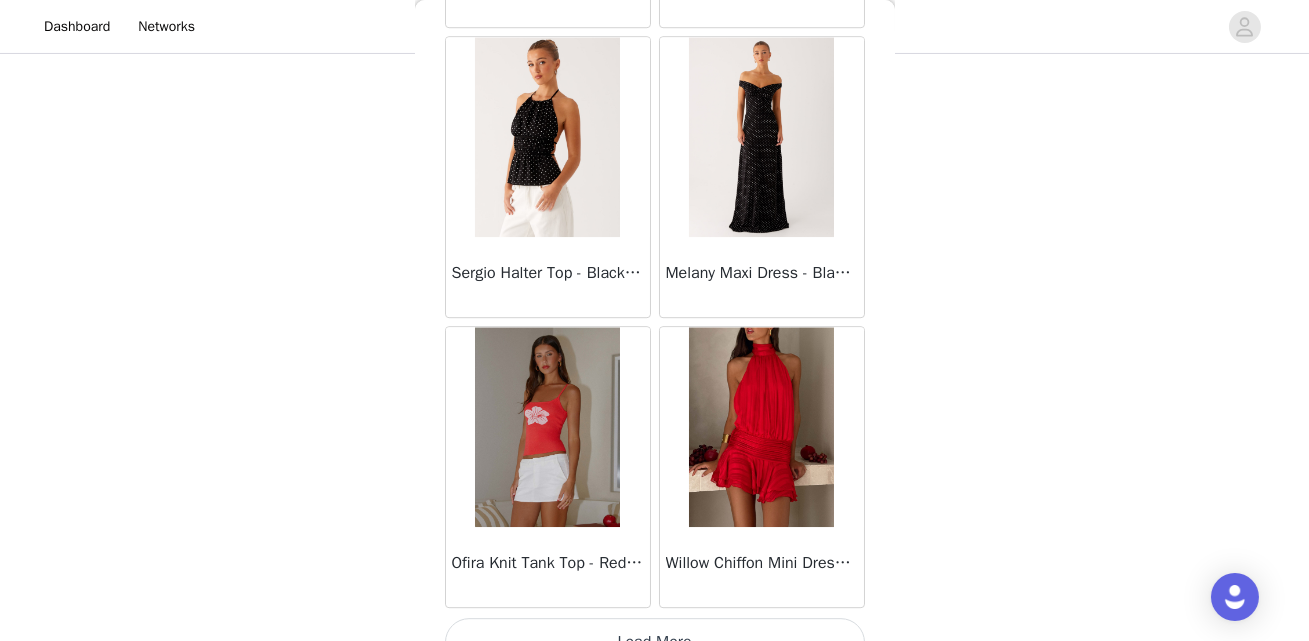 click on "Load More" at bounding box center (655, 642) 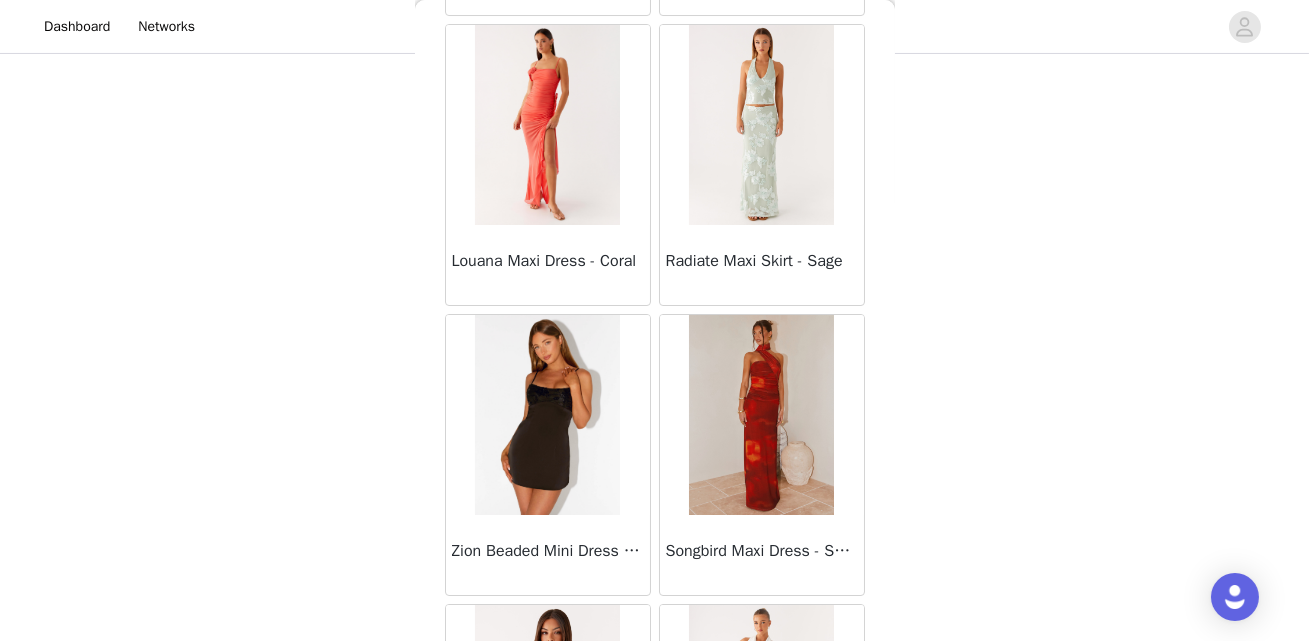scroll, scrollTop: 57482, scrollLeft: 0, axis: vertical 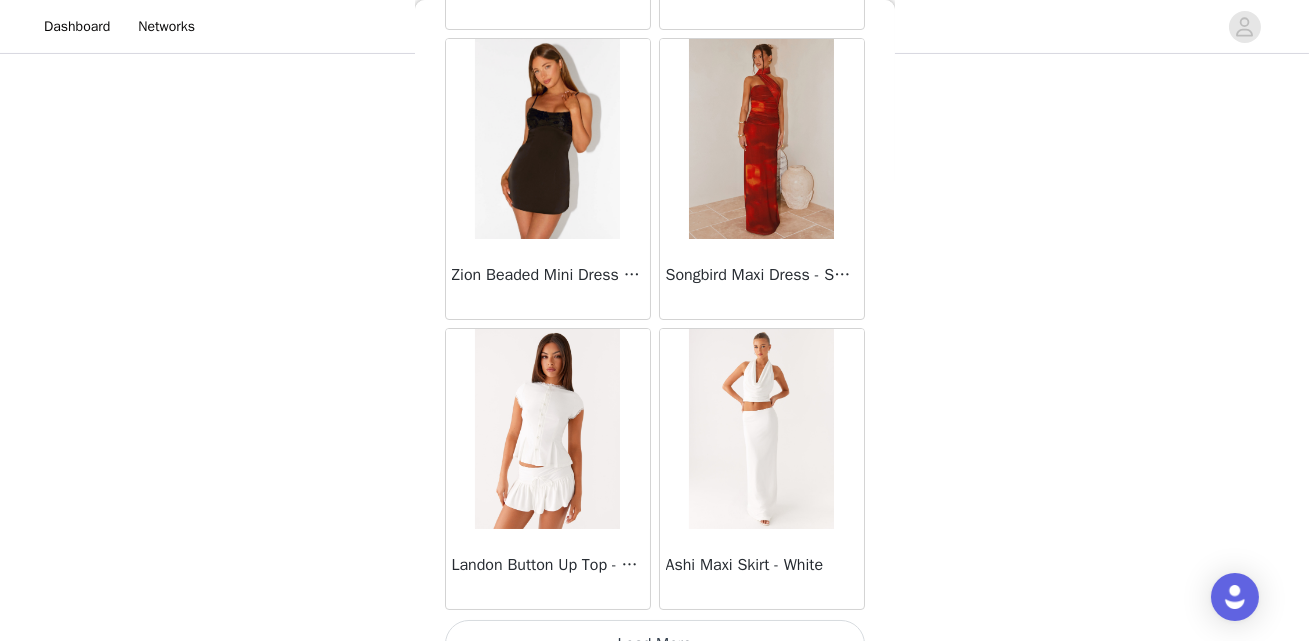 click on "Load More" at bounding box center [655, 644] 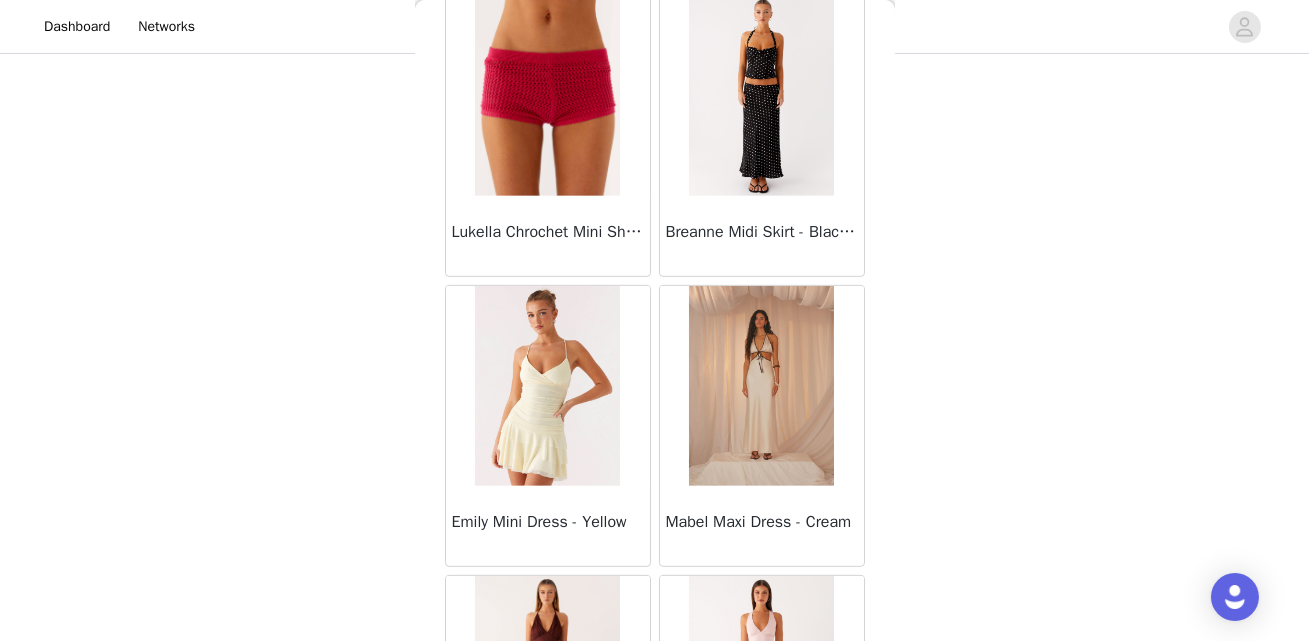 scroll, scrollTop: 60380, scrollLeft: 0, axis: vertical 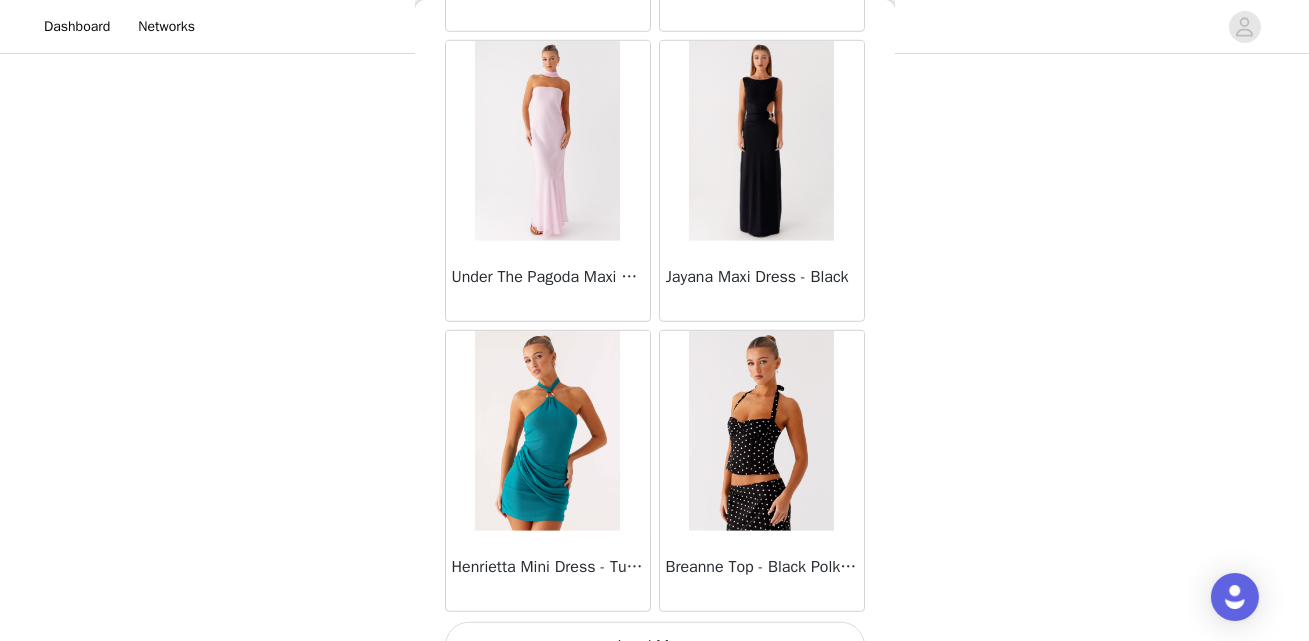 click on "Load More" at bounding box center (655, 646) 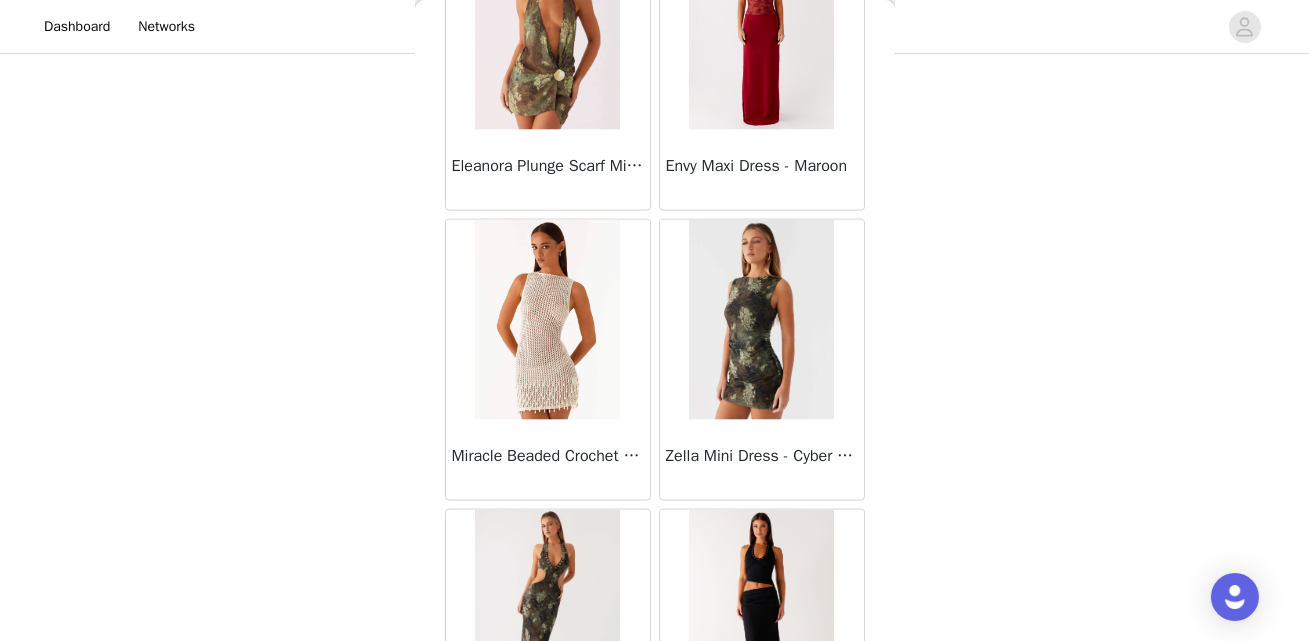 scroll, scrollTop: 63278, scrollLeft: 0, axis: vertical 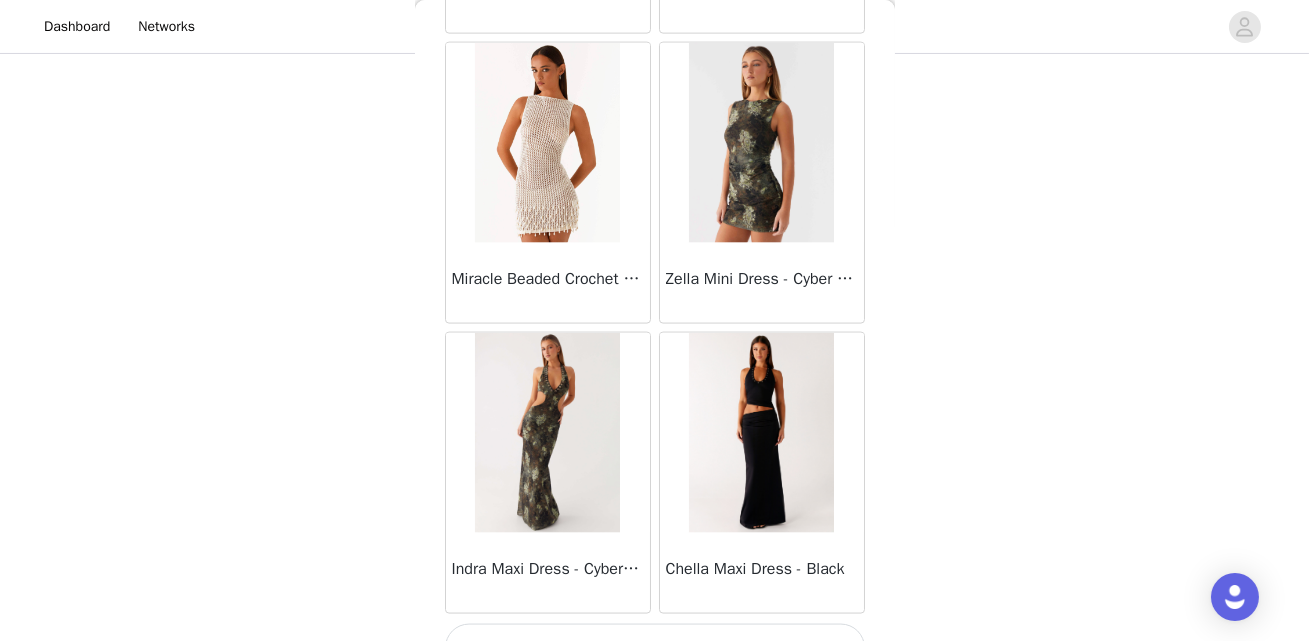 click on "Load More" at bounding box center (655, 648) 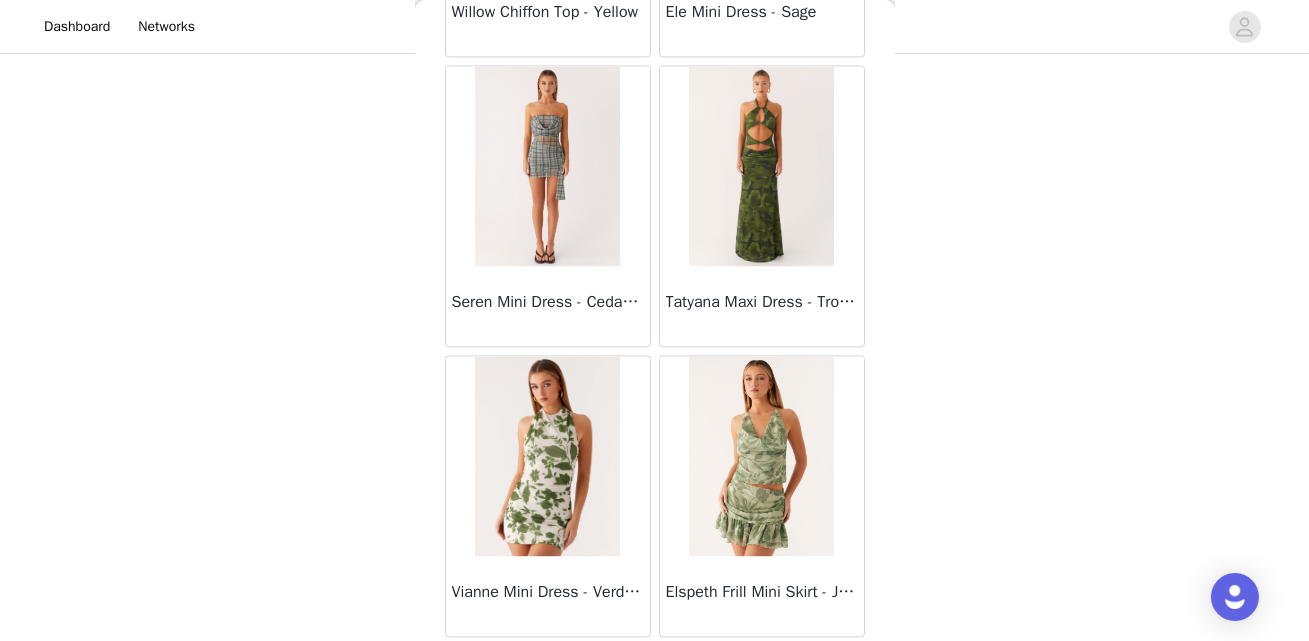scroll, scrollTop: 66176, scrollLeft: 0, axis: vertical 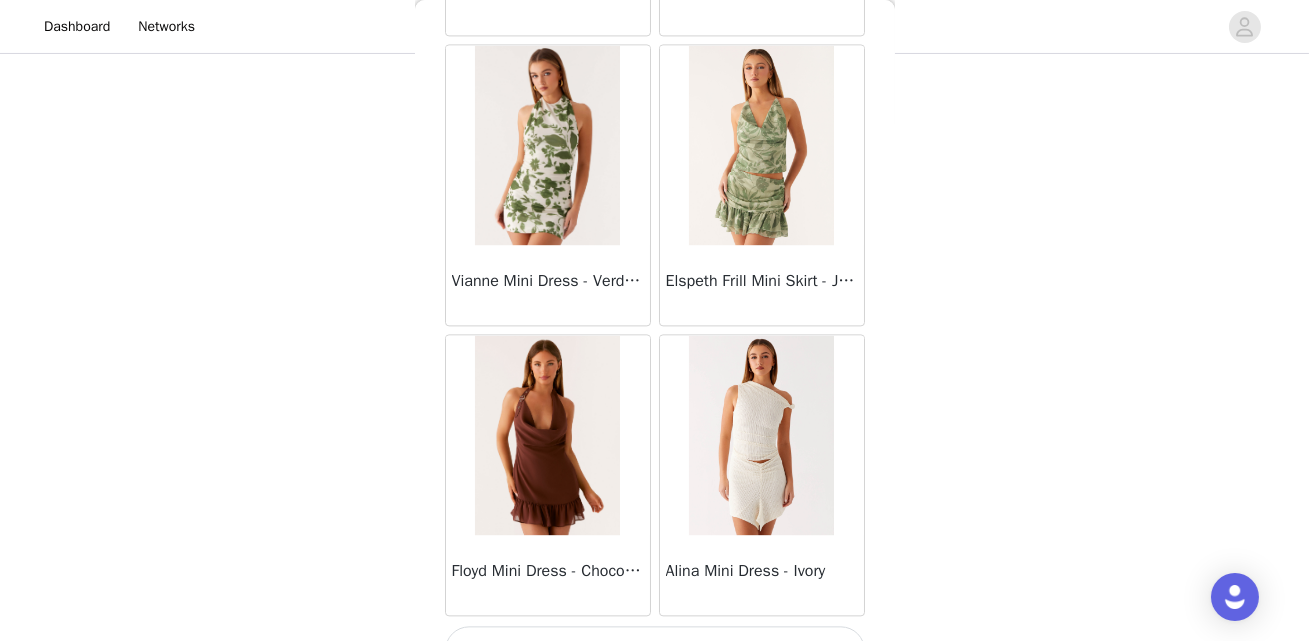 click on "Load More" at bounding box center [655, 650] 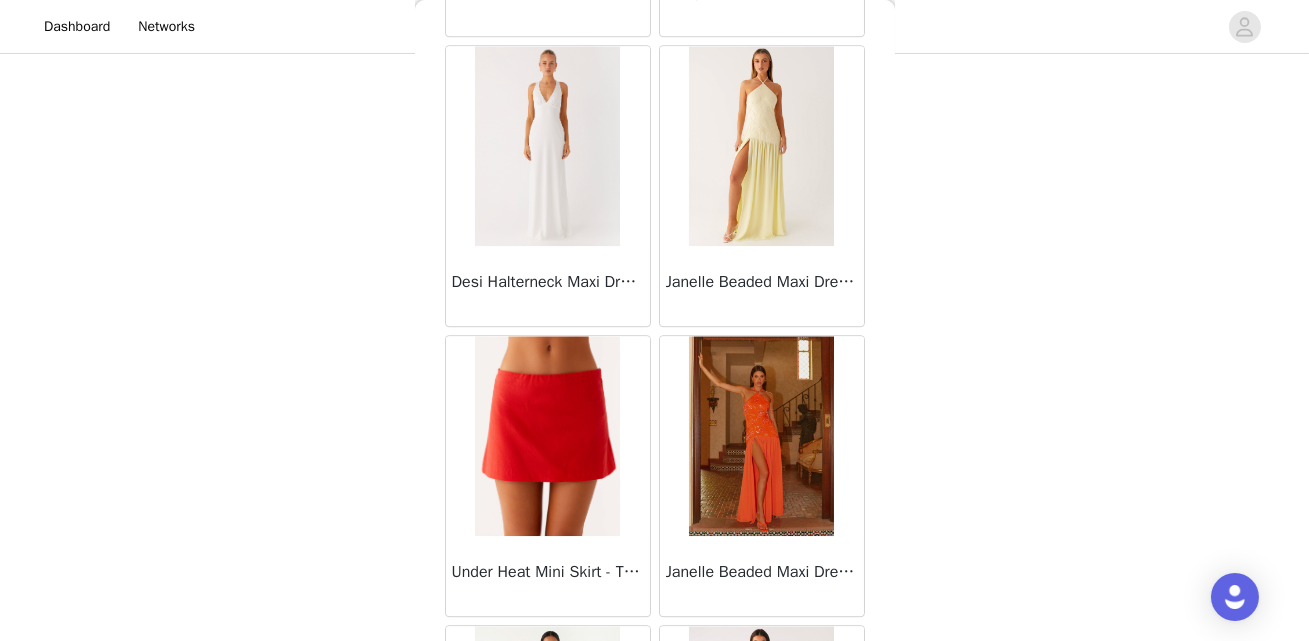 scroll, scrollTop: 69075, scrollLeft: 0, axis: vertical 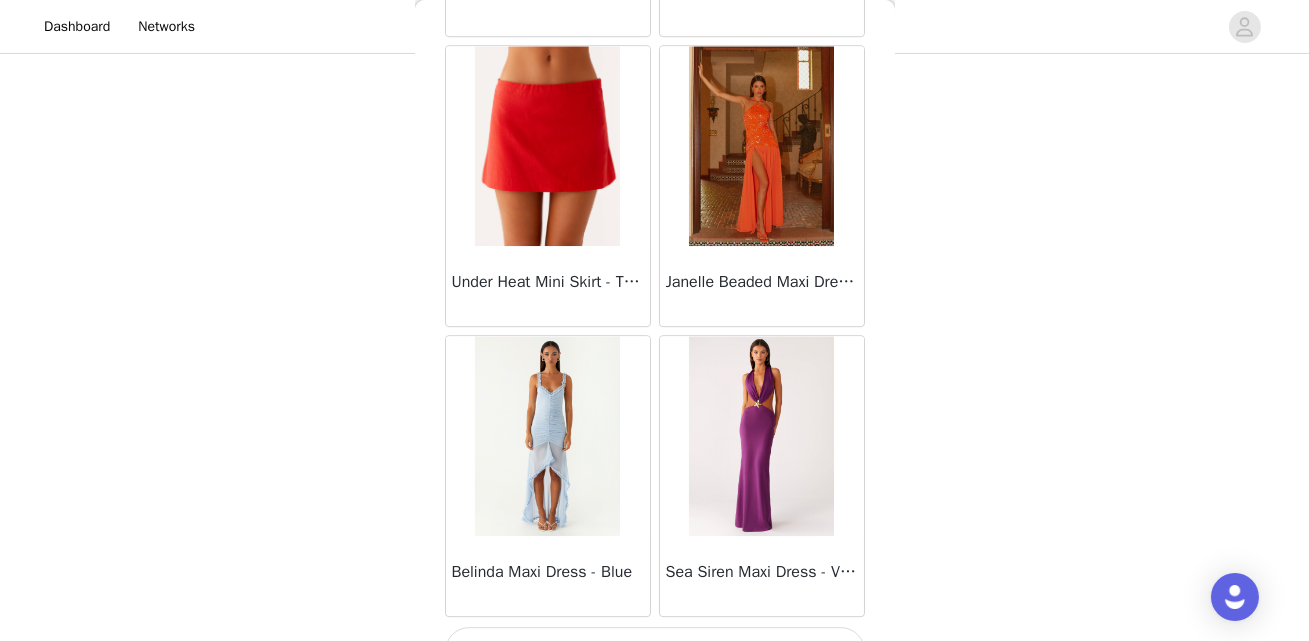 click on "Load More" at bounding box center (655, 651) 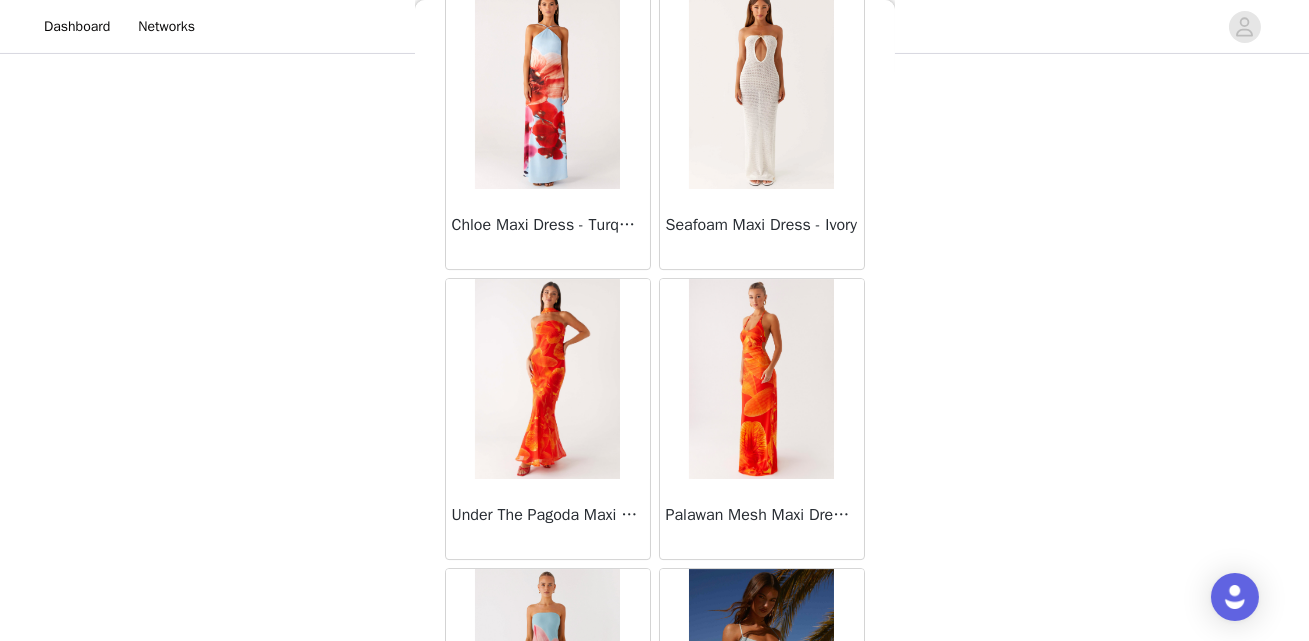 scroll, scrollTop: 69854, scrollLeft: 0, axis: vertical 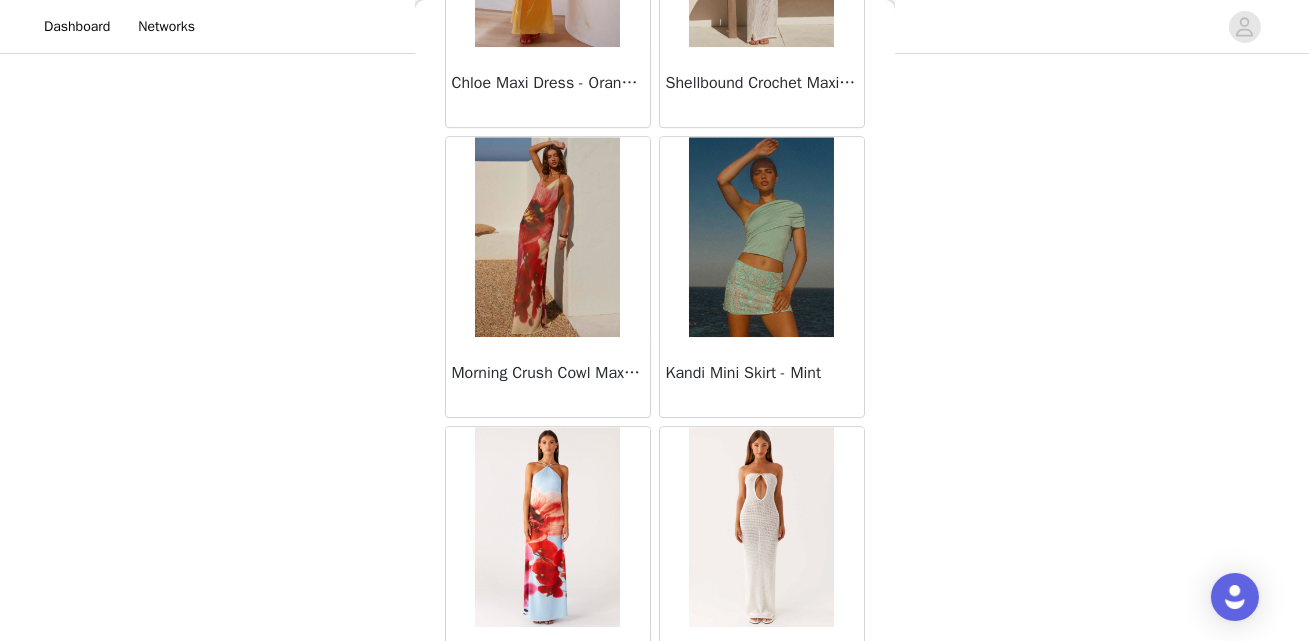 click at bounding box center [547, 527] 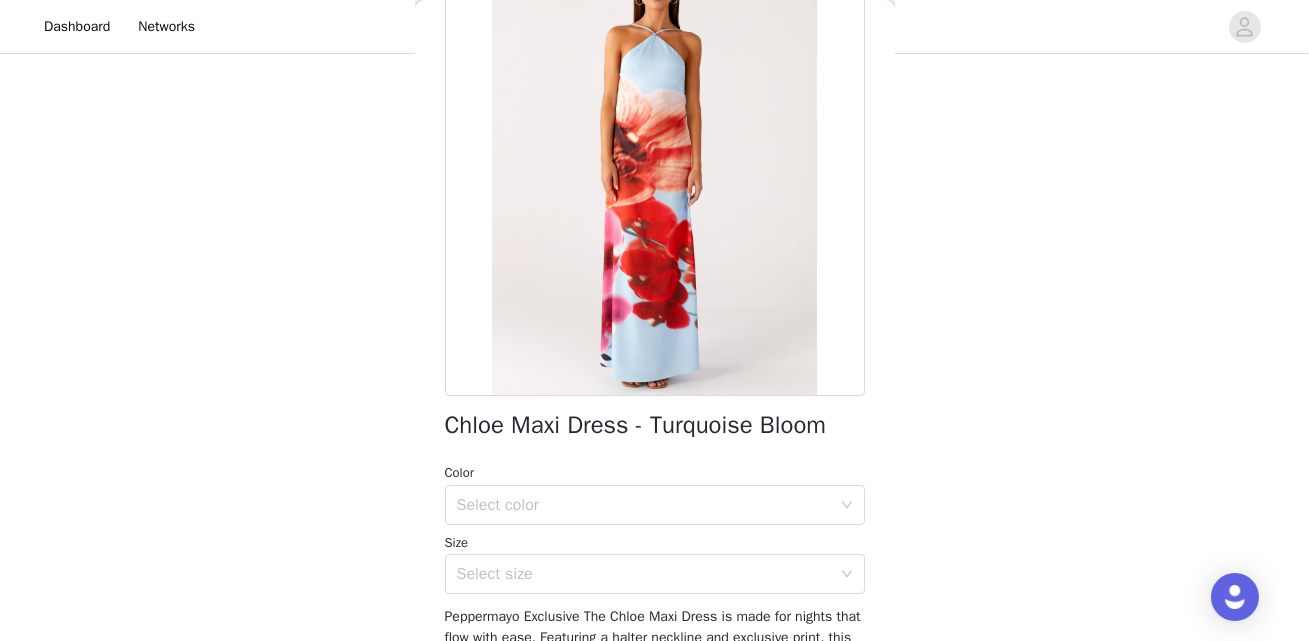 scroll, scrollTop: 210, scrollLeft: 0, axis: vertical 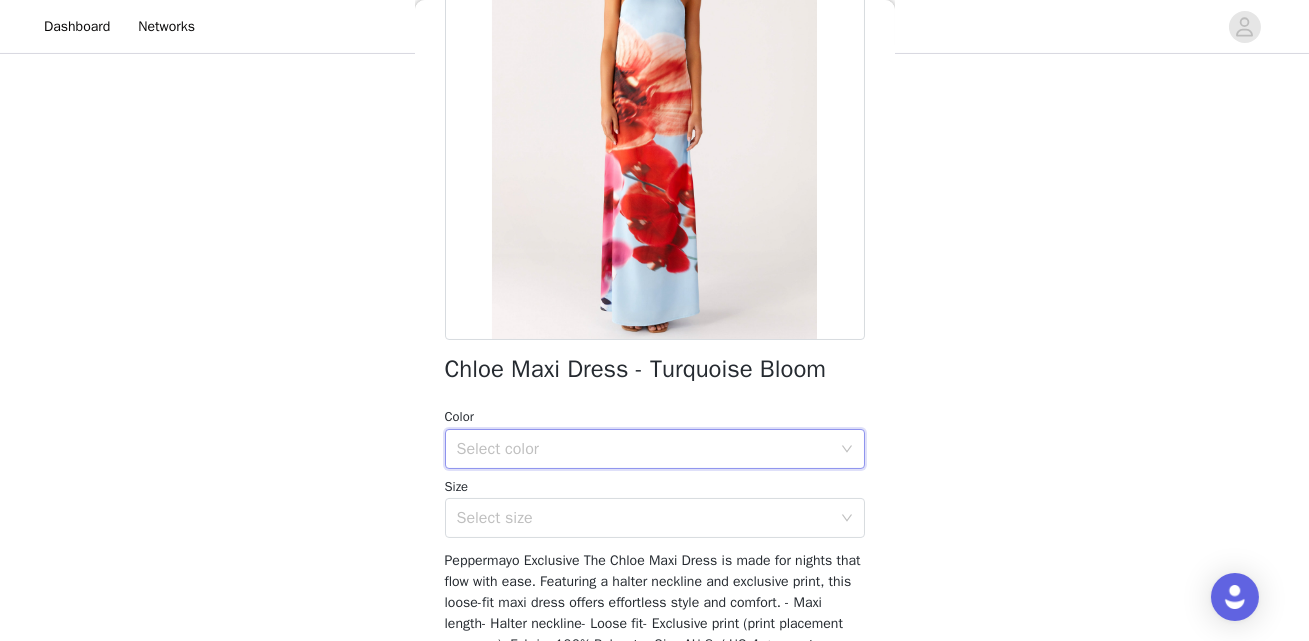 click on "Select color" at bounding box center (655, 449) 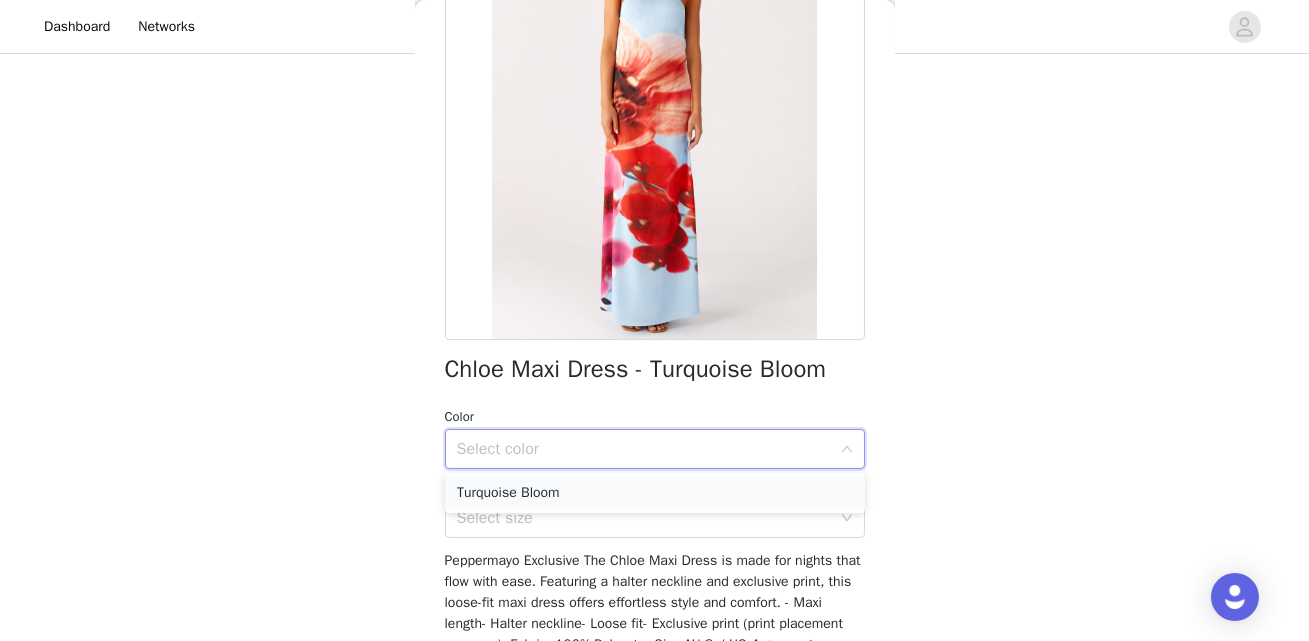 click on "Turquoise Bloom" at bounding box center [655, 493] 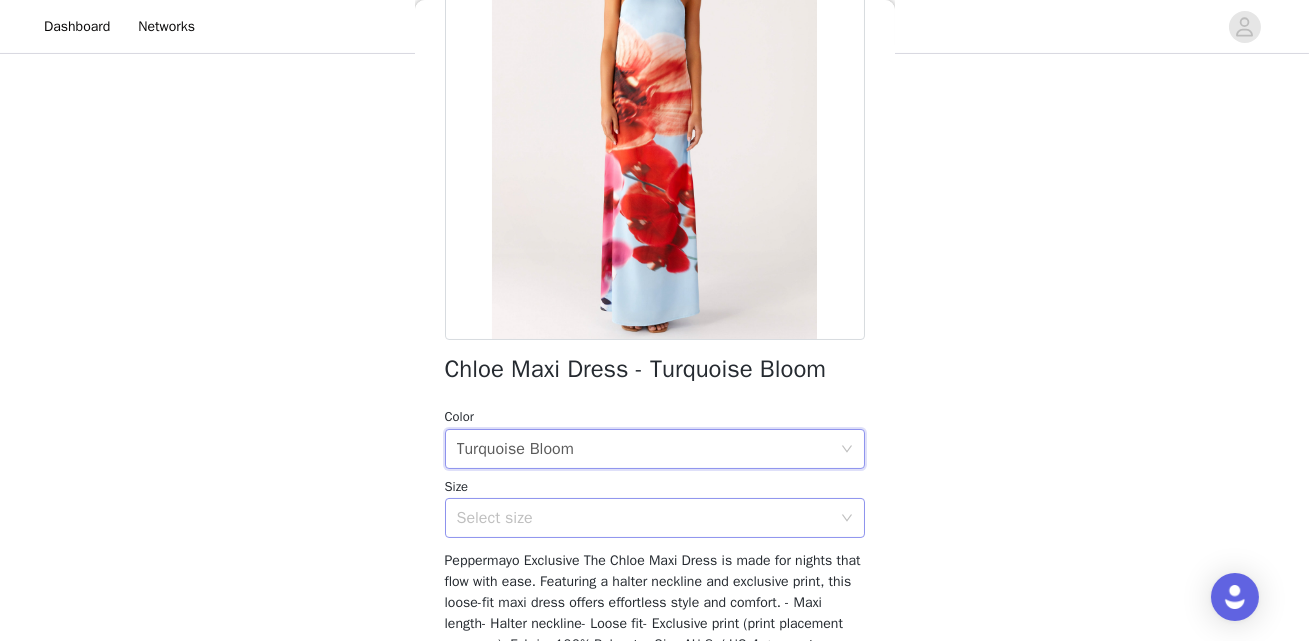 click on "Select size" at bounding box center (644, 518) 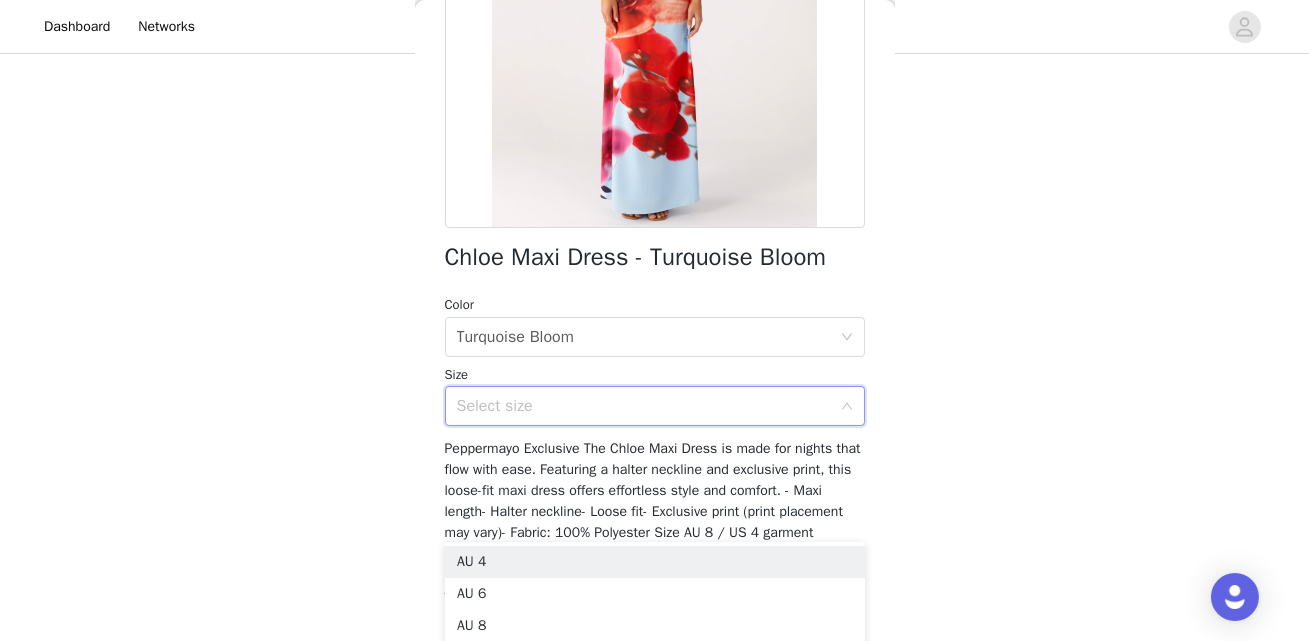 scroll, scrollTop: 336, scrollLeft: 0, axis: vertical 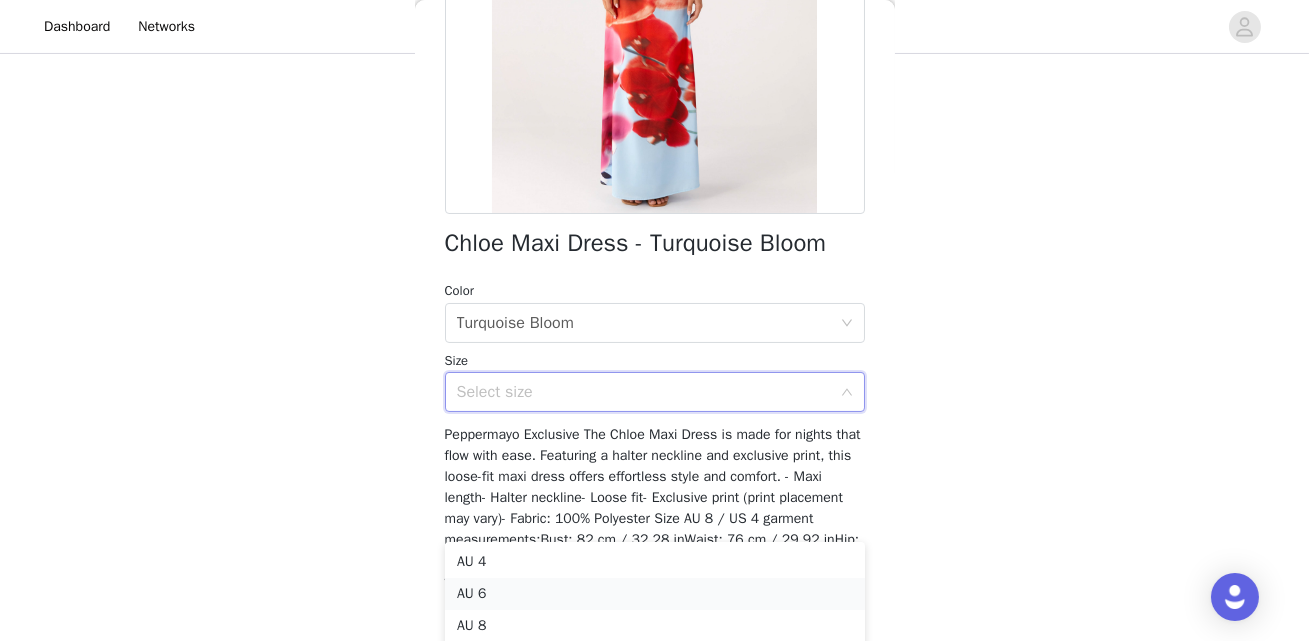 click on "AU 6" at bounding box center [655, 594] 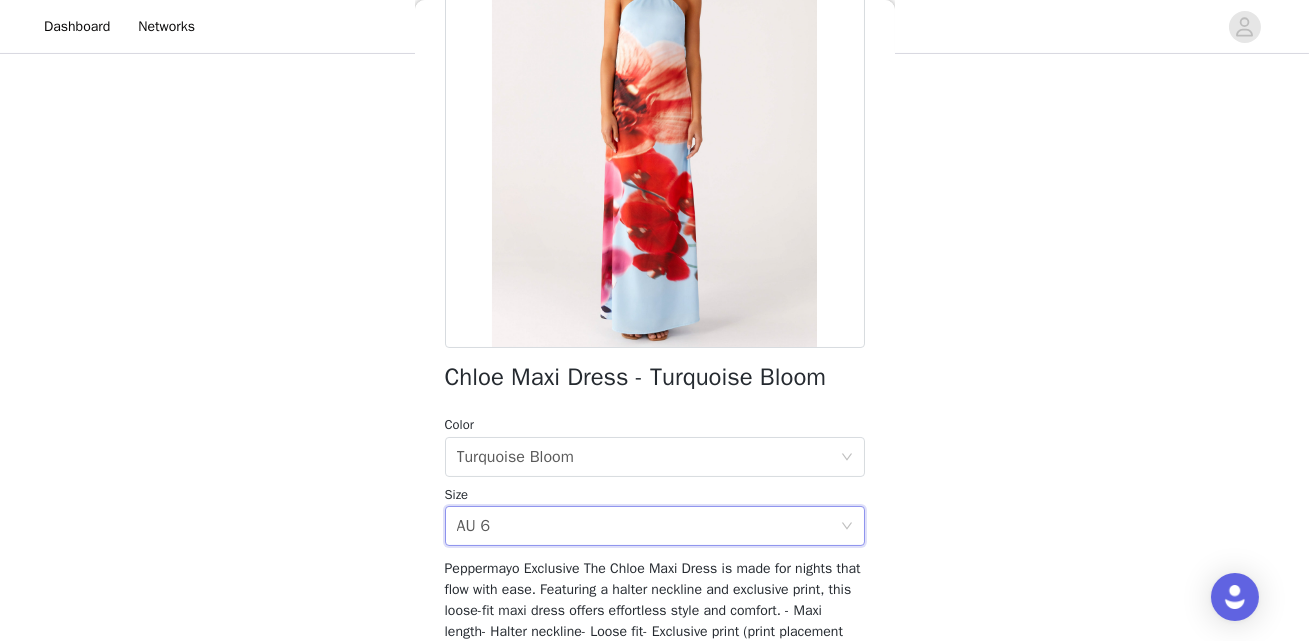 scroll, scrollTop: 370, scrollLeft: 0, axis: vertical 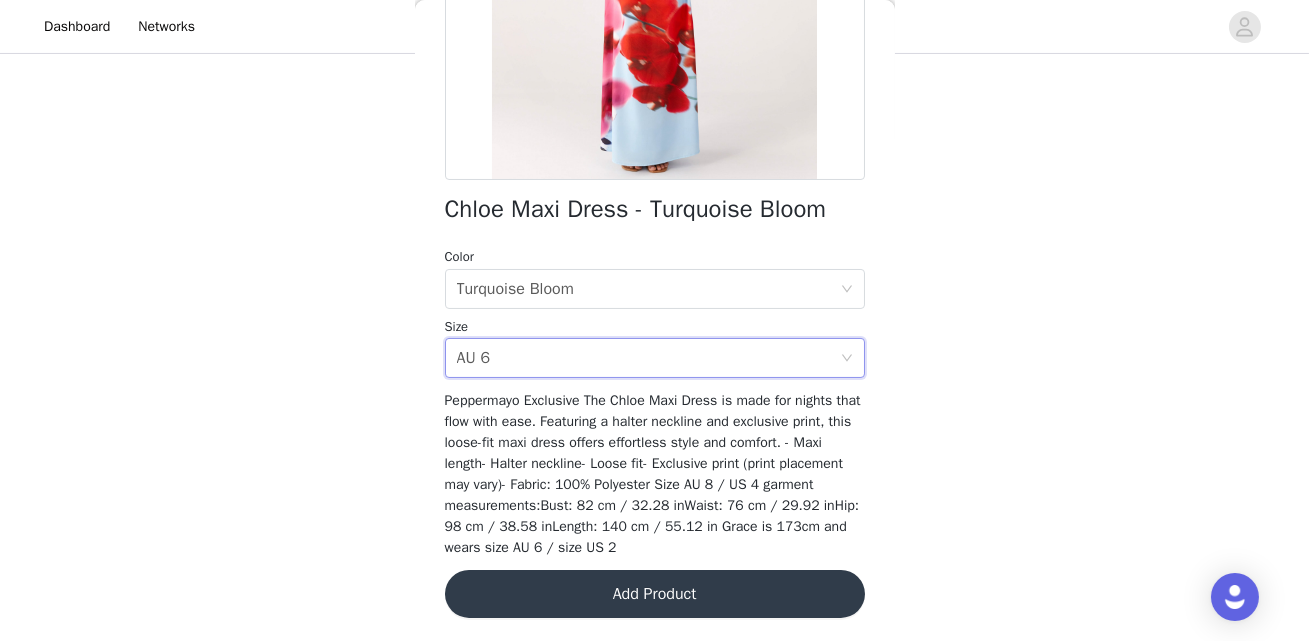 click on "Add Product" at bounding box center [655, 594] 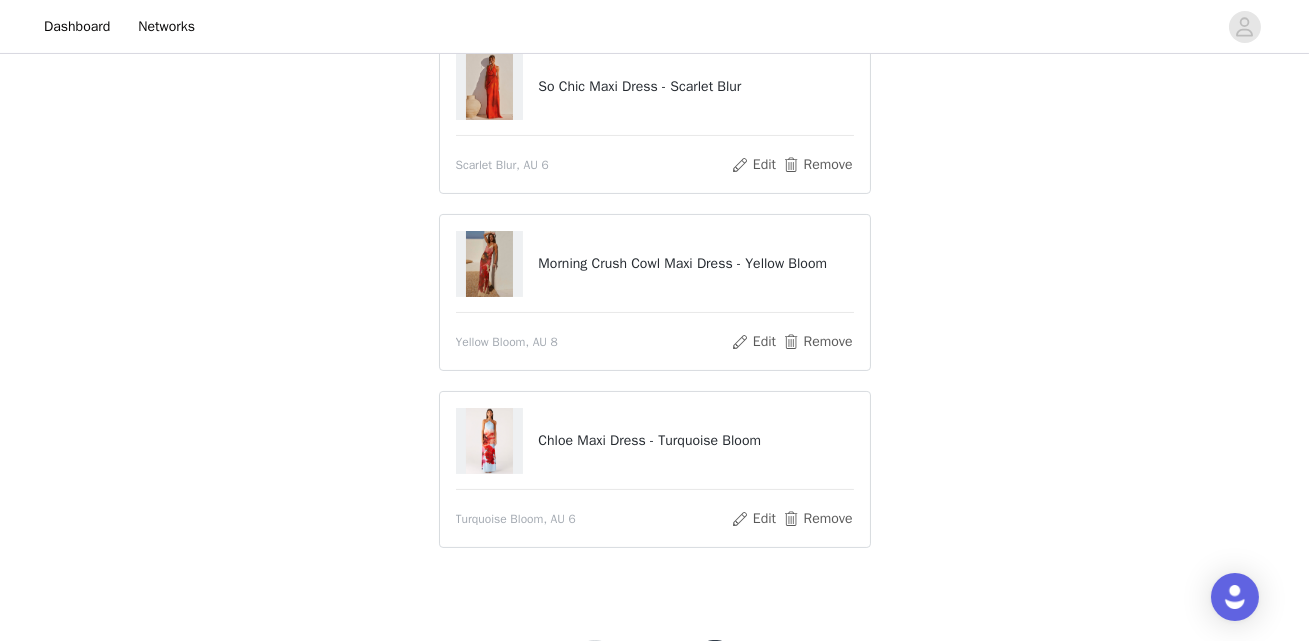scroll, scrollTop: 809, scrollLeft: 0, axis: vertical 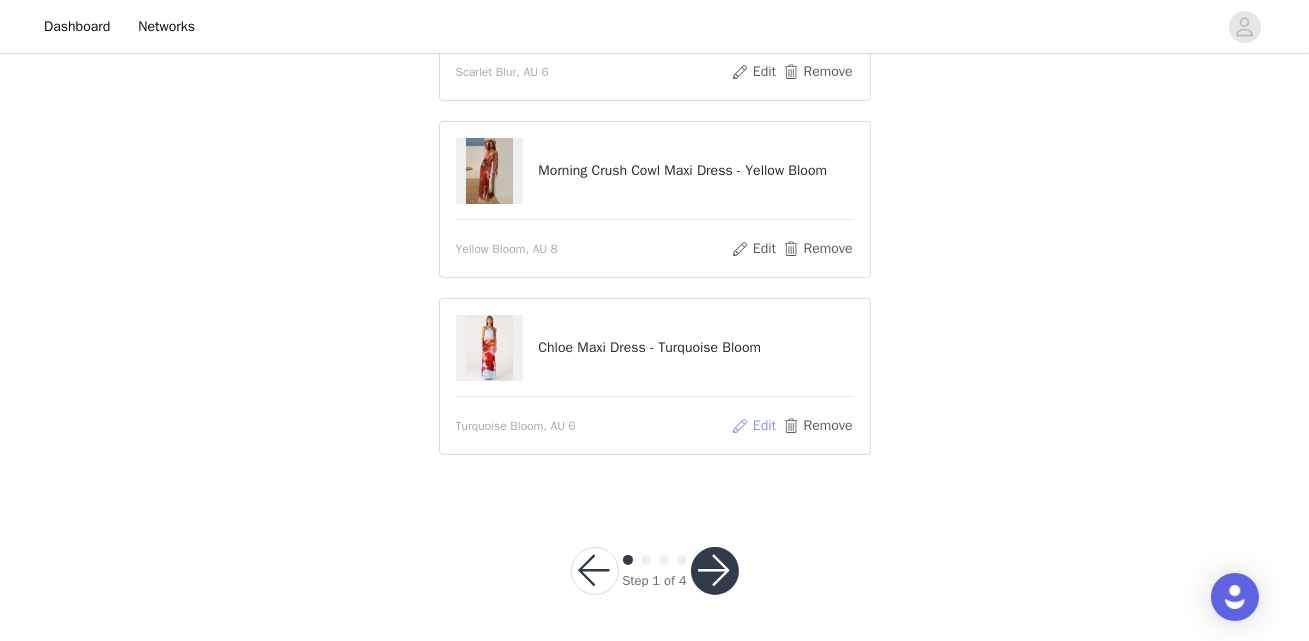 click on "Edit" at bounding box center (753, 426) 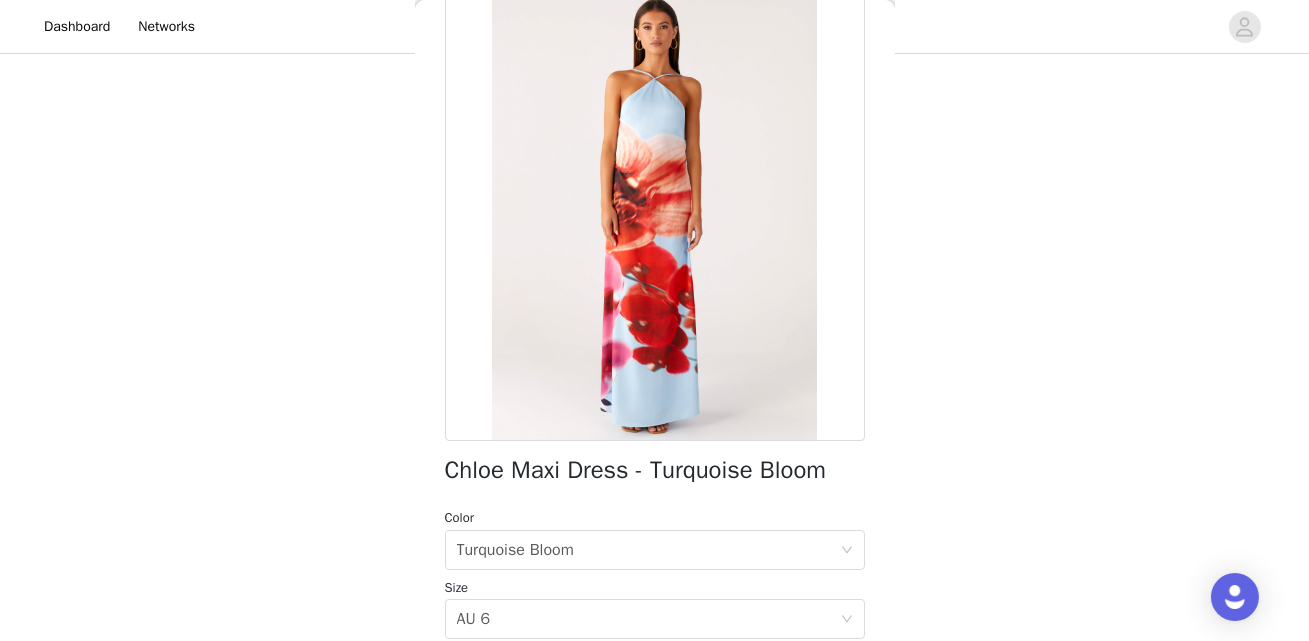scroll, scrollTop: 295, scrollLeft: 0, axis: vertical 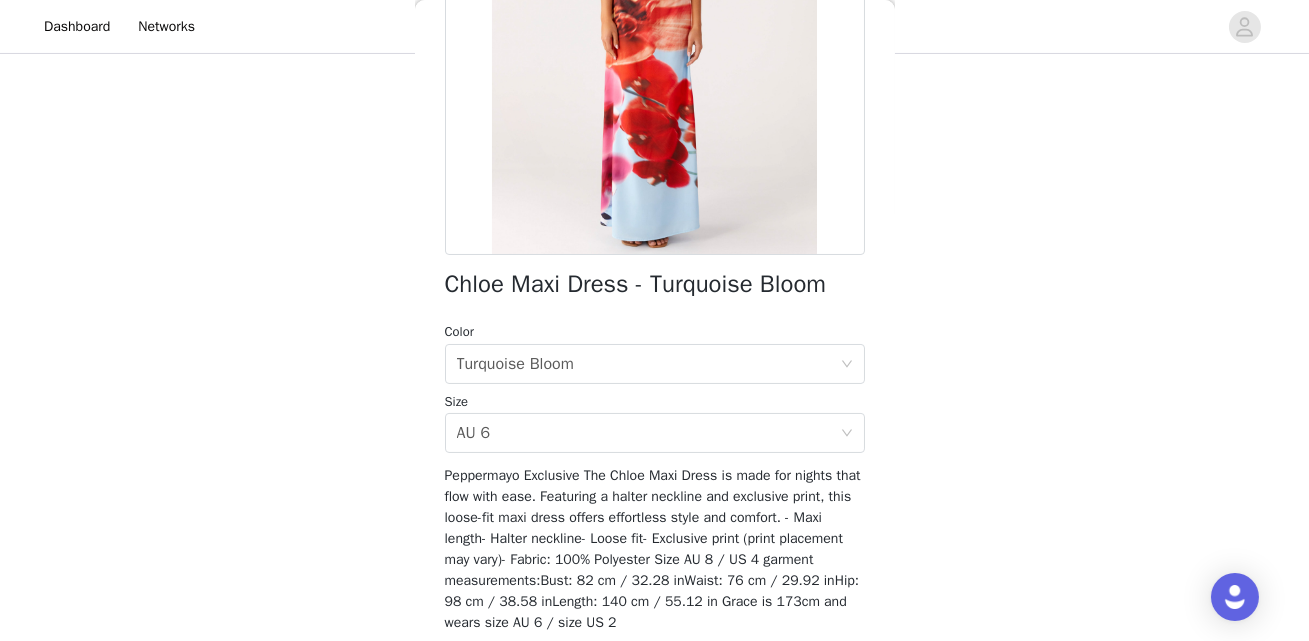 click on "Select size AU 6" at bounding box center [648, 433] 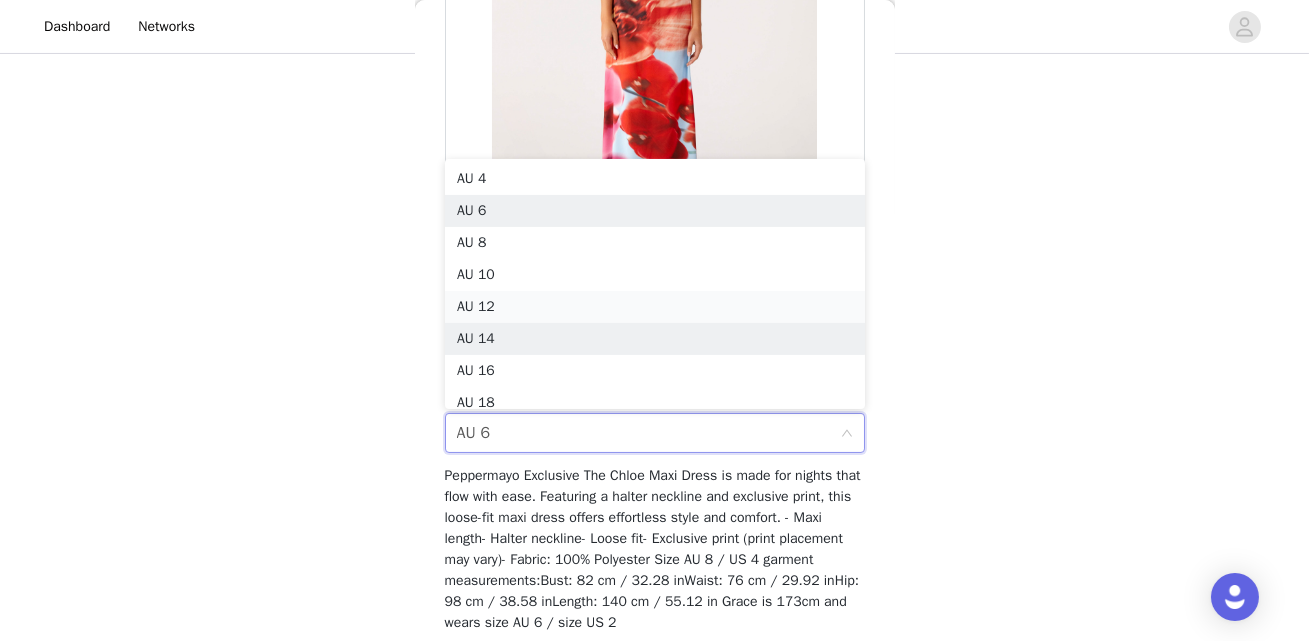 scroll, scrollTop: 10, scrollLeft: 0, axis: vertical 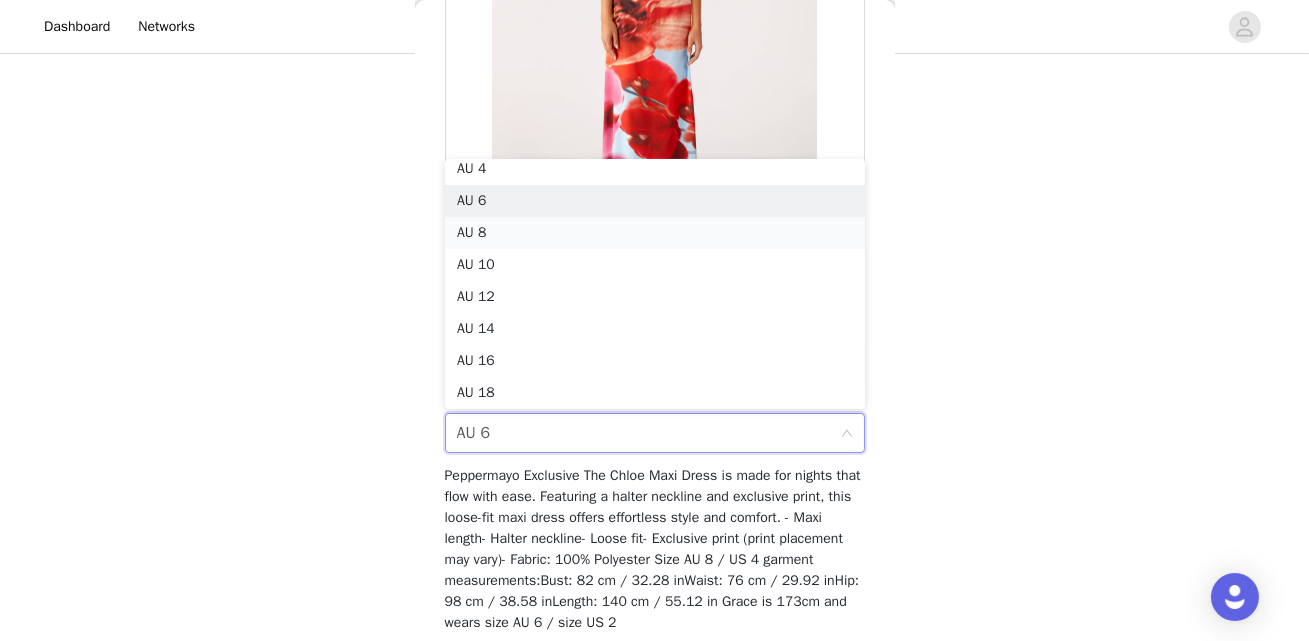 click on "AU 8" at bounding box center (655, 233) 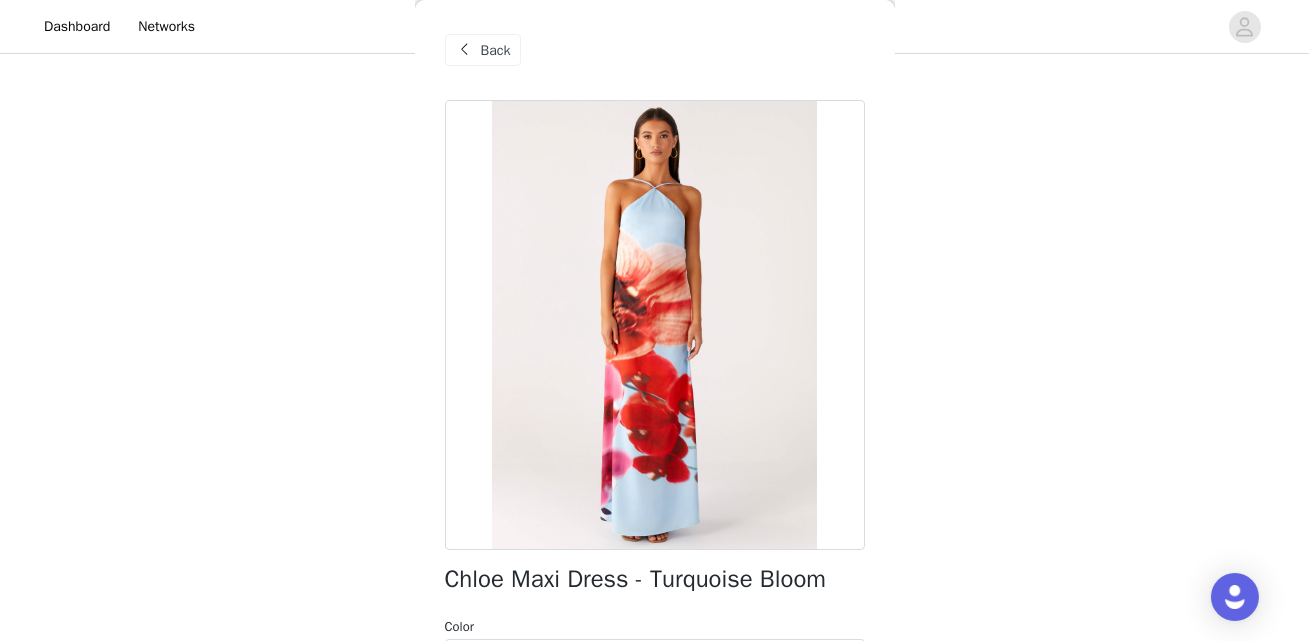 scroll, scrollTop: 370, scrollLeft: 0, axis: vertical 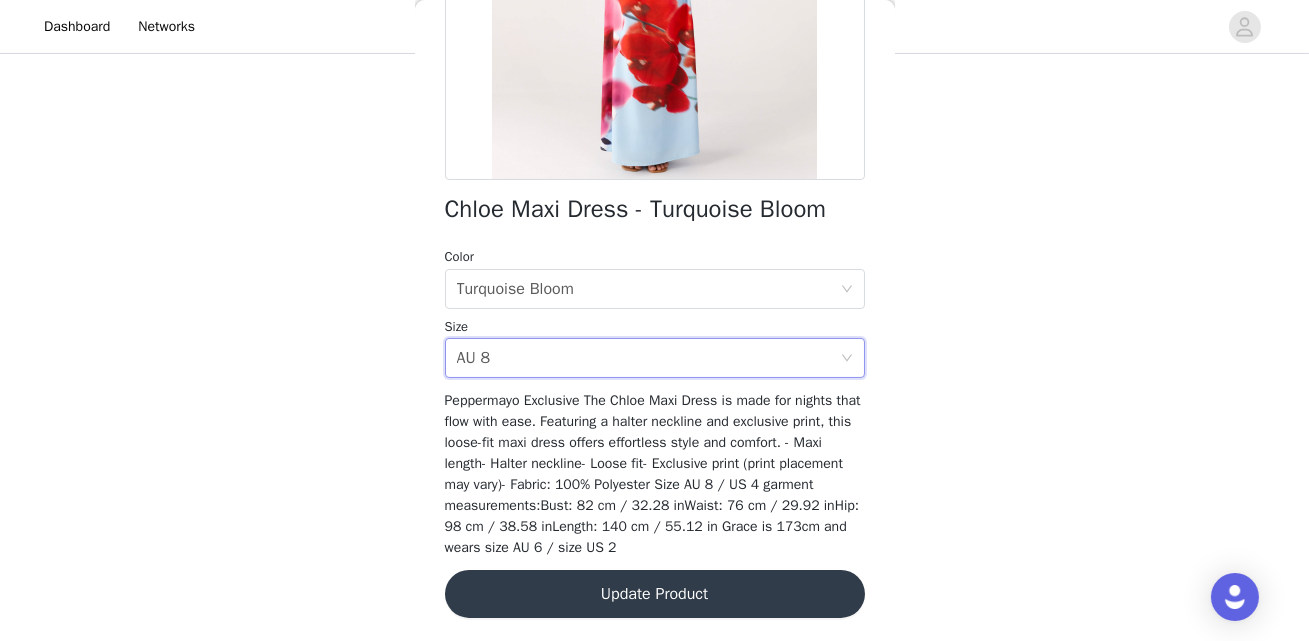 click on "Update Product" at bounding box center (655, 594) 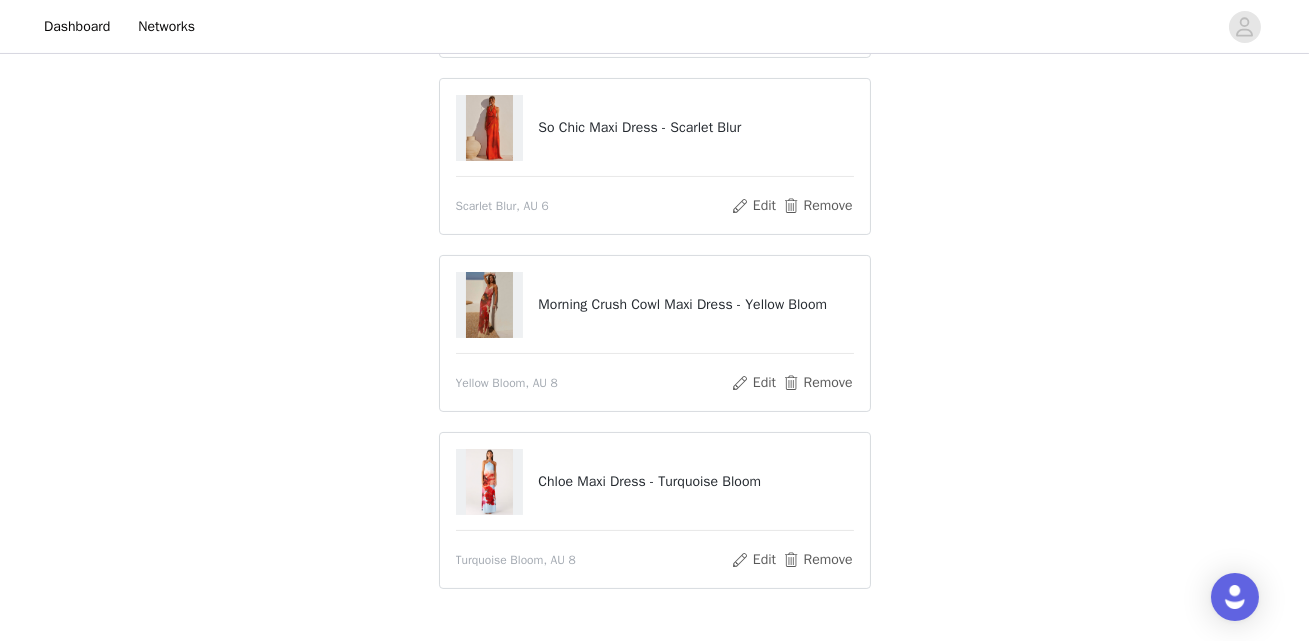 scroll, scrollTop: 540, scrollLeft: 0, axis: vertical 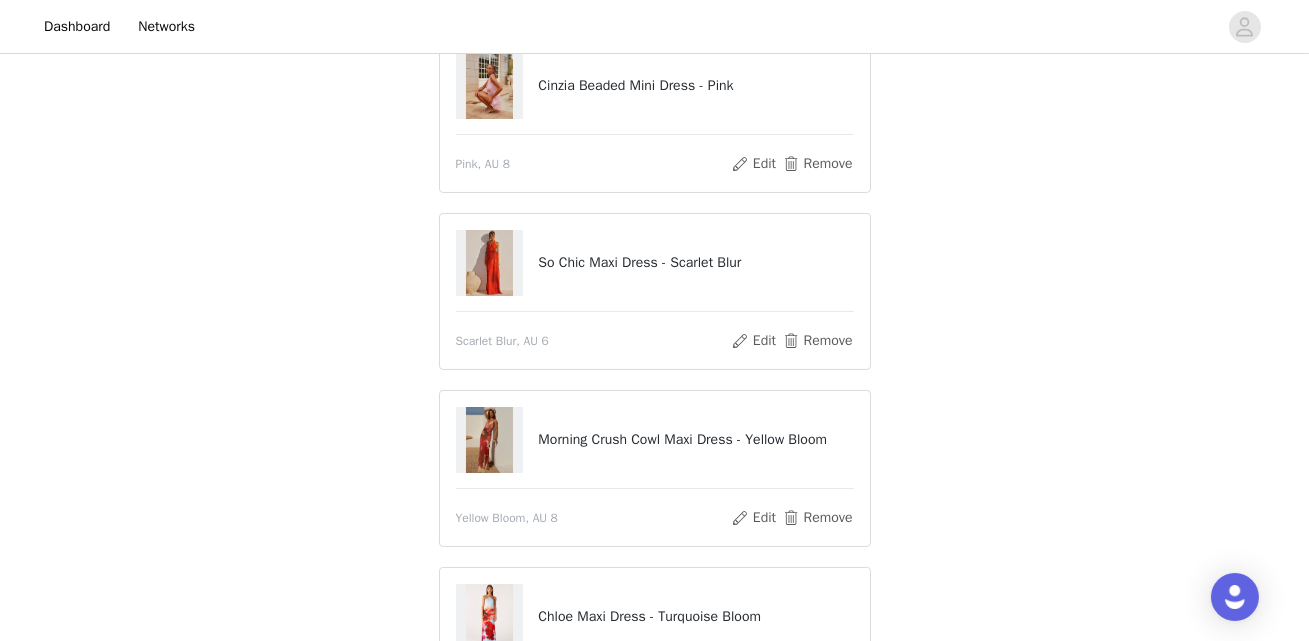 click at bounding box center [490, 263] 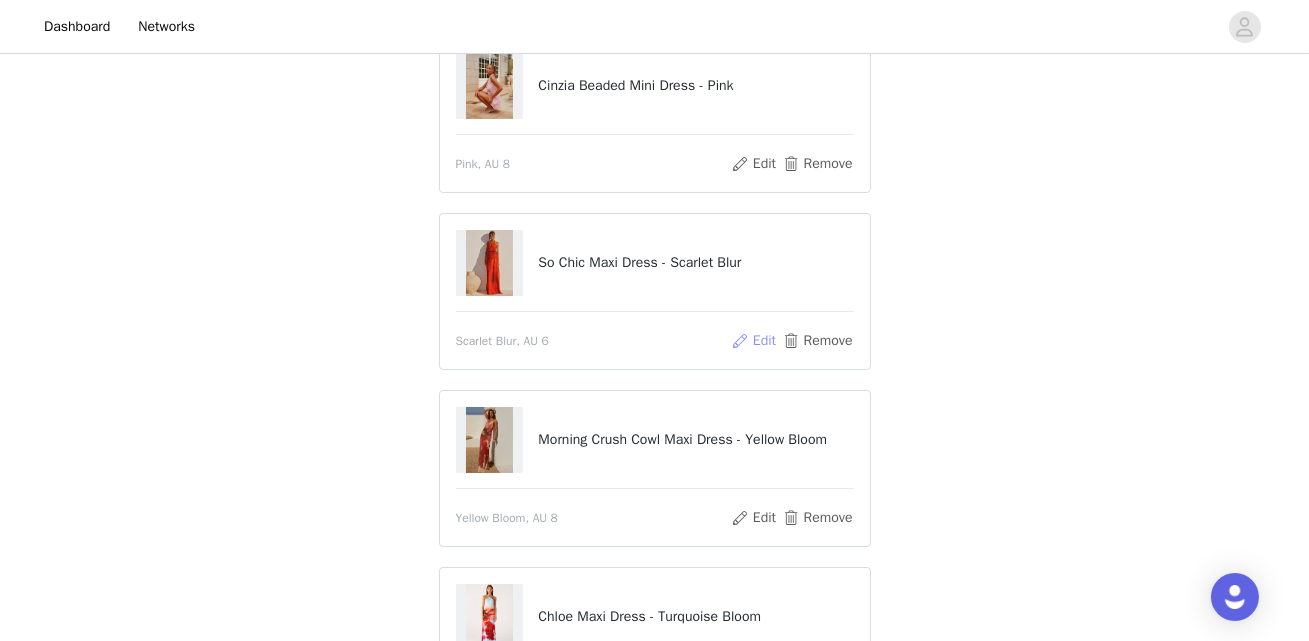 click on "Edit" at bounding box center [753, 341] 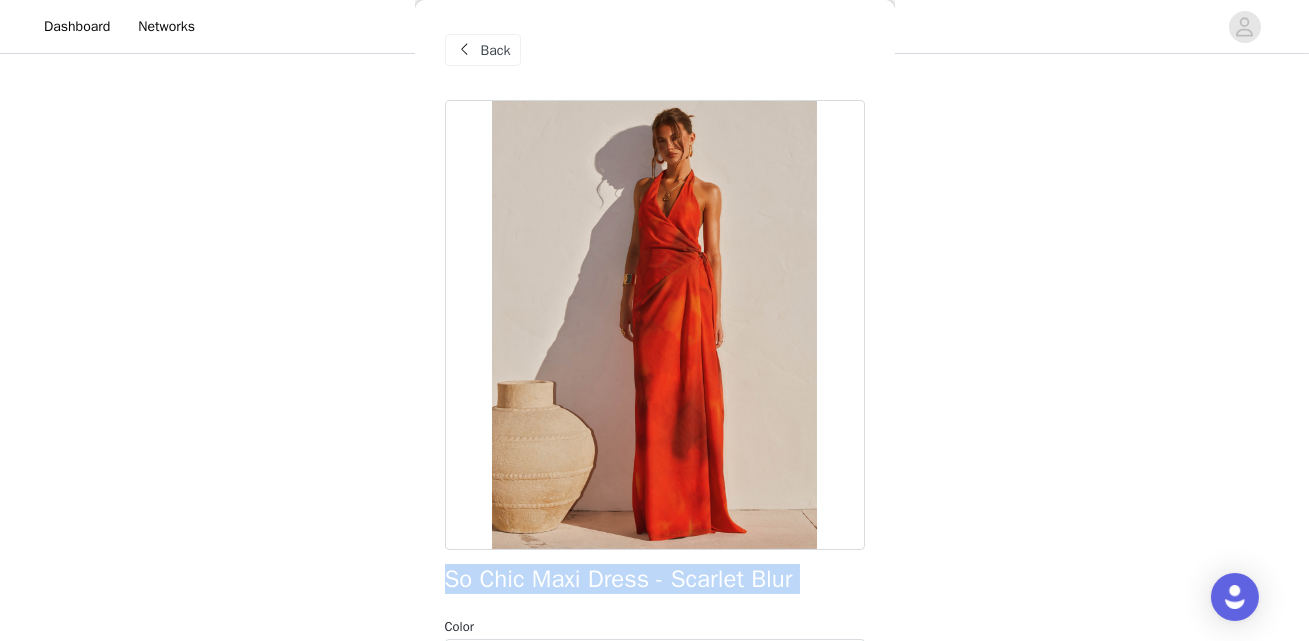 drag, startPoint x: 437, startPoint y: 572, endPoint x: 817, endPoint y: 596, distance: 380.75714 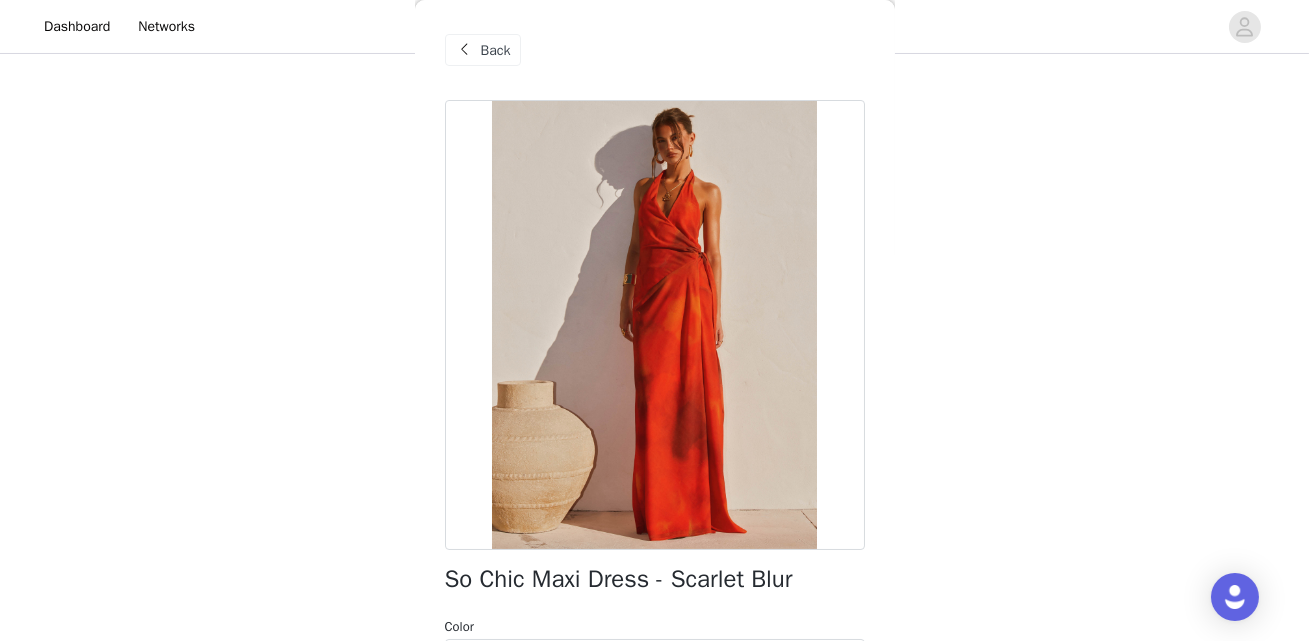 click on "Back" at bounding box center (496, 50) 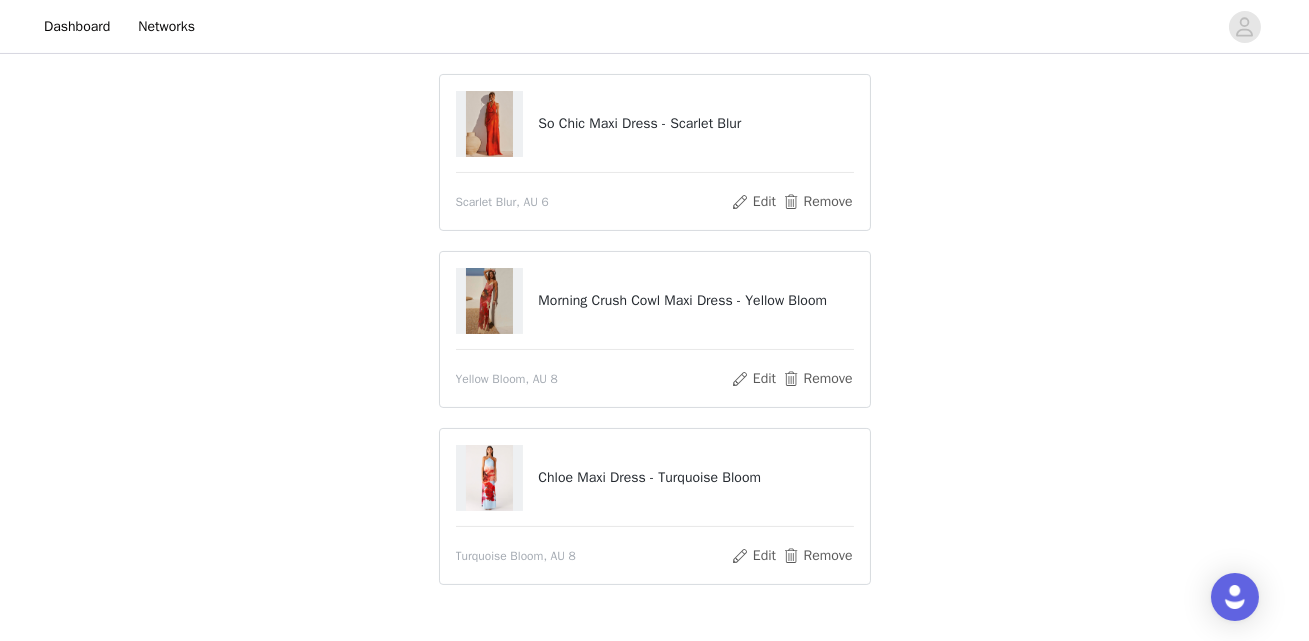 scroll, scrollTop: 782, scrollLeft: 0, axis: vertical 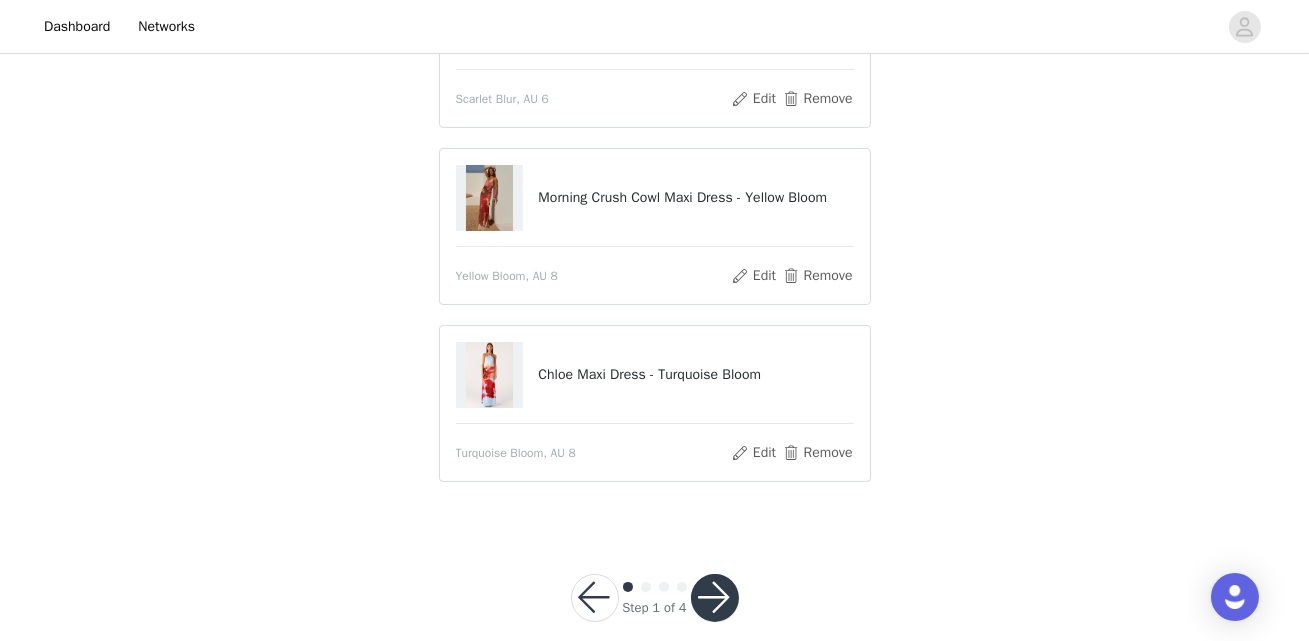 drag, startPoint x: 715, startPoint y: 603, endPoint x: 902, endPoint y: 222, distance: 424.41724 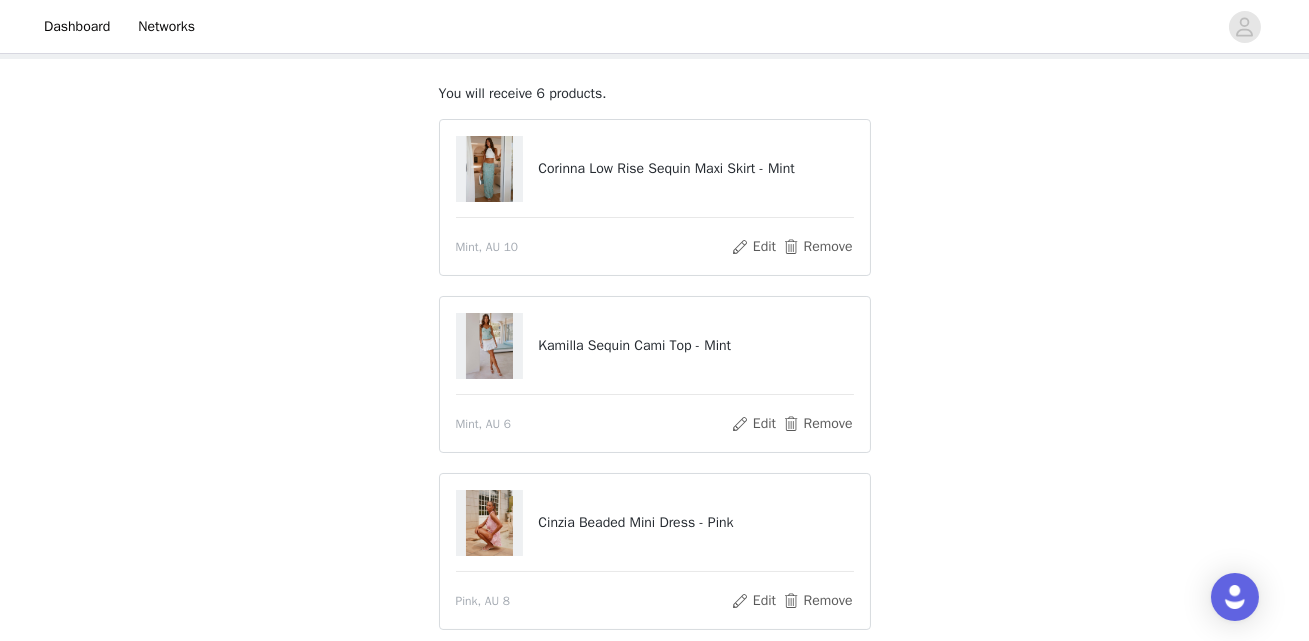 scroll, scrollTop: 809, scrollLeft: 0, axis: vertical 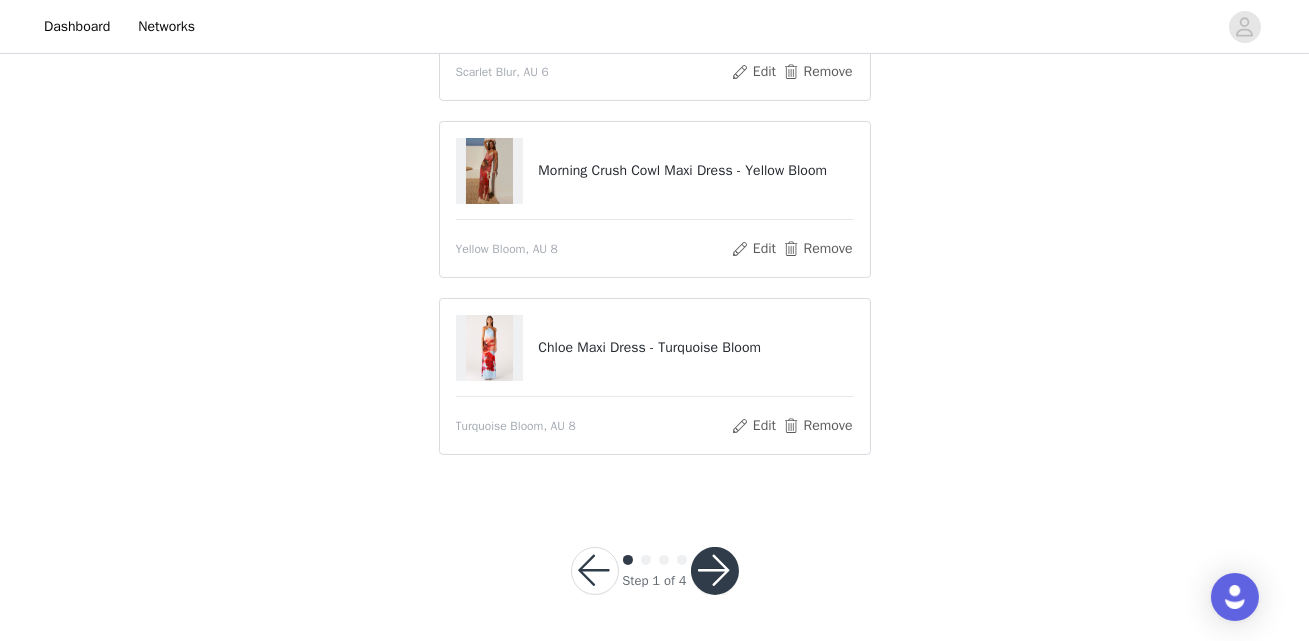 click at bounding box center (715, 571) 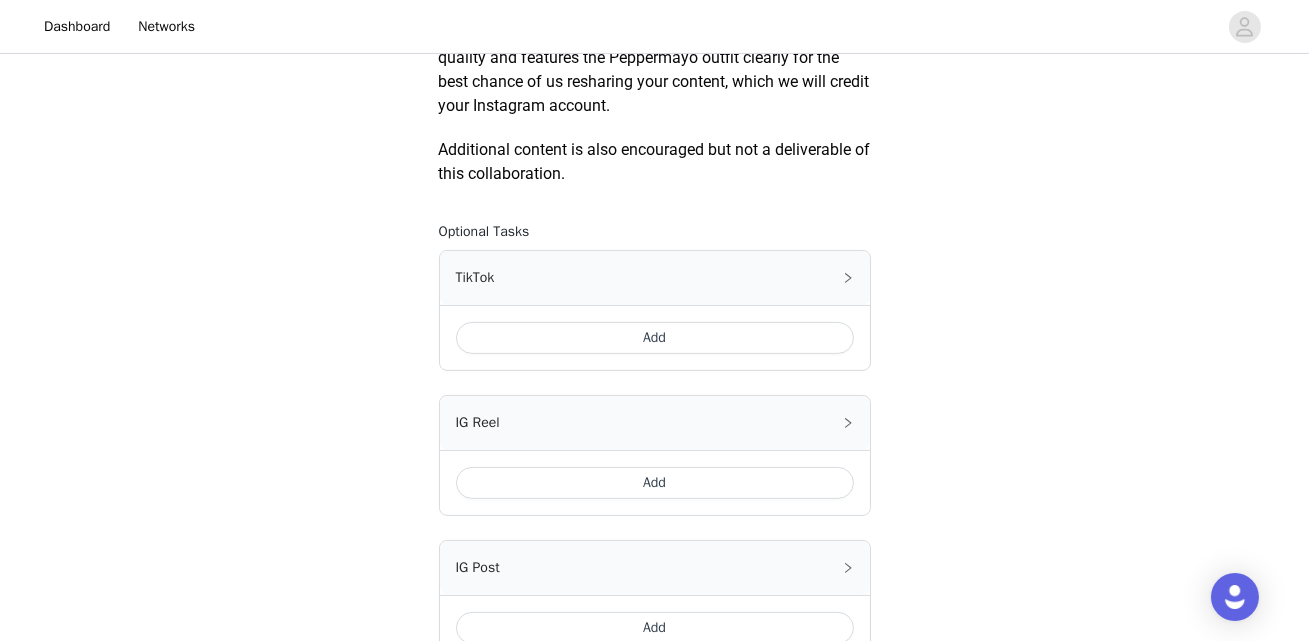 scroll, scrollTop: 1305, scrollLeft: 0, axis: vertical 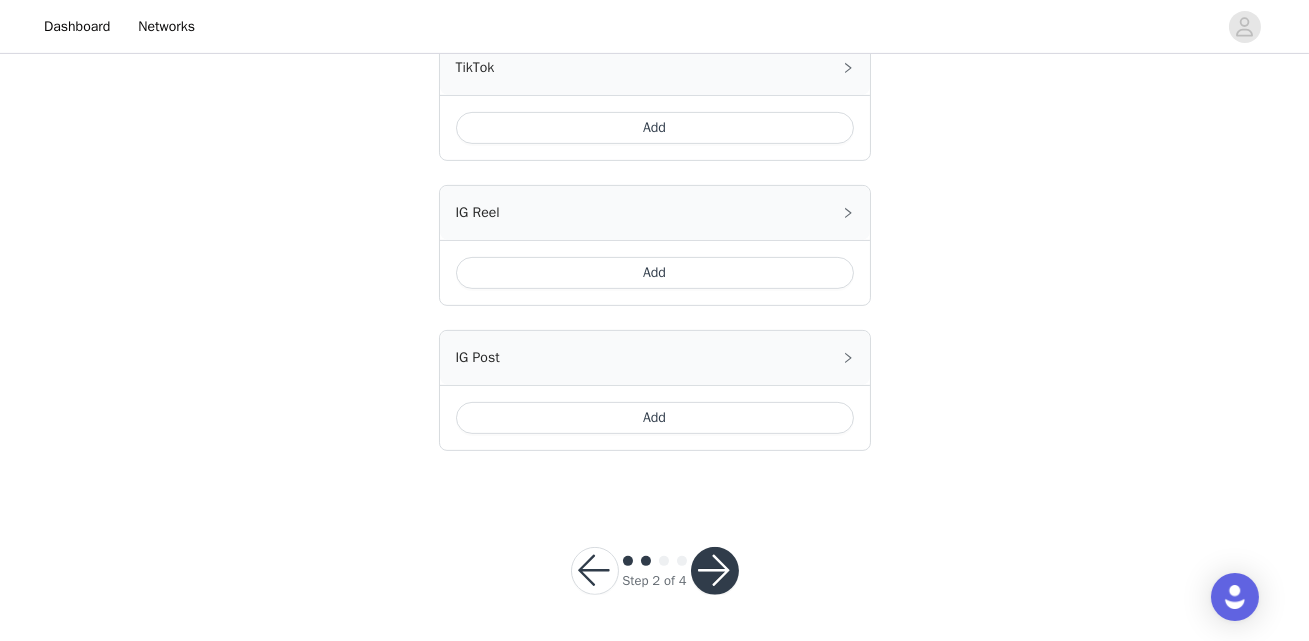 click at bounding box center [595, 571] 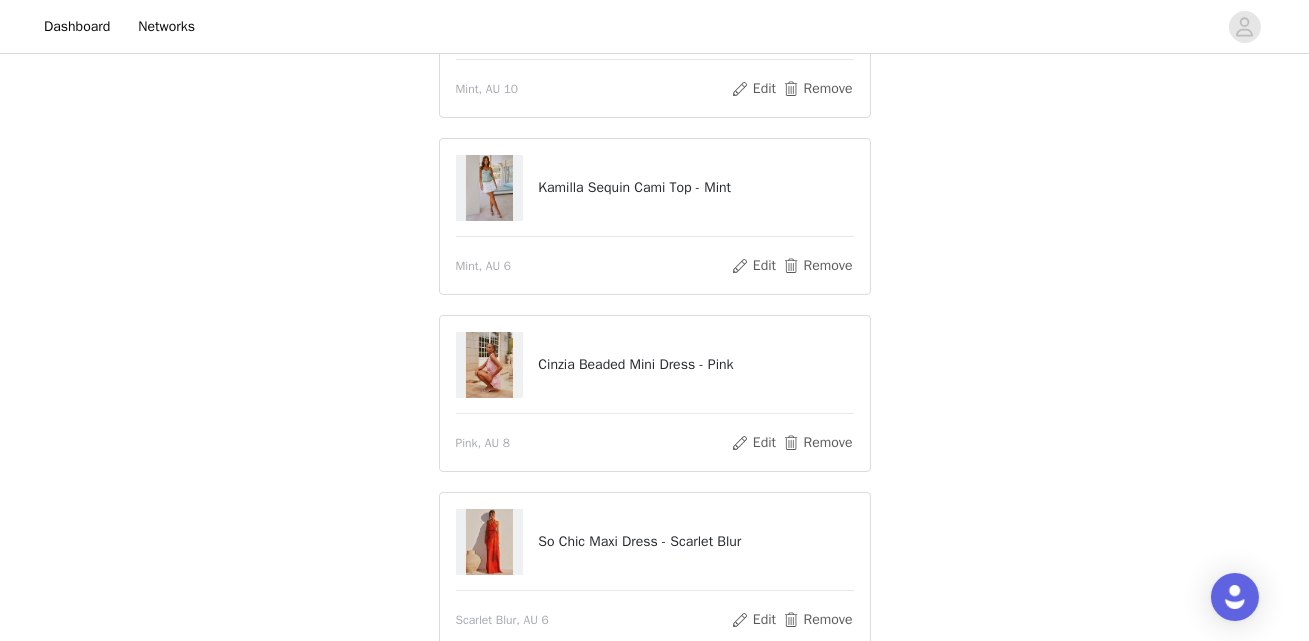 scroll, scrollTop: 566, scrollLeft: 0, axis: vertical 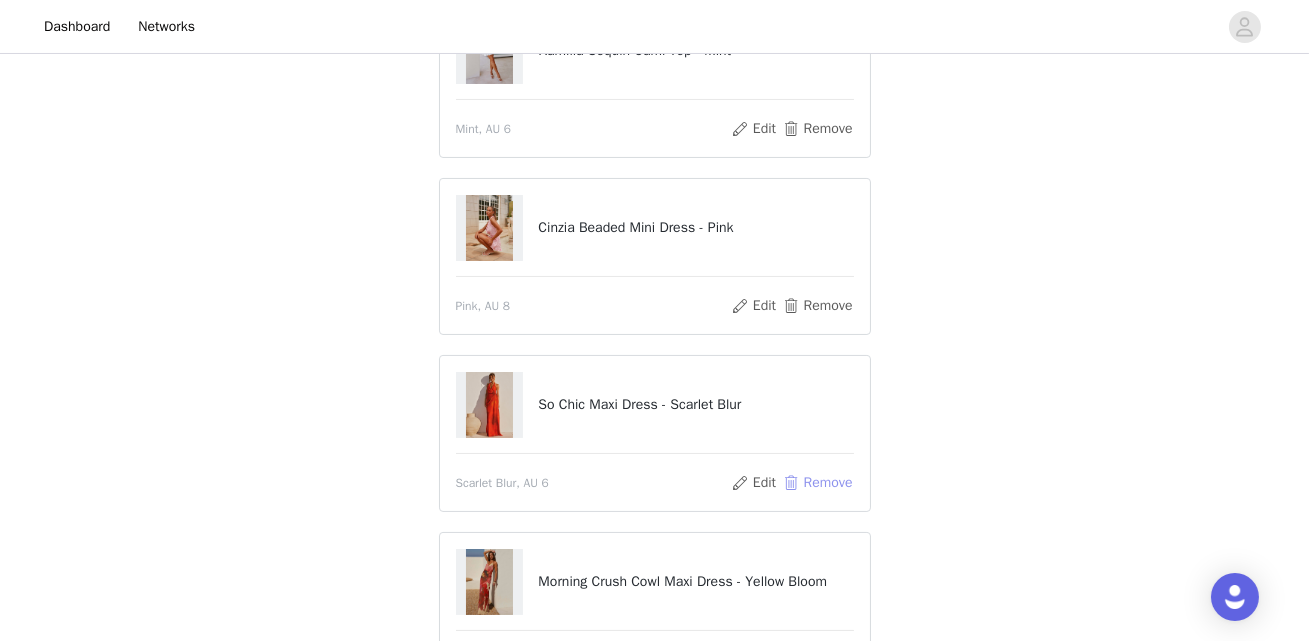 click on "Remove" at bounding box center (817, 483) 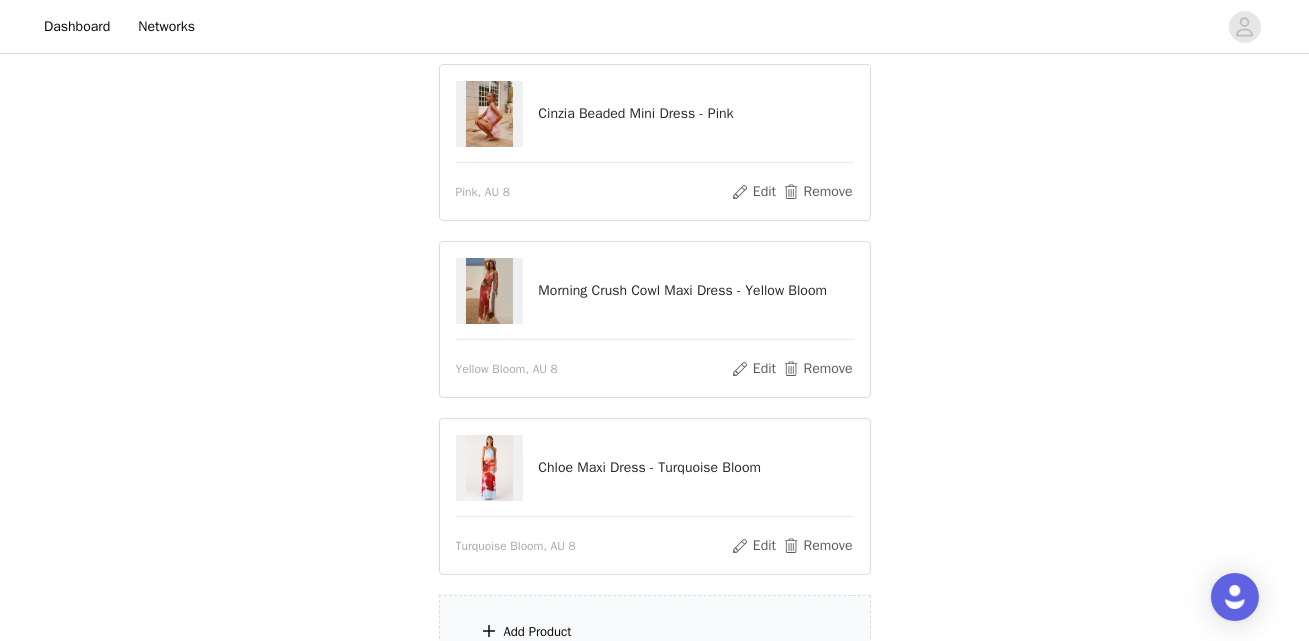 scroll, scrollTop: 761, scrollLeft: 0, axis: vertical 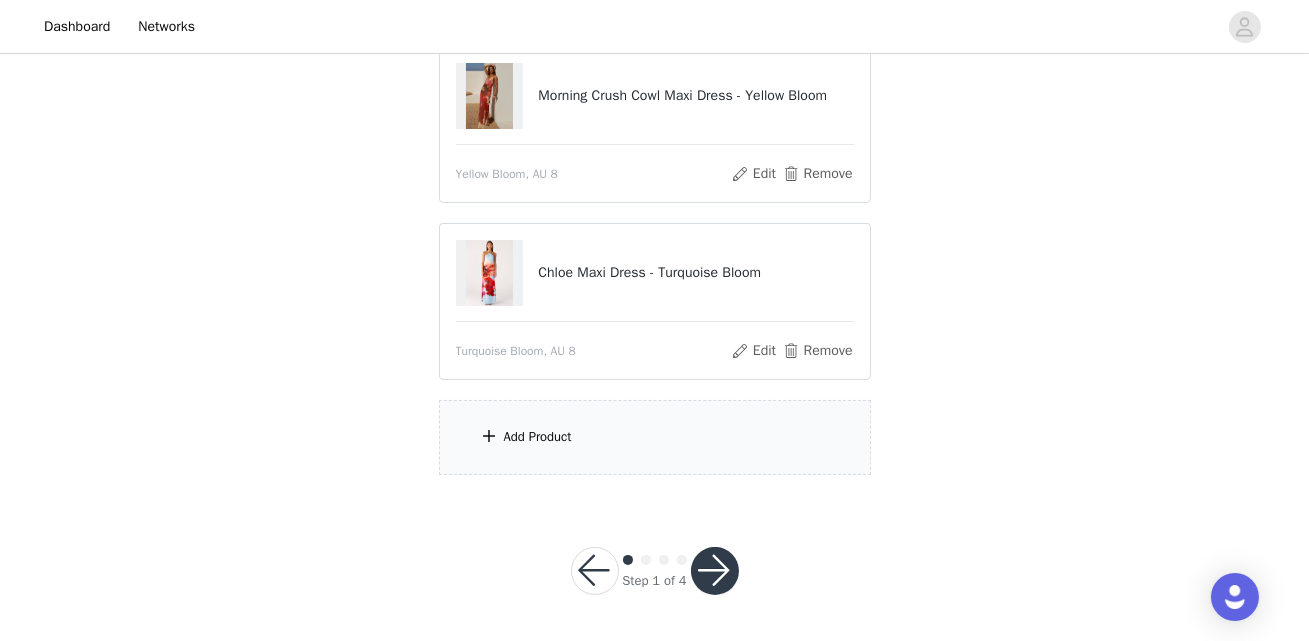 click on "Add Product" at bounding box center (655, 437) 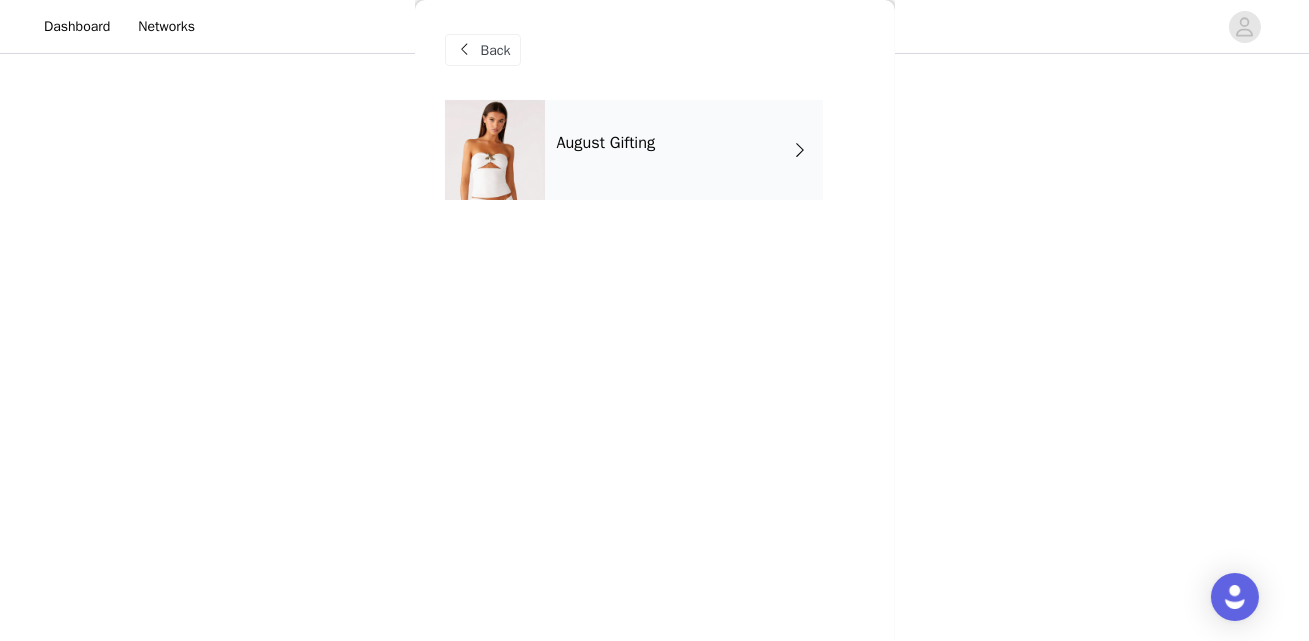 click on "August Gifting" at bounding box center [684, 150] 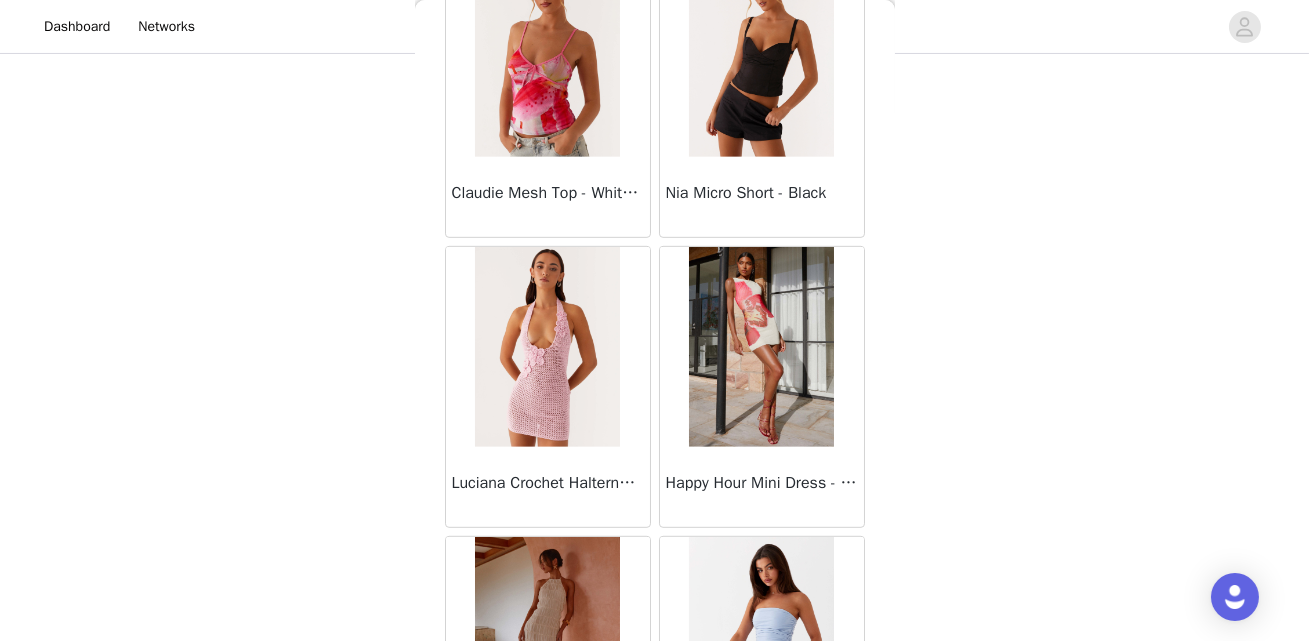 scroll, scrollTop: 2417, scrollLeft: 0, axis: vertical 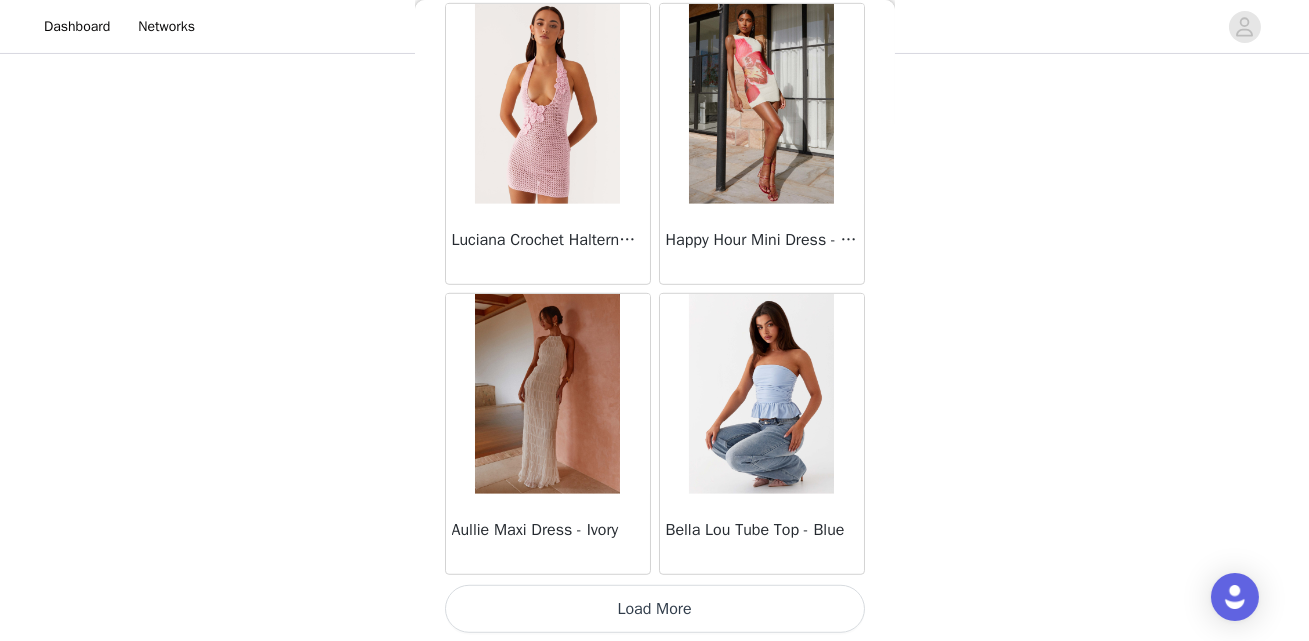 click on "Load More" at bounding box center (655, 609) 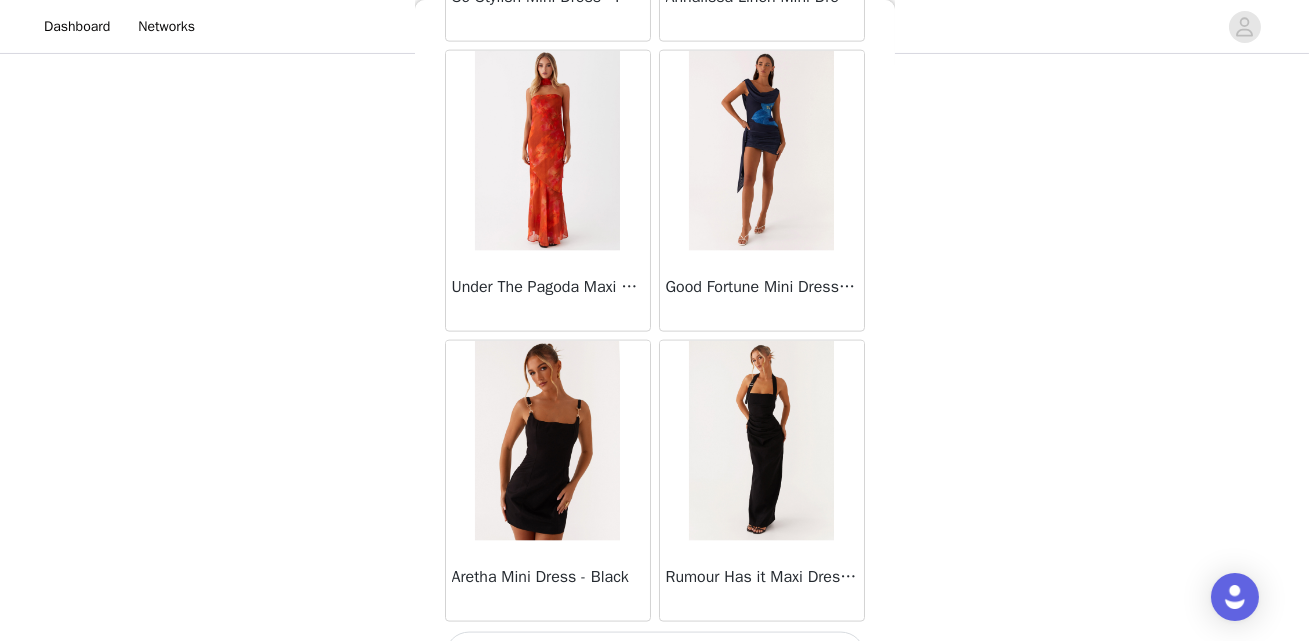 scroll, scrollTop: 5315, scrollLeft: 0, axis: vertical 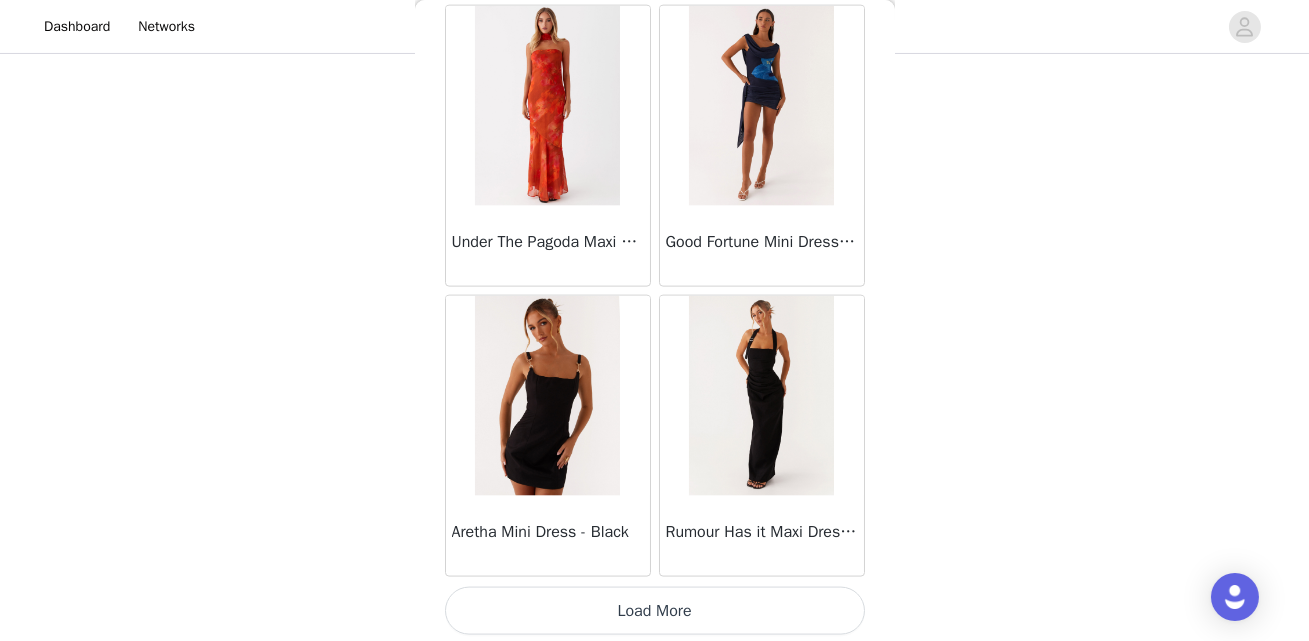 click on "Load More" at bounding box center (655, 611) 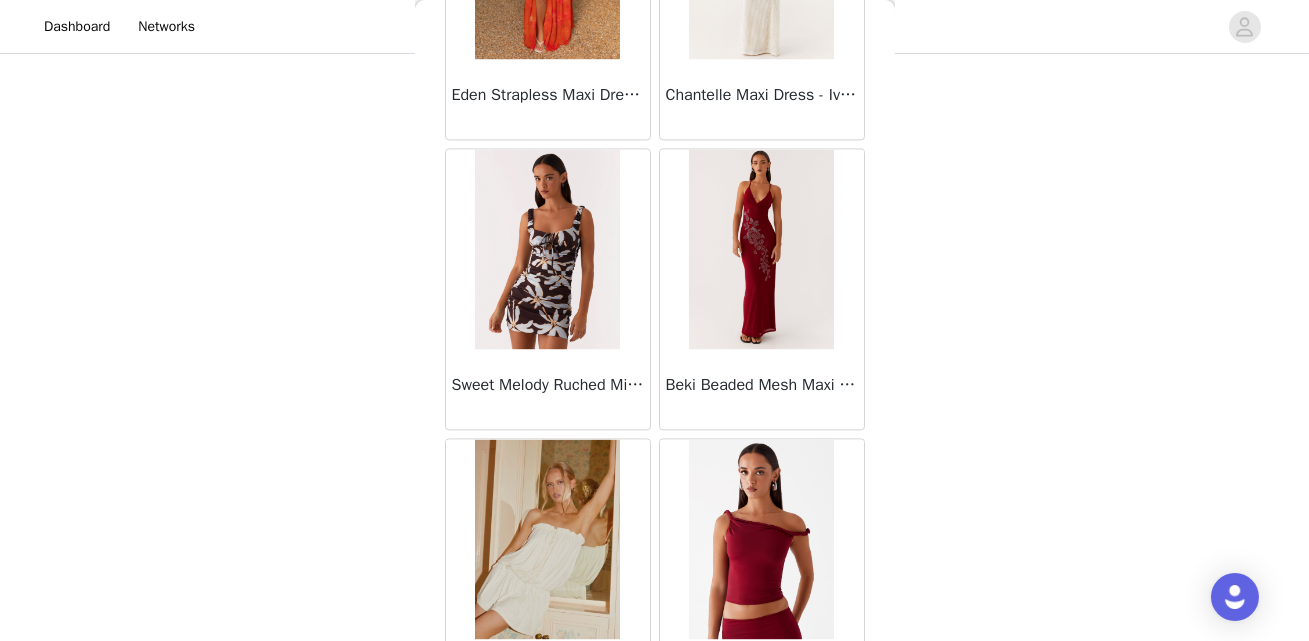 scroll, scrollTop: 8213, scrollLeft: 0, axis: vertical 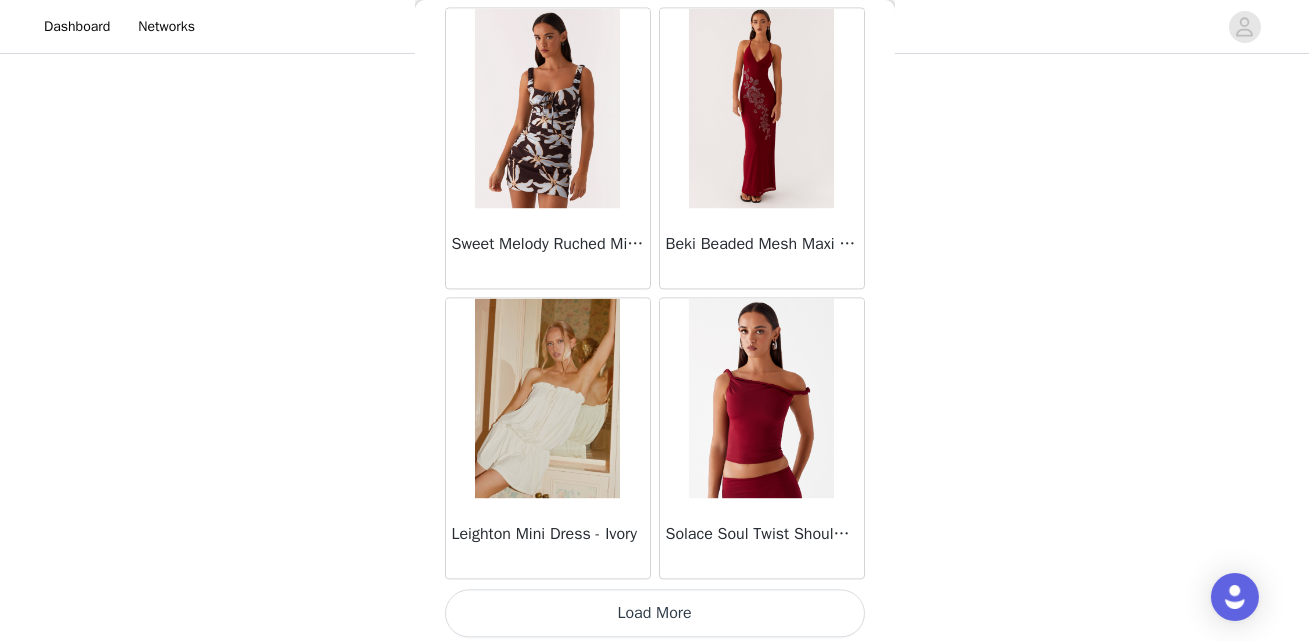 click on "Load More" at bounding box center (655, 613) 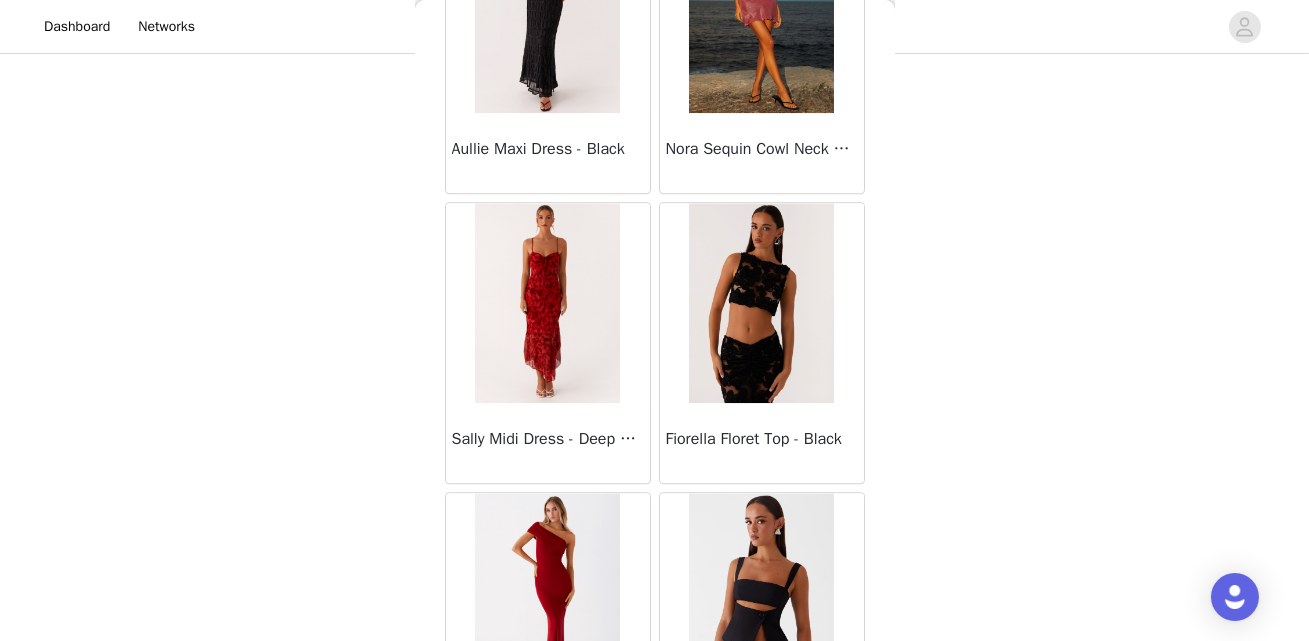 scroll, scrollTop: 11111, scrollLeft: 0, axis: vertical 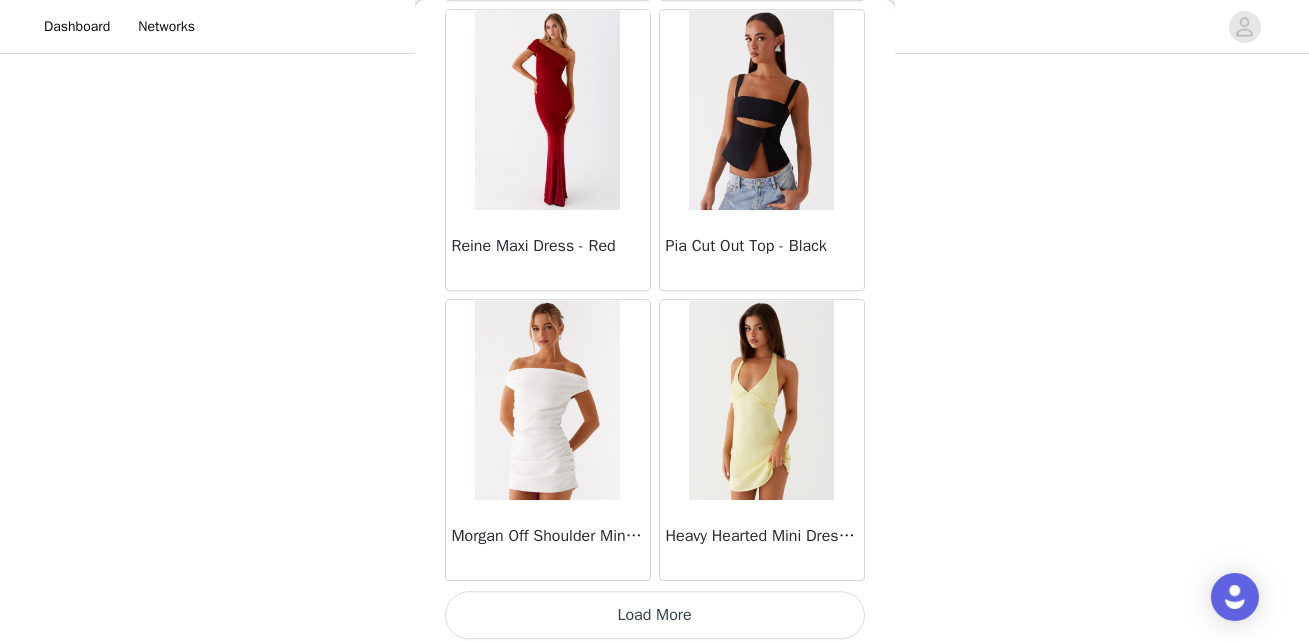 click on "Load More" at bounding box center (655, 615) 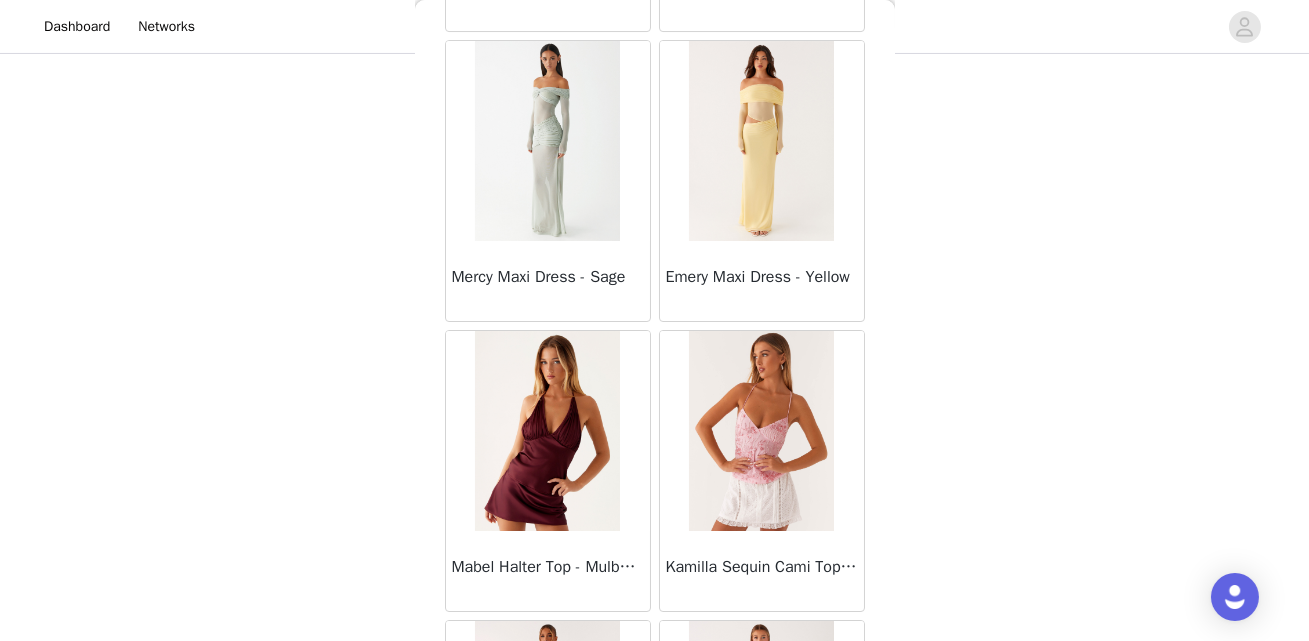 scroll, scrollTop: 14010, scrollLeft: 0, axis: vertical 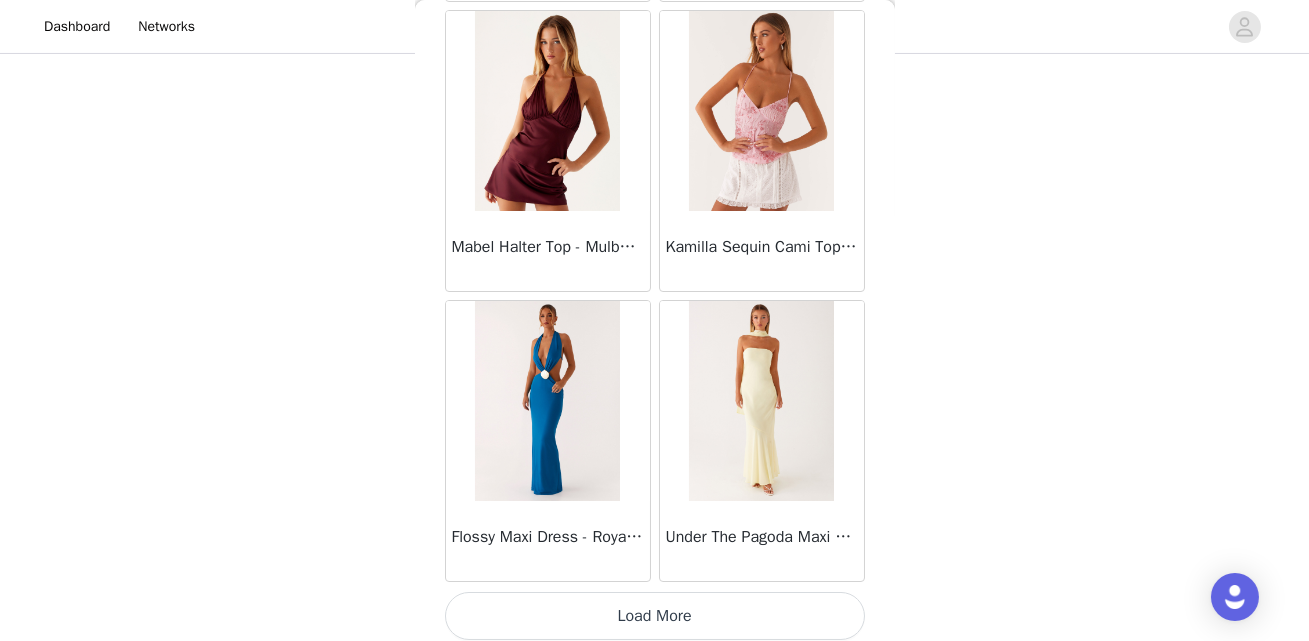 click on "Load More" at bounding box center [655, 616] 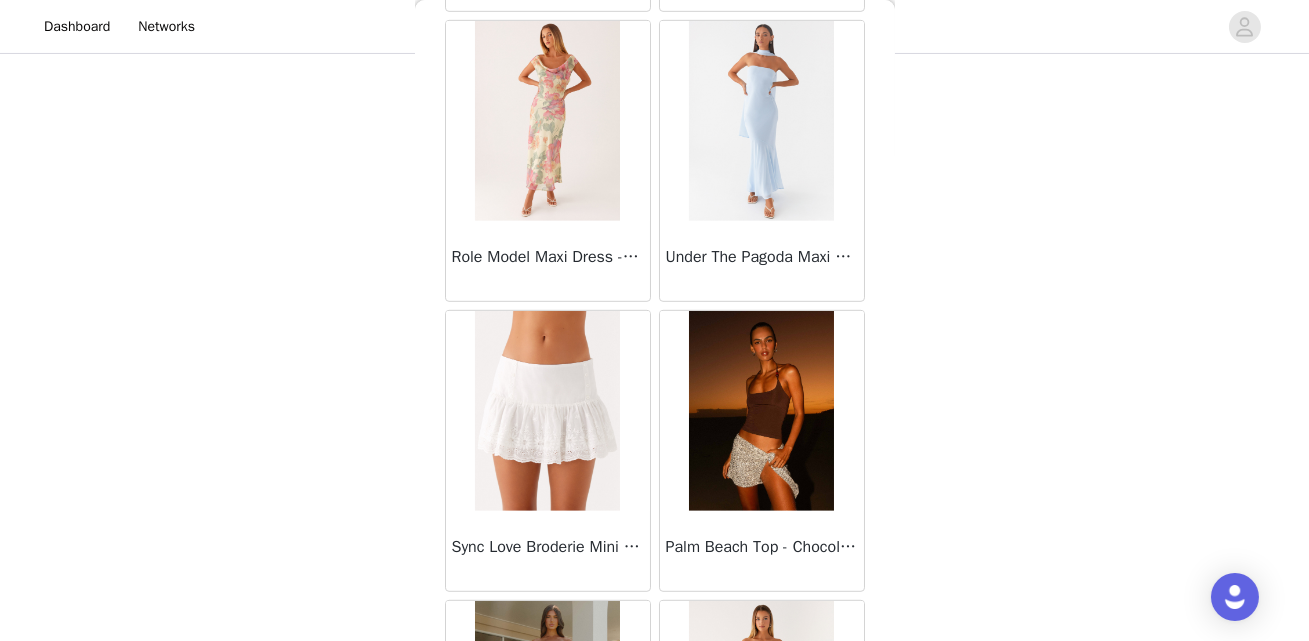 scroll, scrollTop: 16908, scrollLeft: 0, axis: vertical 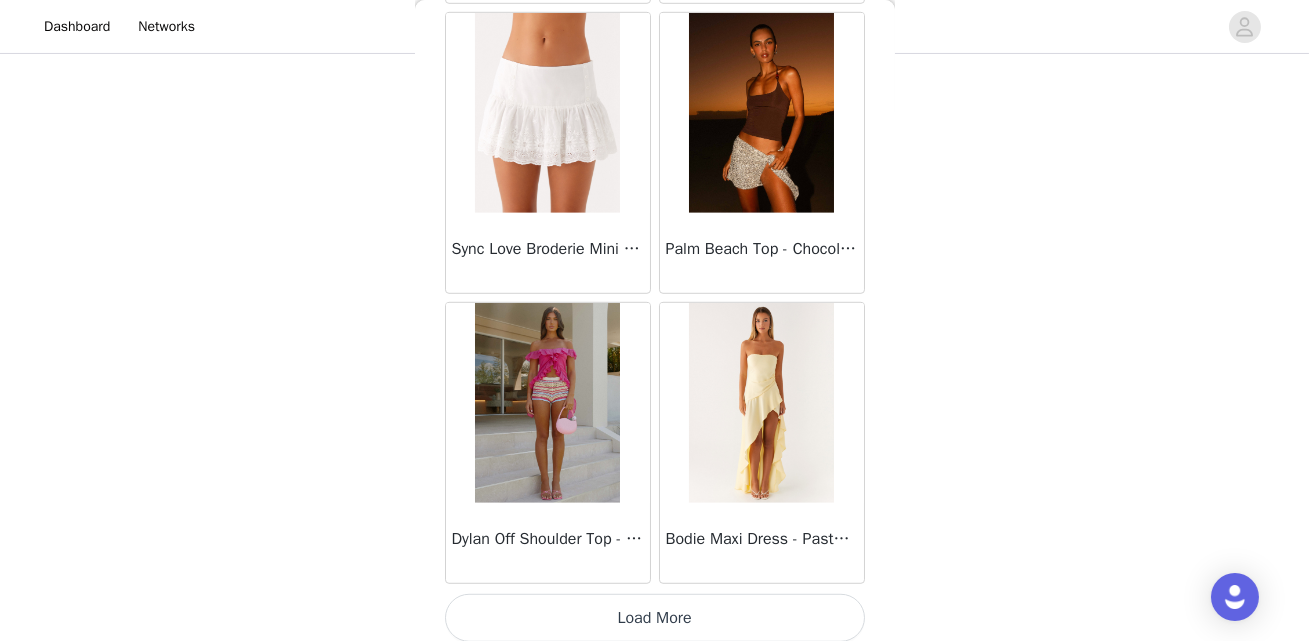 click on "Load More" at bounding box center [655, 618] 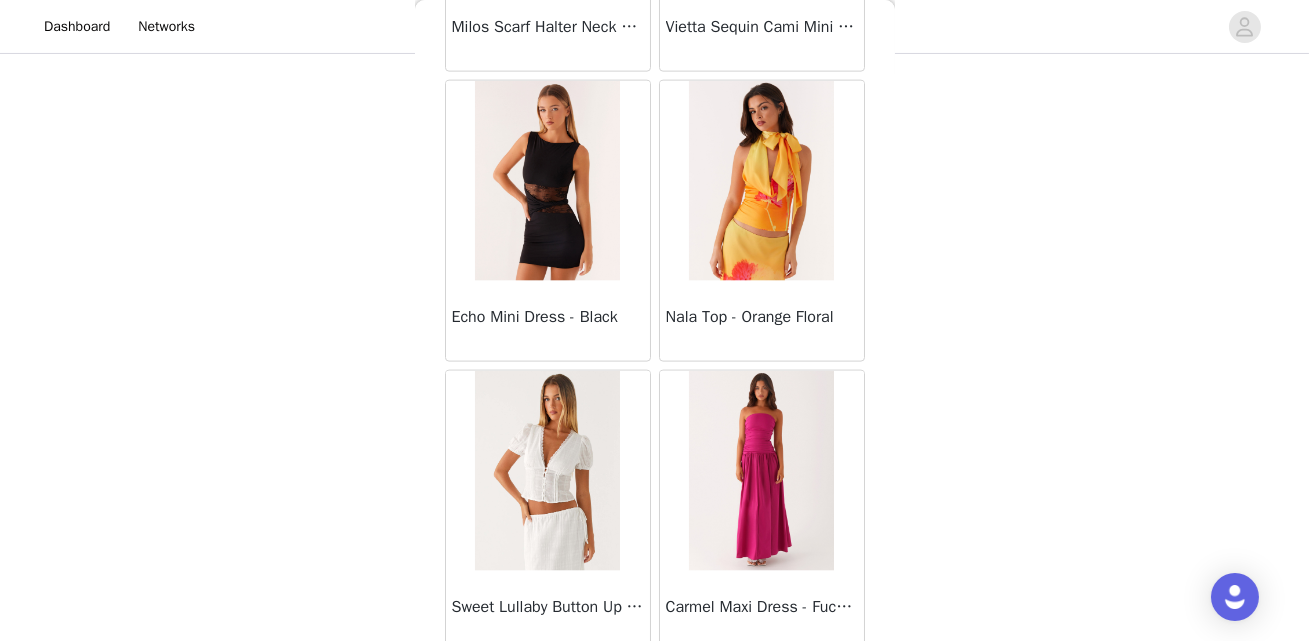 scroll, scrollTop: 19806, scrollLeft: 0, axis: vertical 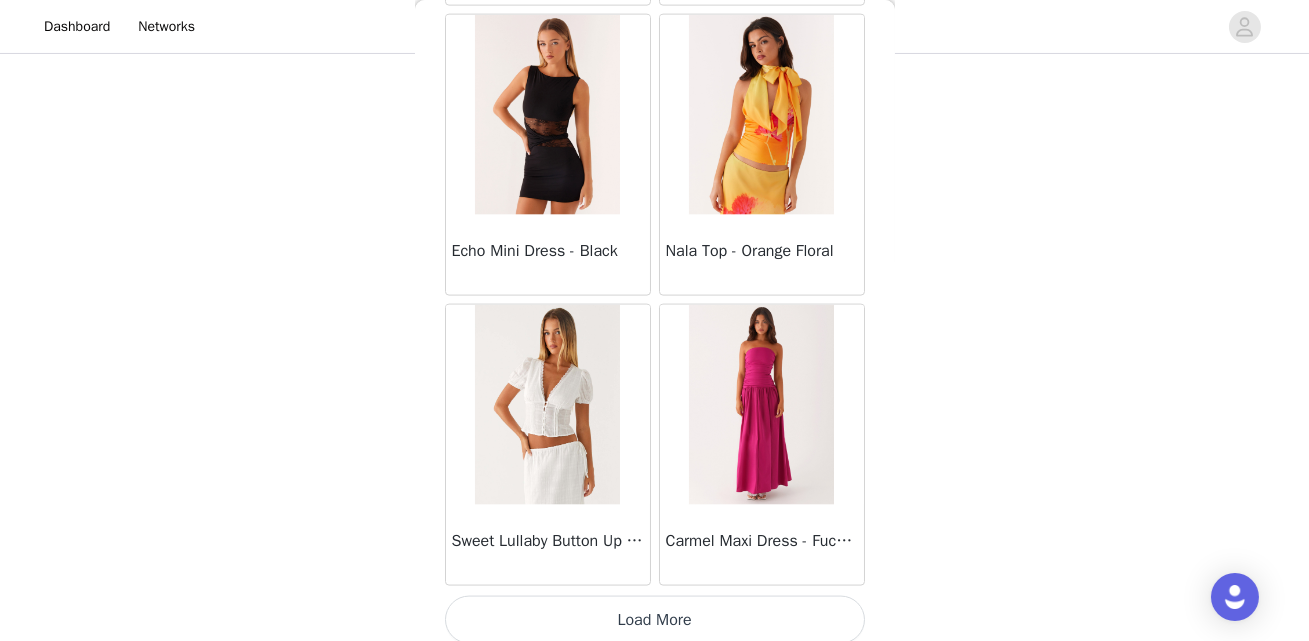 click on "Load More" at bounding box center (655, 620) 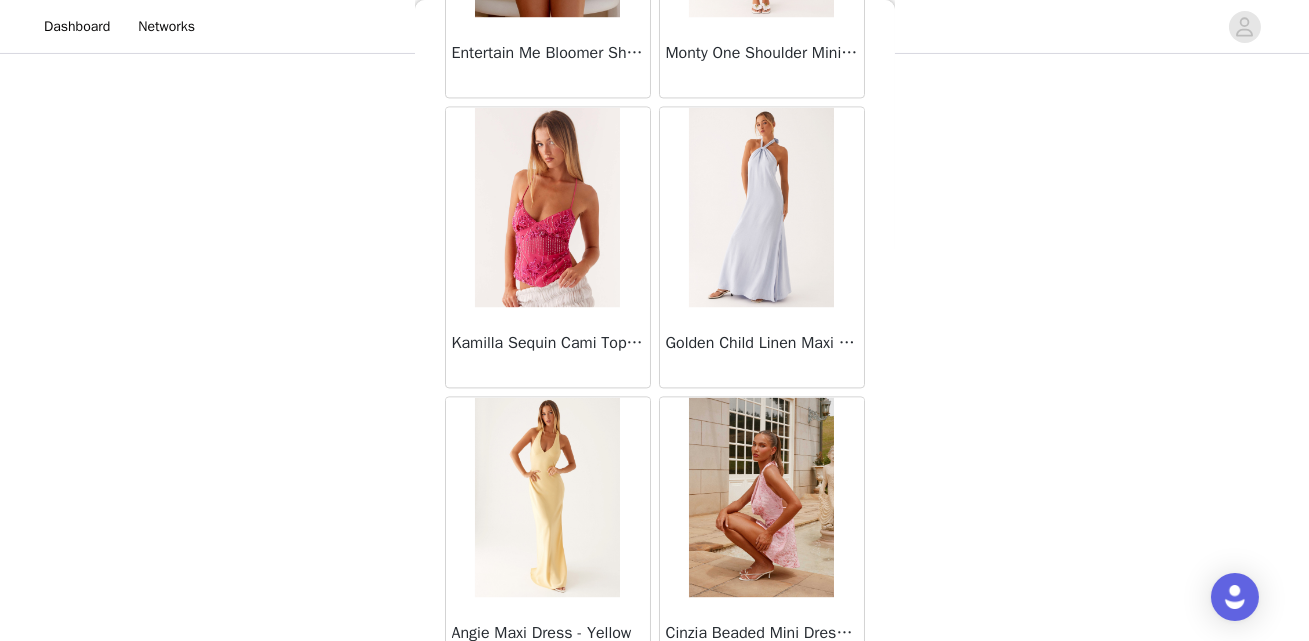 scroll, scrollTop: 22704, scrollLeft: 0, axis: vertical 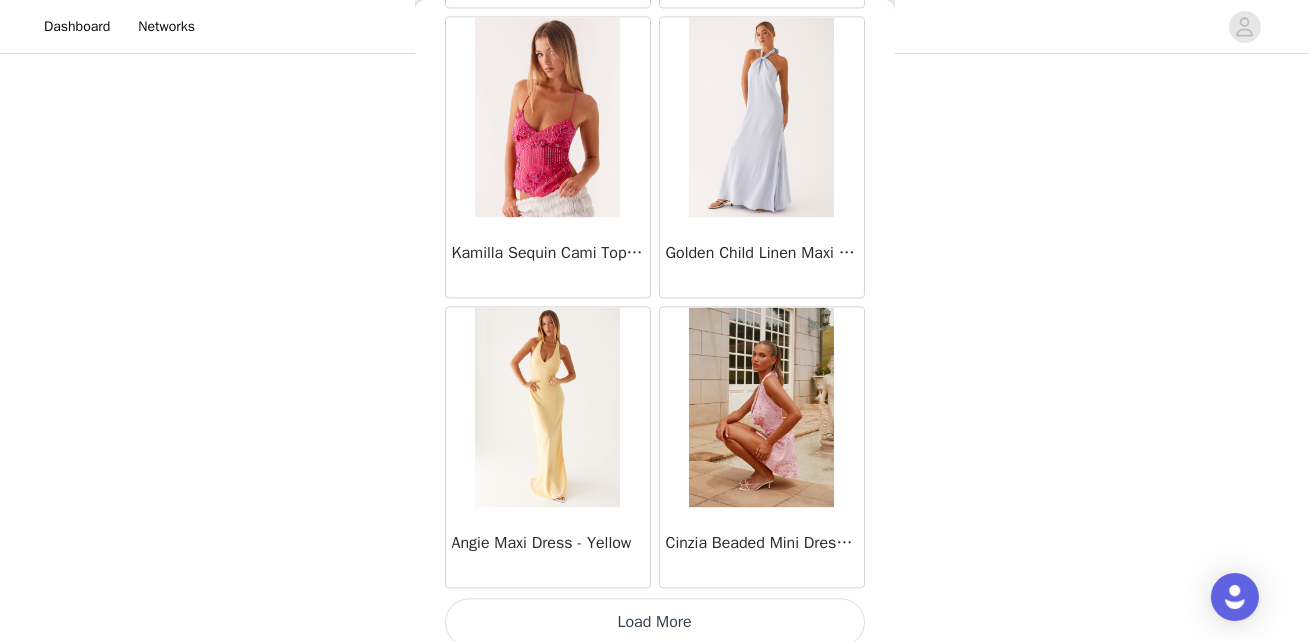 click on "Load More" at bounding box center (655, 622) 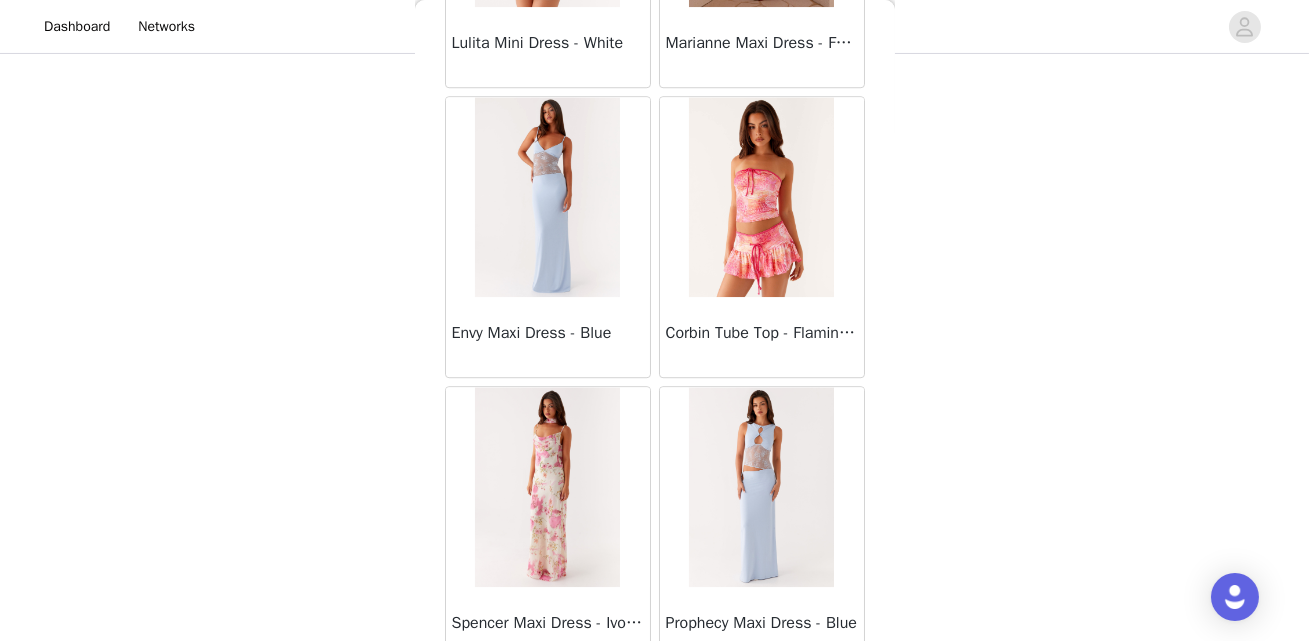 scroll, scrollTop: 25602, scrollLeft: 0, axis: vertical 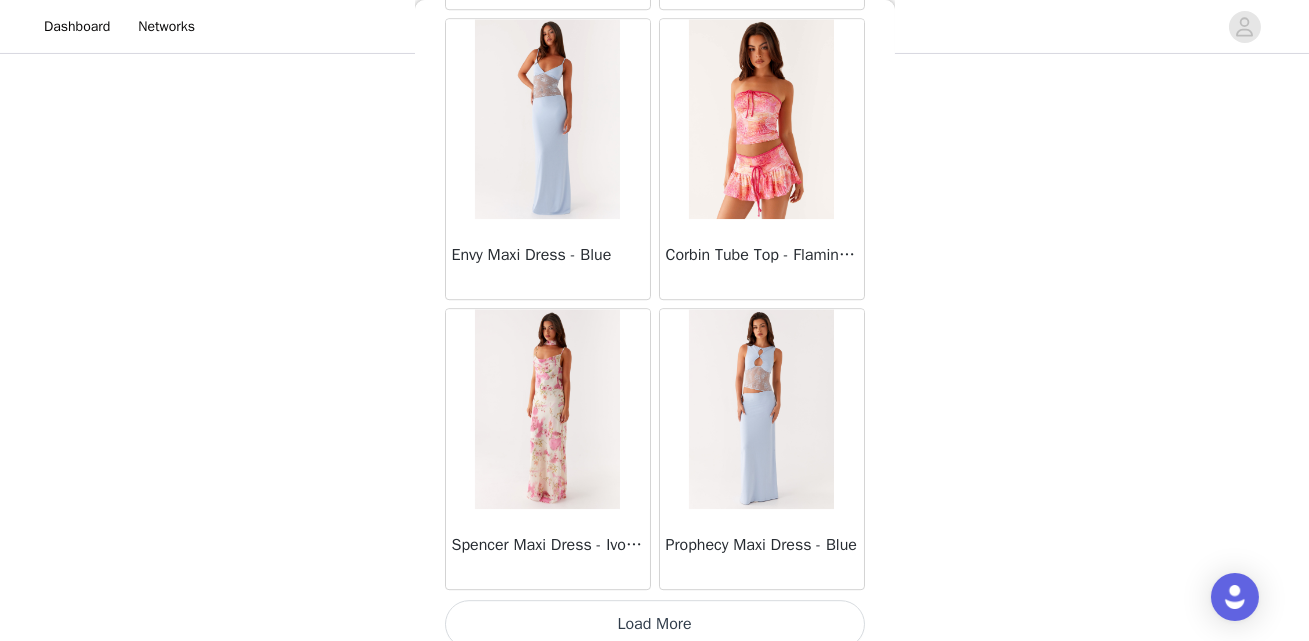 click on "Load More" at bounding box center [655, 624] 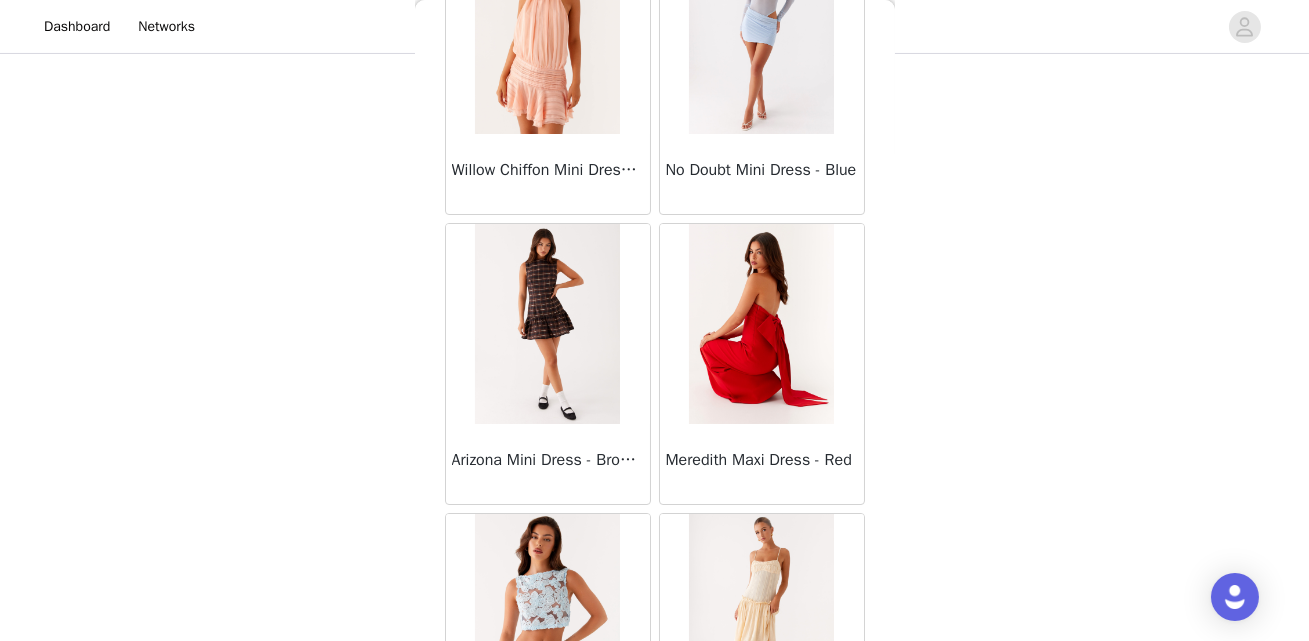 scroll, scrollTop: 28500, scrollLeft: 0, axis: vertical 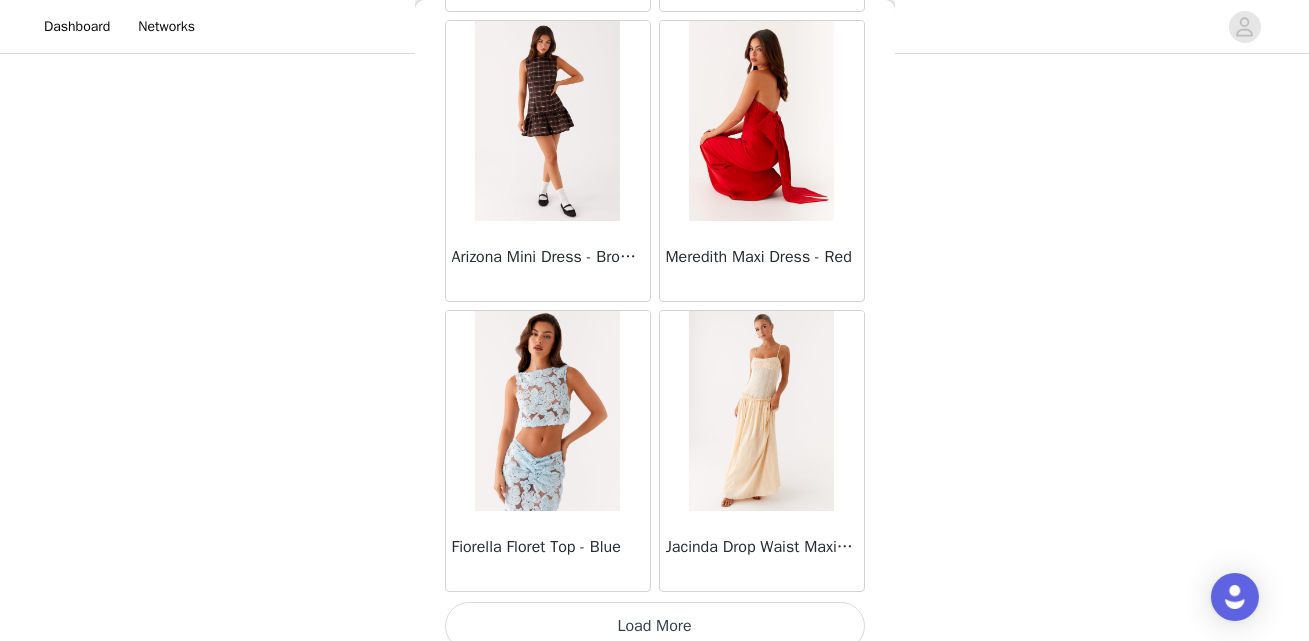 click on "Load More" at bounding box center [655, 626] 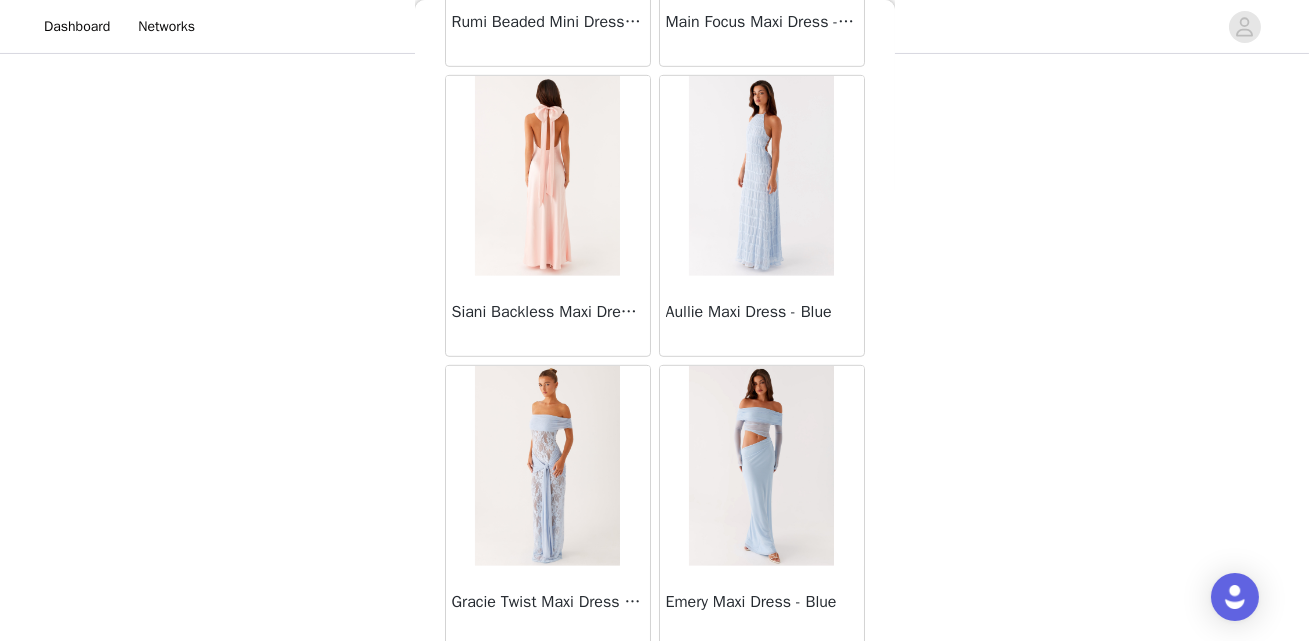 scroll, scrollTop: 31398, scrollLeft: 0, axis: vertical 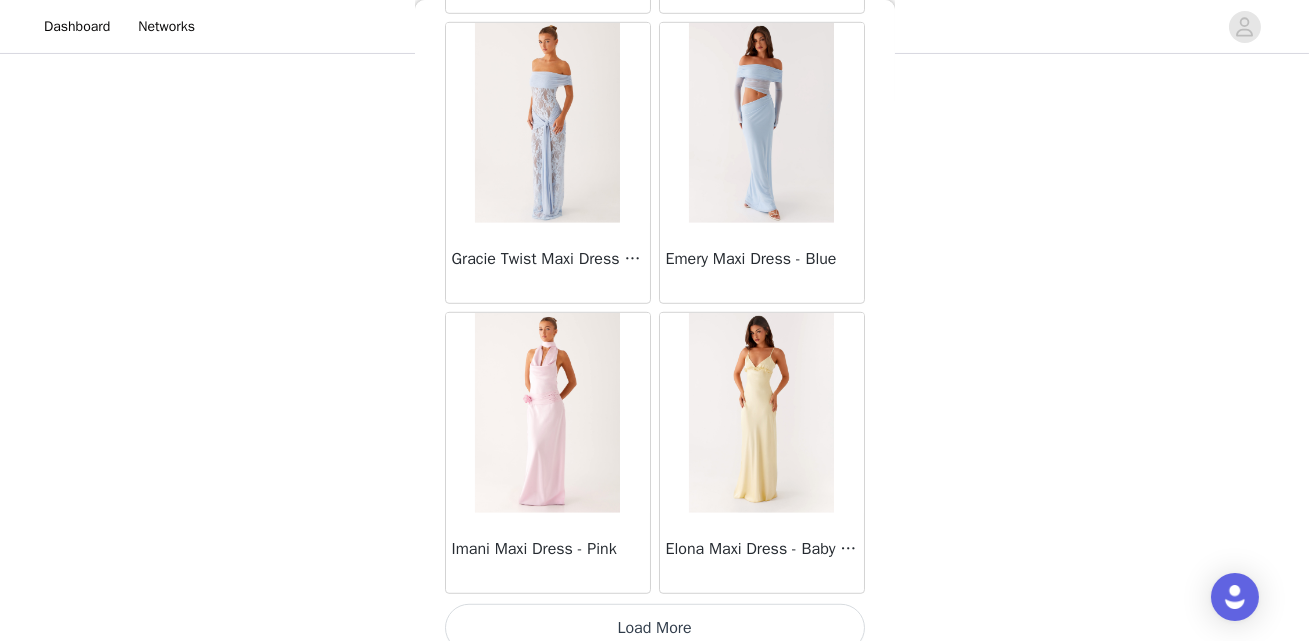 click on "Load More" at bounding box center (655, 628) 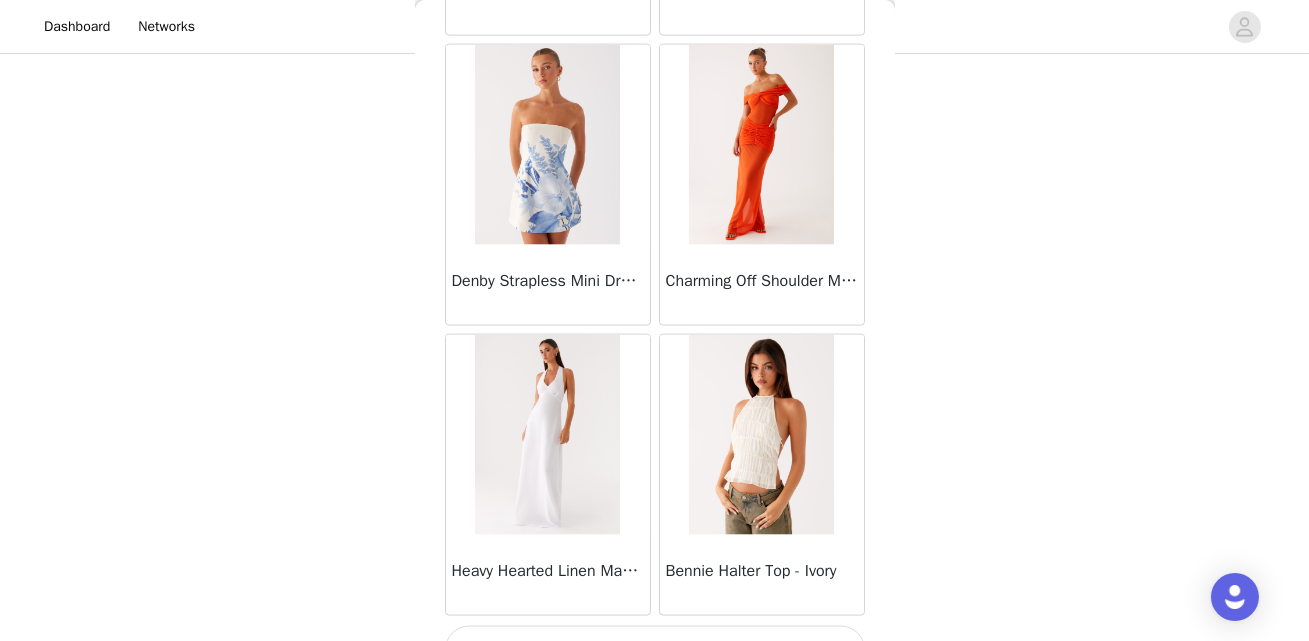 scroll, scrollTop: 34296, scrollLeft: 0, axis: vertical 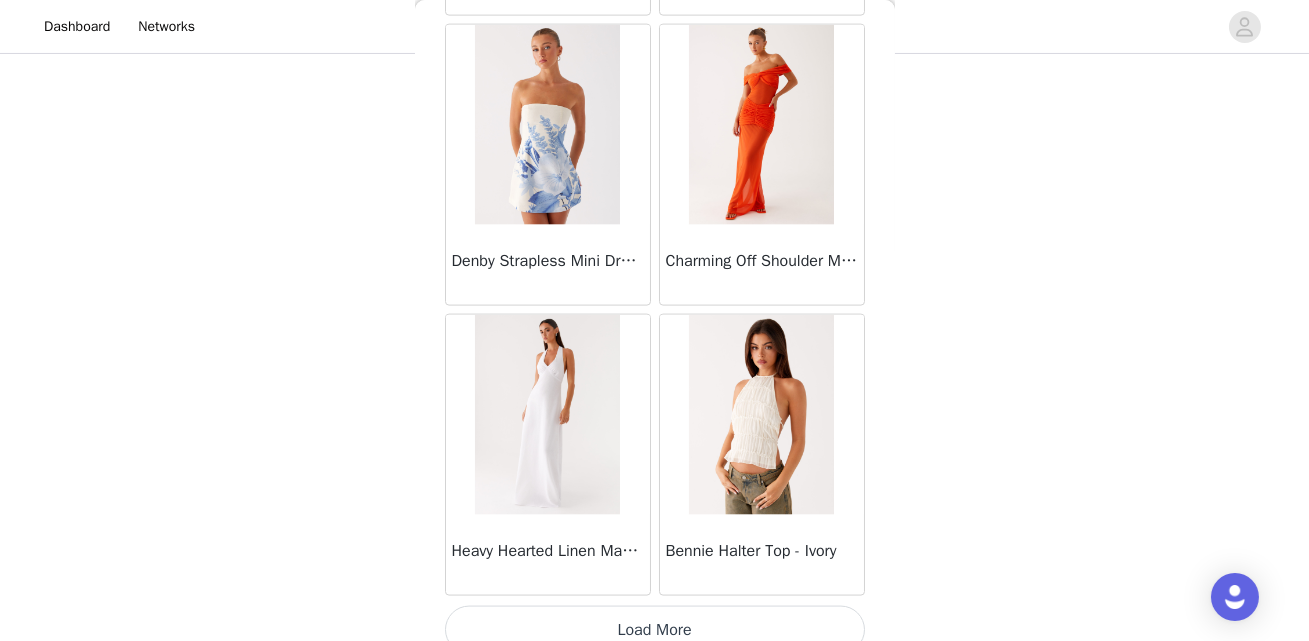 click on "Load More" at bounding box center (655, 630) 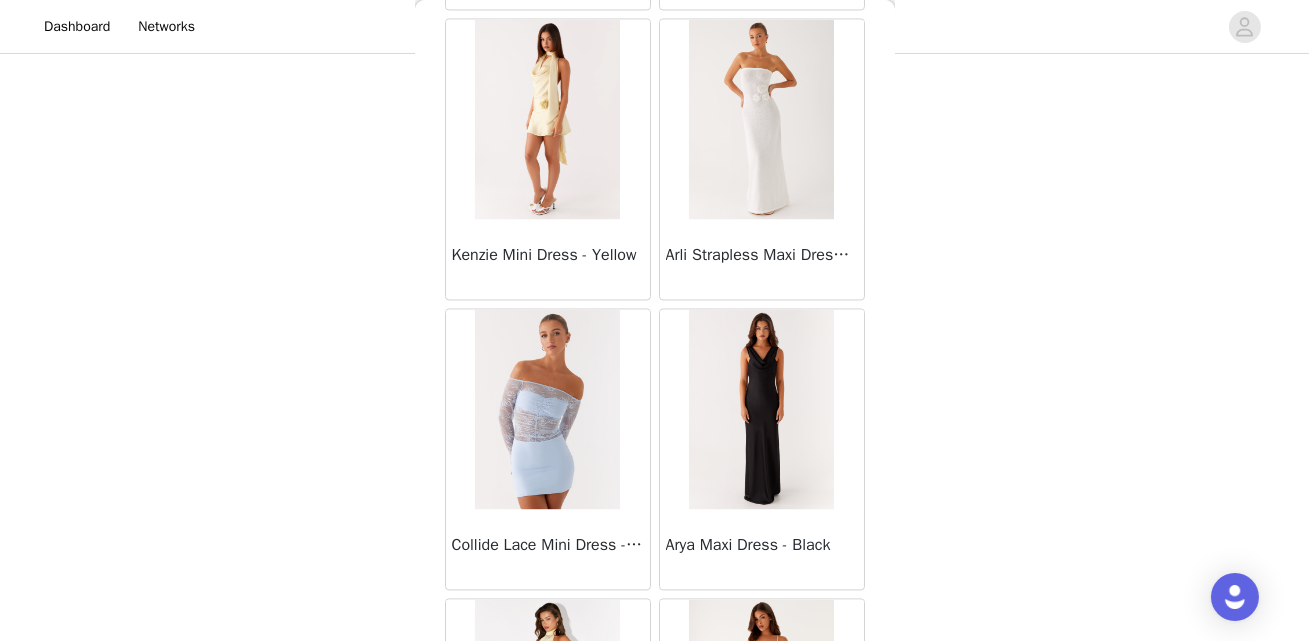 scroll, scrollTop: 37195, scrollLeft: 0, axis: vertical 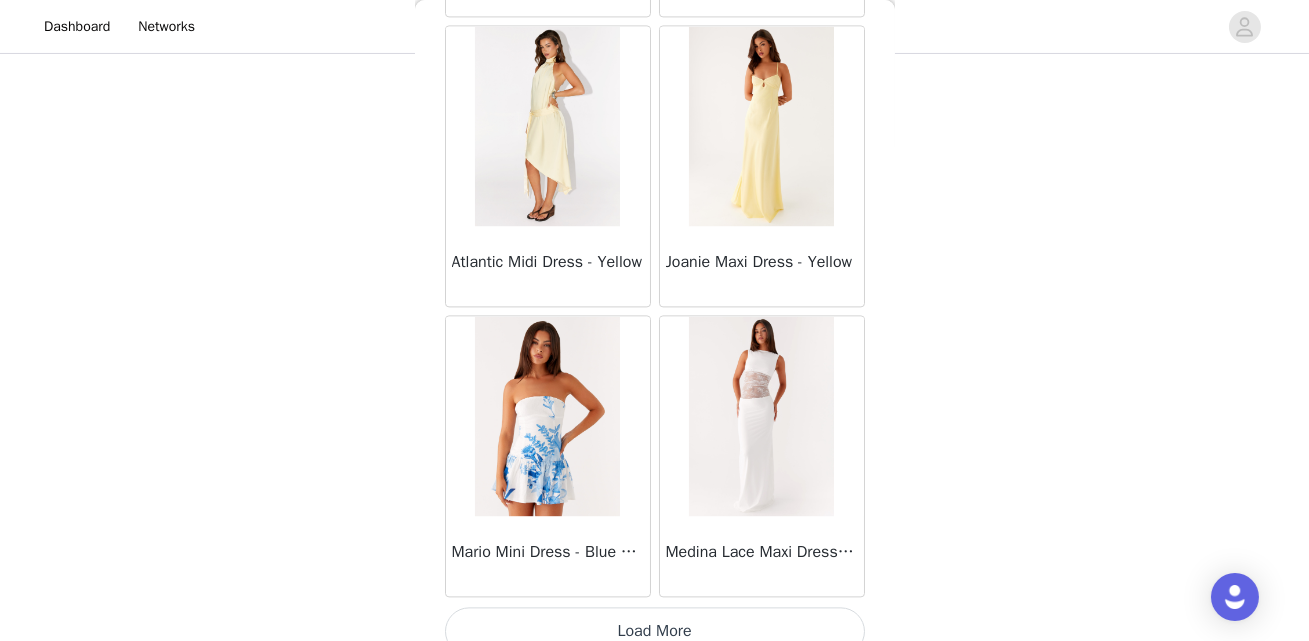 click on "Load More" at bounding box center [655, 631] 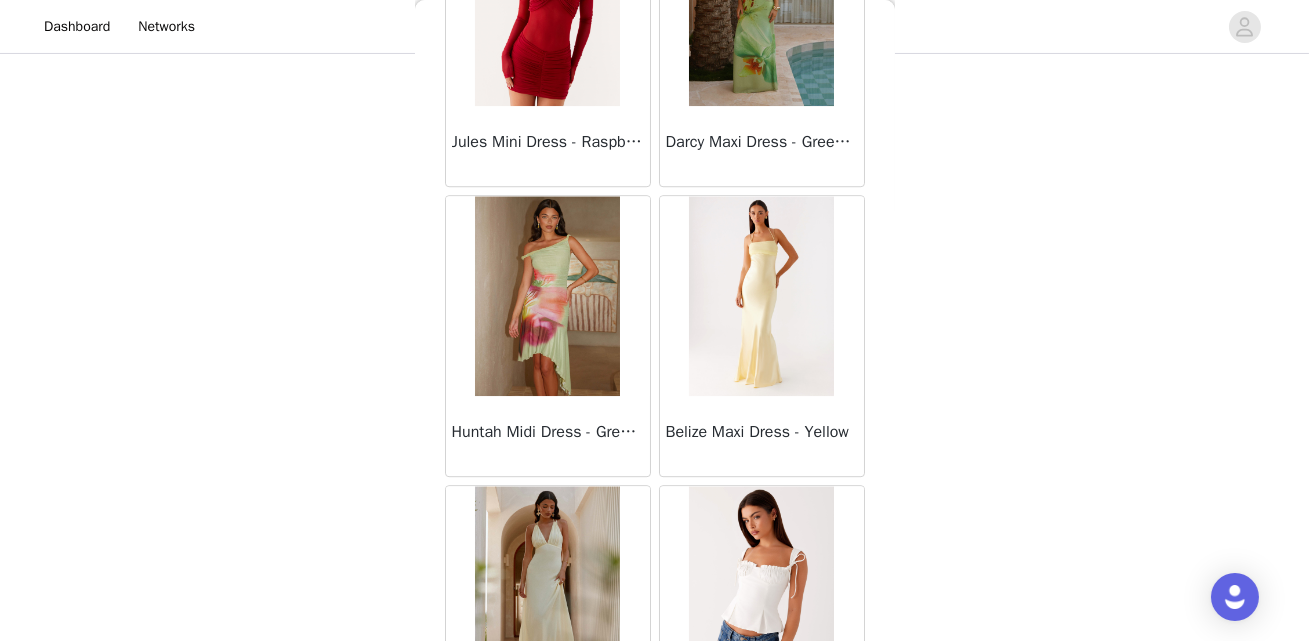 scroll, scrollTop: 40093, scrollLeft: 0, axis: vertical 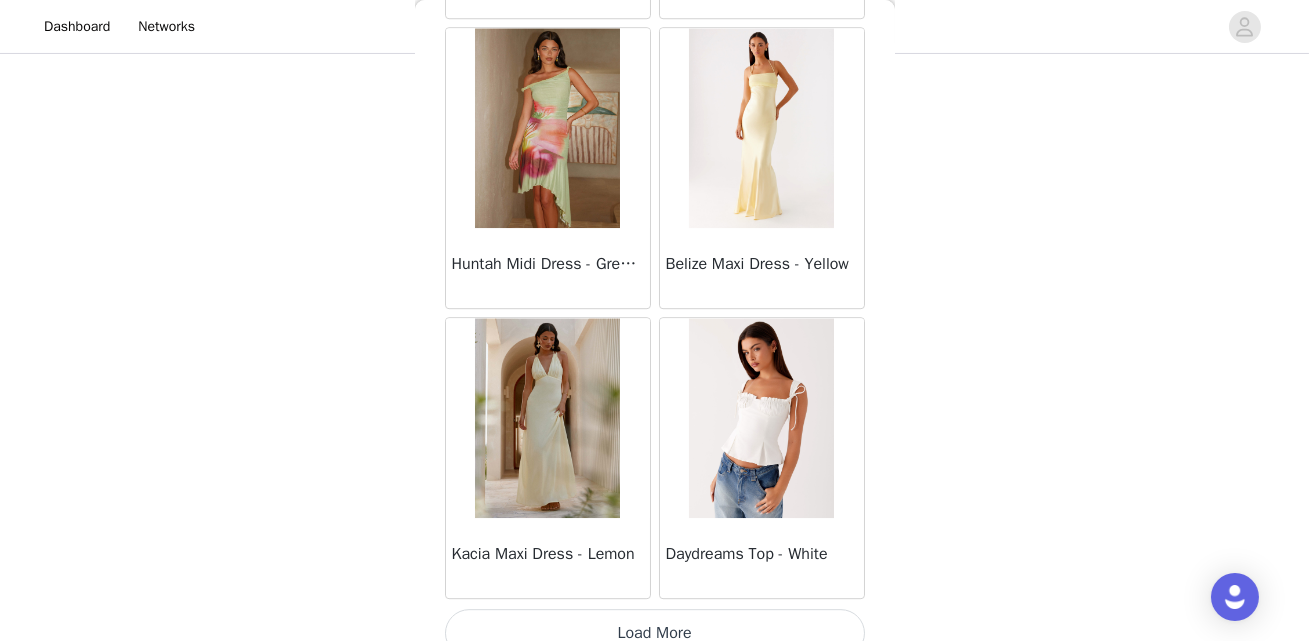 click on "Load More" at bounding box center (655, 633) 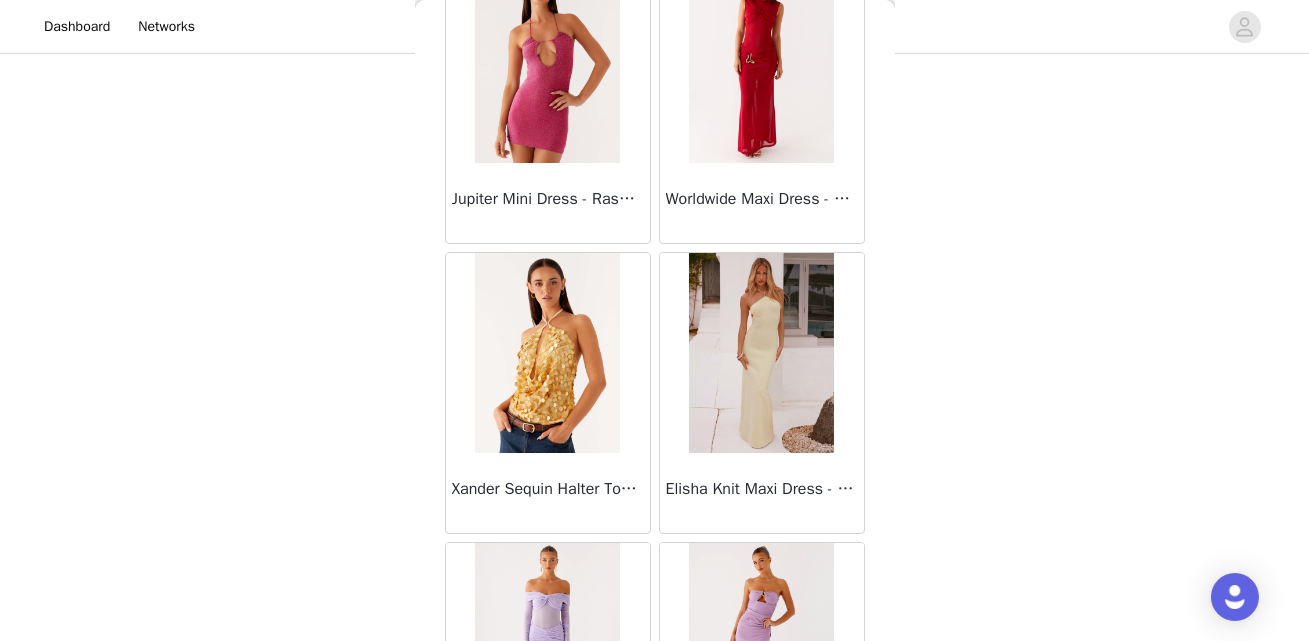 scroll, scrollTop: 42991, scrollLeft: 0, axis: vertical 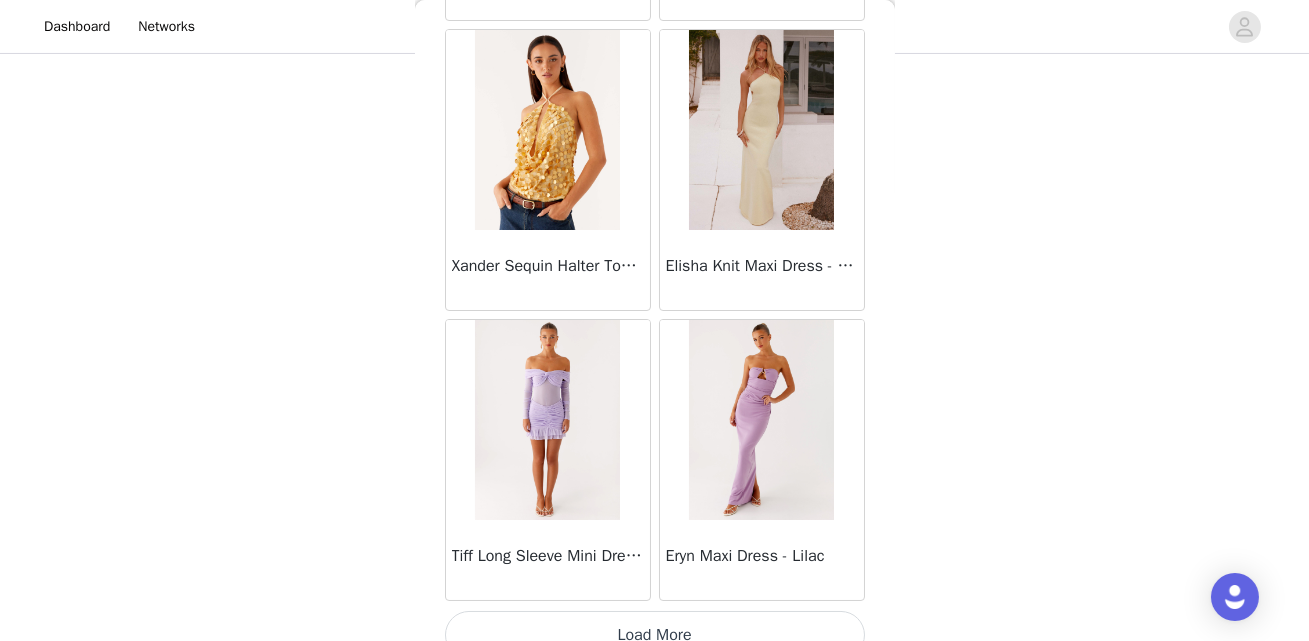 click on "Load More" at bounding box center (655, 635) 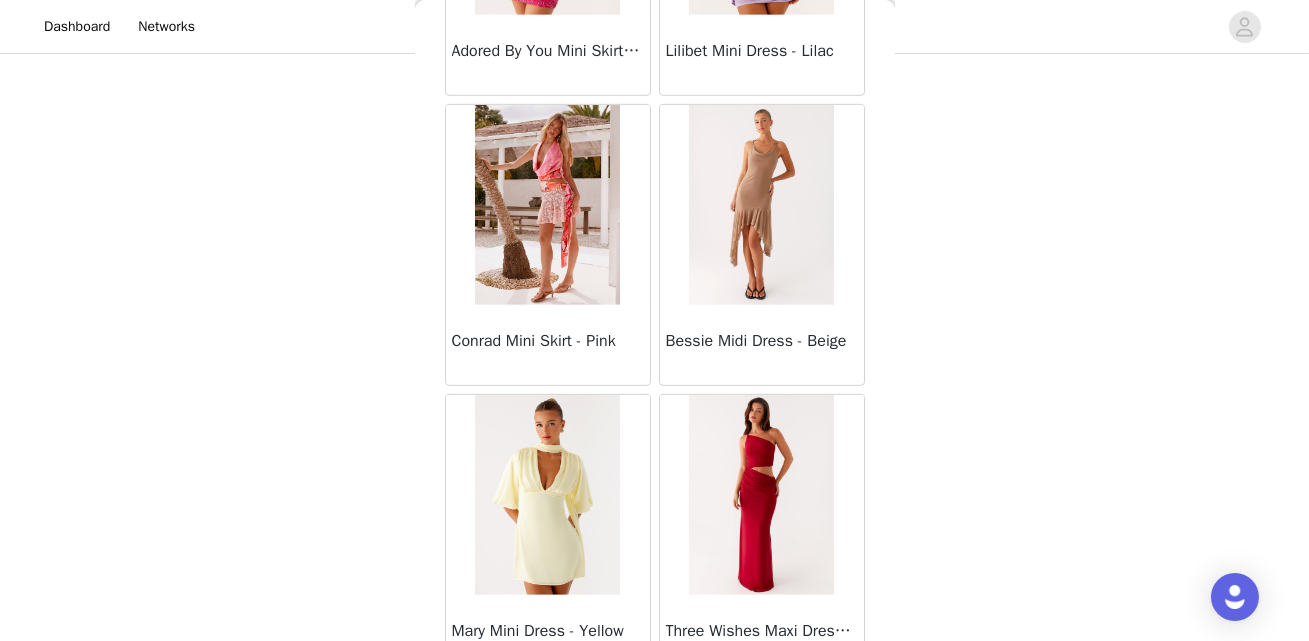 scroll, scrollTop: 45889, scrollLeft: 0, axis: vertical 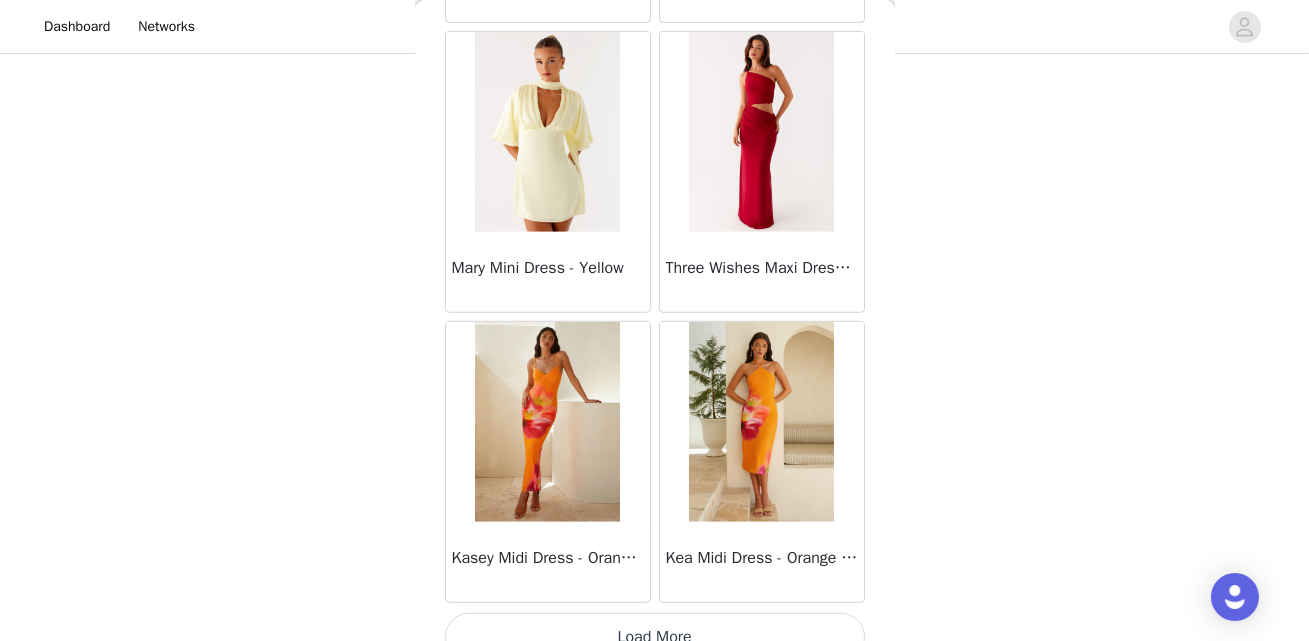 click on "Load More" at bounding box center (655, 637) 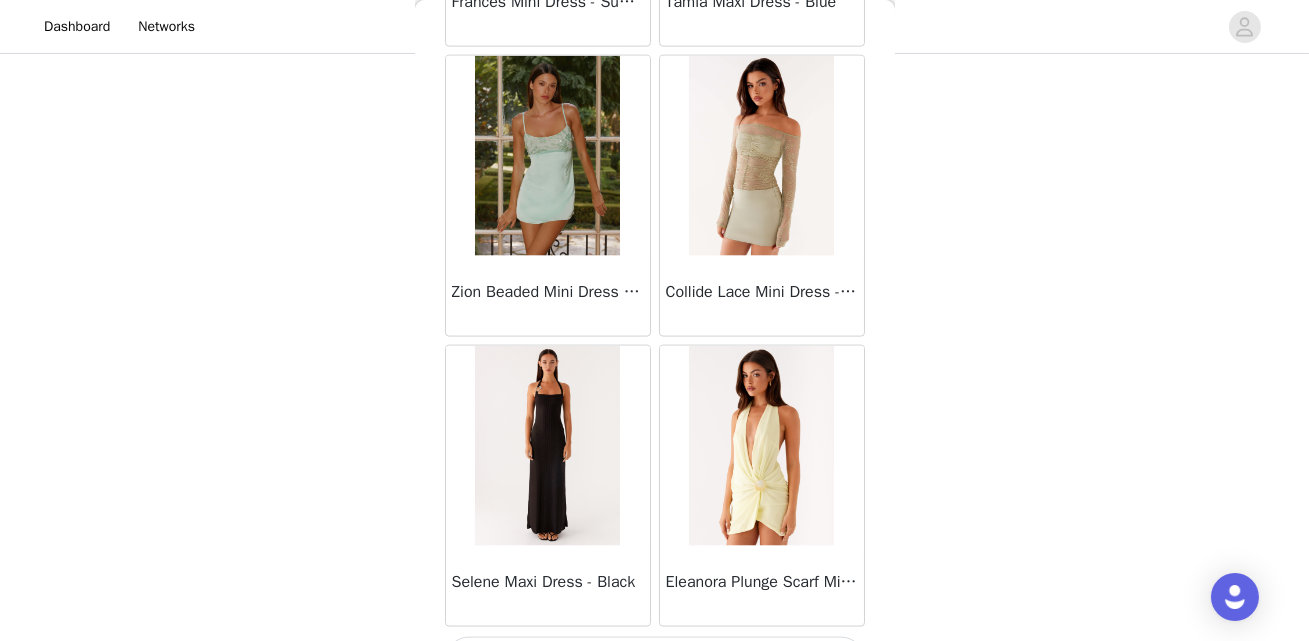 scroll, scrollTop: 48787, scrollLeft: 0, axis: vertical 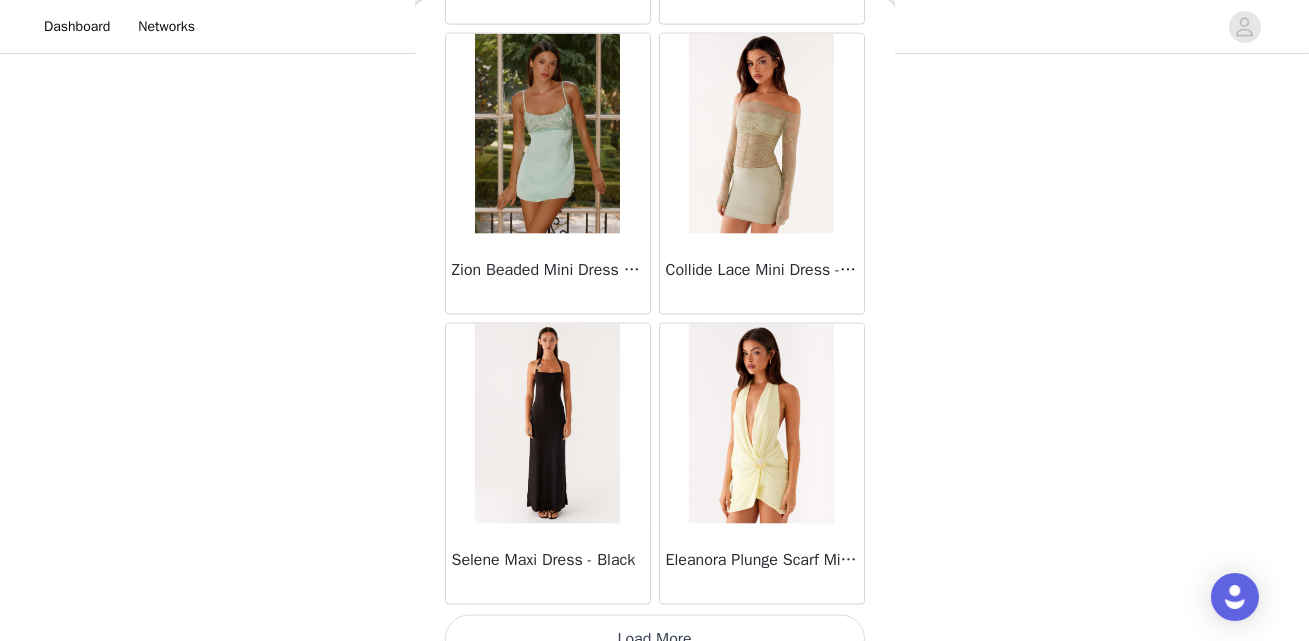 click on "Load More" at bounding box center (655, 639) 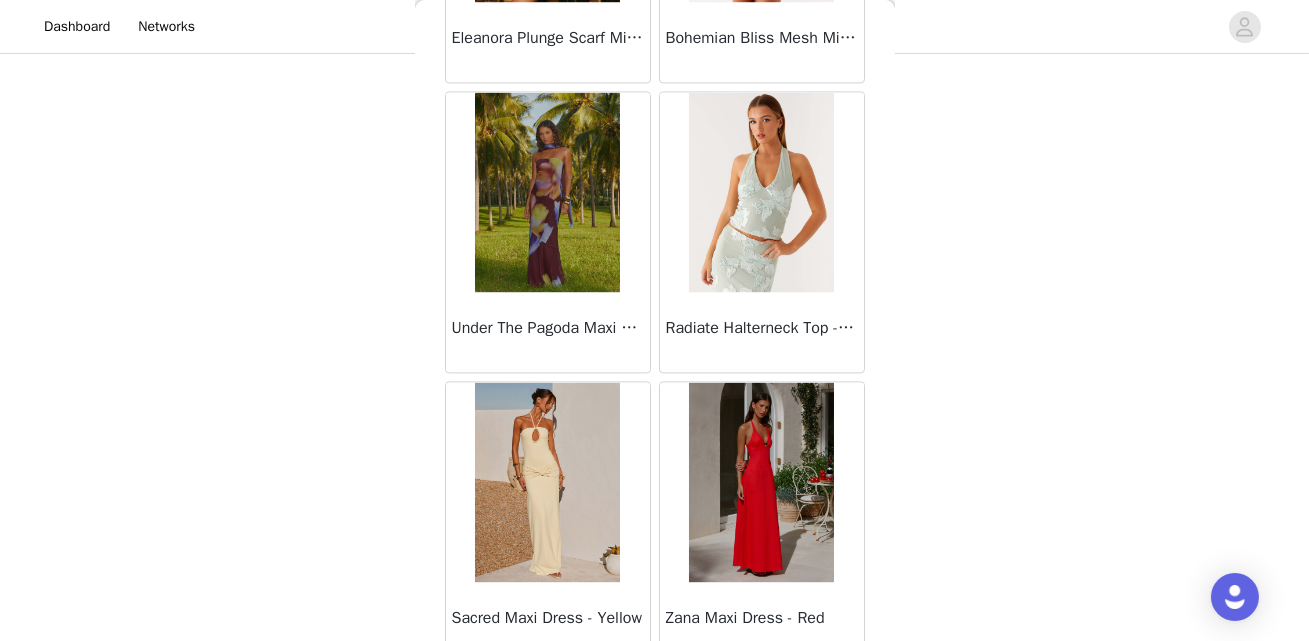 scroll, scrollTop: 51685, scrollLeft: 0, axis: vertical 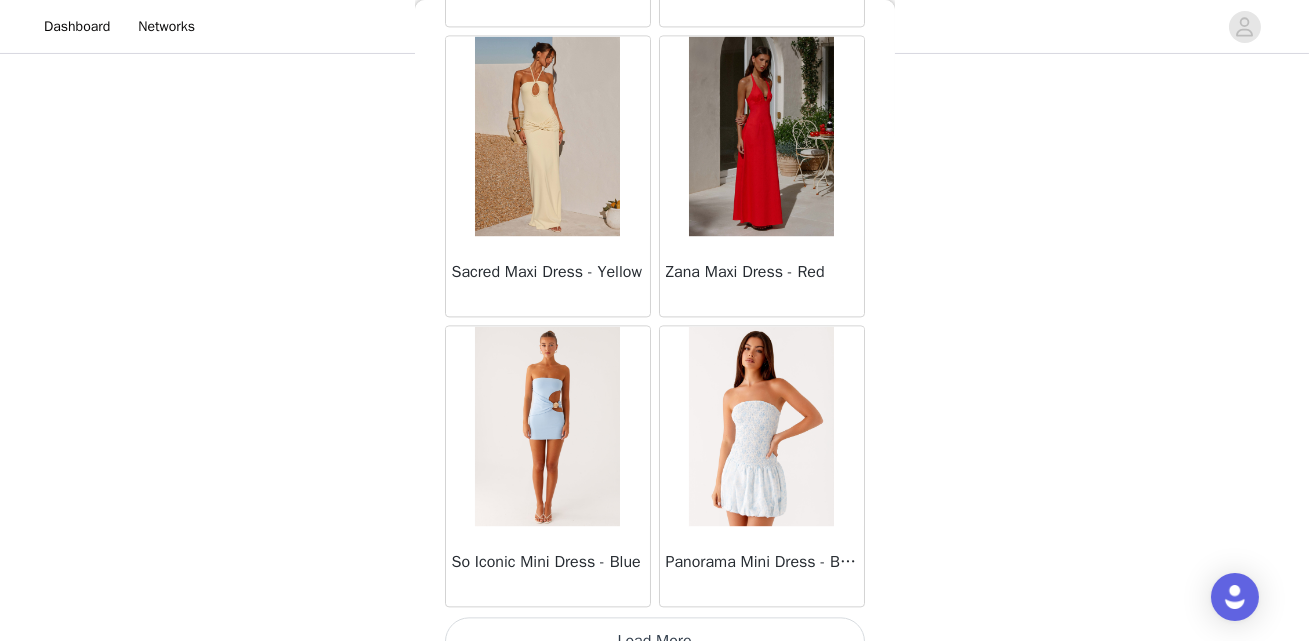 click on "Load More" at bounding box center (655, 641) 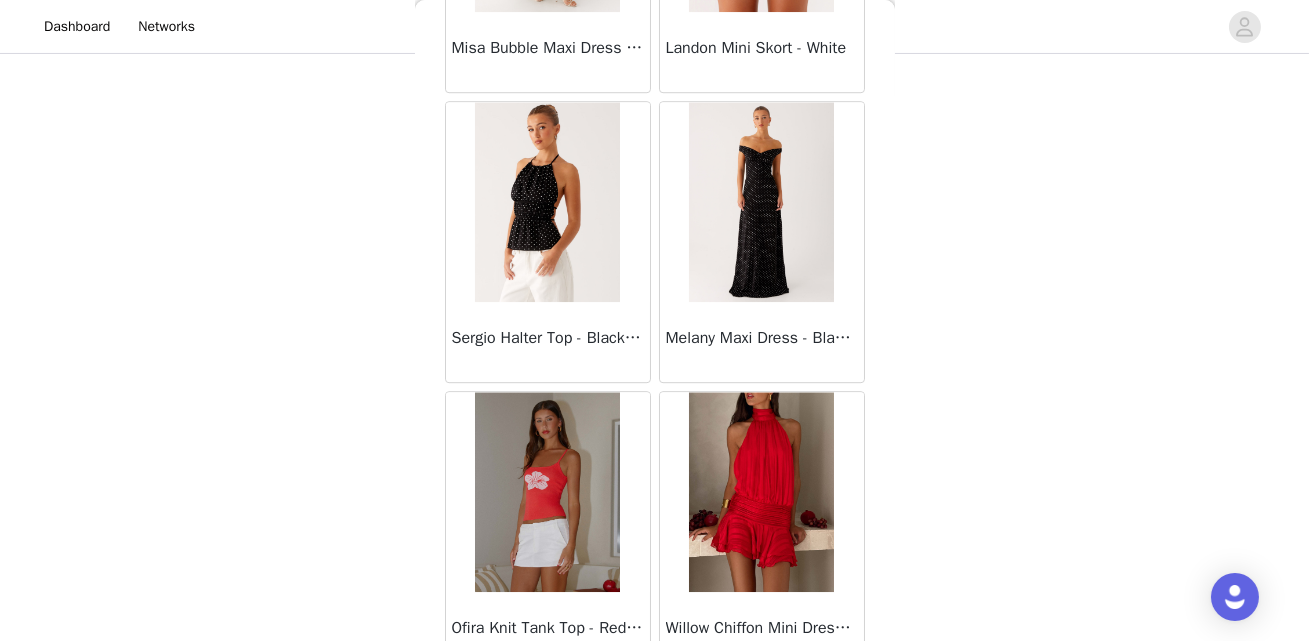 scroll, scrollTop: 54584, scrollLeft: 0, axis: vertical 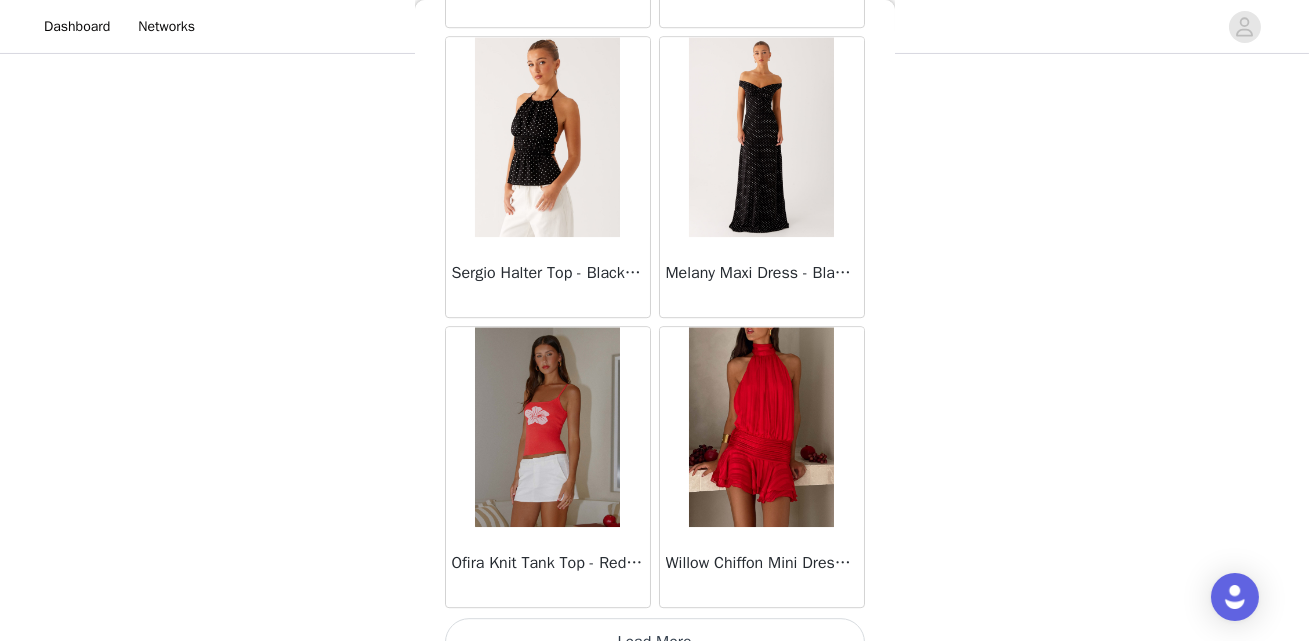 click on "Load More" at bounding box center [655, 642] 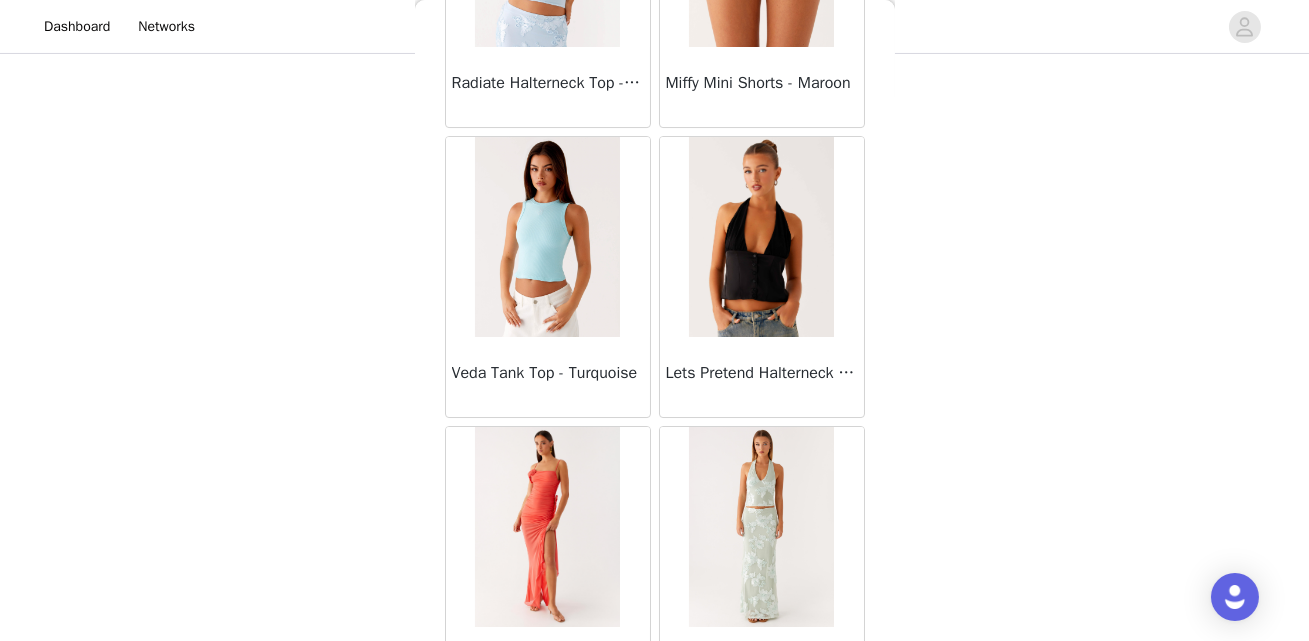 scroll, scrollTop: 57482, scrollLeft: 0, axis: vertical 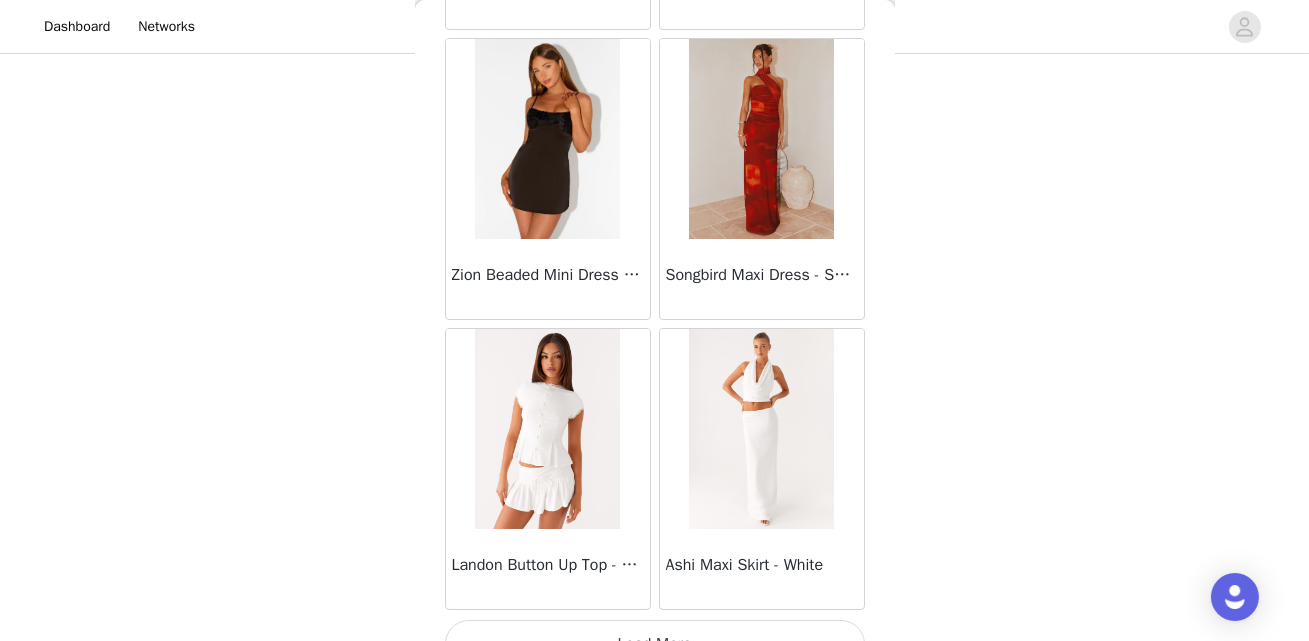 click on "Load More" at bounding box center (655, 644) 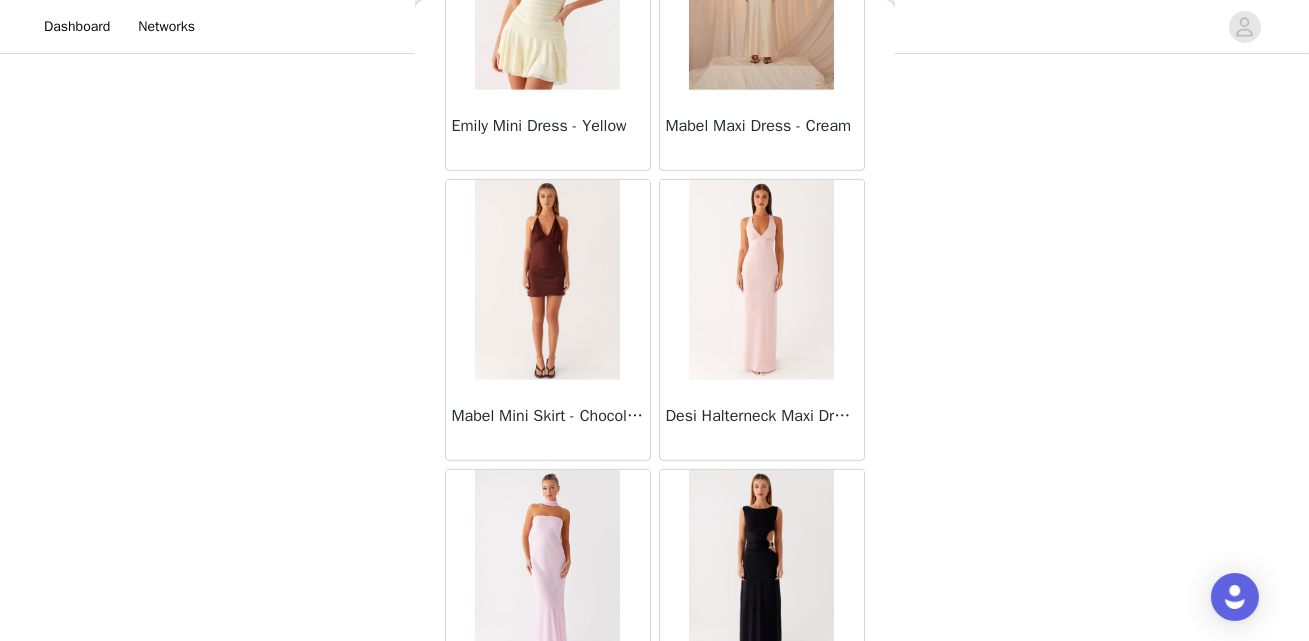 scroll, scrollTop: 60380, scrollLeft: 0, axis: vertical 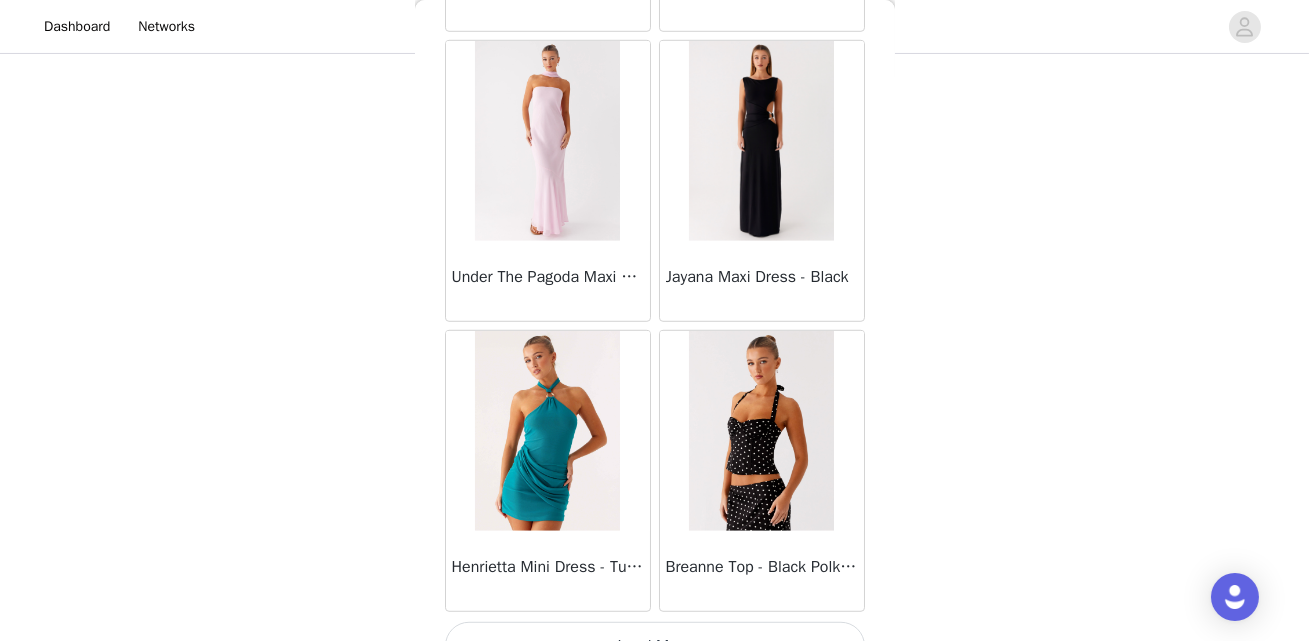 click on "Load More" at bounding box center (655, 646) 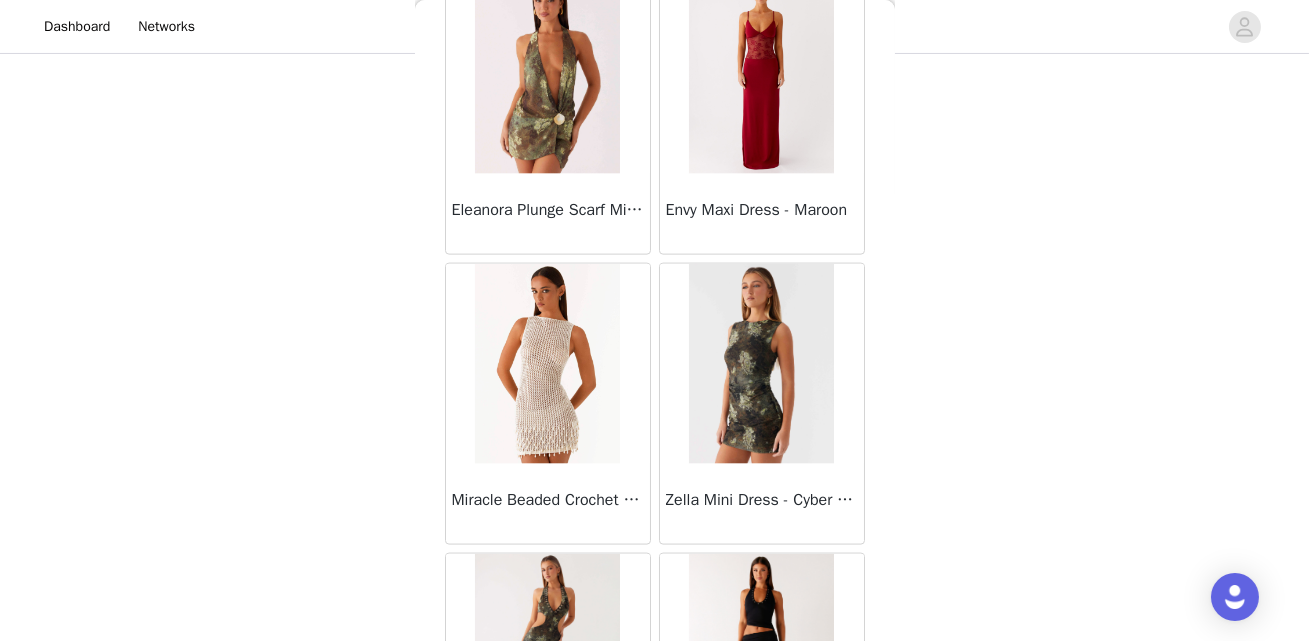 scroll, scrollTop: 63278, scrollLeft: 0, axis: vertical 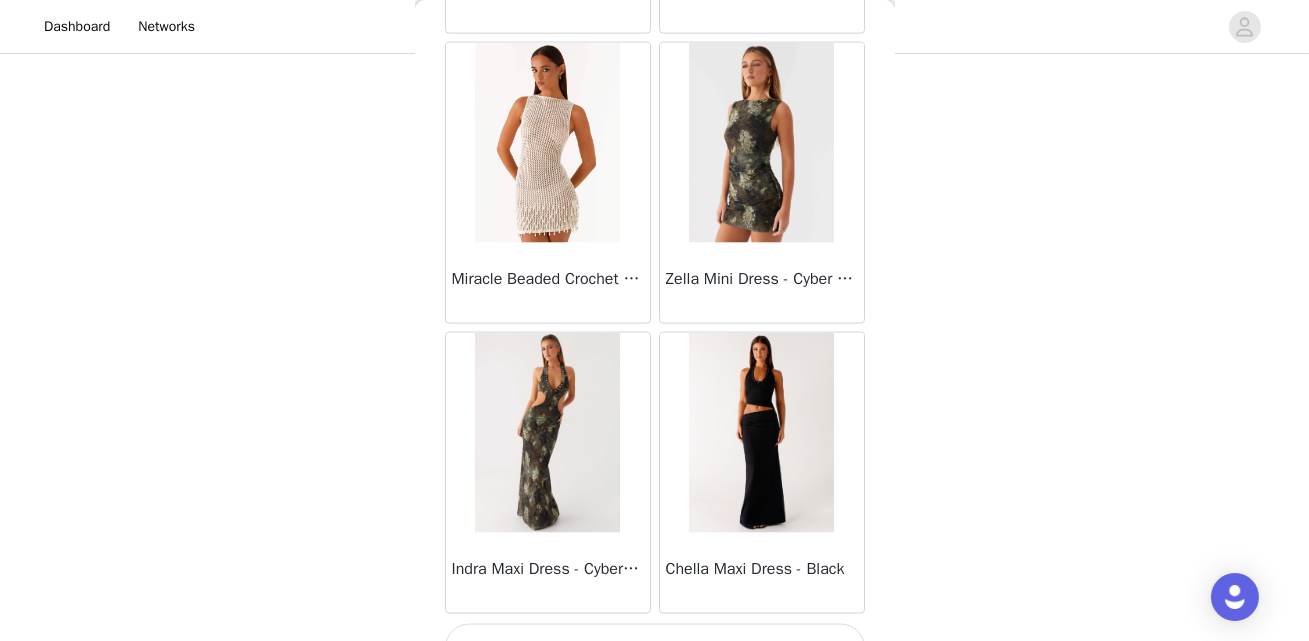 click on "Load More" at bounding box center (655, 648) 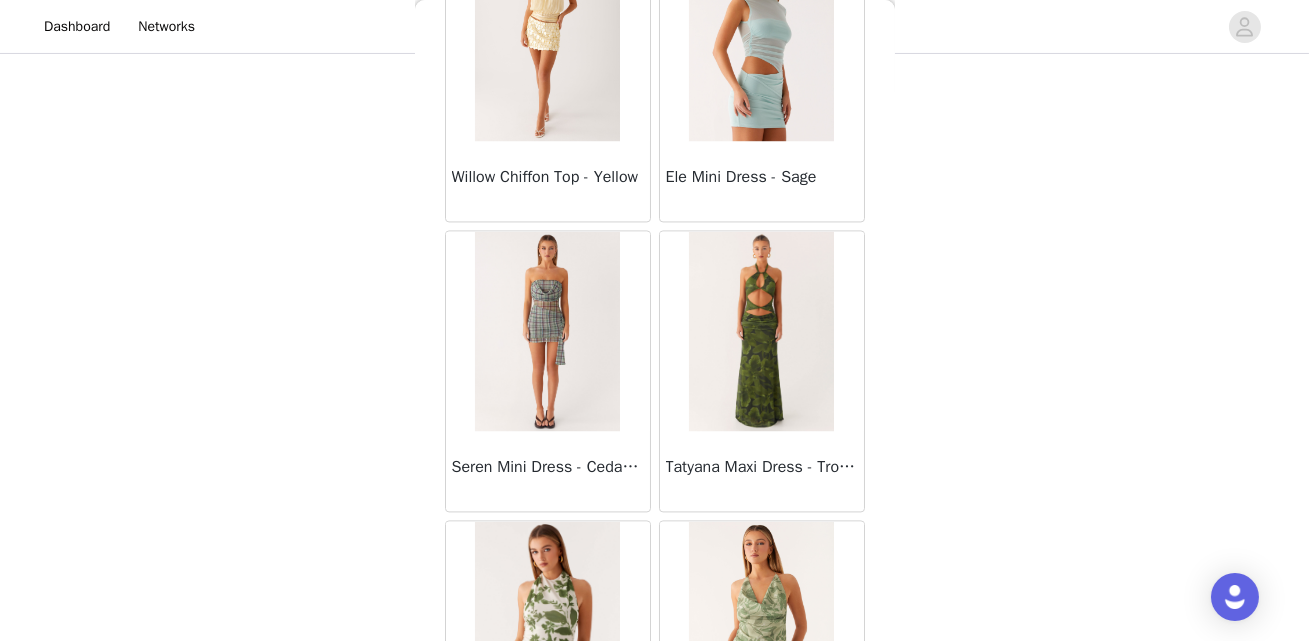 scroll, scrollTop: 66176, scrollLeft: 0, axis: vertical 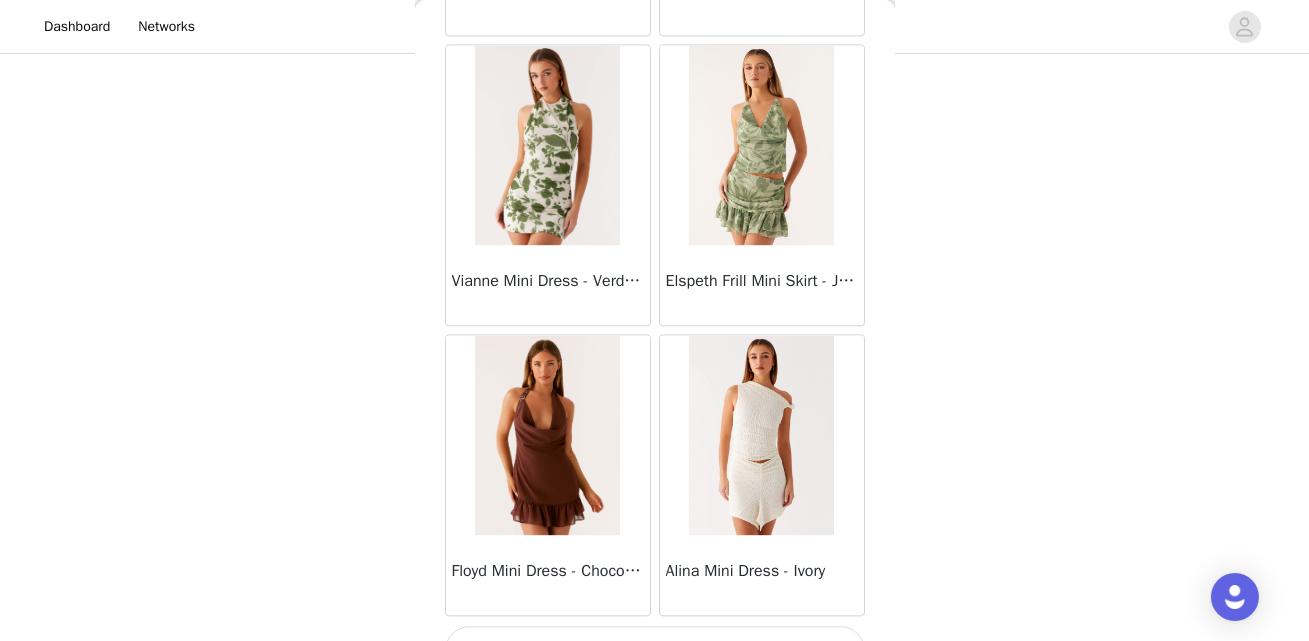 click on "Load More" at bounding box center (655, 650) 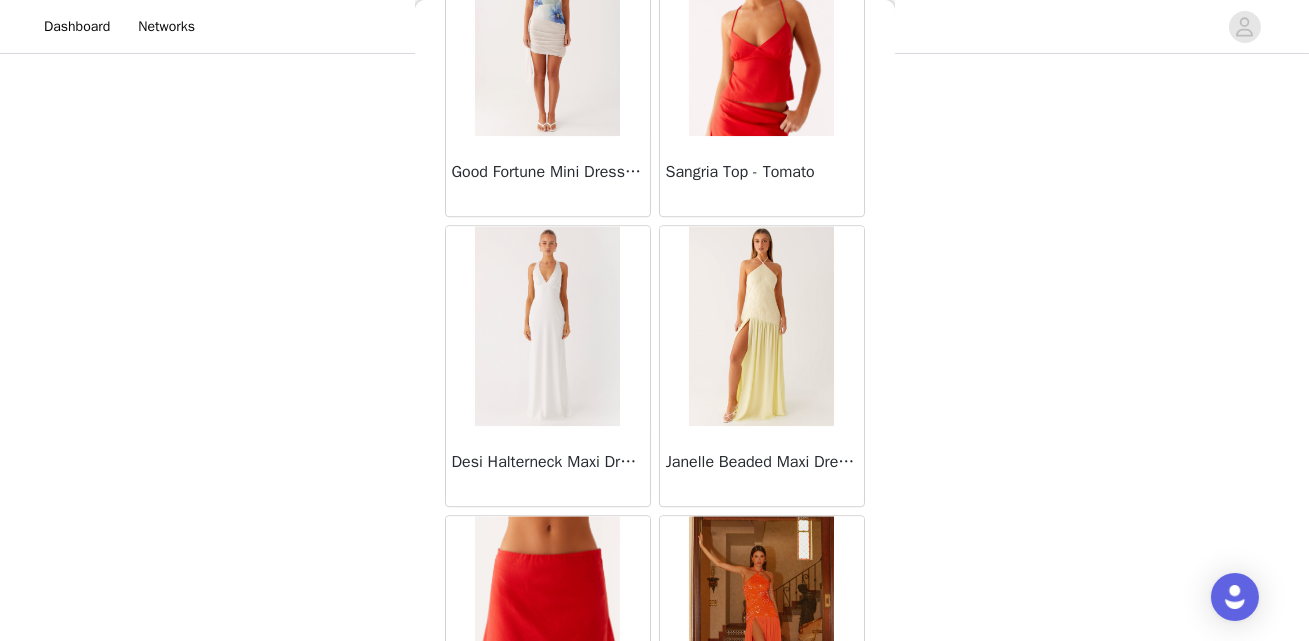 scroll, scrollTop: 69075, scrollLeft: 0, axis: vertical 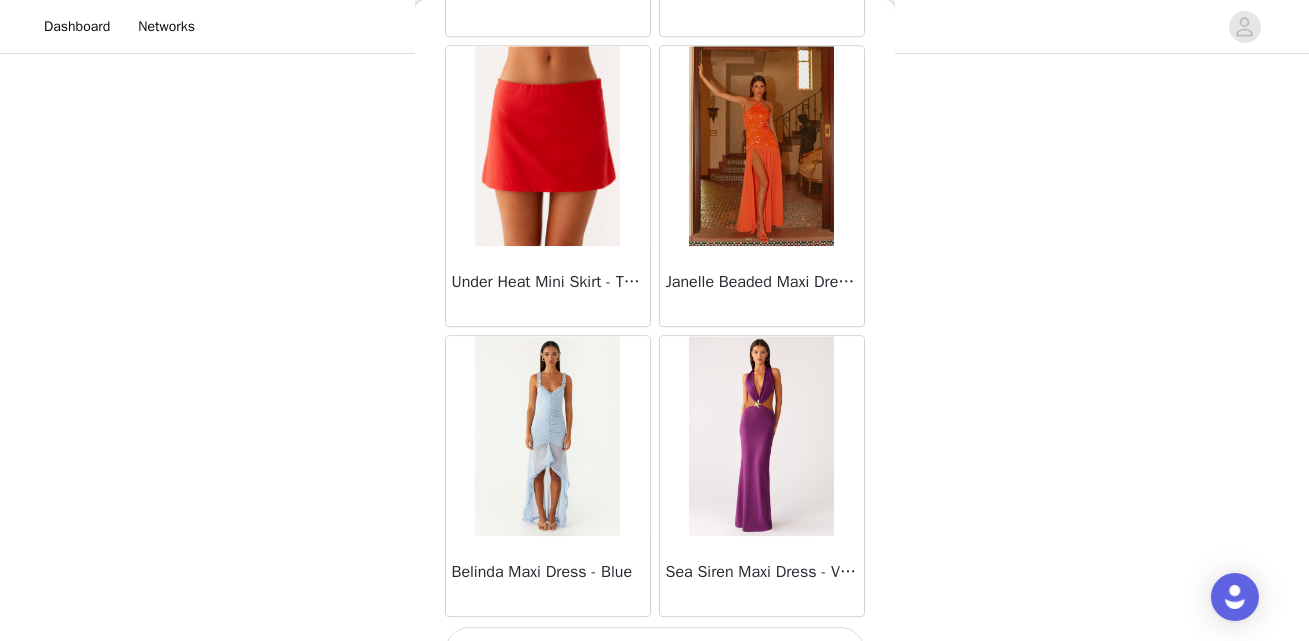 click on "Load More" at bounding box center (655, 651) 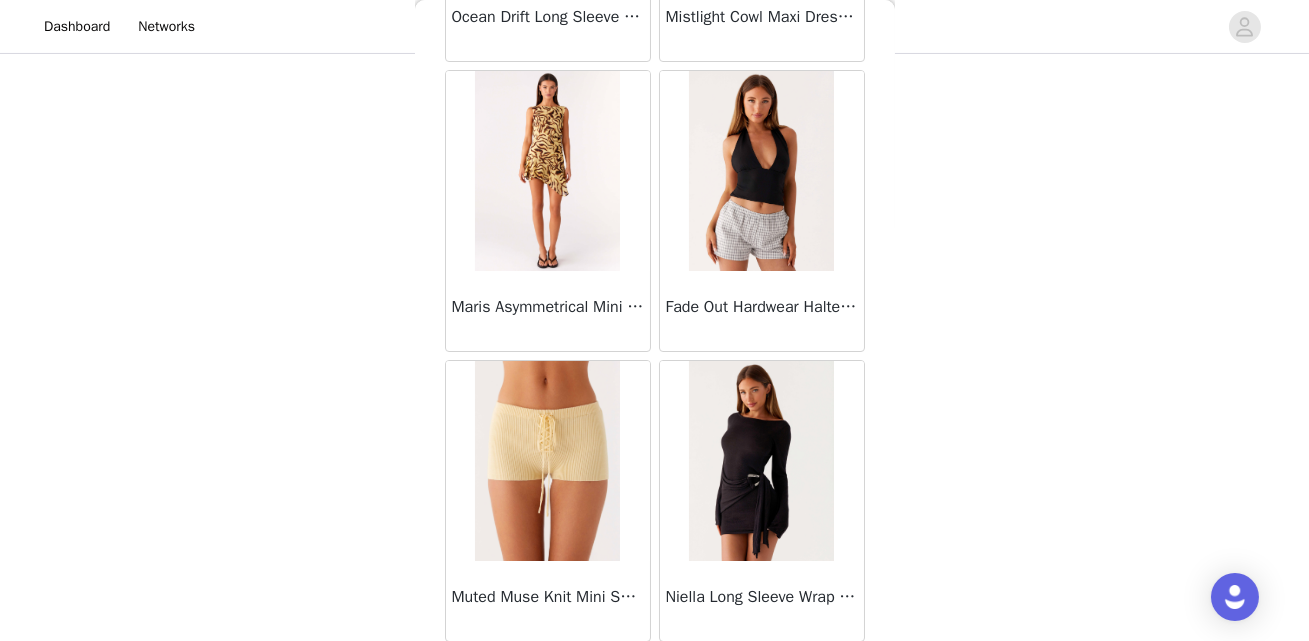 scroll, scrollTop: 71972, scrollLeft: 0, axis: vertical 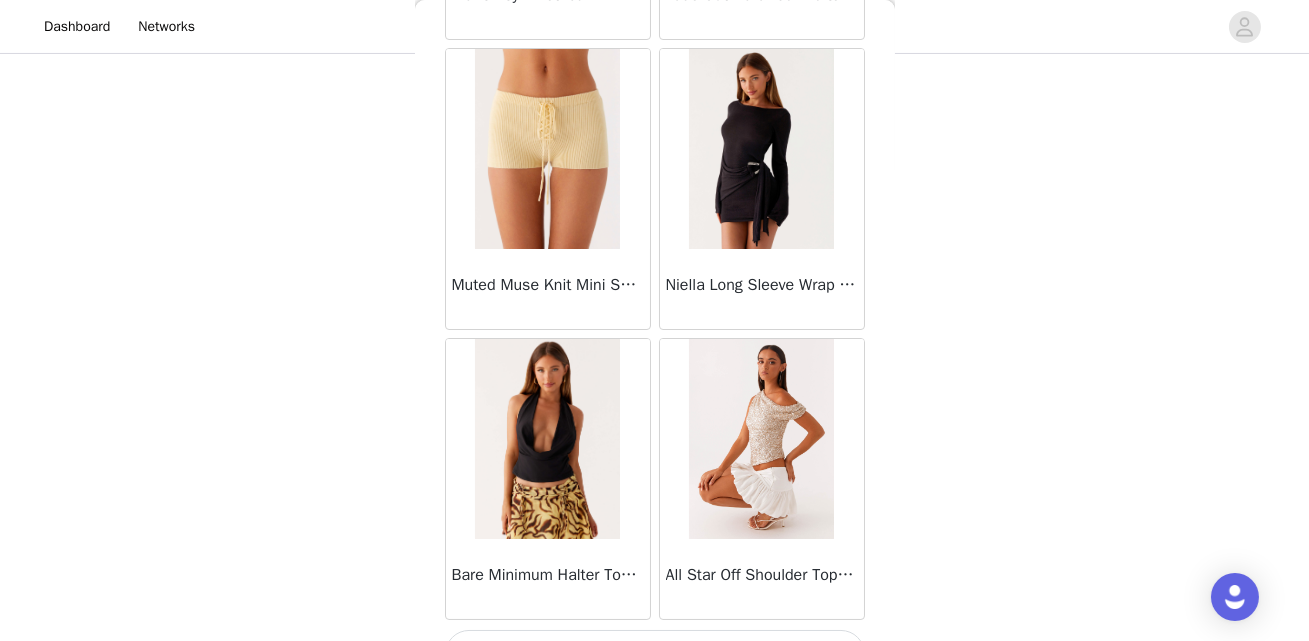 click on "Load More" at bounding box center [655, 654] 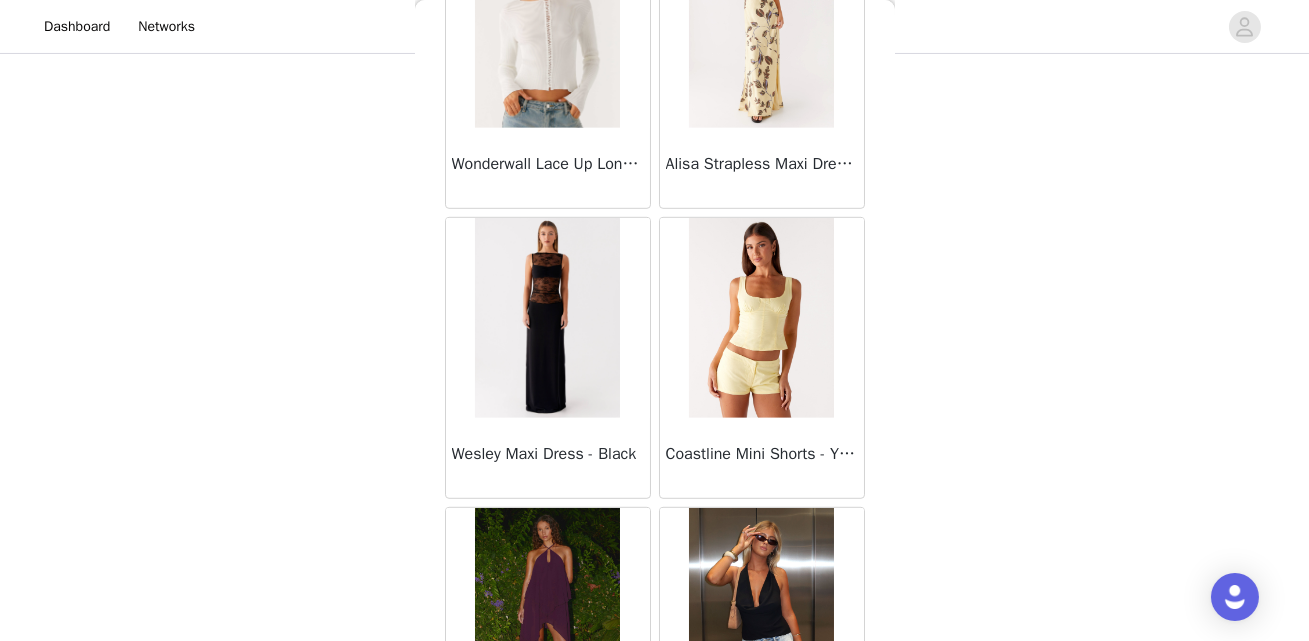 scroll, scrollTop: 74870, scrollLeft: 0, axis: vertical 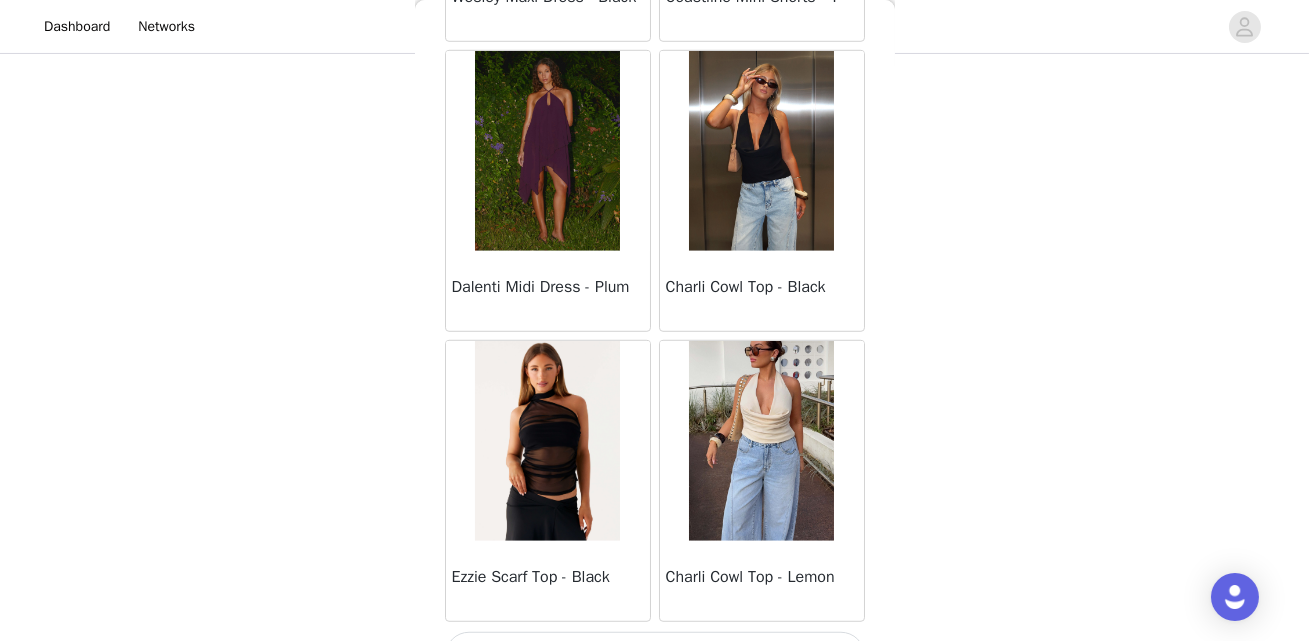 click on "Load More" at bounding box center (655, 656) 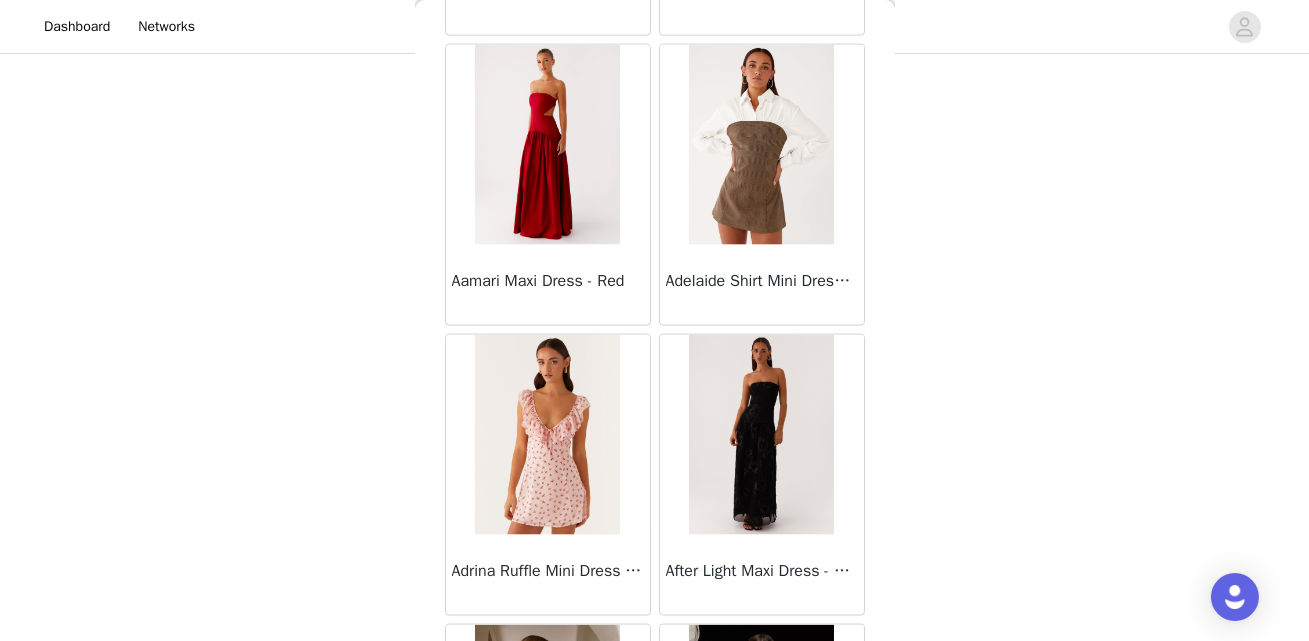 scroll, scrollTop: 77744, scrollLeft: 0, axis: vertical 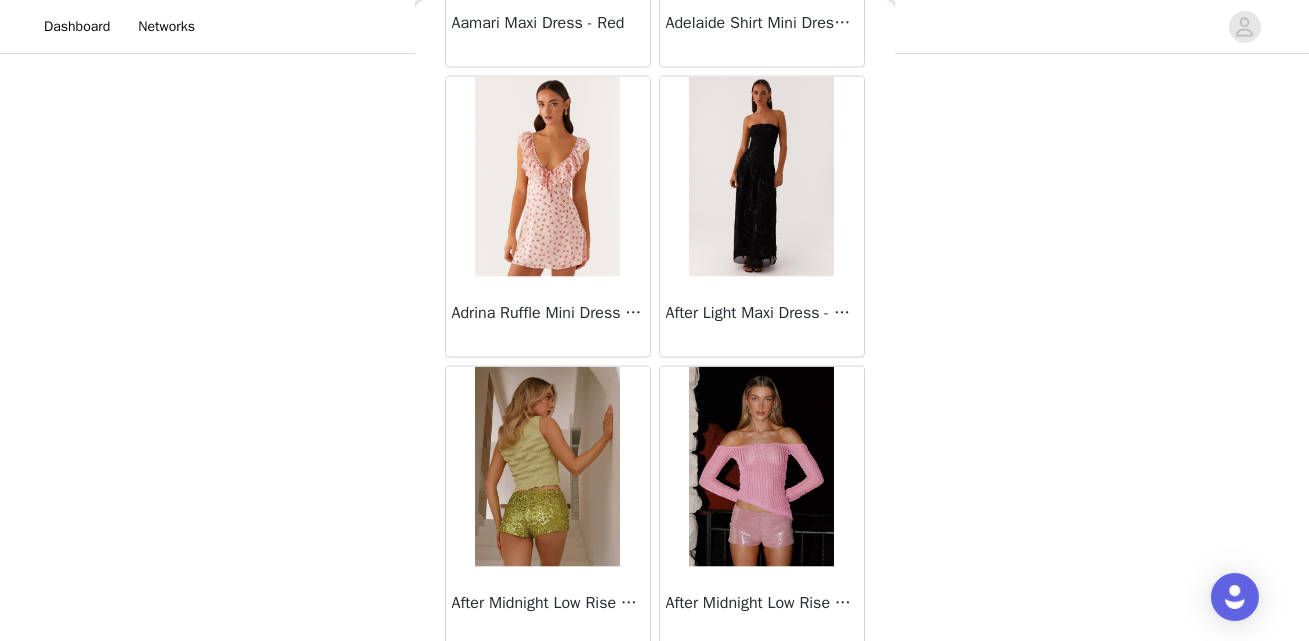 click on "Load More" at bounding box center (655, 682) 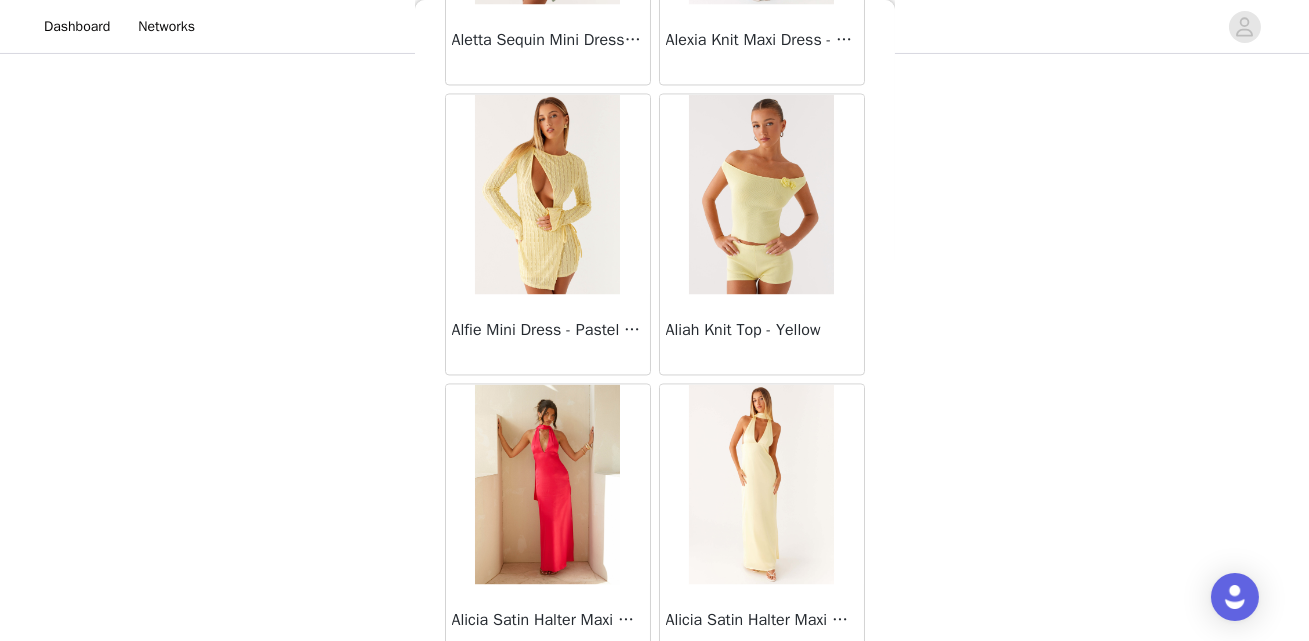 scroll, scrollTop: 80667, scrollLeft: 0, axis: vertical 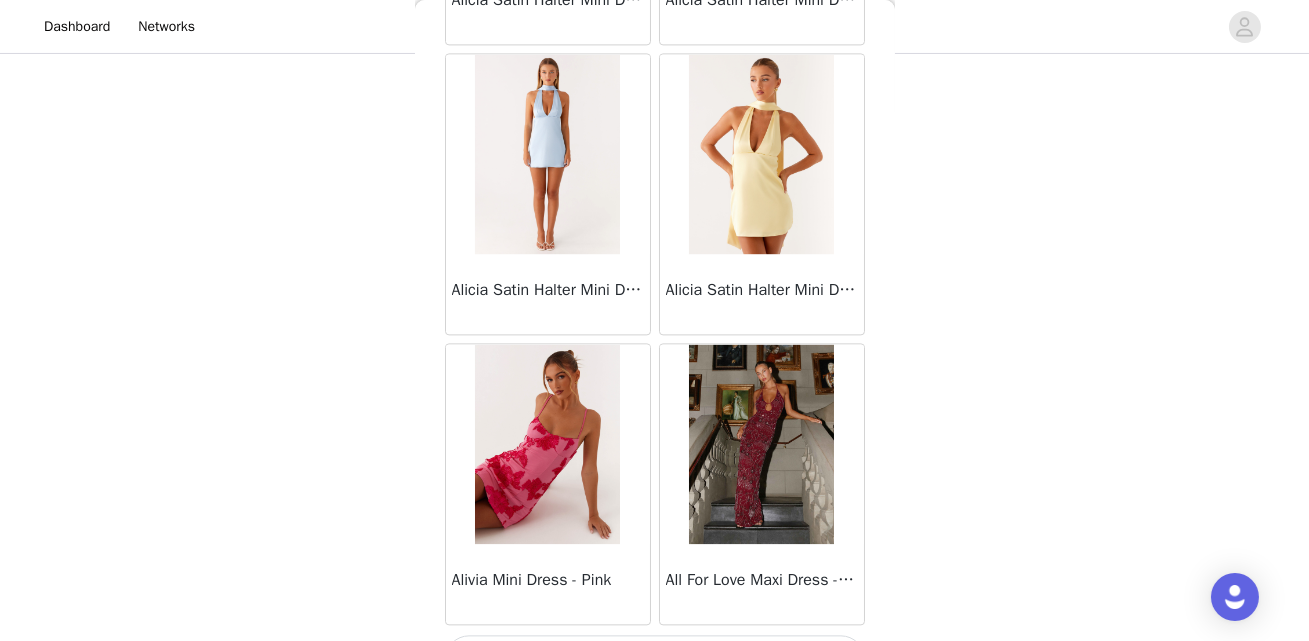 click on "Load More" at bounding box center (655, 659) 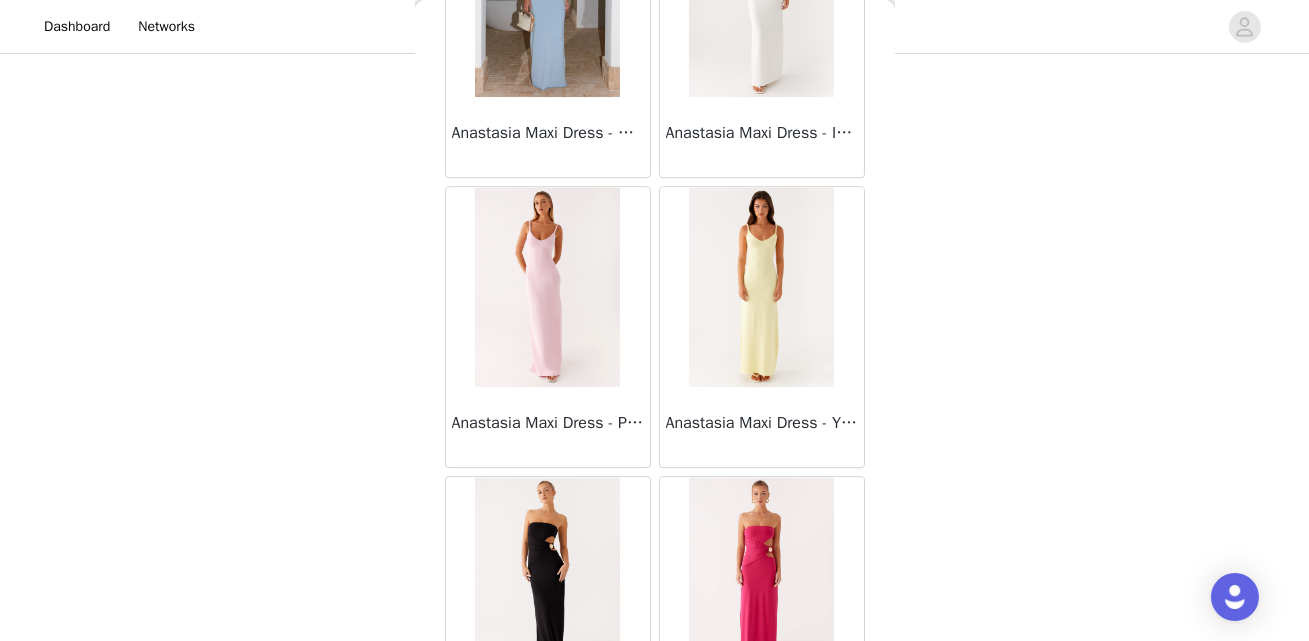 scroll, scrollTop: 83565, scrollLeft: 0, axis: vertical 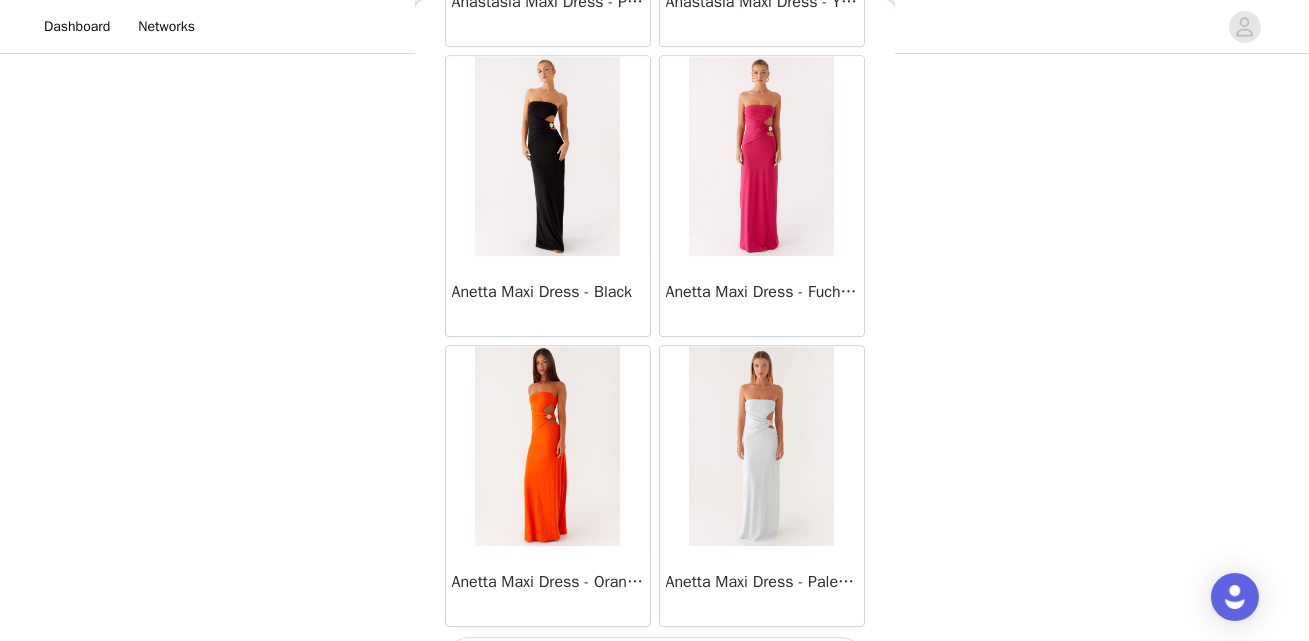 click on "Load More" at bounding box center (655, 661) 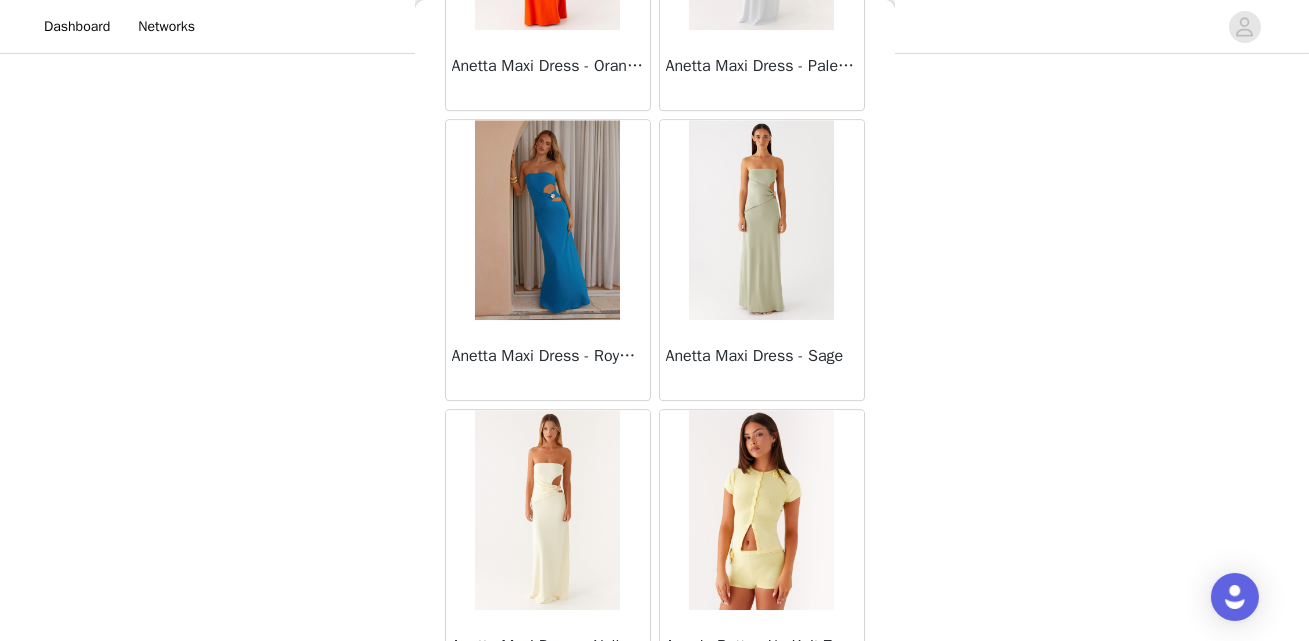scroll, scrollTop: 83233, scrollLeft: 0, axis: vertical 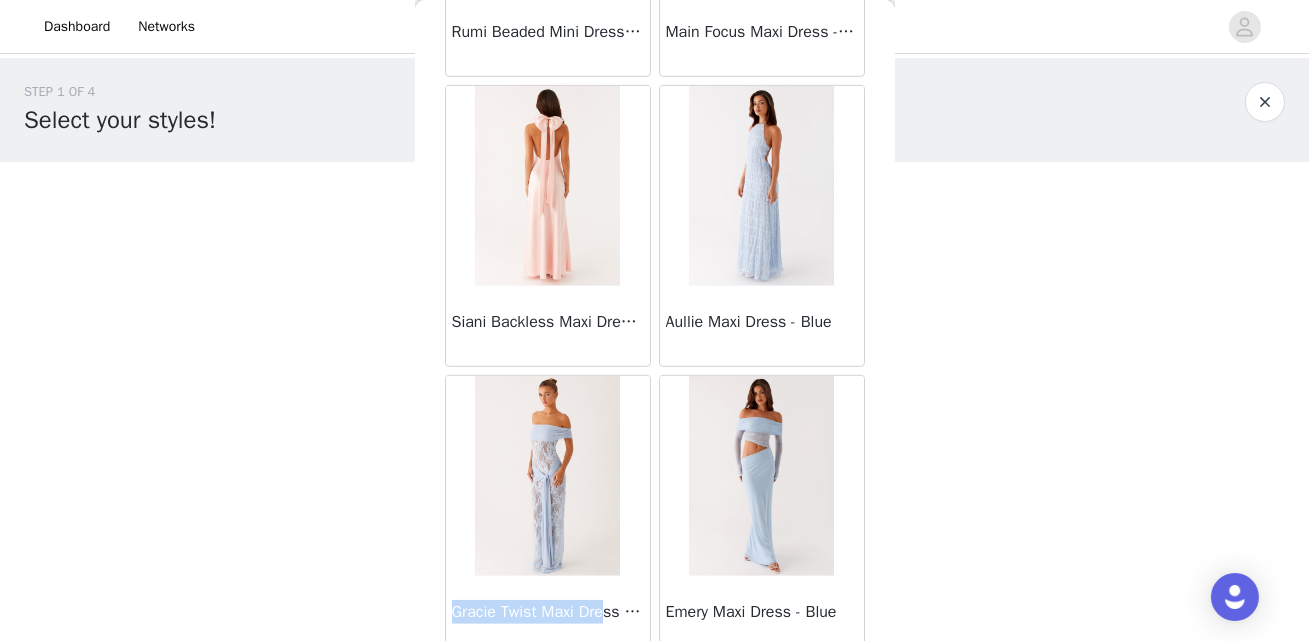 drag, startPoint x: 438, startPoint y: 584, endPoint x: 613, endPoint y: 595, distance: 175.34537 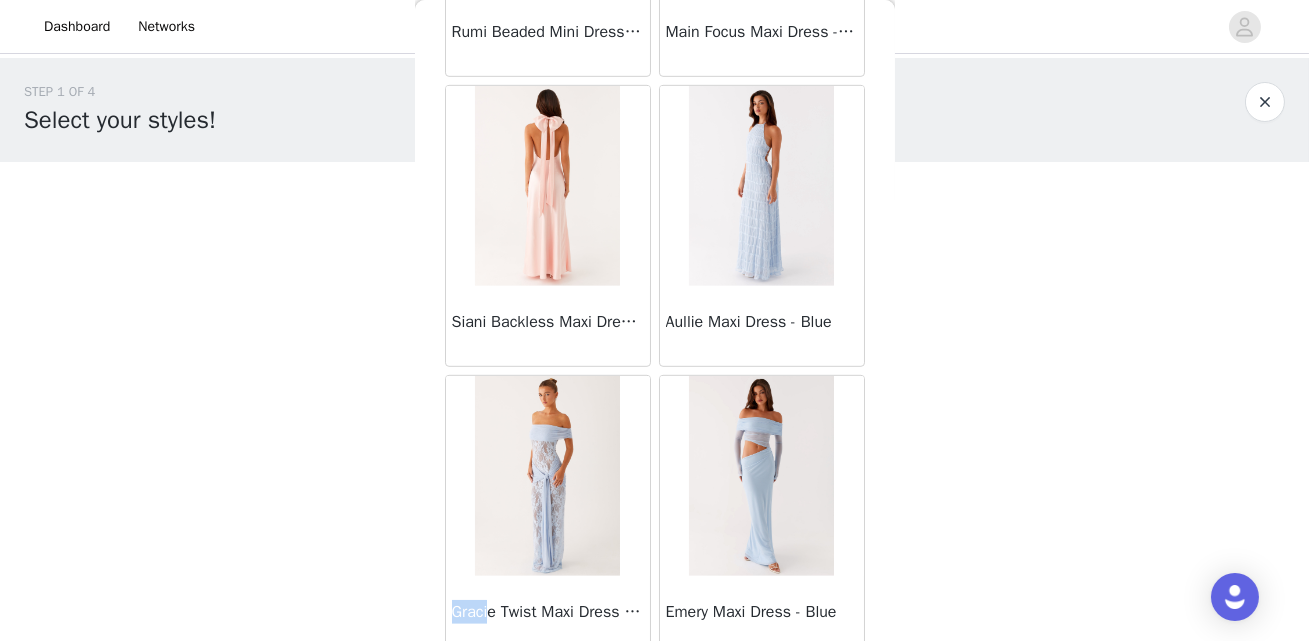 click at bounding box center [547, 476] 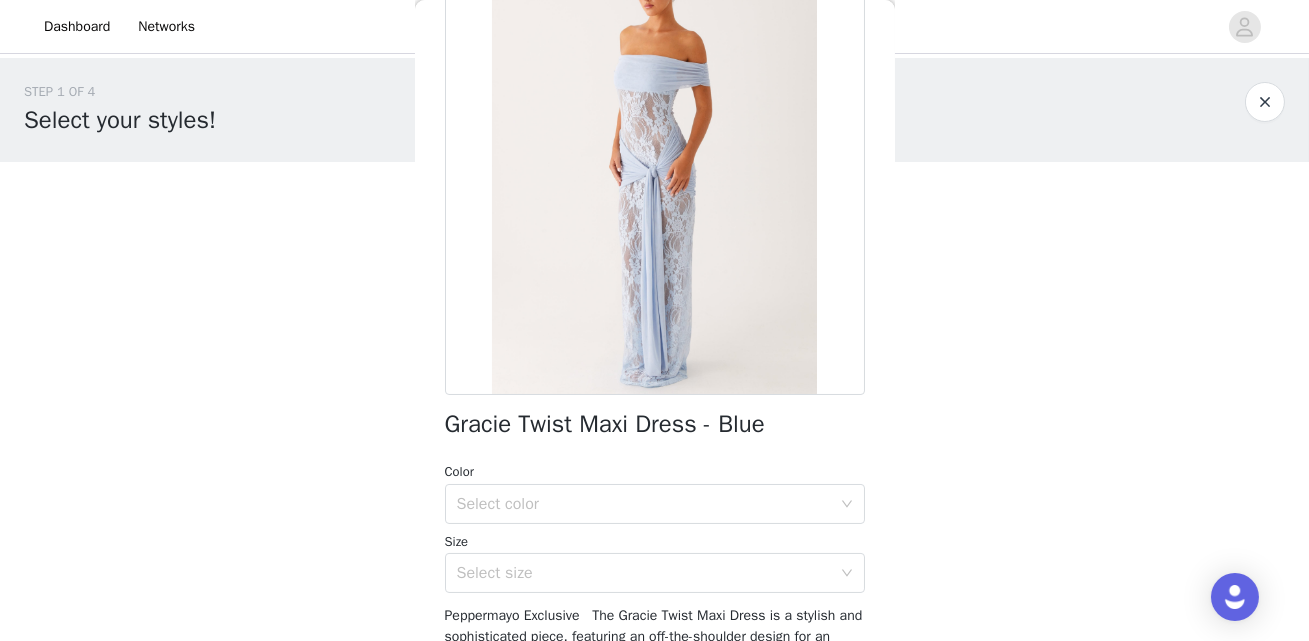 scroll, scrollTop: 156, scrollLeft: 0, axis: vertical 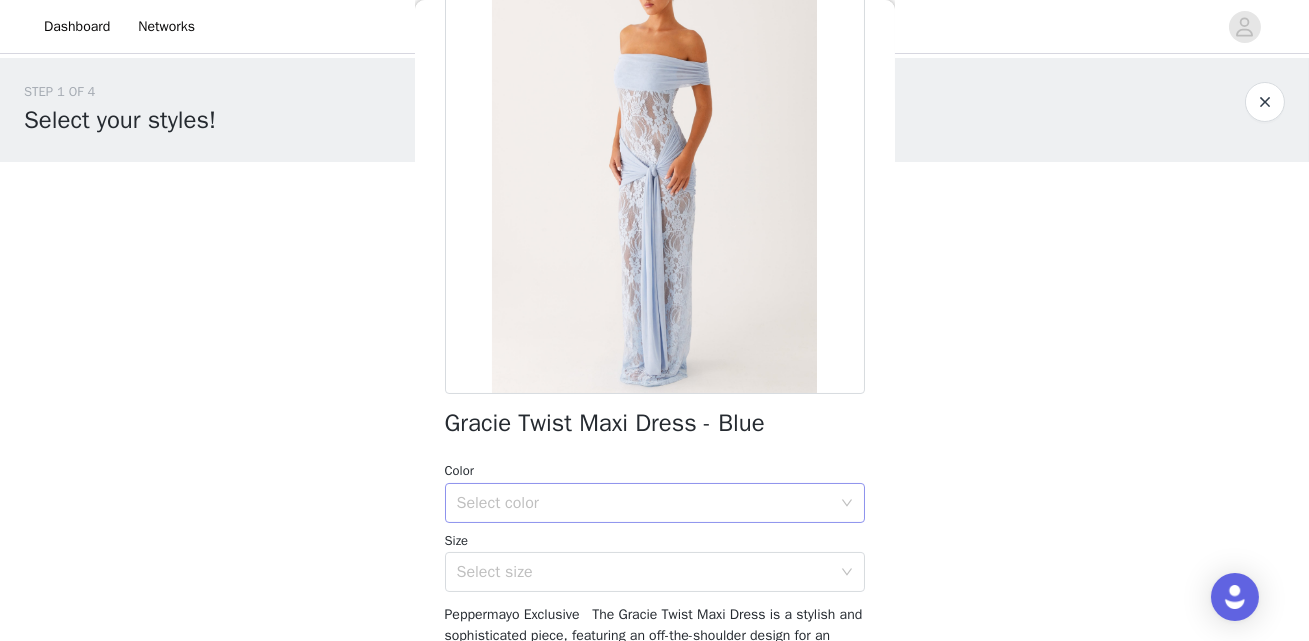 click on "Select color" at bounding box center [644, 503] 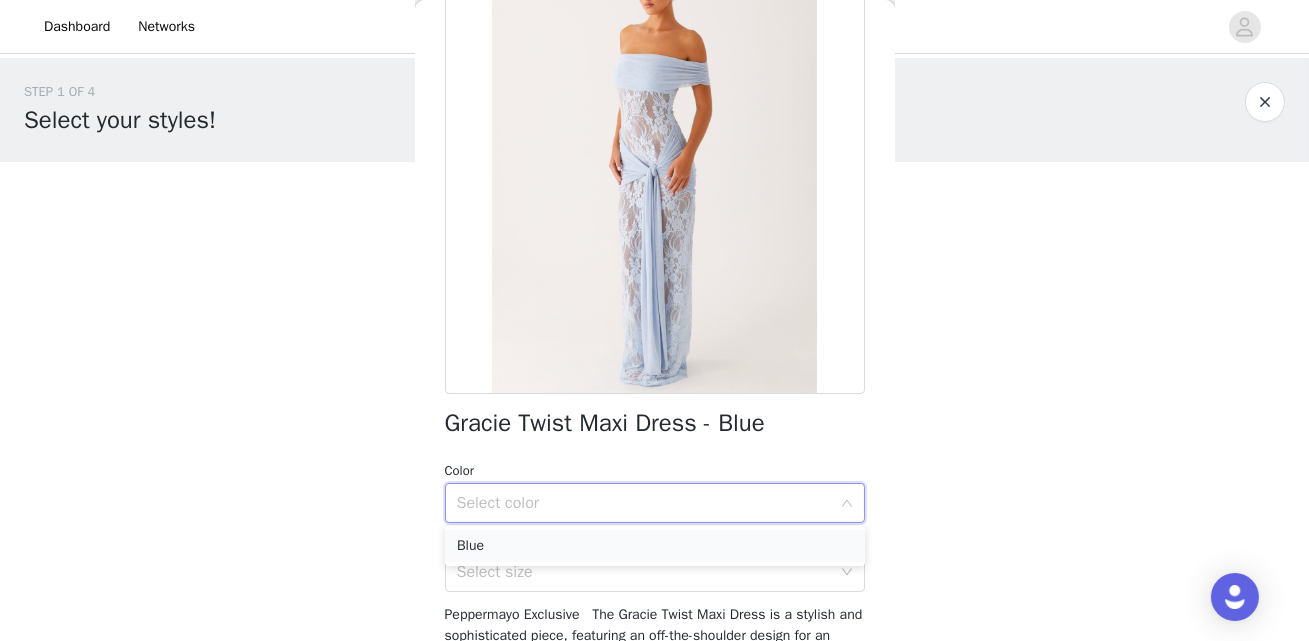 click on "Blue" at bounding box center (655, 546) 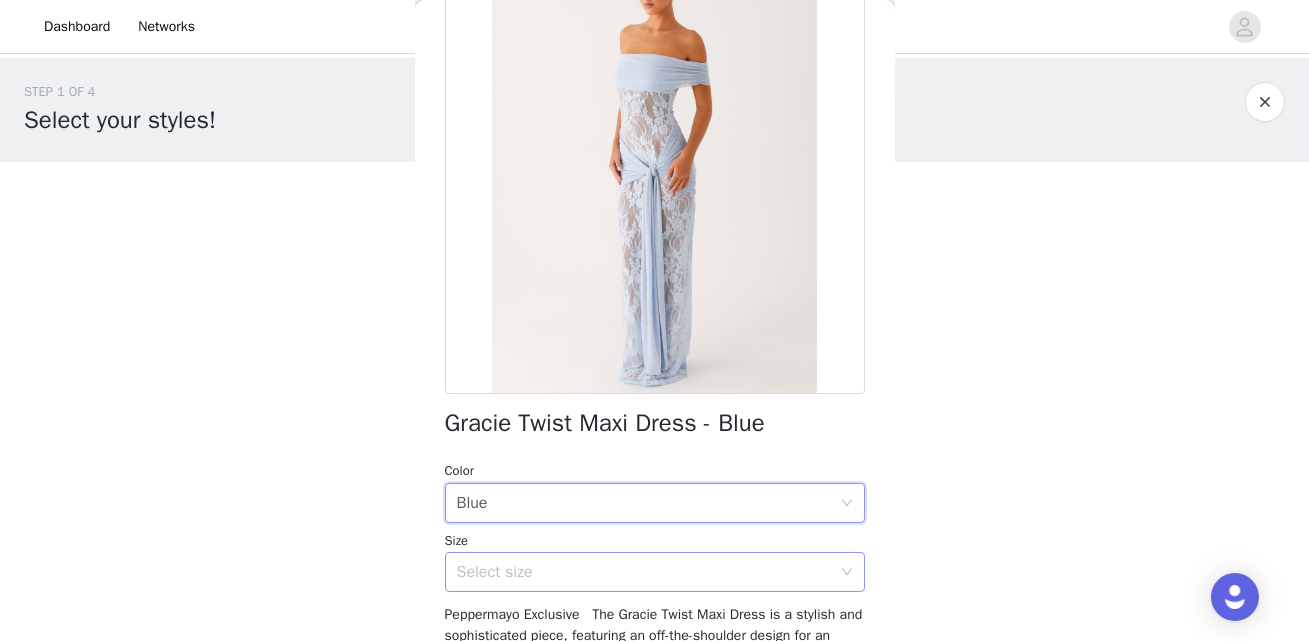 click on "Select size" at bounding box center (644, 572) 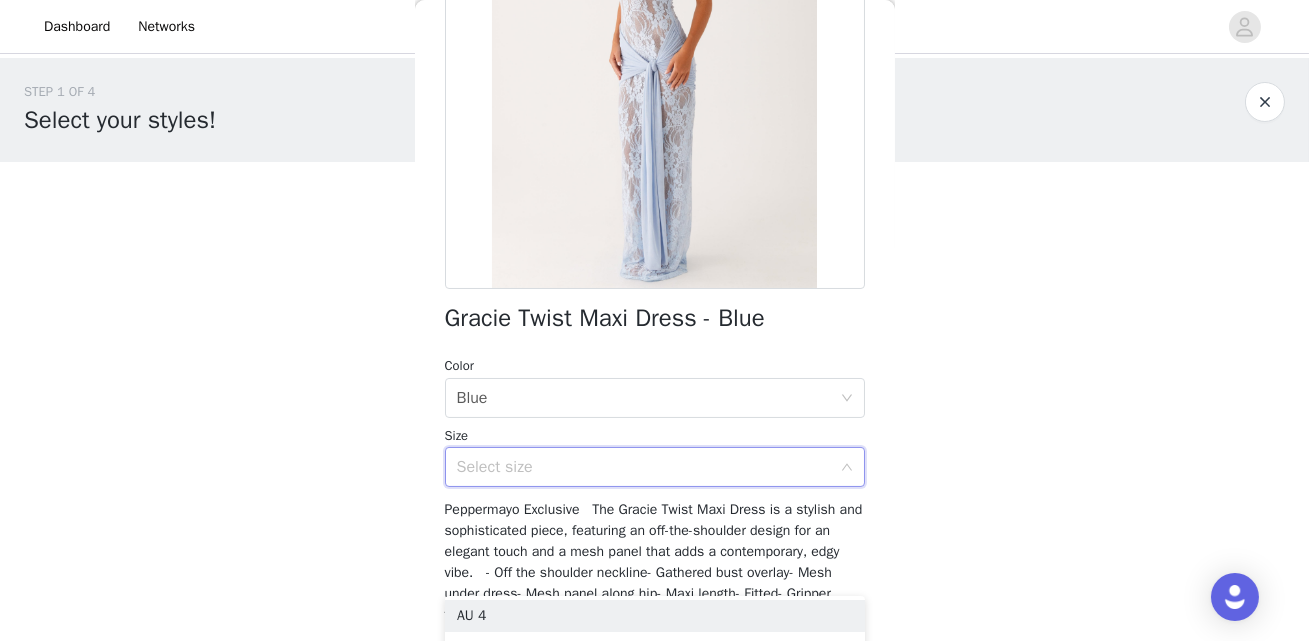scroll, scrollTop: 271, scrollLeft: 0, axis: vertical 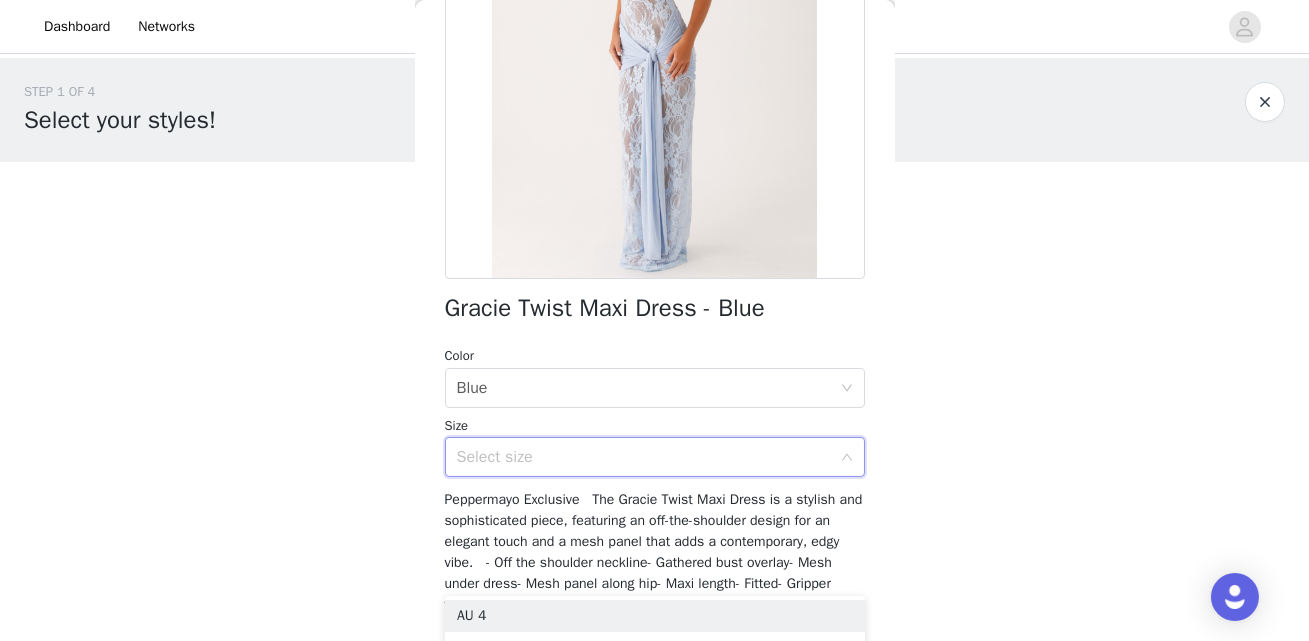 click on "Select size" at bounding box center [648, 457] 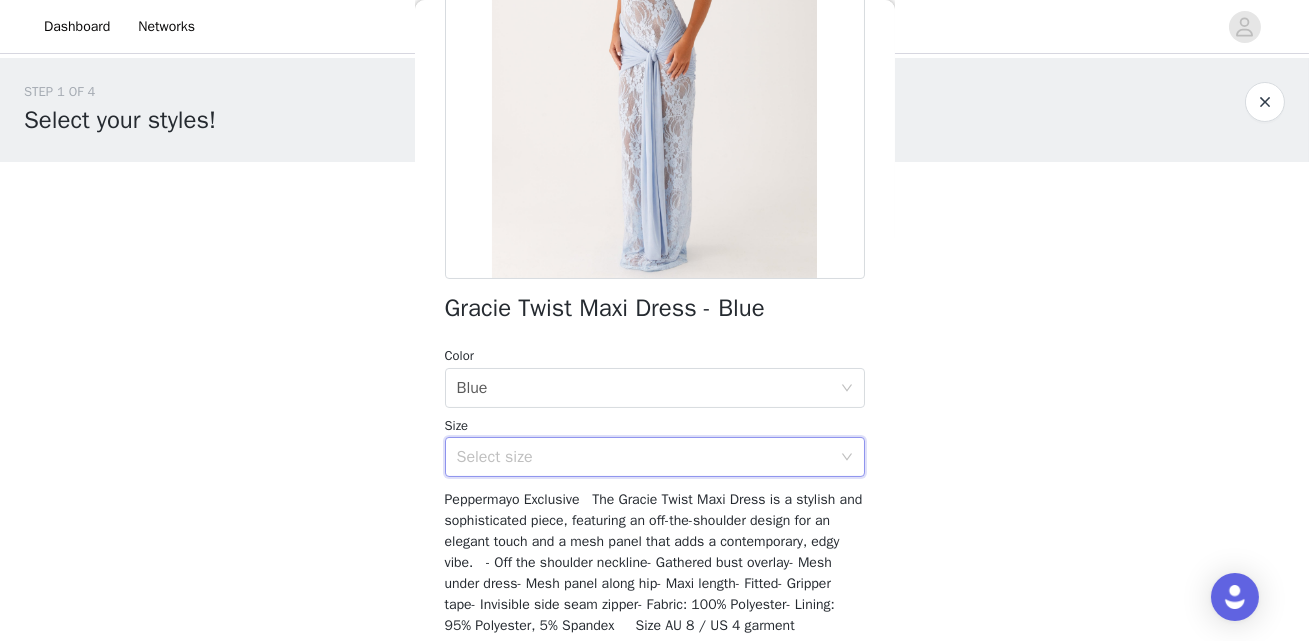 click on "Size" at bounding box center [655, 426] 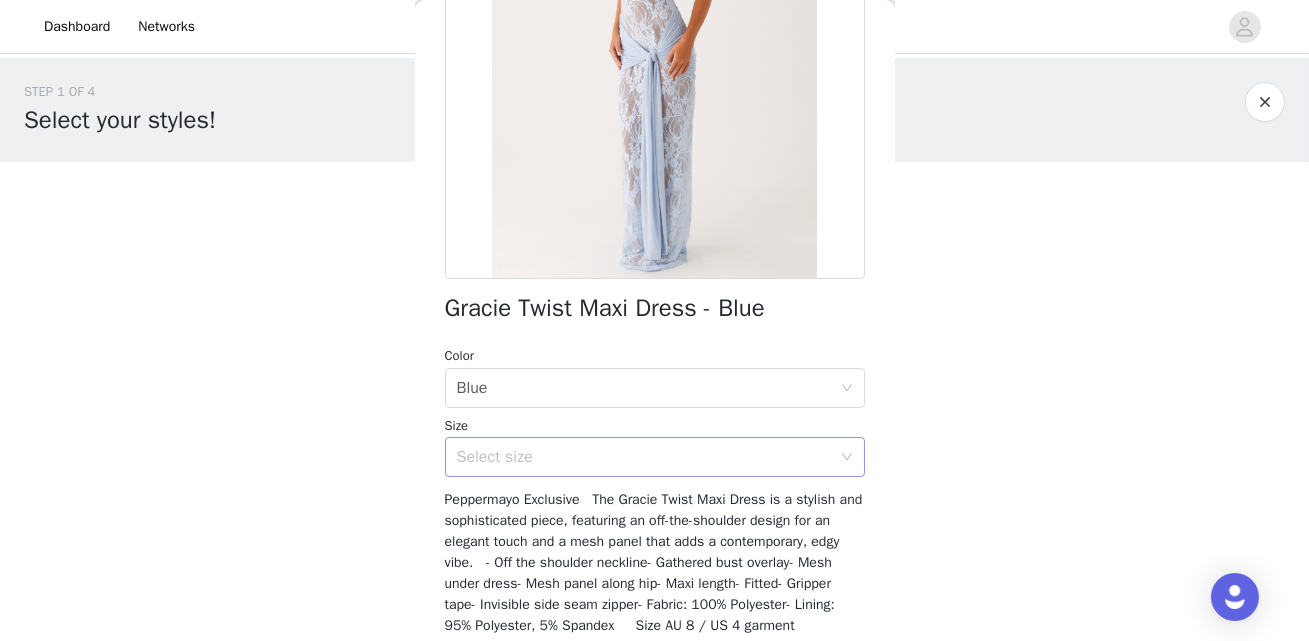 click on "Select size" at bounding box center (644, 457) 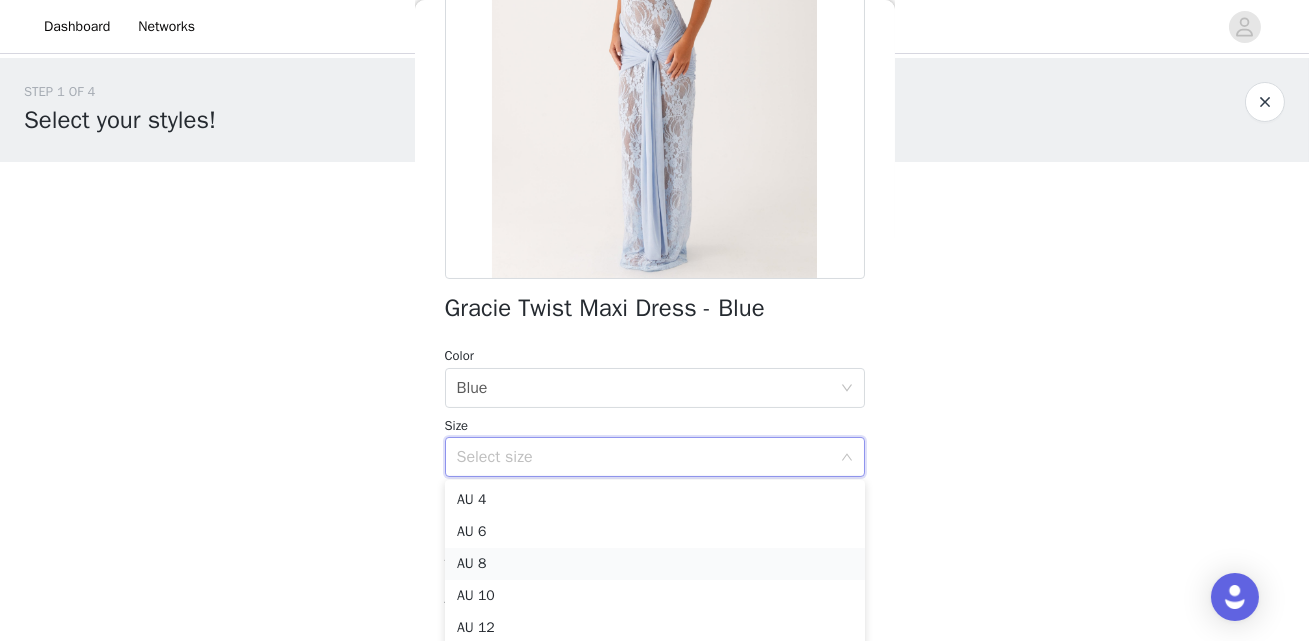 click on "AU 8" at bounding box center [655, 564] 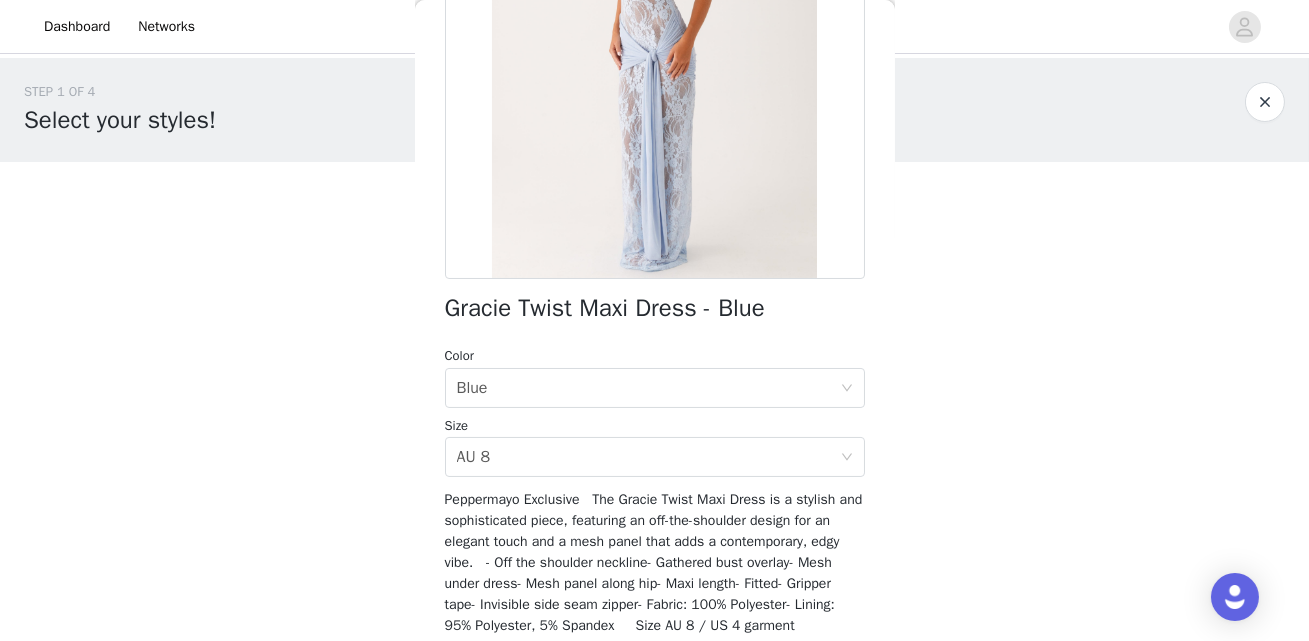 drag, startPoint x: 448, startPoint y: 310, endPoint x: 953, endPoint y: 310, distance: 505 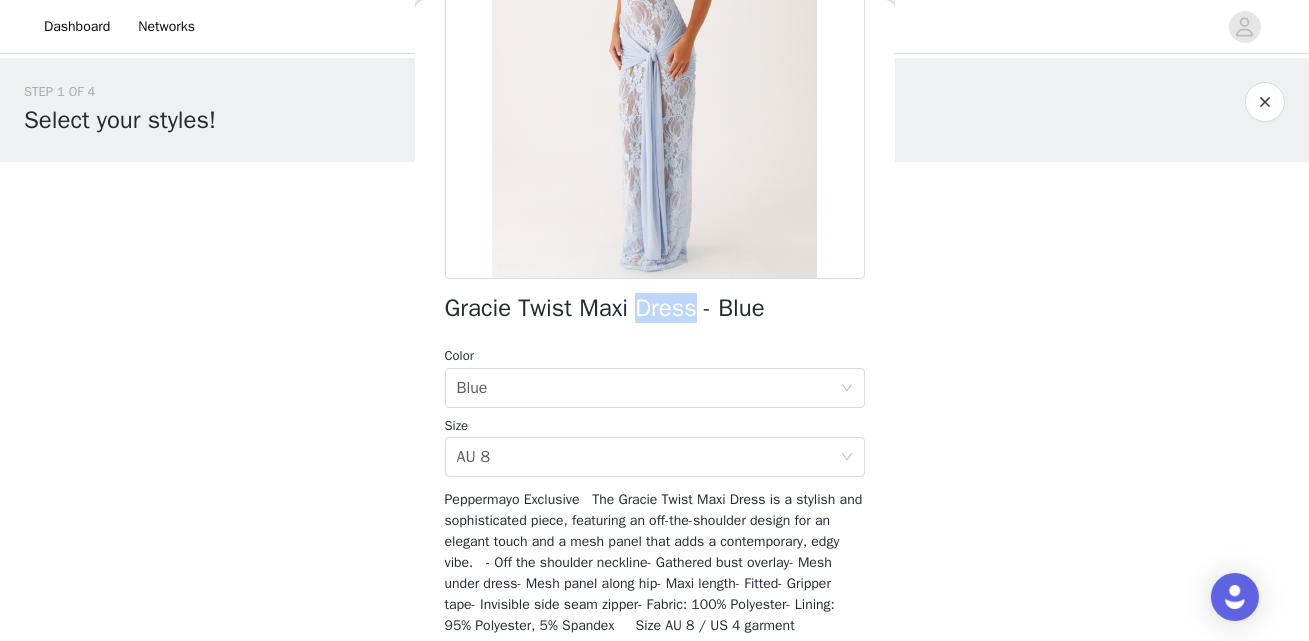 click on "Gracie Twist Maxi Dress - Blue" at bounding box center (605, 308) 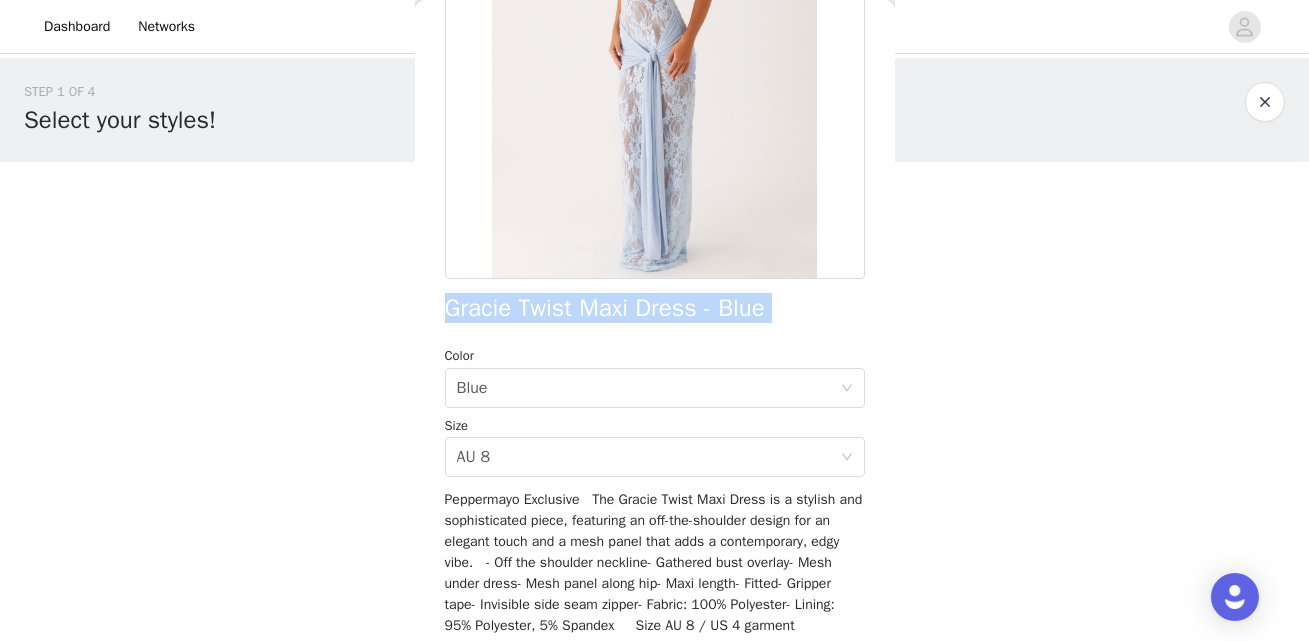 click on "Gracie Twist Maxi Dress - Blue" at bounding box center [605, 308] 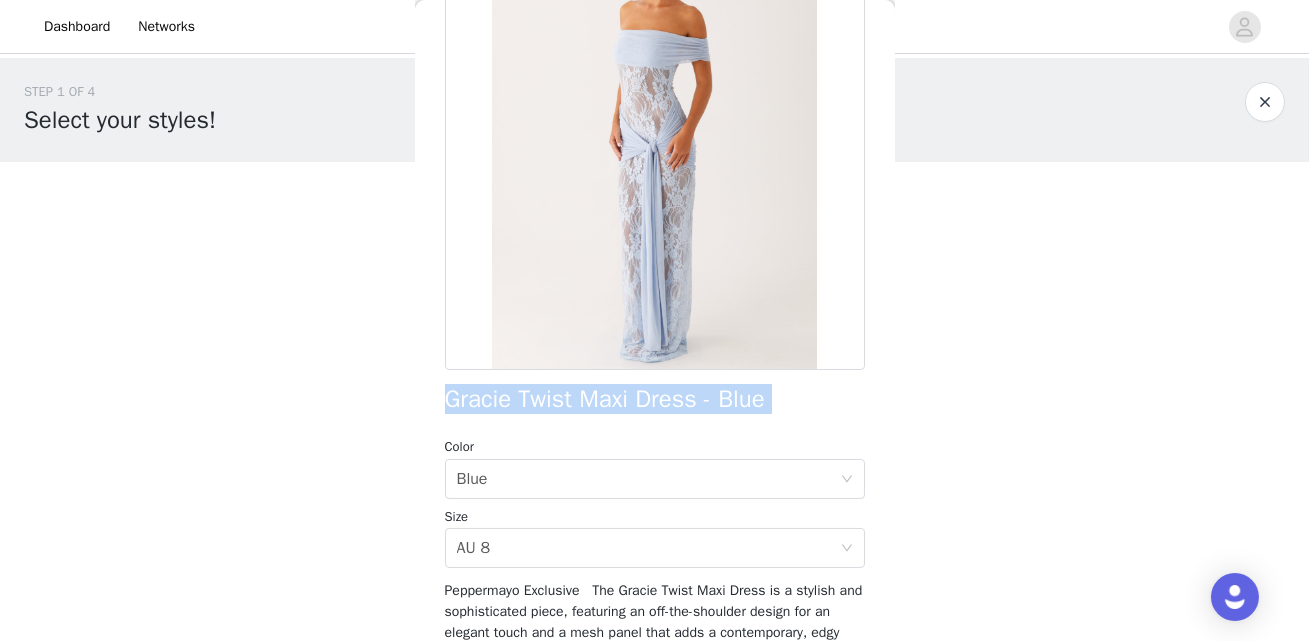 scroll, scrollTop: 413, scrollLeft: 0, axis: vertical 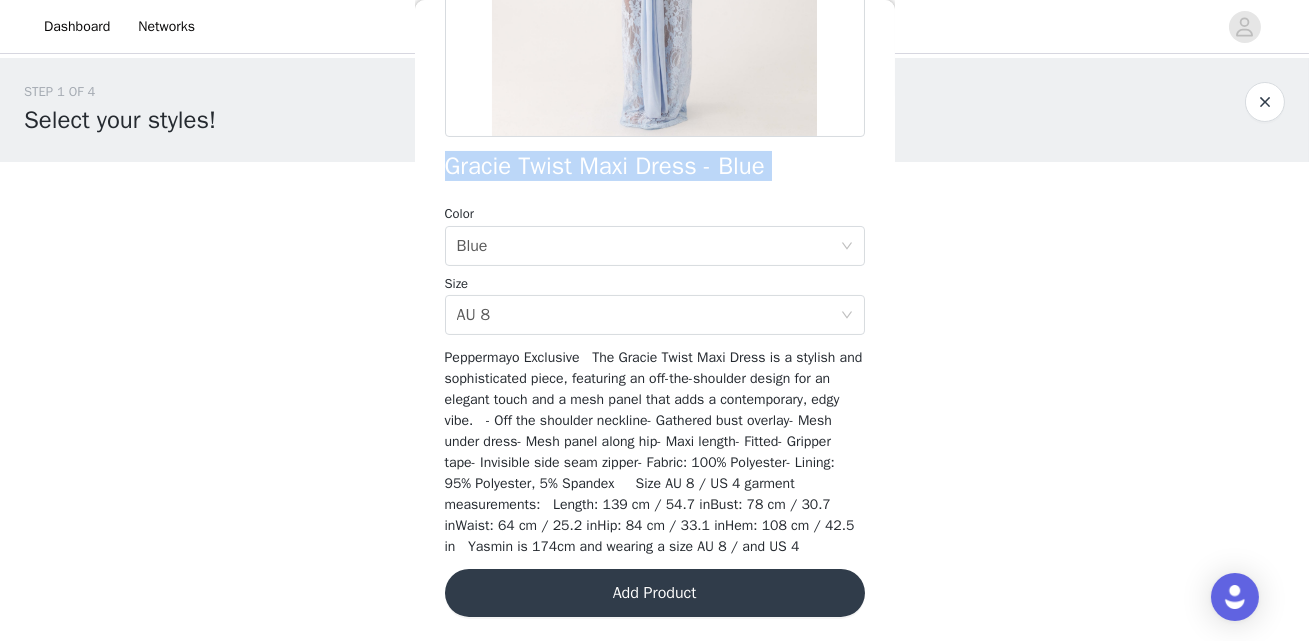 click on "Add Product" at bounding box center [655, 593] 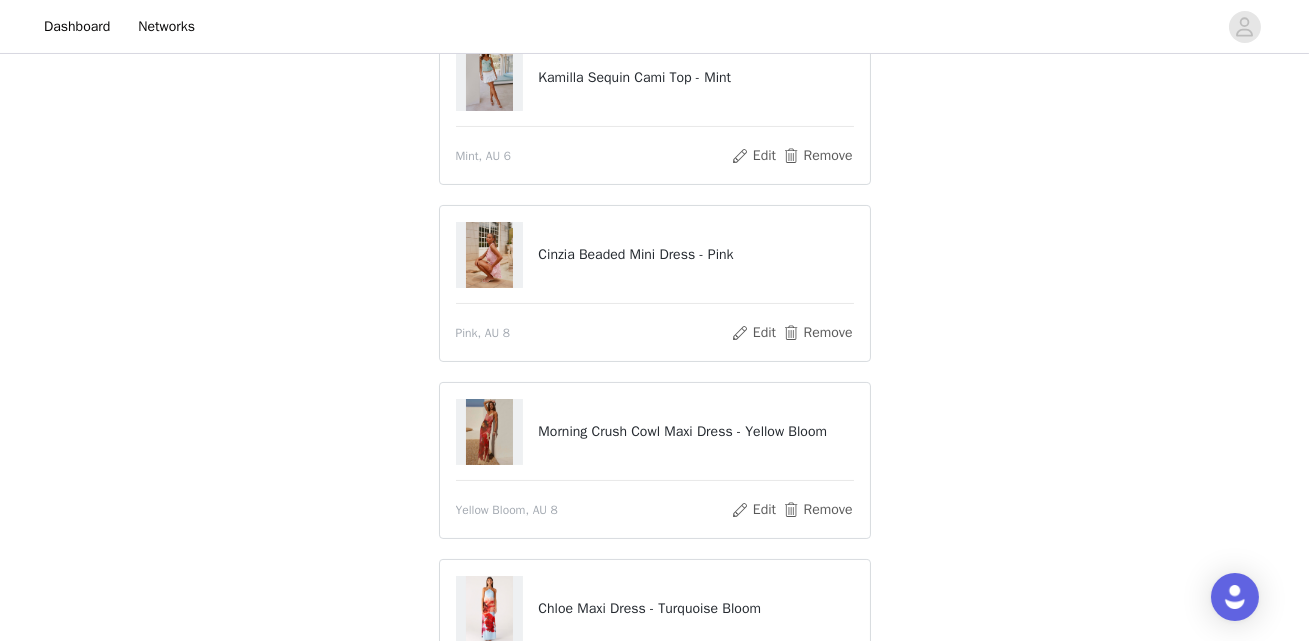 scroll, scrollTop: 977, scrollLeft: 0, axis: vertical 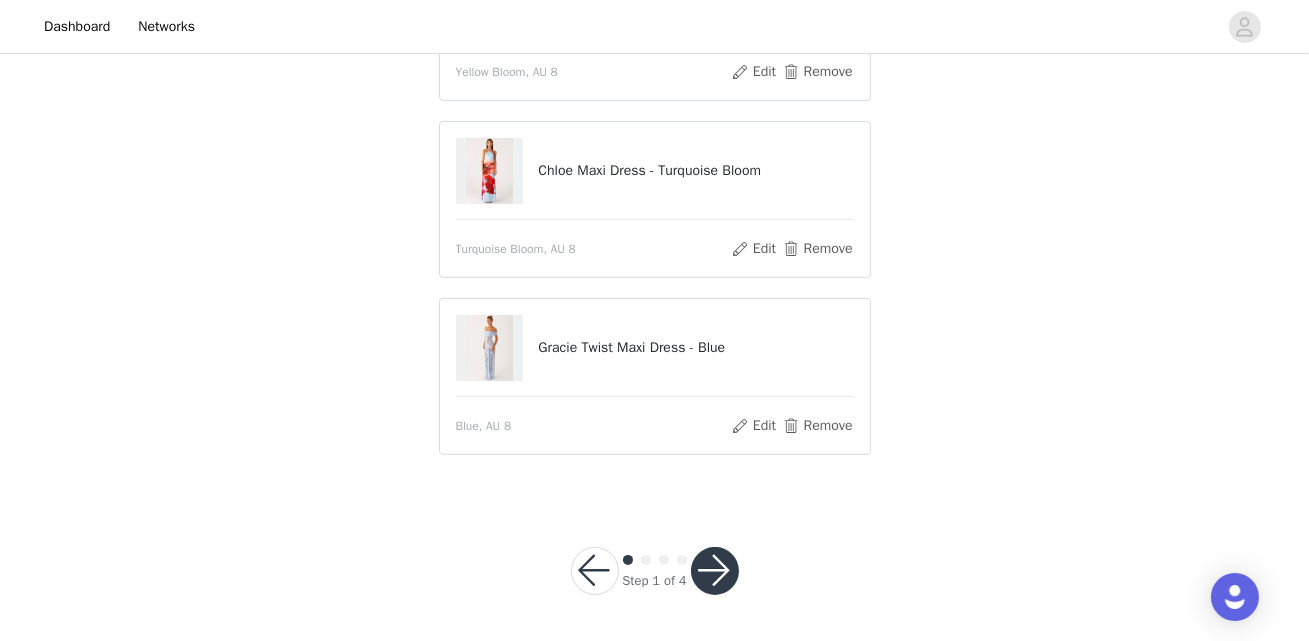 click at bounding box center (715, 571) 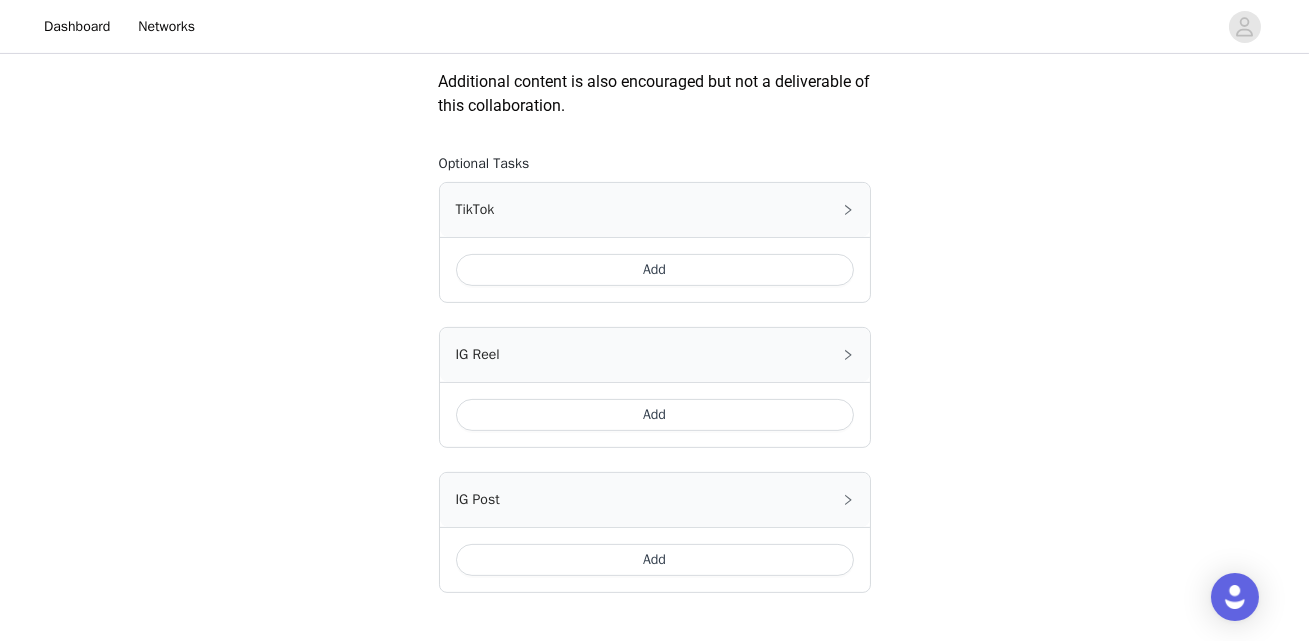 scroll, scrollTop: 1305, scrollLeft: 0, axis: vertical 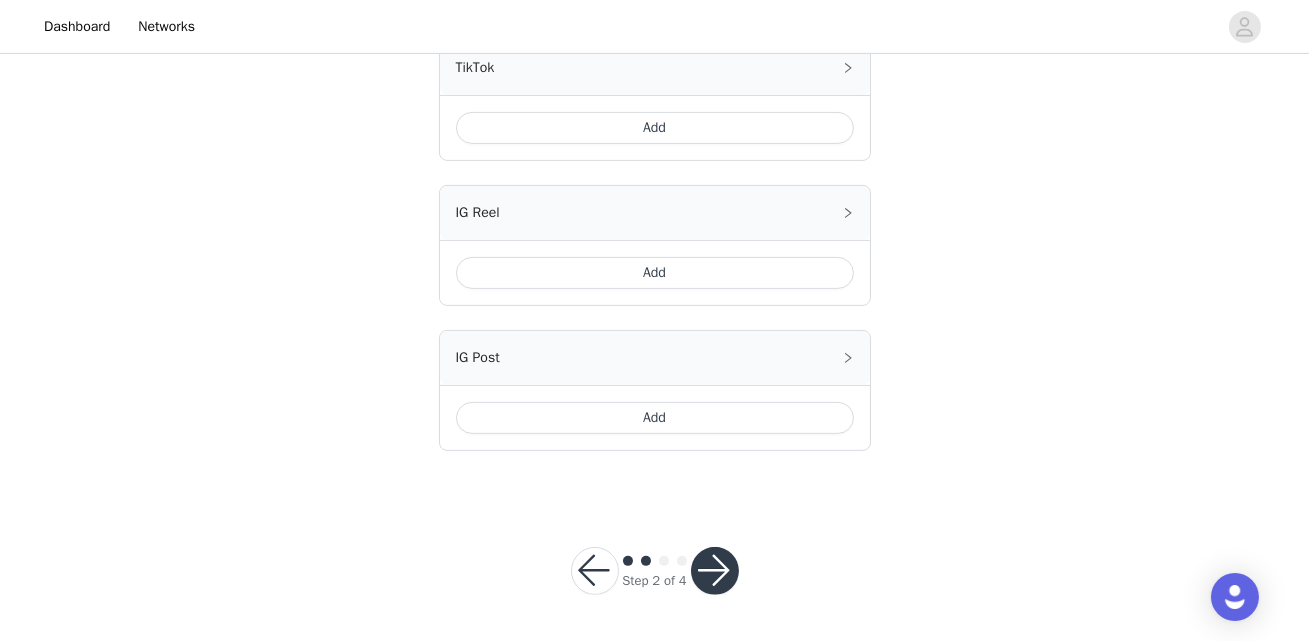 click on "Add" at bounding box center (655, 273) 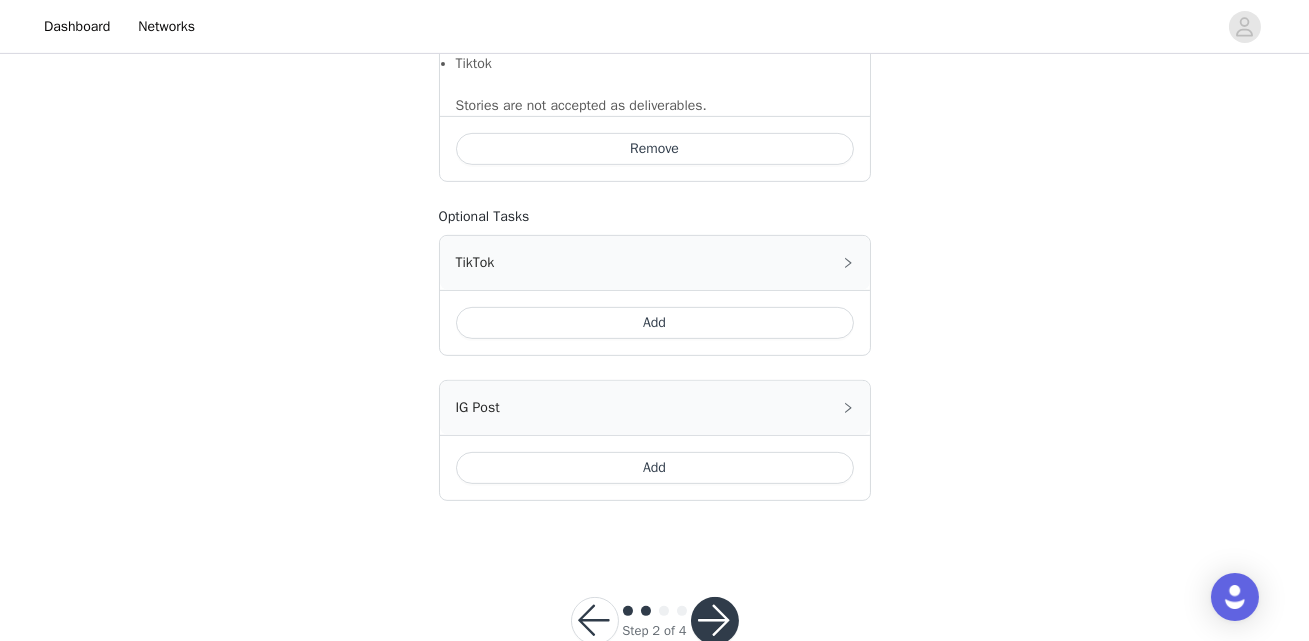 scroll, scrollTop: 1577, scrollLeft: 0, axis: vertical 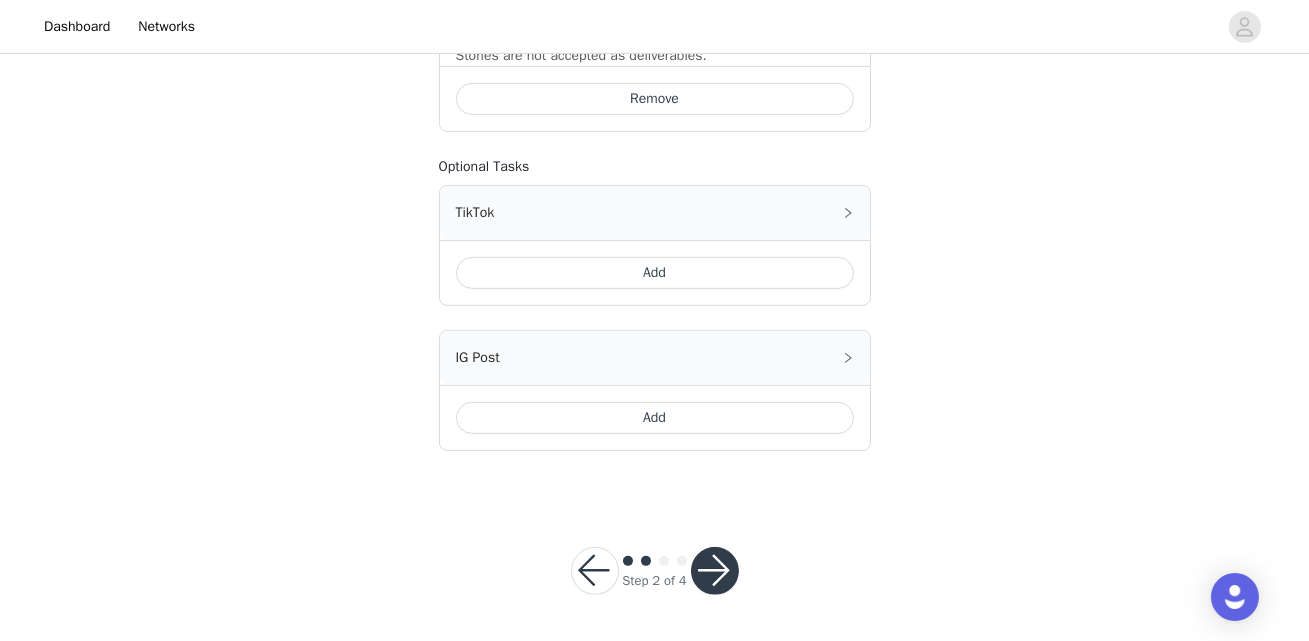 click at bounding box center [715, 571] 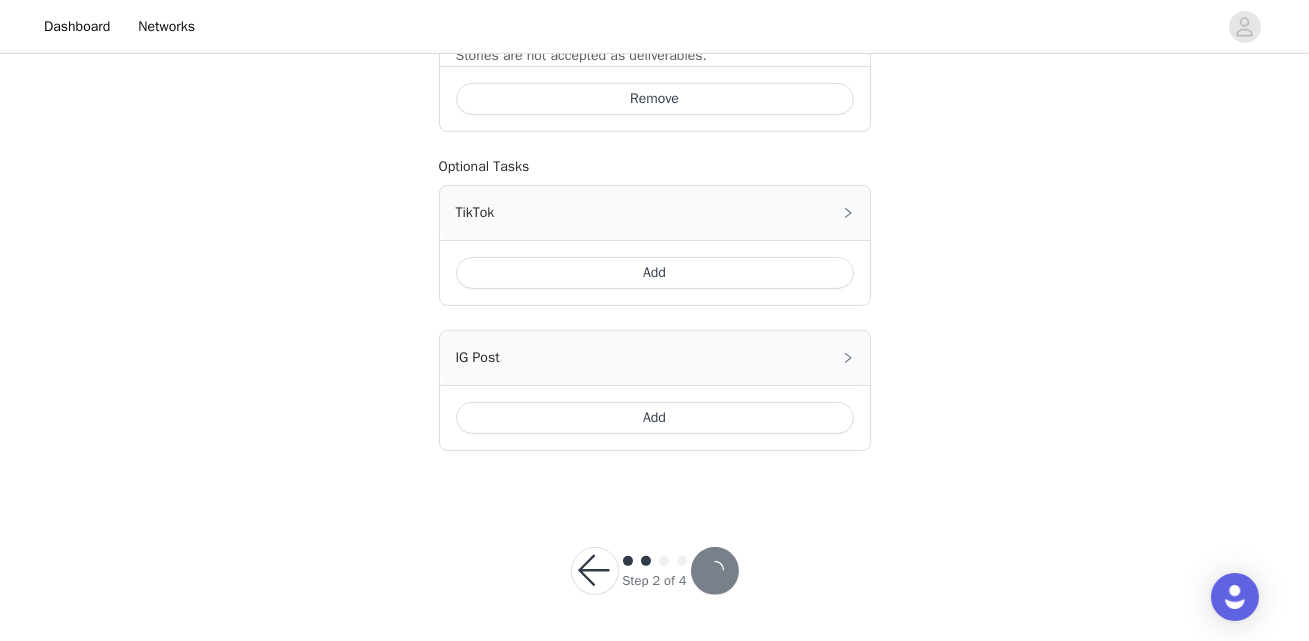 scroll, scrollTop: 0, scrollLeft: 0, axis: both 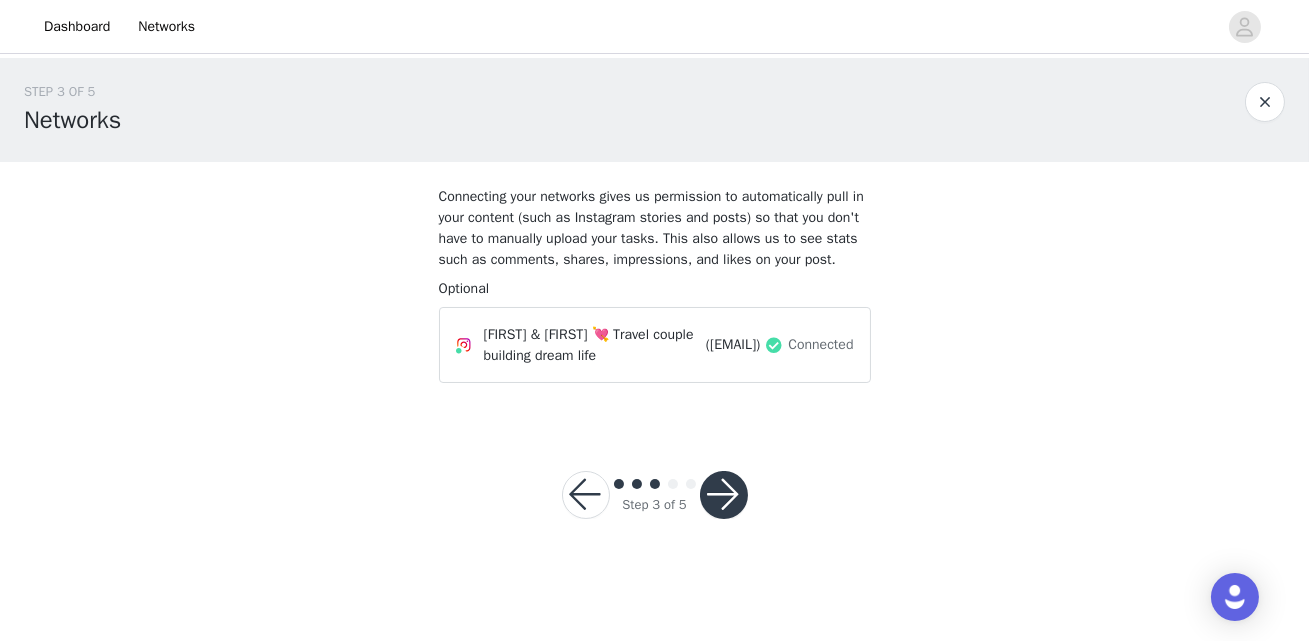 click at bounding box center (724, 495) 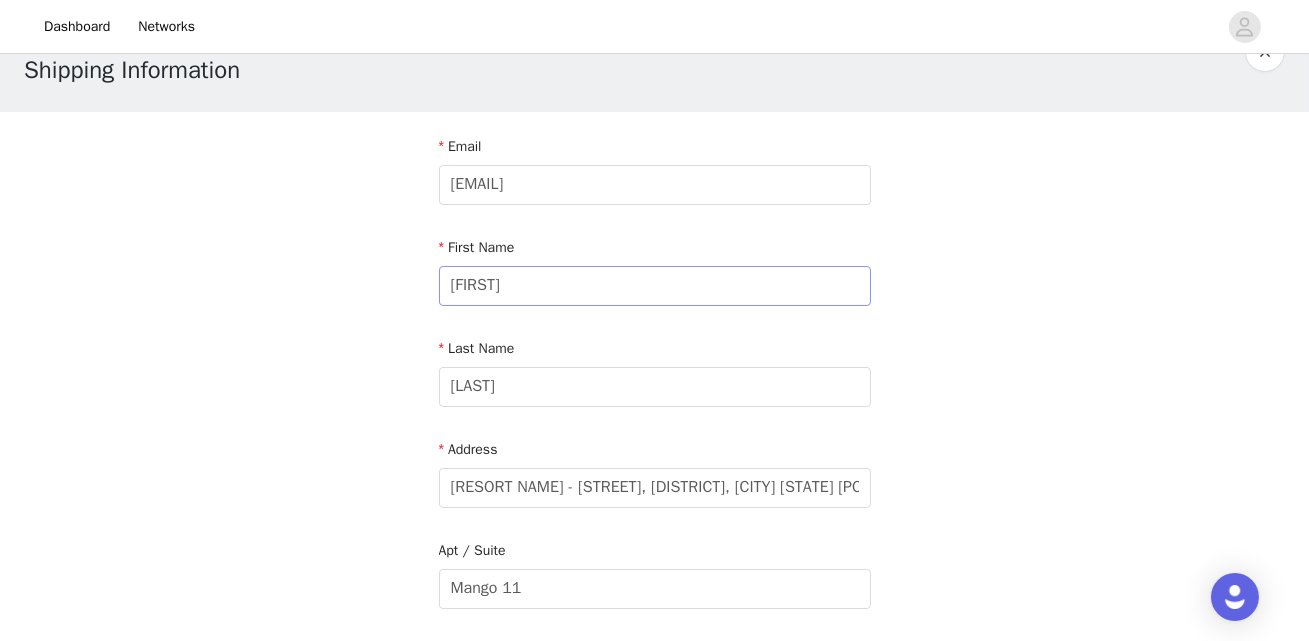 scroll, scrollTop: 153, scrollLeft: 0, axis: vertical 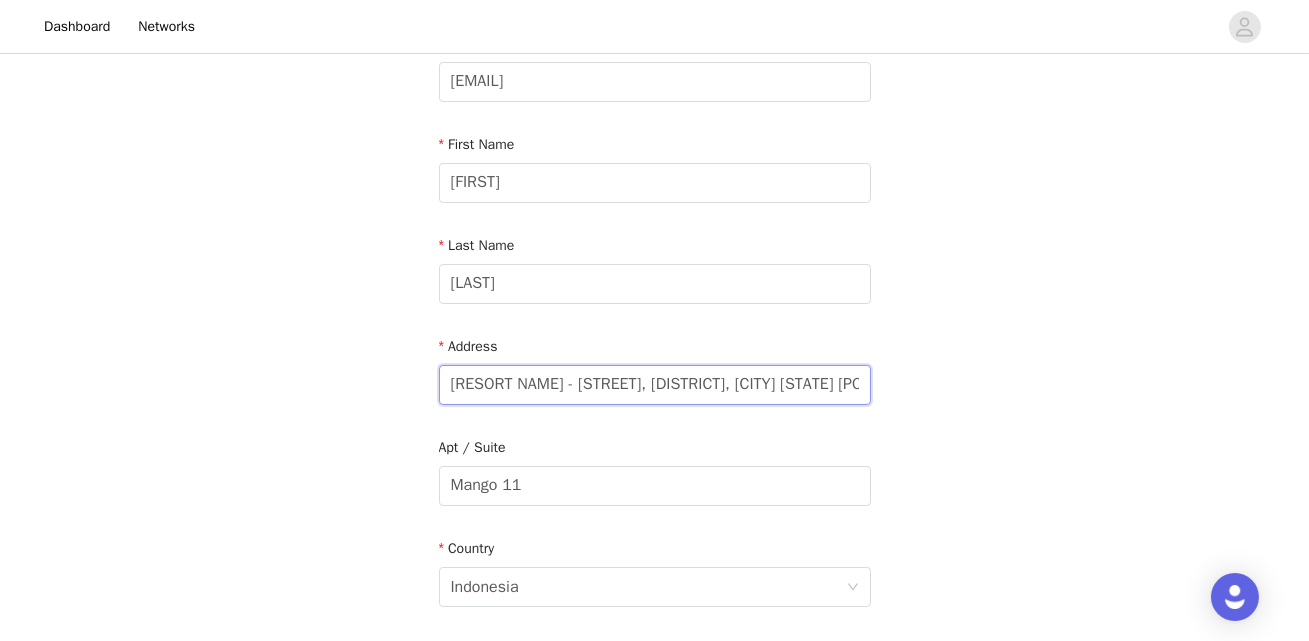 click on "[RESORT NAME] - [STREET], [DISTRICT], [CITY] [STATE] [POSTAL CODE], [COUNTRY]" at bounding box center (655, 385) 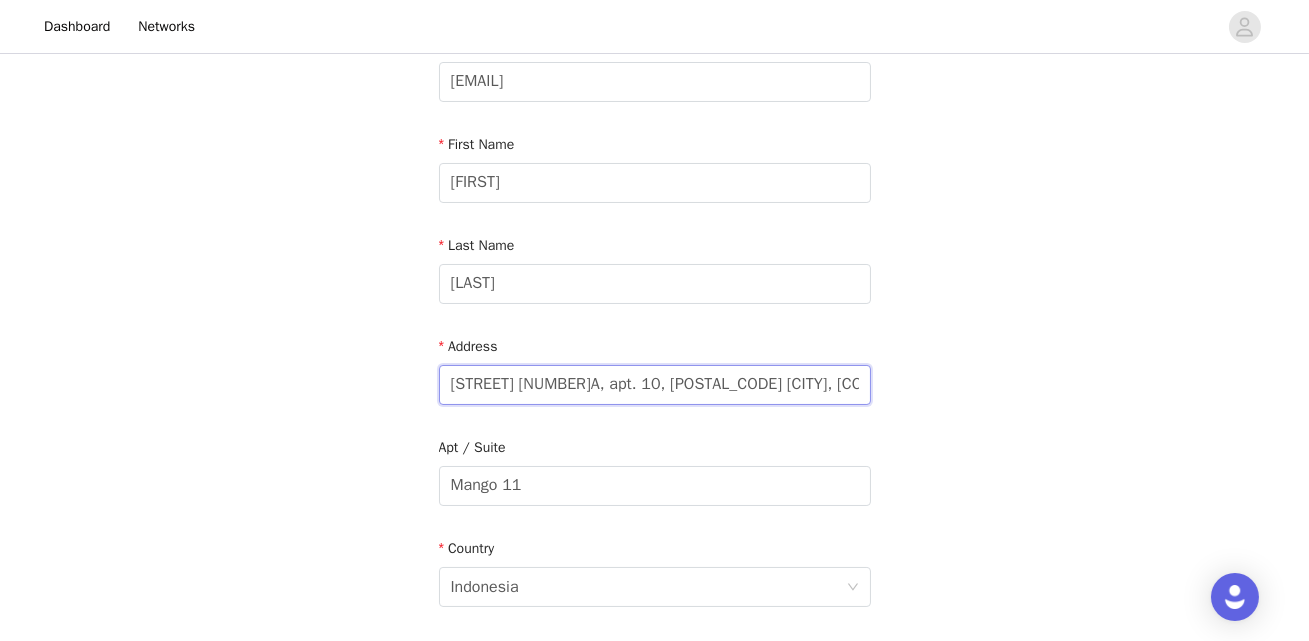 scroll, scrollTop: 0, scrollLeft: 15, axis: horizontal 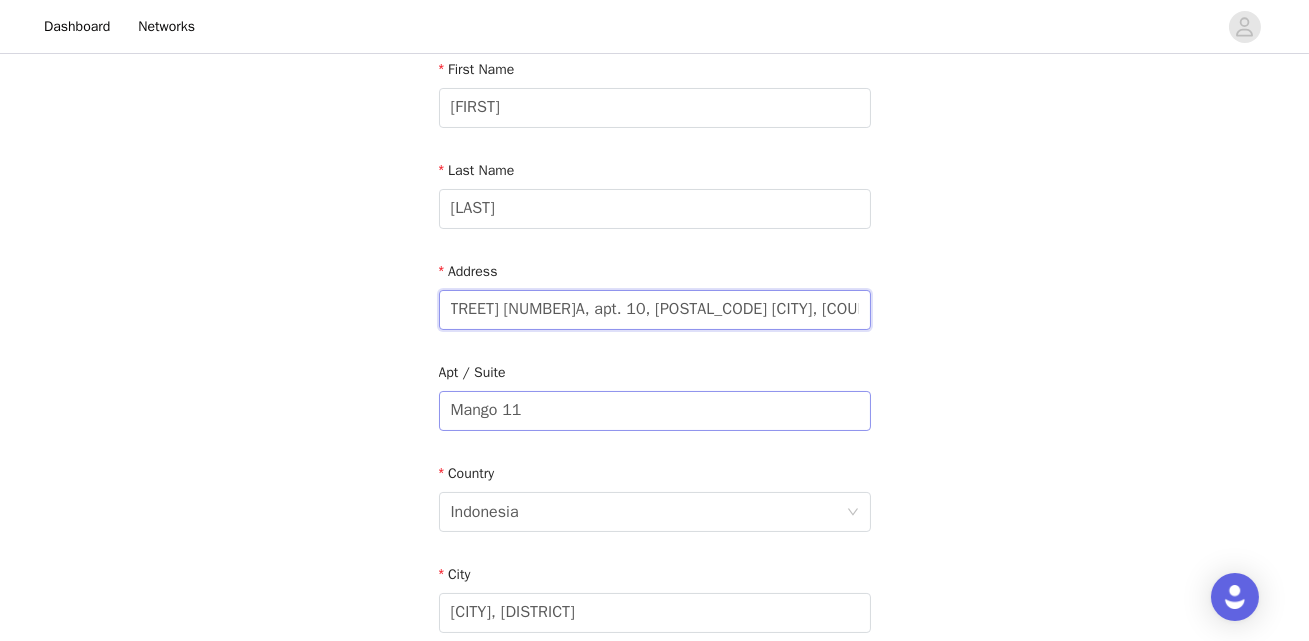 type on "[STREET] [NUMBER]A, apt. 10, [POSTAL_CODE] [CITY], [COUNTRY]" 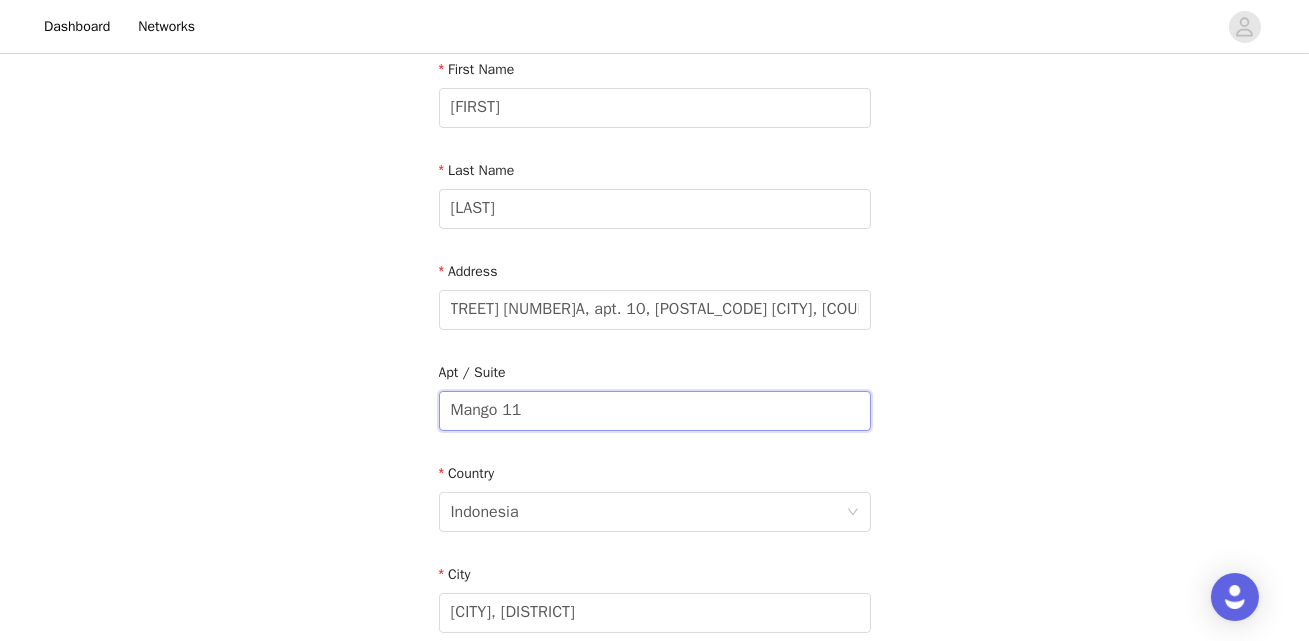 scroll, scrollTop: 0, scrollLeft: 0, axis: both 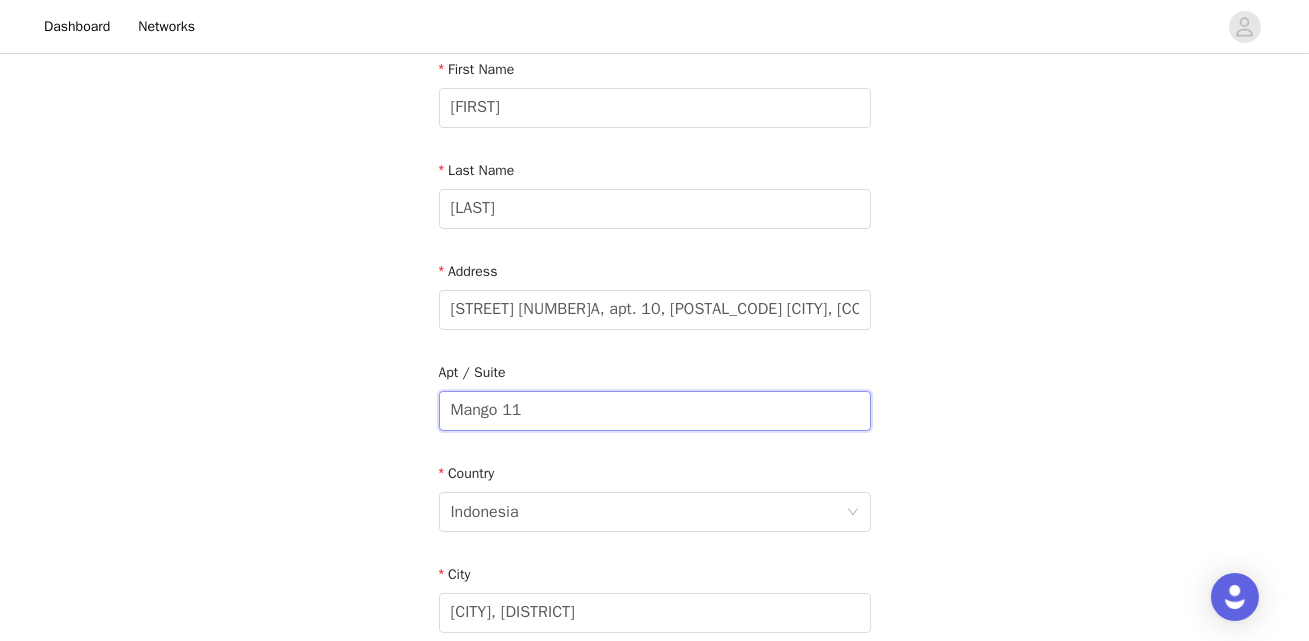 click on "Mango 11" at bounding box center [655, 411] 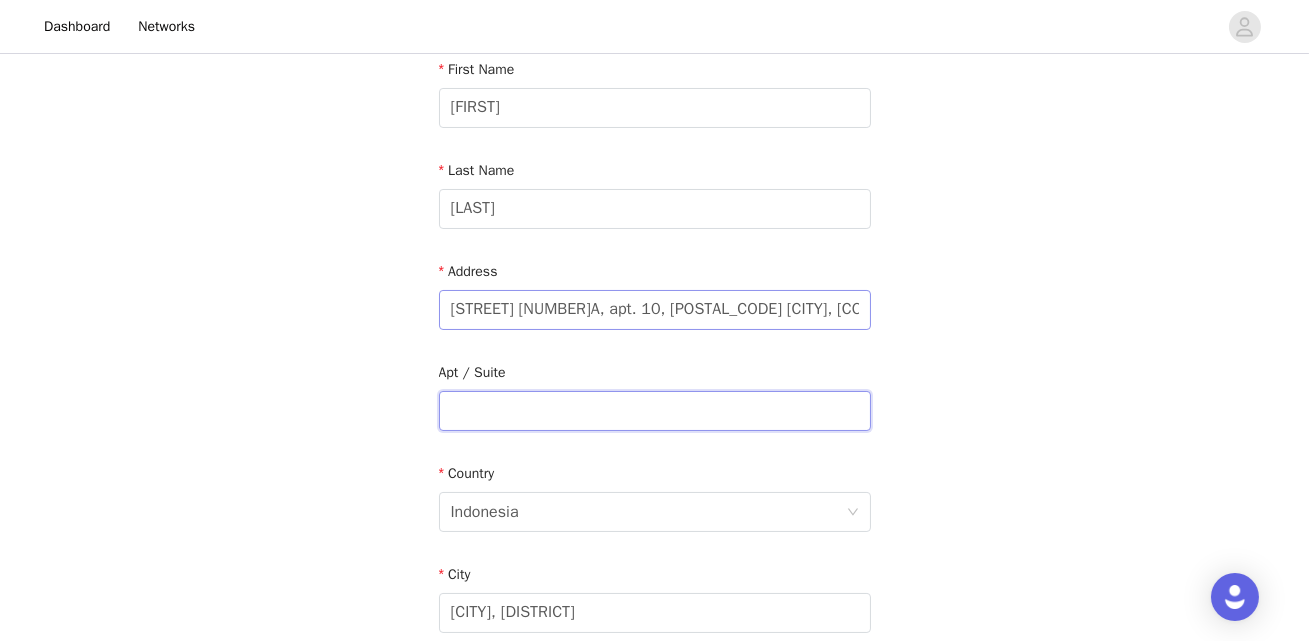 type 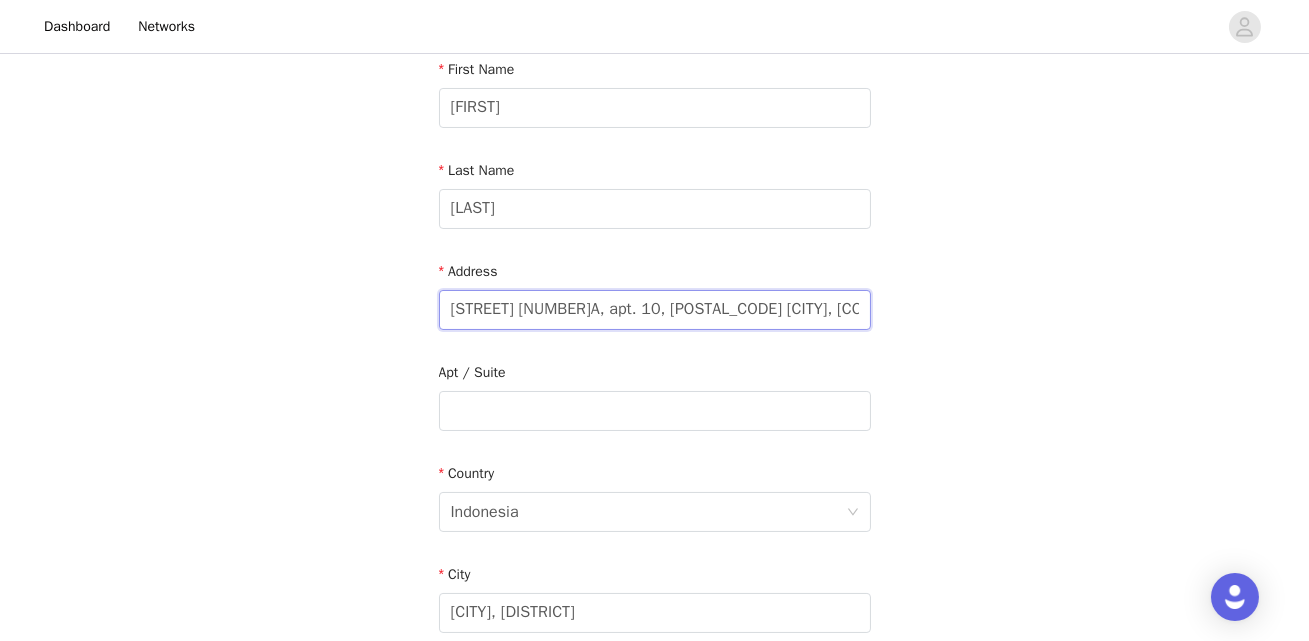 drag, startPoint x: 699, startPoint y: 307, endPoint x: 649, endPoint y: 309, distance: 50.039986 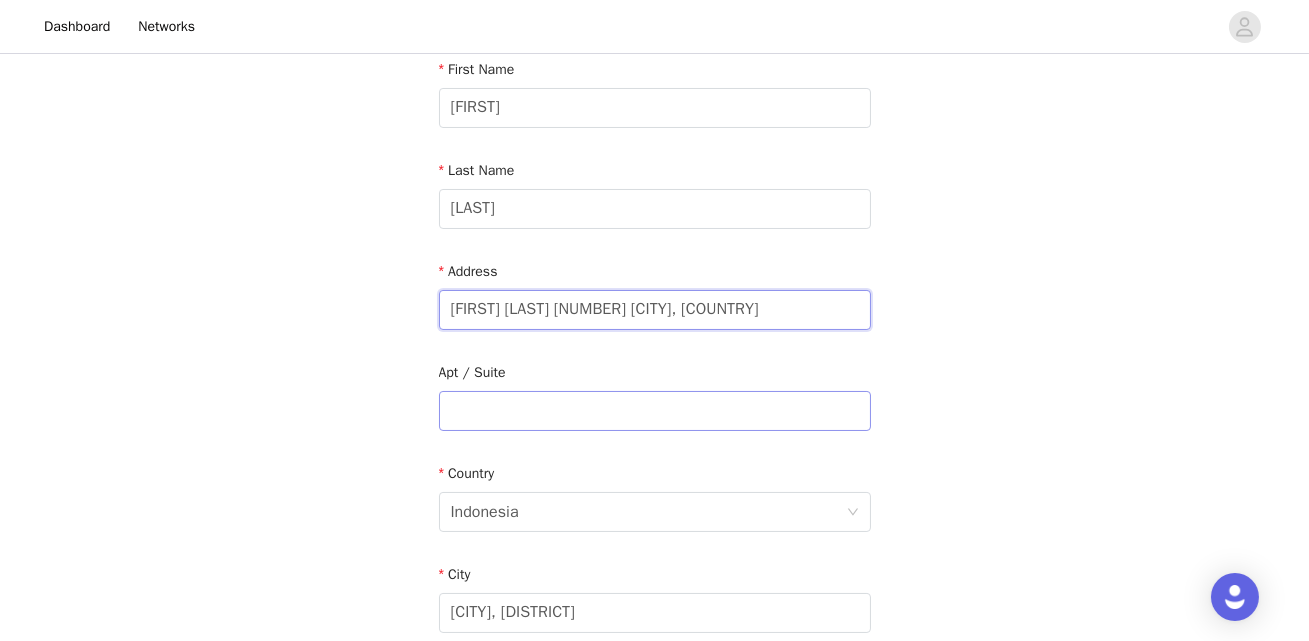type on "[FIRST] [LAST] [NUMBER] [CITY], [COUNTRY]" 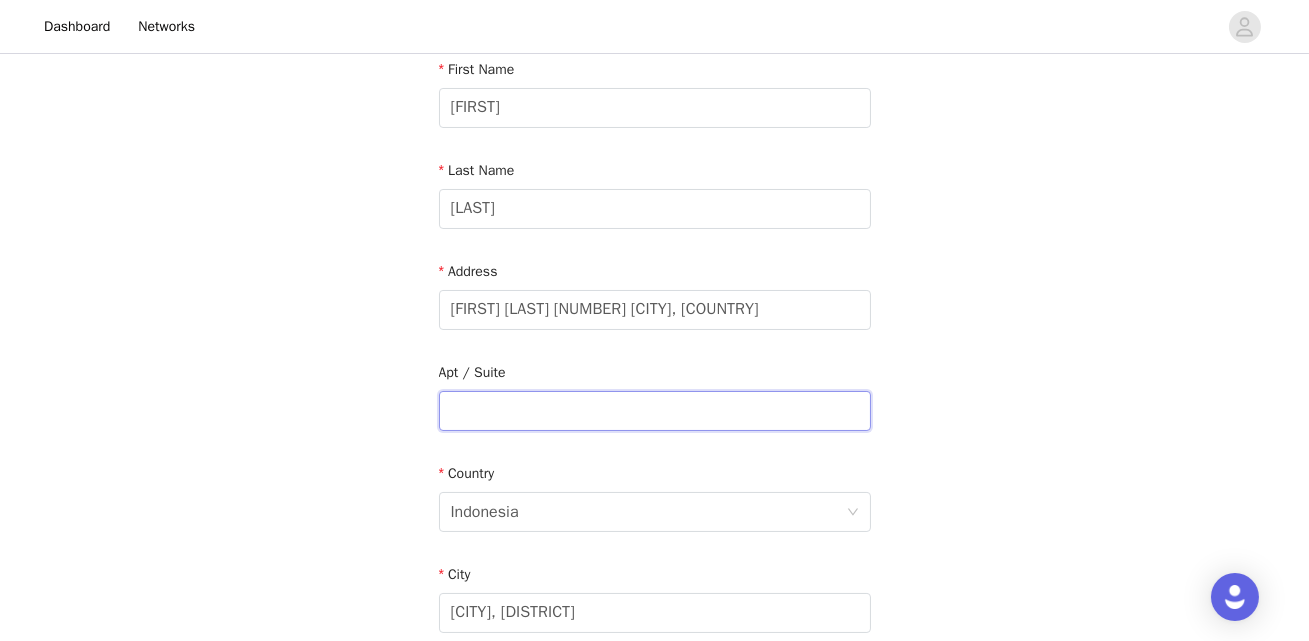 click at bounding box center [655, 411] 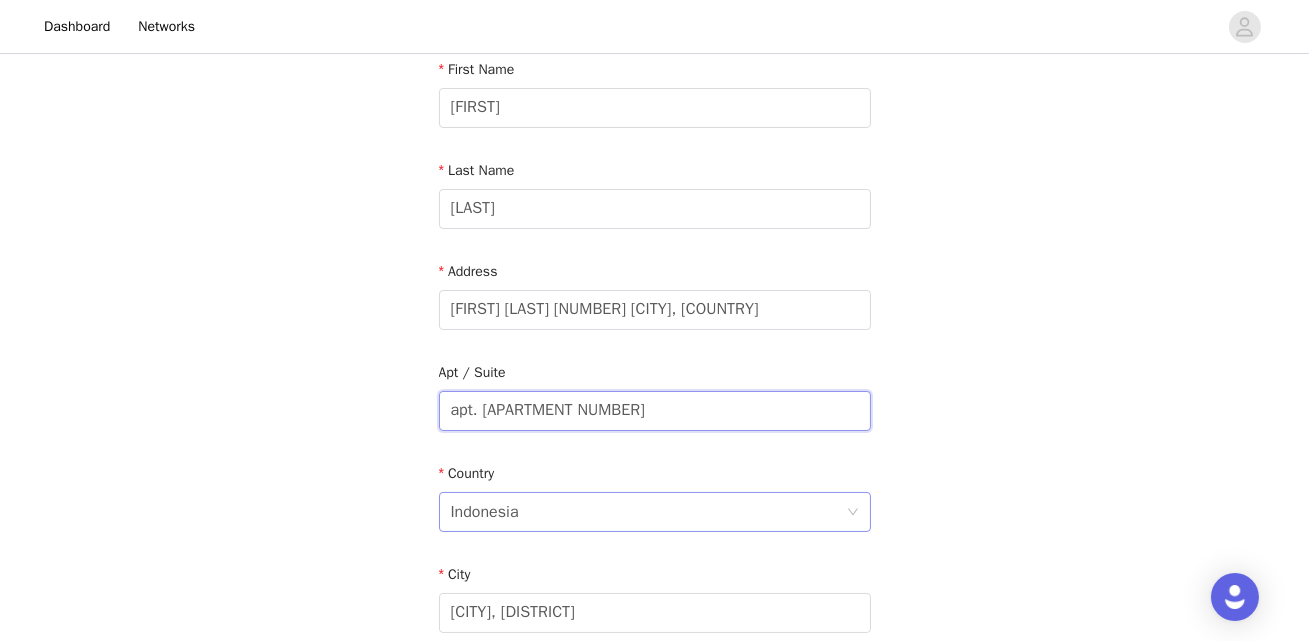 type on "apt. [APARTMENT NUMBER]" 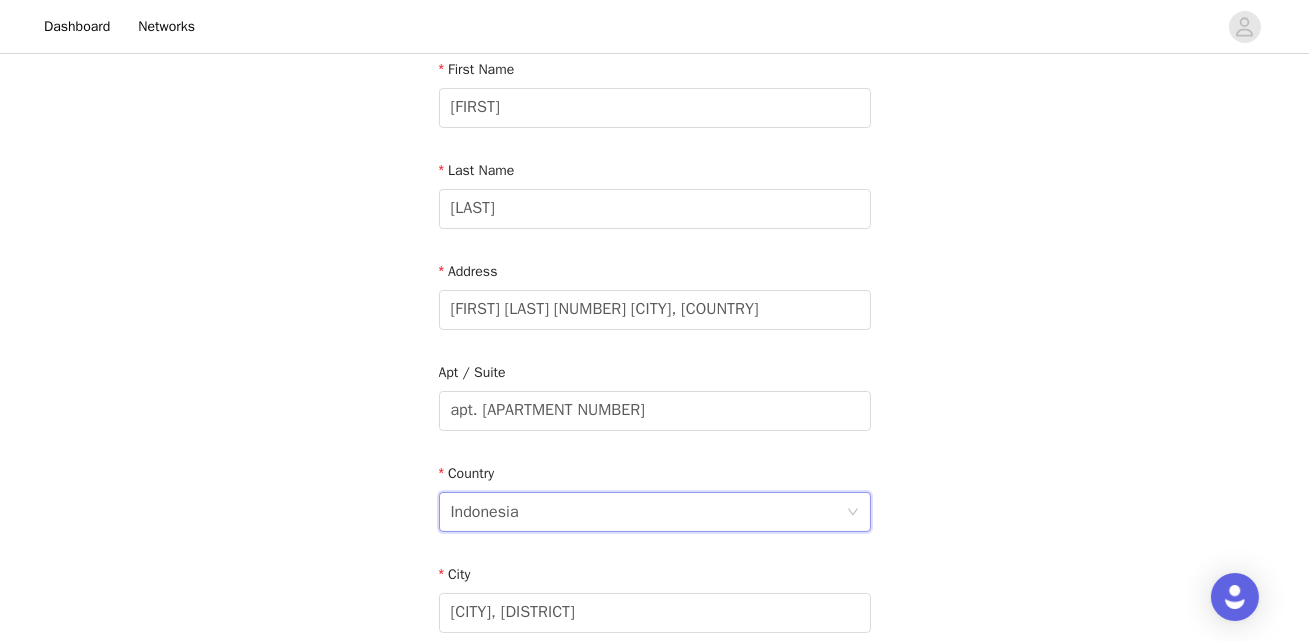 click on "Indonesia" at bounding box center [648, 512] 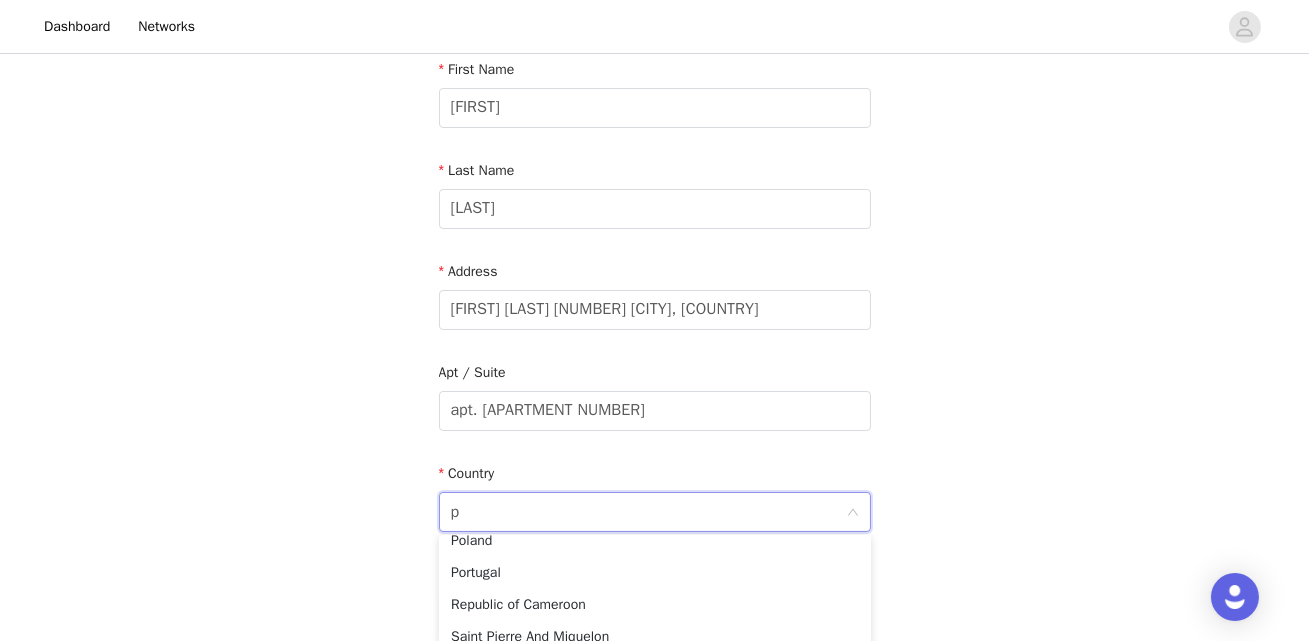 scroll, scrollTop: 4, scrollLeft: 0, axis: vertical 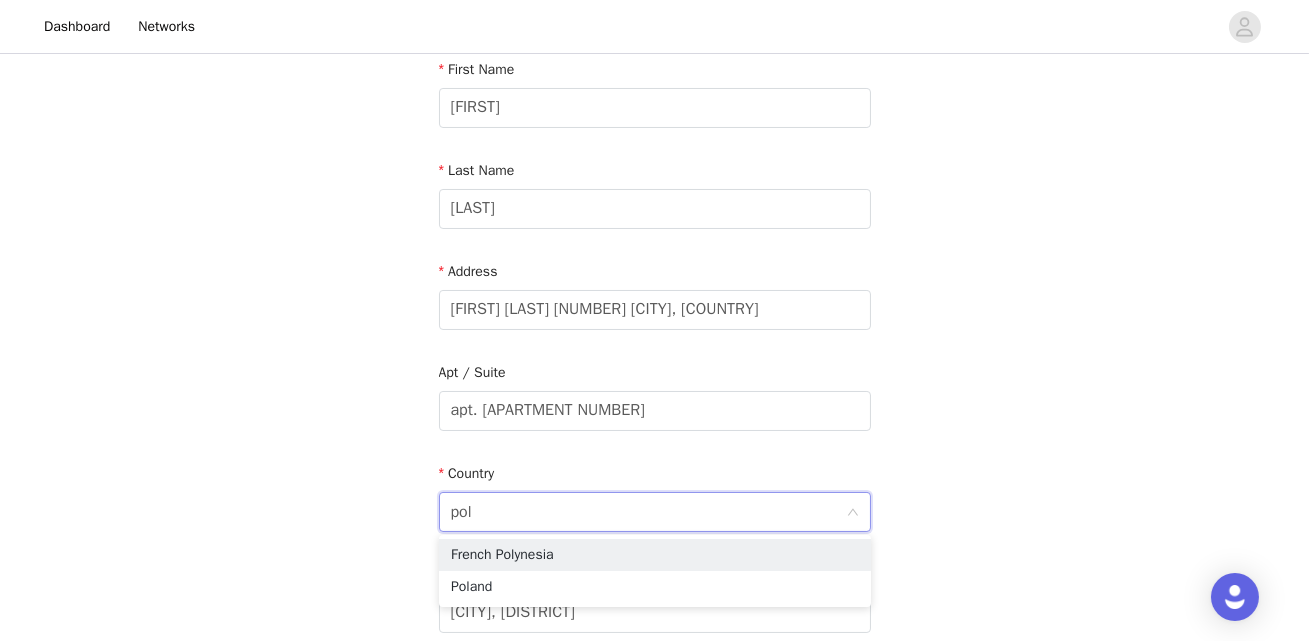 type on "pola" 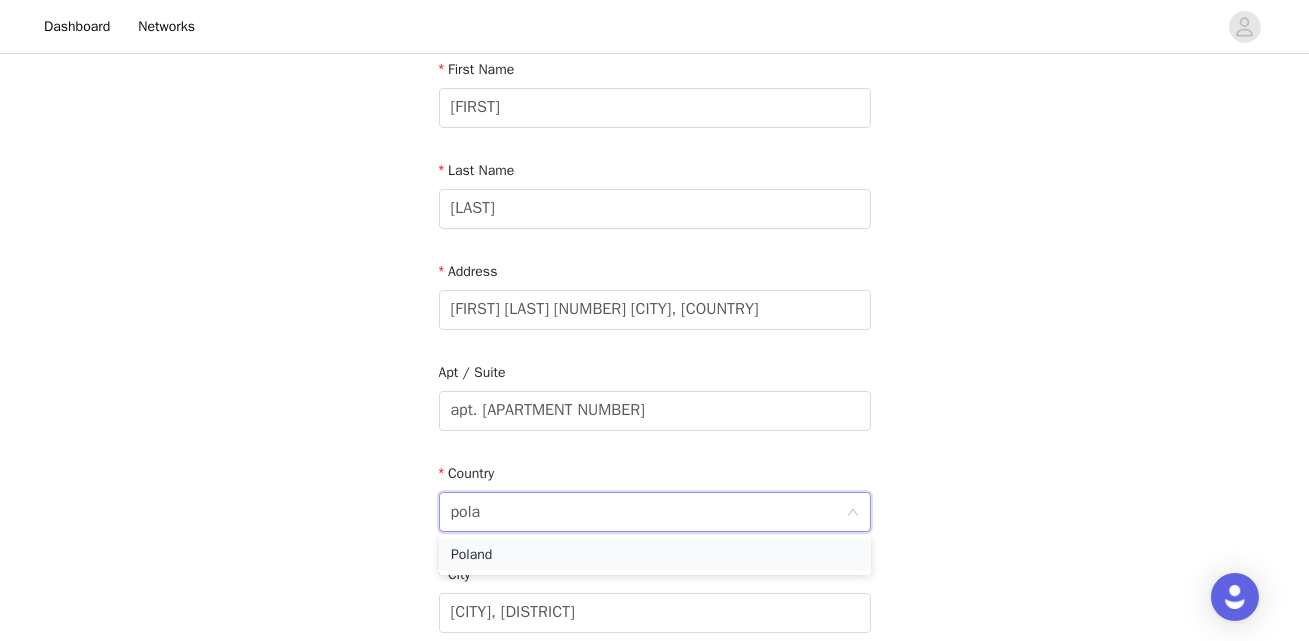 click on "Poland" at bounding box center (655, 555) 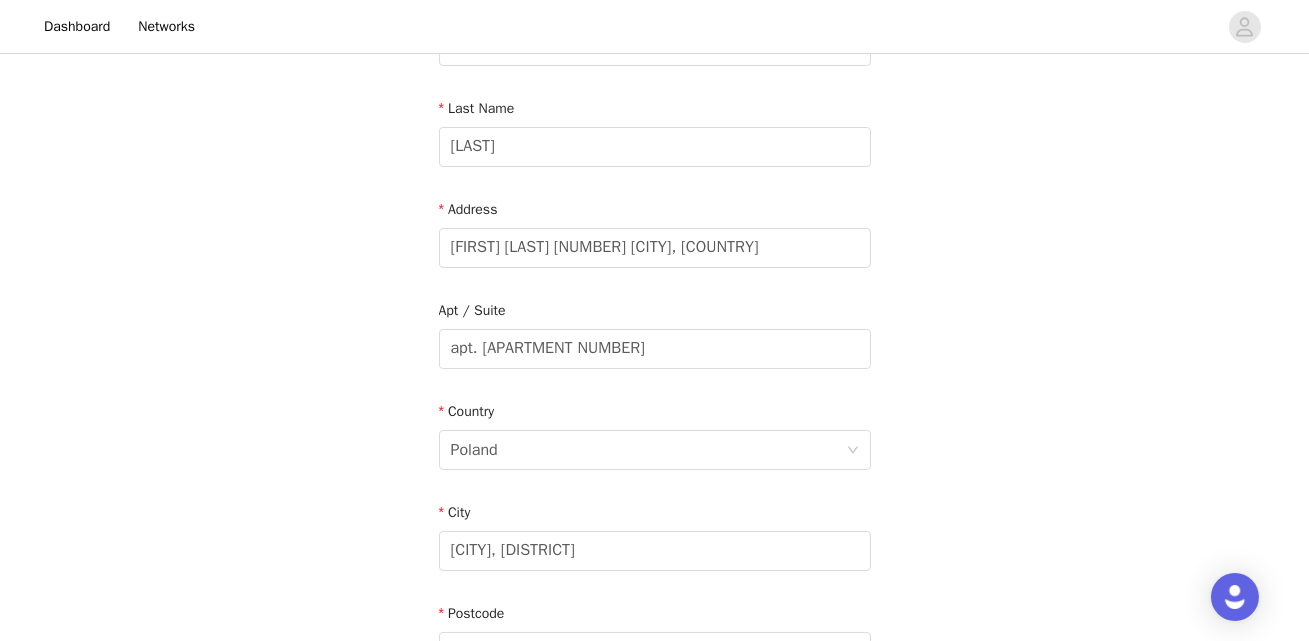 scroll, scrollTop: 294, scrollLeft: 0, axis: vertical 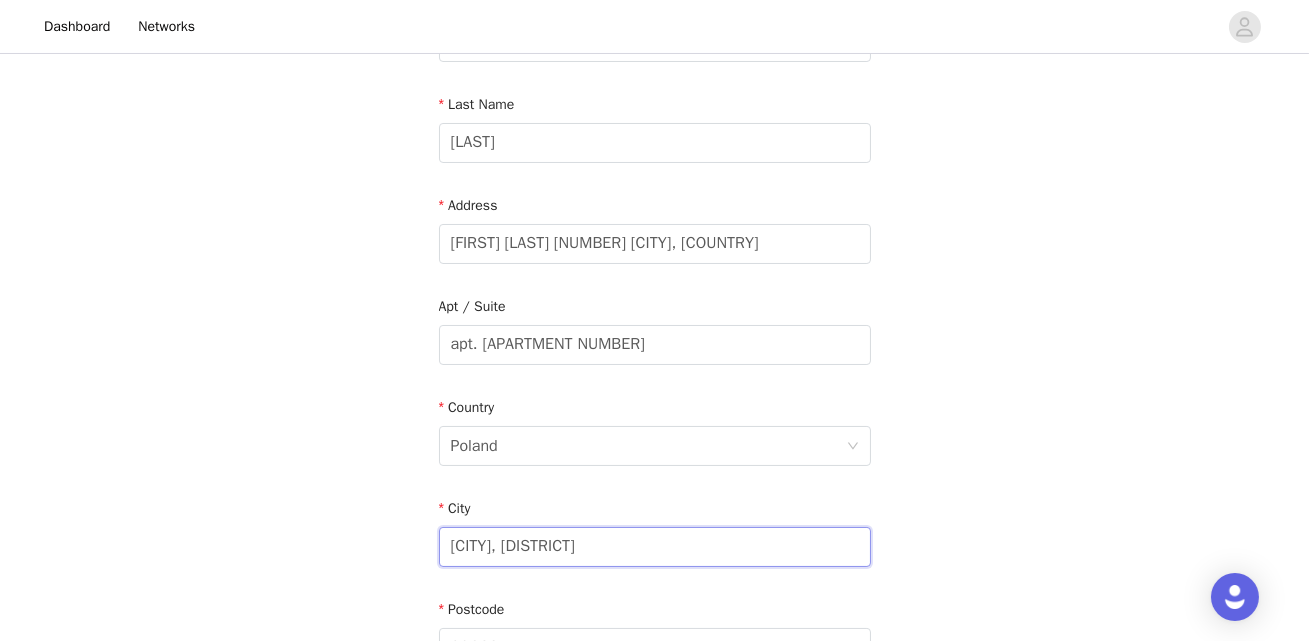 click on "[CITY], [DISTRICT]" at bounding box center [655, 547] 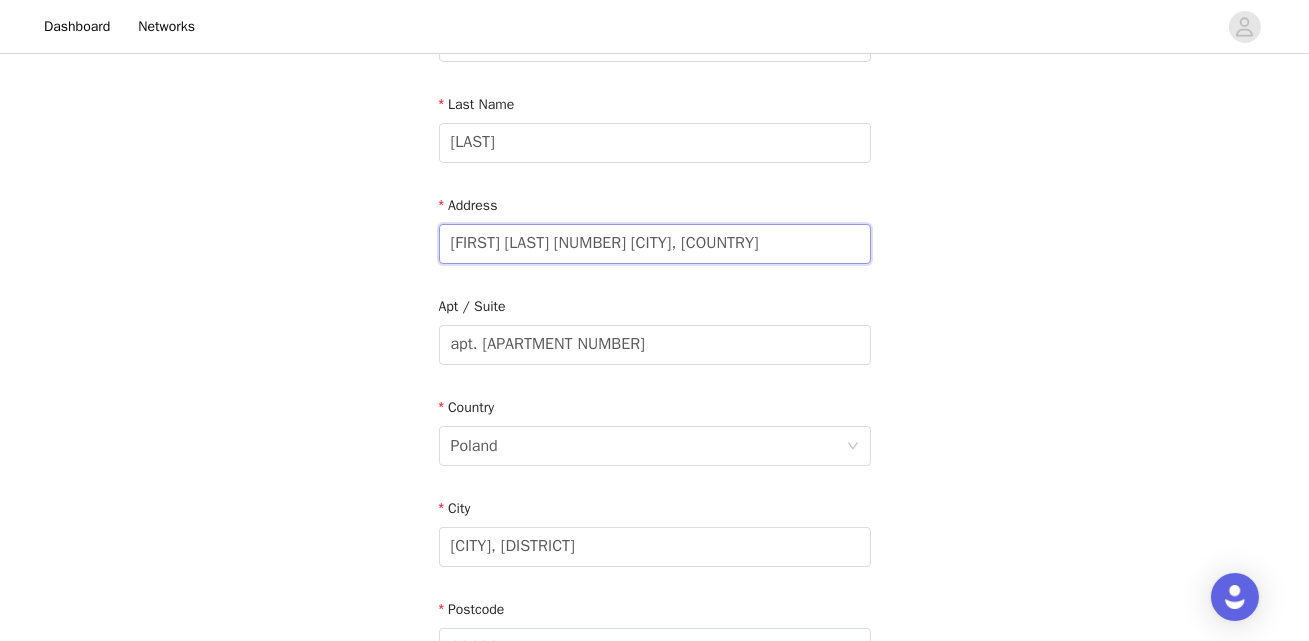 click on "[FIRST] [LAST] [NUMBER] [CITY], [COUNTRY]" at bounding box center (655, 244) 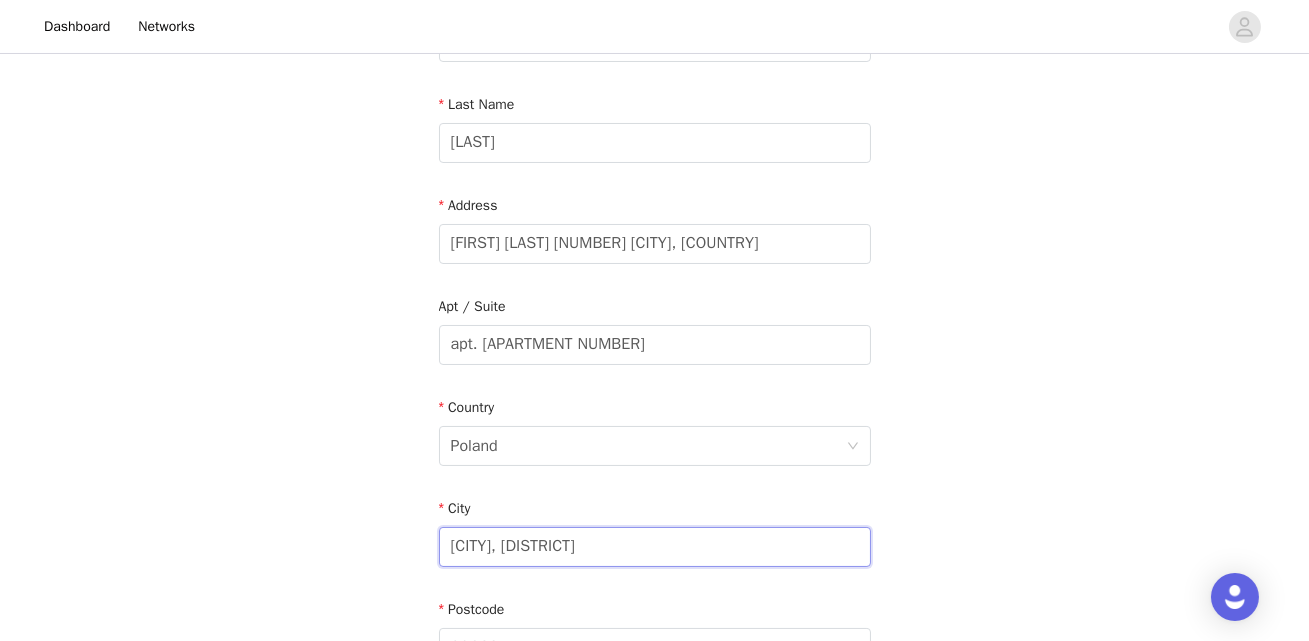 click on "[CITY], [DISTRICT]" at bounding box center [655, 547] 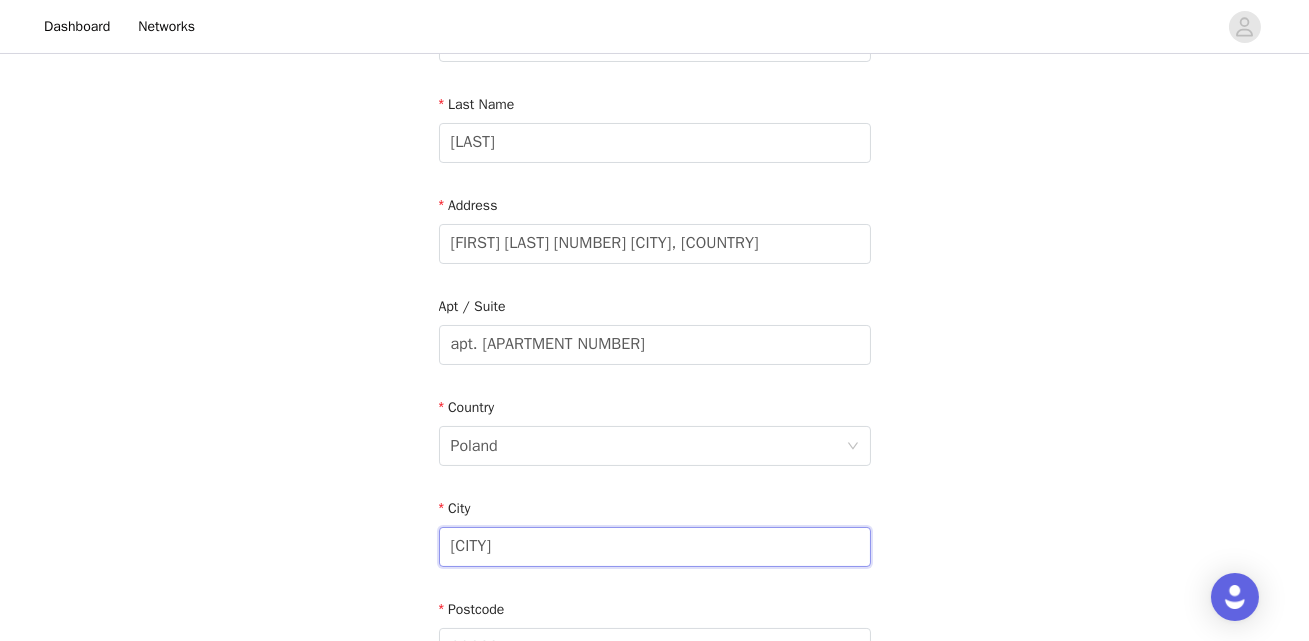 type on "[CITY]" 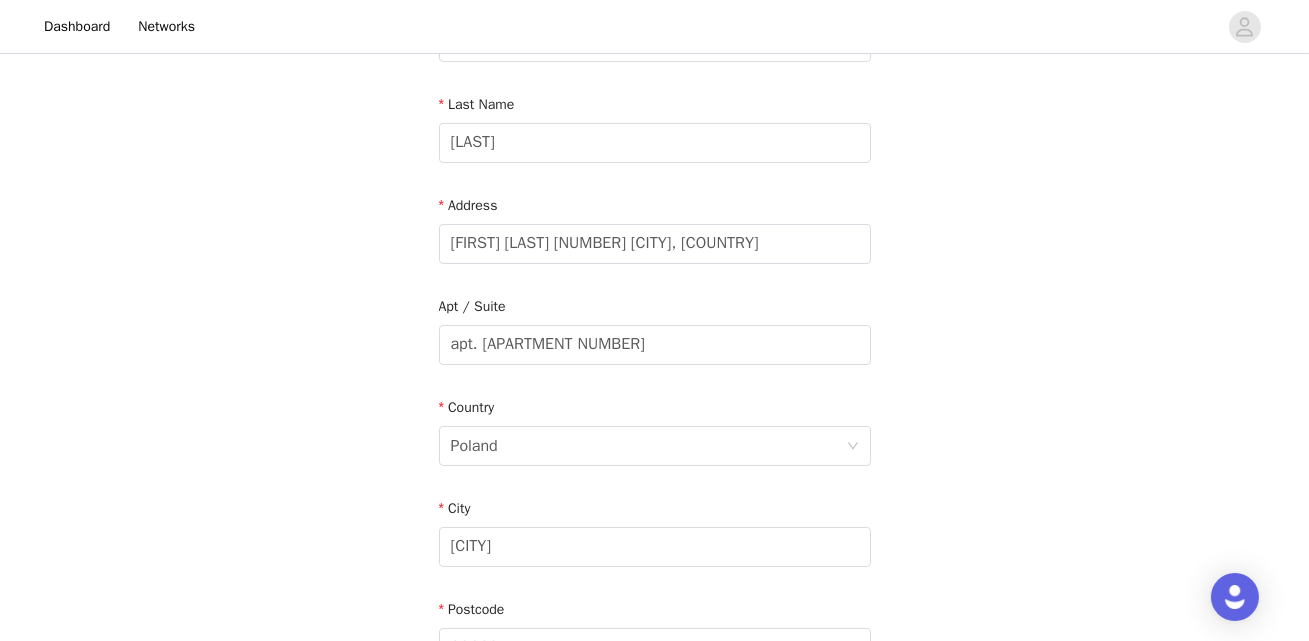 click on "City" at bounding box center [655, 512] 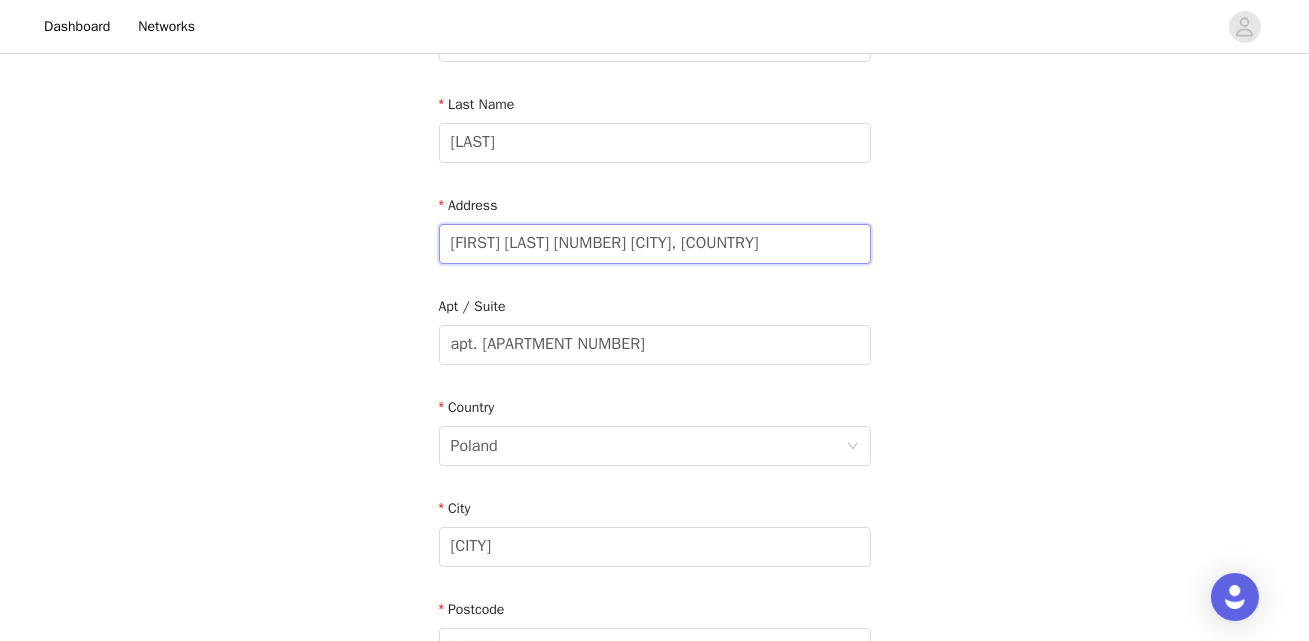 drag, startPoint x: 697, startPoint y: 242, endPoint x: 844, endPoint y: 247, distance: 147.085 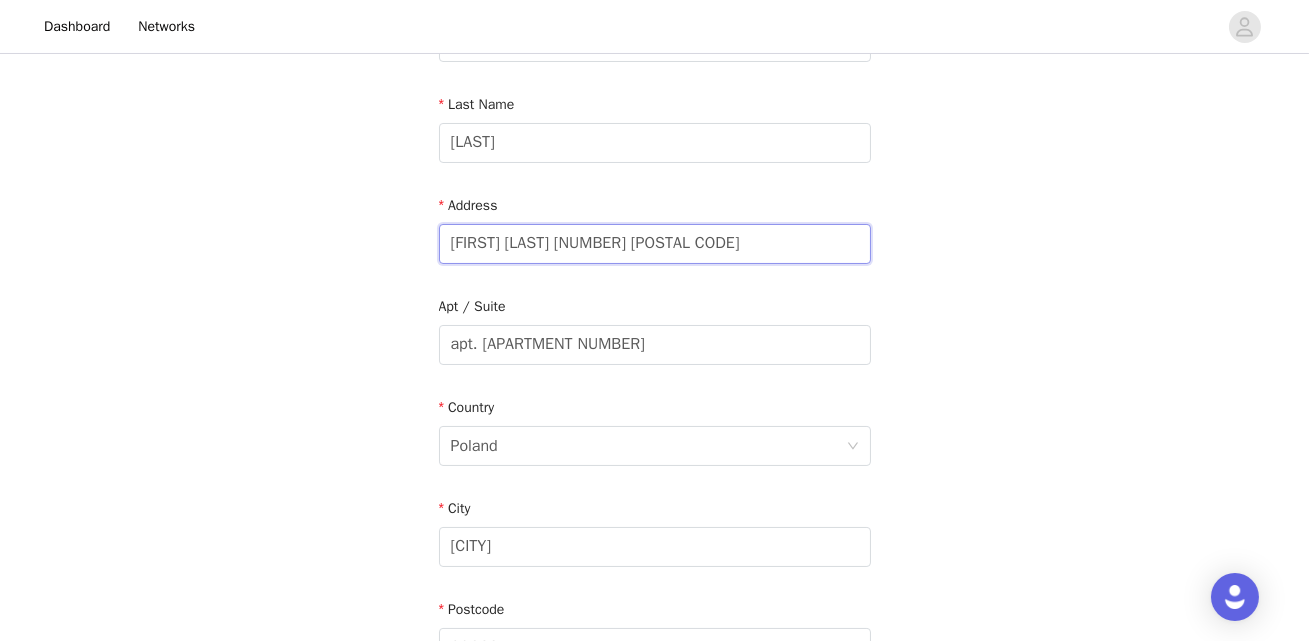 click on "[FIRST] [LAST] [NUMBER] [POSTAL CODE]" at bounding box center [655, 244] 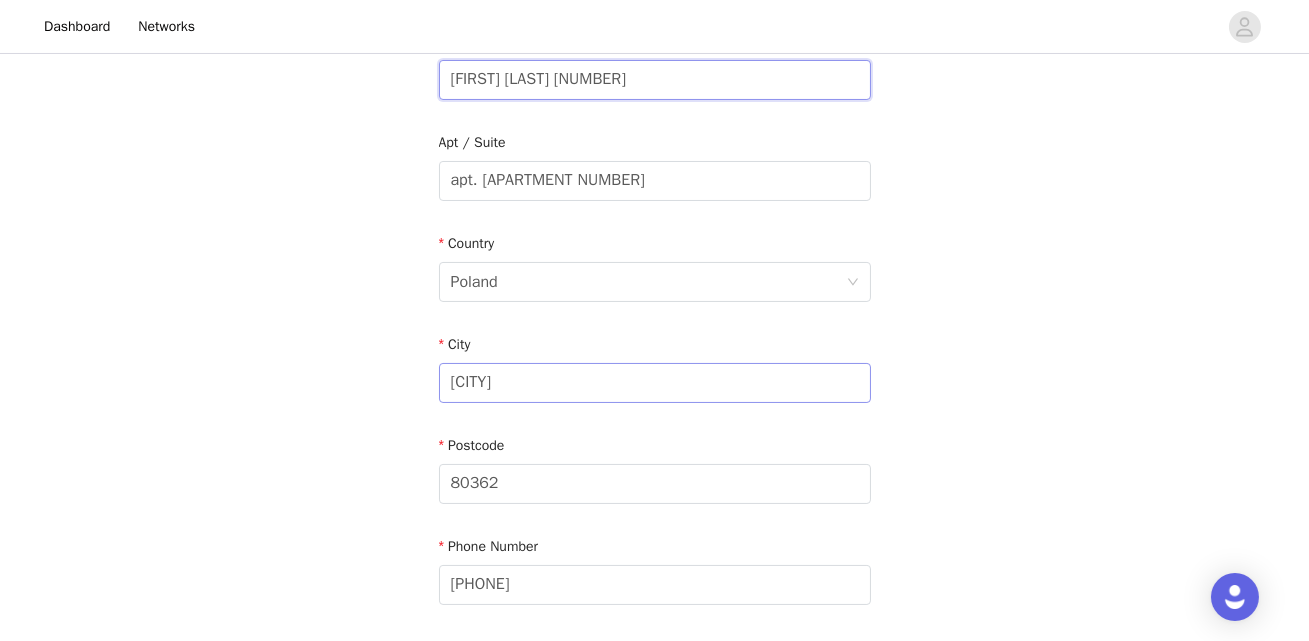 scroll, scrollTop: 474, scrollLeft: 0, axis: vertical 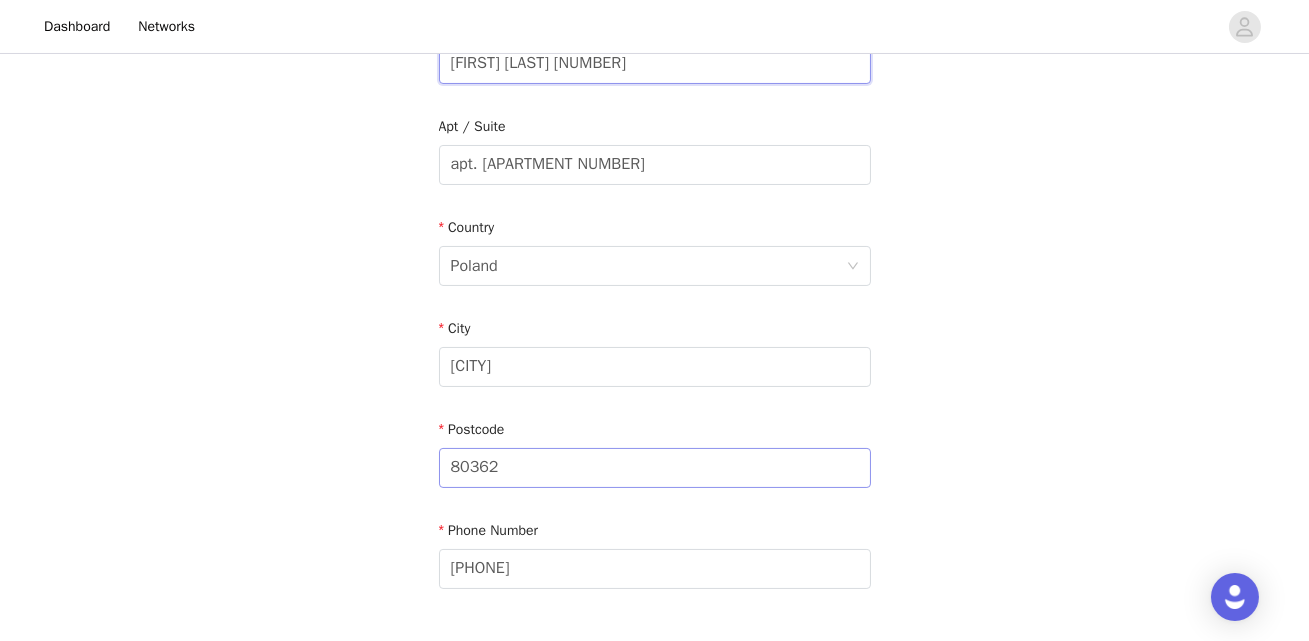 type on "[FIRST] [LAST] [NUMBER]" 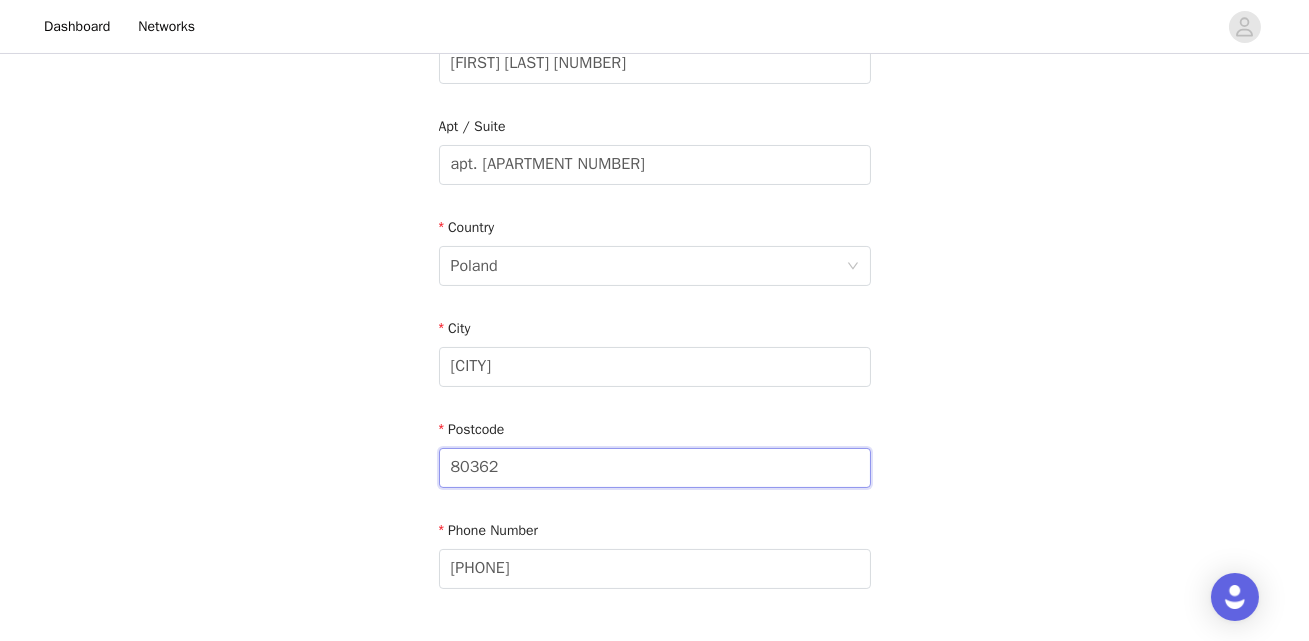 click on "80362" at bounding box center (655, 468) 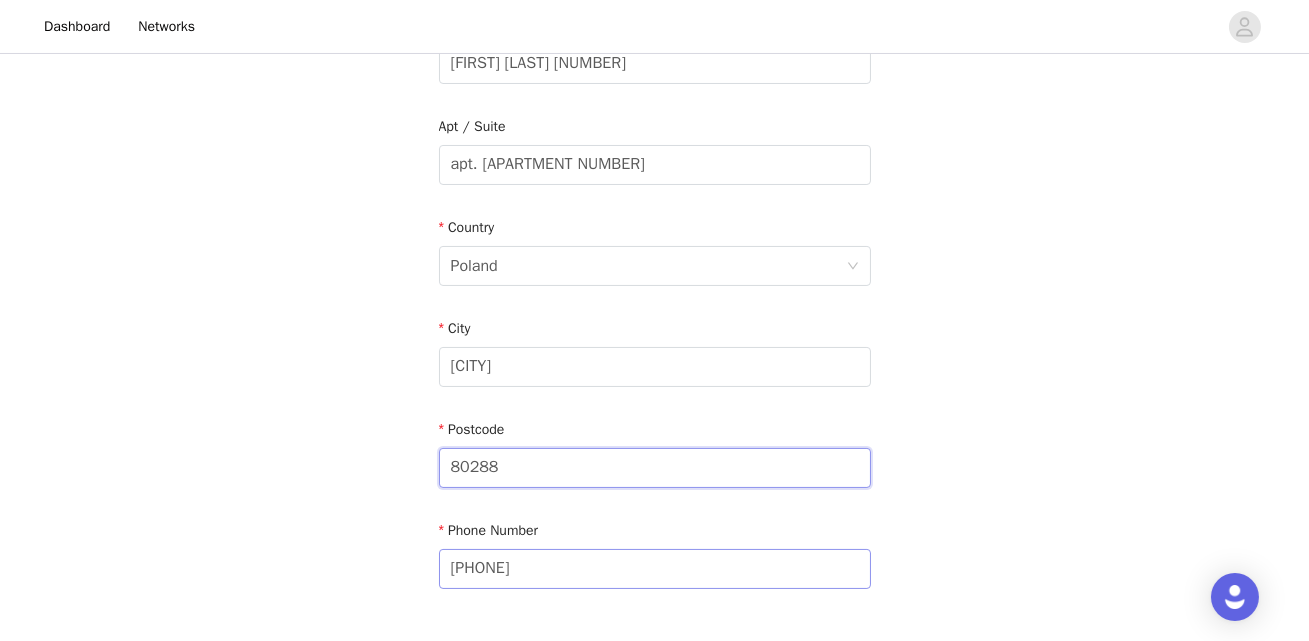 type on "80288" 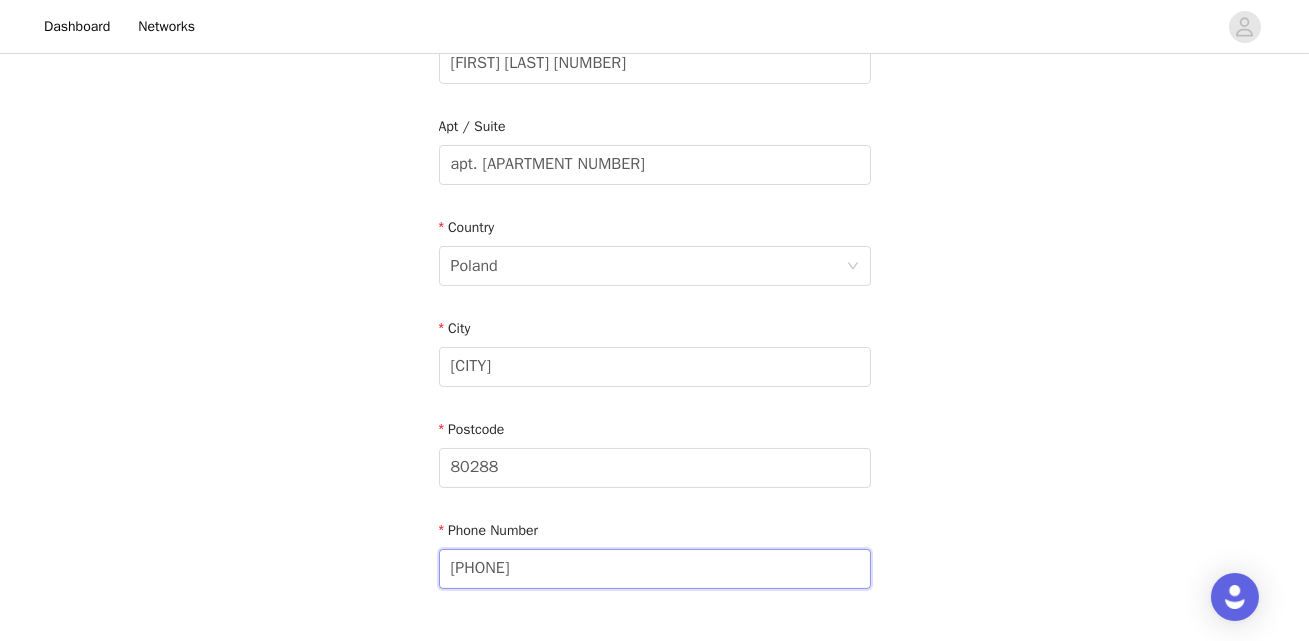 click on "[PHONE]" at bounding box center [655, 569] 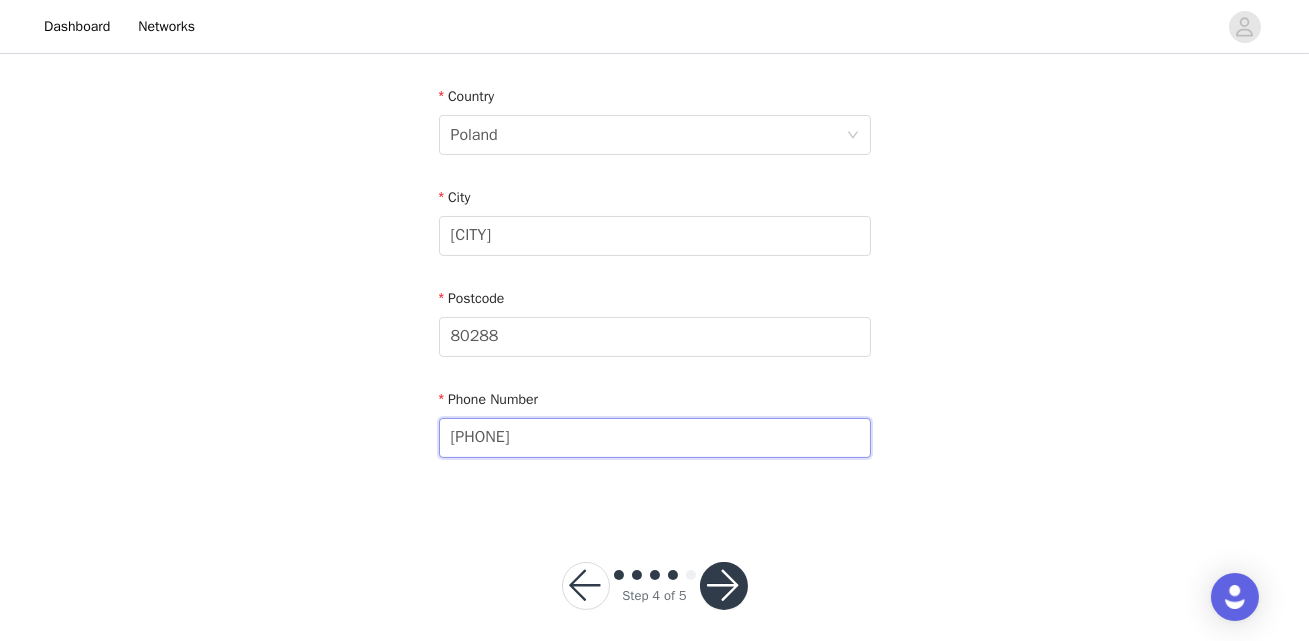 scroll, scrollTop: 621, scrollLeft: 0, axis: vertical 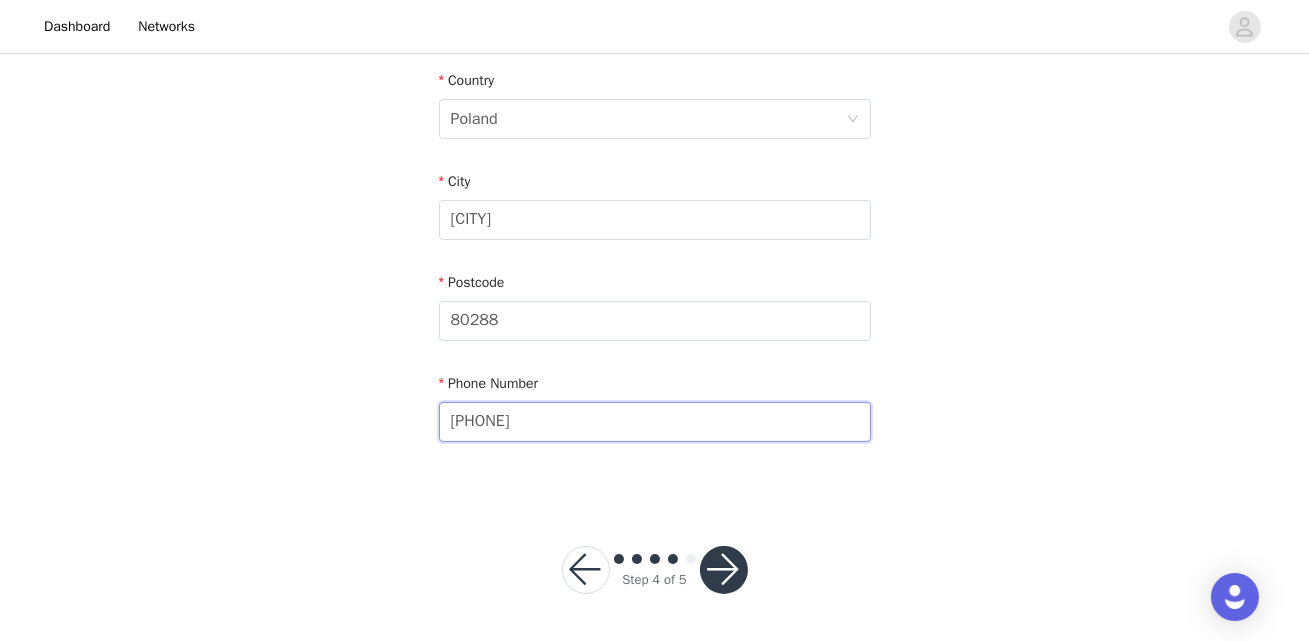 type on "[PHONE]" 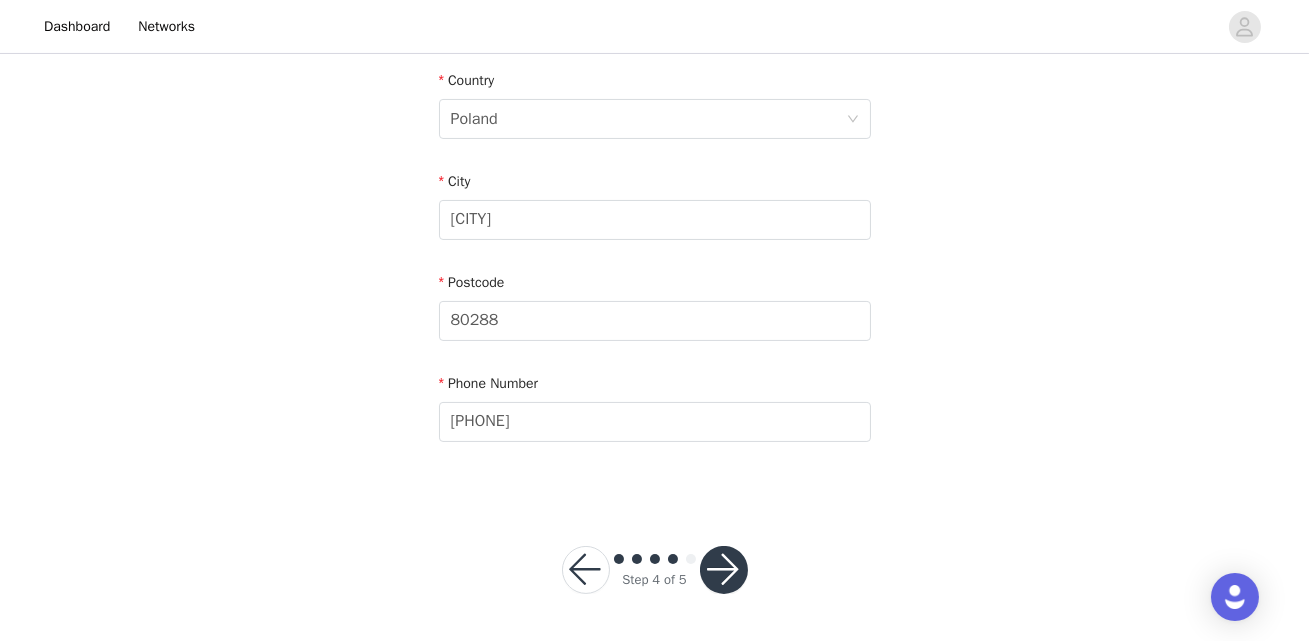 click at bounding box center (724, 570) 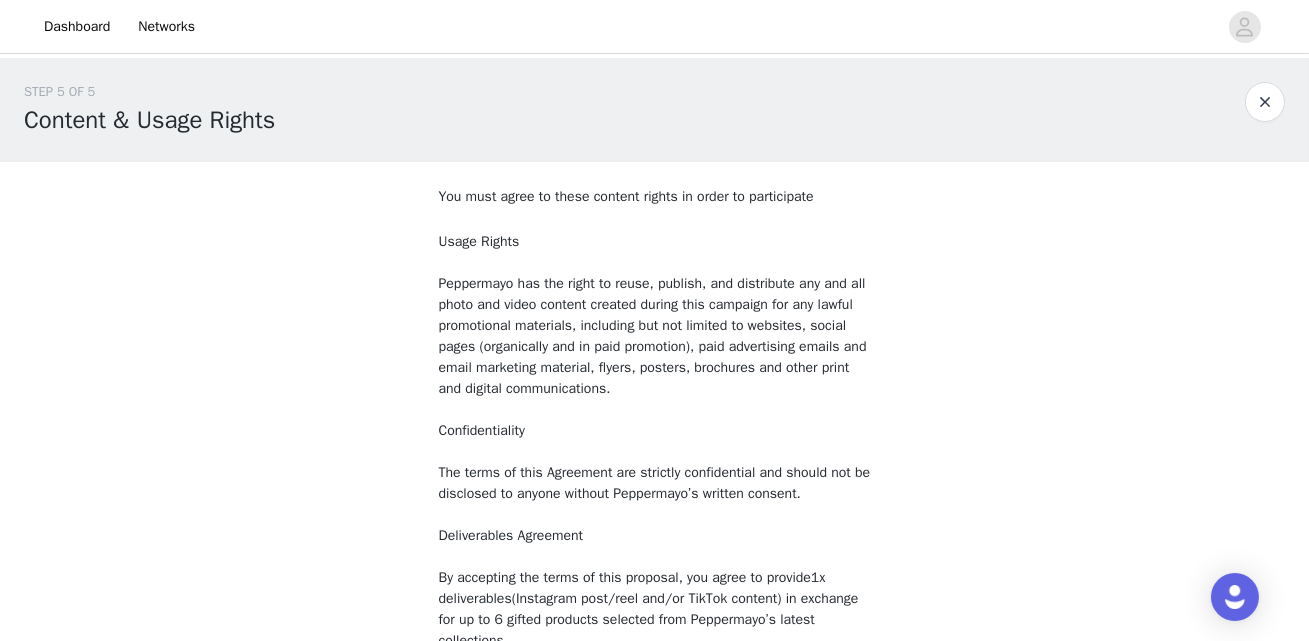 scroll, scrollTop: 283, scrollLeft: 0, axis: vertical 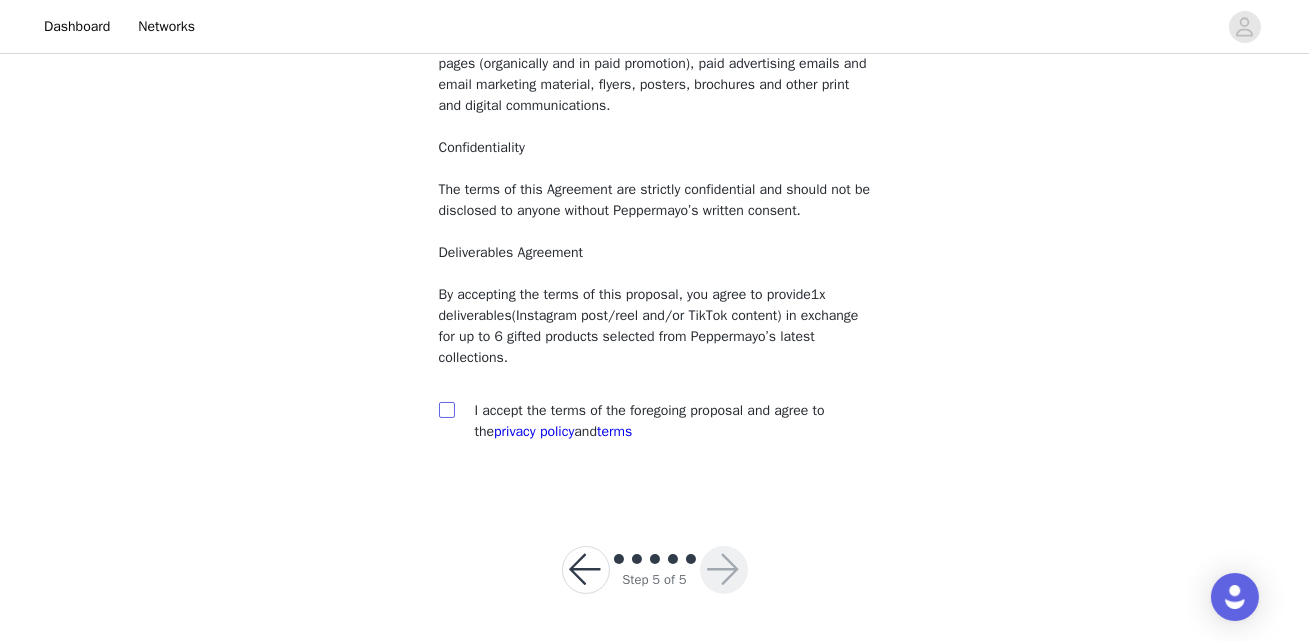 click at bounding box center (446, 409) 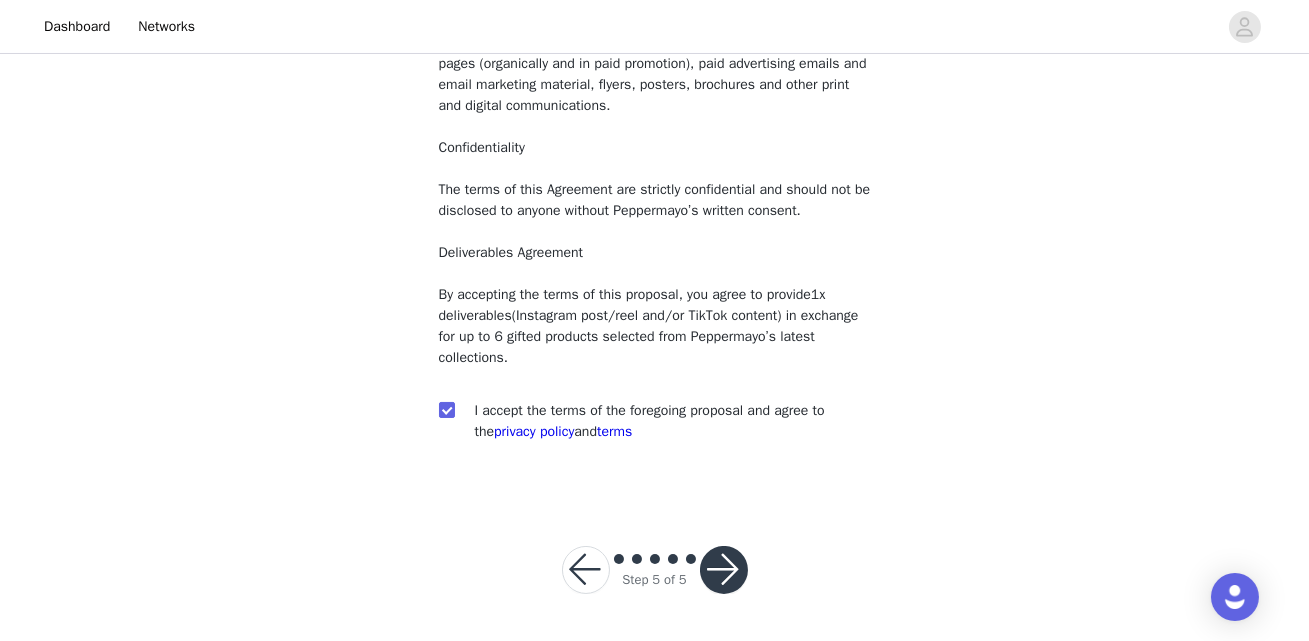 click at bounding box center (724, 570) 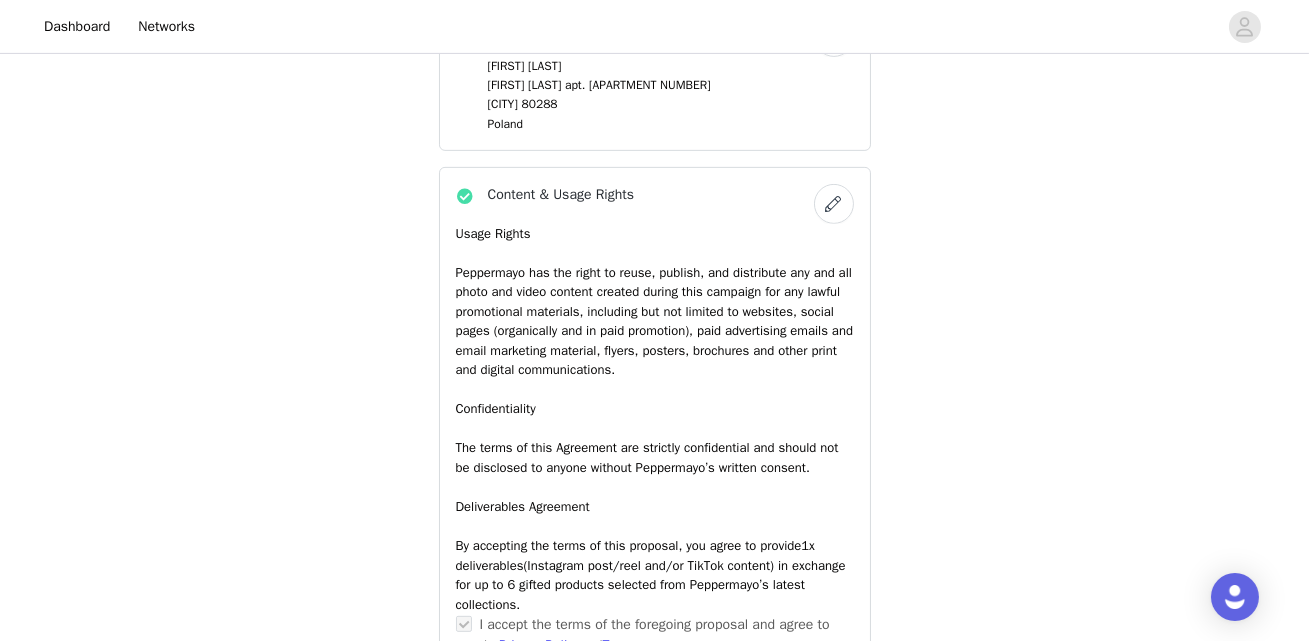 scroll, scrollTop: 1869, scrollLeft: 0, axis: vertical 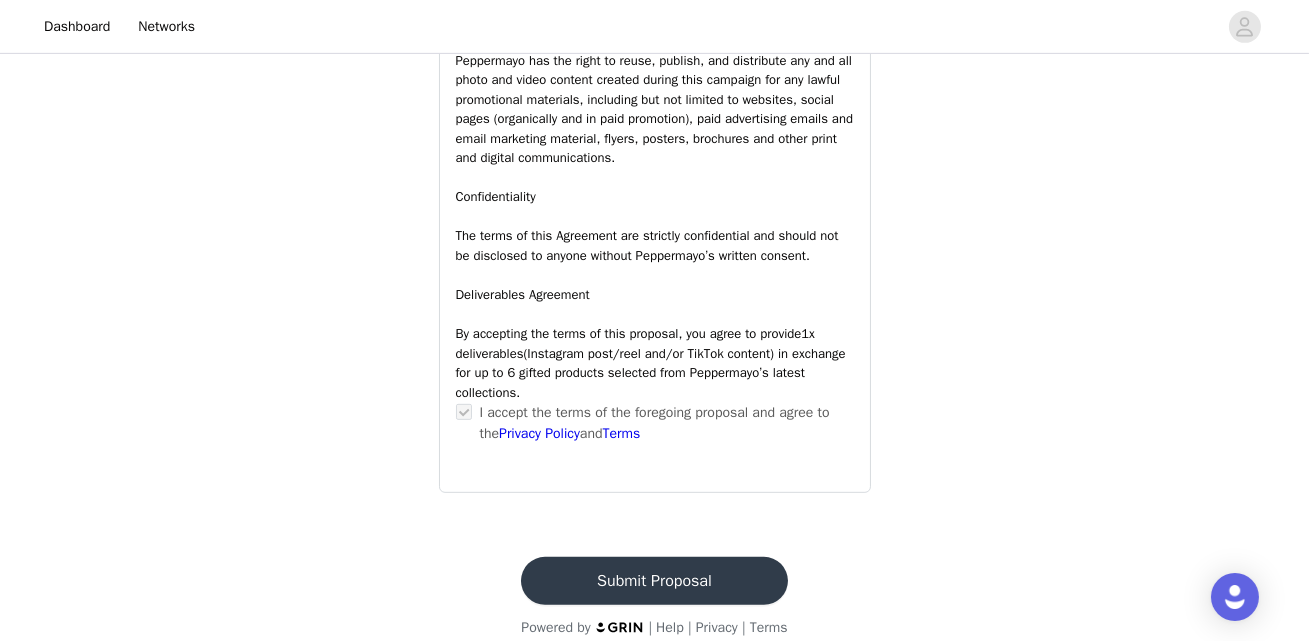 click on "Submit Proposal" at bounding box center [654, 581] 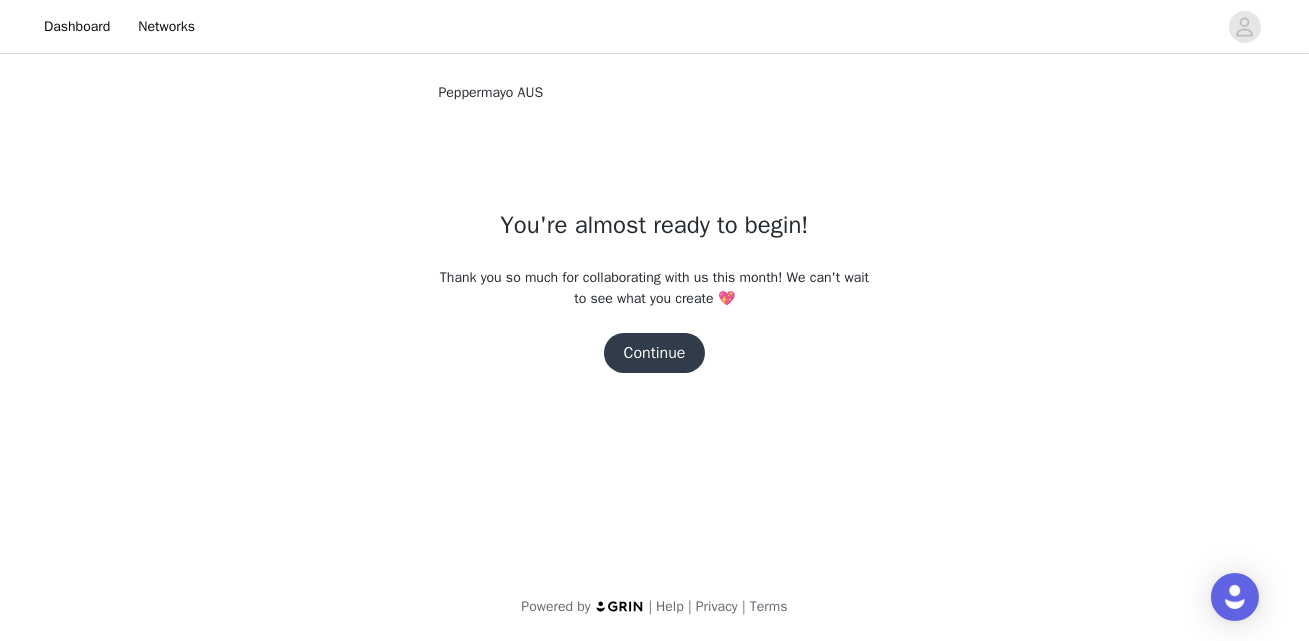 scroll, scrollTop: 0, scrollLeft: 0, axis: both 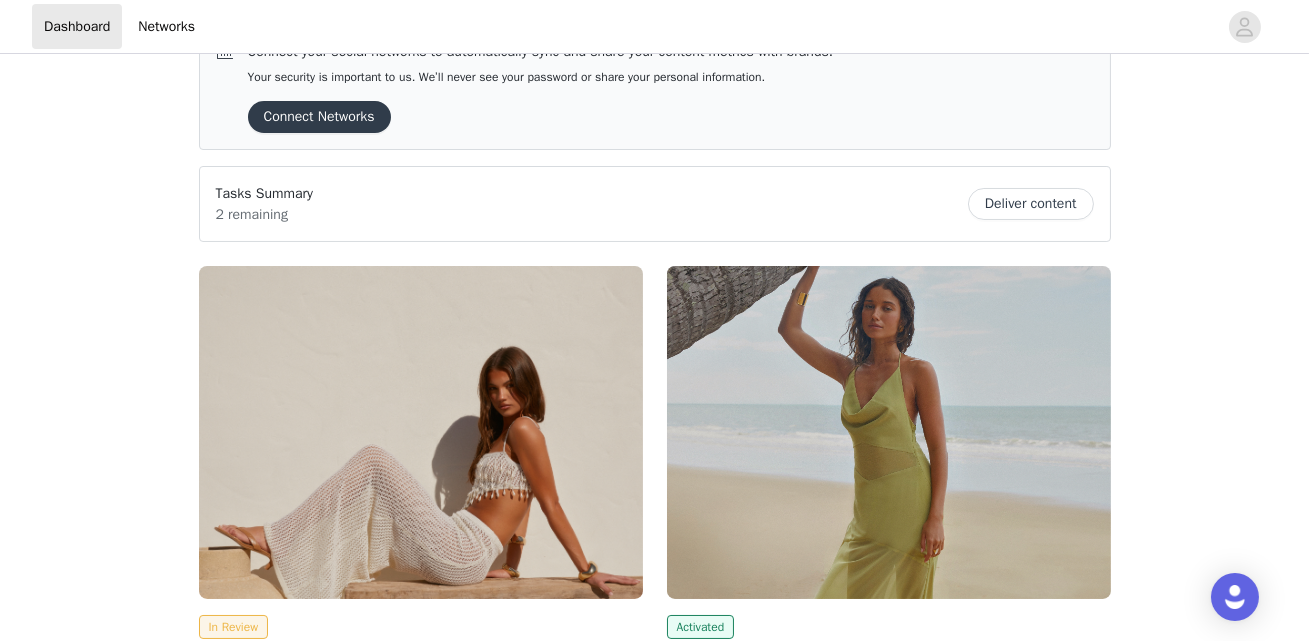 click at bounding box center [889, 432] 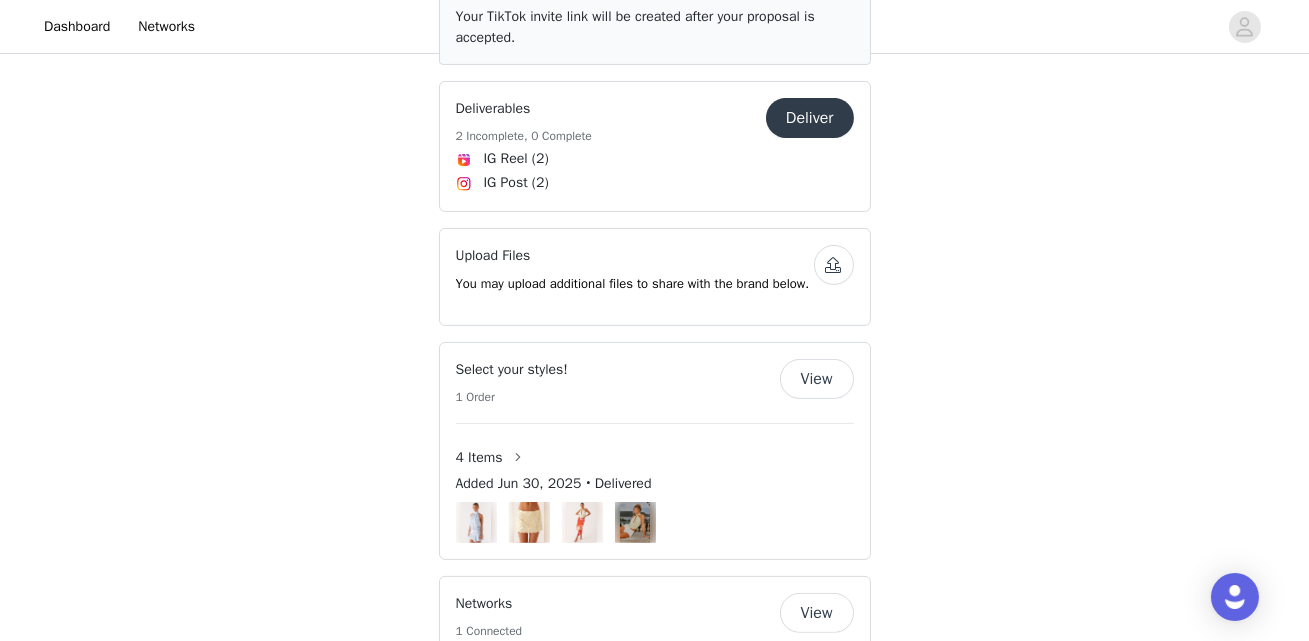 scroll, scrollTop: 1155, scrollLeft: 0, axis: vertical 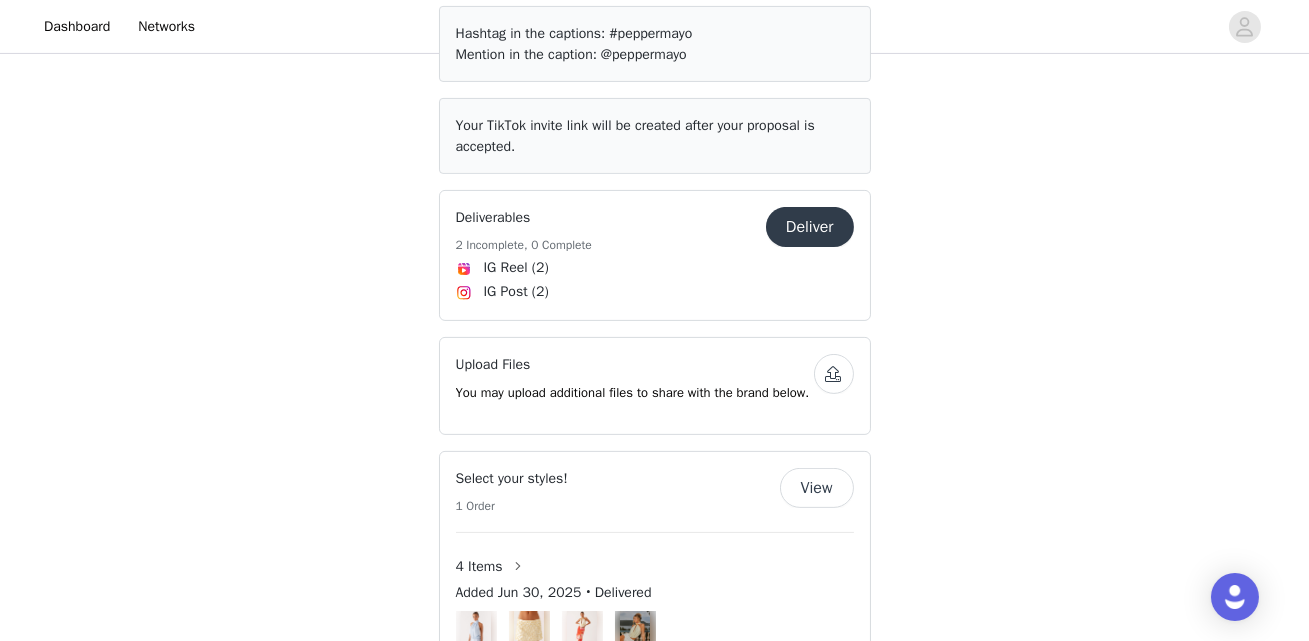 click on "Deliver" at bounding box center [810, 227] 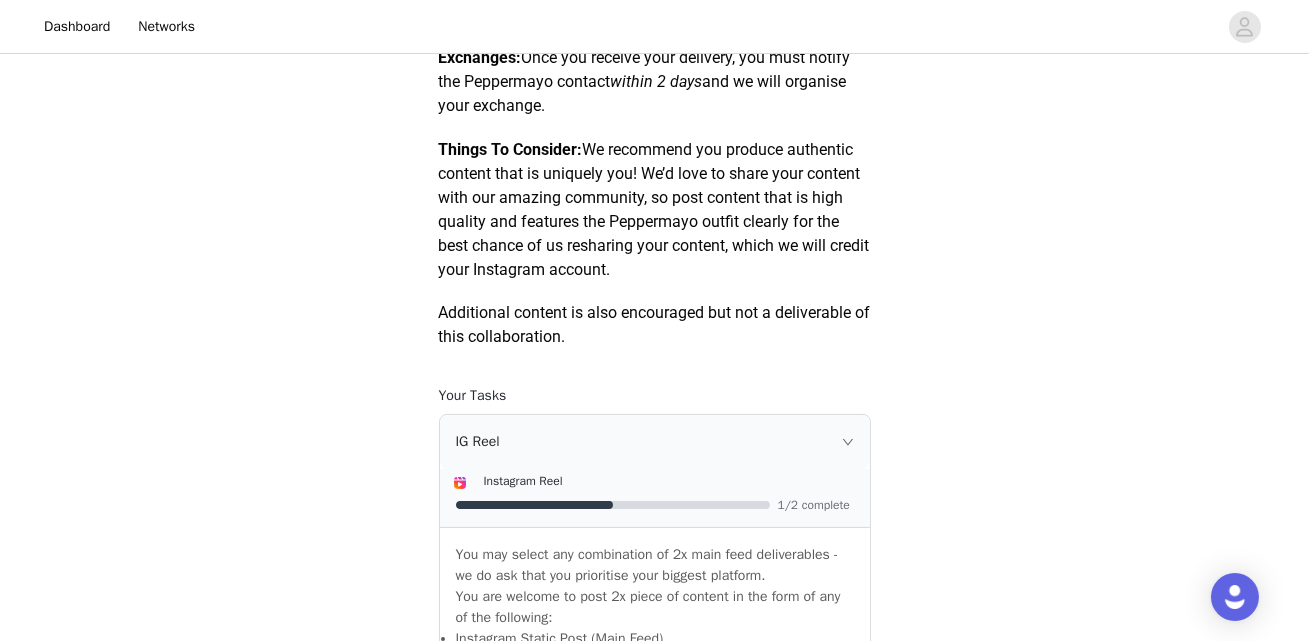 scroll, scrollTop: 1073, scrollLeft: 0, axis: vertical 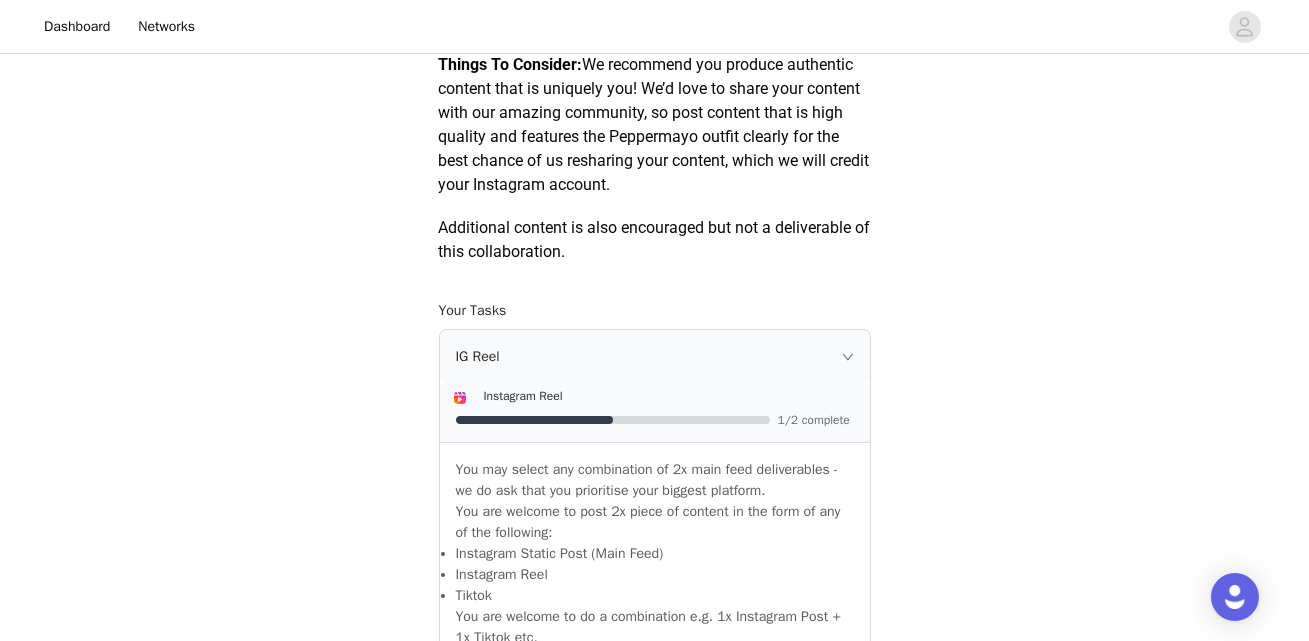 click 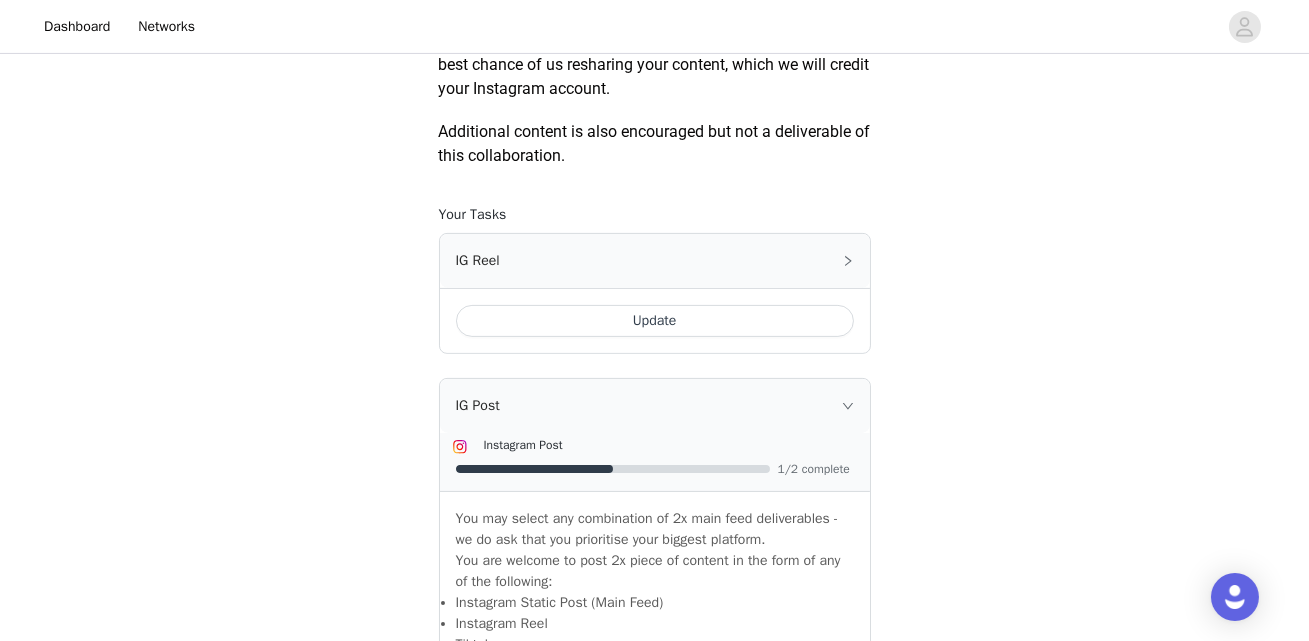 scroll, scrollTop: 1011, scrollLeft: 0, axis: vertical 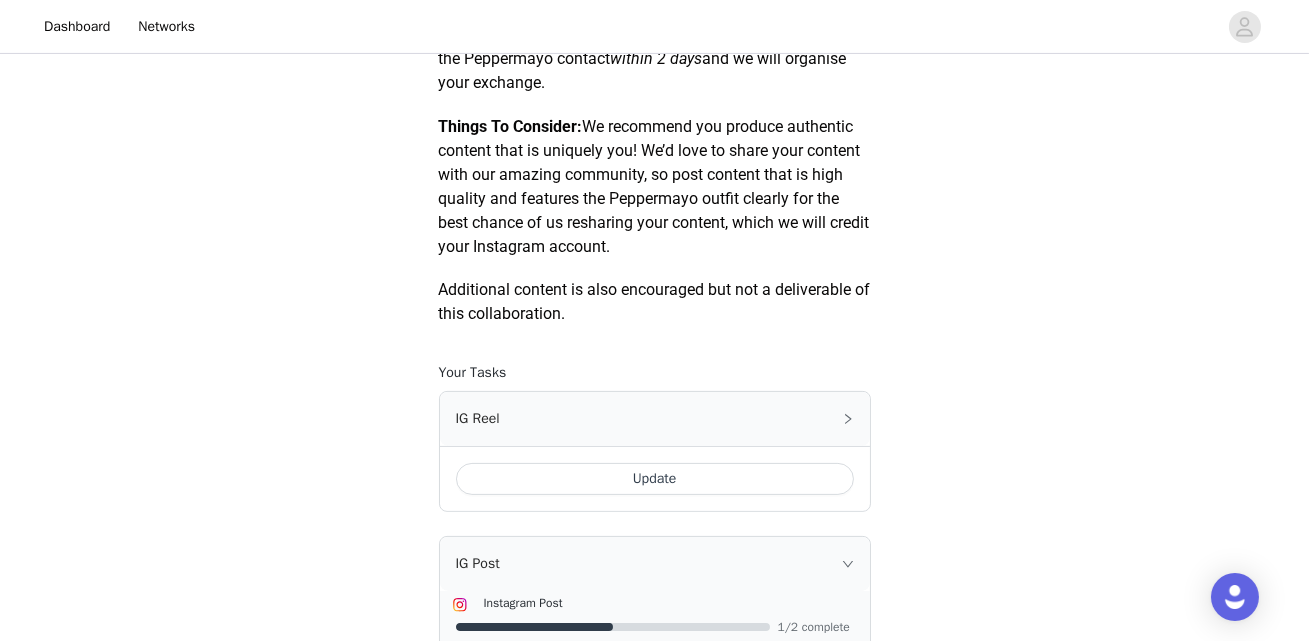 click 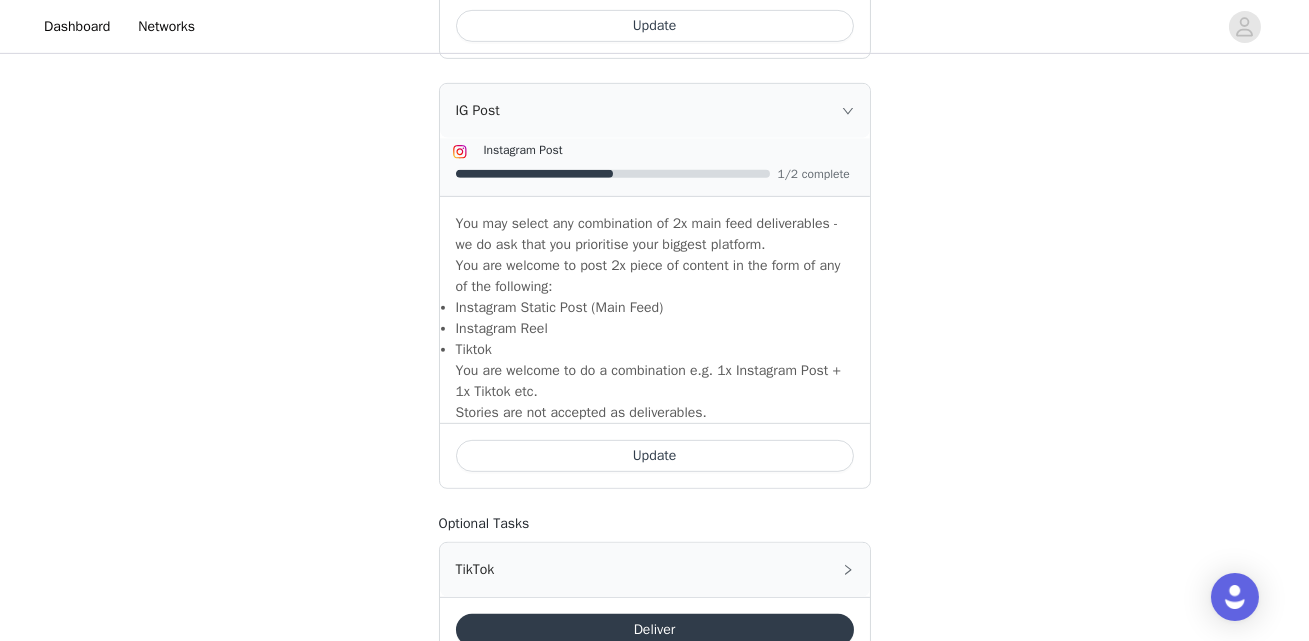 scroll, scrollTop: 1816, scrollLeft: 0, axis: vertical 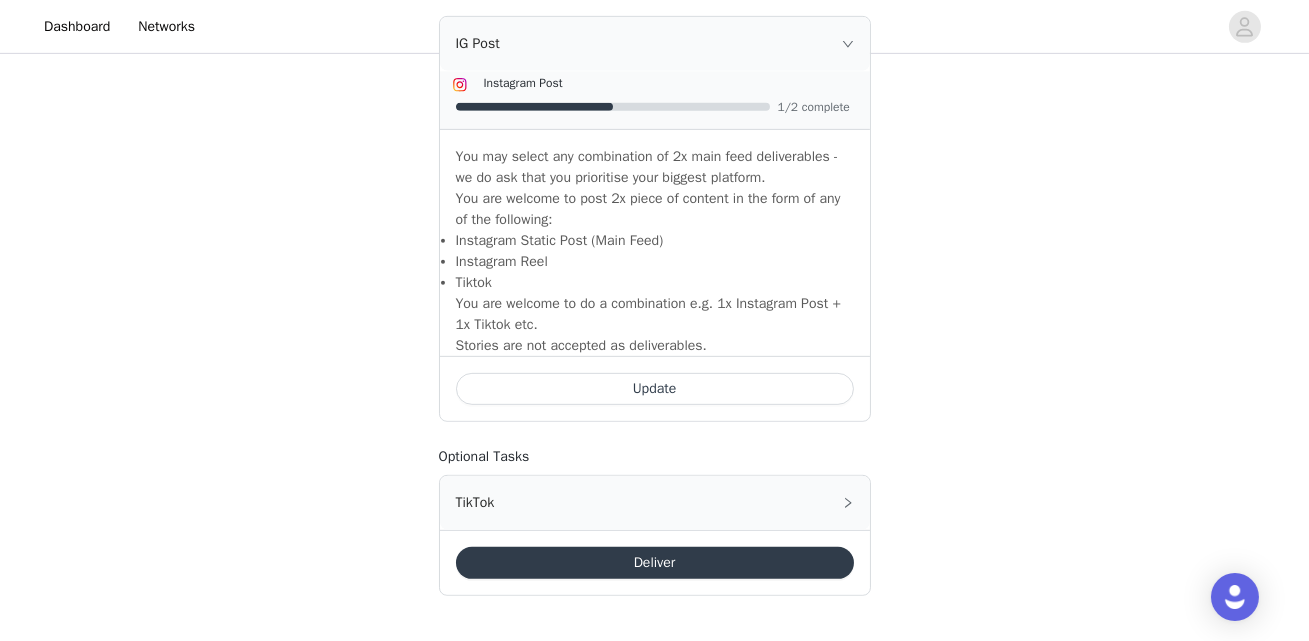 click on "Deliver" at bounding box center (655, 563) 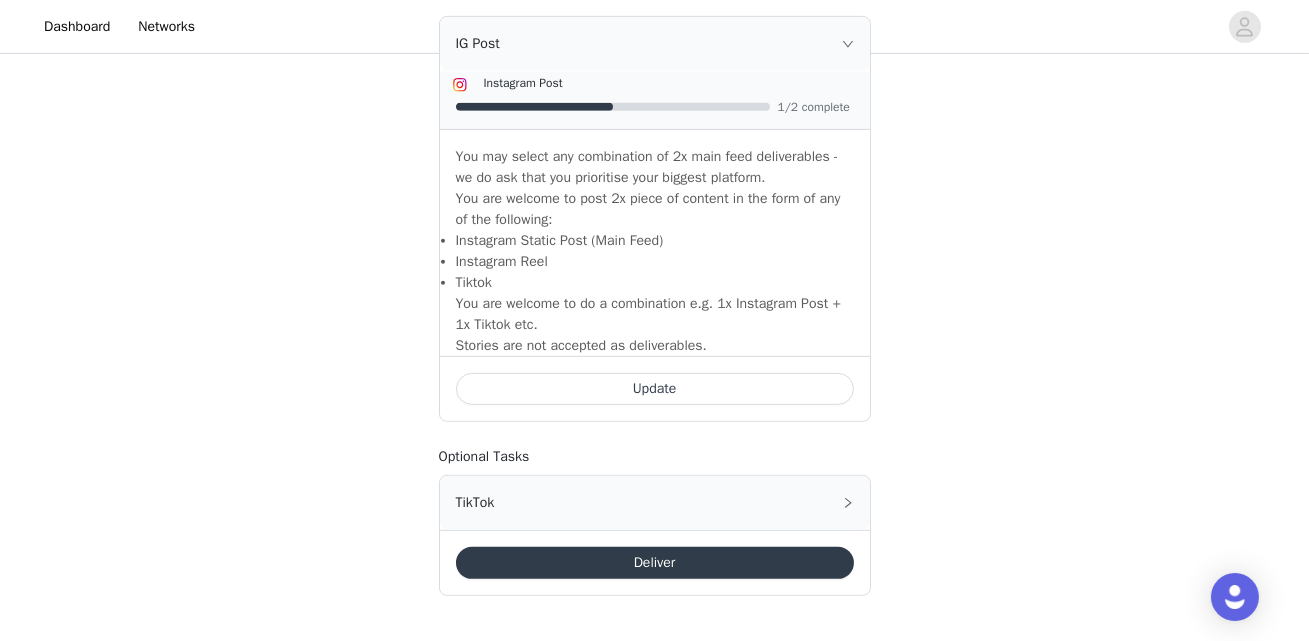 scroll, scrollTop: 0, scrollLeft: 0, axis: both 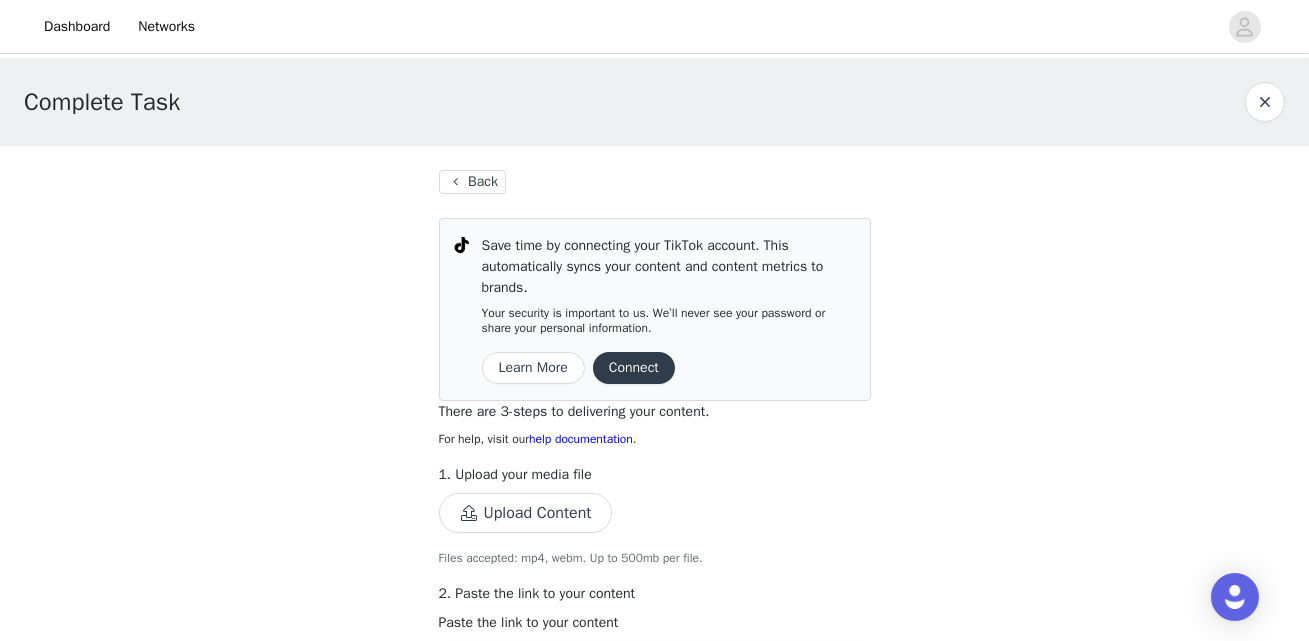 click at bounding box center [1265, 102] 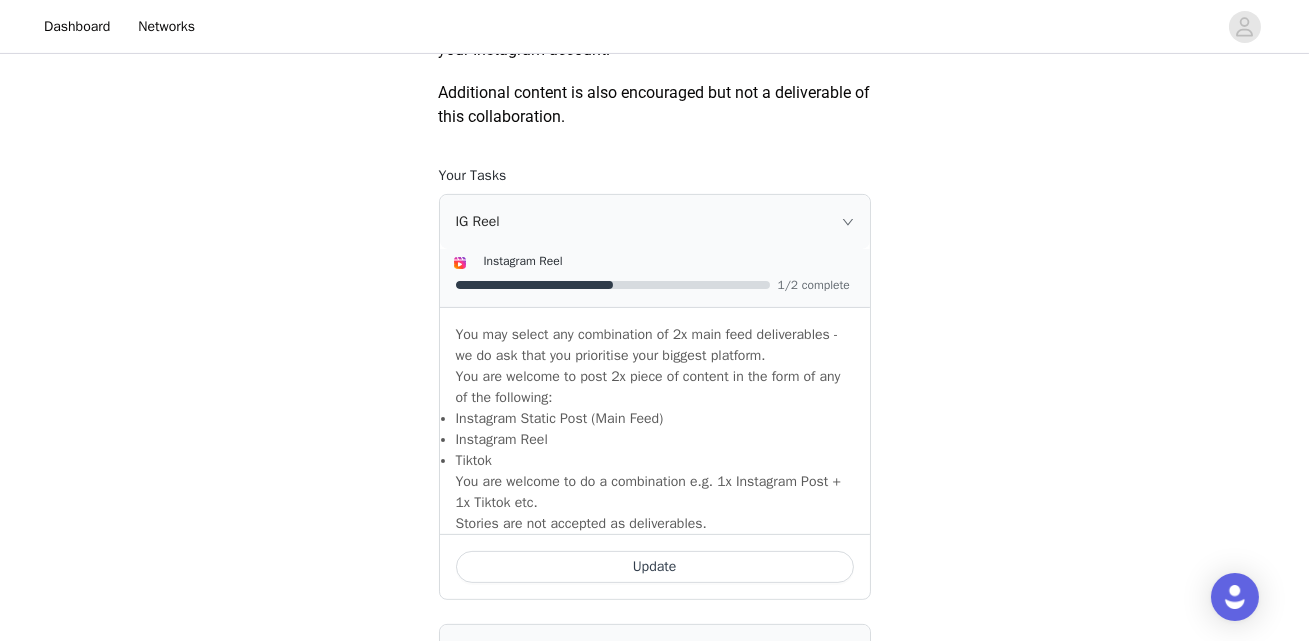 scroll, scrollTop: 1135, scrollLeft: 0, axis: vertical 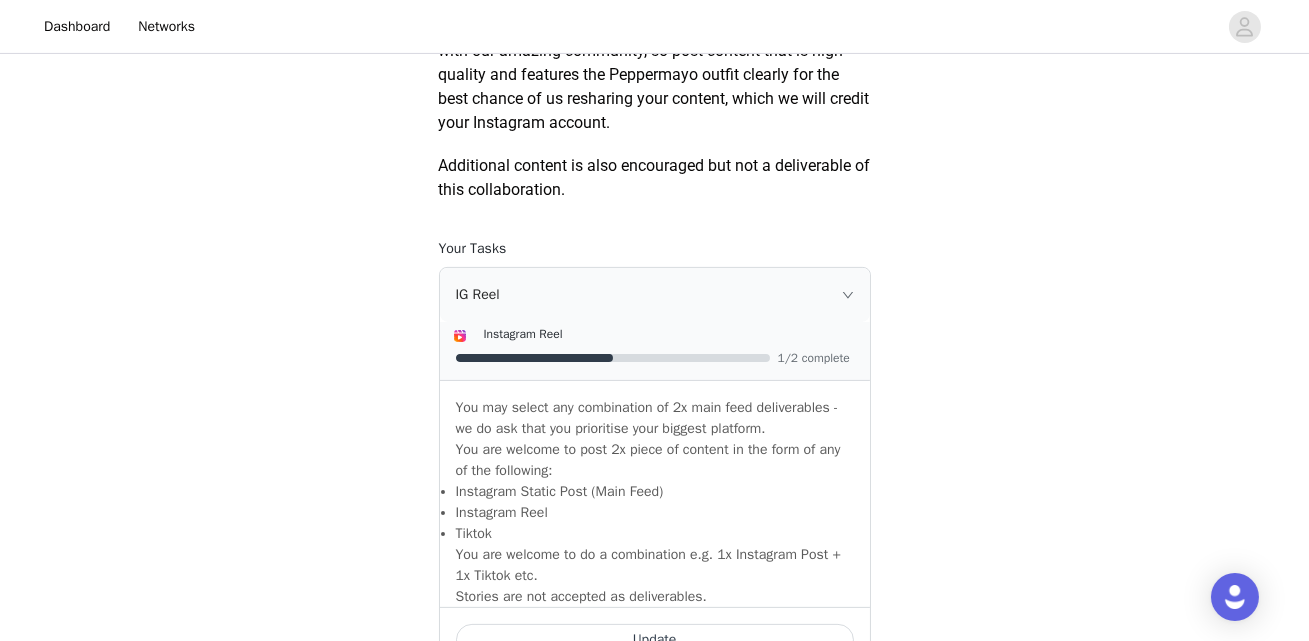 click on "Instagram Reel" at bounding box center (671, 333) 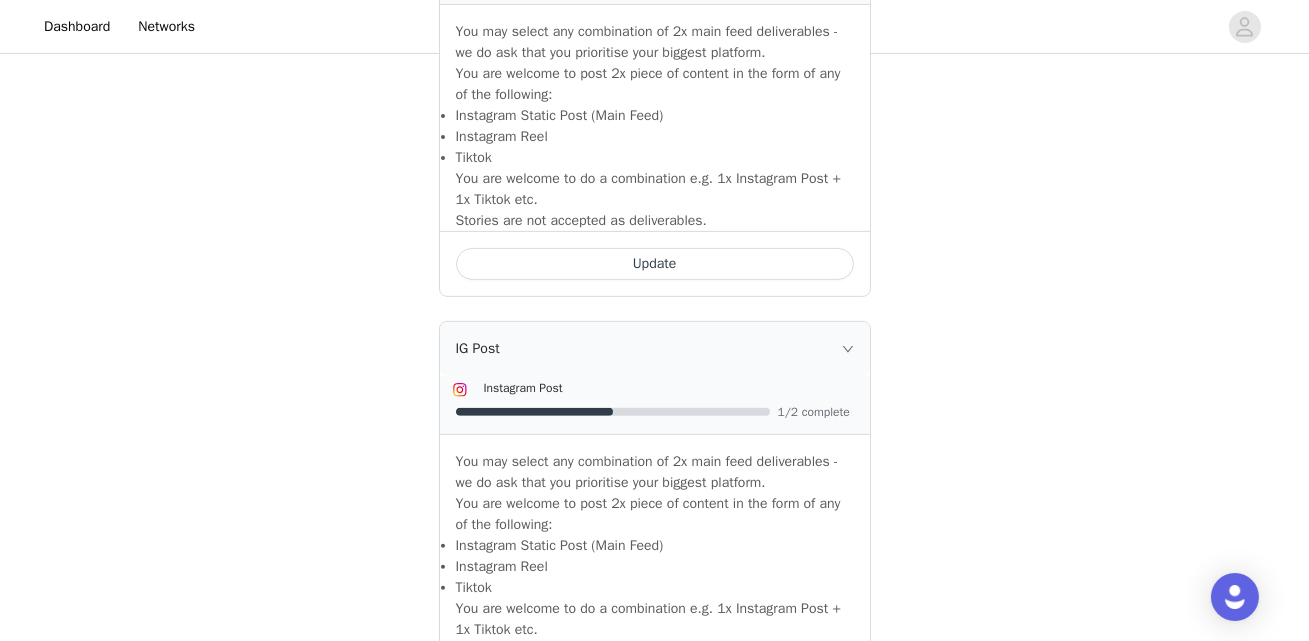scroll, scrollTop: 1657, scrollLeft: 0, axis: vertical 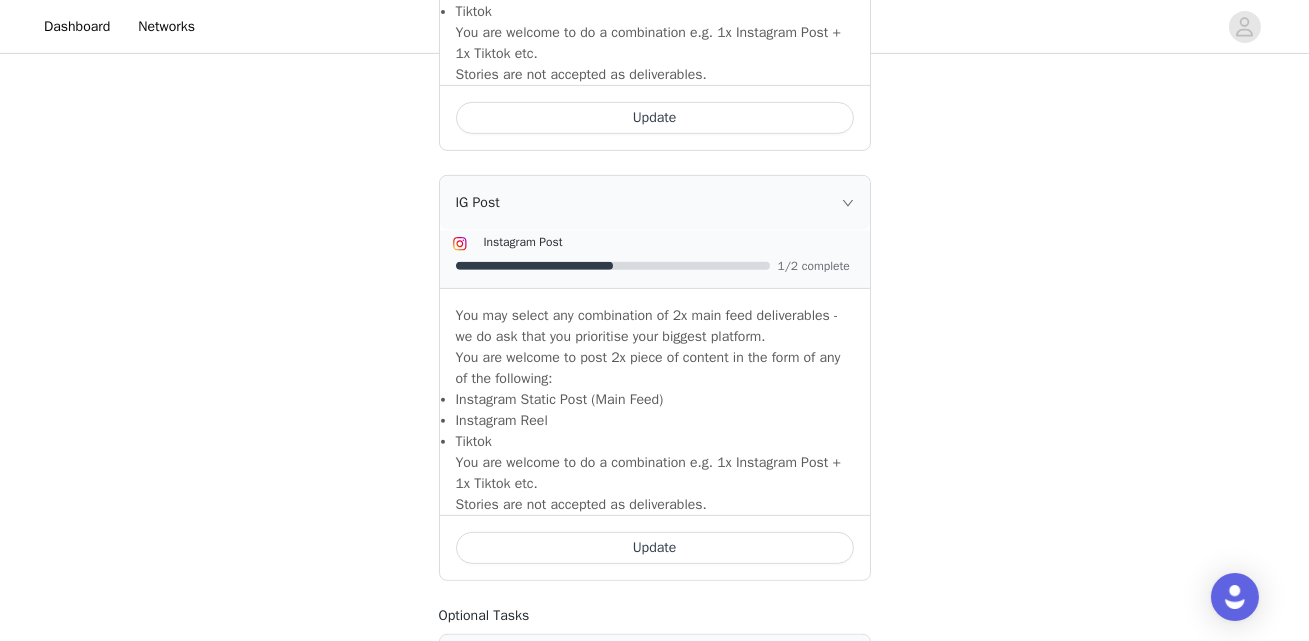 click on "1/2 complete" at bounding box center (818, 266) 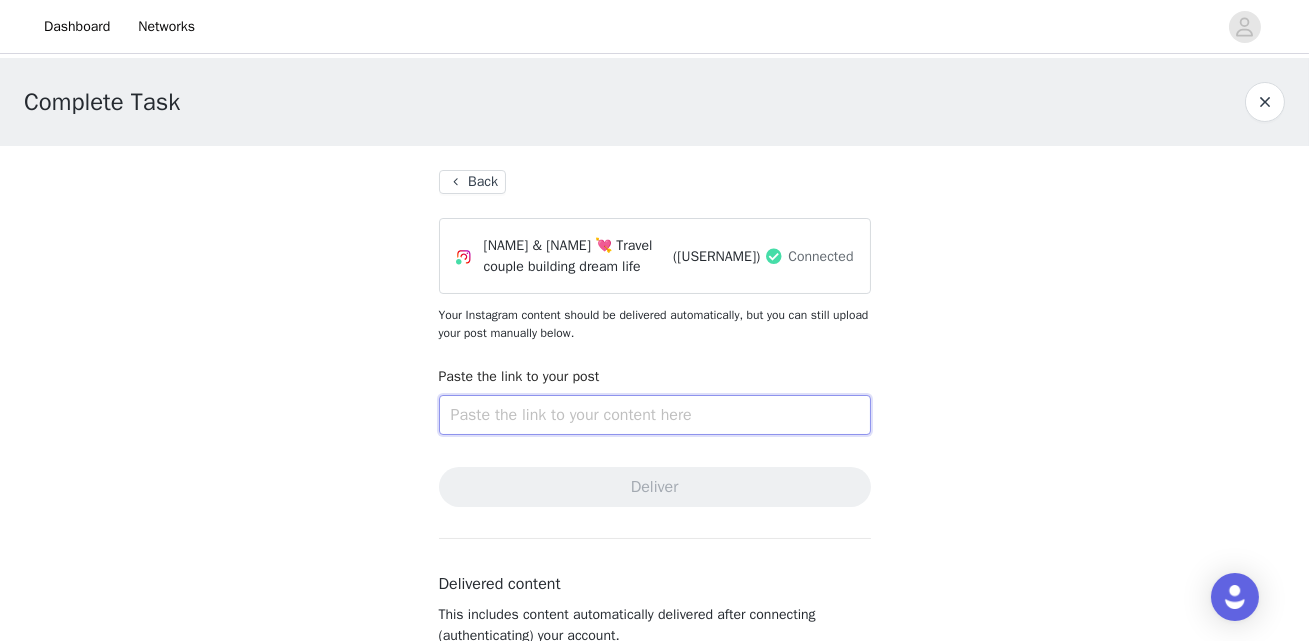 click at bounding box center (655, 415) 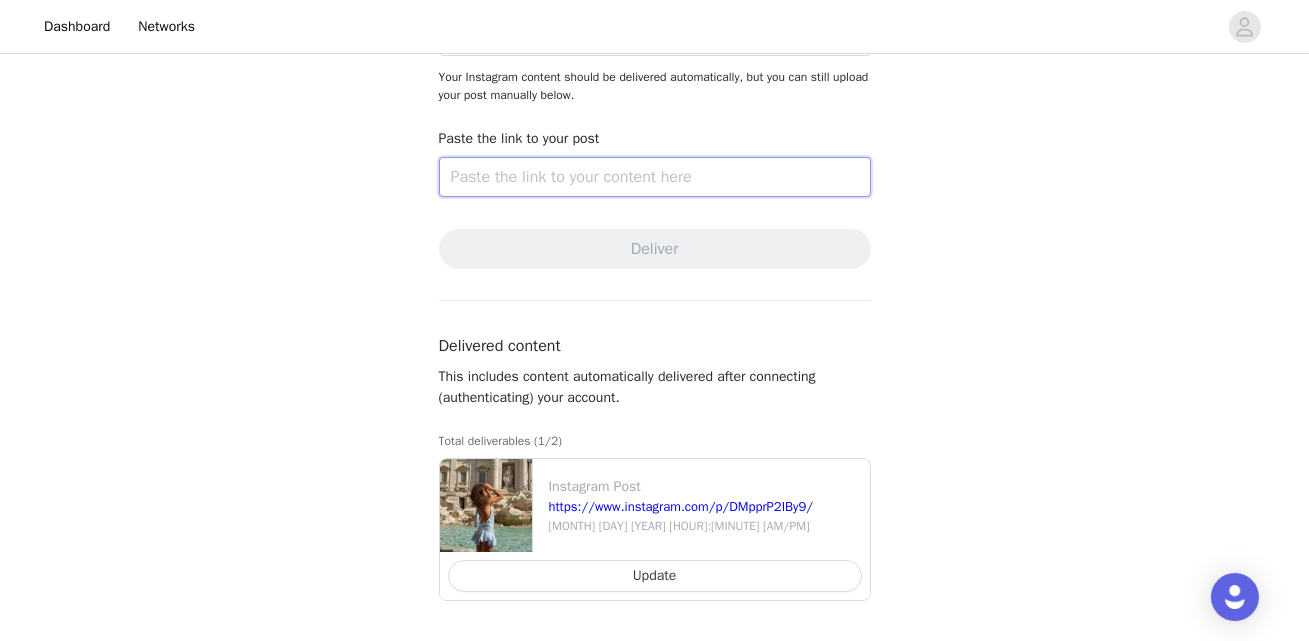 scroll, scrollTop: 279, scrollLeft: 0, axis: vertical 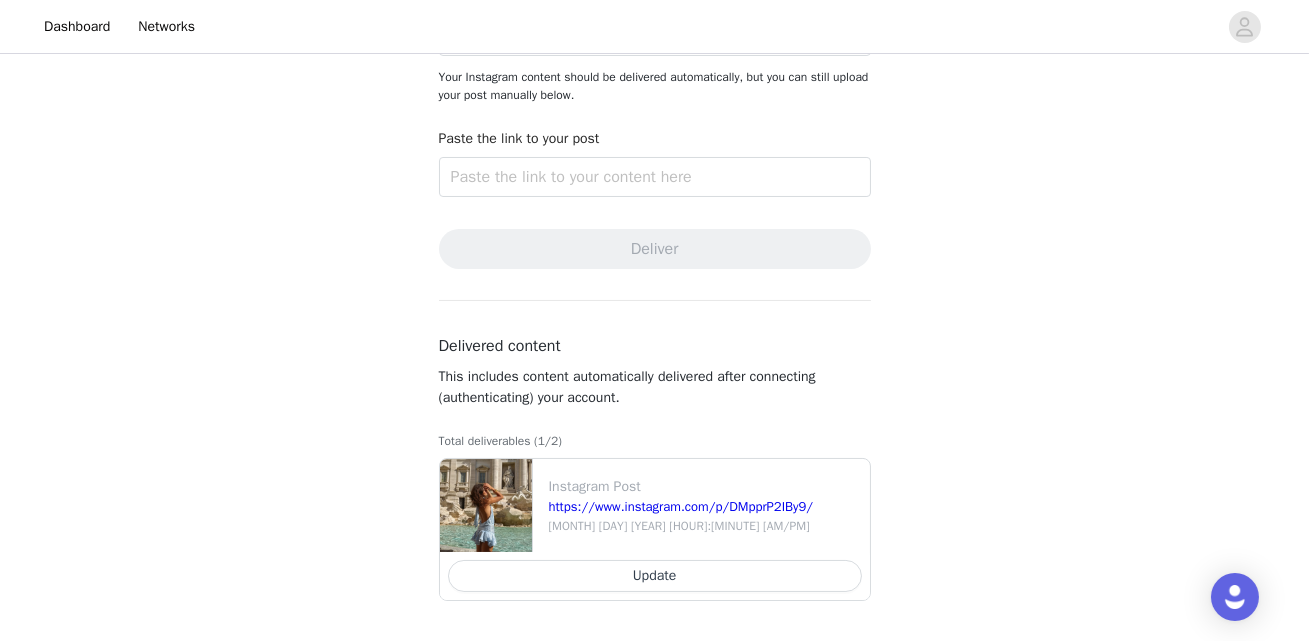 click on "Update" at bounding box center (655, 576) 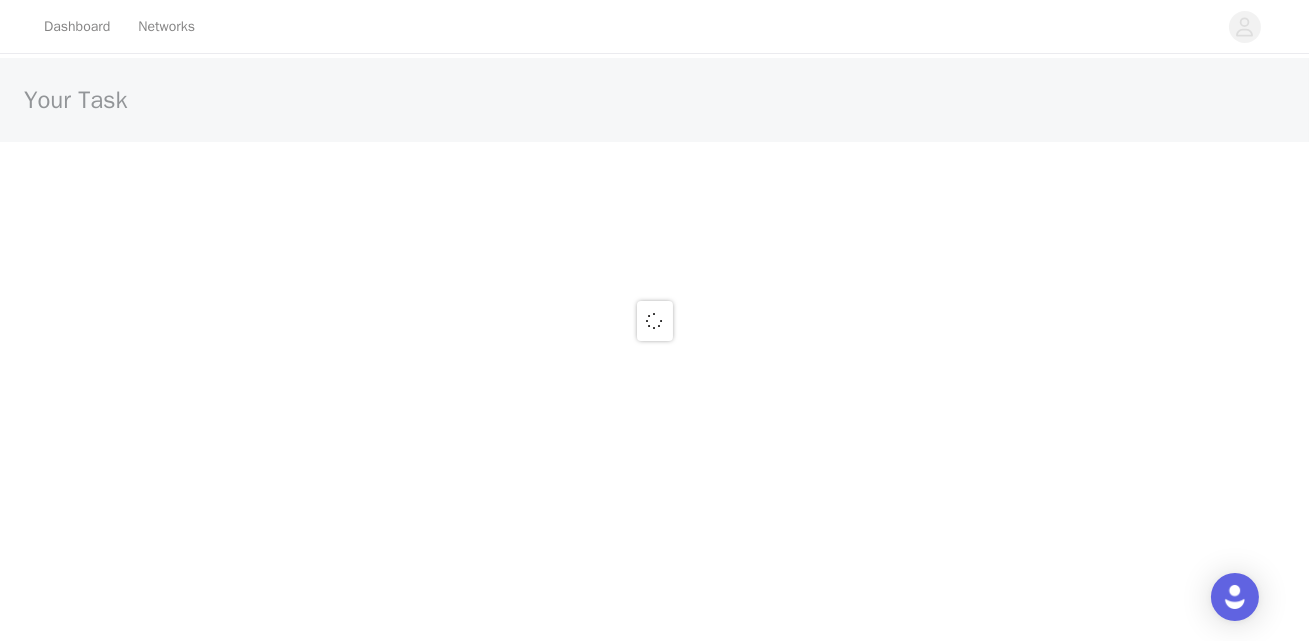 scroll, scrollTop: 0, scrollLeft: 0, axis: both 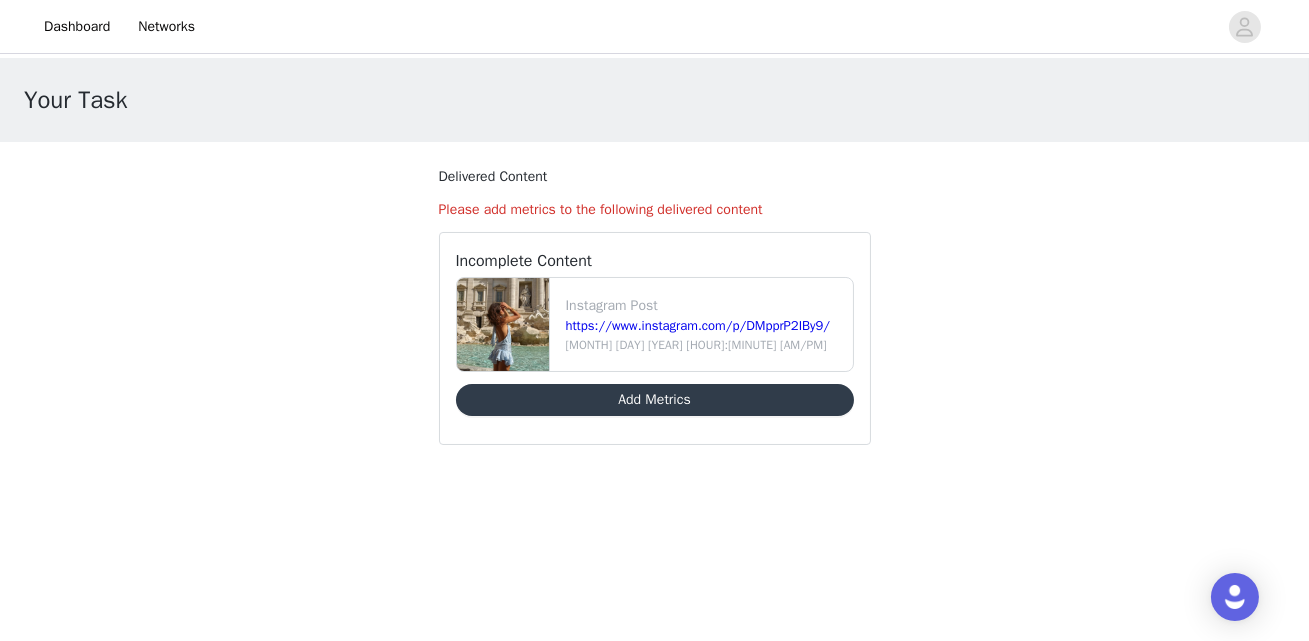 click on "Add Metrics" at bounding box center (655, 400) 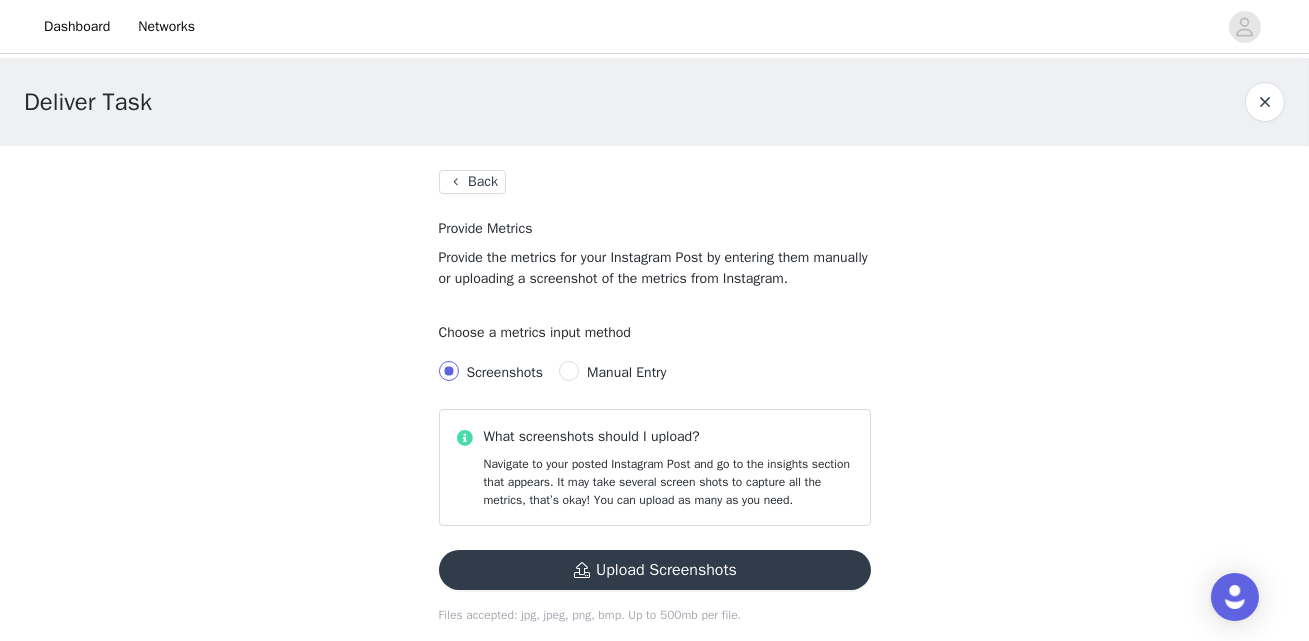 click on "Upload Screenshots" at bounding box center (655, 570) 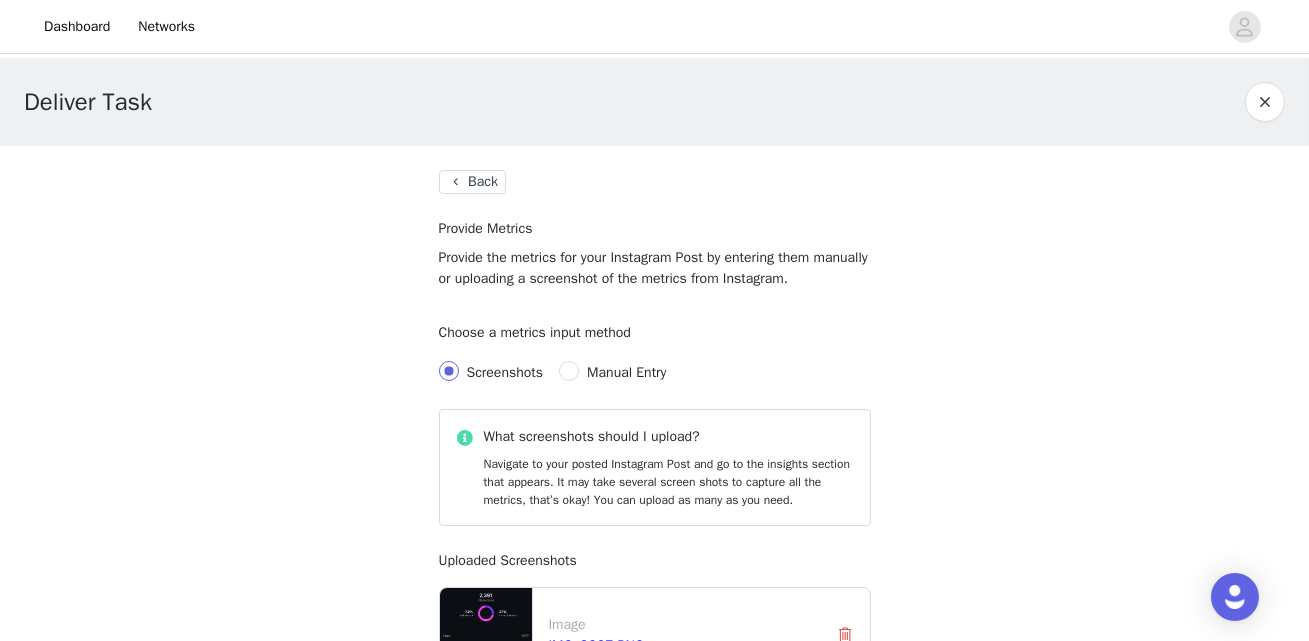 scroll, scrollTop: 289, scrollLeft: 0, axis: vertical 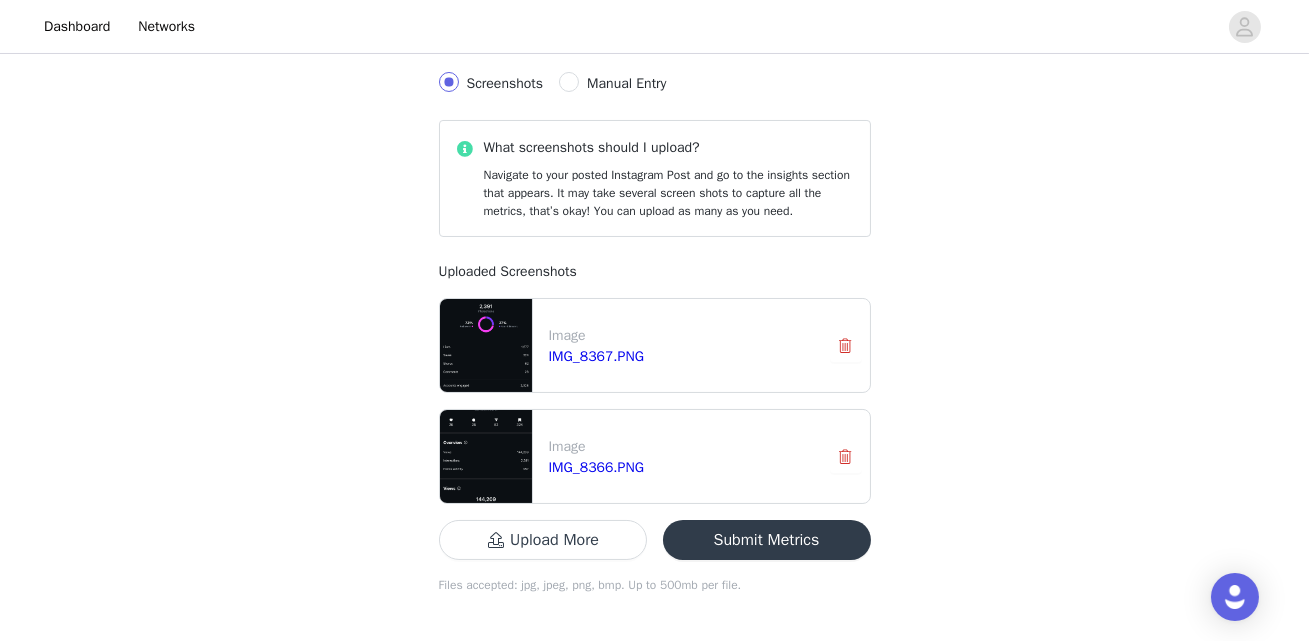 click on "Submit Metrics" at bounding box center (767, 540) 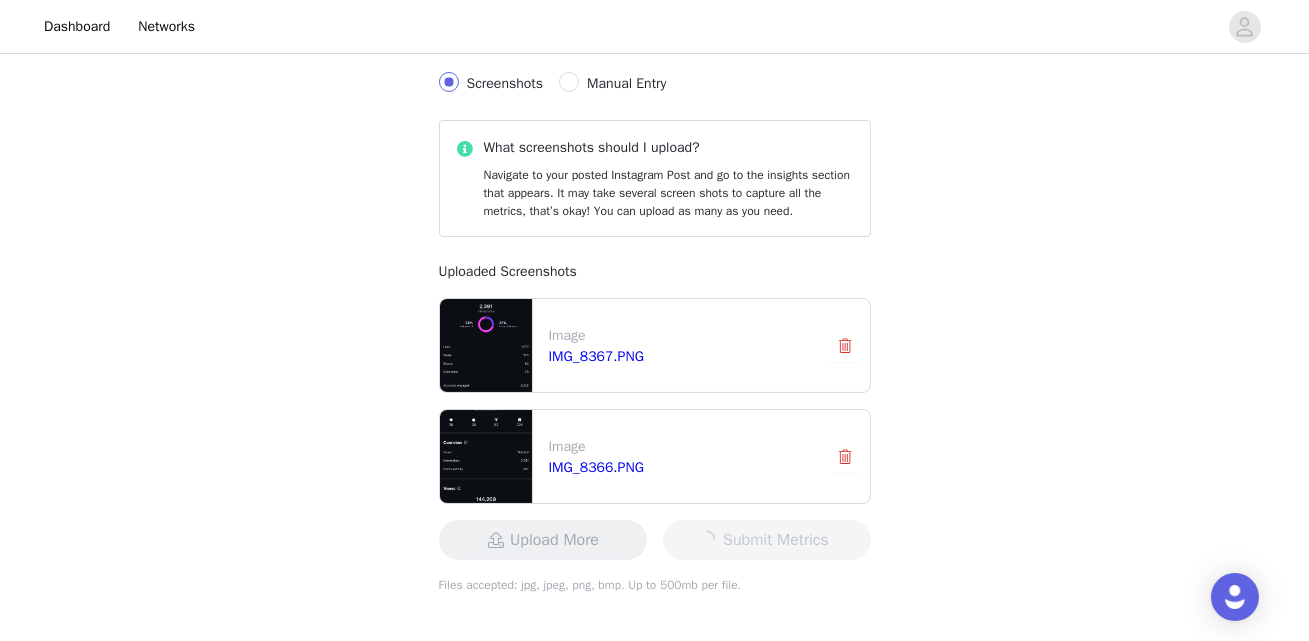 scroll, scrollTop: 0, scrollLeft: 0, axis: both 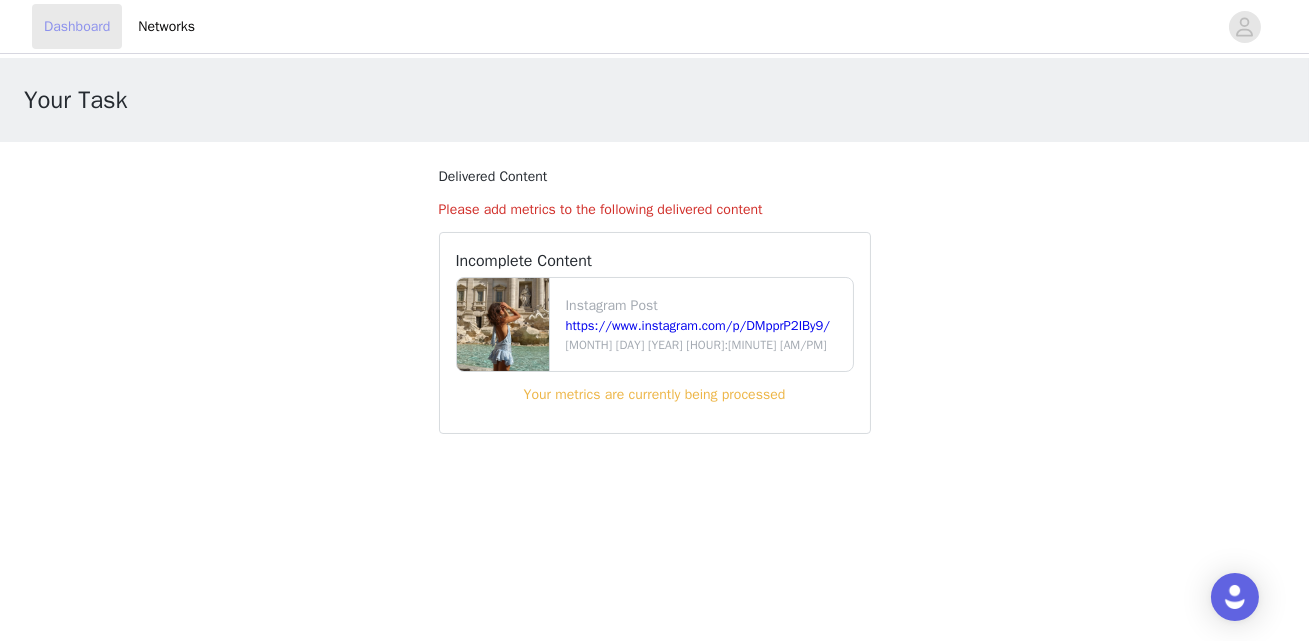 click on "Dashboard" at bounding box center [77, 26] 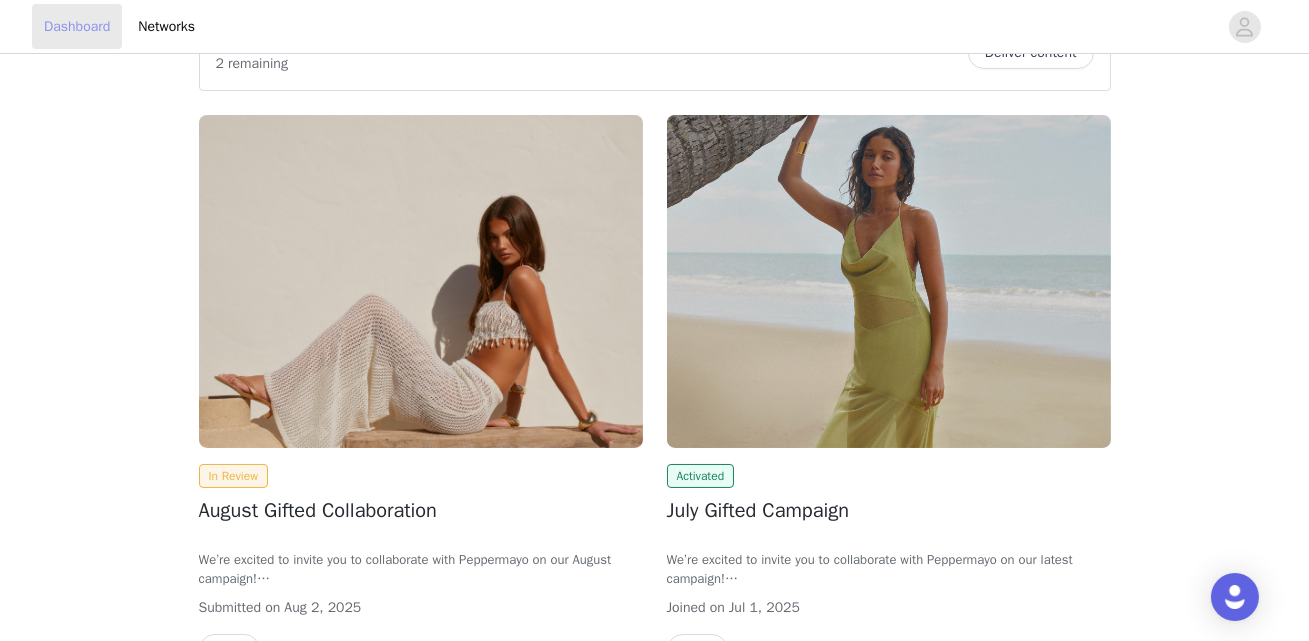 scroll, scrollTop: 350, scrollLeft: 0, axis: vertical 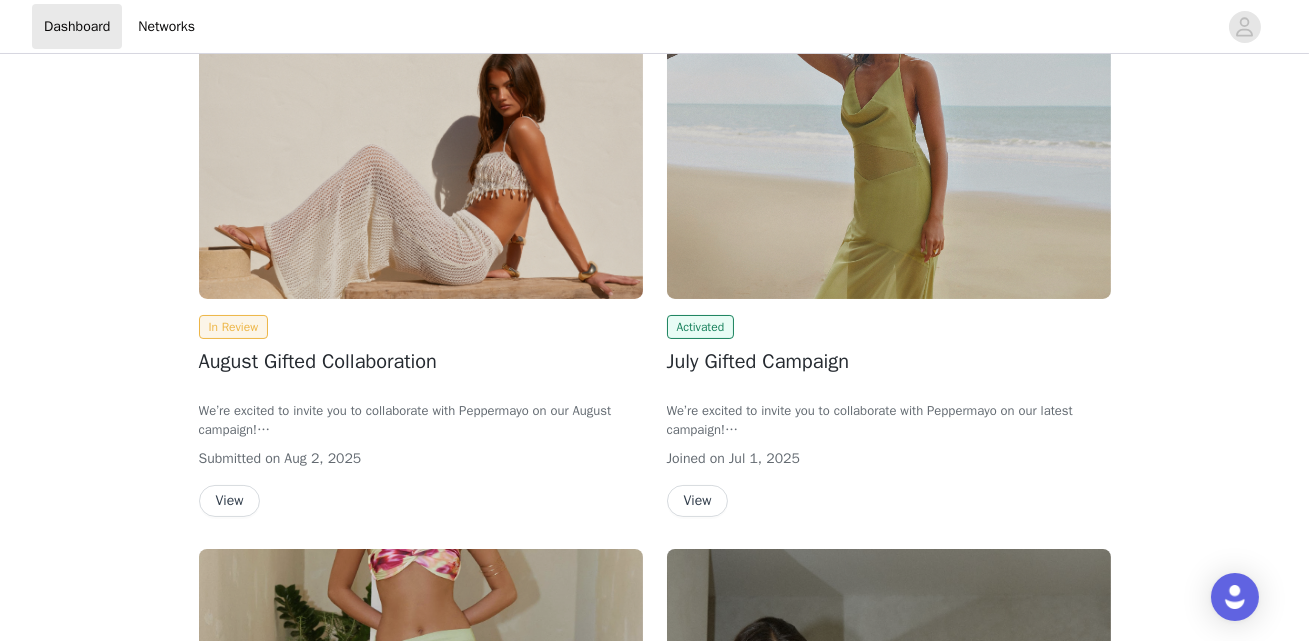 click on "View" at bounding box center [698, 501] 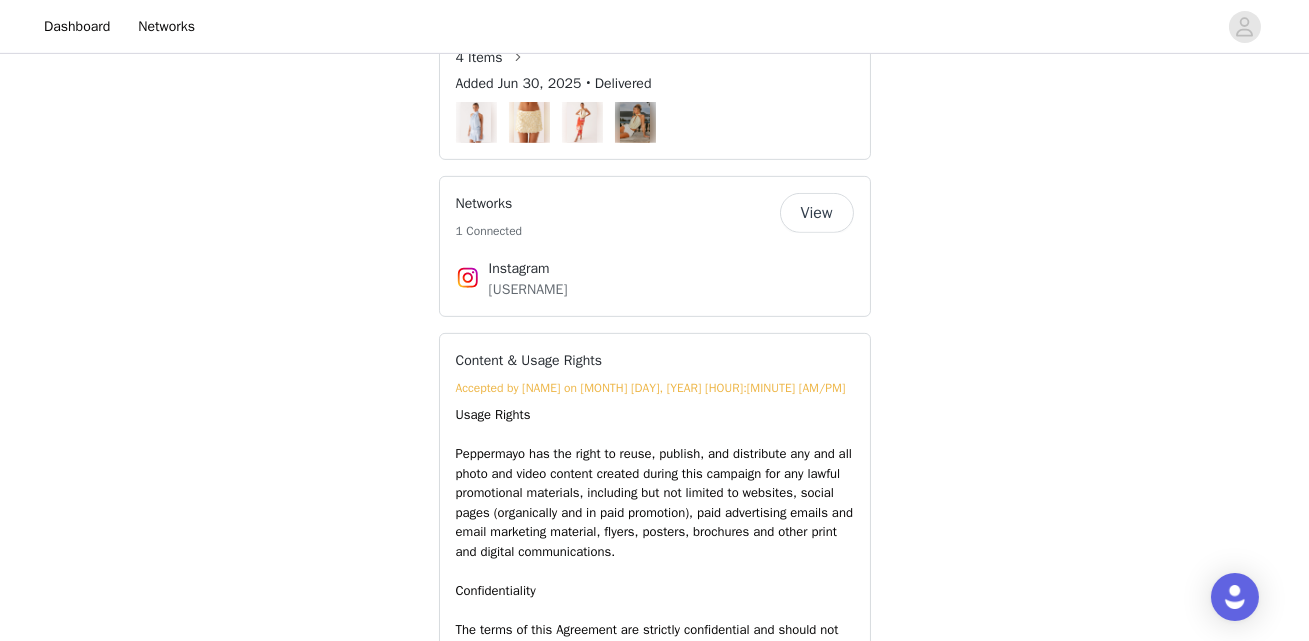 scroll, scrollTop: 1215, scrollLeft: 0, axis: vertical 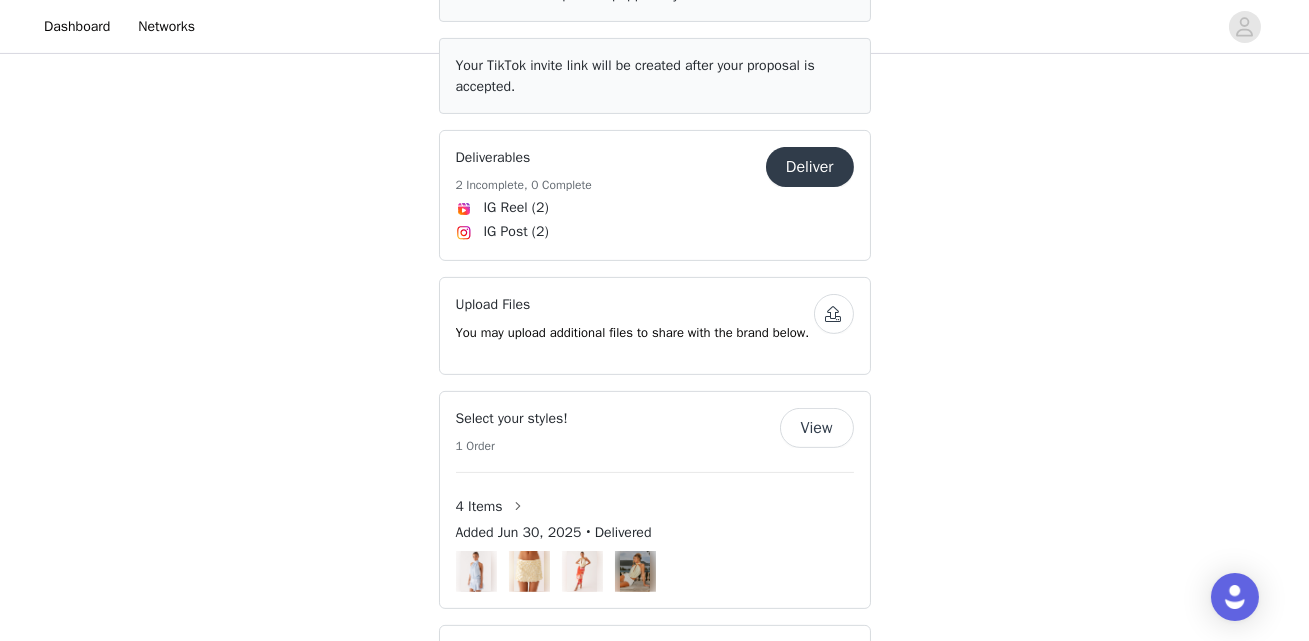 click on "Deliver" at bounding box center (810, 167) 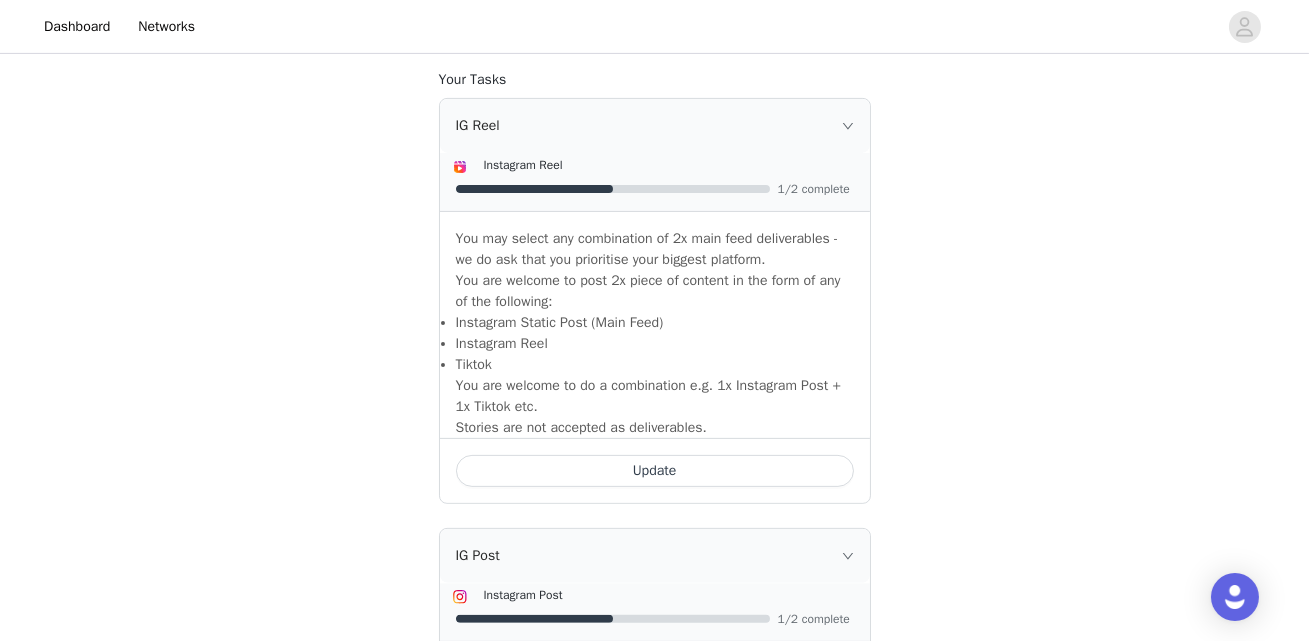 scroll, scrollTop: 1270, scrollLeft: 0, axis: vertical 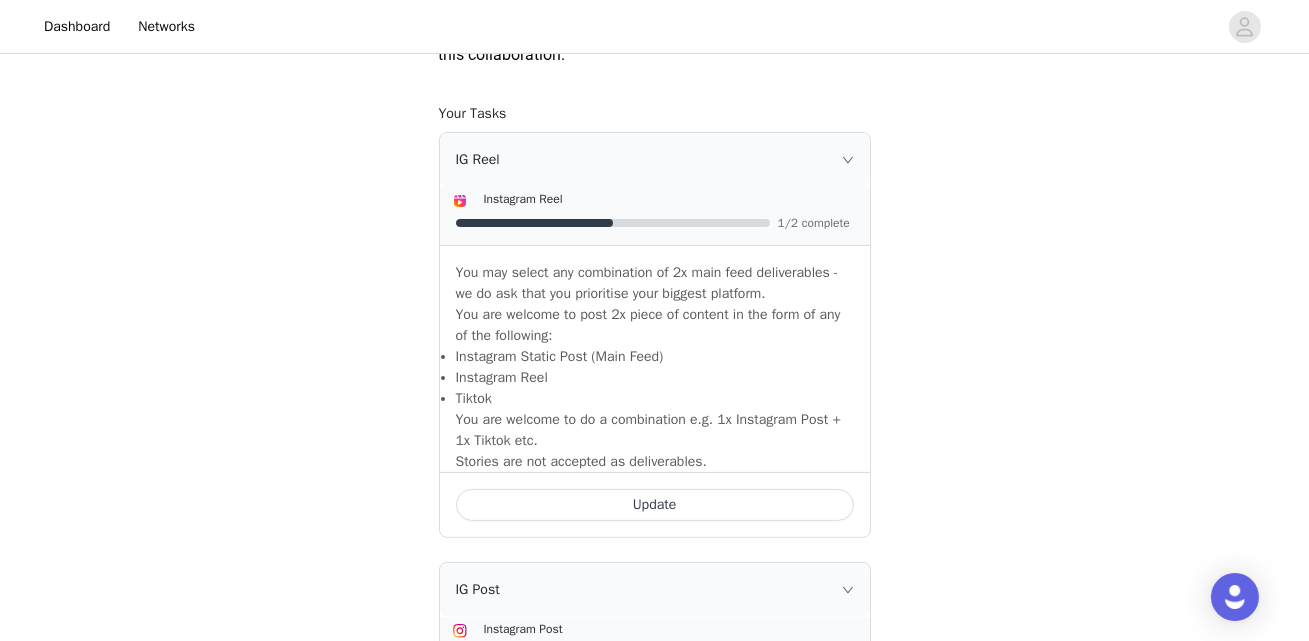 click on "Update" at bounding box center [655, 505] 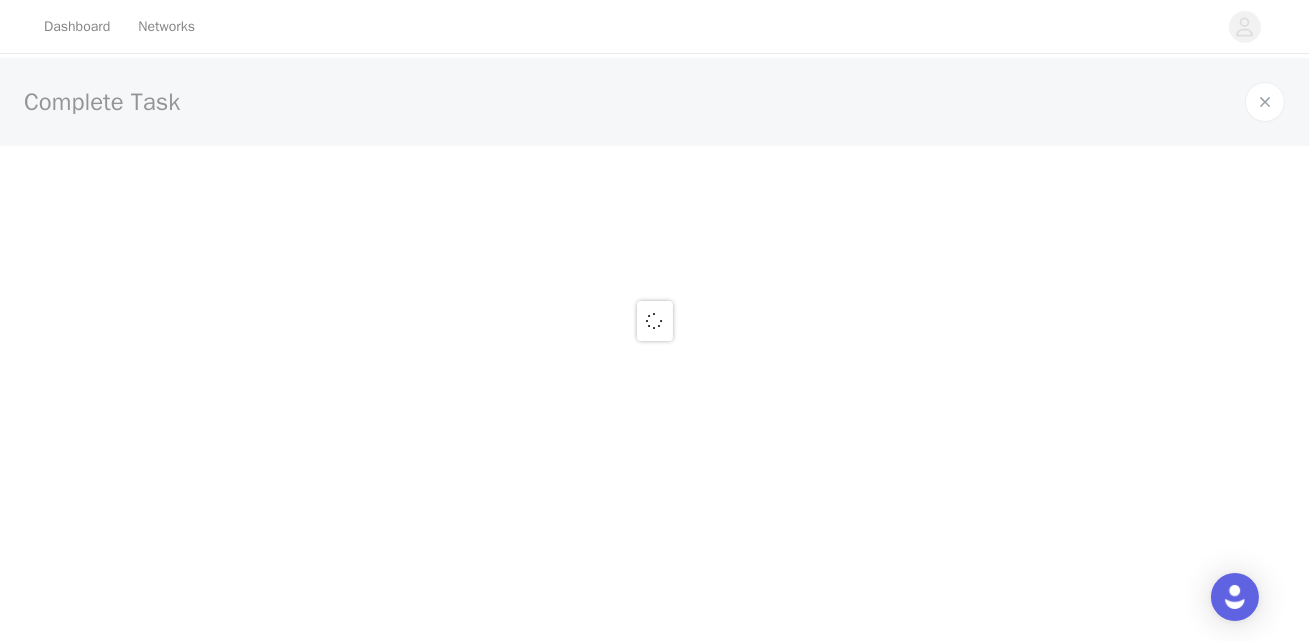 scroll, scrollTop: 0, scrollLeft: 0, axis: both 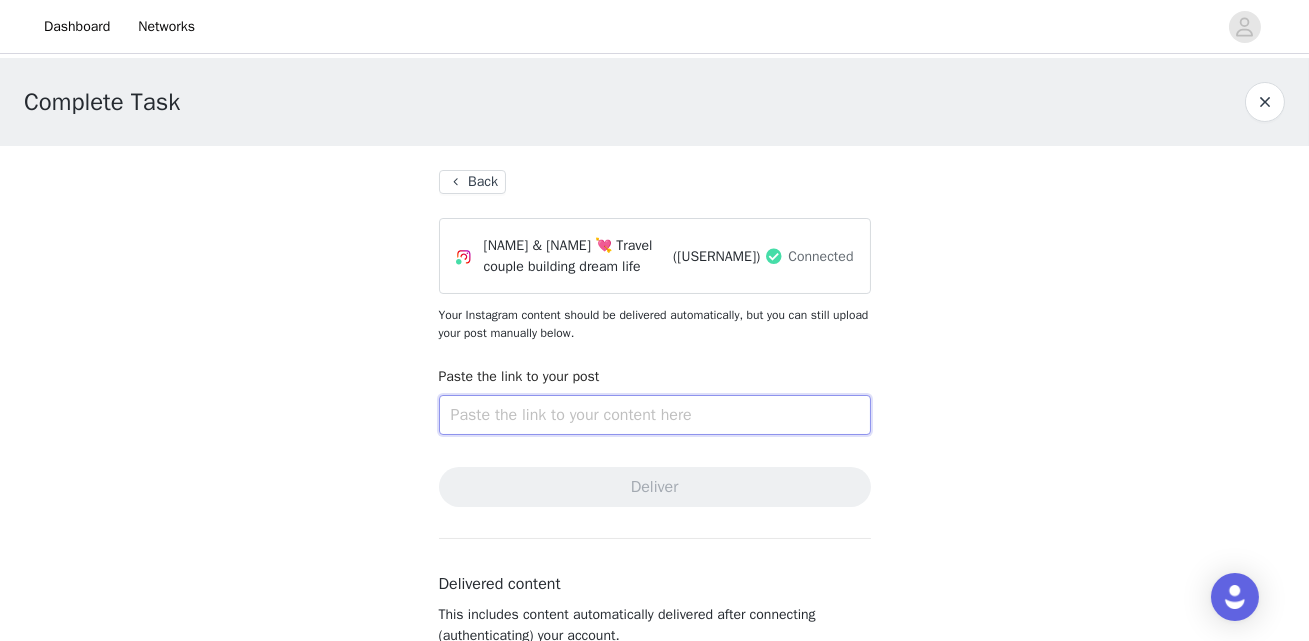 click at bounding box center (655, 415) 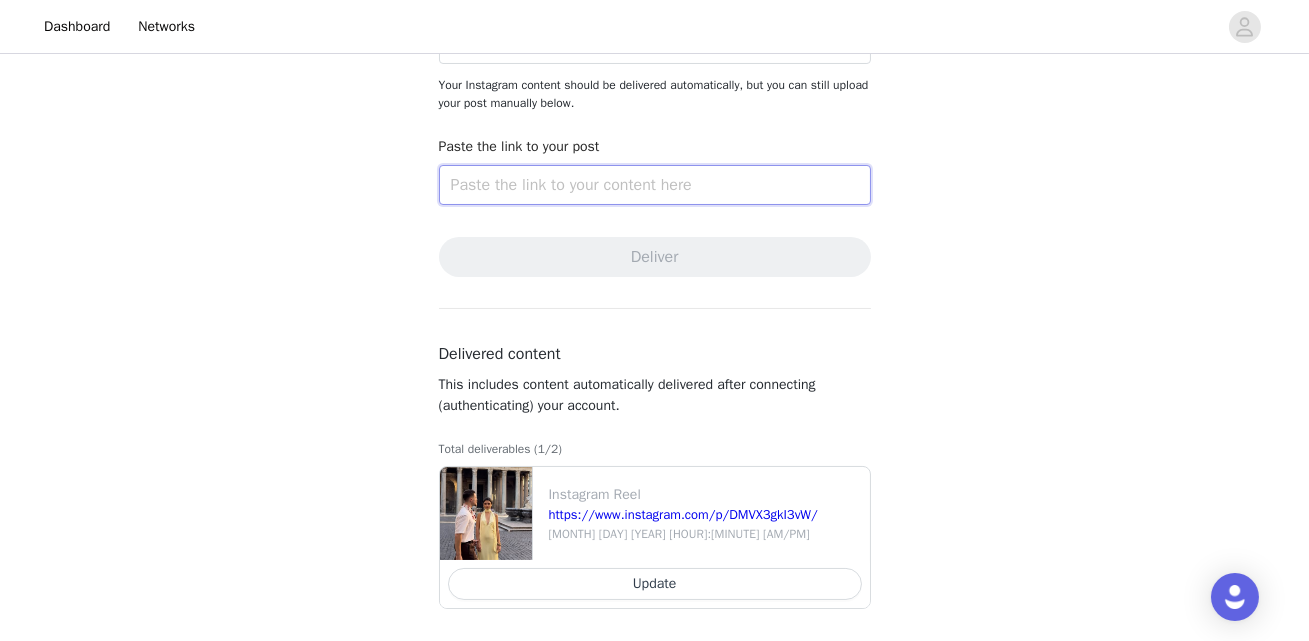 scroll, scrollTop: 279, scrollLeft: 0, axis: vertical 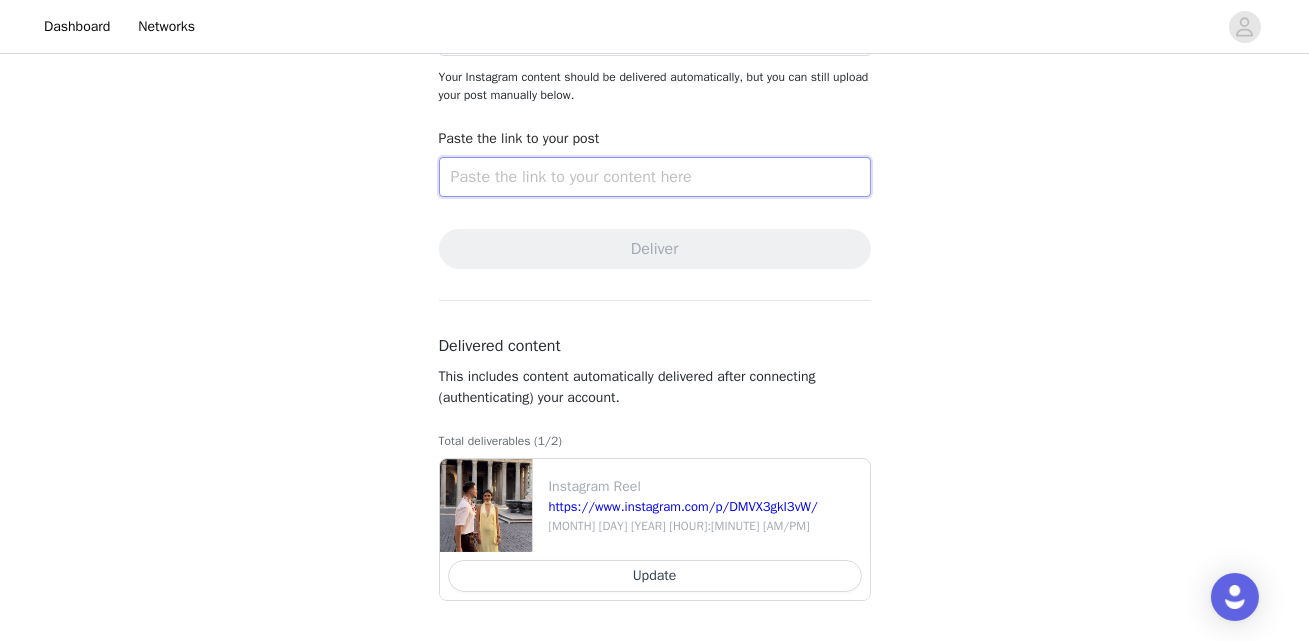 click at bounding box center (655, 177) 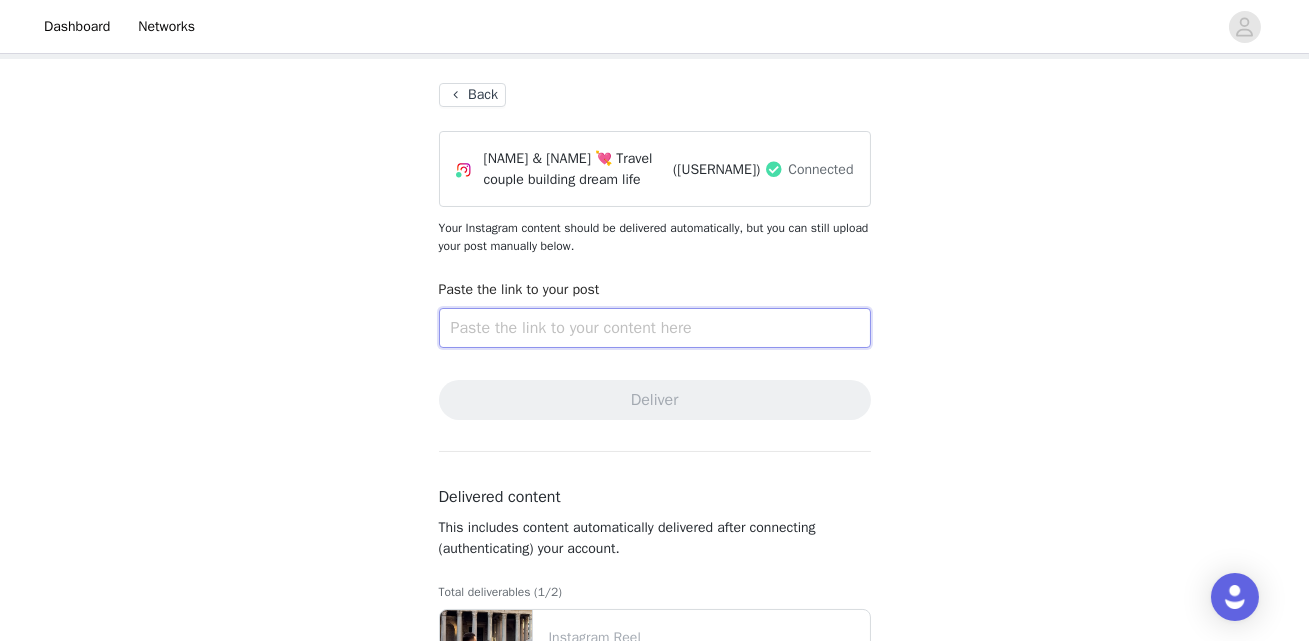 scroll, scrollTop: 279, scrollLeft: 0, axis: vertical 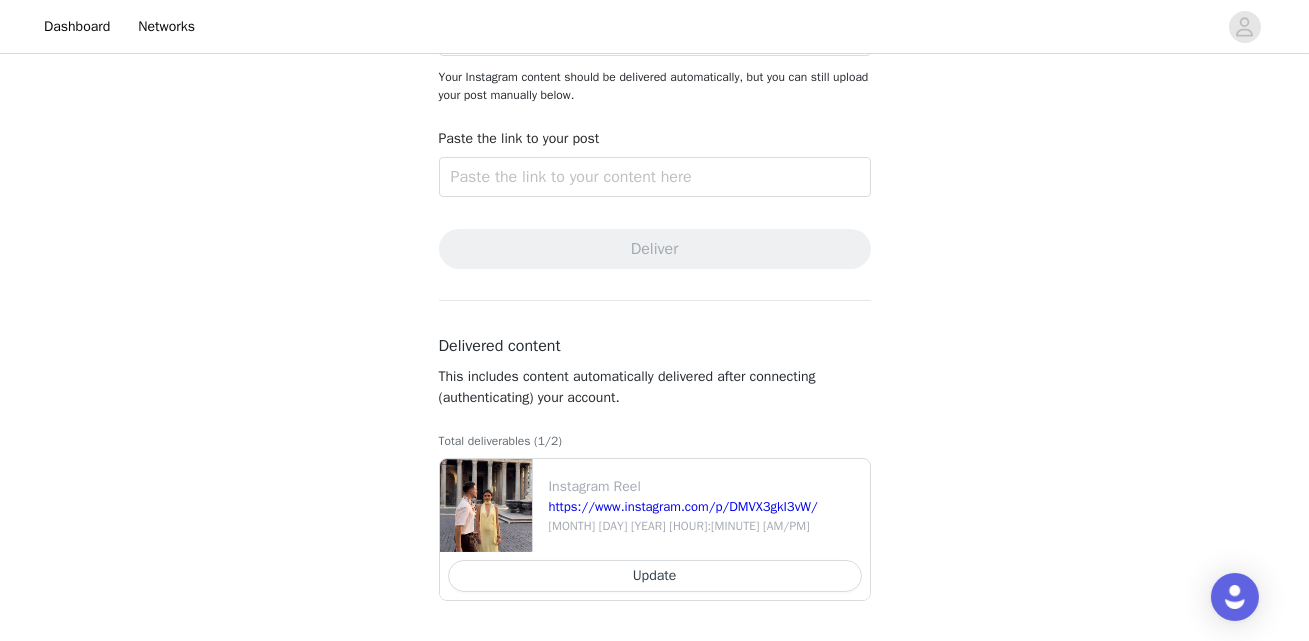 click on "Update" at bounding box center (655, 576) 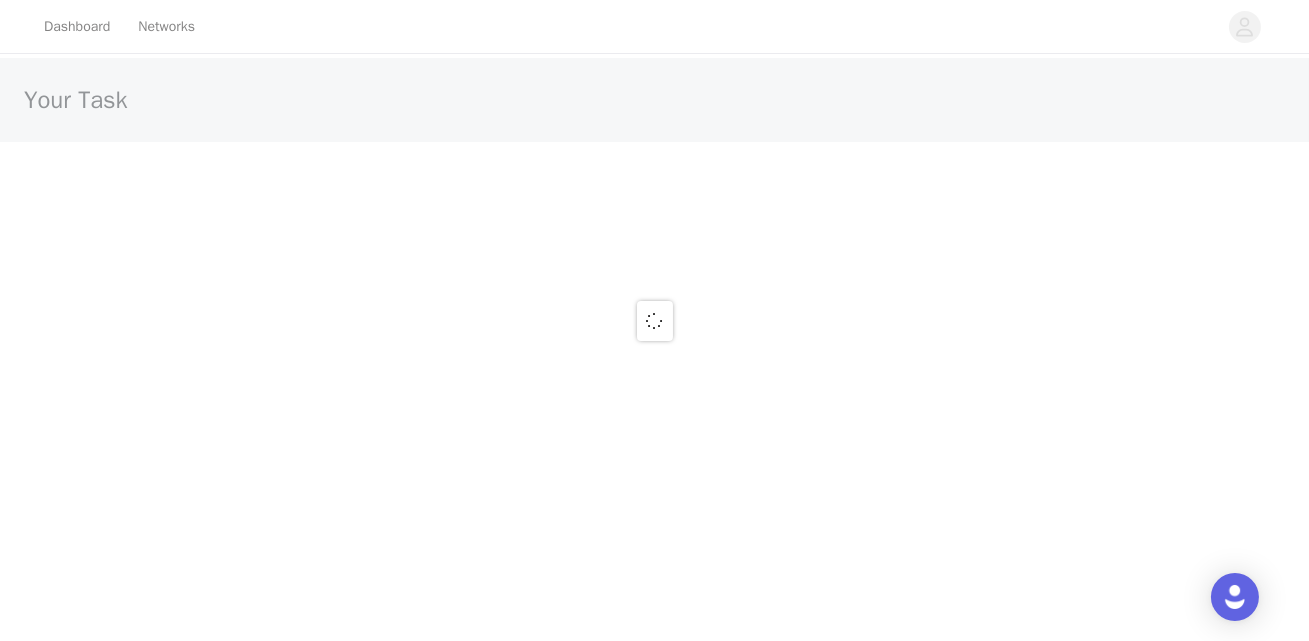 scroll, scrollTop: 0, scrollLeft: 0, axis: both 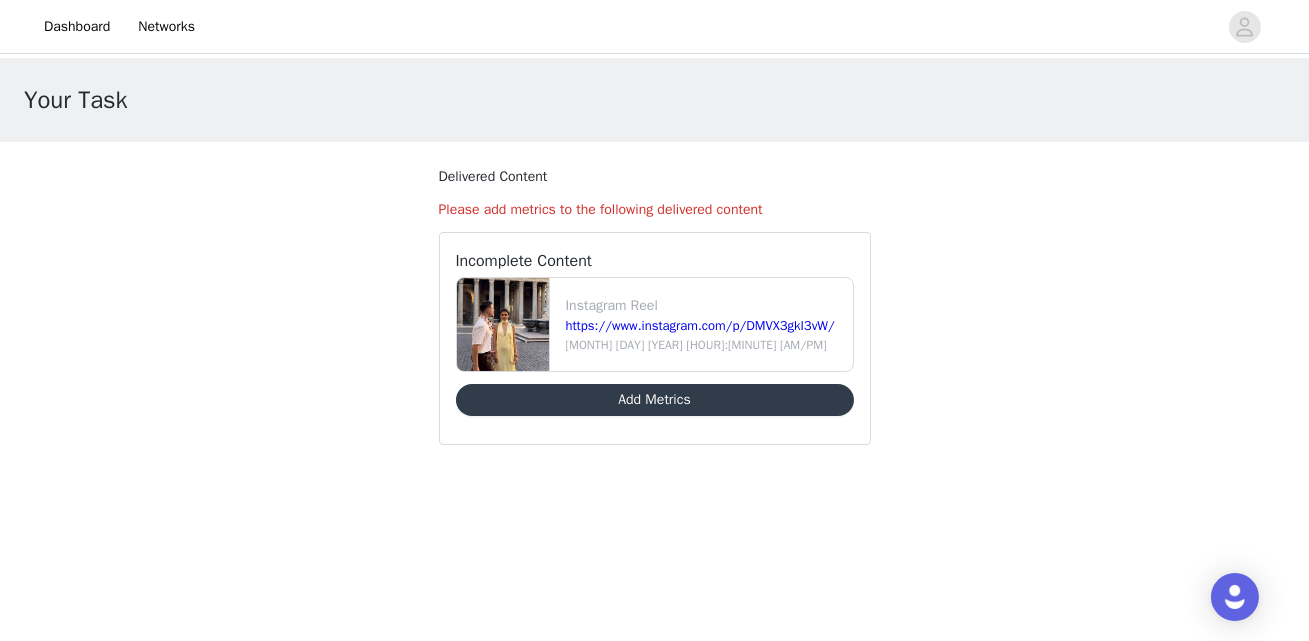 click on "Add Metrics" at bounding box center (655, 400) 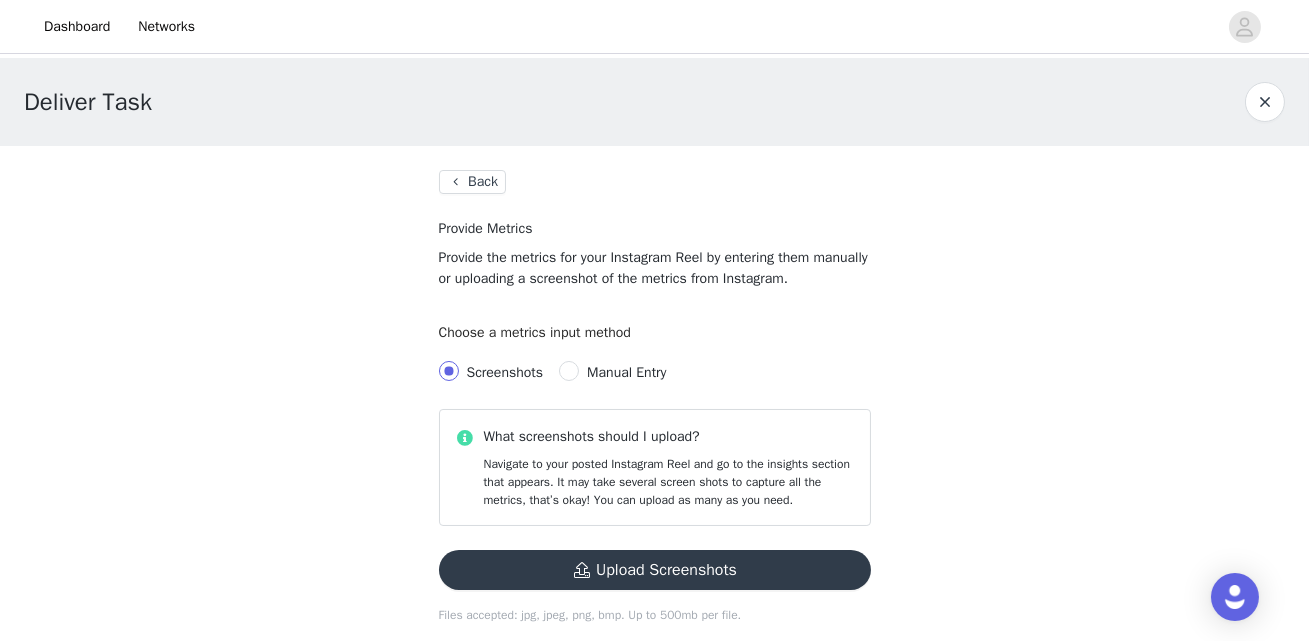 click on "Upload Screenshots" at bounding box center [655, 570] 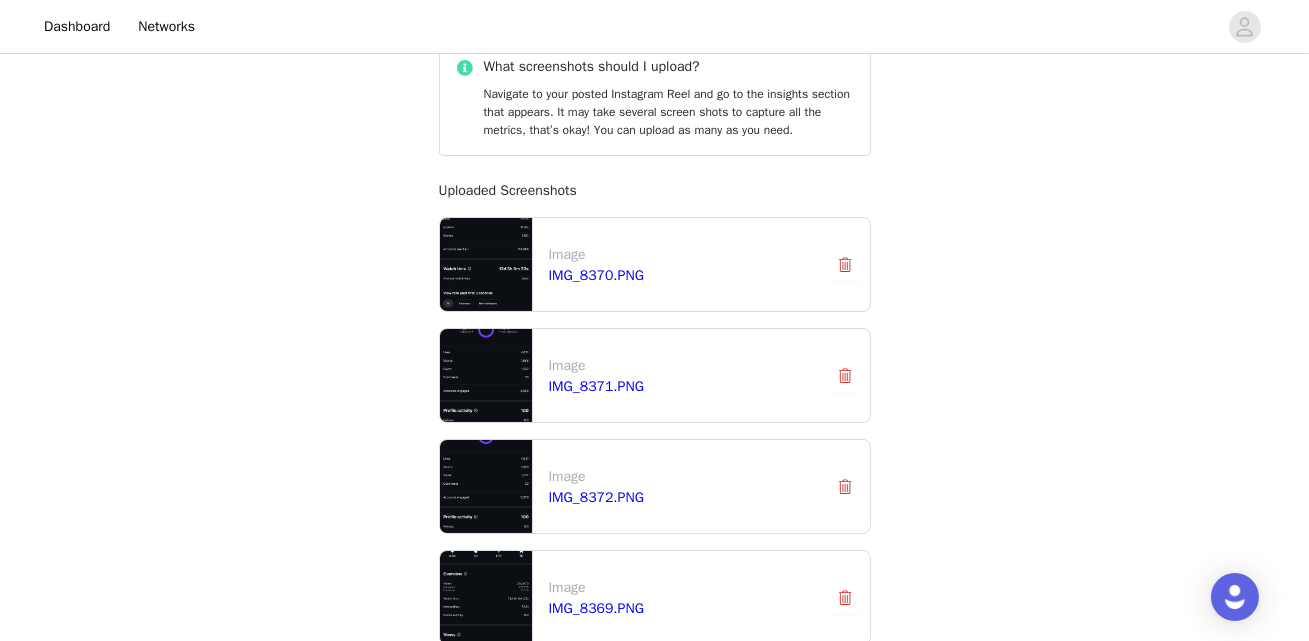 scroll, scrollTop: 510, scrollLeft: 0, axis: vertical 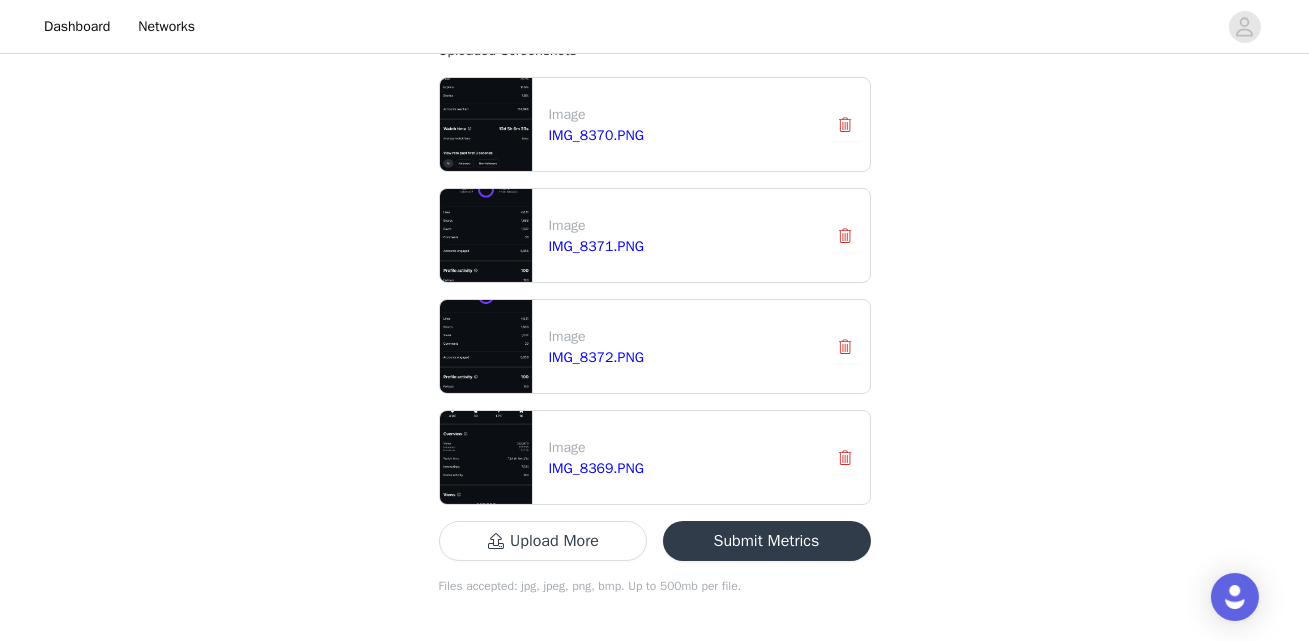 click on "Submit Metrics" at bounding box center (767, 541) 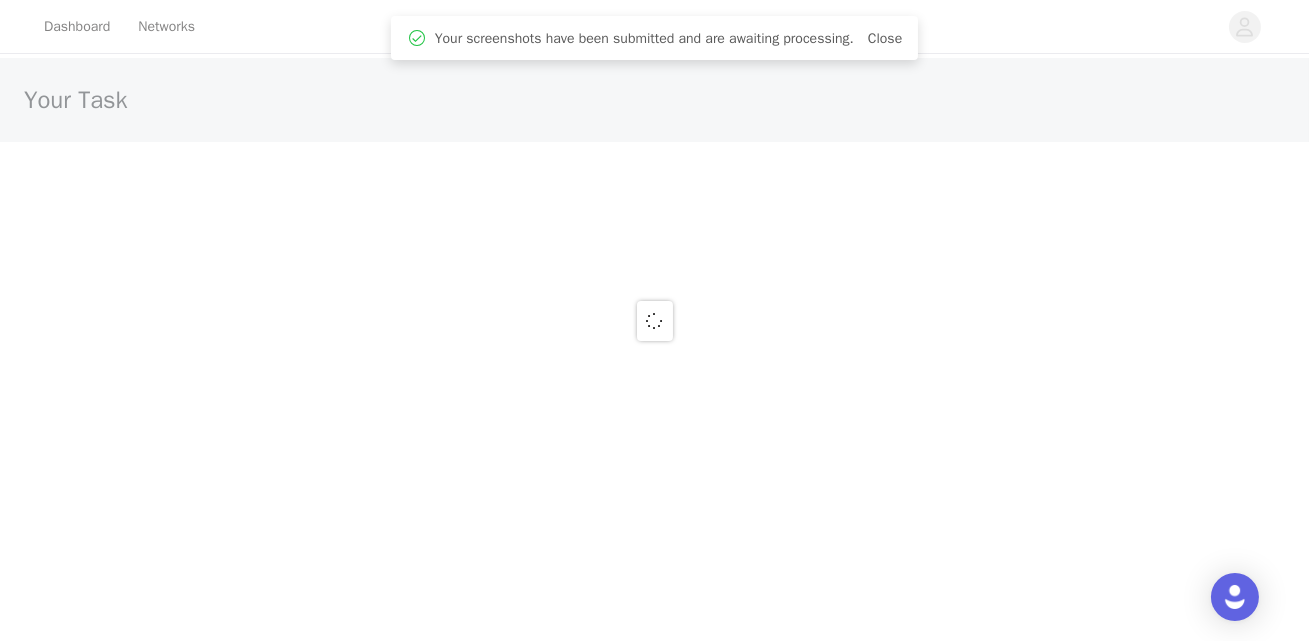 scroll, scrollTop: 0, scrollLeft: 0, axis: both 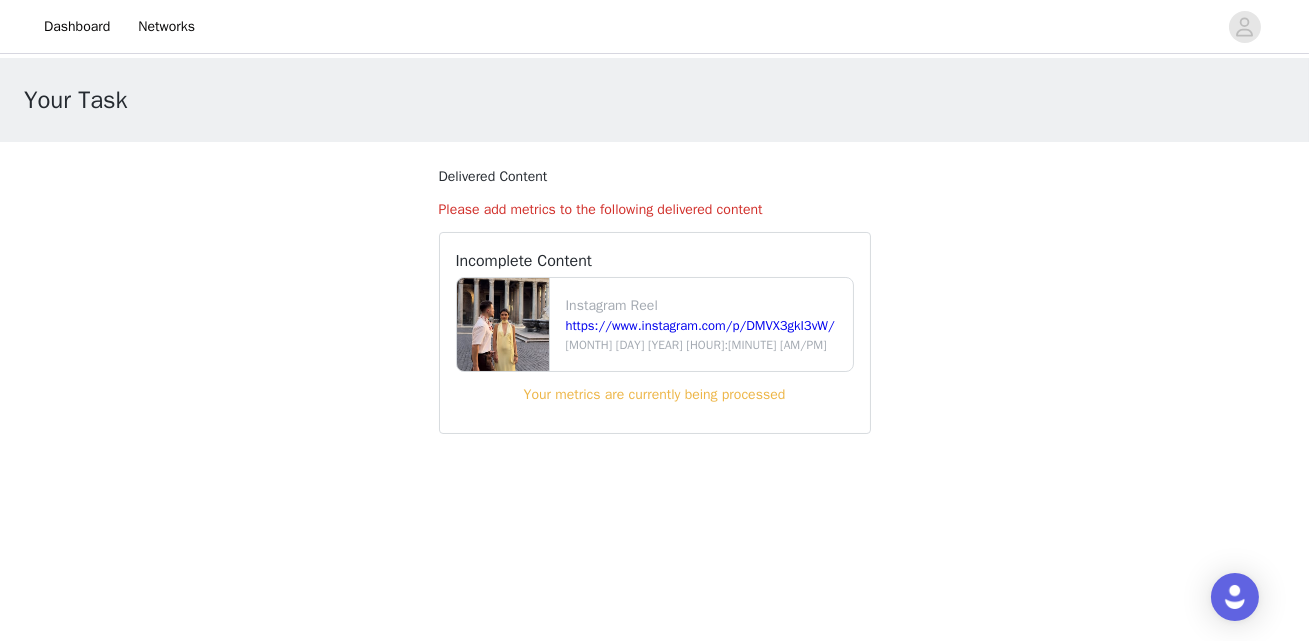 click on "Your Task" at bounding box center (76, 100) 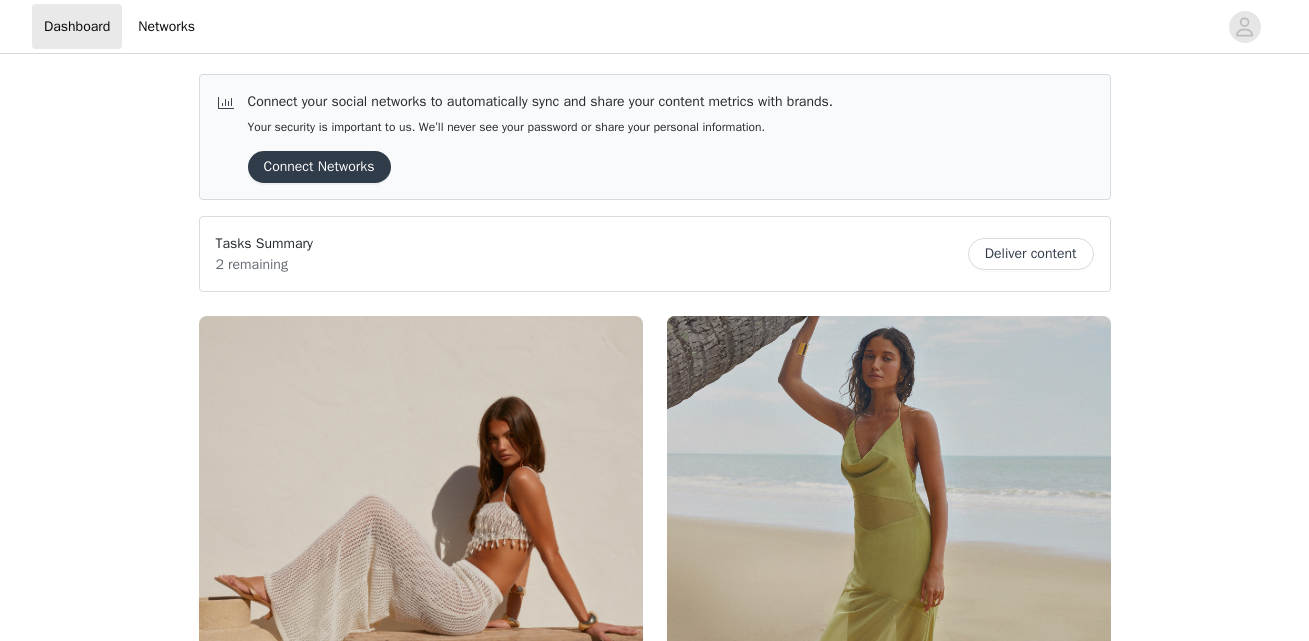 scroll, scrollTop: 0, scrollLeft: 0, axis: both 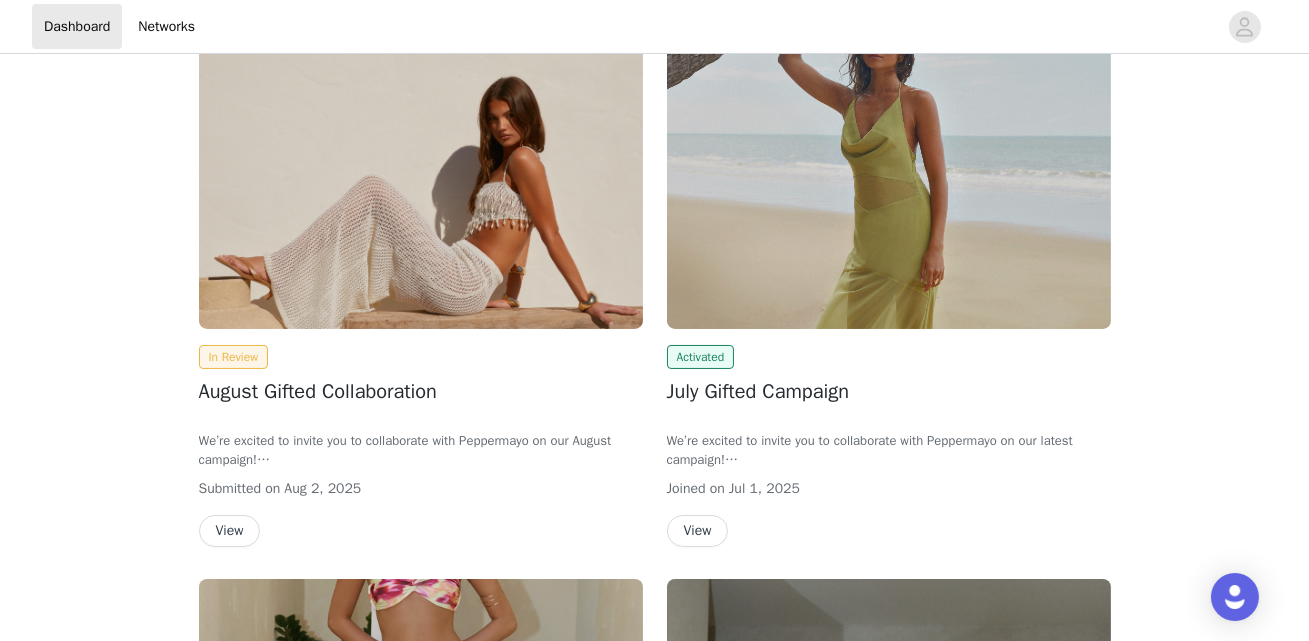 click on "View" at bounding box center [230, 531] 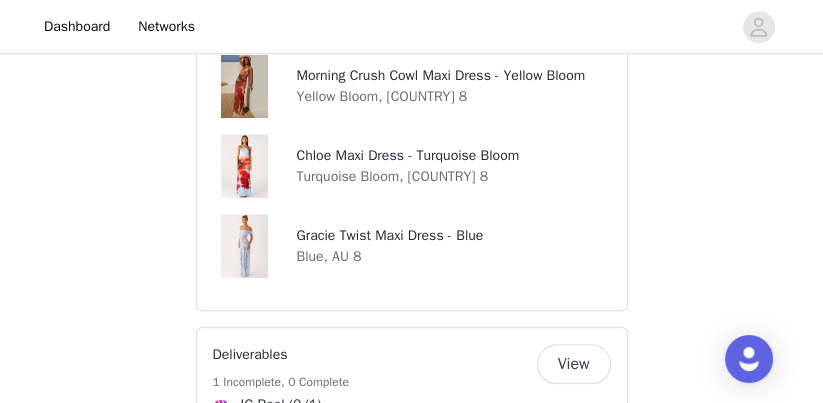 scroll, scrollTop: 1329, scrollLeft: 0, axis: vertical 